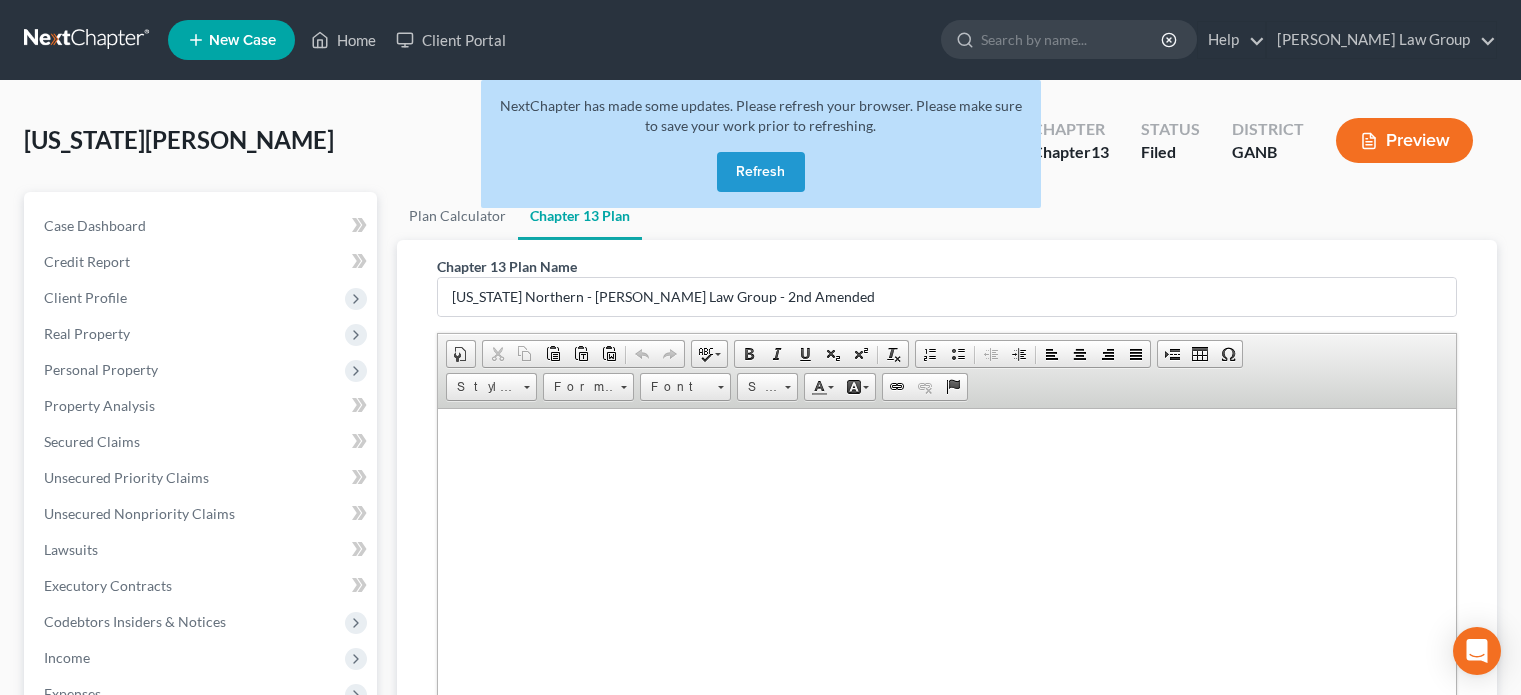 scroll, scrollTop: 0, scrollLeft: 0, axis: both 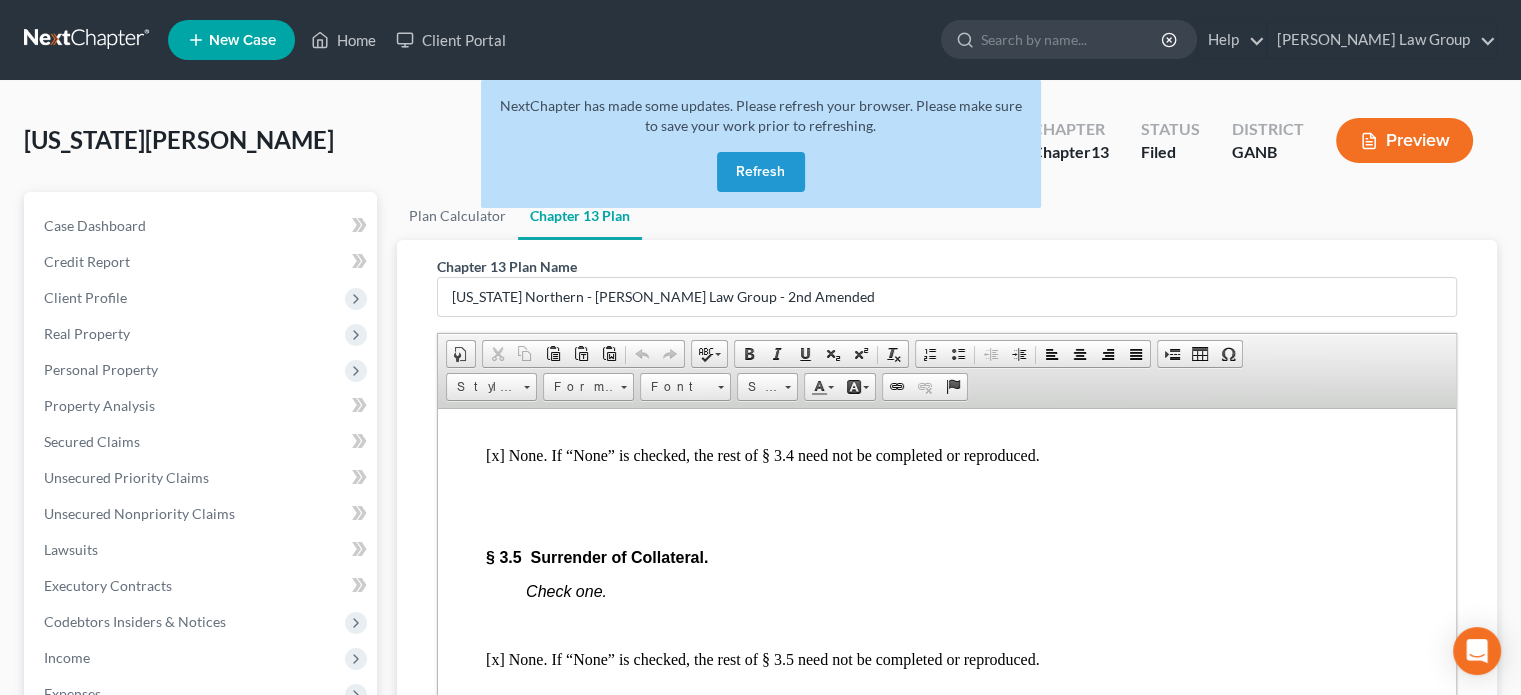 click on "Refresh" at bounding box center [761, 172] 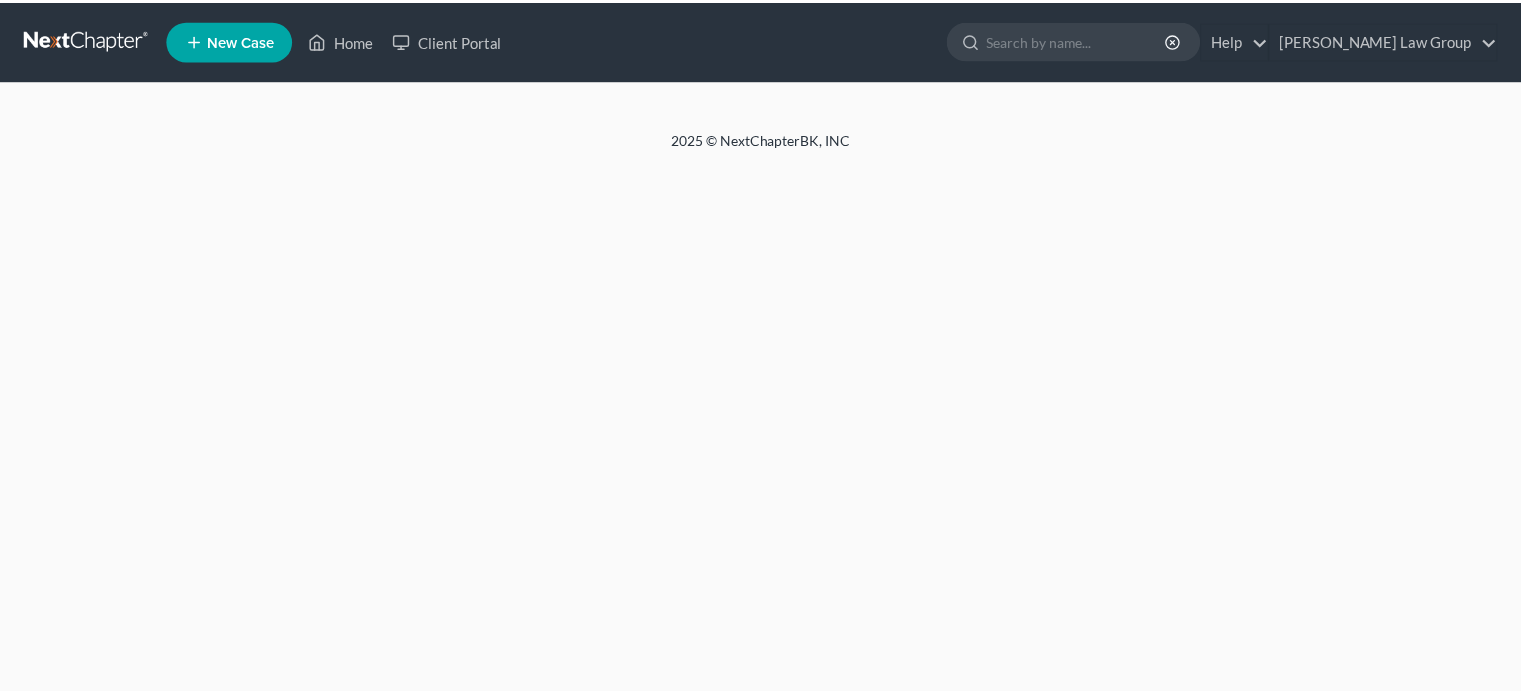 scroll, scrollTop: 0, scrollLeft: 0, axis: both 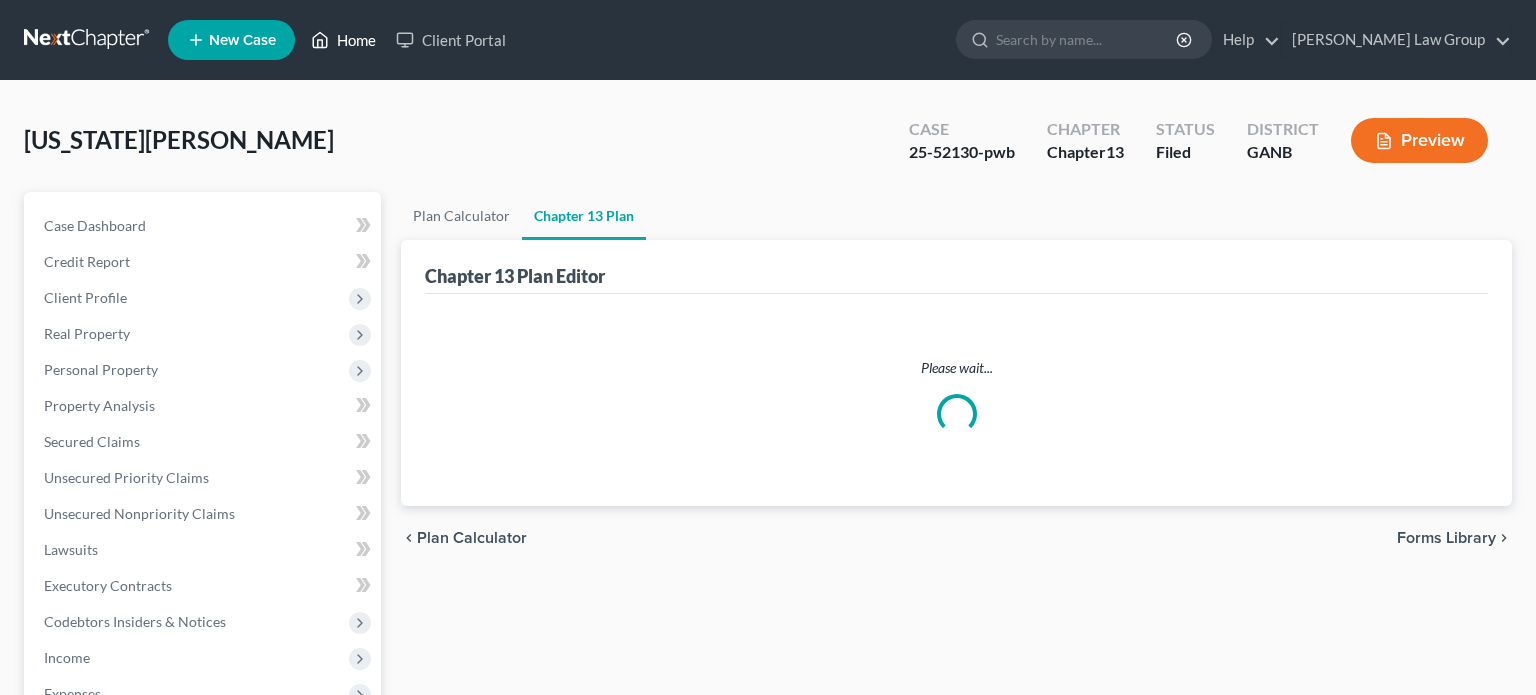 click on "Home" at bounding box center (343, 40) 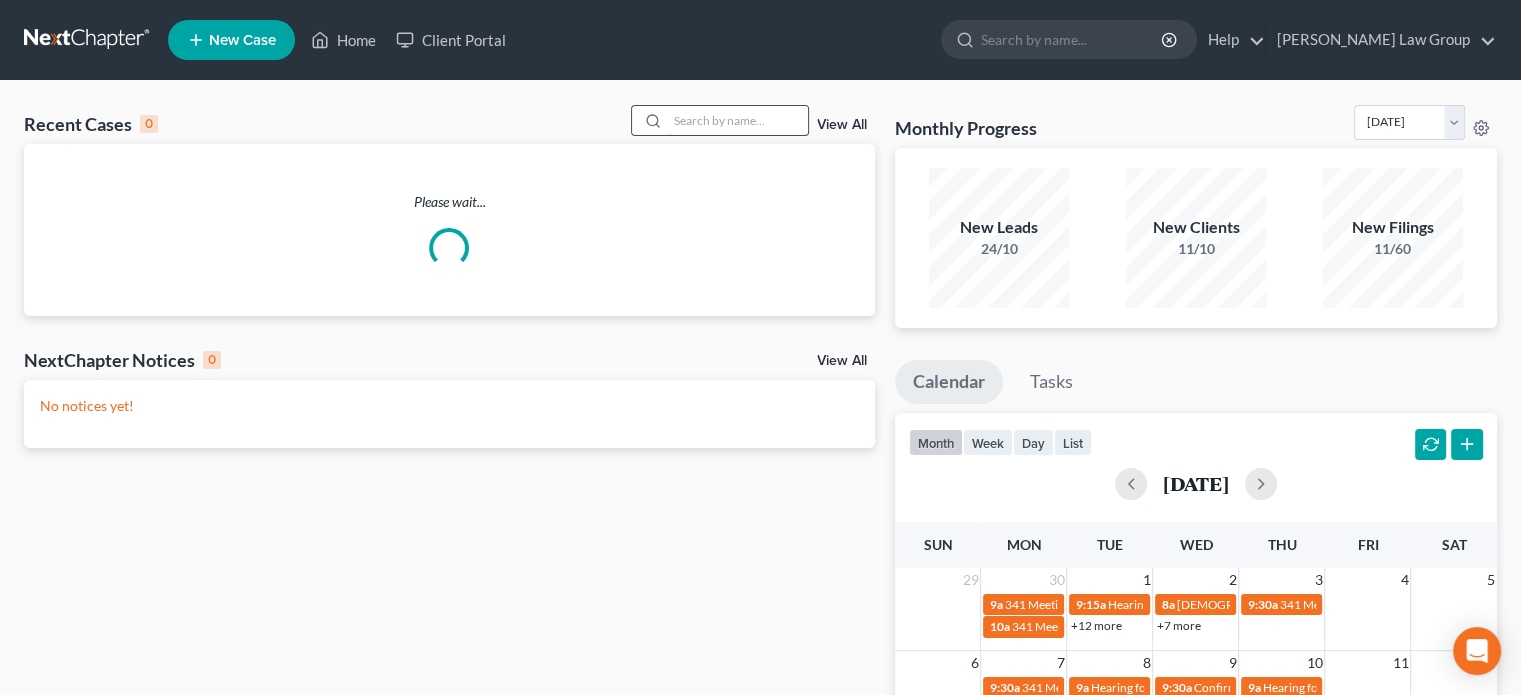 click at bounding box center (738, 120) 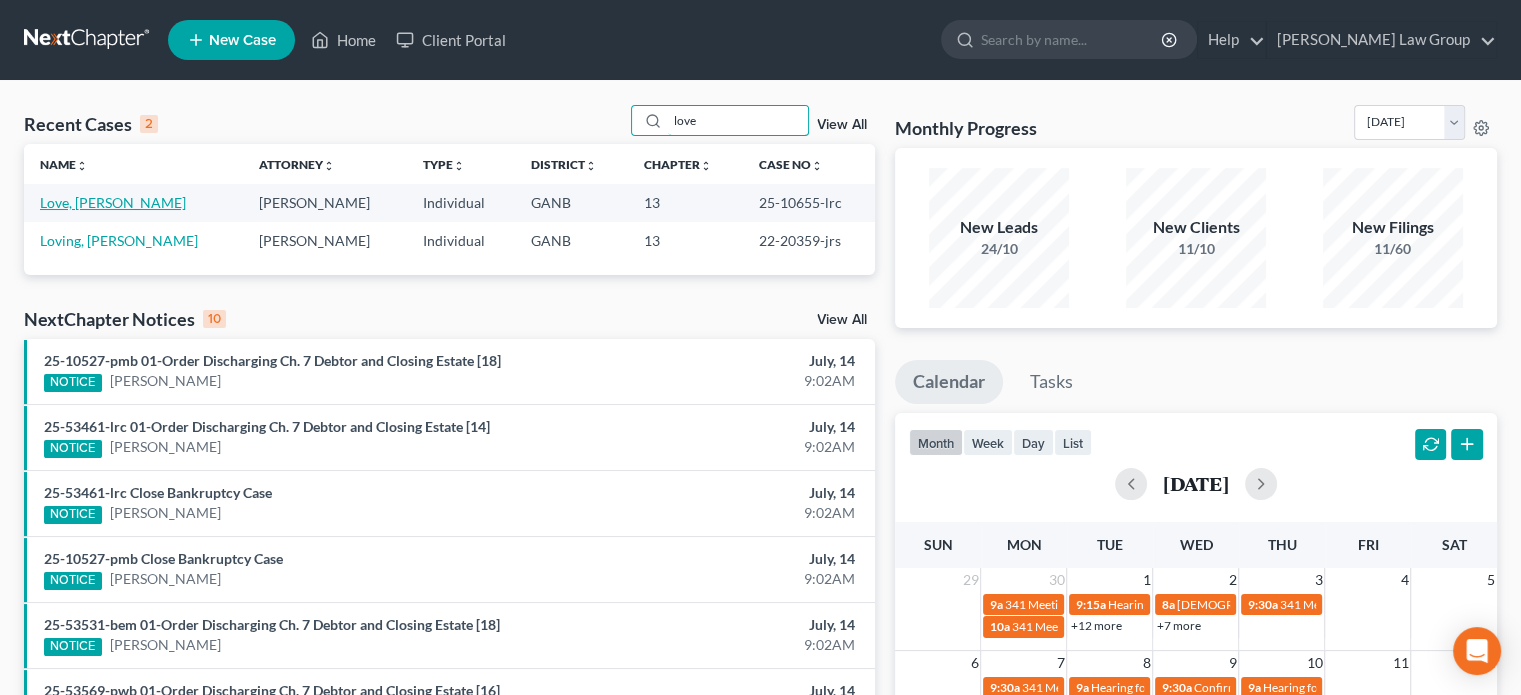type on "love" 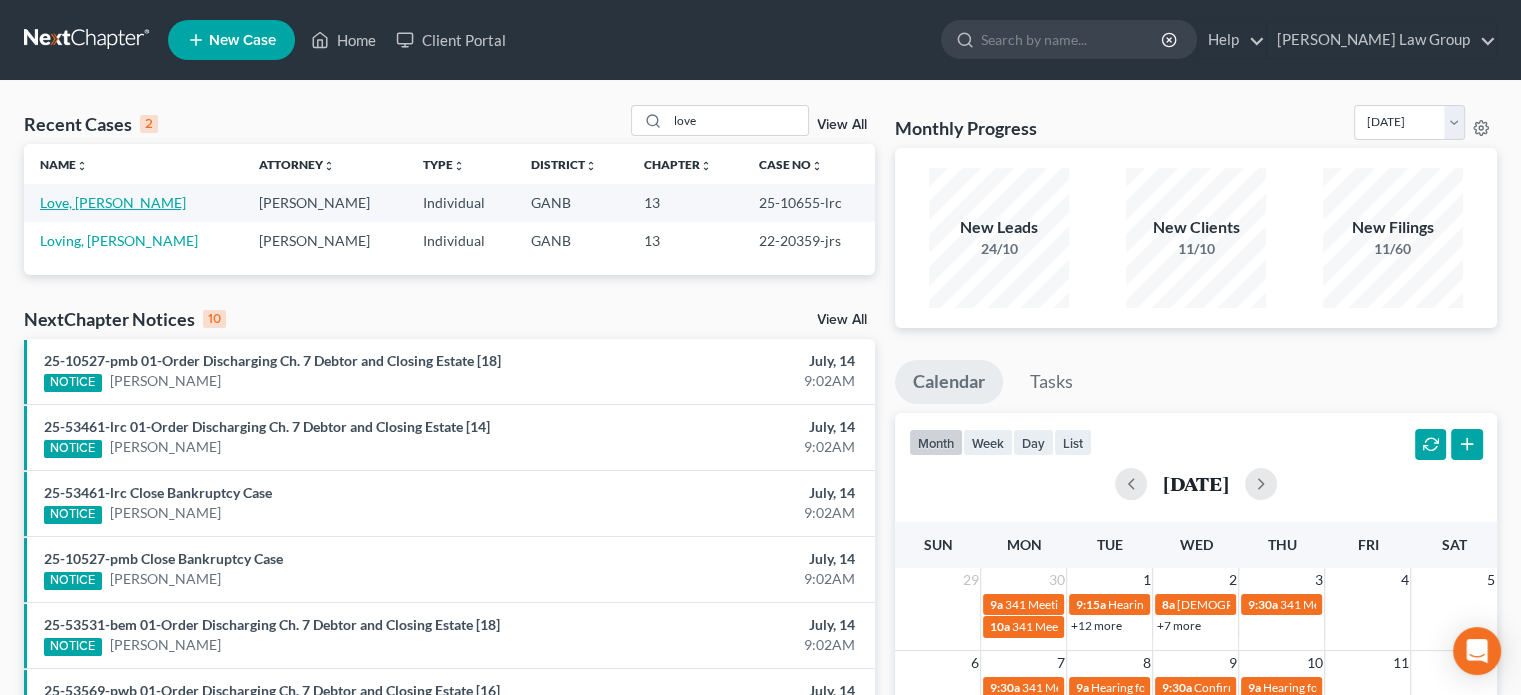 click on "Love, [PERSON_NAME]" at bounding box center [113, 202] 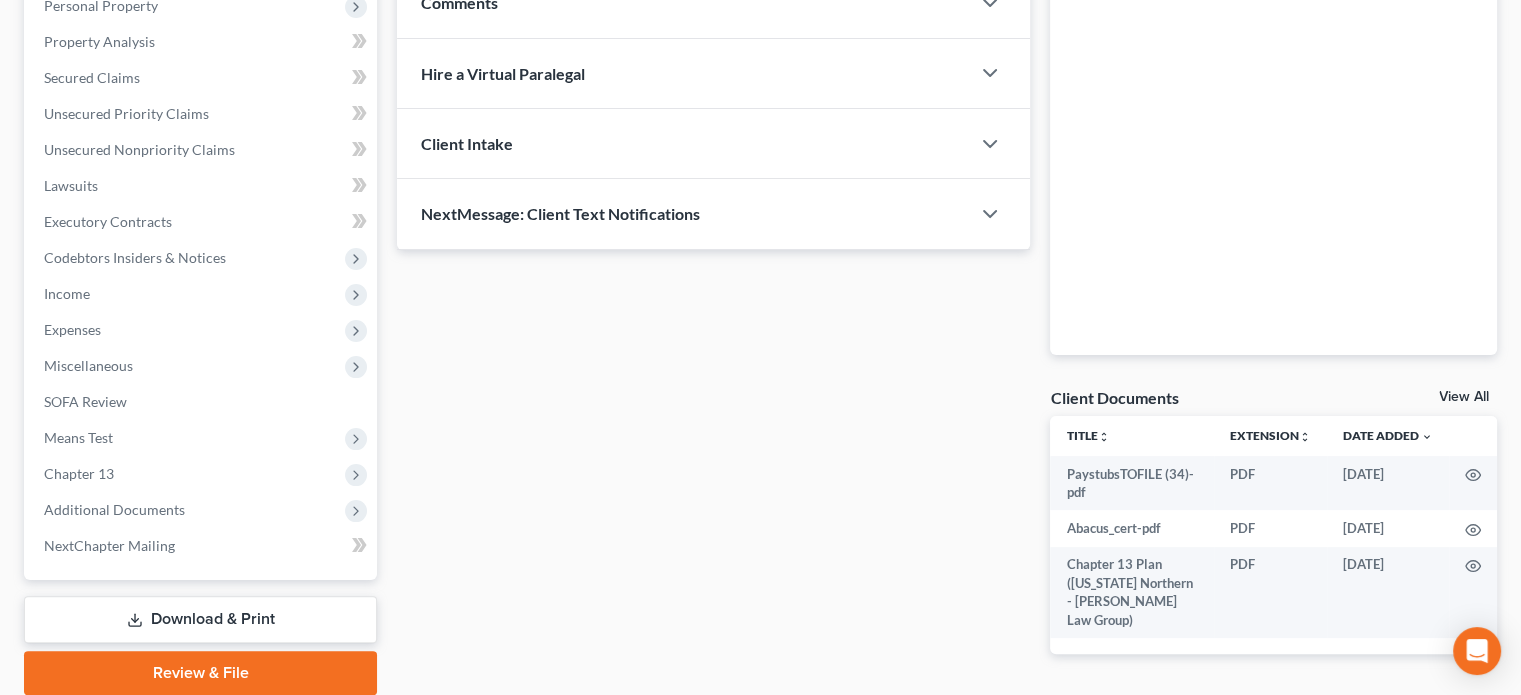 scroll, scrollTop: 438, scrollLeft: 0, axis: vertical 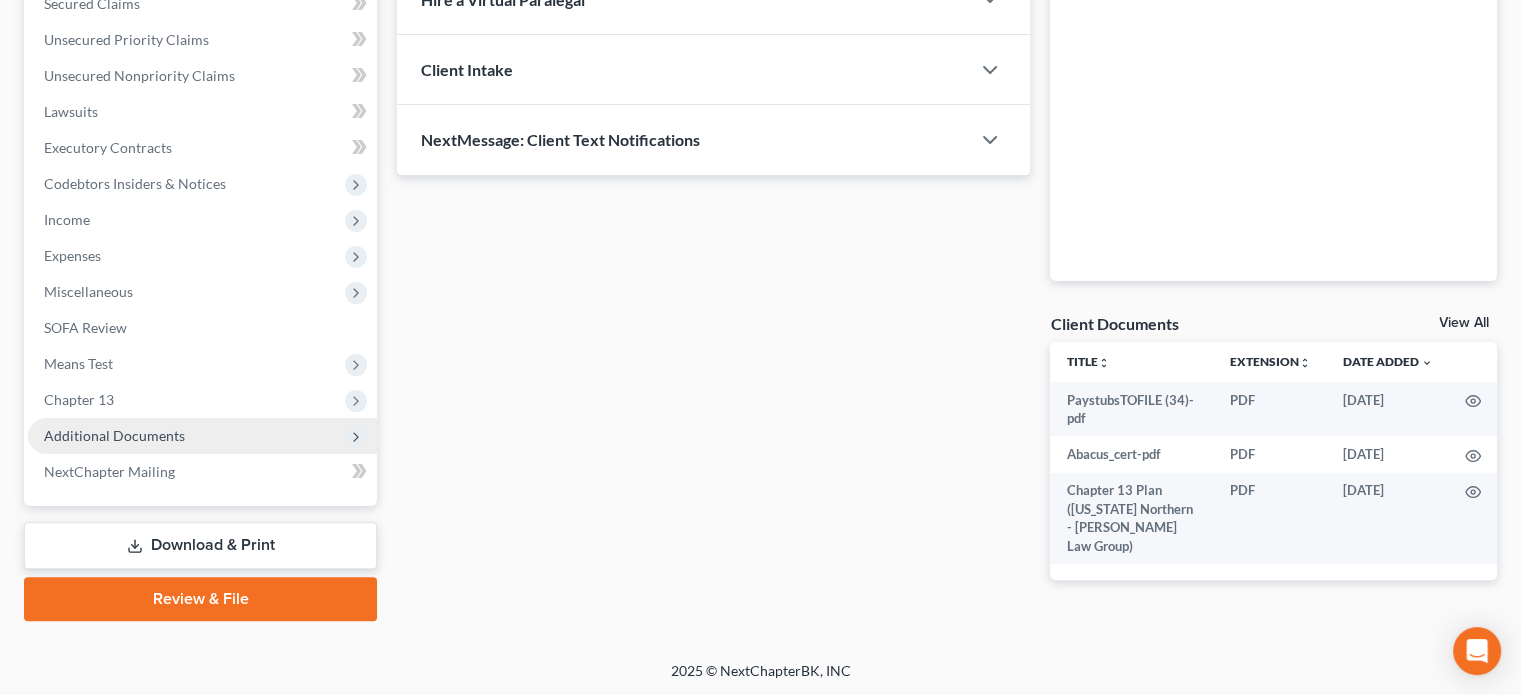 click on "Additional Documents" at bounding box center [114, 435] 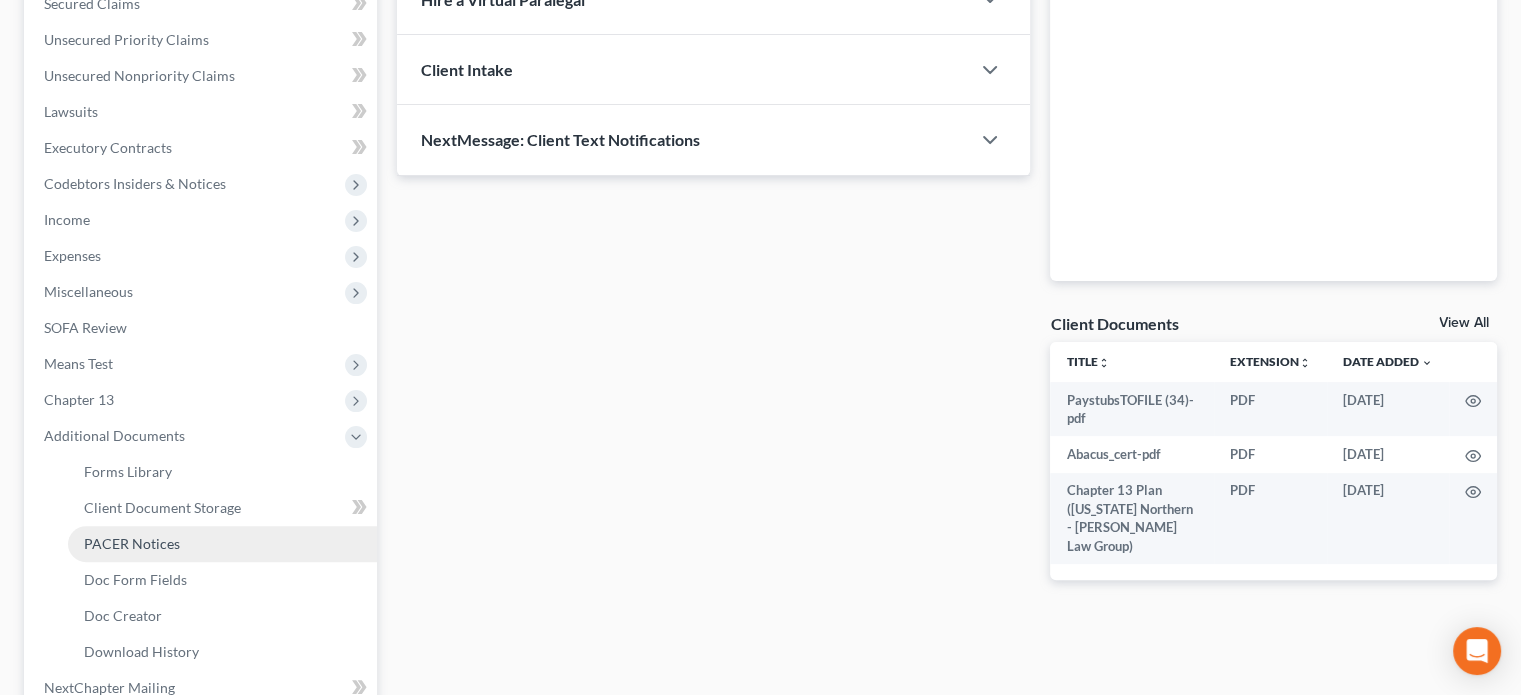 click on "PACER Notices" at bounding box center [132, 543] 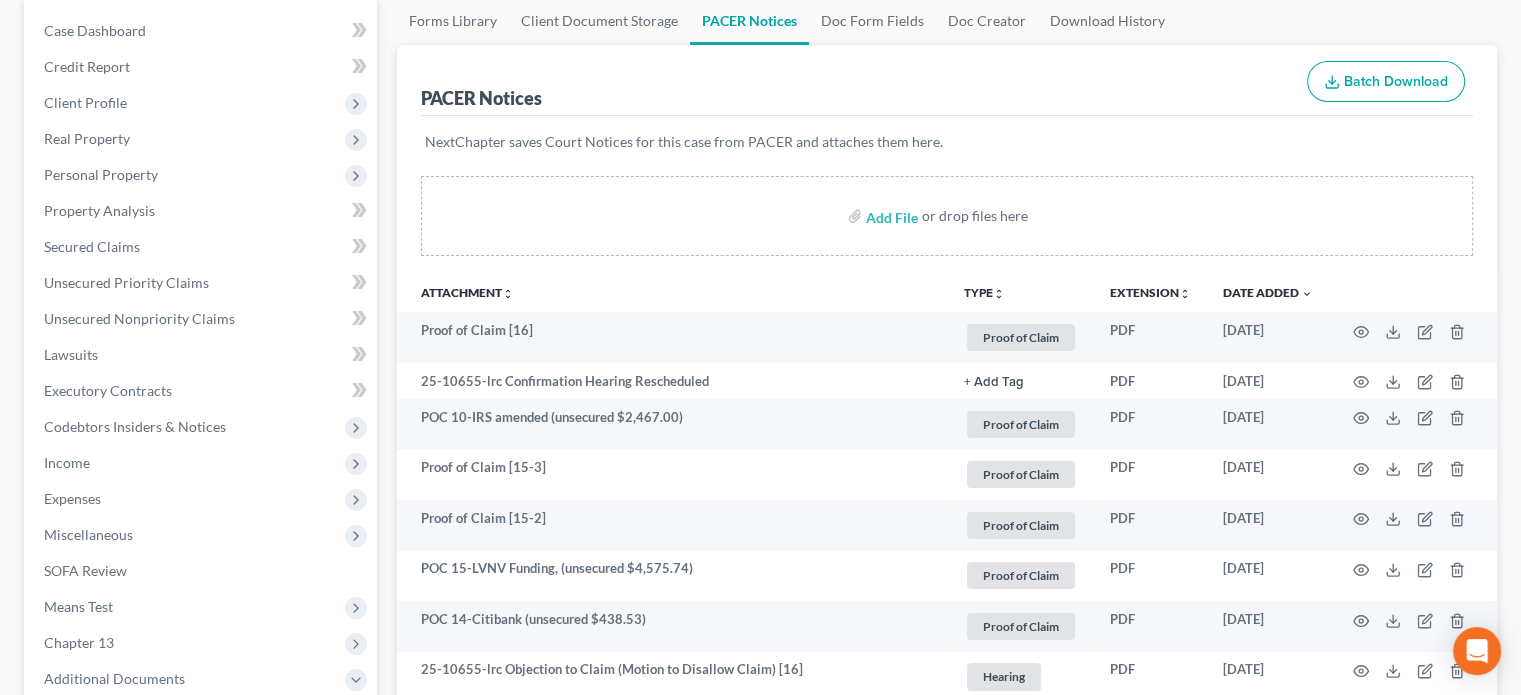 scroll, scrollTop: 200, scrollLeft: 0, axis: vertical 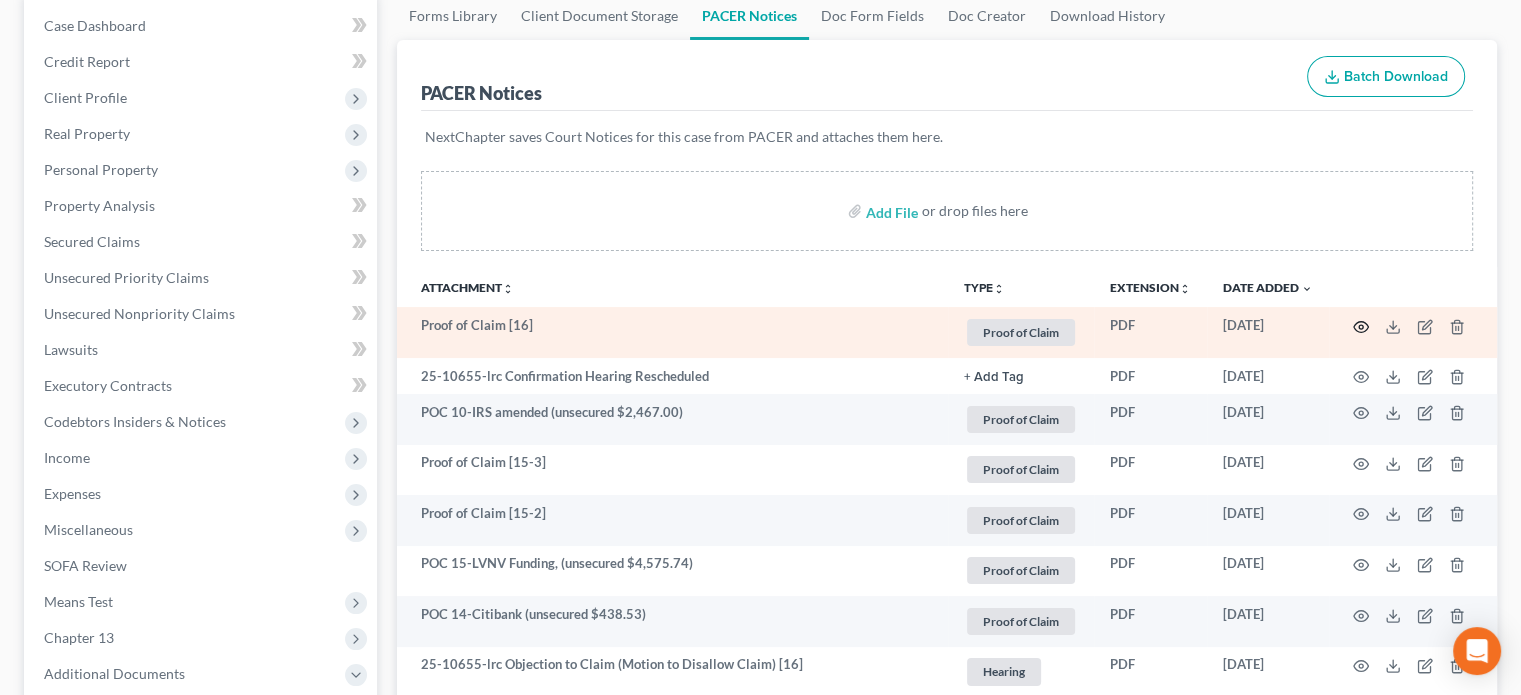 click 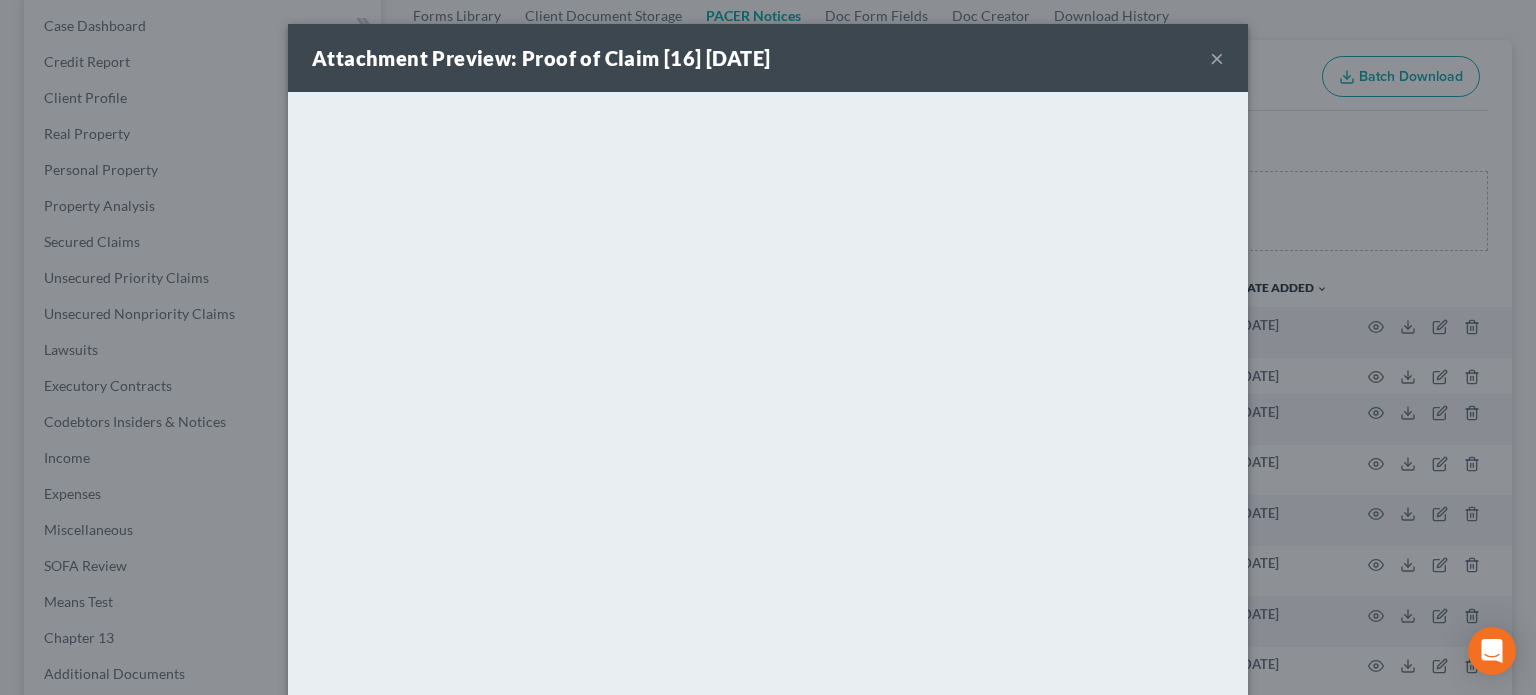 click on "×" at bounding box center [1217, 58] 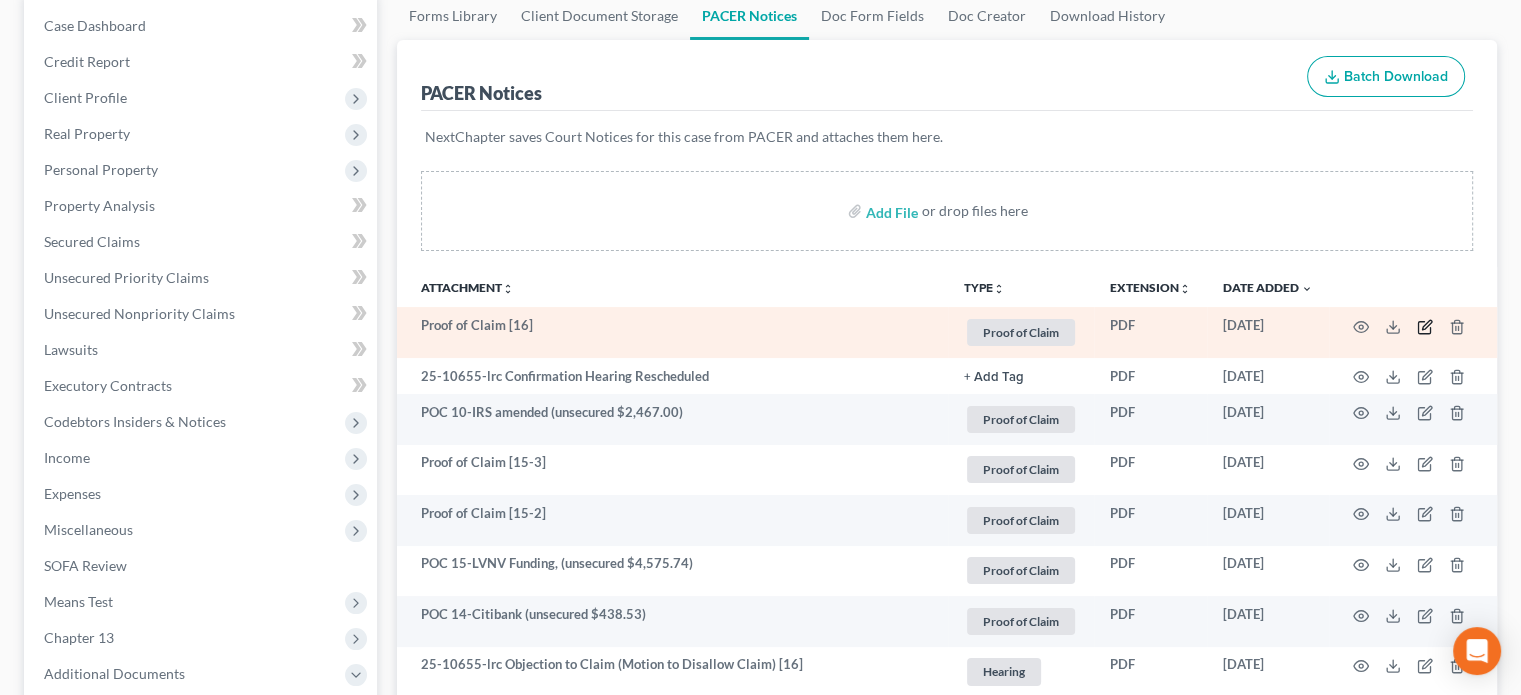 click 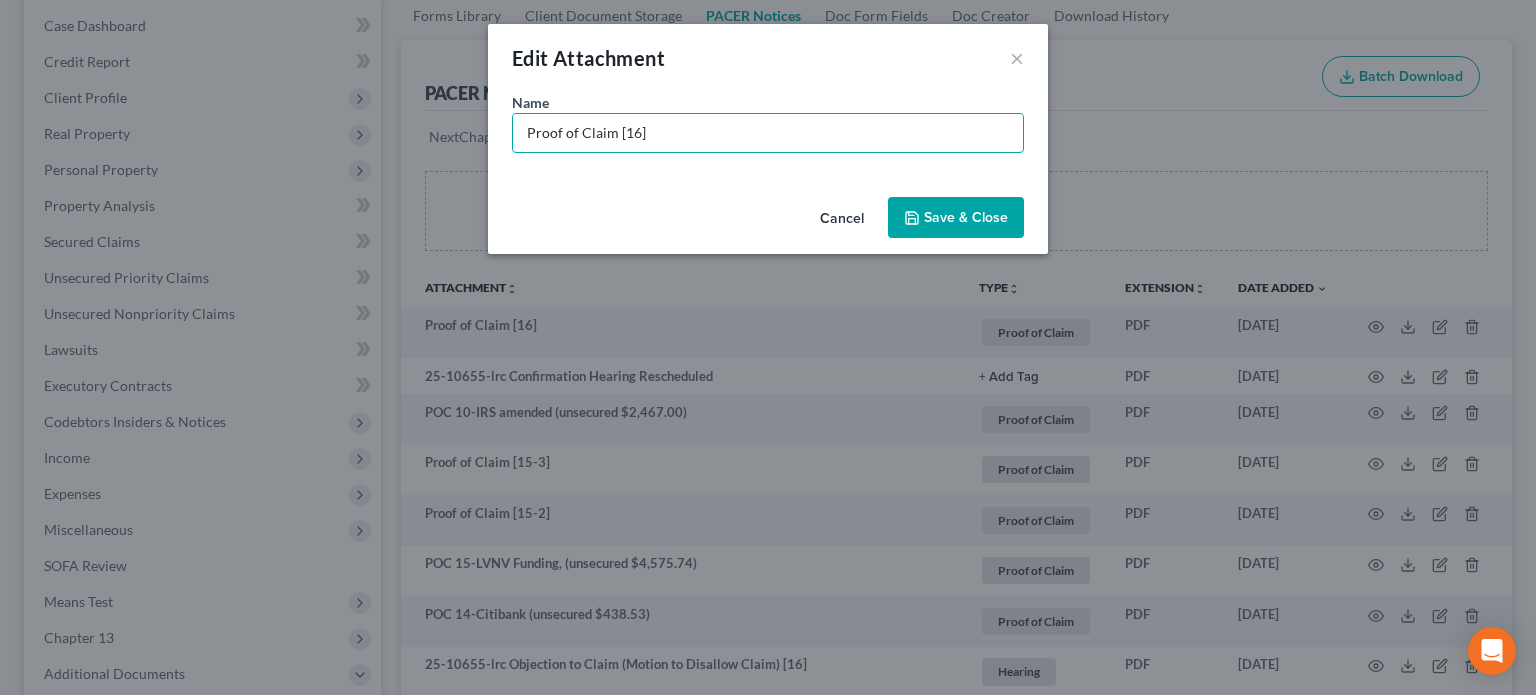 drag, startPoint x: 656, startPoint y: 133, endPoint x: 280, endPoint y: 63, distance: 382.46045 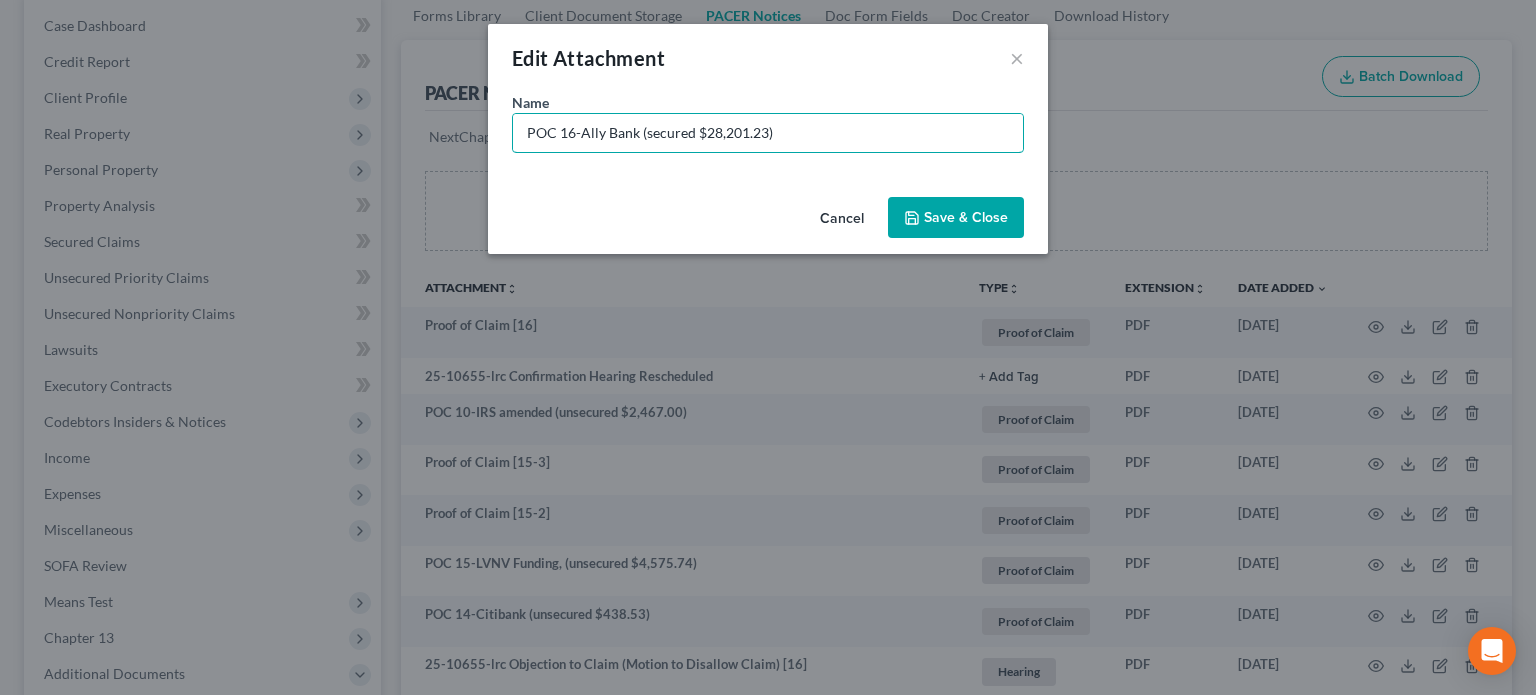 type on "POC 16-Ally Bank (secured $28,201.23)" 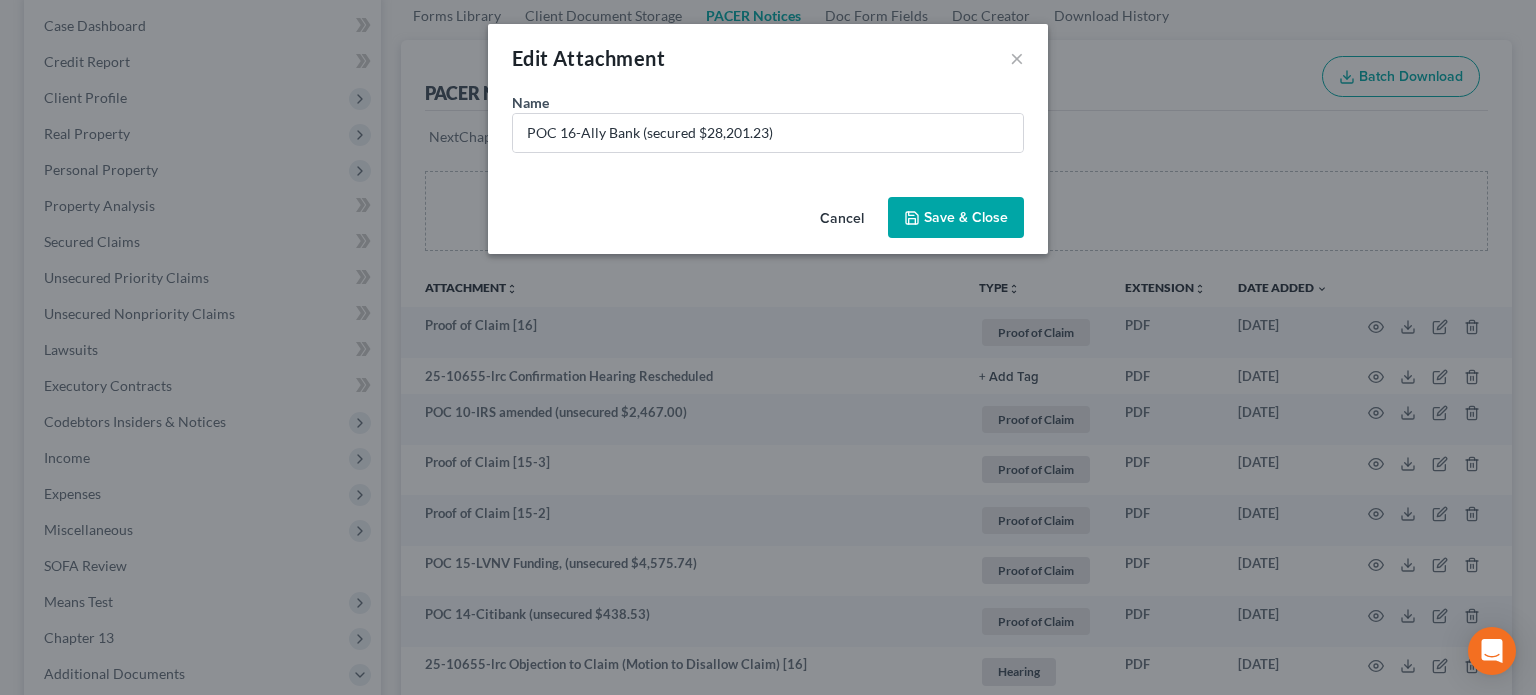 click on "Save & Close" at bounding box center [956, 218] 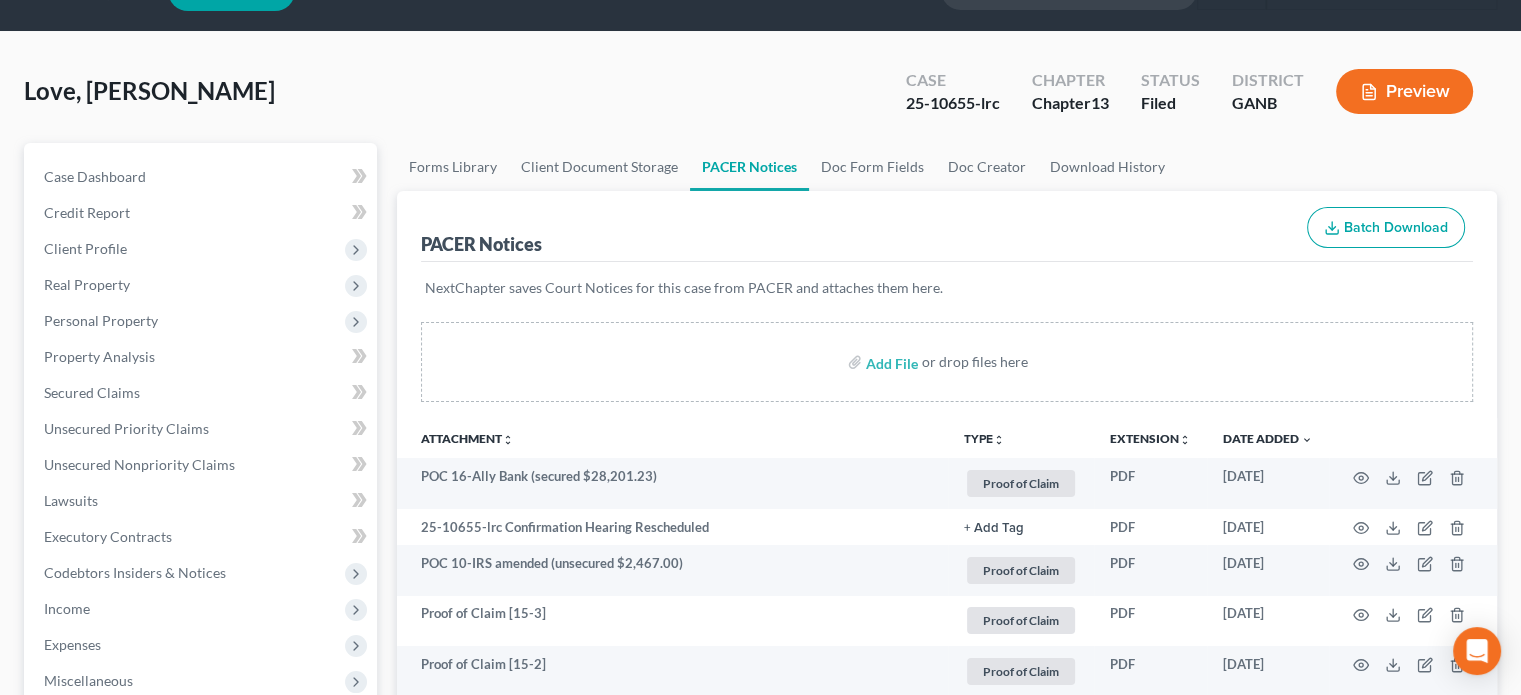scroll, scrollTop: 0, scrollLeft: 0, axis: both 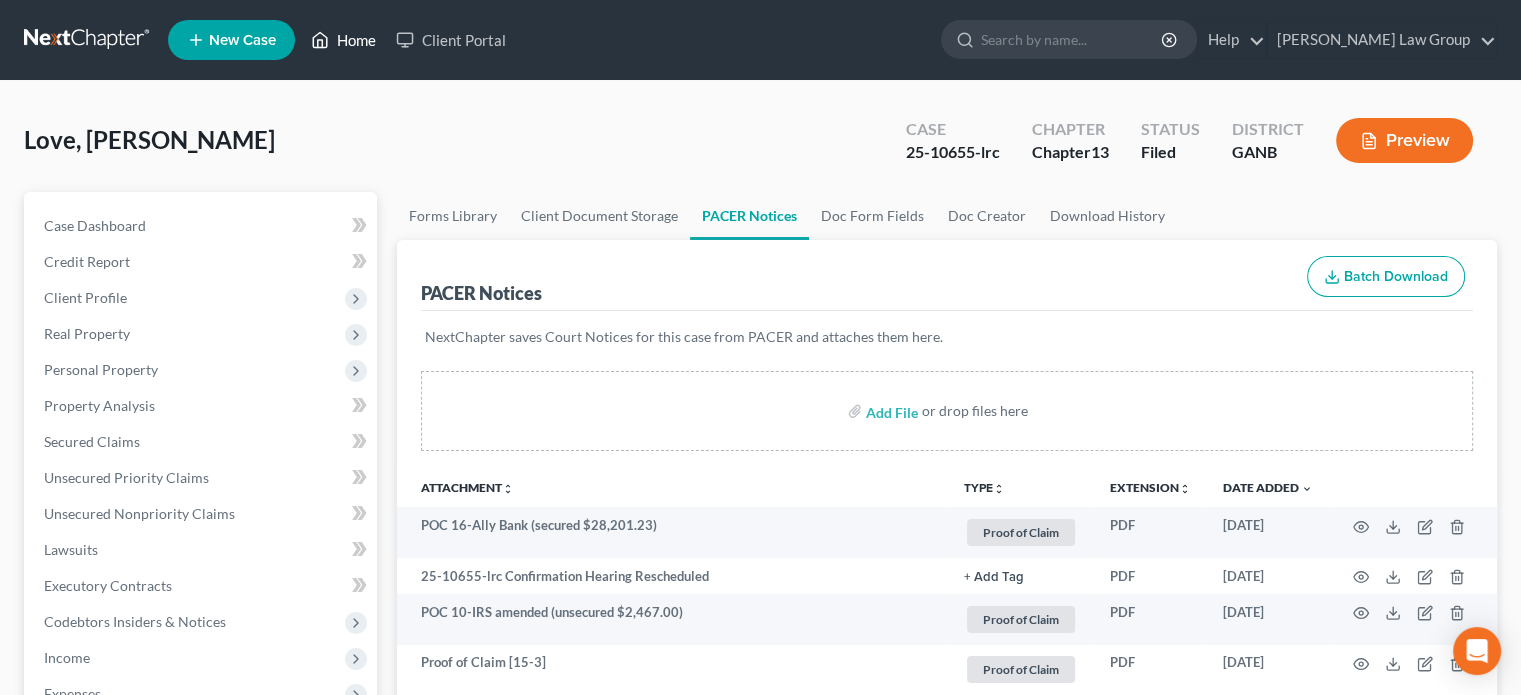 click on "Home" at bounding box center (343, 40) 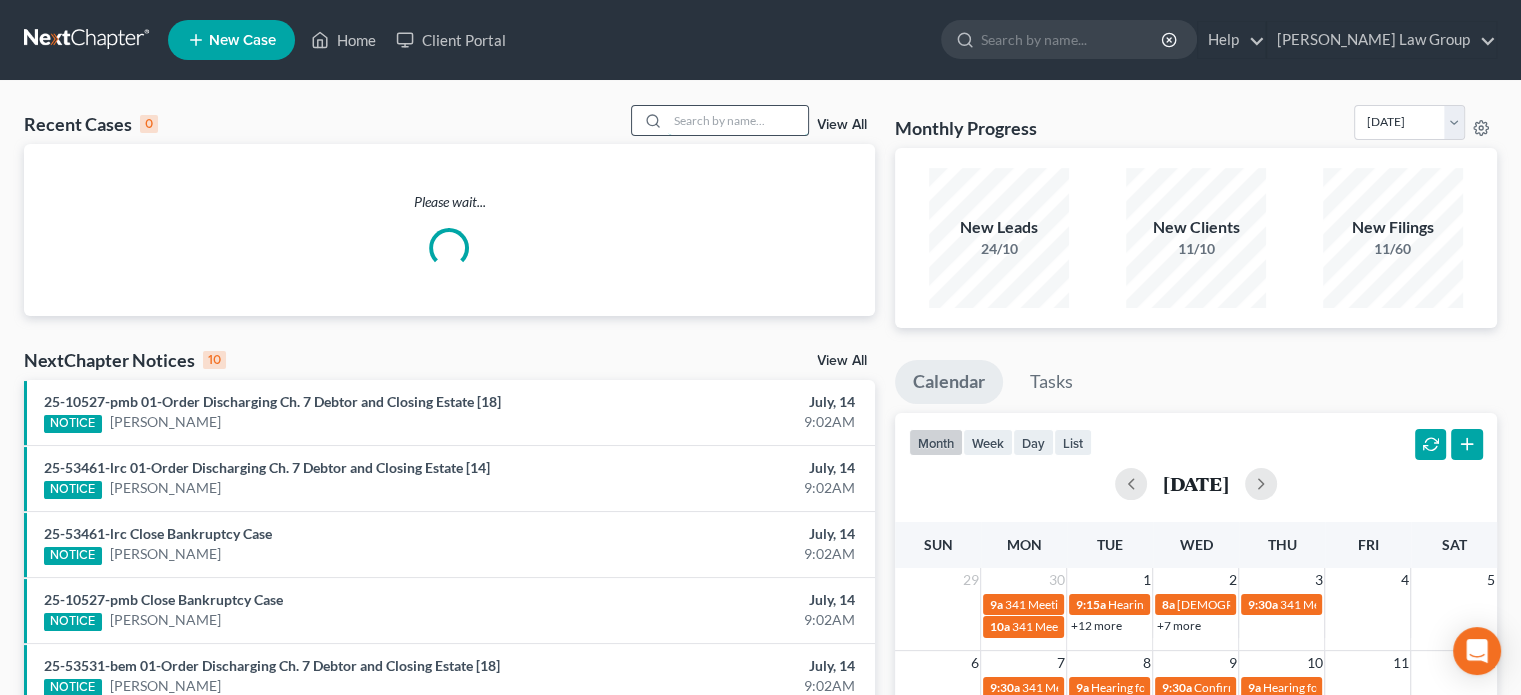 click at bounding box center (738, 120) 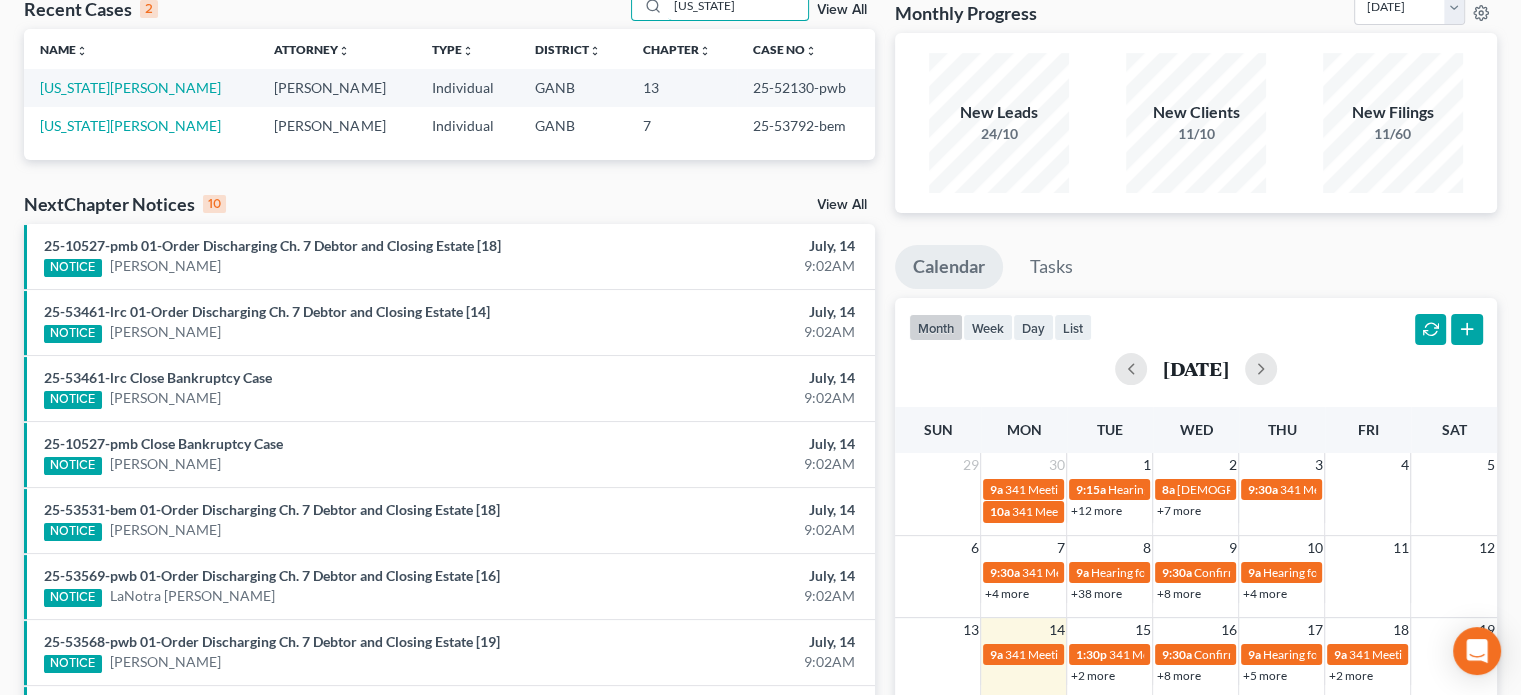 scroll, scrollTop: 100, scrollLeft: 0, axis: vertical 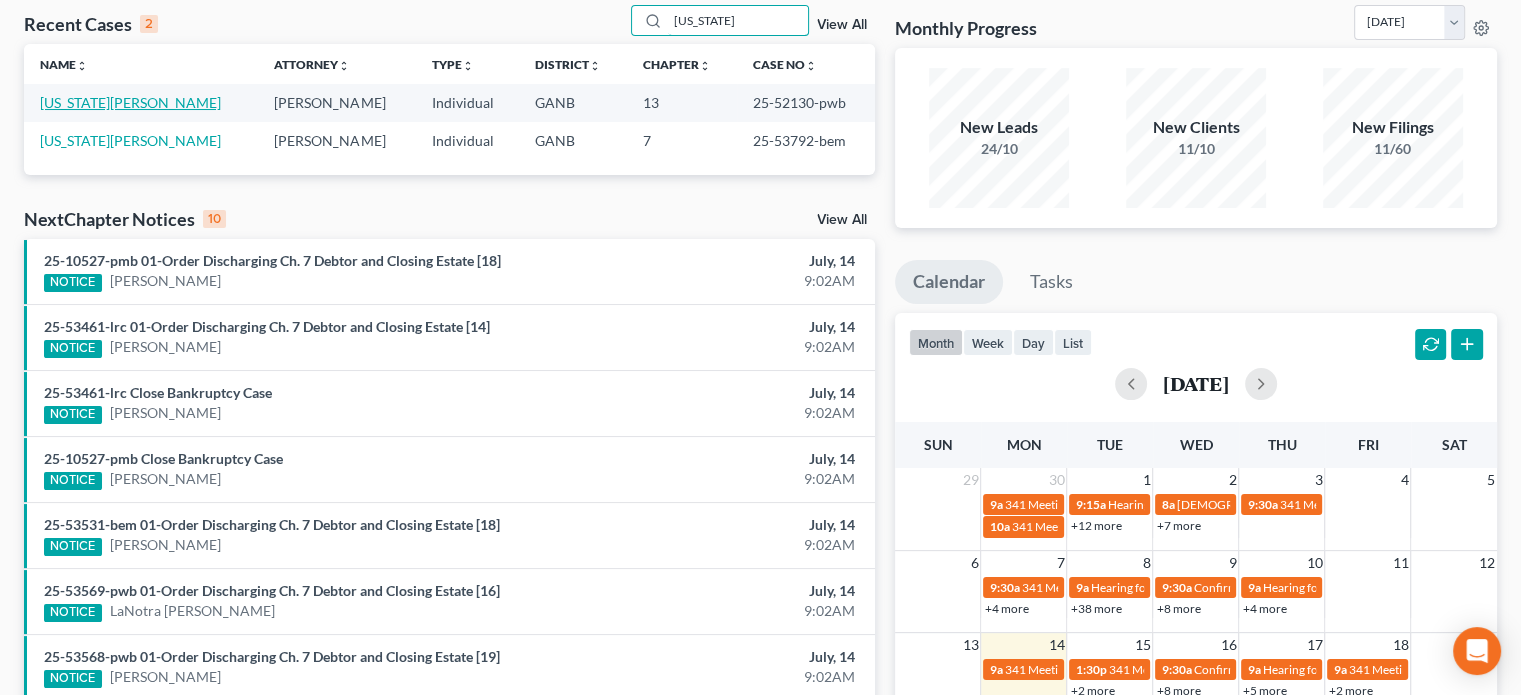 type on "[US_STATE]" 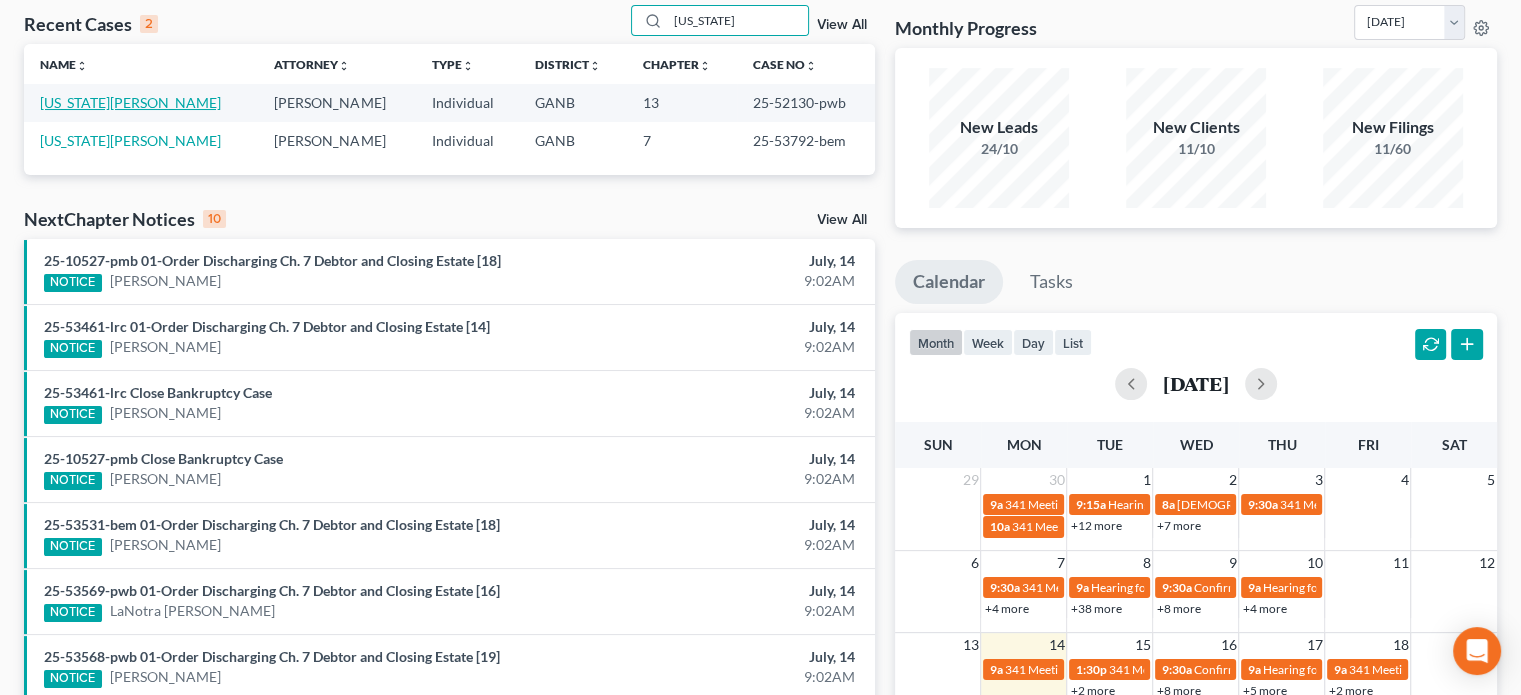 click on "[US_STATE][PERSON_NAME]" at bounding box center (130, 102) 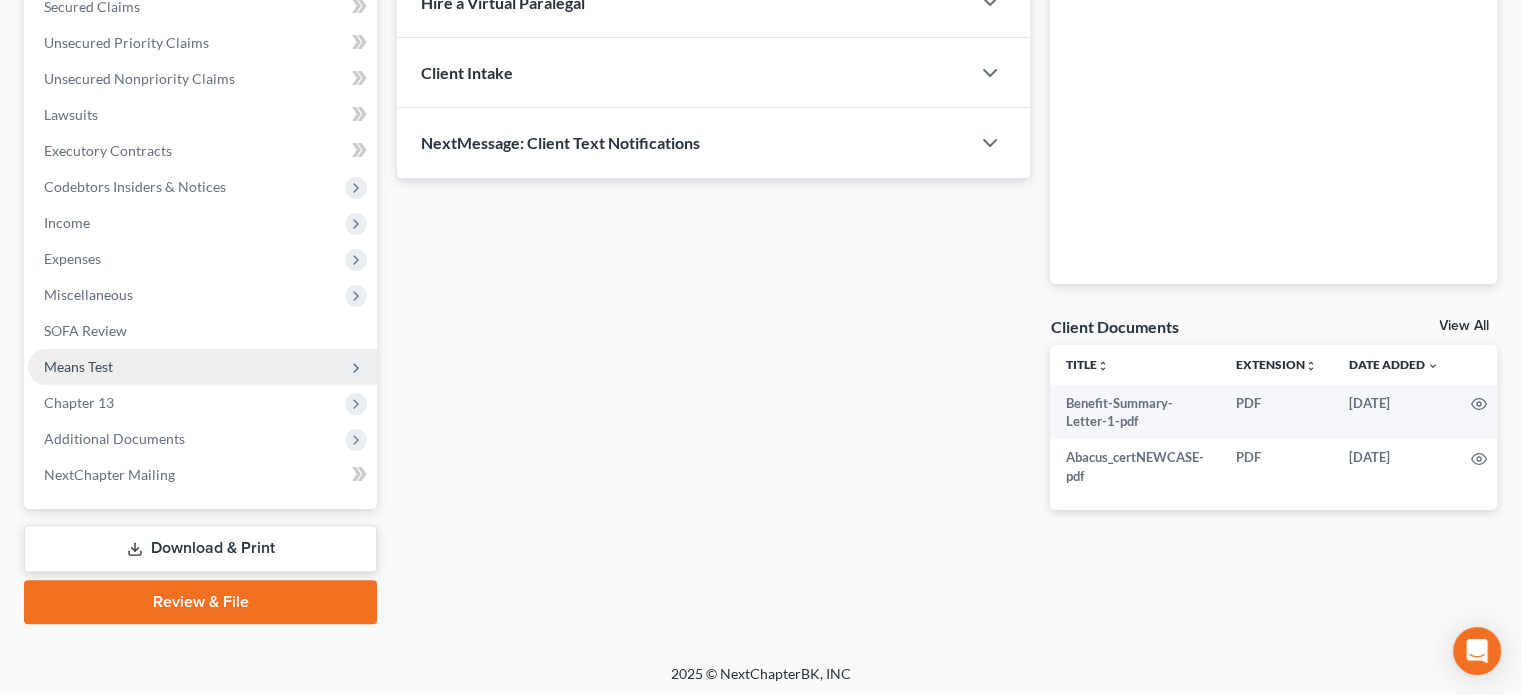 scroll, scrollTop: 438, scrollLeft: 0, axis: vertical 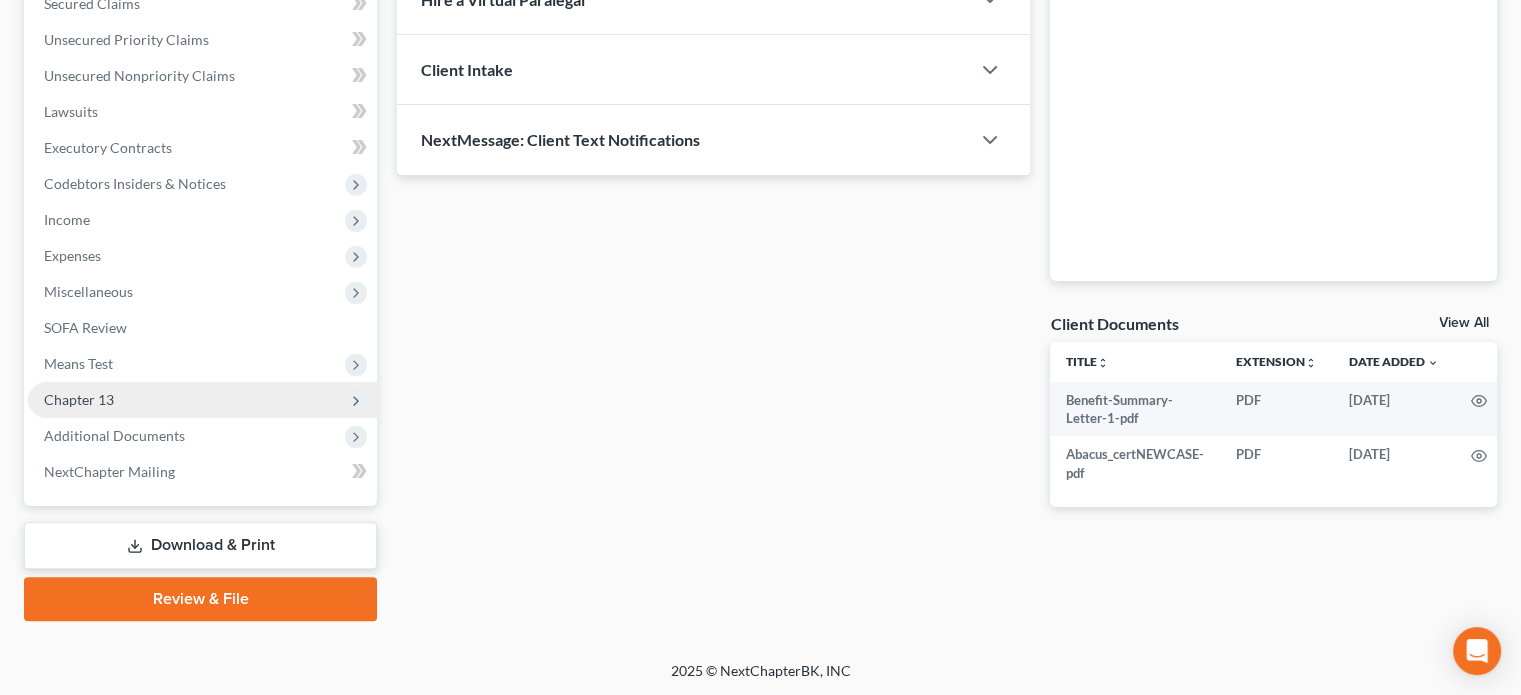 click on "Chapter 13" at bounding box center [79, 399] 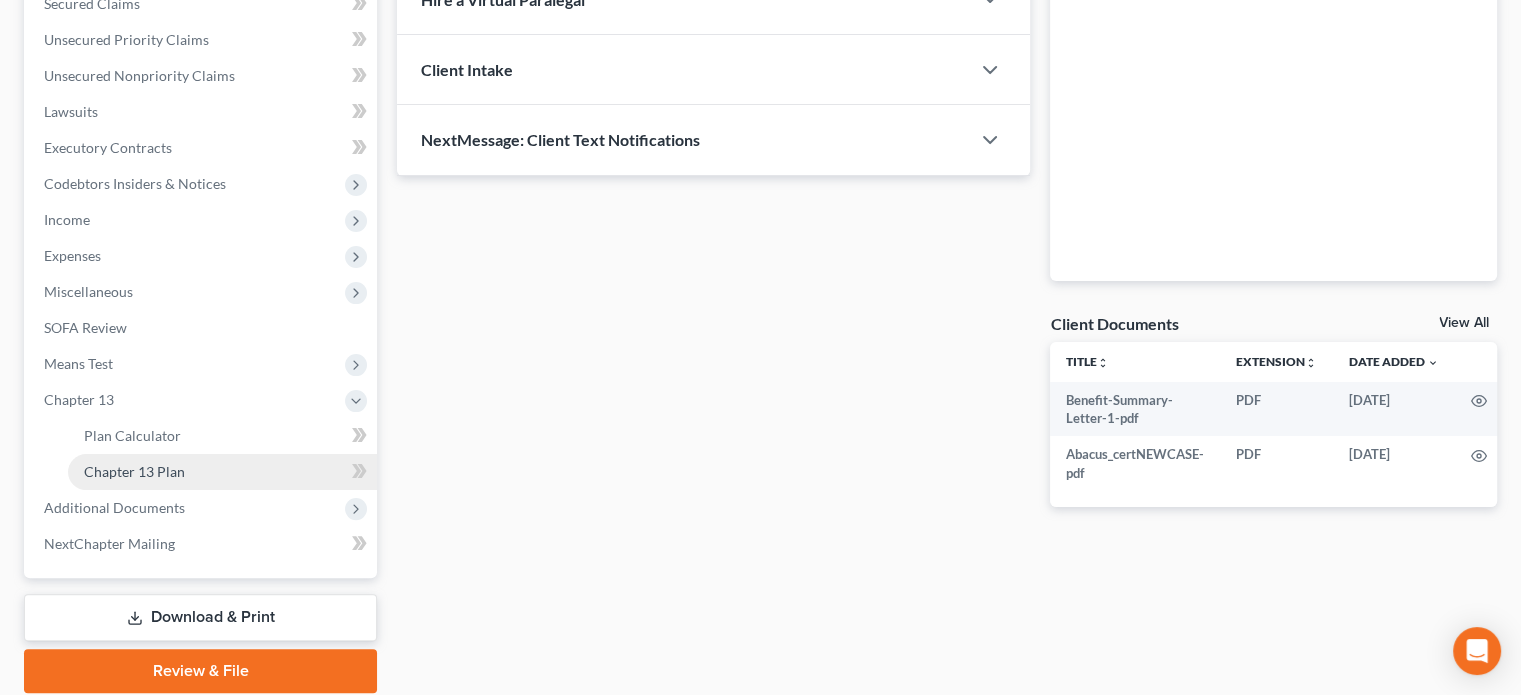 click on "Chapter 13 Plan" at bounding box center [134, 471] 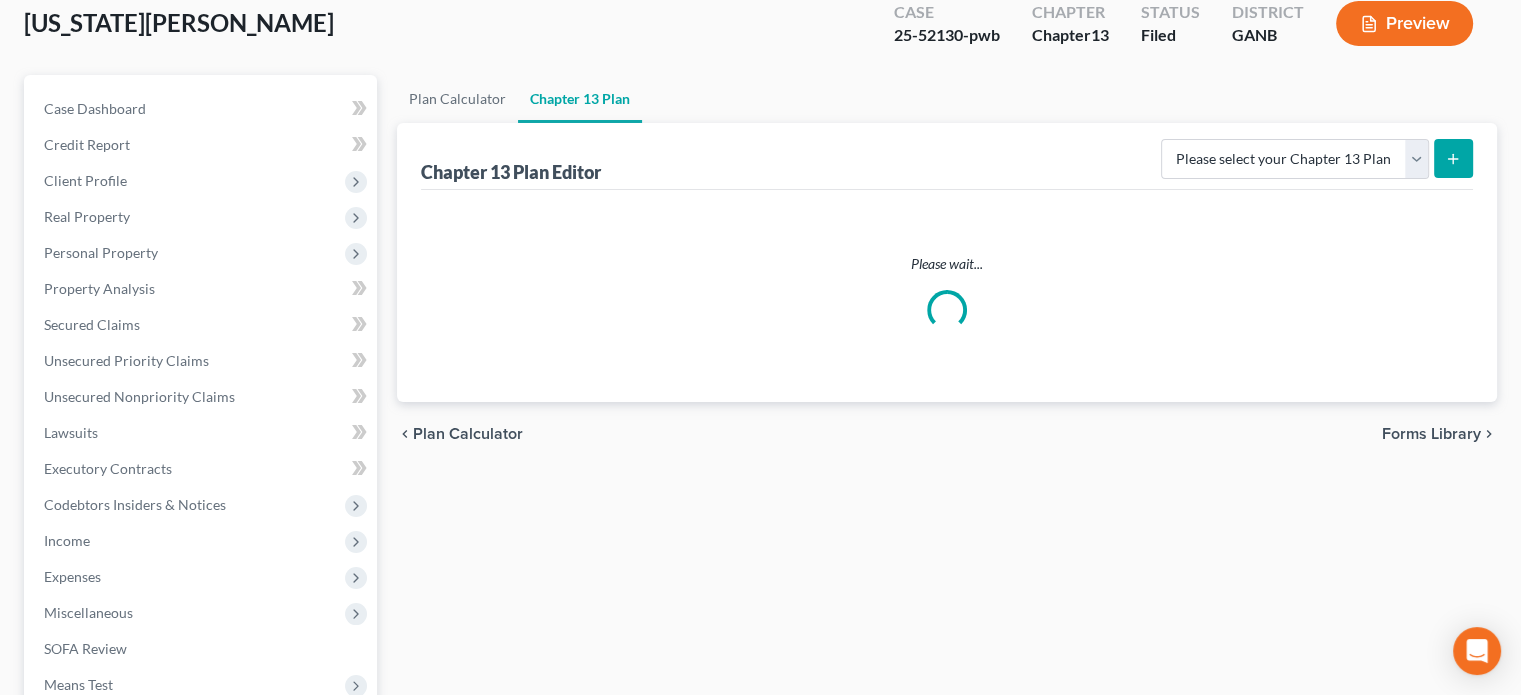 scroll, scrollTop: 0, scrollLeft: 0, axis: both 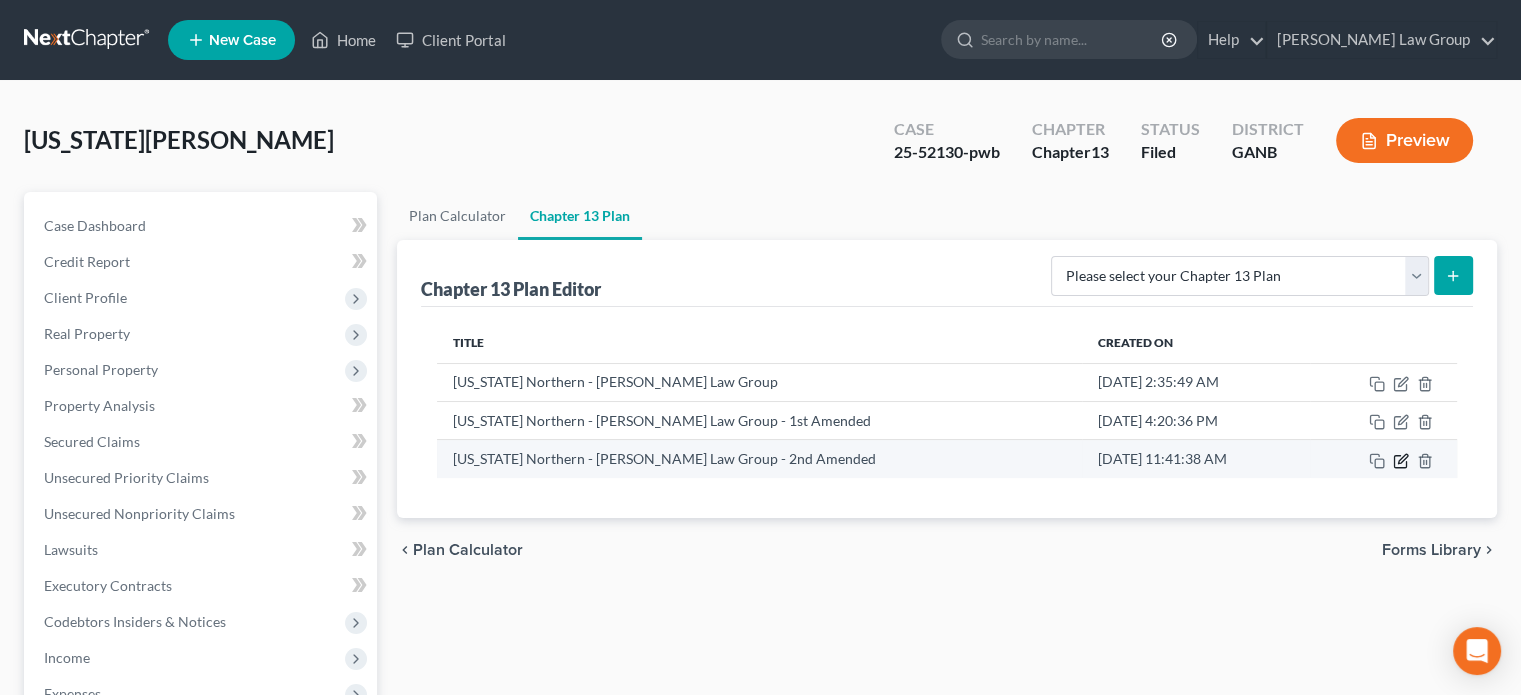 click 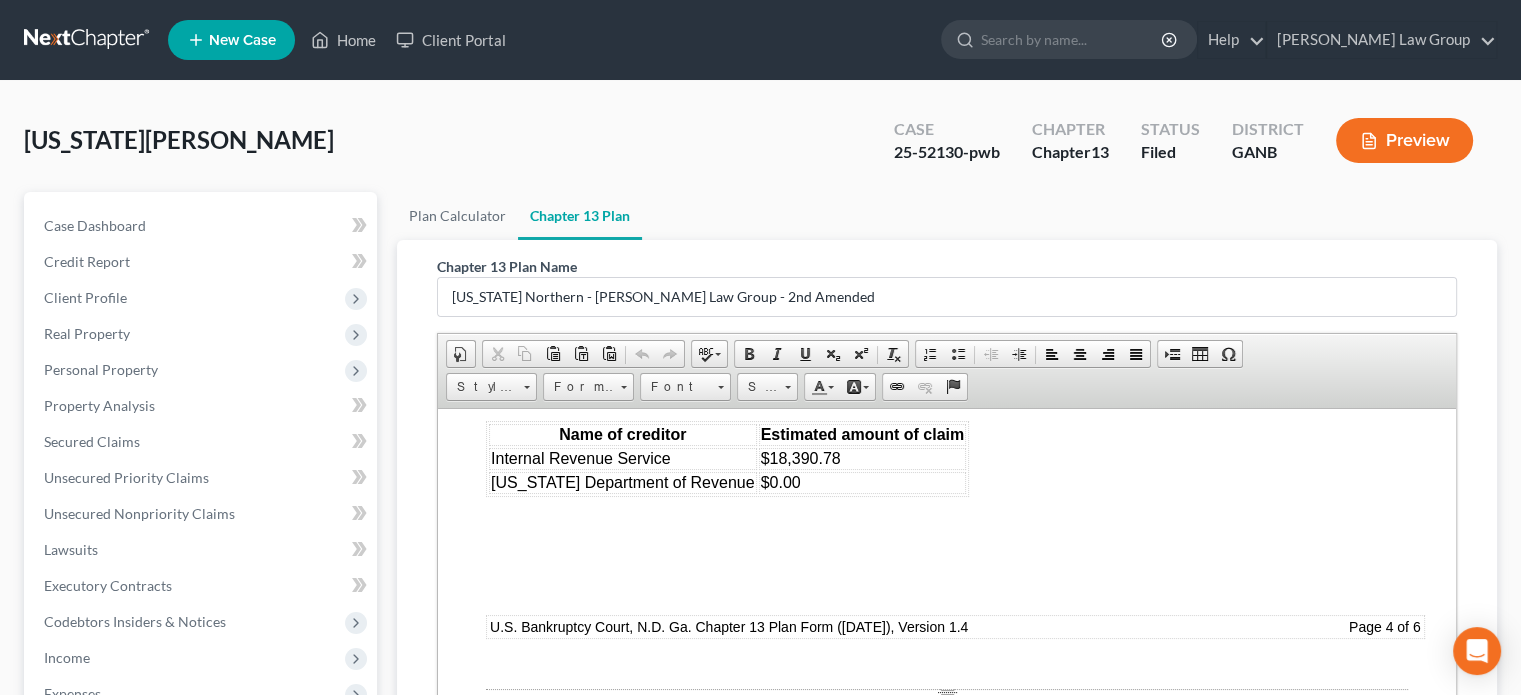 scroll, scrollTop: 7300, scrollLeft: 0, axis: vertical 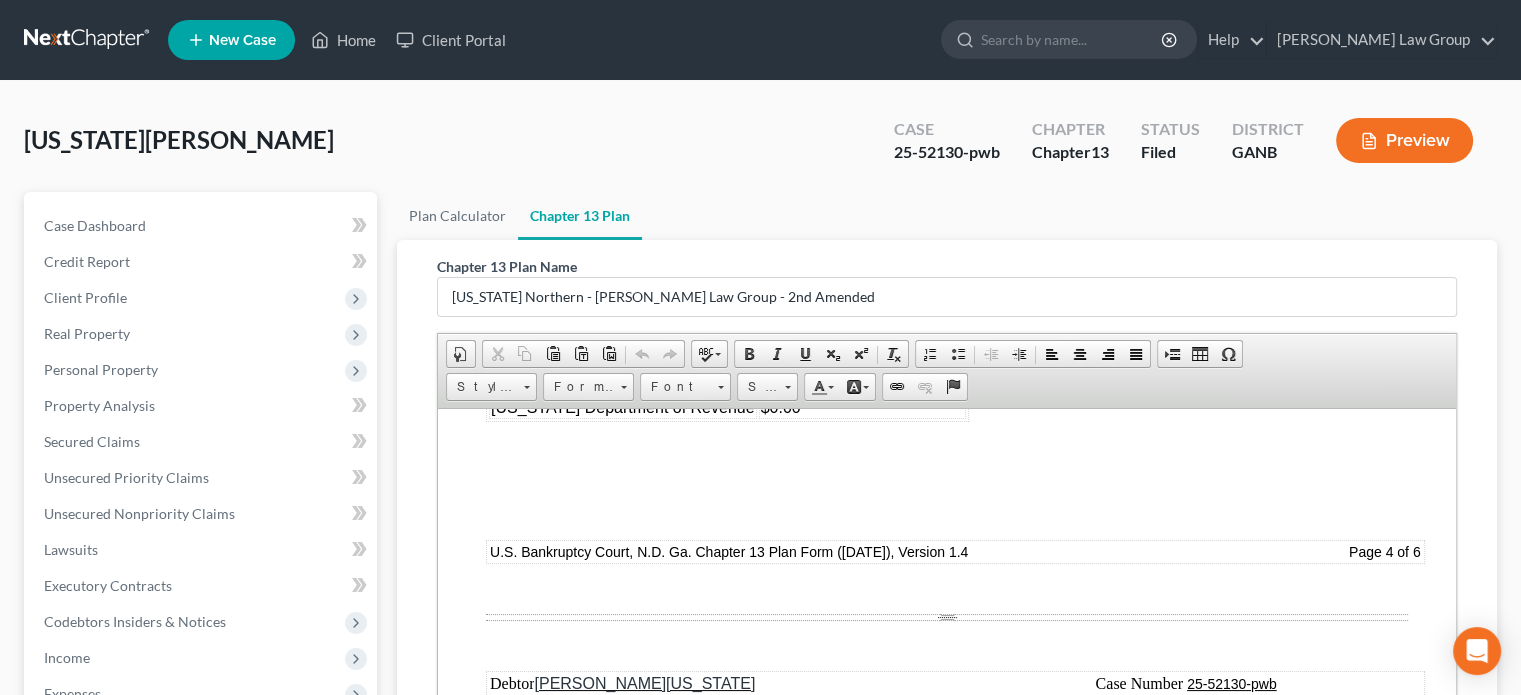 click on "[US_STATE][PERSON_NAME] Upgraded Case 25-52130-pwb Chapter Chapter  13 Status Filed District GANB Preview" at bounding box center (760, 148) 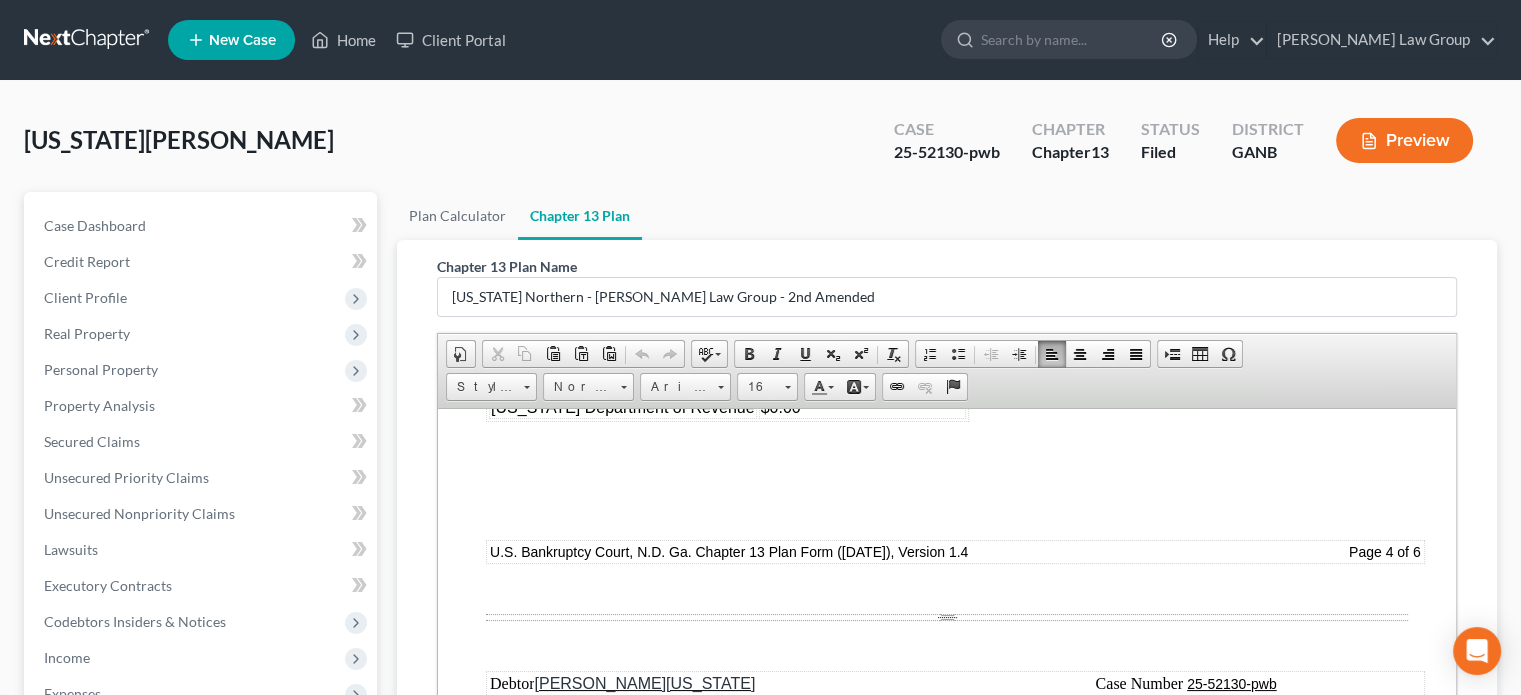 click on "$18,390.78" at bounding box center [863, 383] 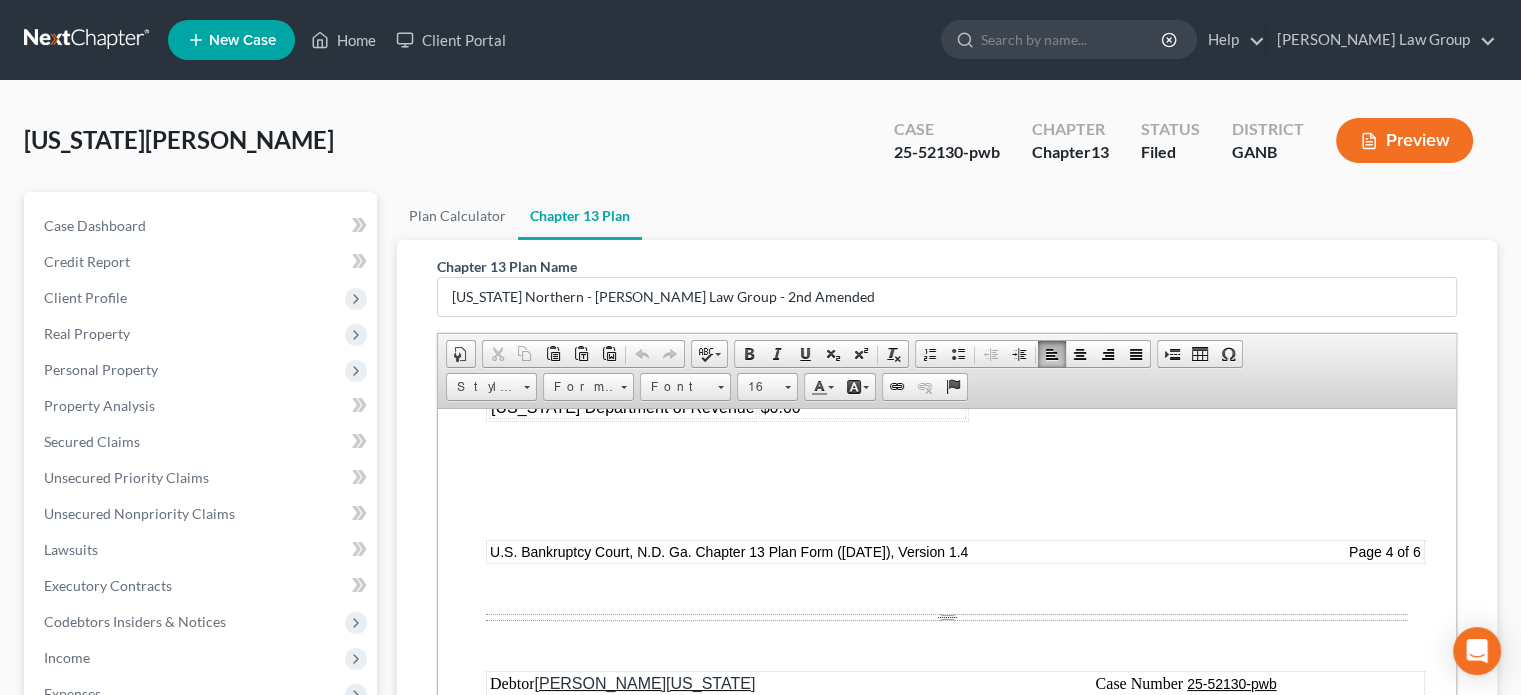 type 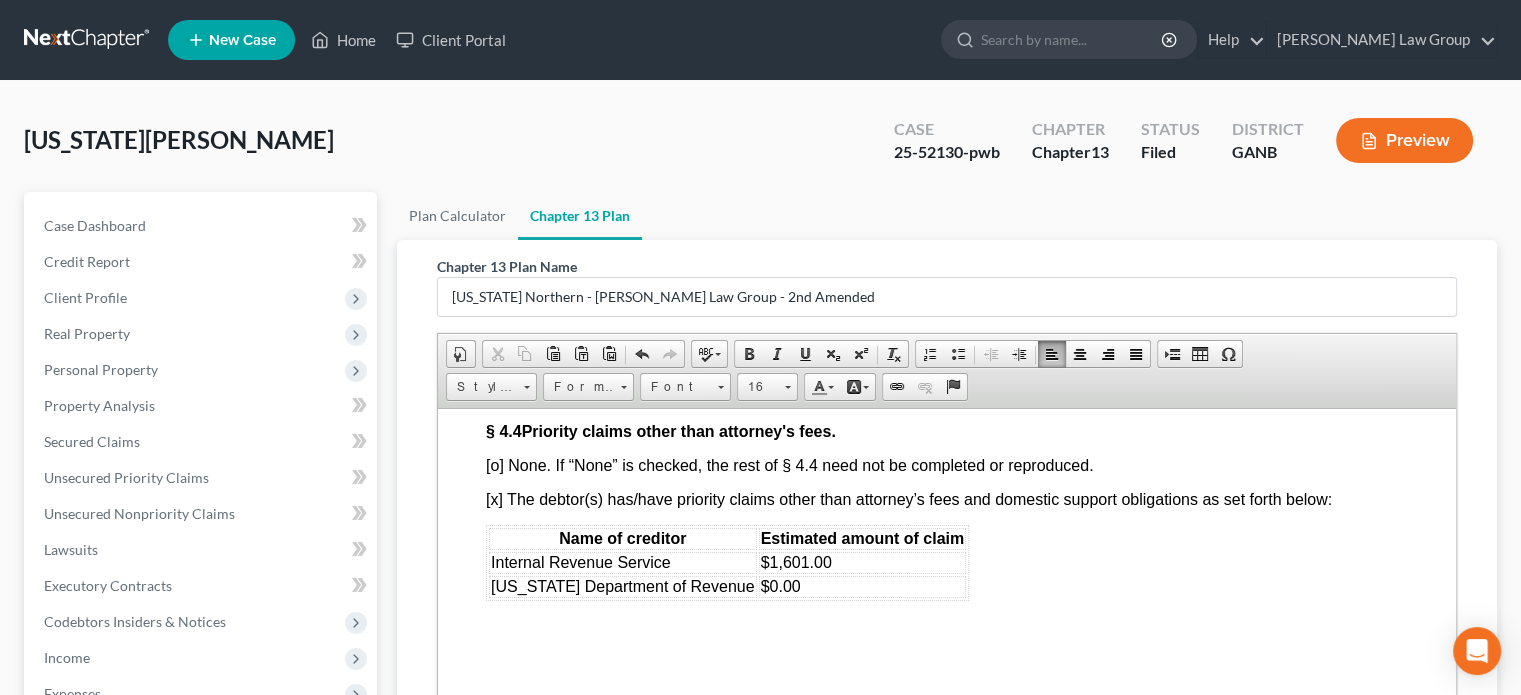 scroll, scrollTop: 7100, scrollLeft: 0, axis: vertical 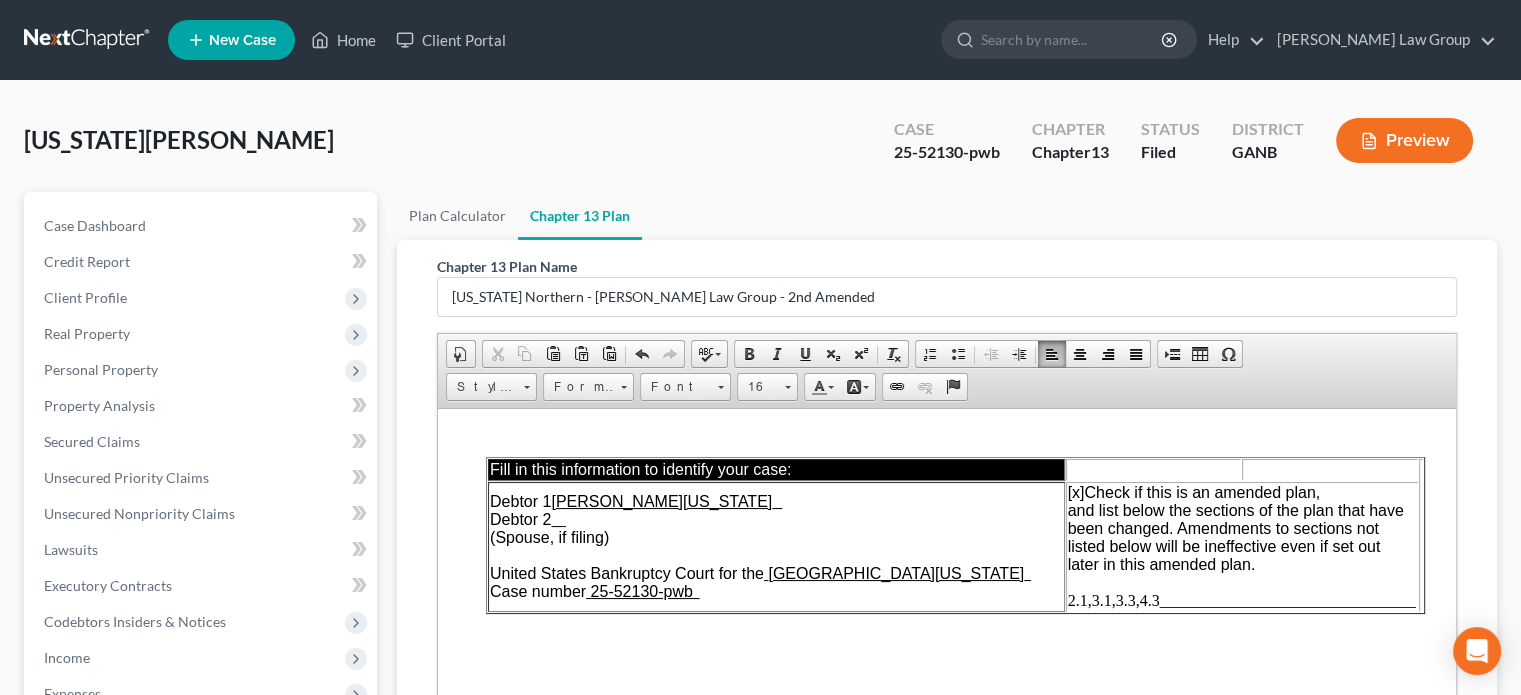 drag, startPoint x: 1445, startPoint y: 666, endPoint x: 1910, endPoint y: 826, distance: 491.75705 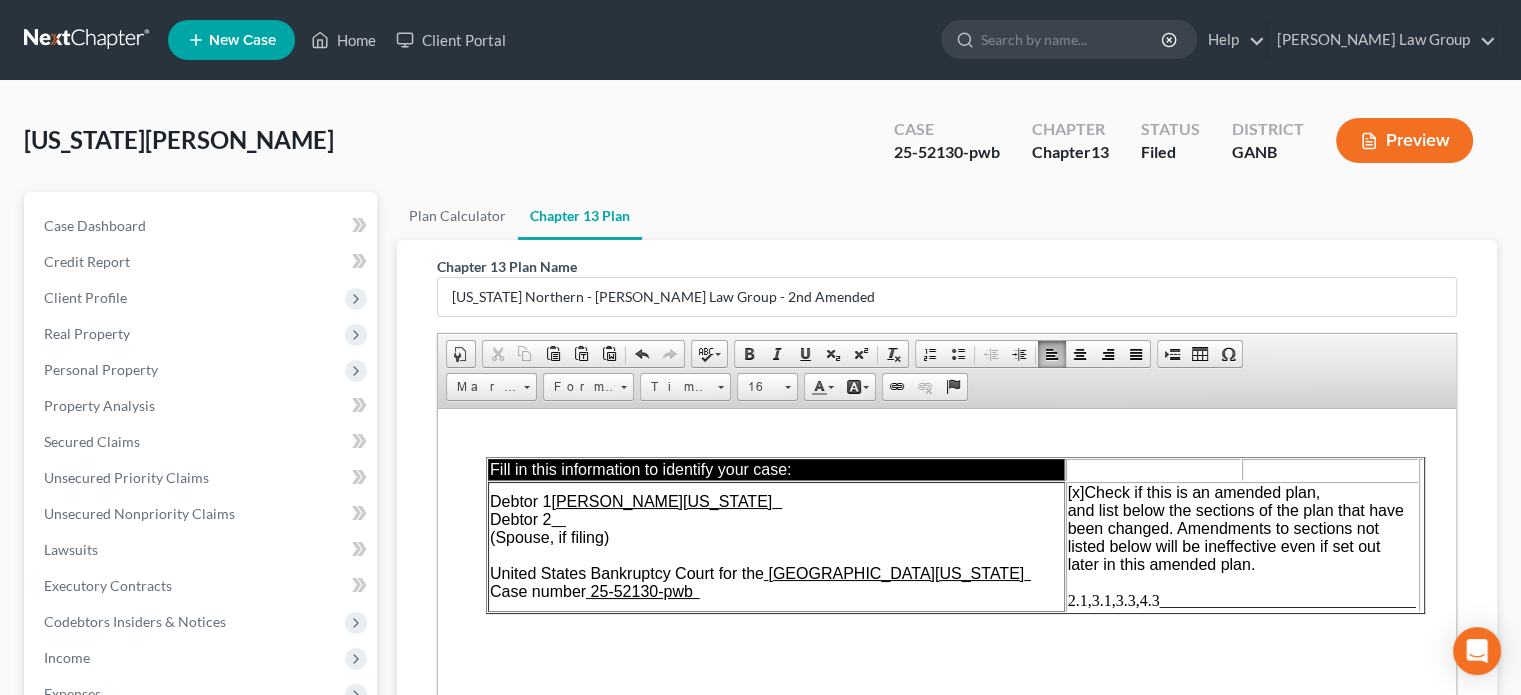 click on "2.1,3.1,3.3,4.3________________________________" at bounding box center (1242, 599) 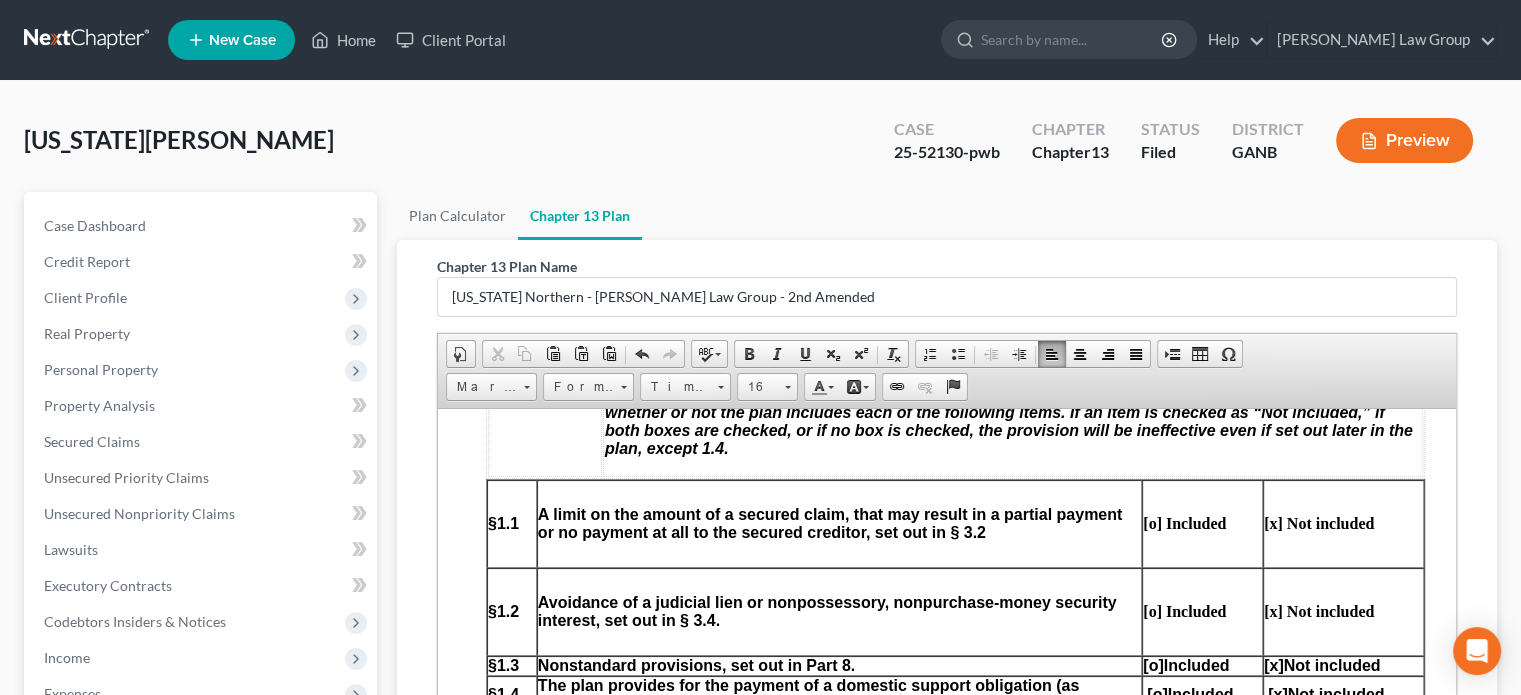 scroll, scrollTop: 1300, scrollLeft: 0, axis: vertical 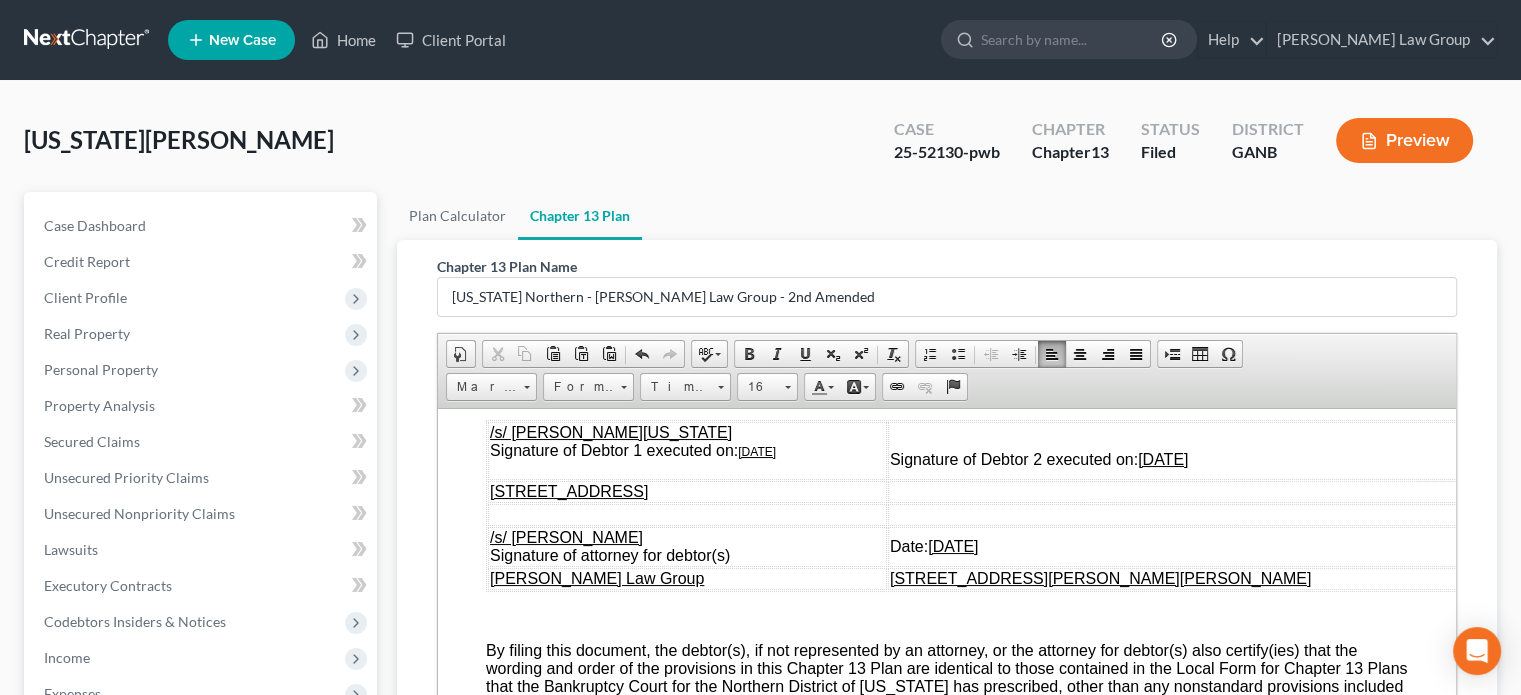 click on "/s/ [PERSON_NAME][US_STATE] Signature of Debtor 1 executed on:  [DATE]" at bounding box center (687, 450) 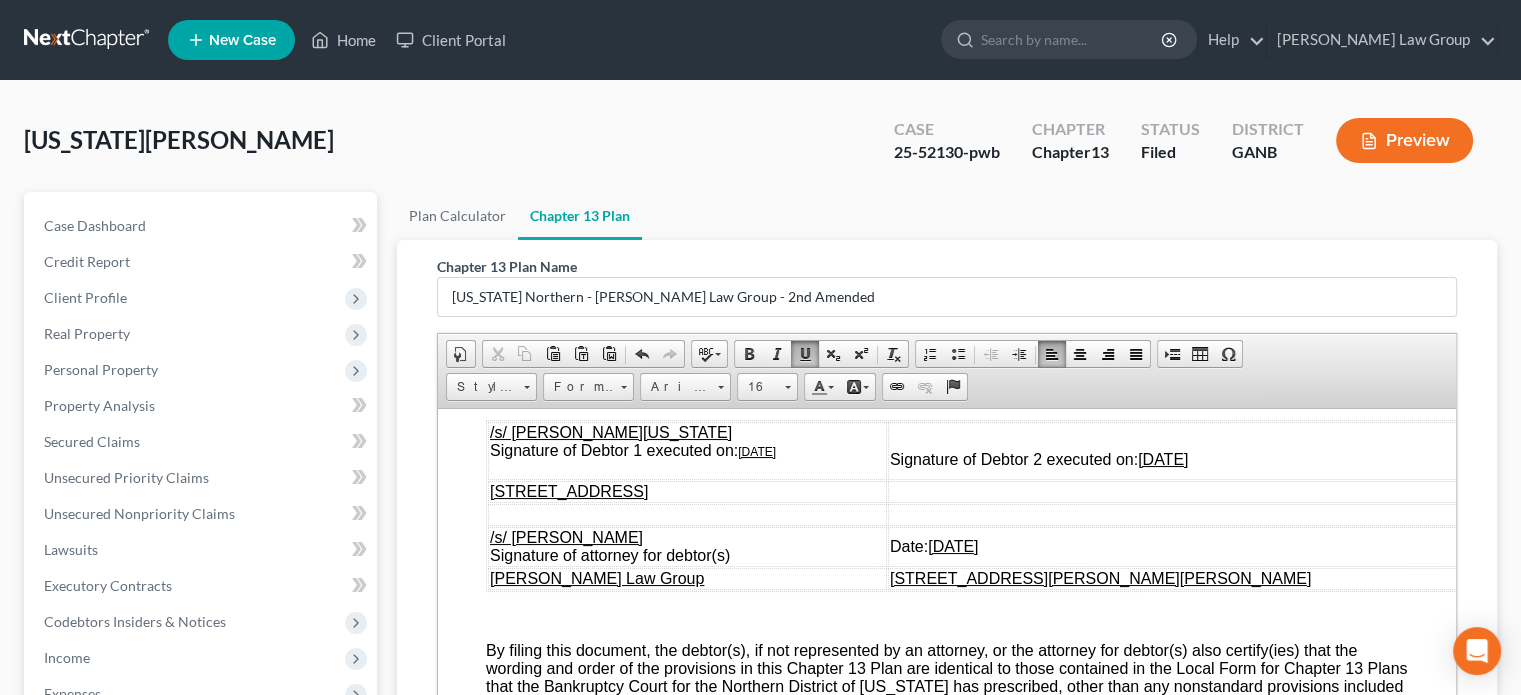 click on "Signature of Debtor 2 executed on:  [DATE]" at bounding box center [1180, 450] 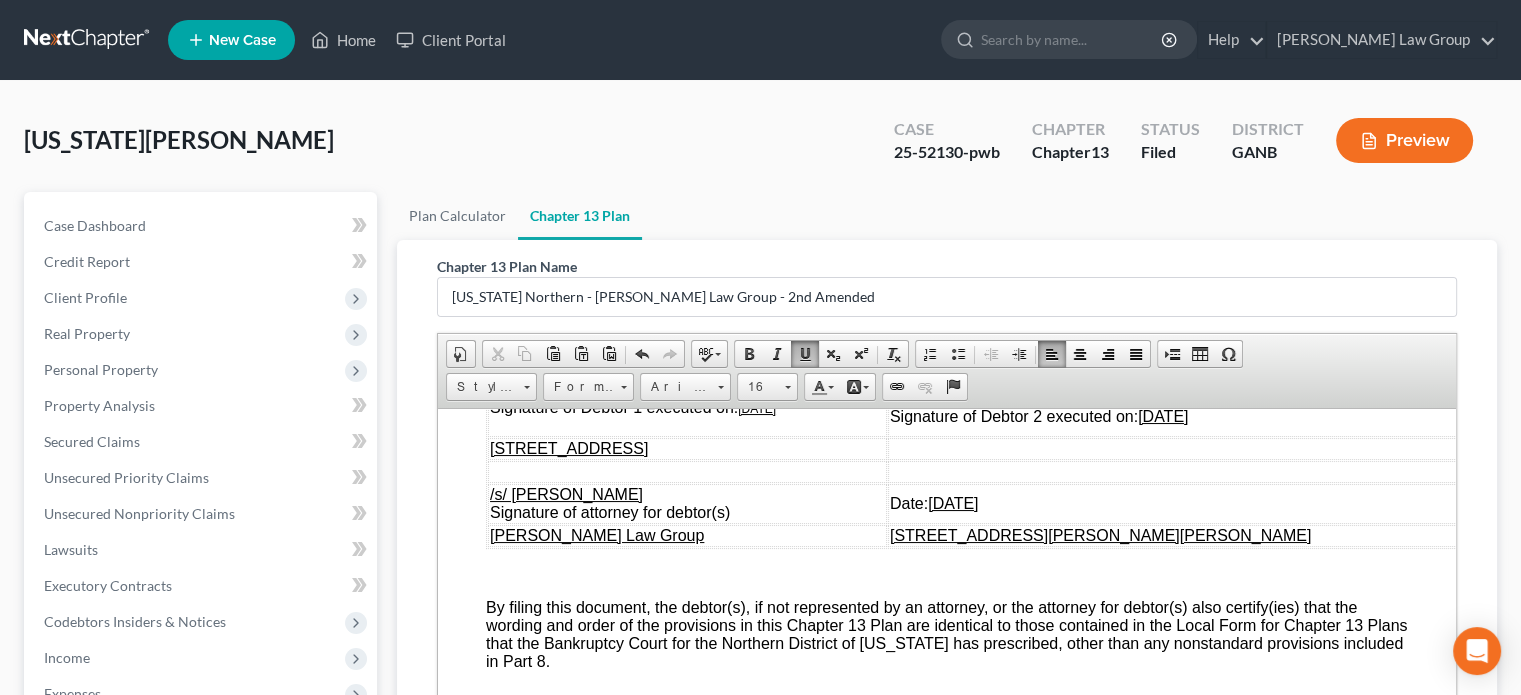 scroll, scrollTop: 10212, scrollLeft: 0, axis: vertical 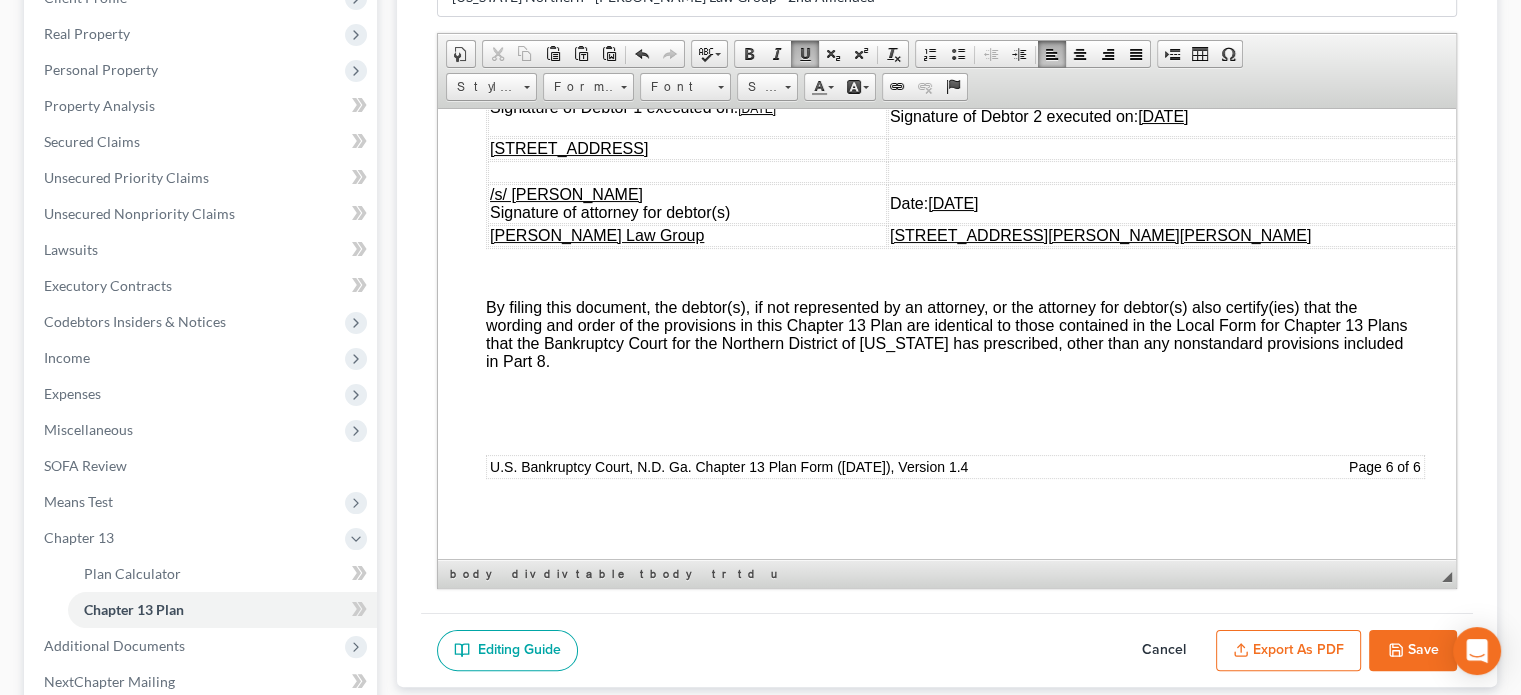 click on "Save" at bounding box center [1413, 651] 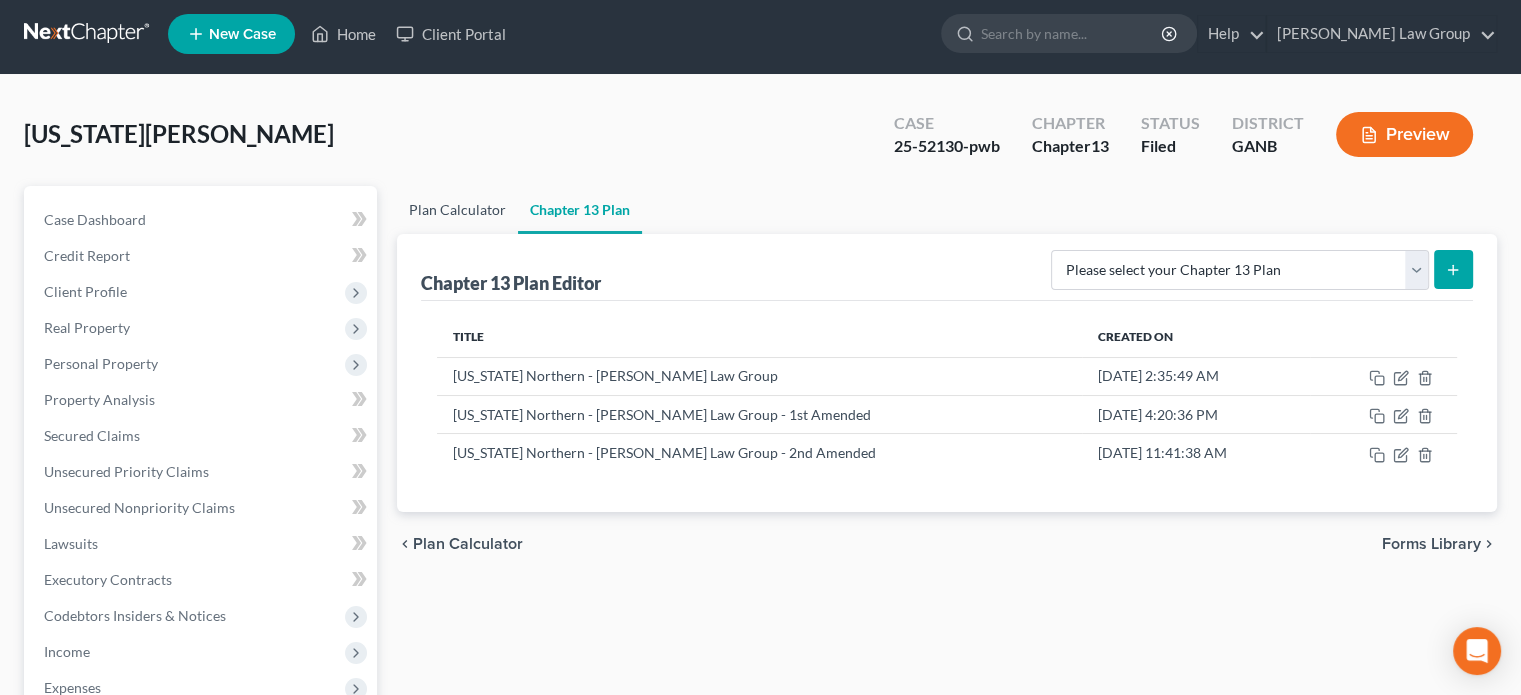 scroll, scrollTop: 0, scrollLeft: 0, axis: both 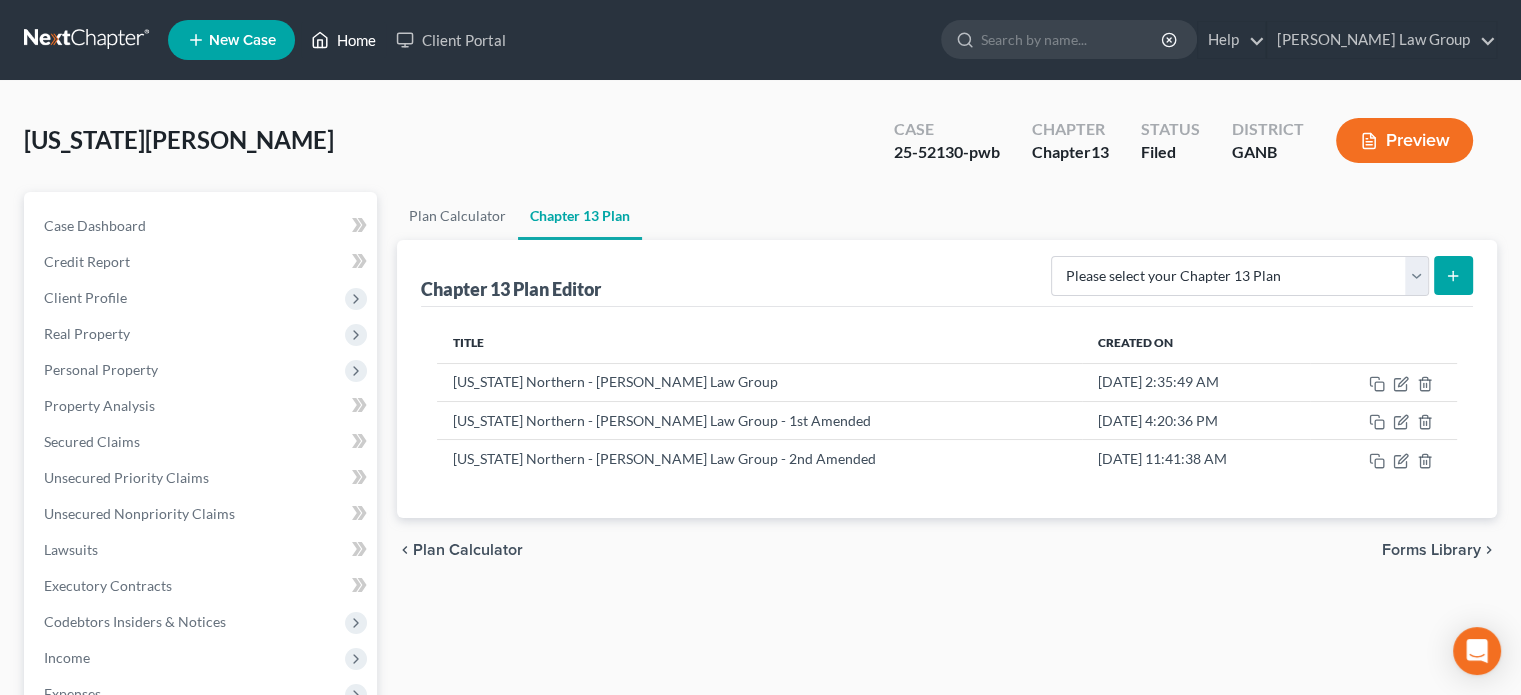 click on "Home" at bounding box center [343, 40] 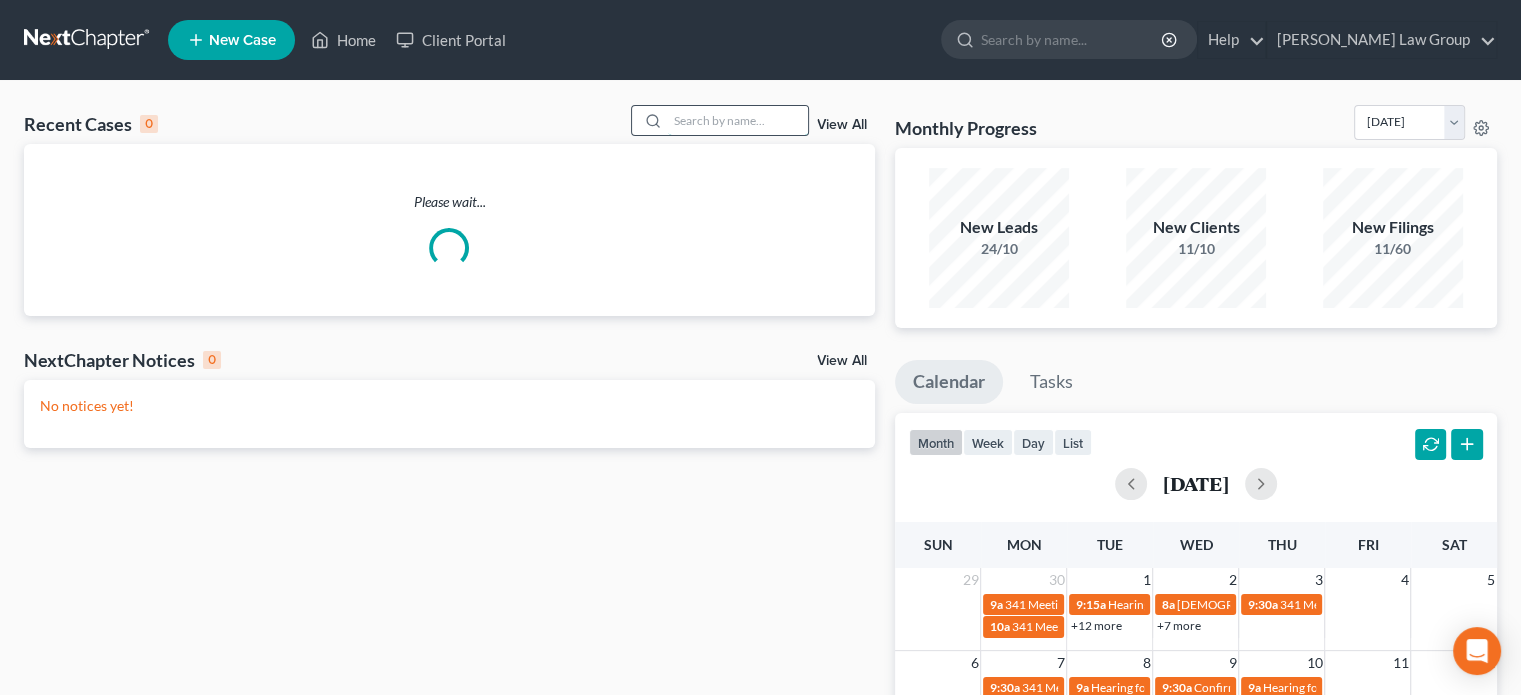 click at bounding box center (738, 120) 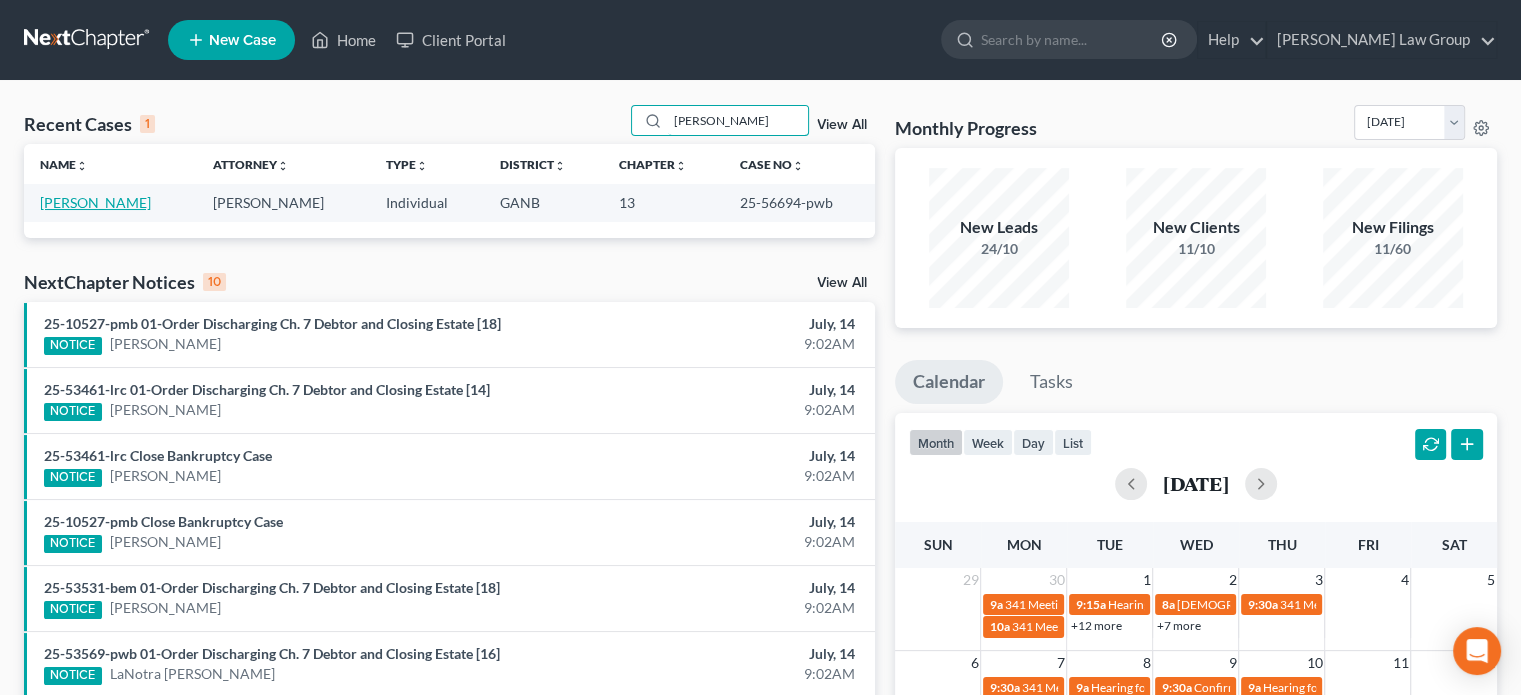 type on "[PERSON_NAME]" 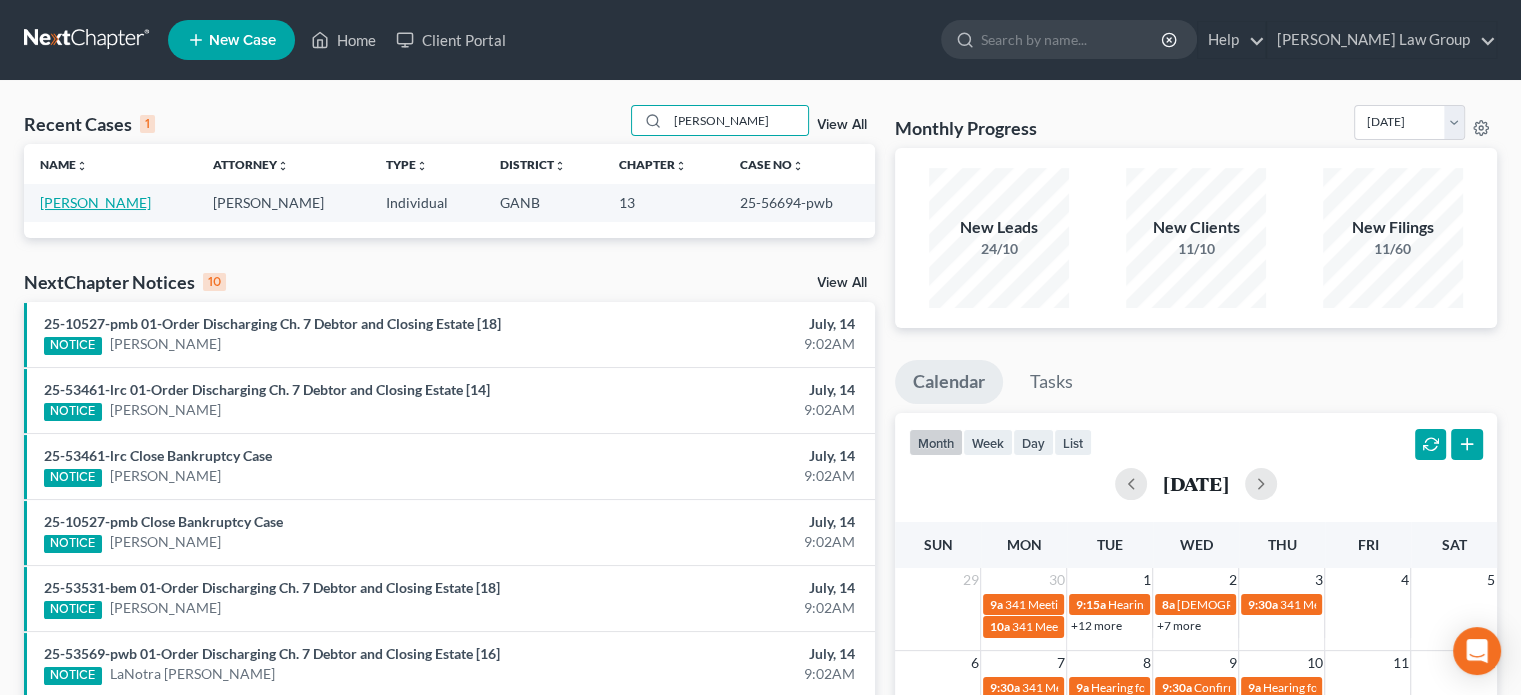 click on "[PERSON_NAME]" at bounding box center [95, 202] 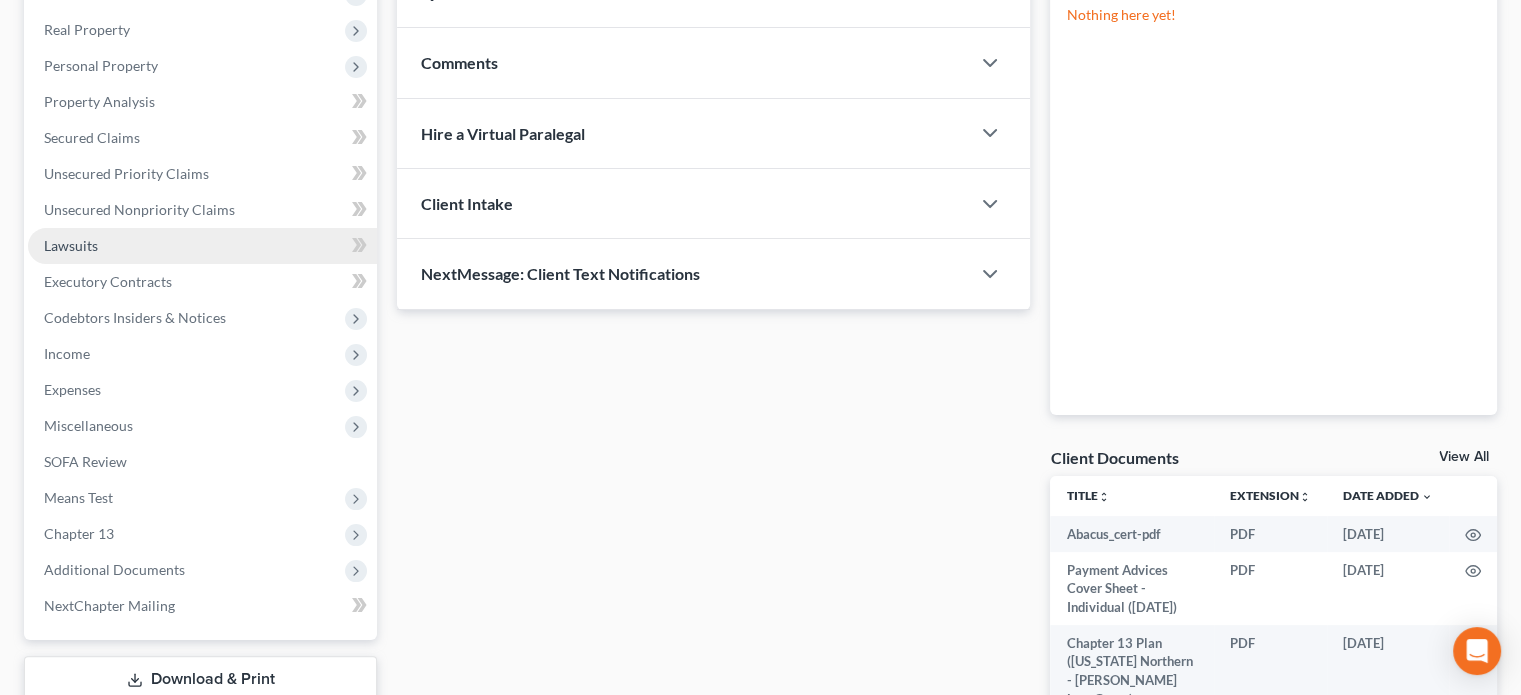 scroll, scrollTop: 449, scrollLeft: 0, axis: vertical 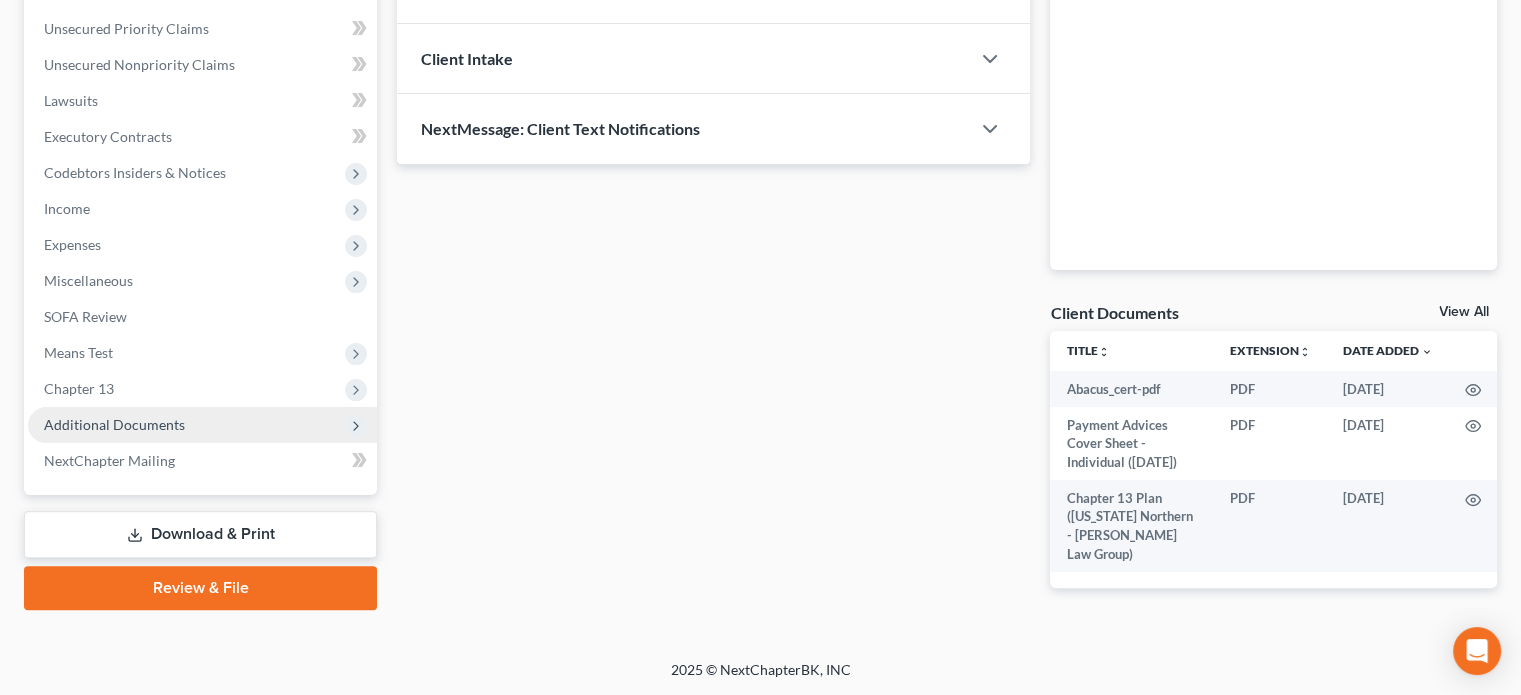 click on "Additional Documents" at bounding box center [202, 425] 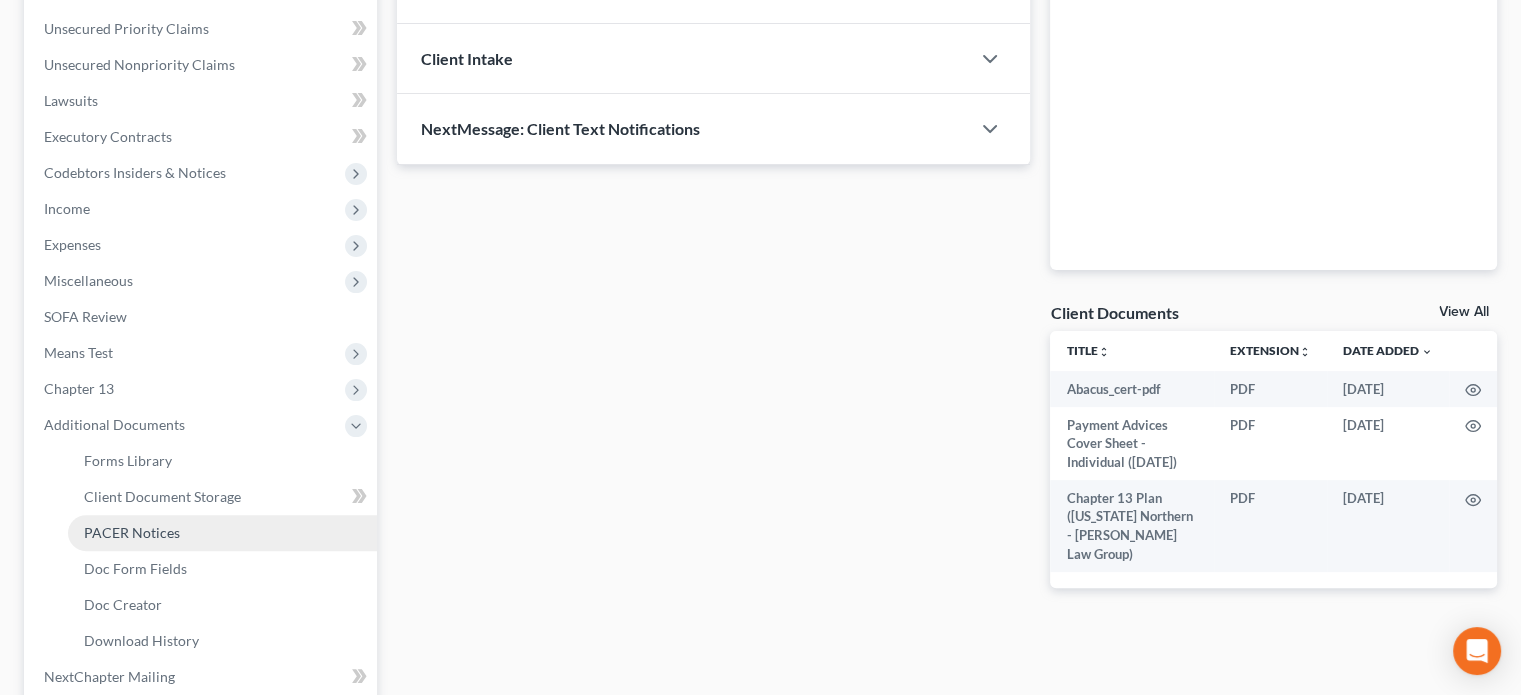 click on "PACER Notices" at bounding box center (132, 532) 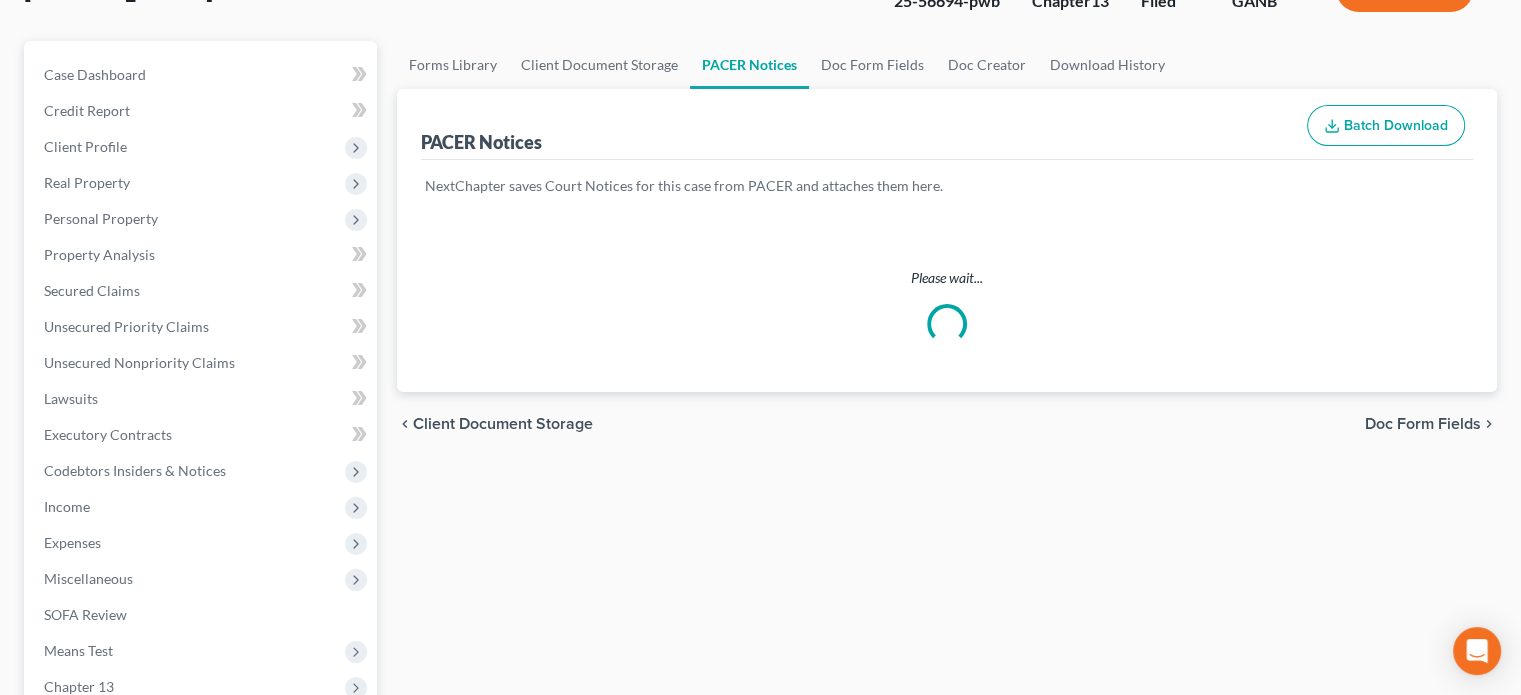 scroll, scrollTop: 0, scrollLeft: 0, axis: both 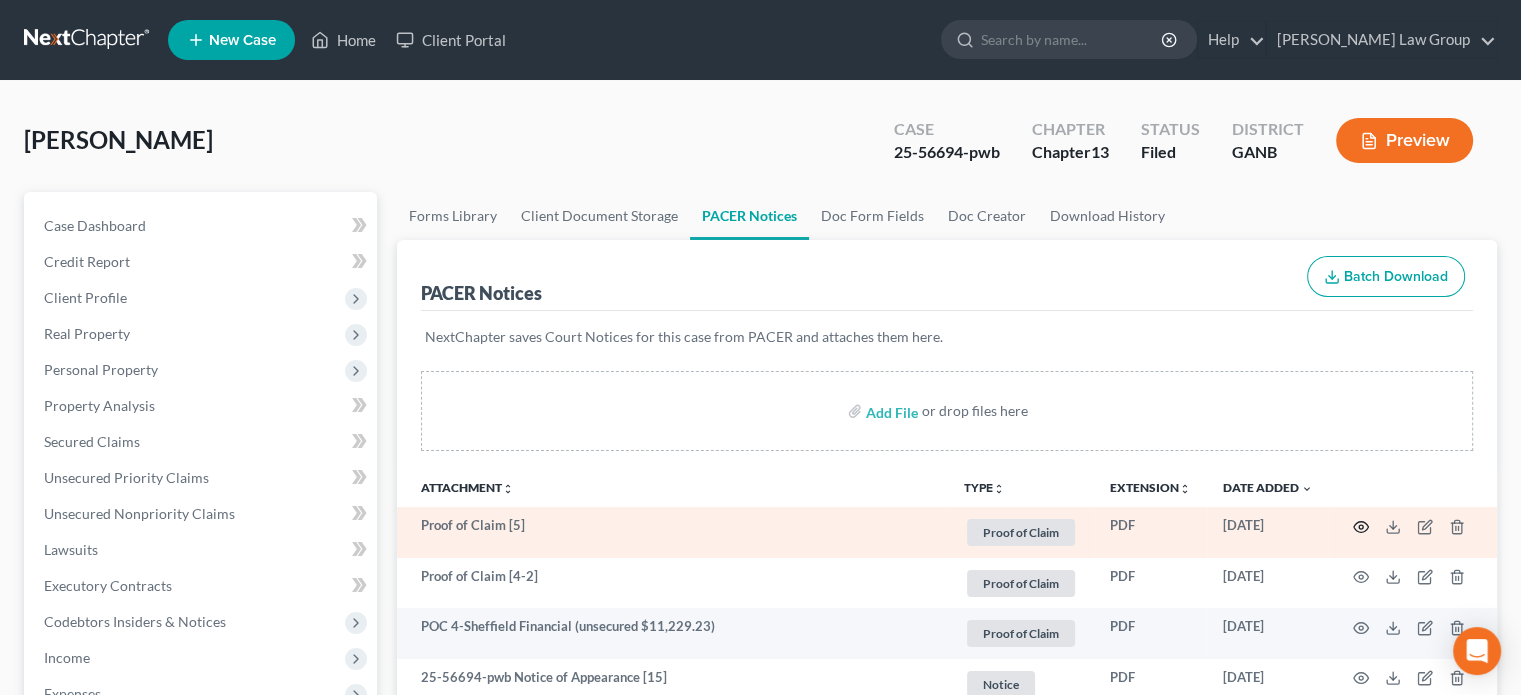 click 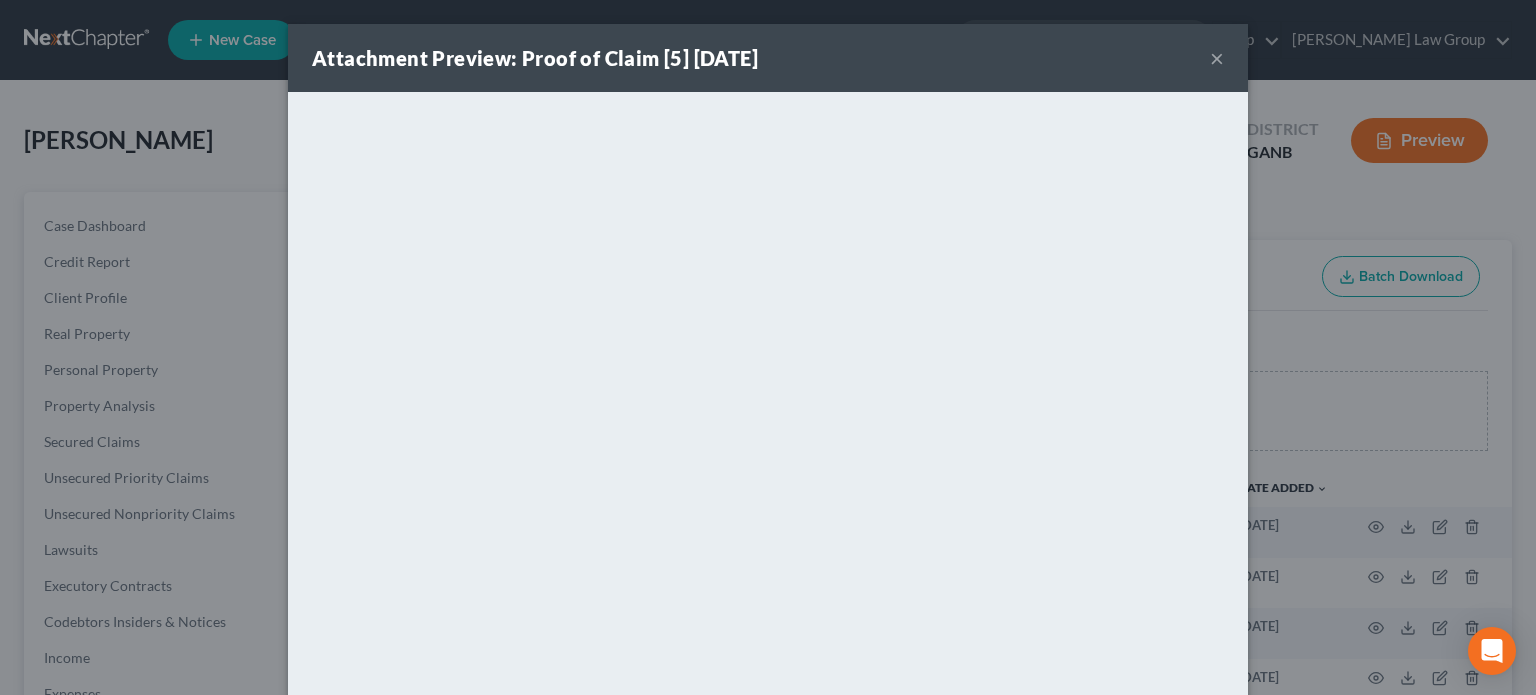 click on "×" at bounding box center (1217, 58) 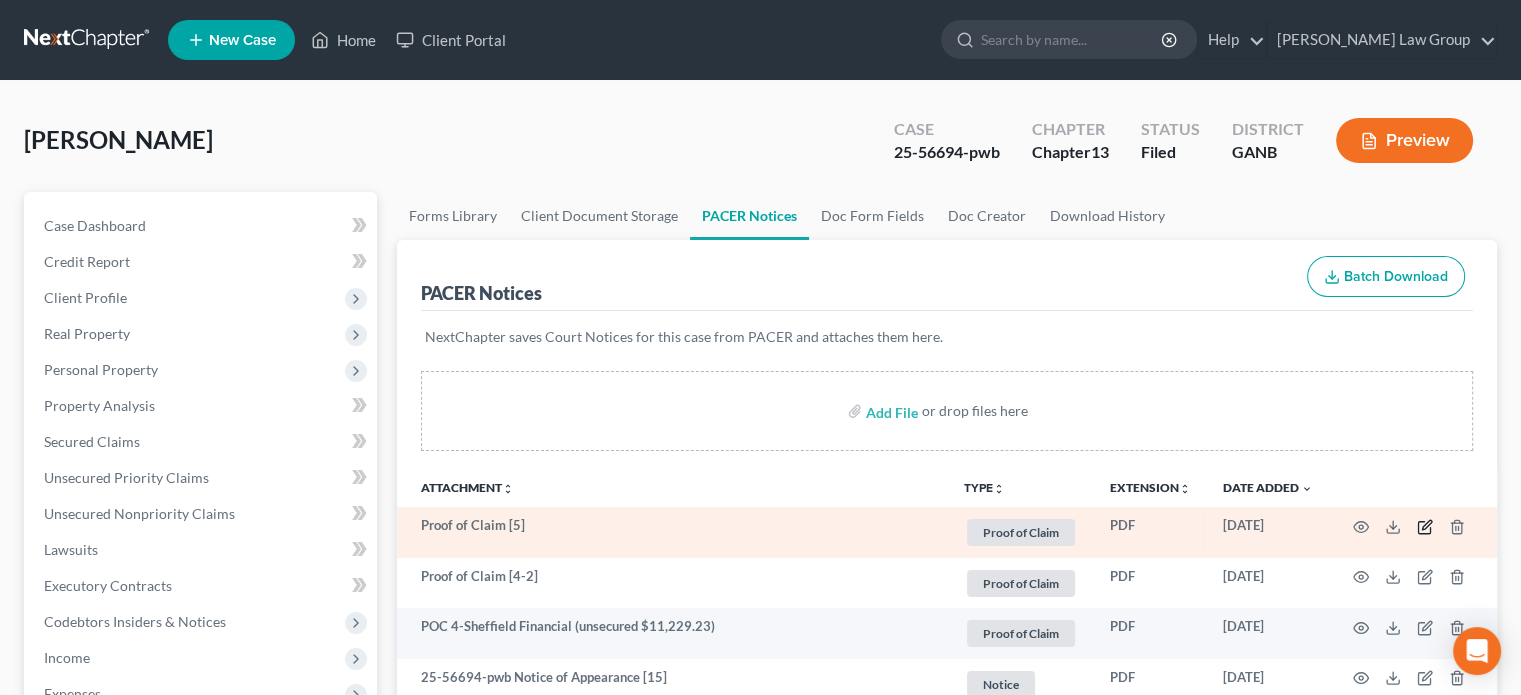 click 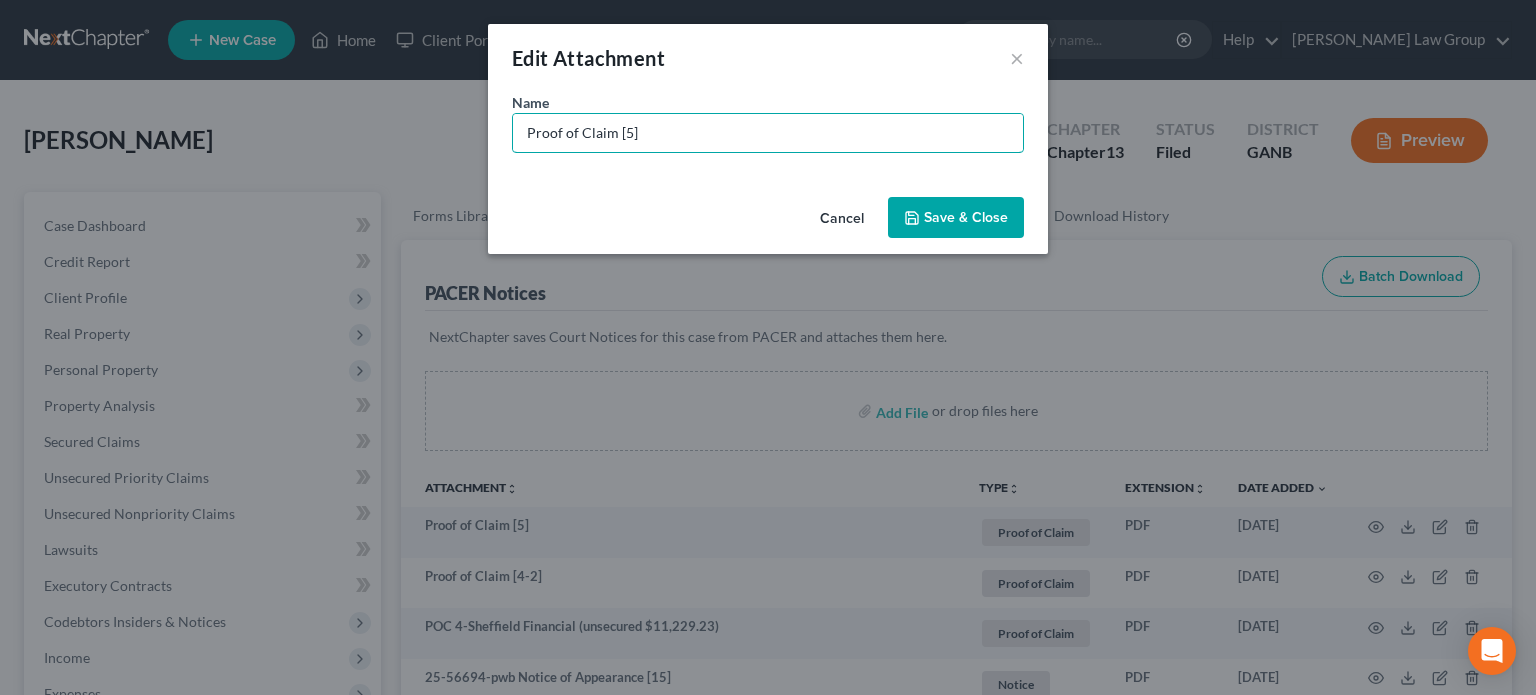 drag, startPoint x: 276, startPoint y: 80, endPoint x: 246, endPoint y: 75, distance: 30.413813 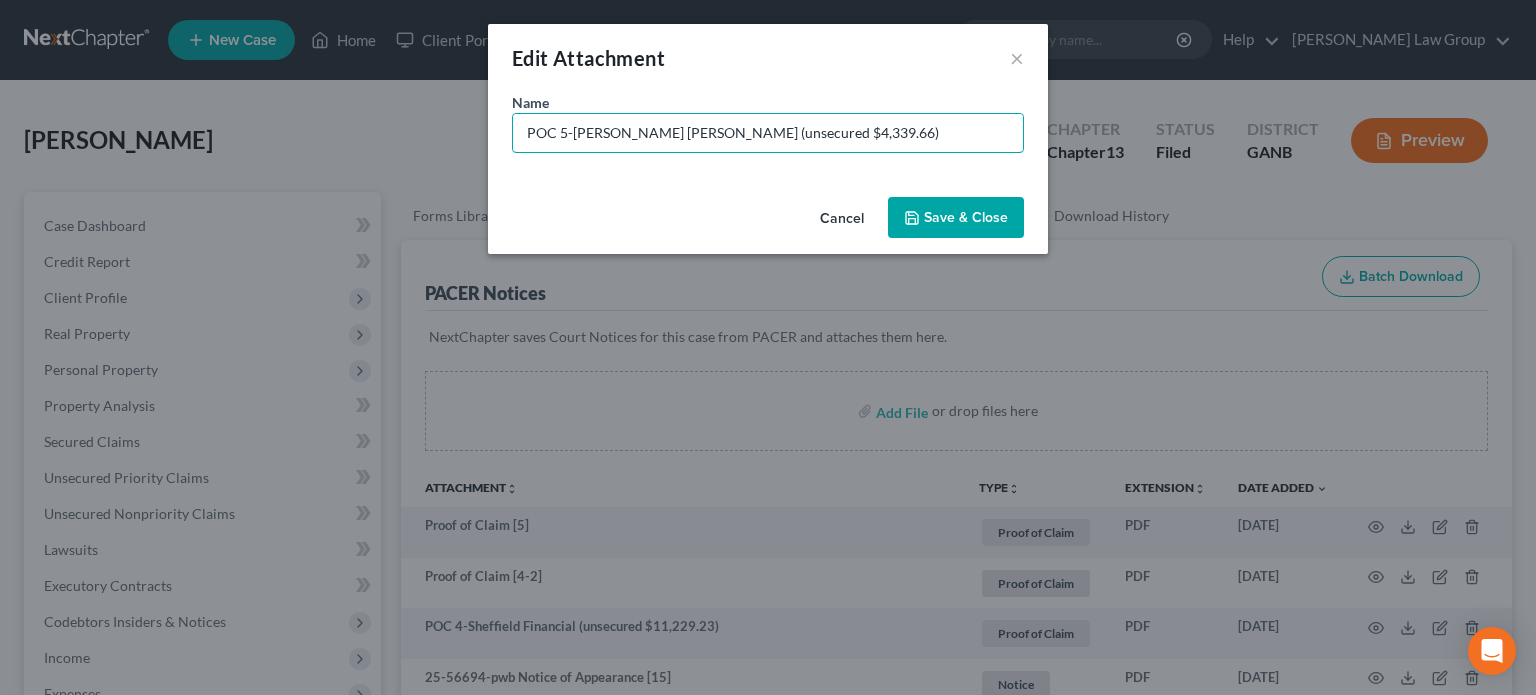 type on "POC 5-[PERSON_NAME] [PERSON_NAME] (unsecured $4,339.66)" 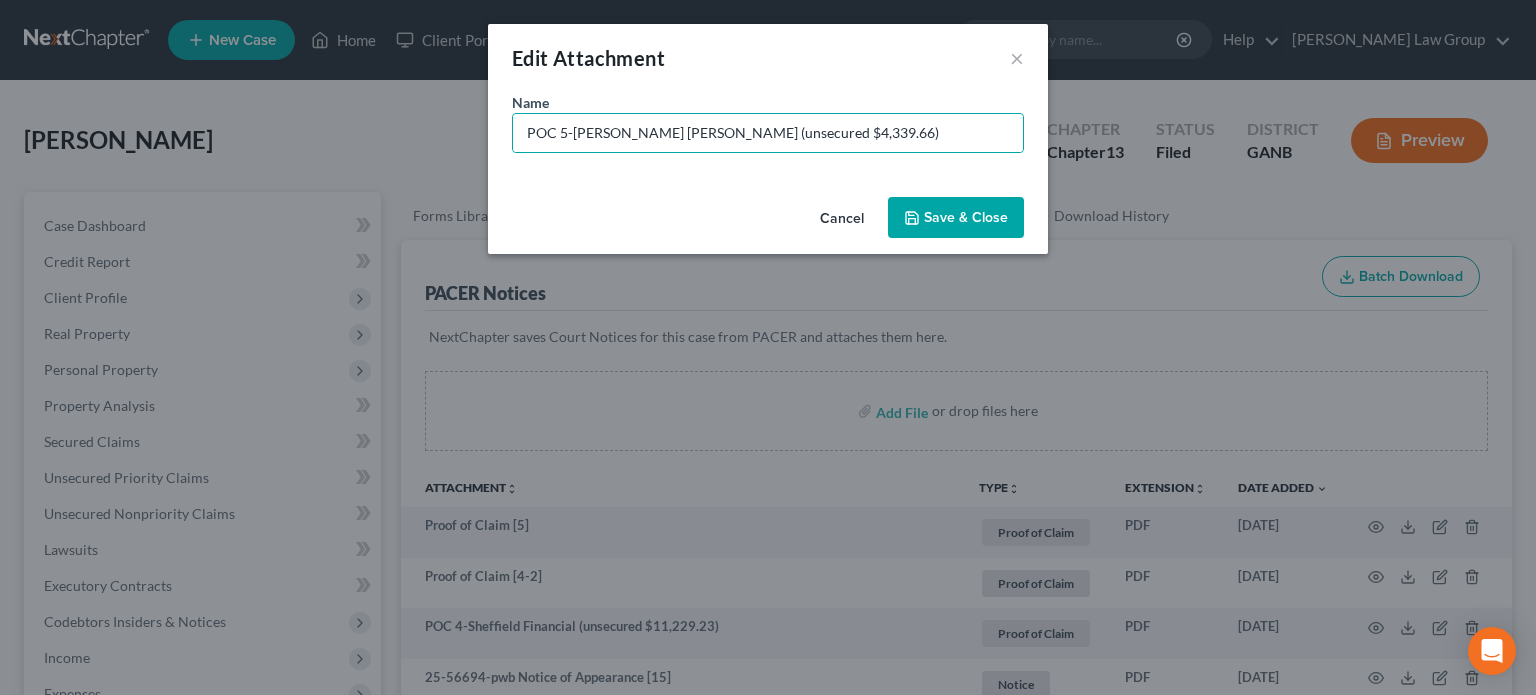 click on "Save & Close" at bounding box center [966, 217] 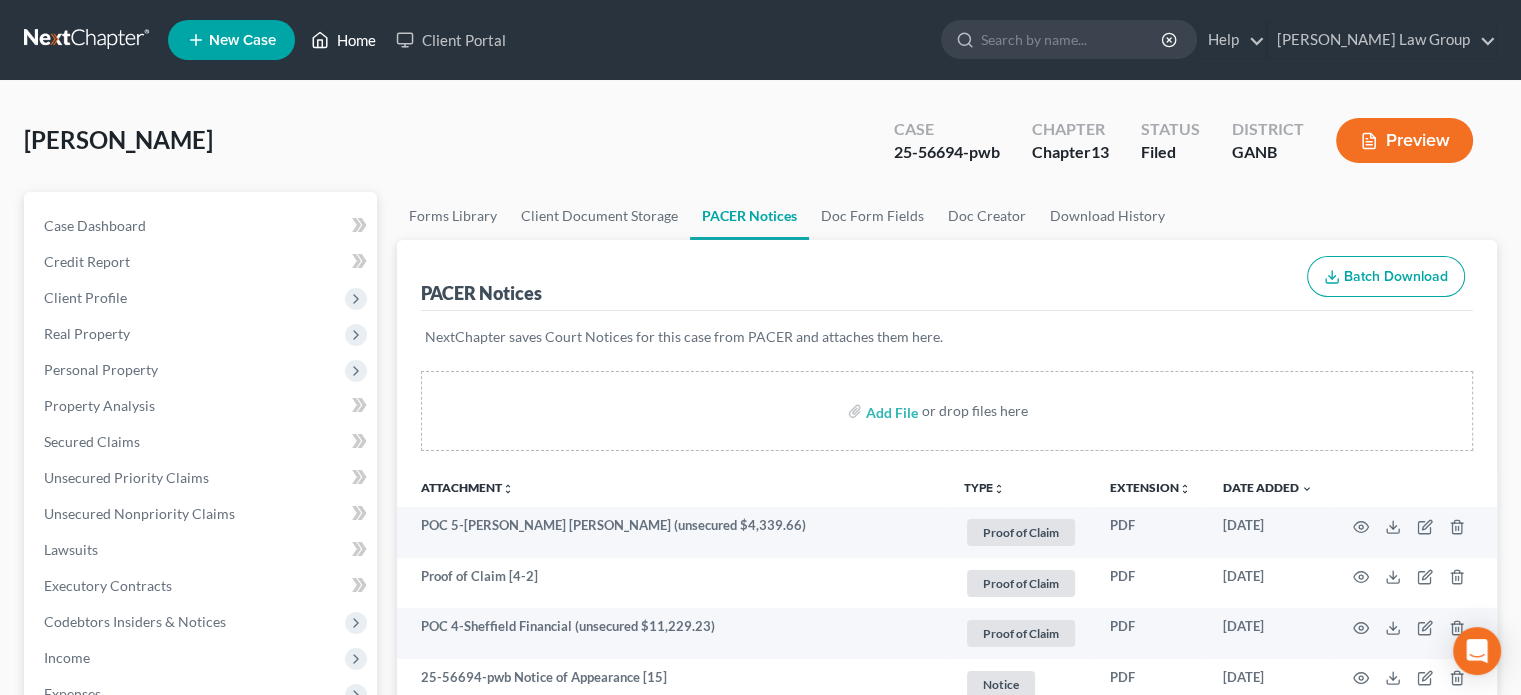 click on "Home" at bounding box center (343, 40) 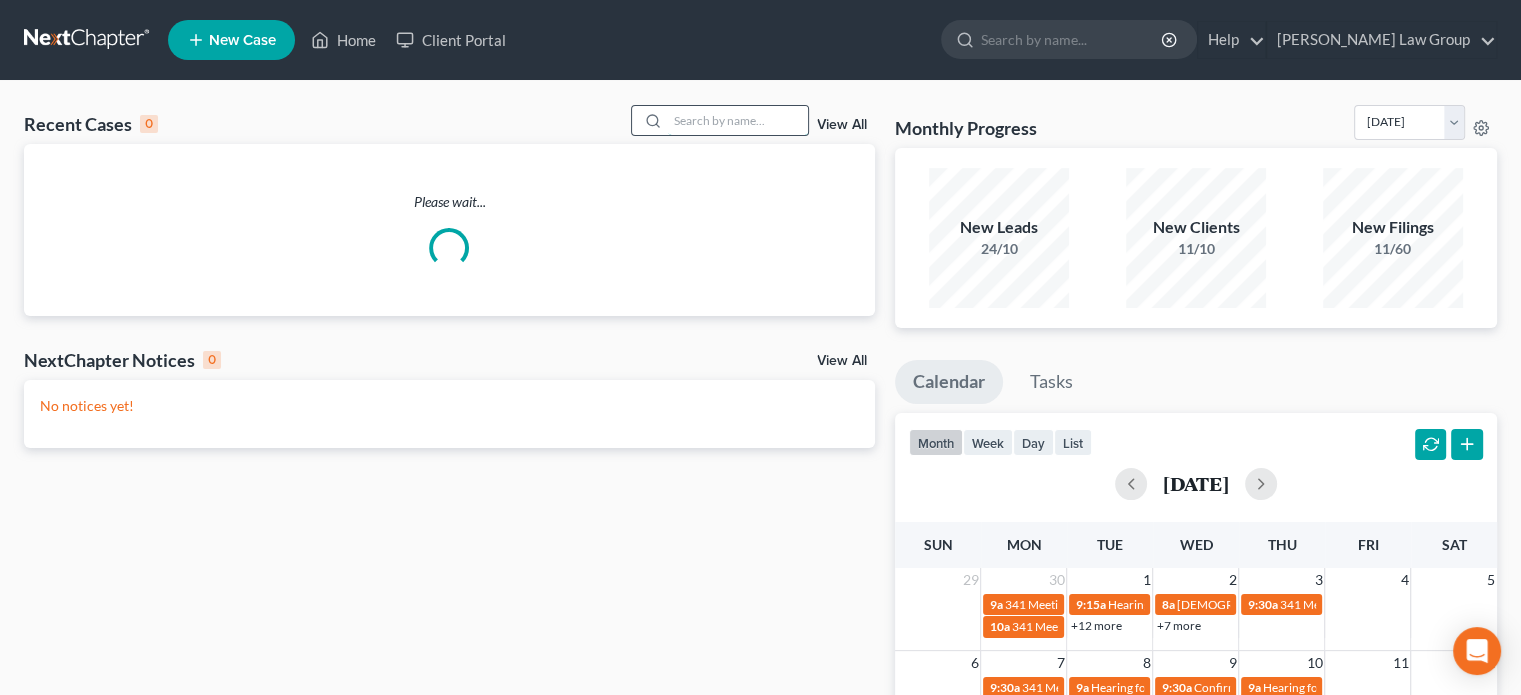 click at bounding box center (738, 120) 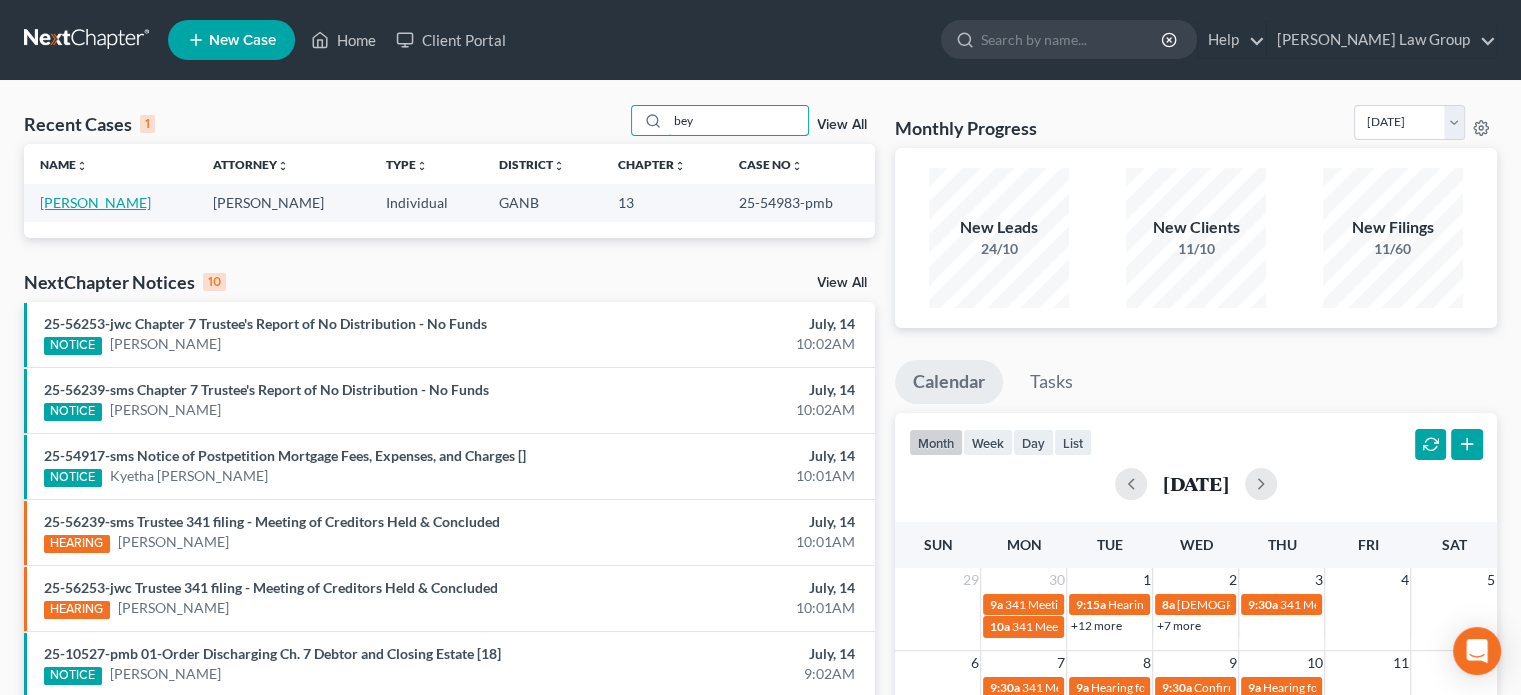 type on "bey" 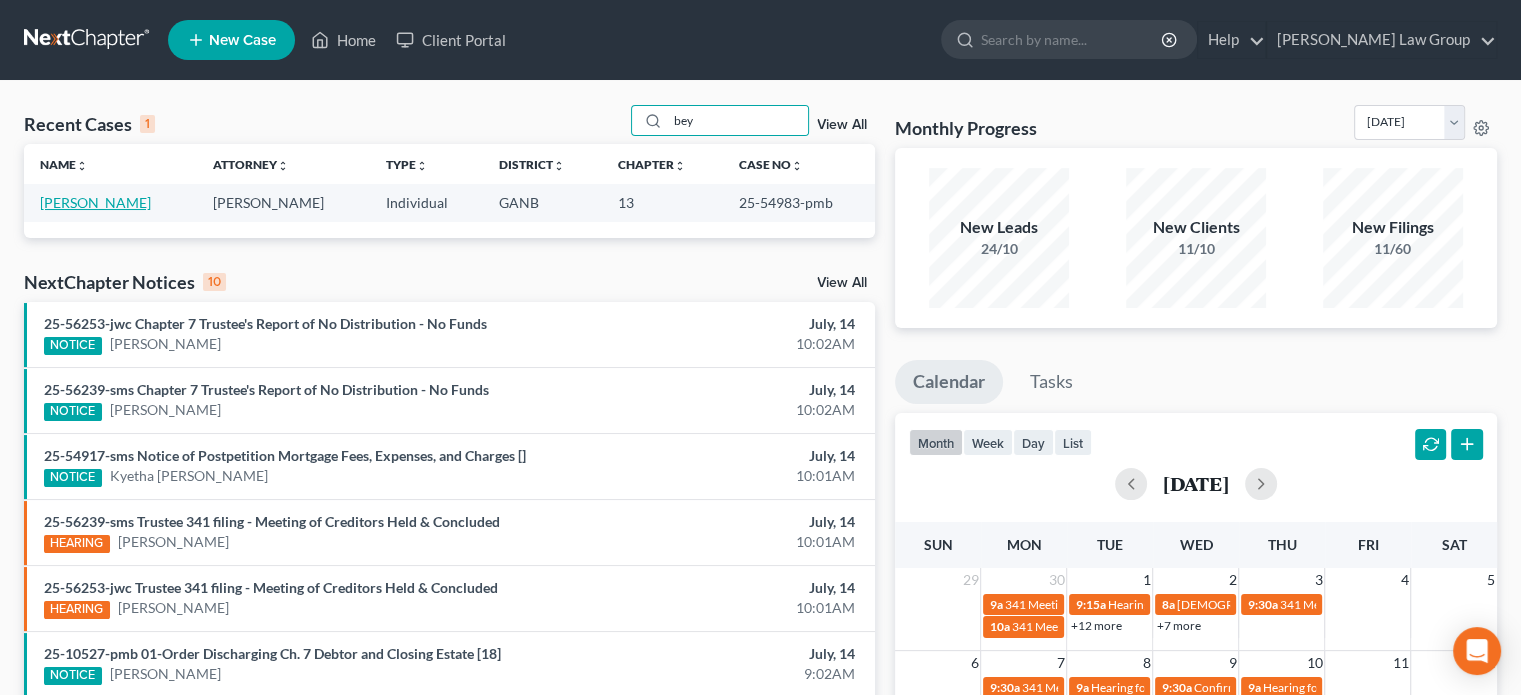 click on "[PERSON_NAME]" at bounding box center (95, 202) 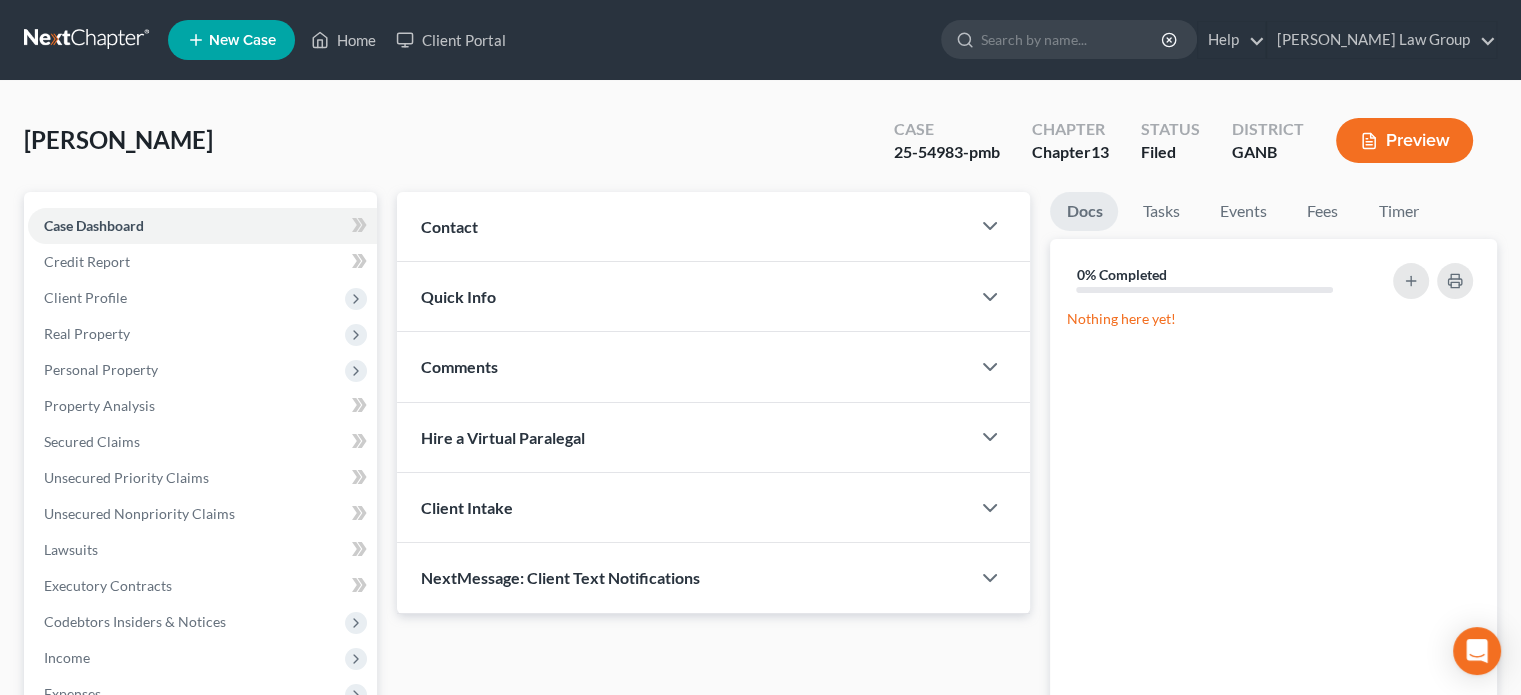 scroll, scrollTop: 449, scrollLeft: 0, axis: vertical 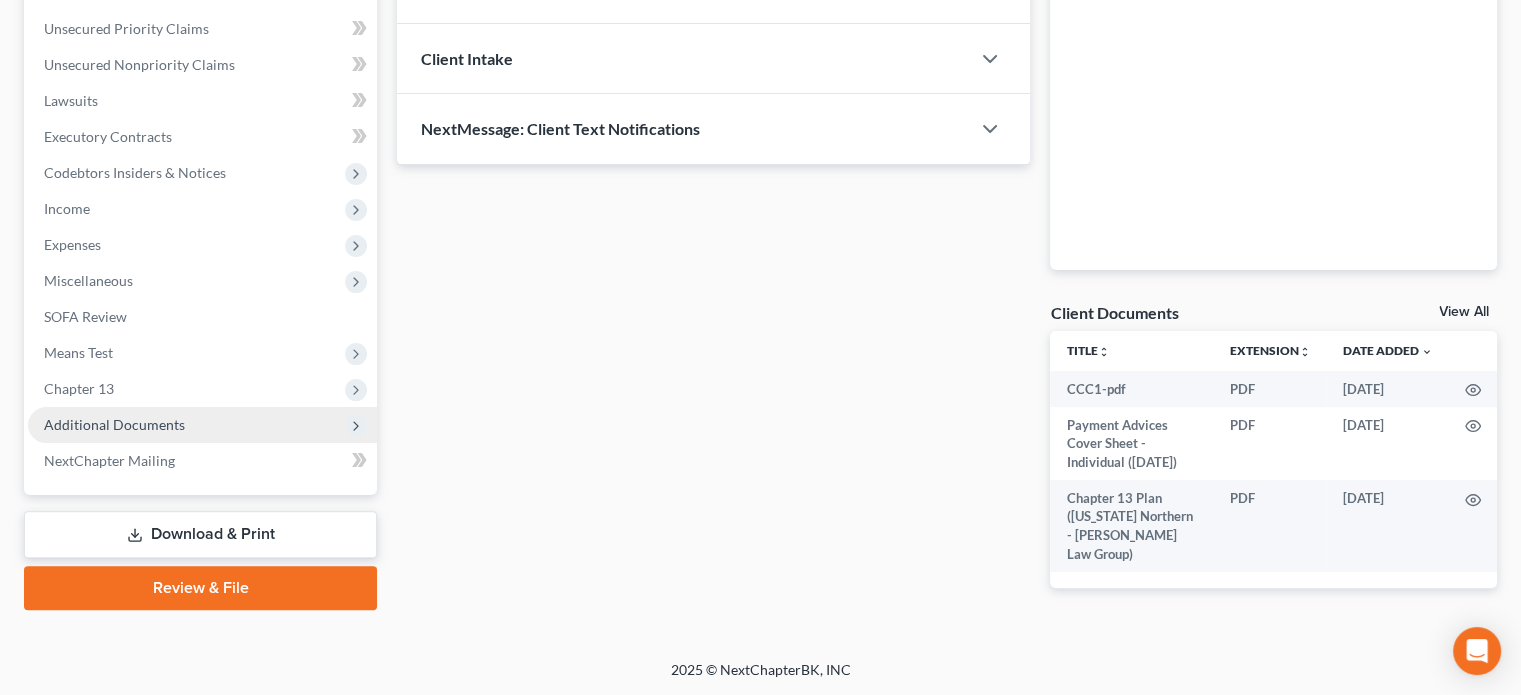 click on "Additional Documents" at bounding box center (114, 424) 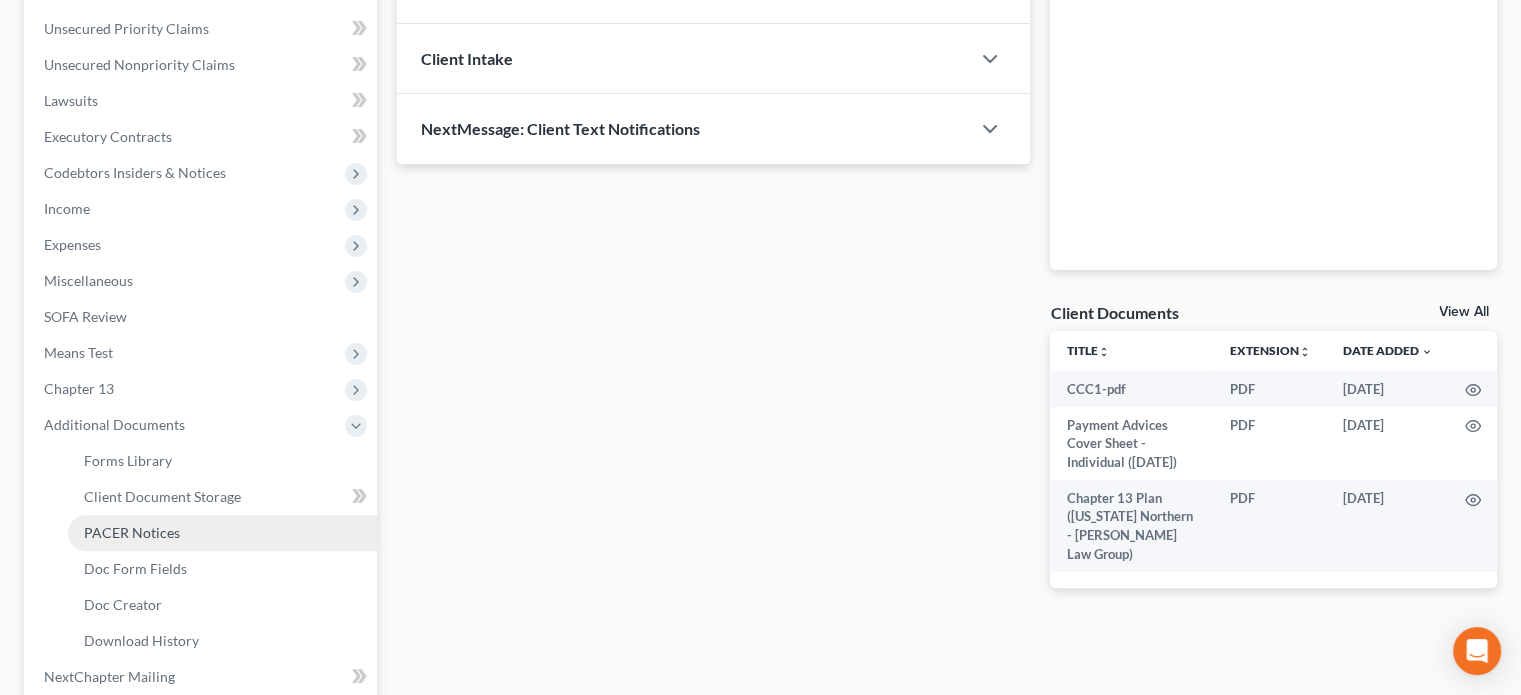 click on "PACER Notices" at bounding box center (132, 532) 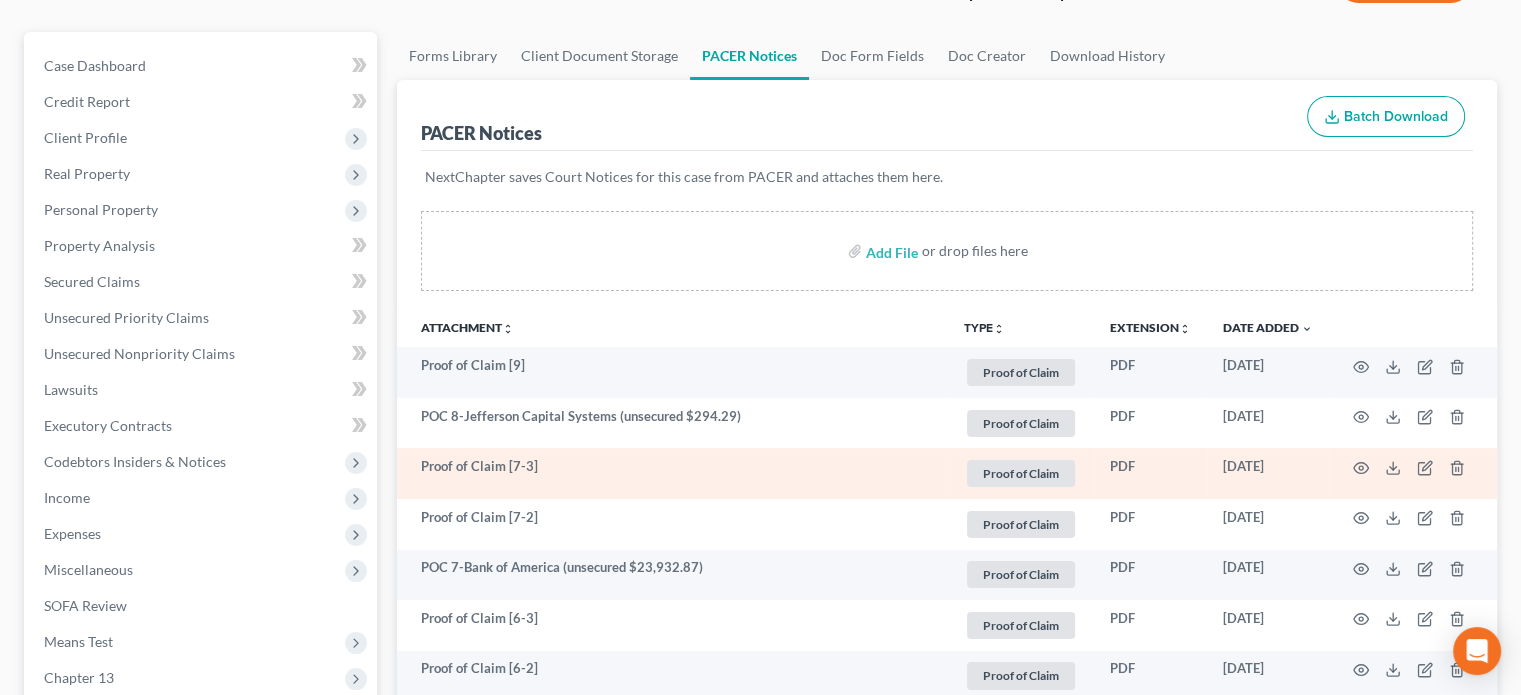 scroll, scrollTop: 200, scrollLeft: 0, axis: vertical 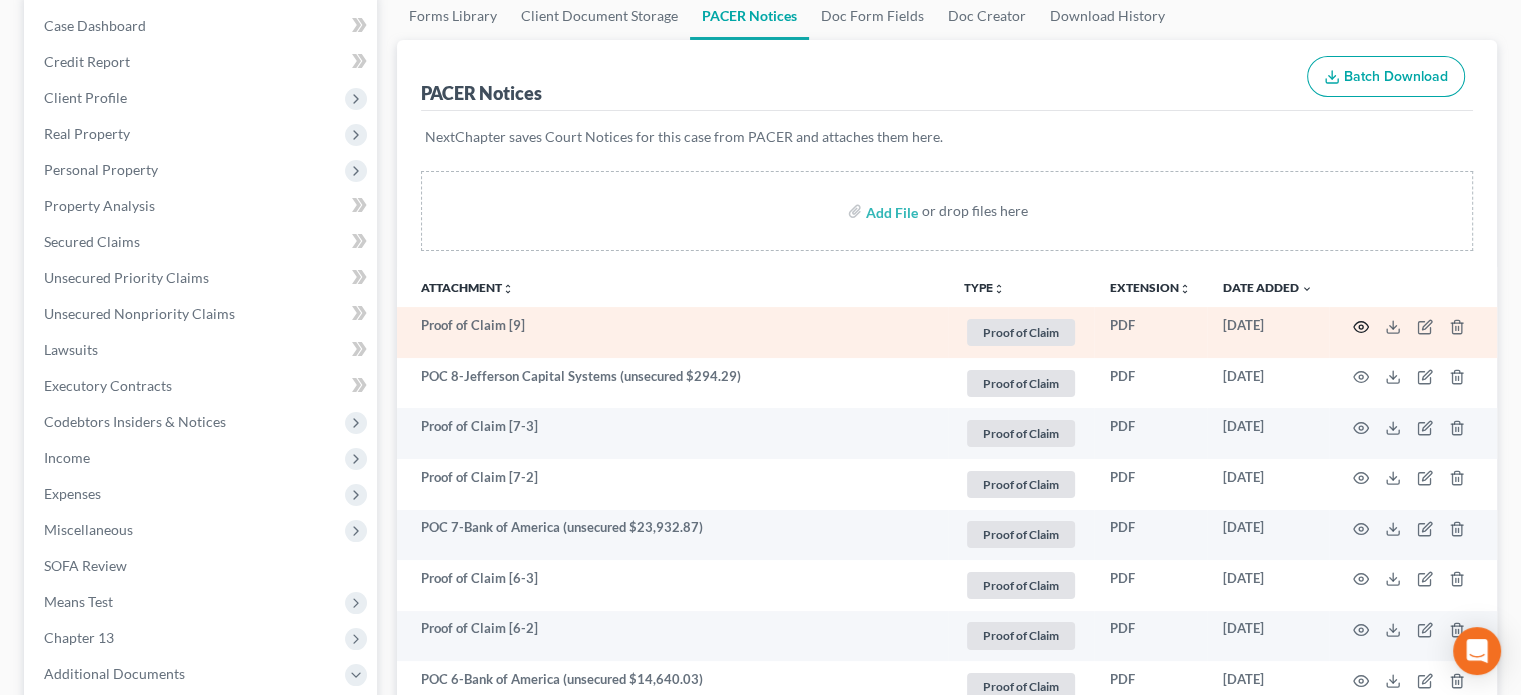 click 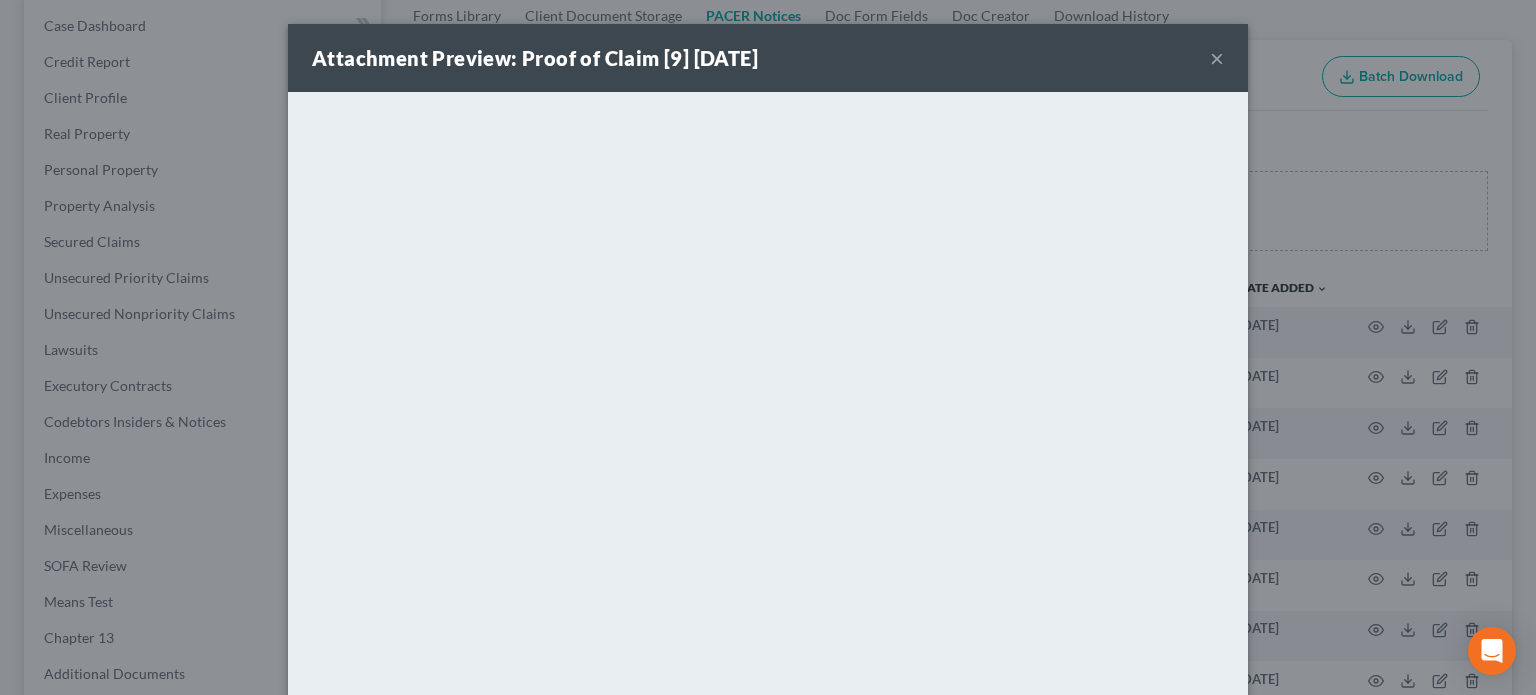 click on "×" at bounding box center [1217, 58] 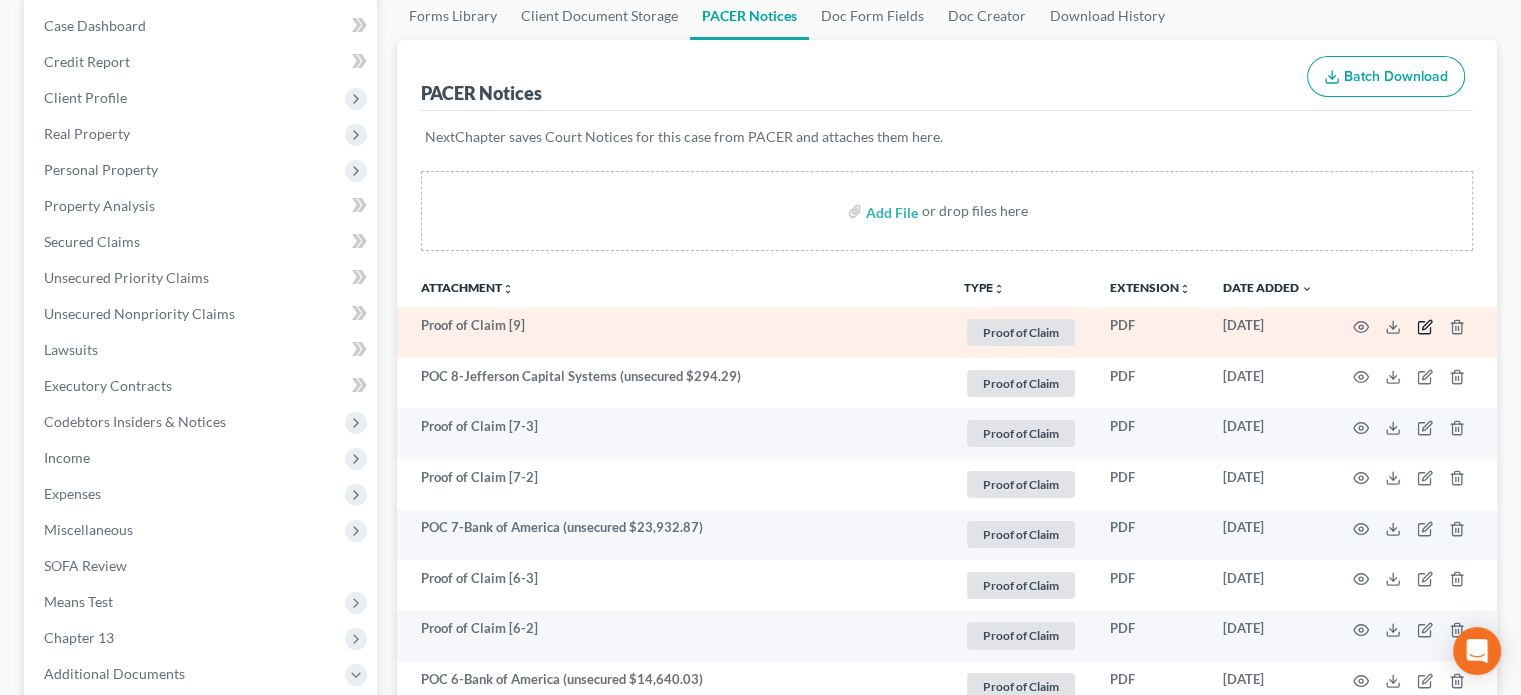 click 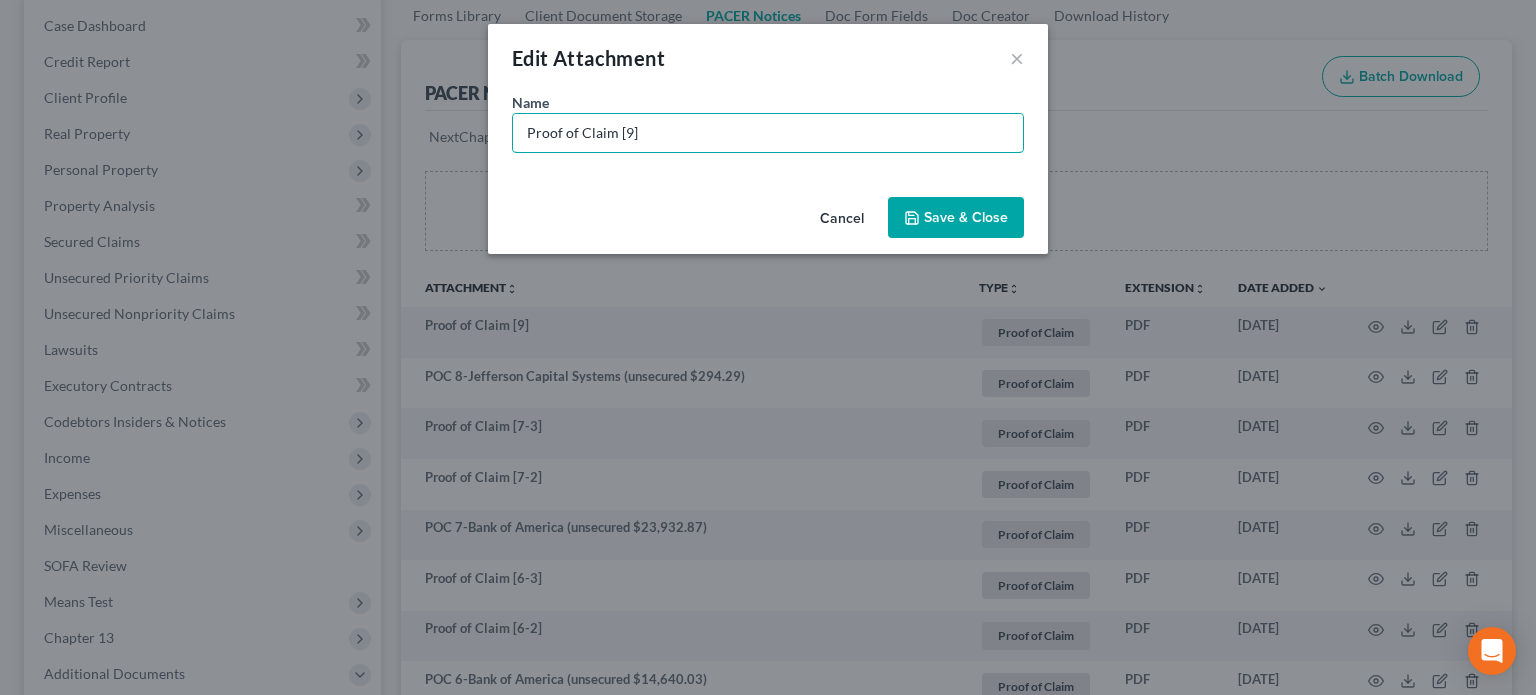 drag, startPoint x: 659, startPoint y: 133, endPoint x: 0, endPoint y: 58, distance: 663.2541 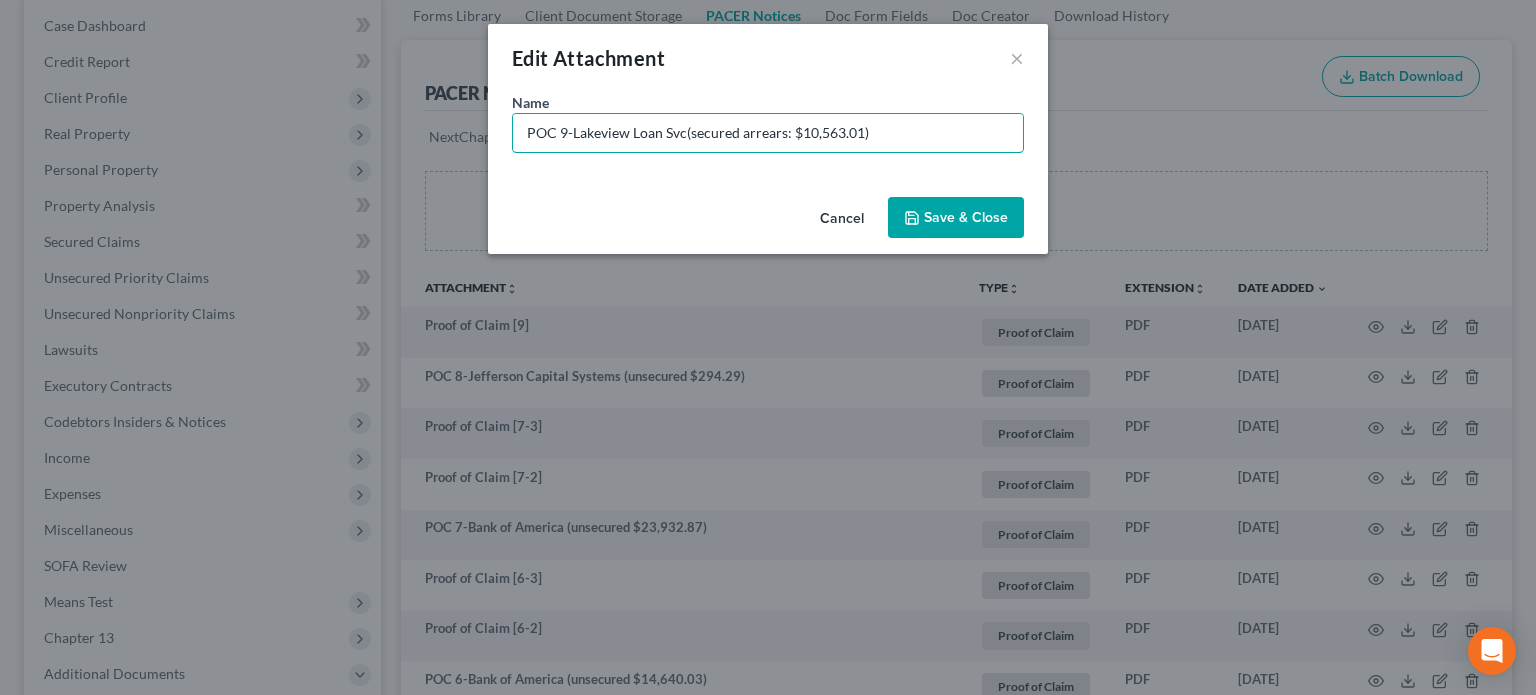 type on "POC 9-Lakeview Loan Svc(secured arrears: $10,563.01)" 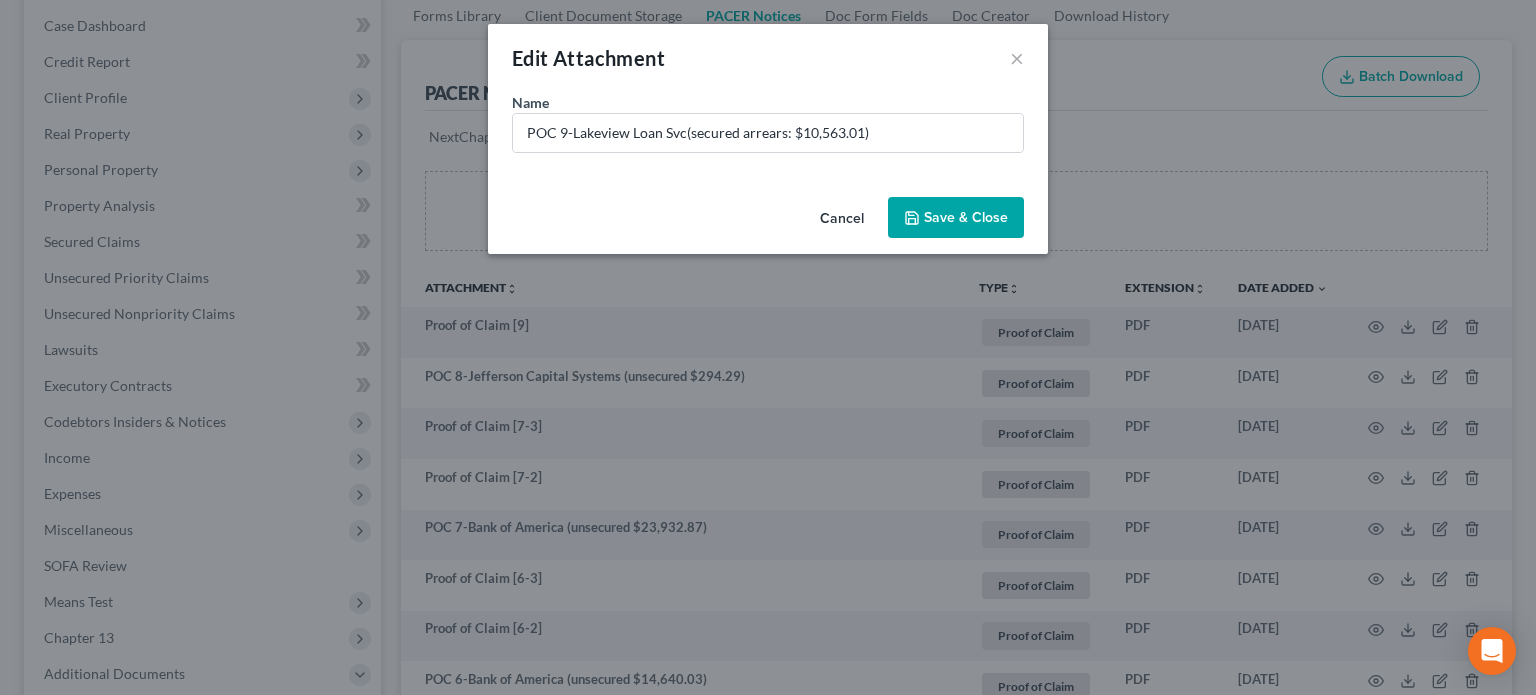 click on "Save & Close" at bounding box center (966, 217) 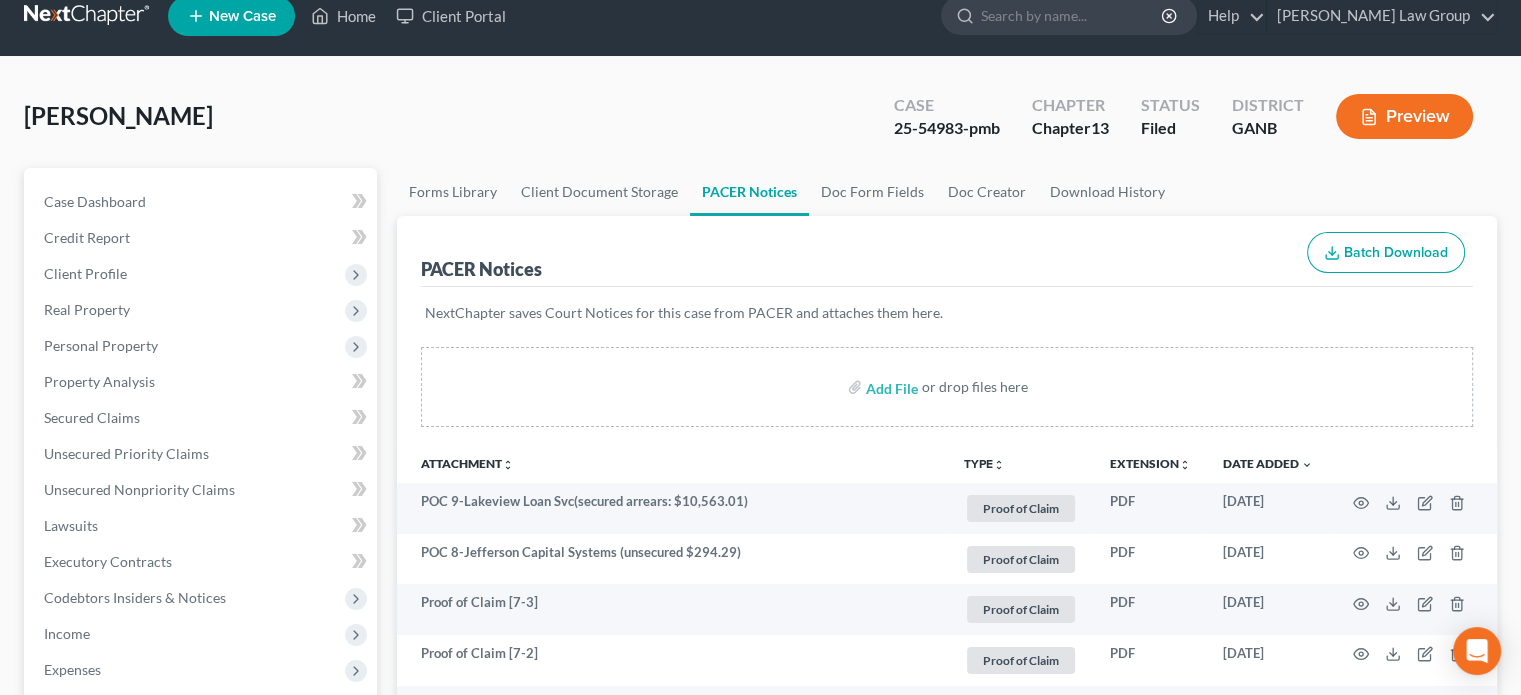 scroll, scrollTop: 0, scrollLeft: 0, axis: both 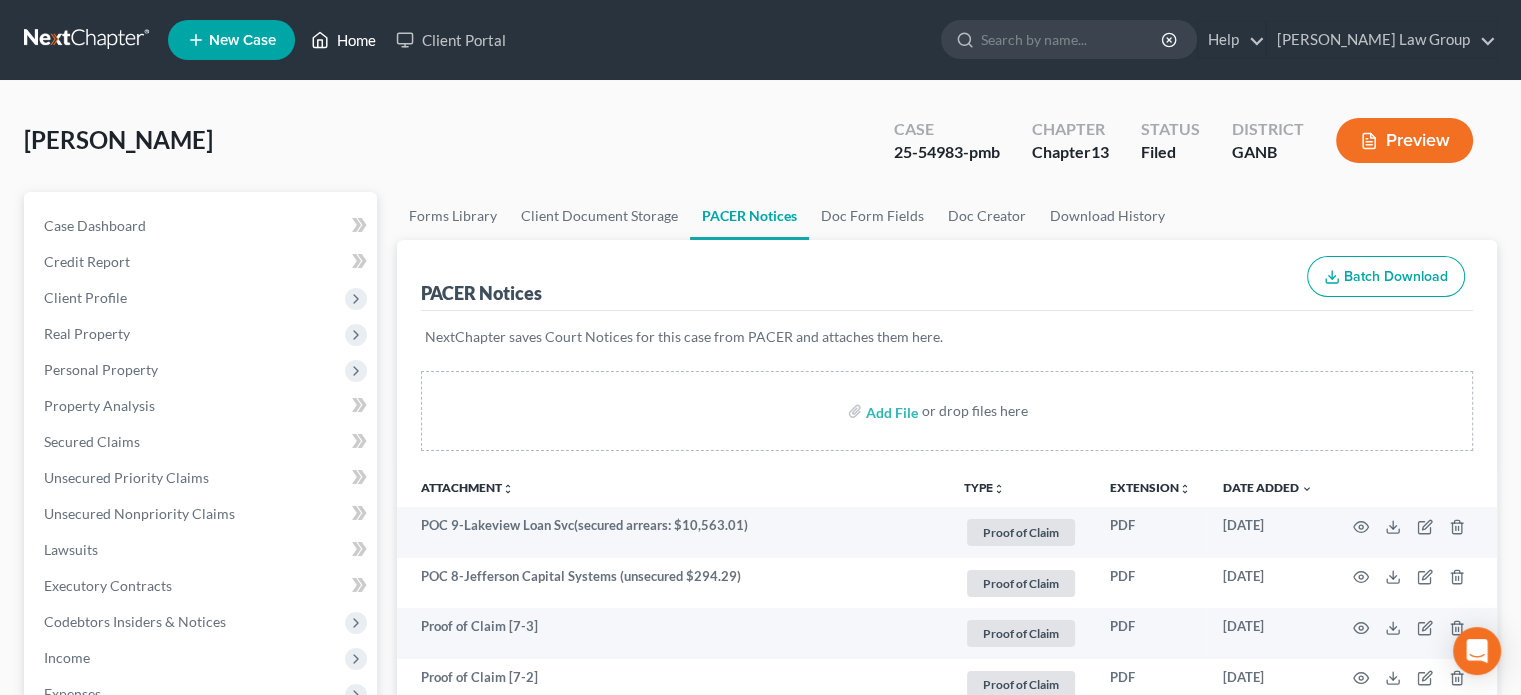 click on "Home" at bounding box center [343, 40] 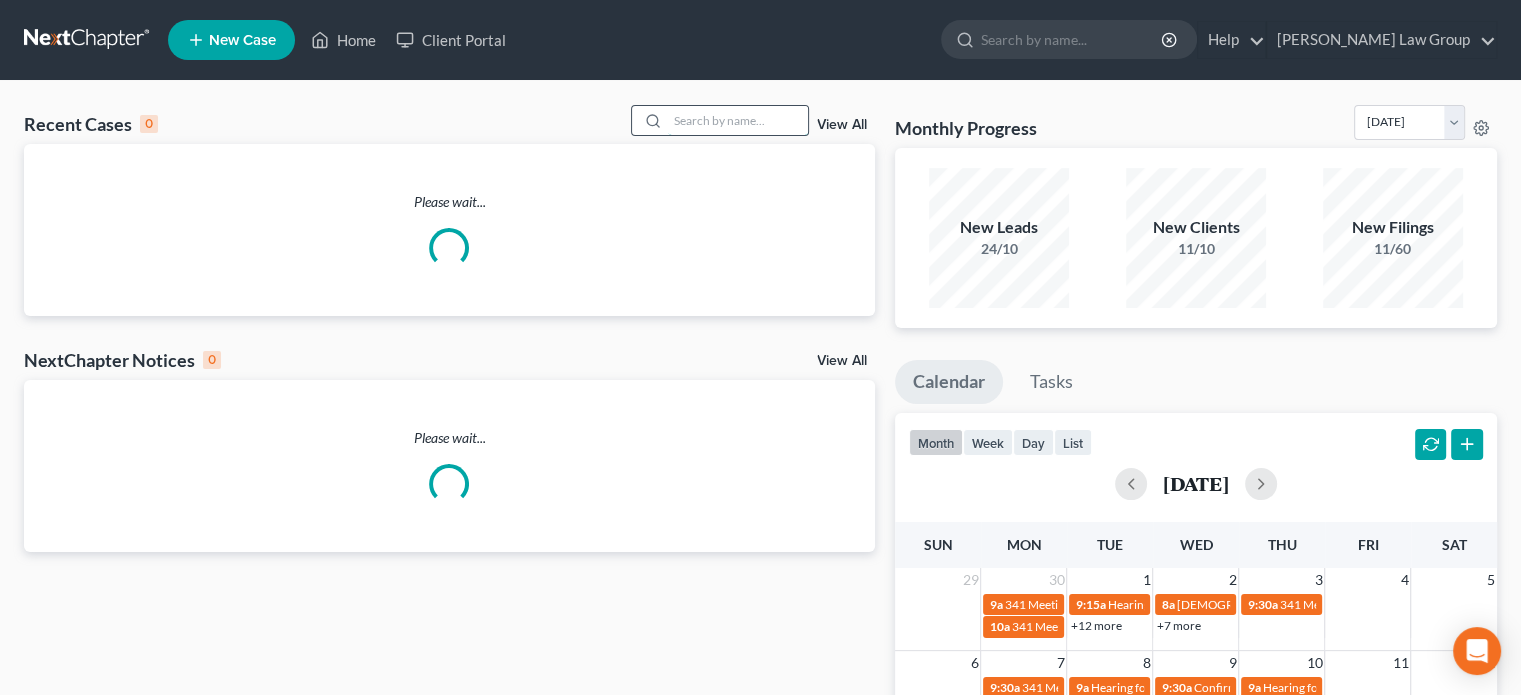 click at bounding box center [738, 120] 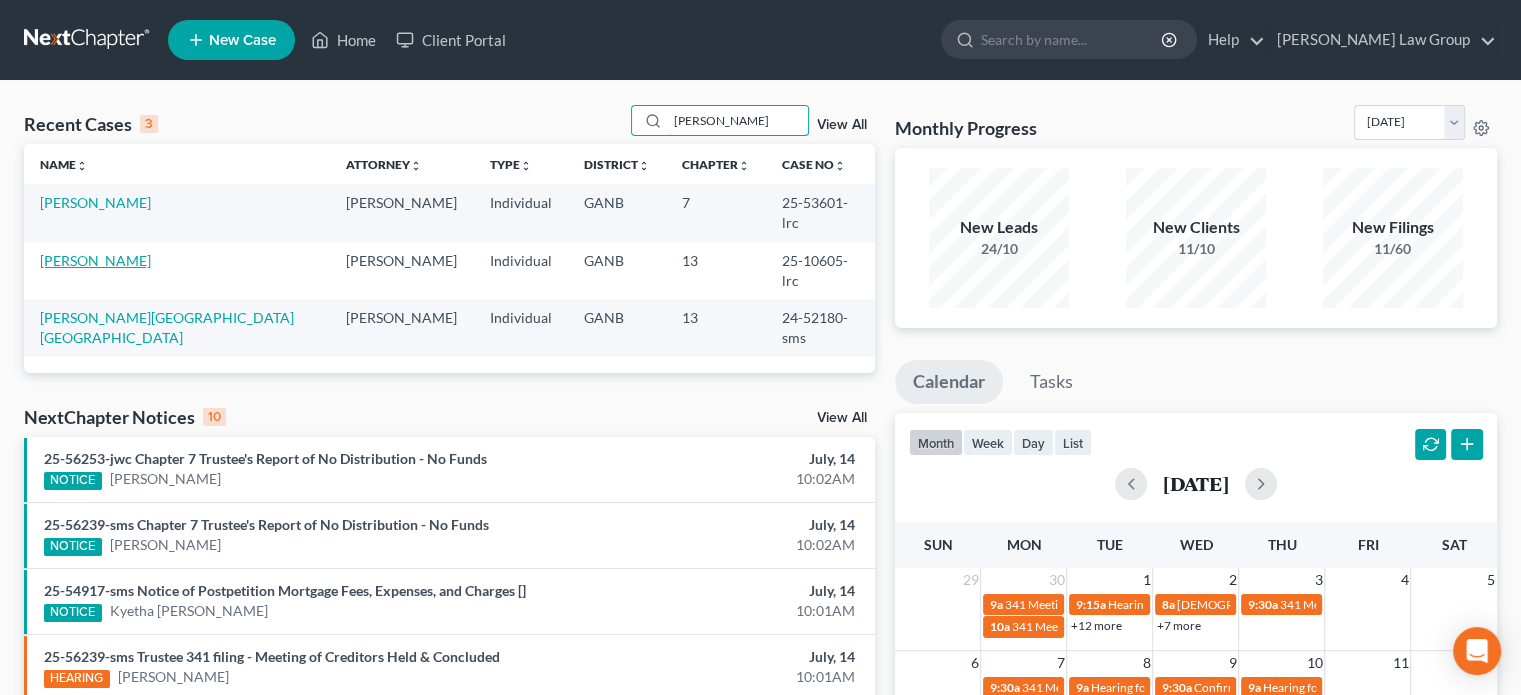 type on "[PERSON_NAME]" 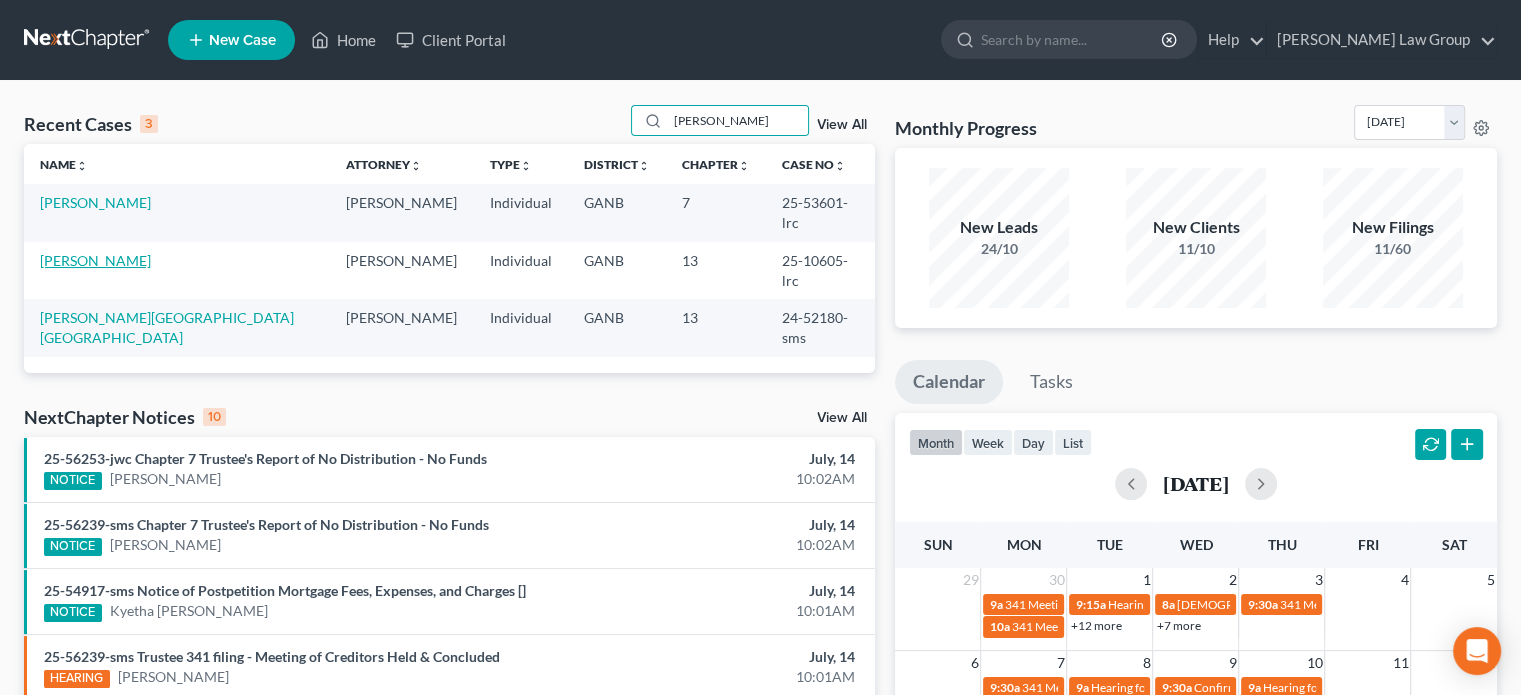 click on "[PERSON_NAME]" at bounding box center (95, 260) 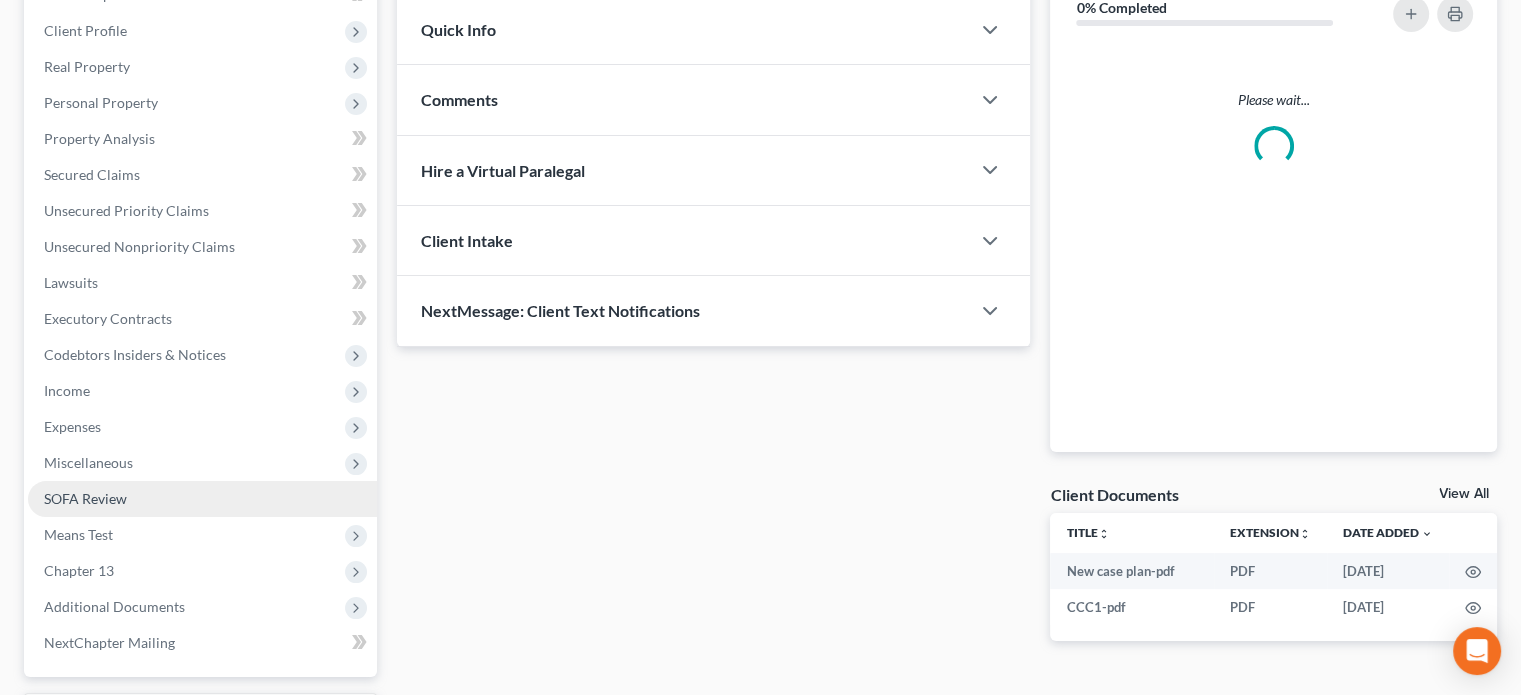 scroll, scrollTop: 400, scrollLeft: 0, axis: vertical 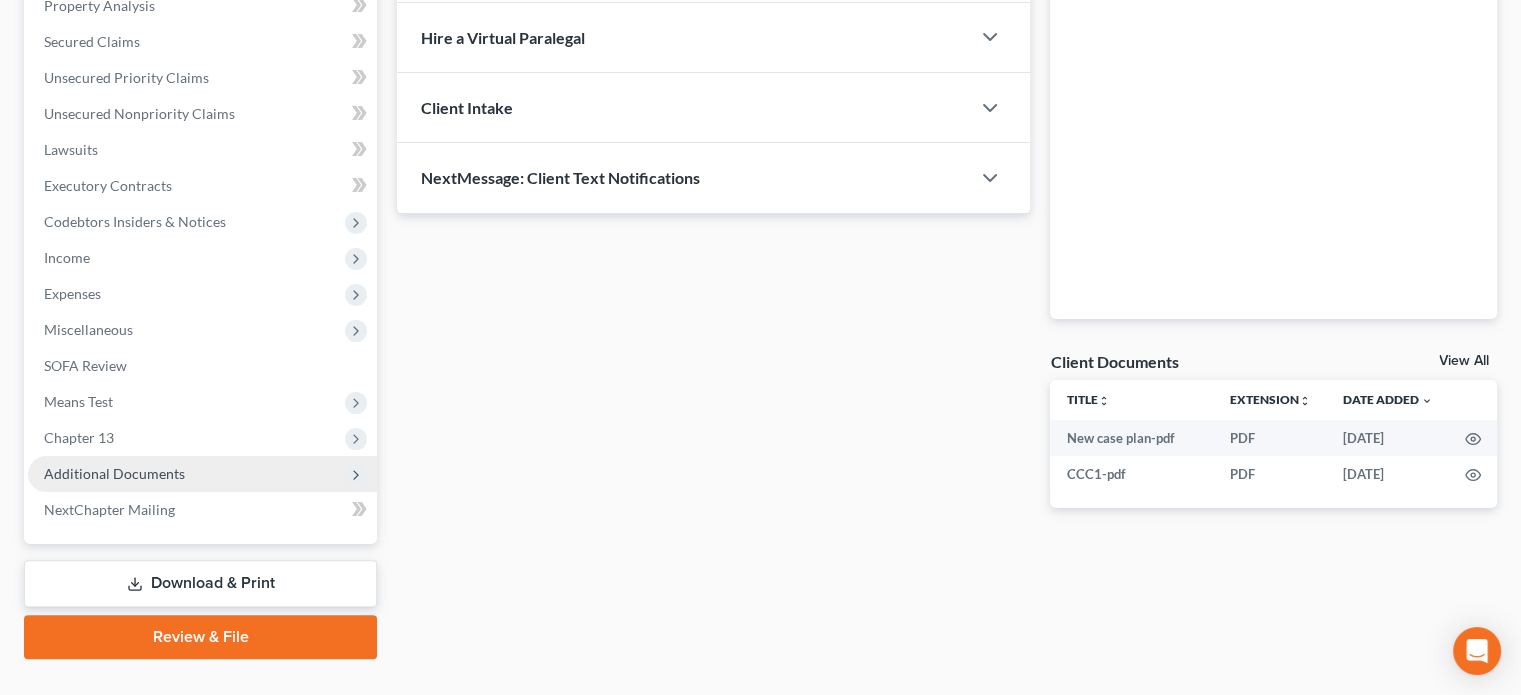click on "Additional Documents" at bounding box center (114, 473) 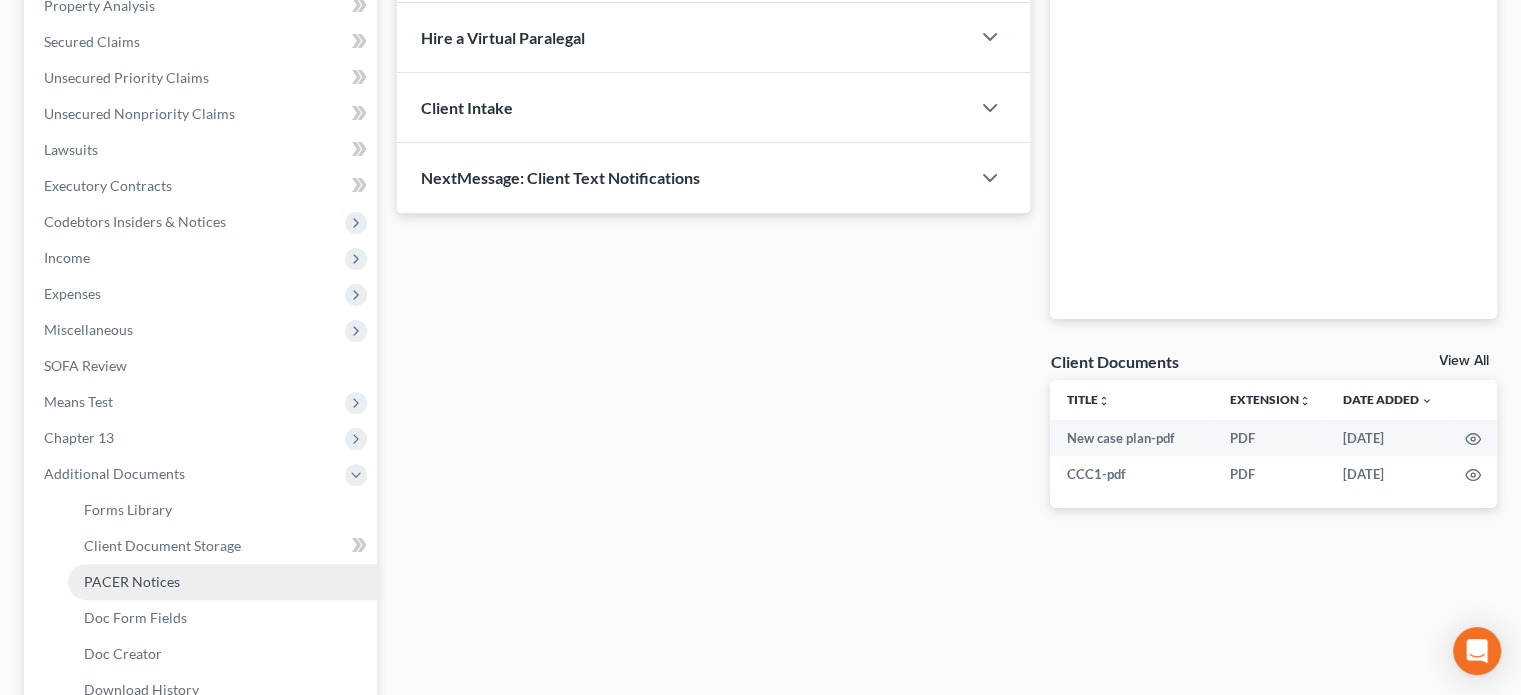 click on "PACER Notices" at bounding box center (132, 581) 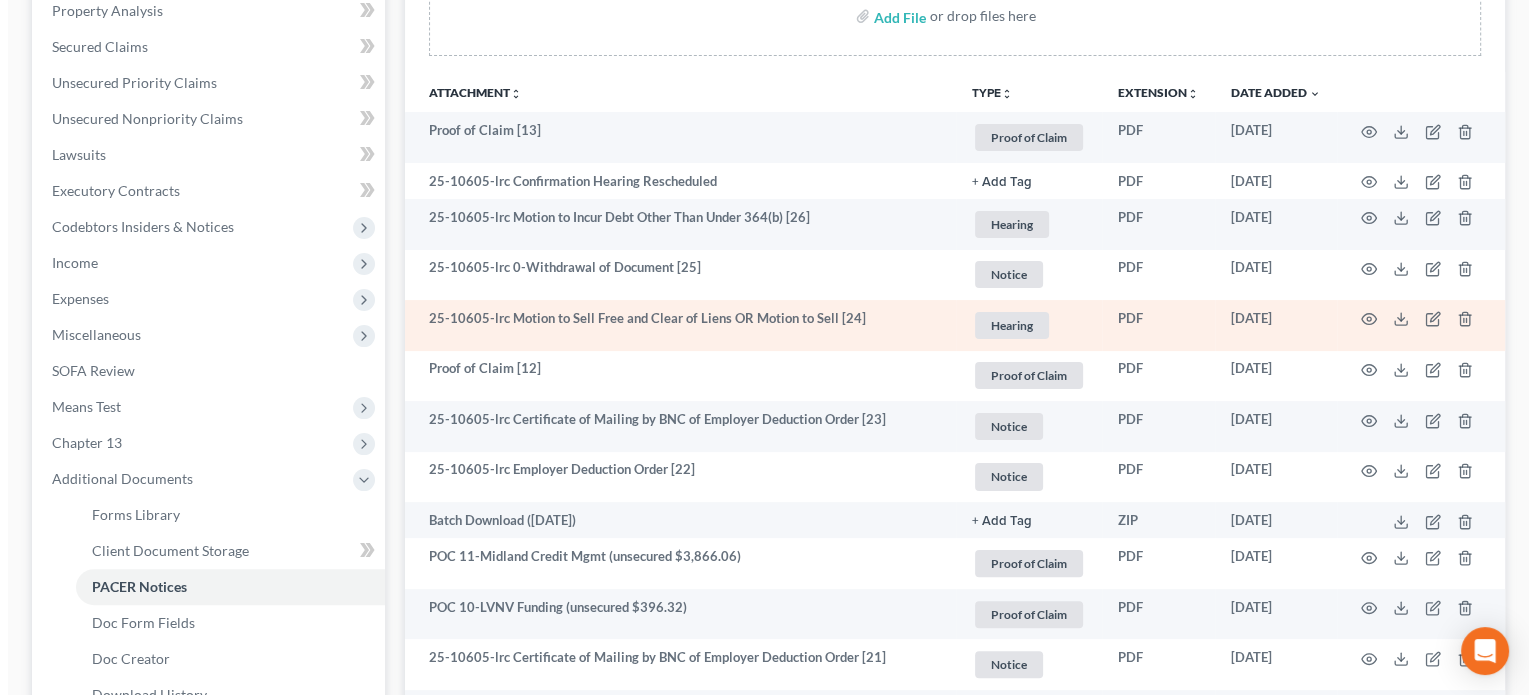 scroll, scrollTop: 400, scrollLeft: 0, axis: vertical 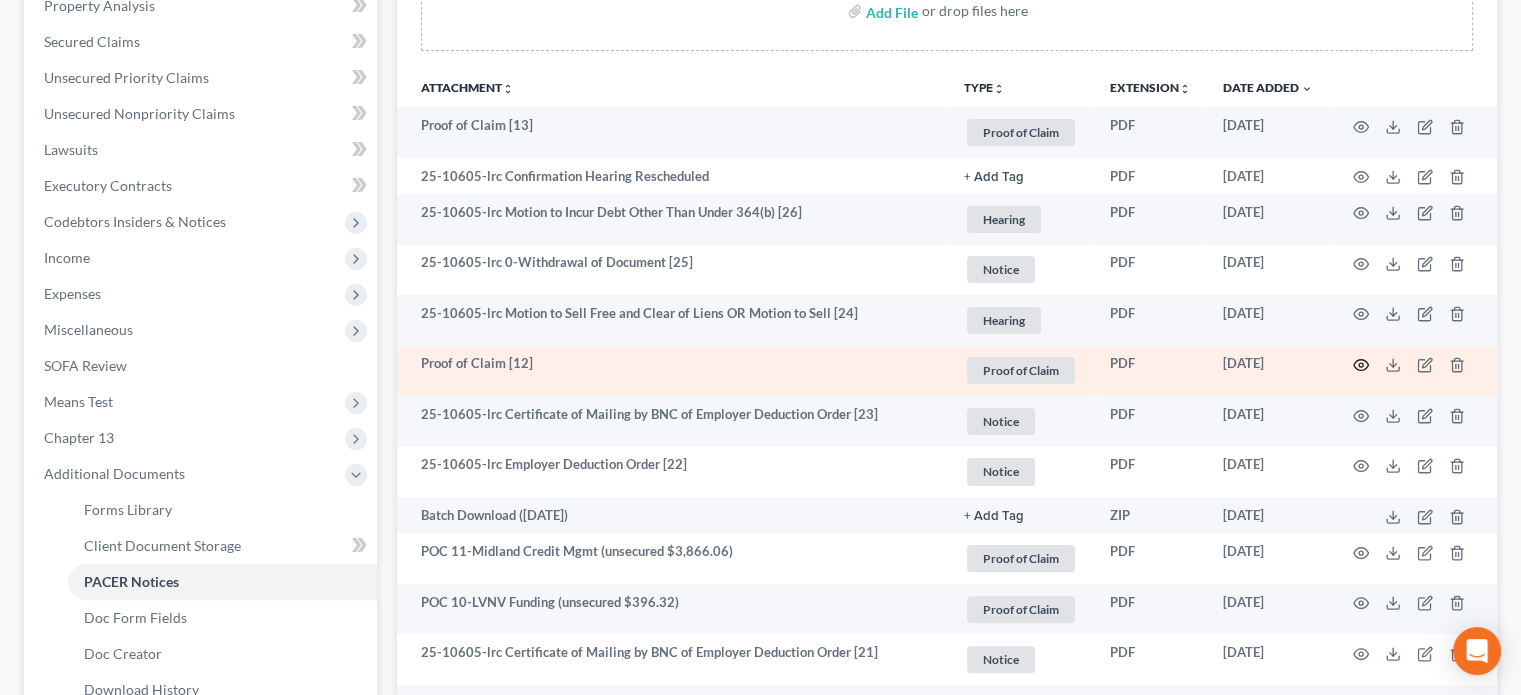 drag, startPoint x: 1361, startPoint y: 365, endPoint x: 1346, endPoint y: 368, distance: 15.297058 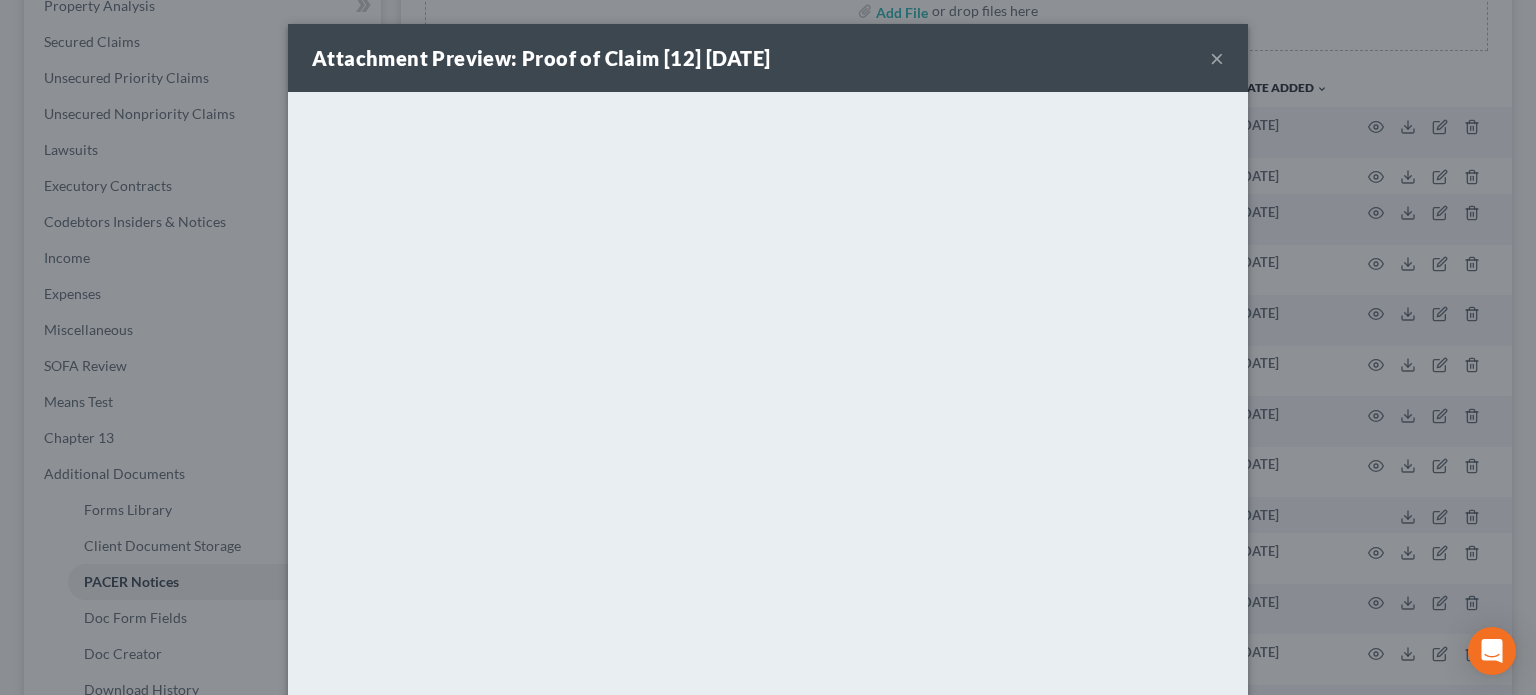 click on "×" at bounding box center (1217, 58) 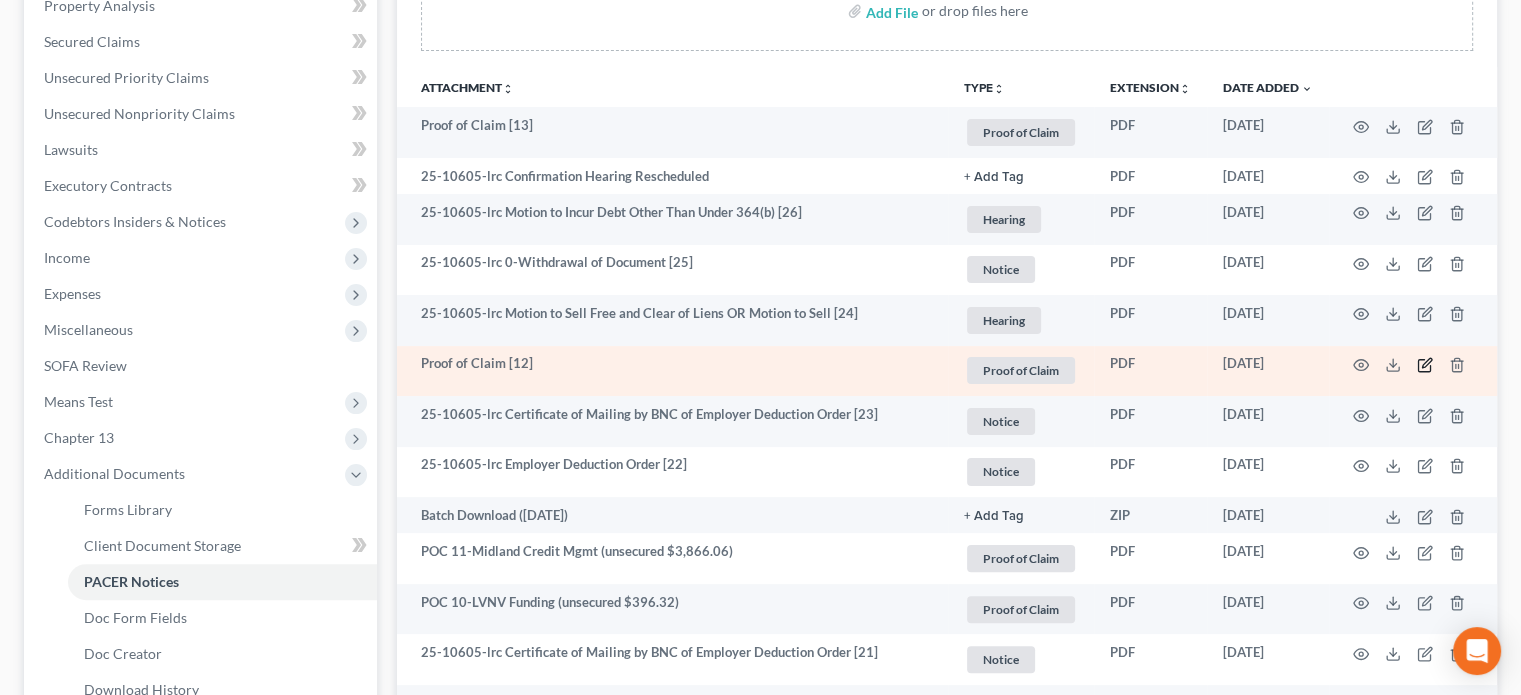 click 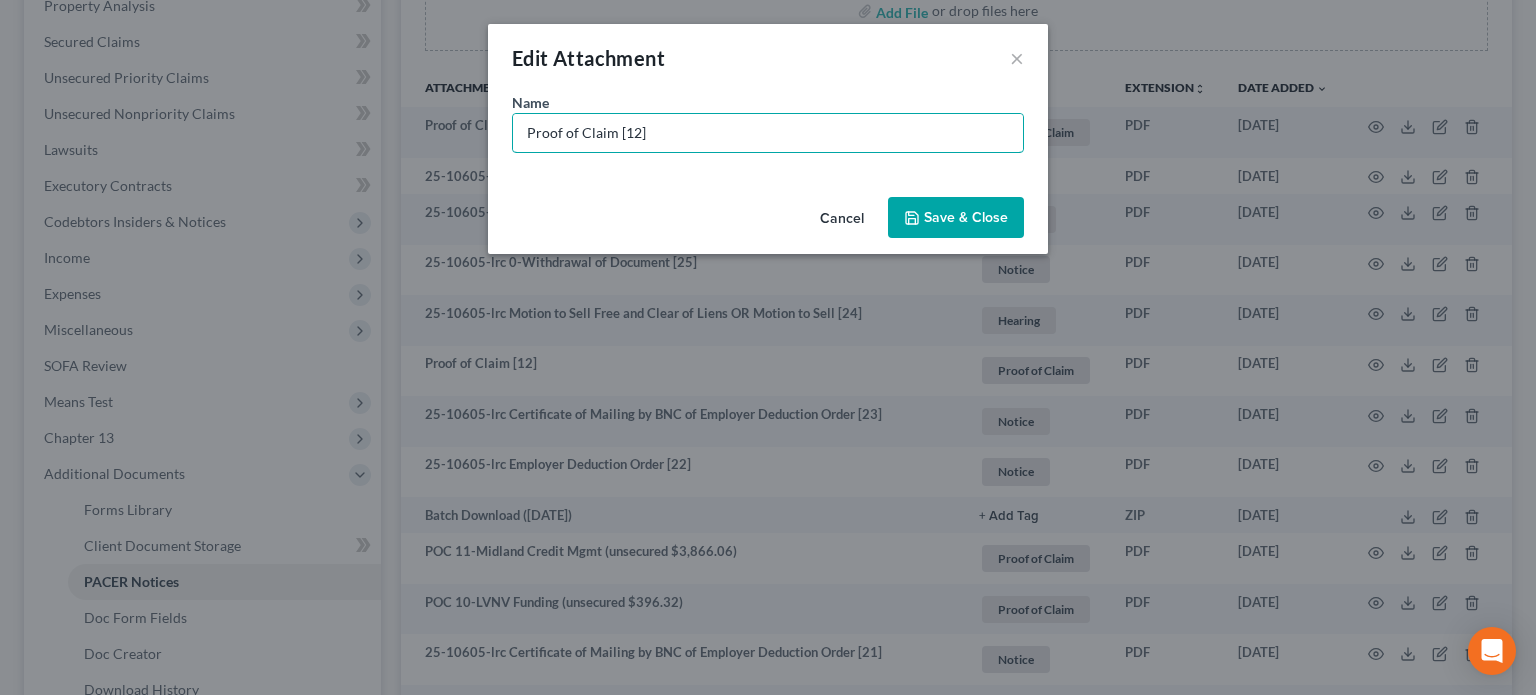 drag, startPoint x: 663, startPoint y: 132, endPoint x: 300, endPoint y: 93, distance: 365.08902 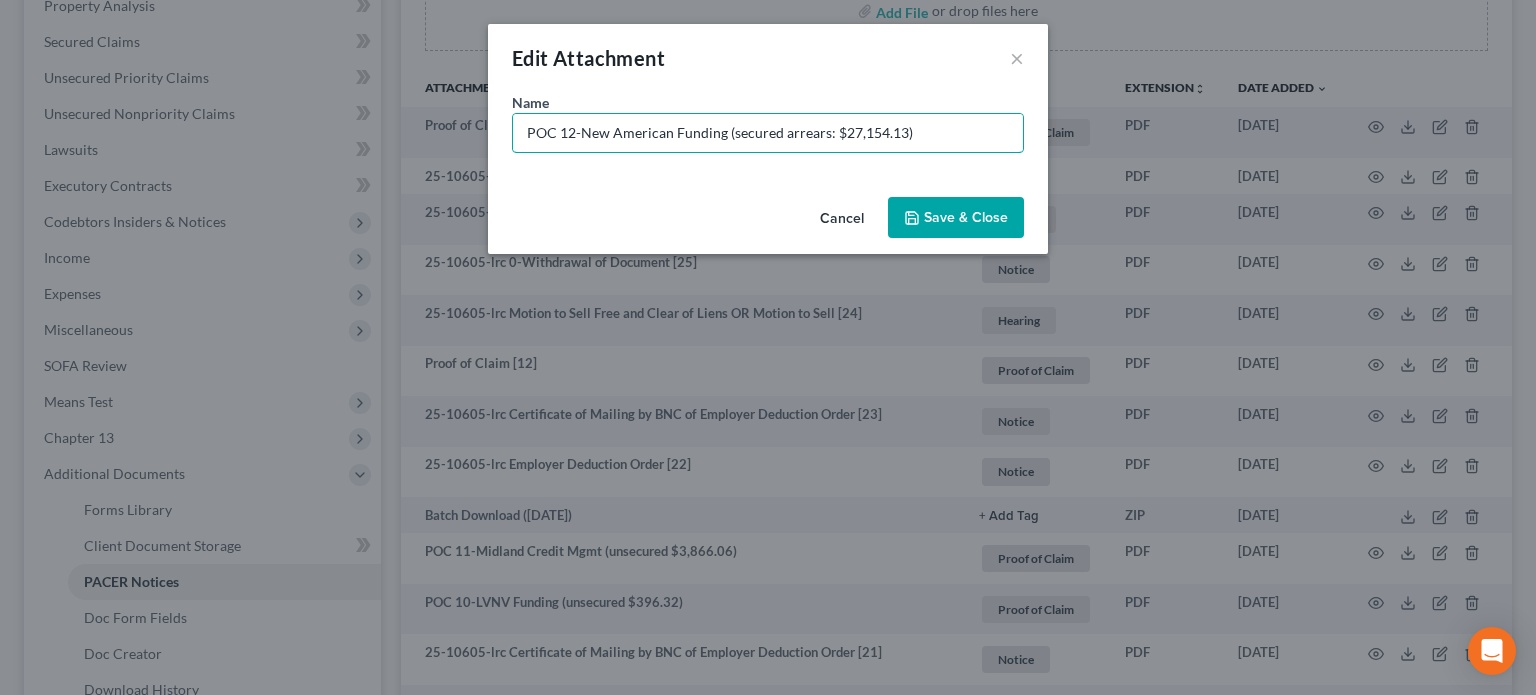type on "POC 12-New American Funding (secured arrears: $27,154.13)" 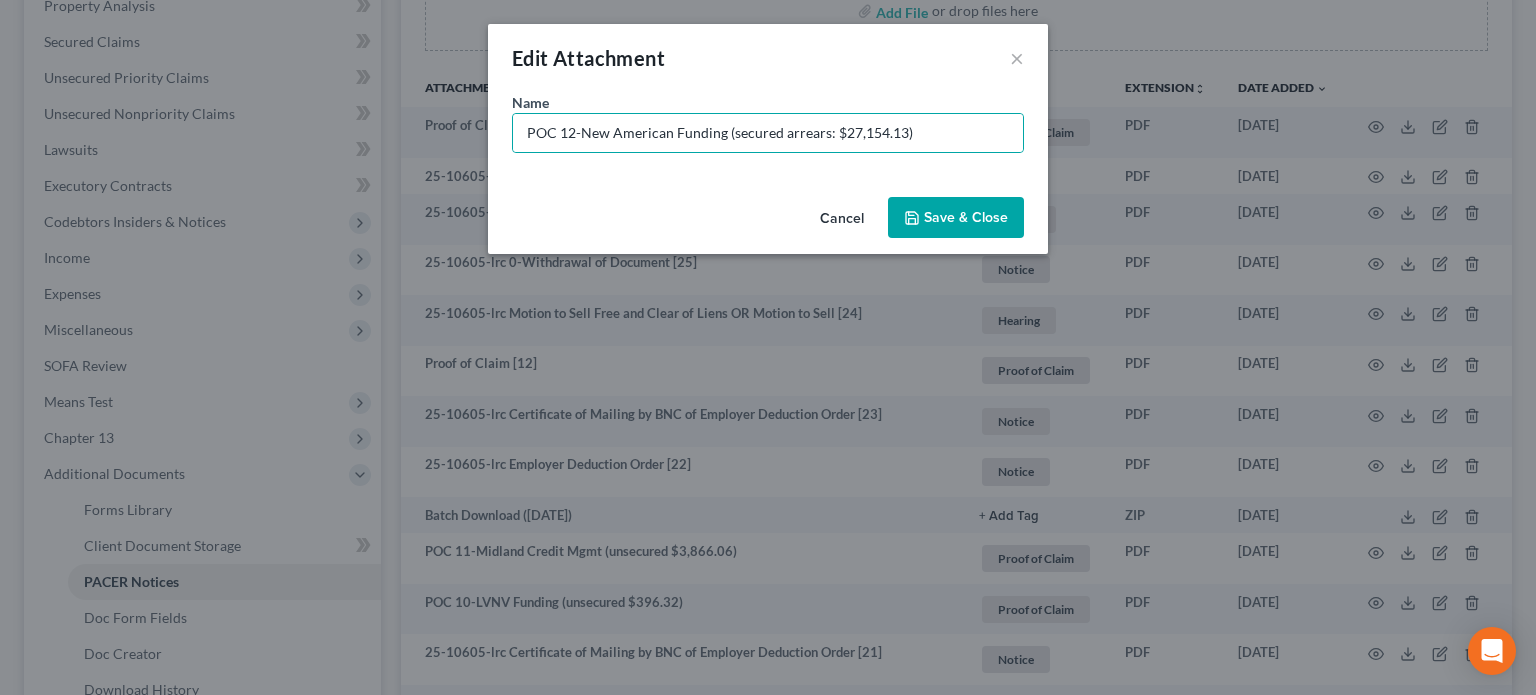 click on "Save & Close" at bounding box center (966, 217) 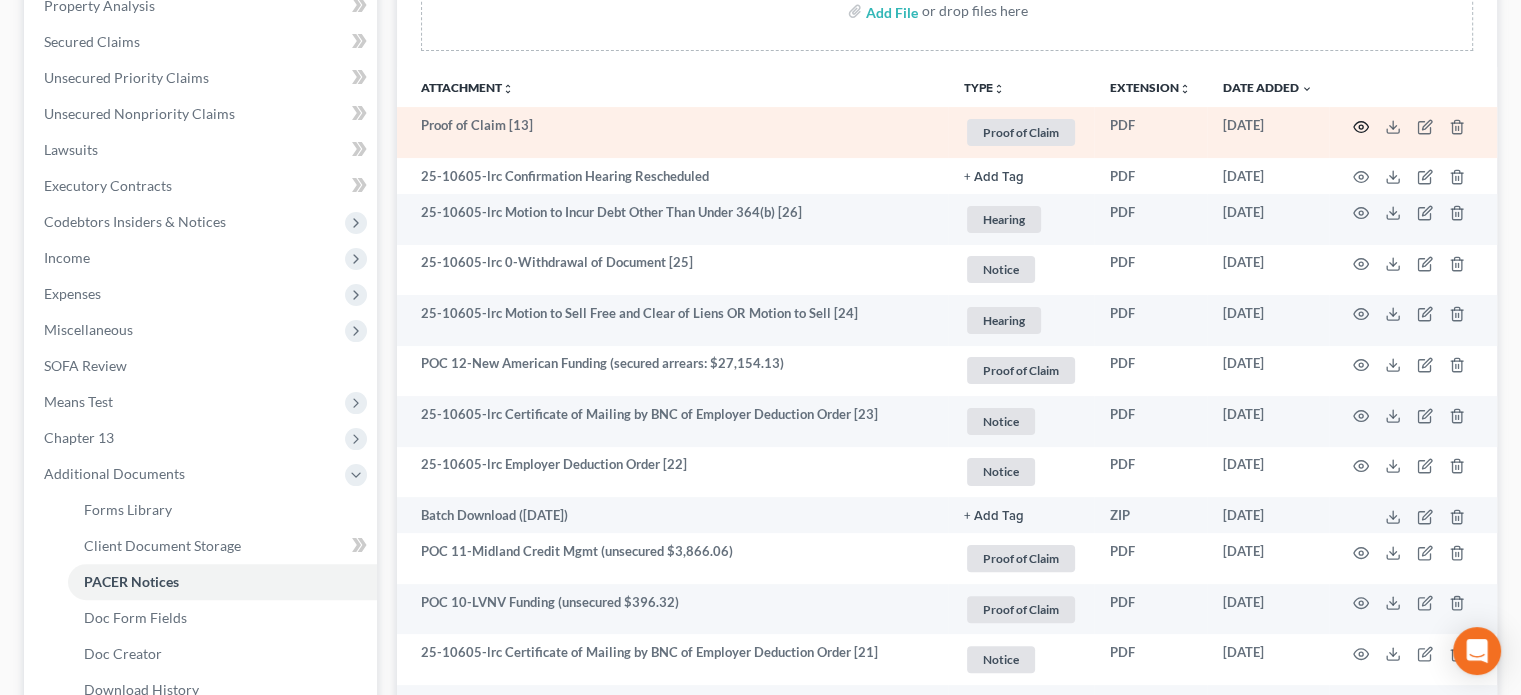 click 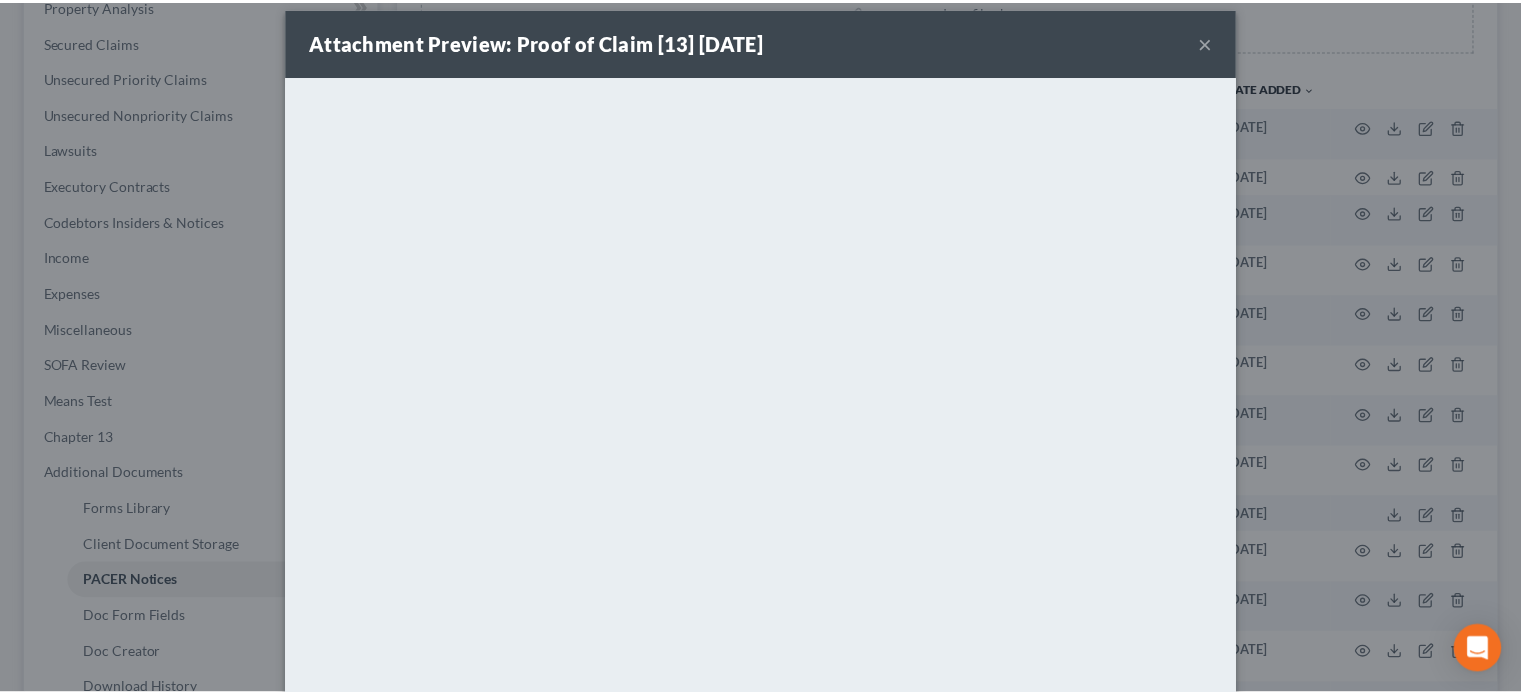 scroll, scrollTop: 0, scrollLeft: 0, axis: both 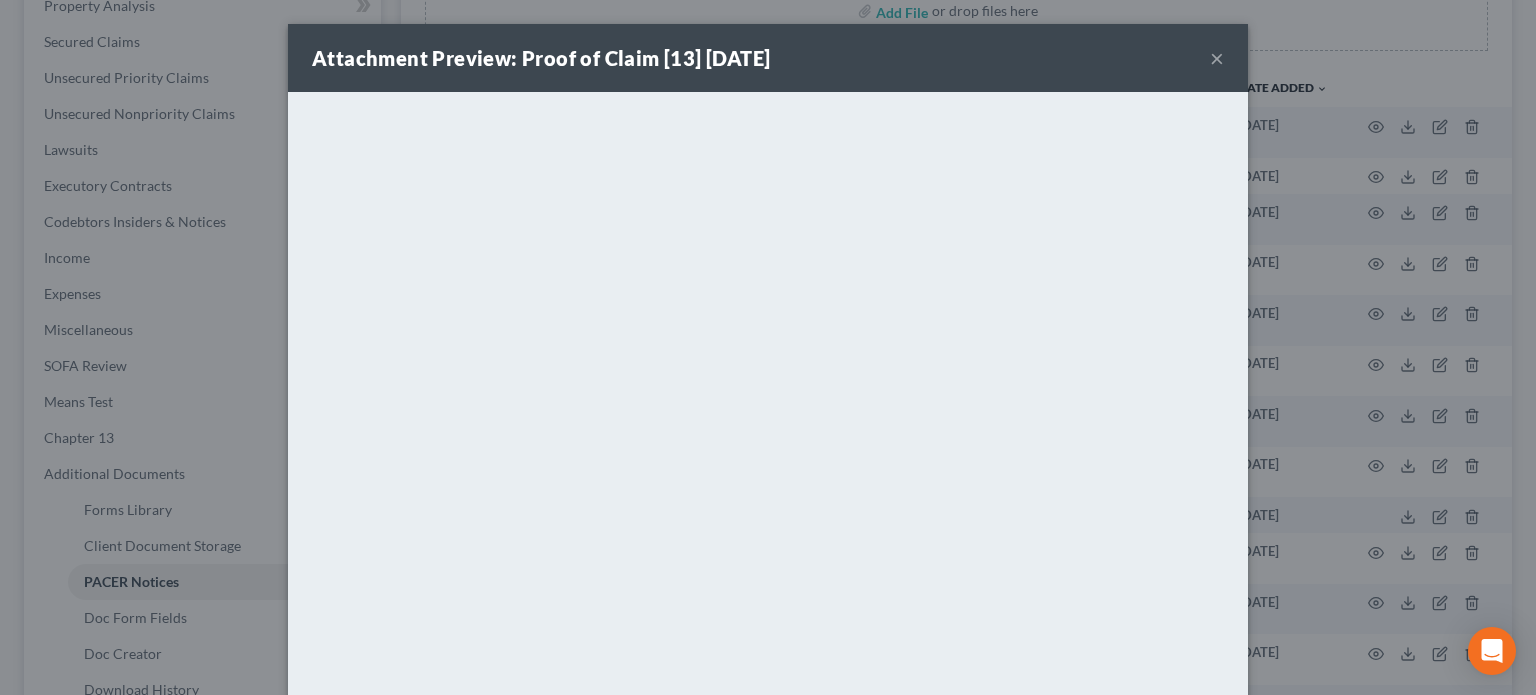 click on "×" at bounding box center [1217, 58] 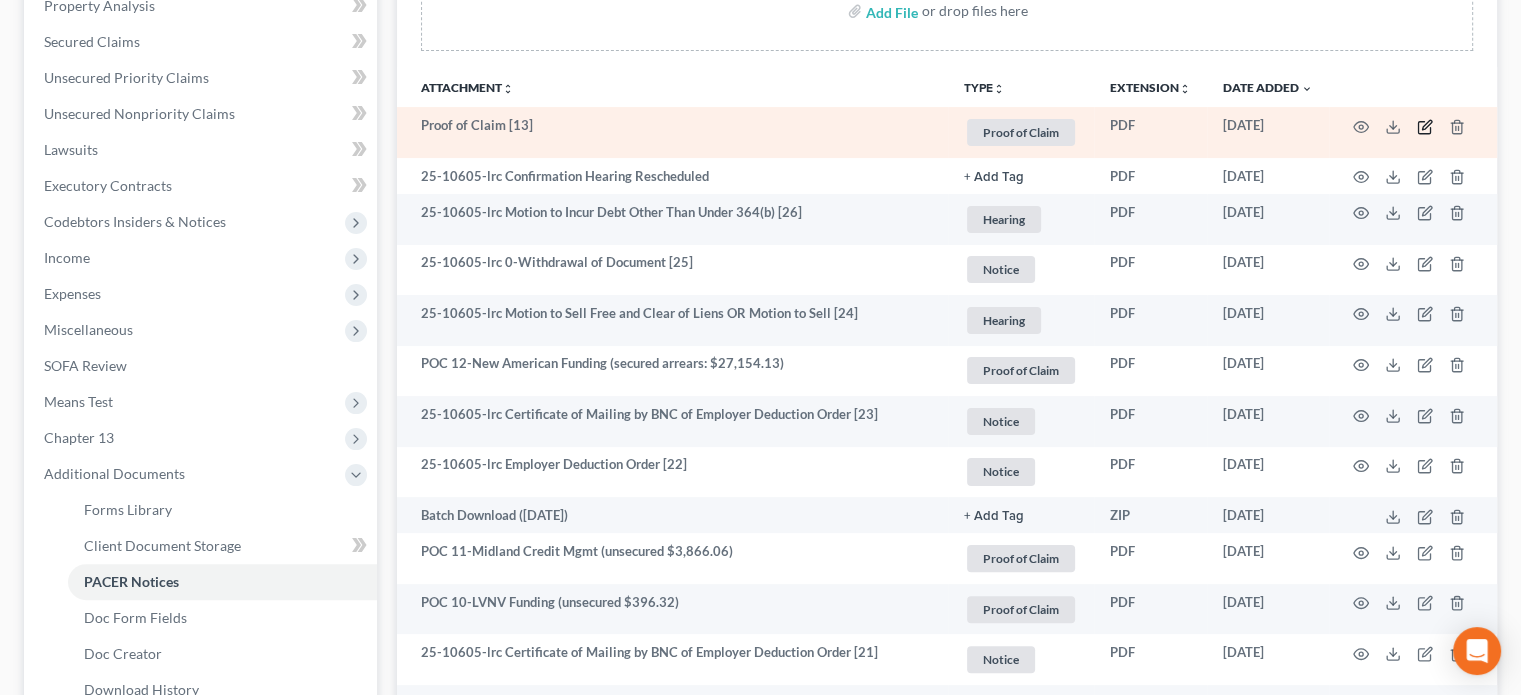 click 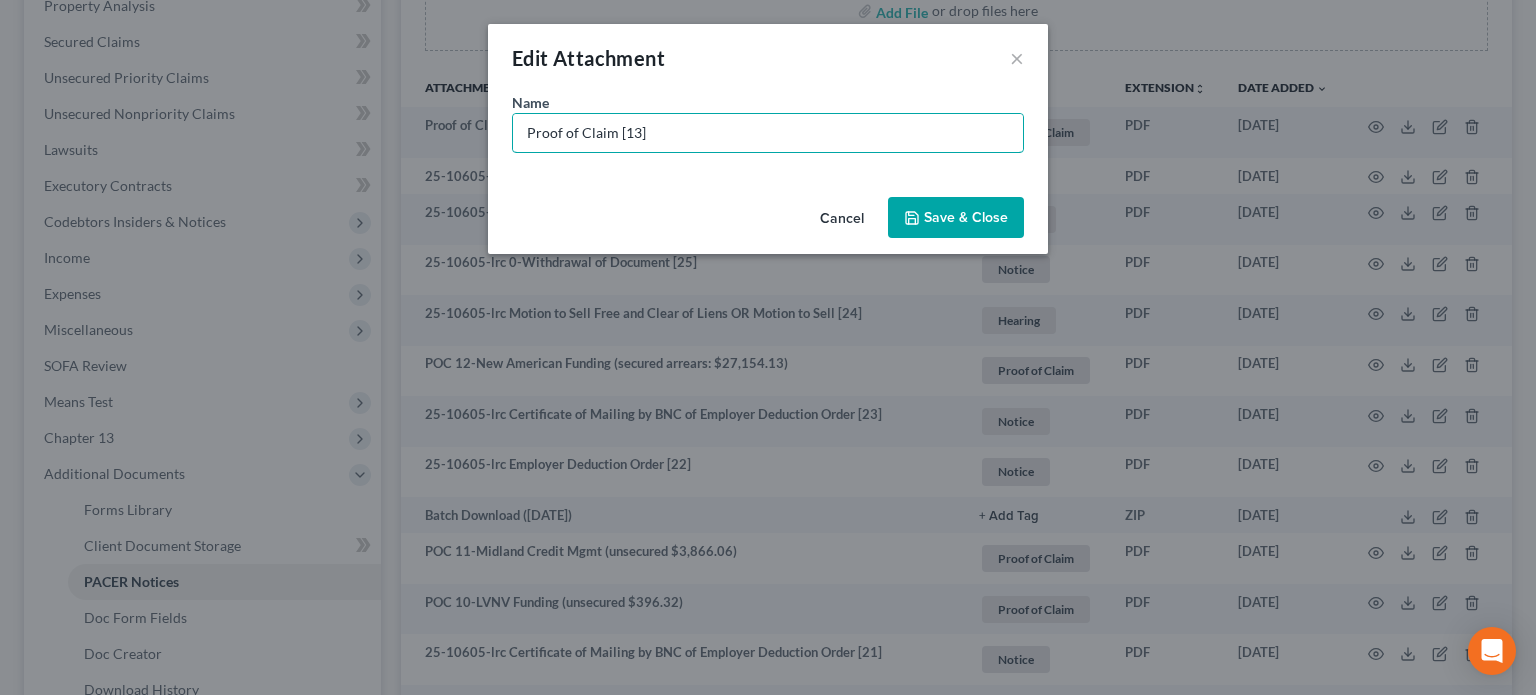 drag, startPoint x: 676, startPoint y: 131, endPoint x: 130, endPoint y: 92, distance: 547.3911 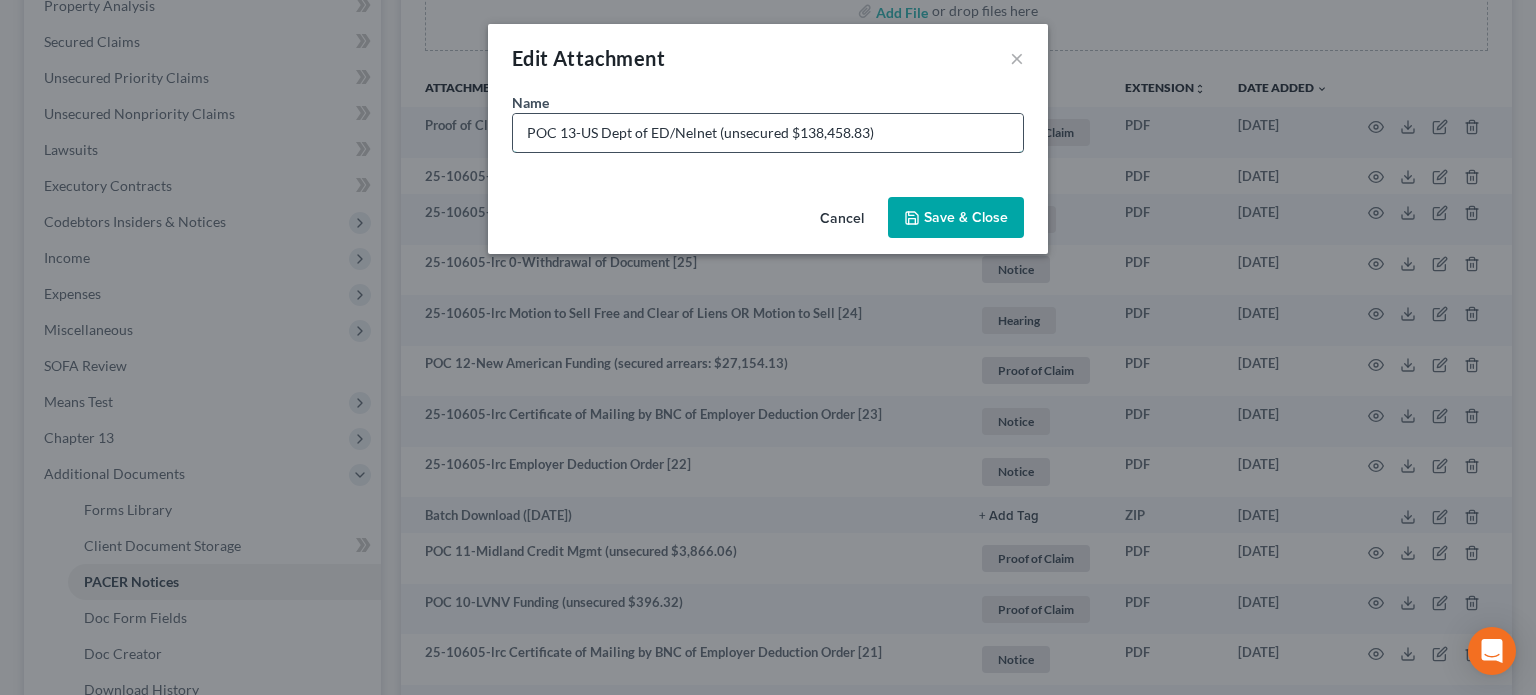 click on "POC 13-US Dept of ED/Nelnet (unsecured $138,458.83)" at bounding box center [768, 133] 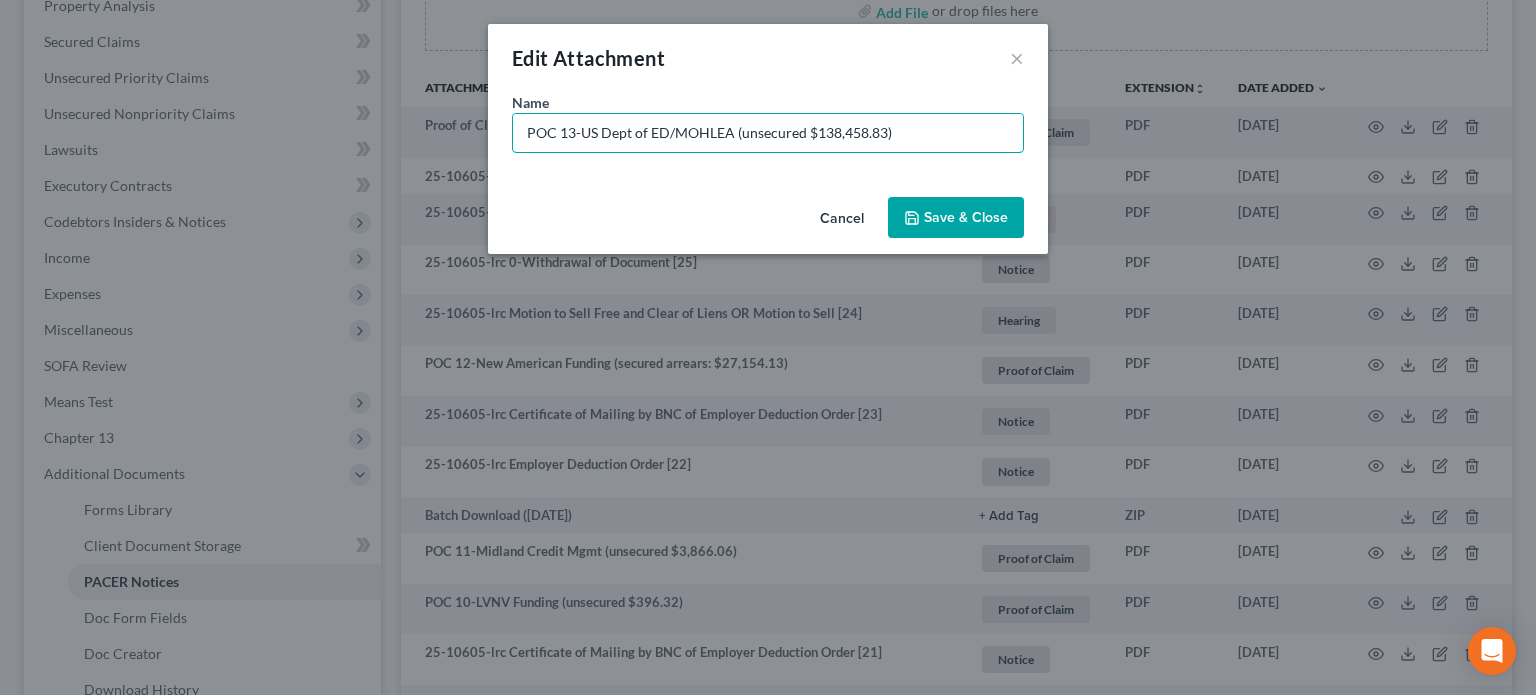 type on "POC 13-US Dept of ED/MOHLEA (unsecured $138,458.83)" 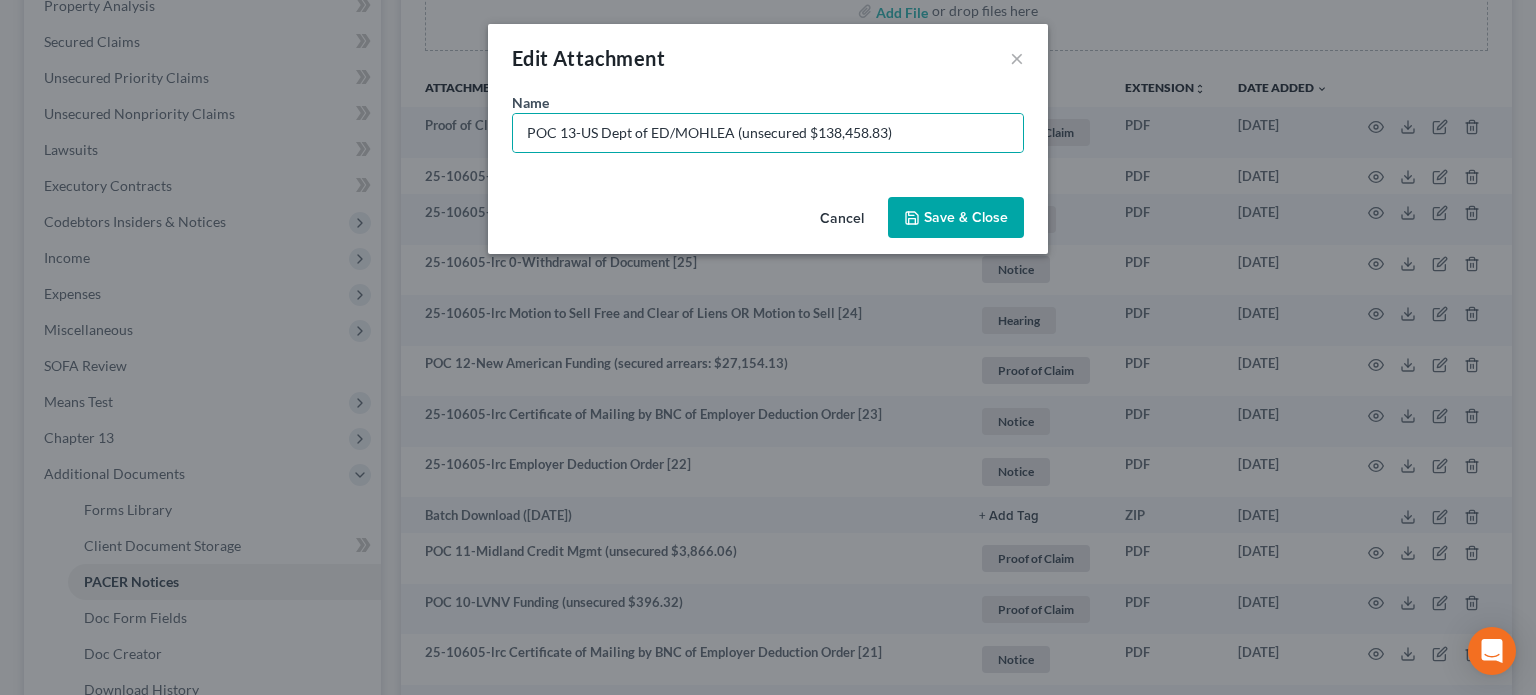 click 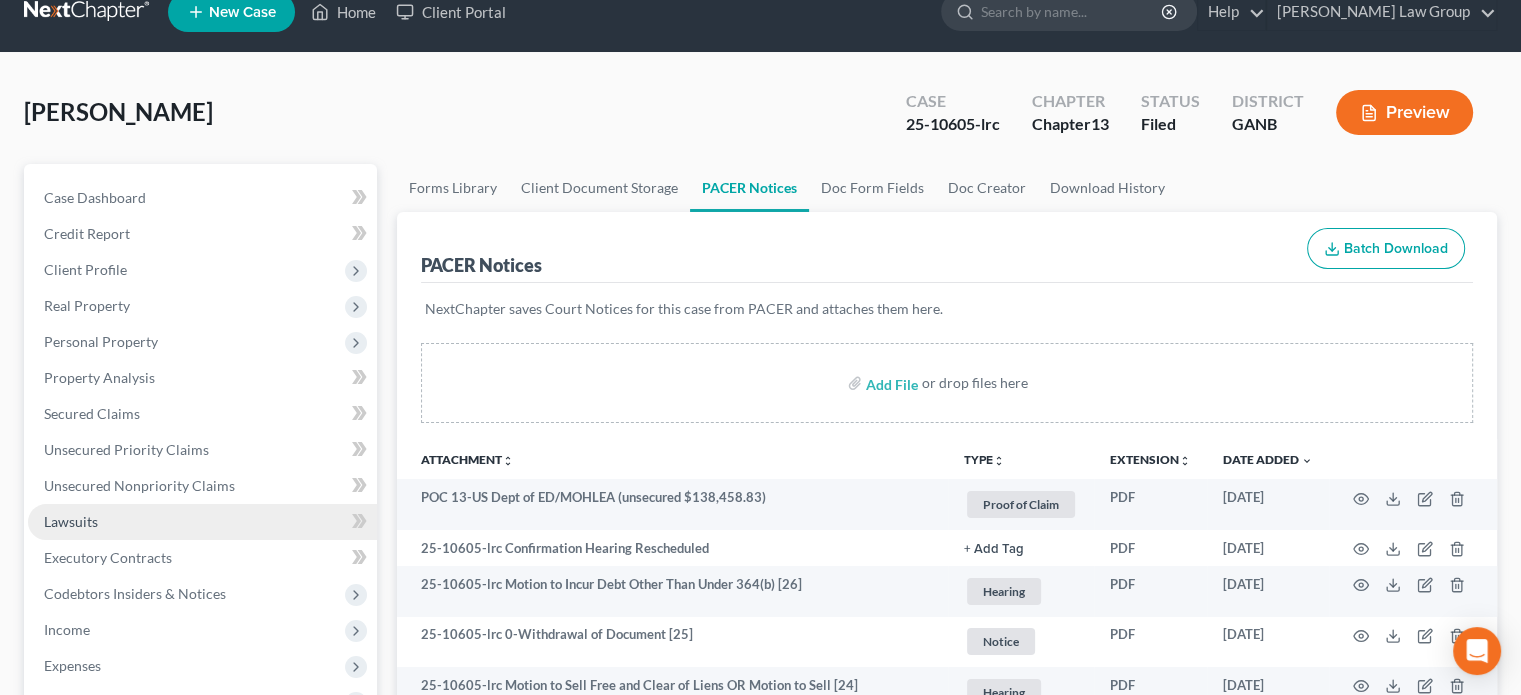 scroll, scrollTop: 0, scrollLeft: 0, axis: both 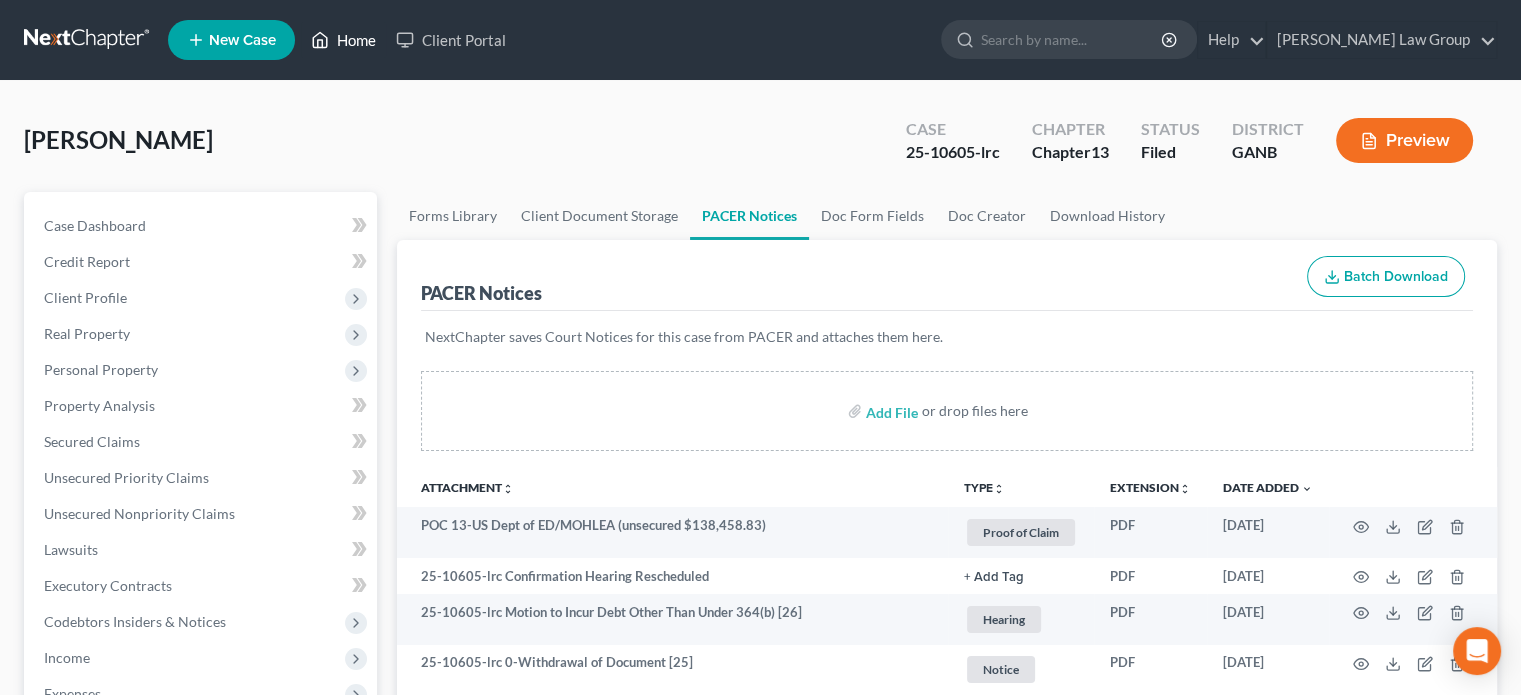 click on "Home" at bounding box center [343, 40] 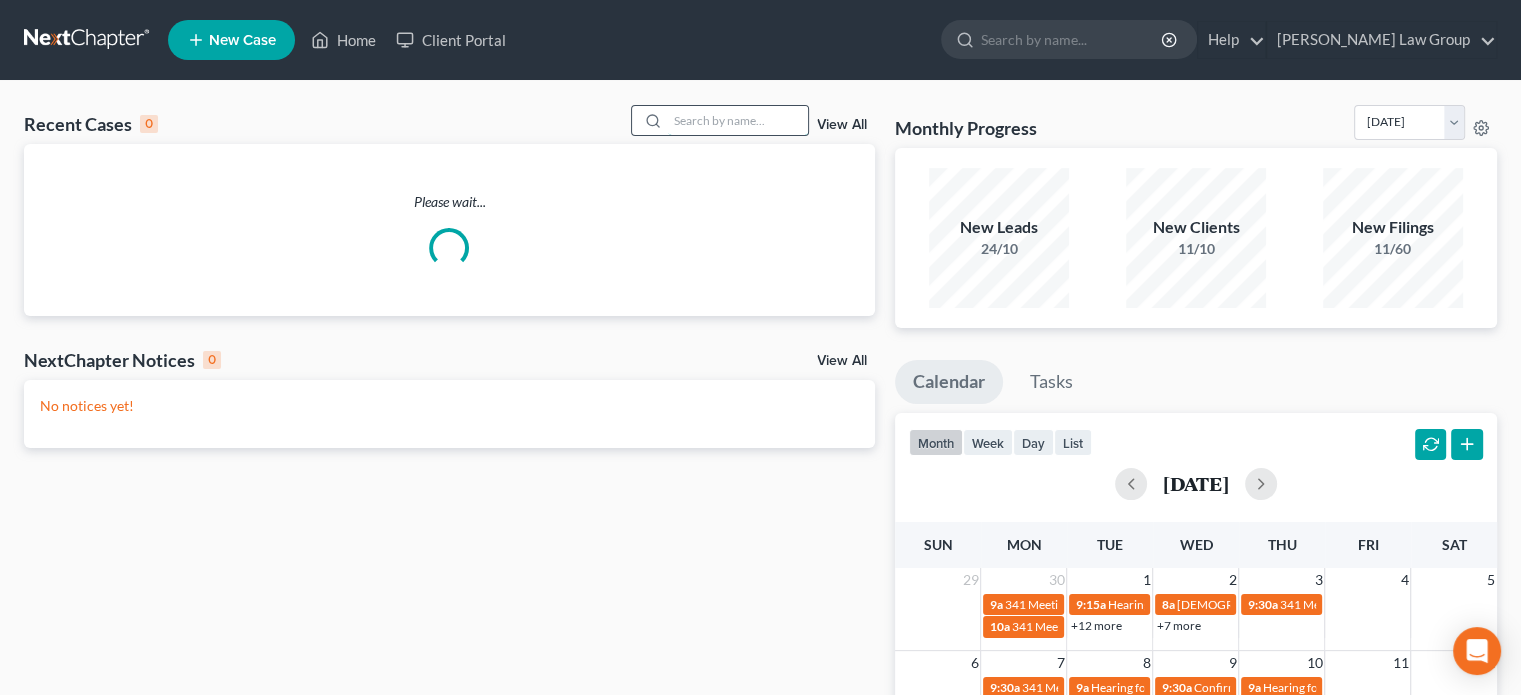 click at bounding box center [738, 120] 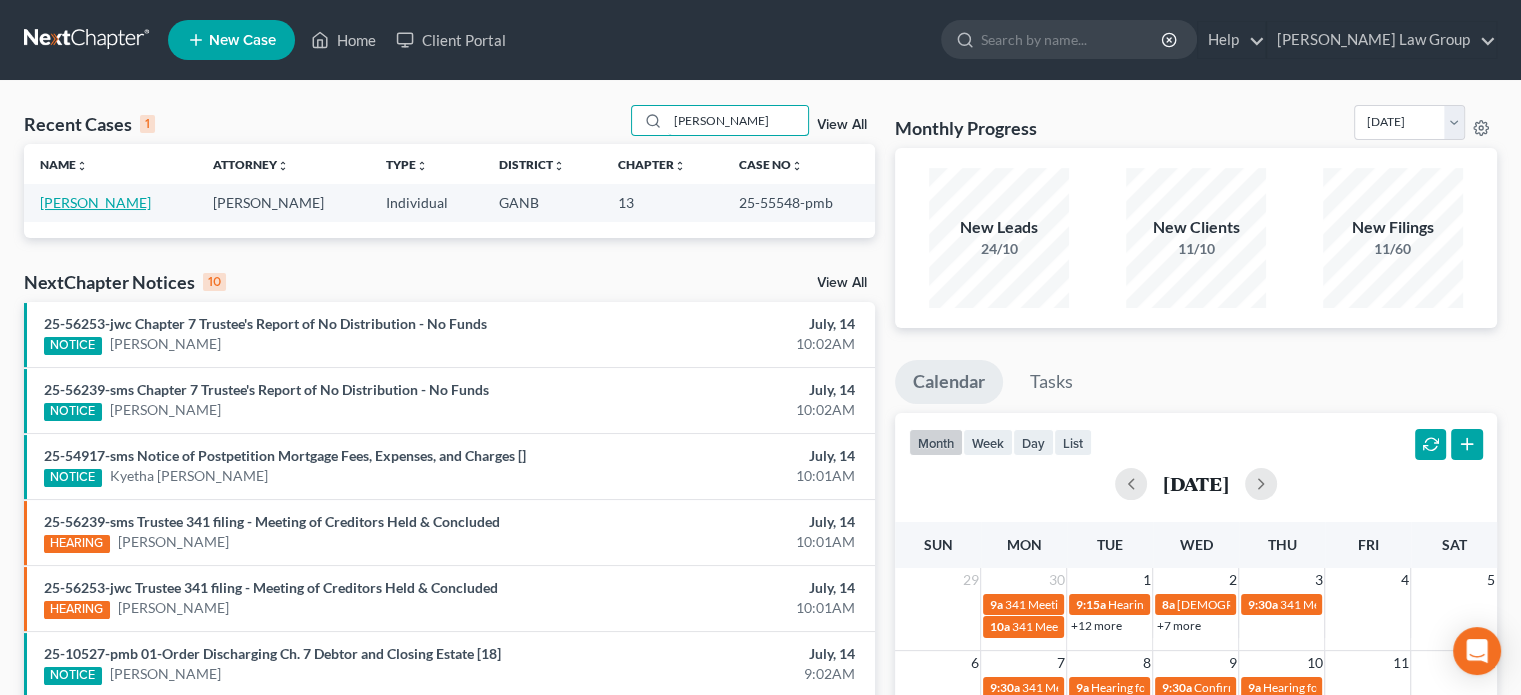 type on "[PERSON_NAME]" 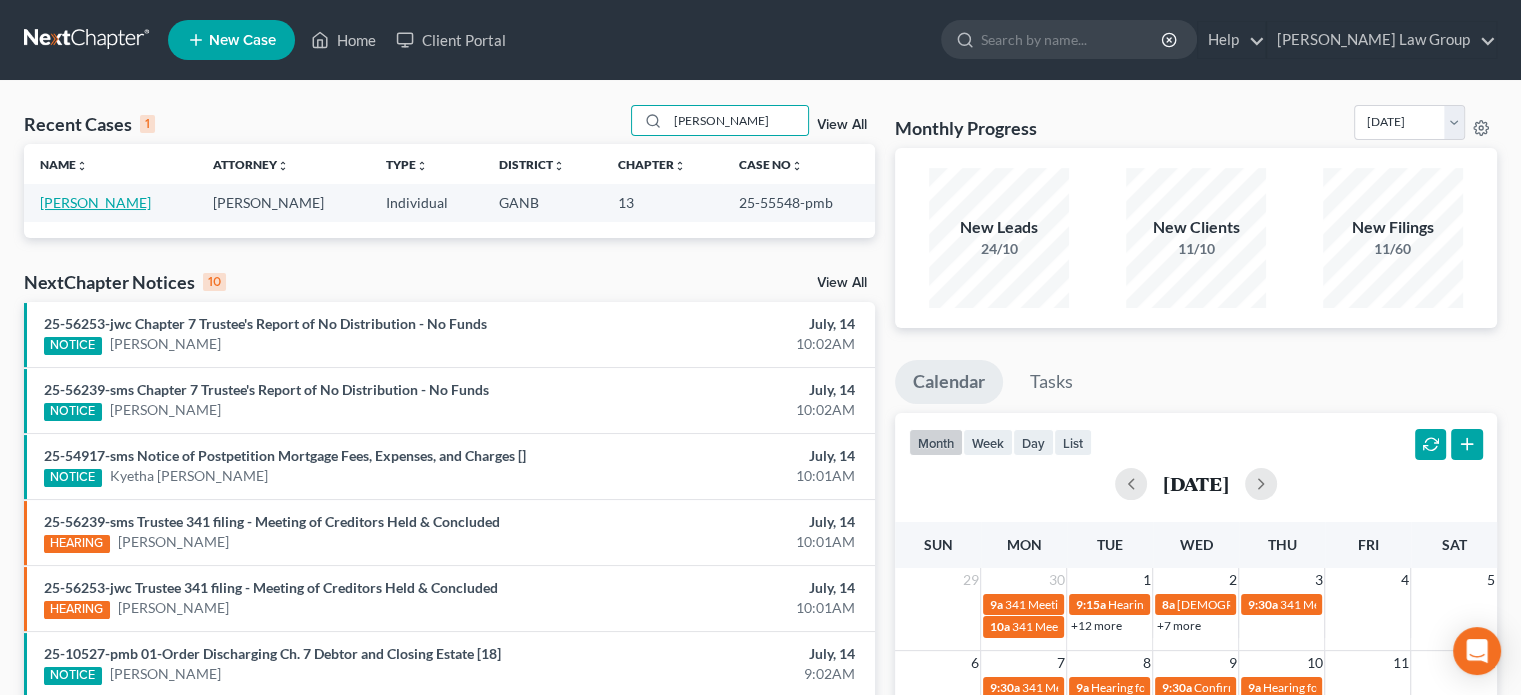 click on "[PERSON_NAME]" at bounding box center [95, 202] 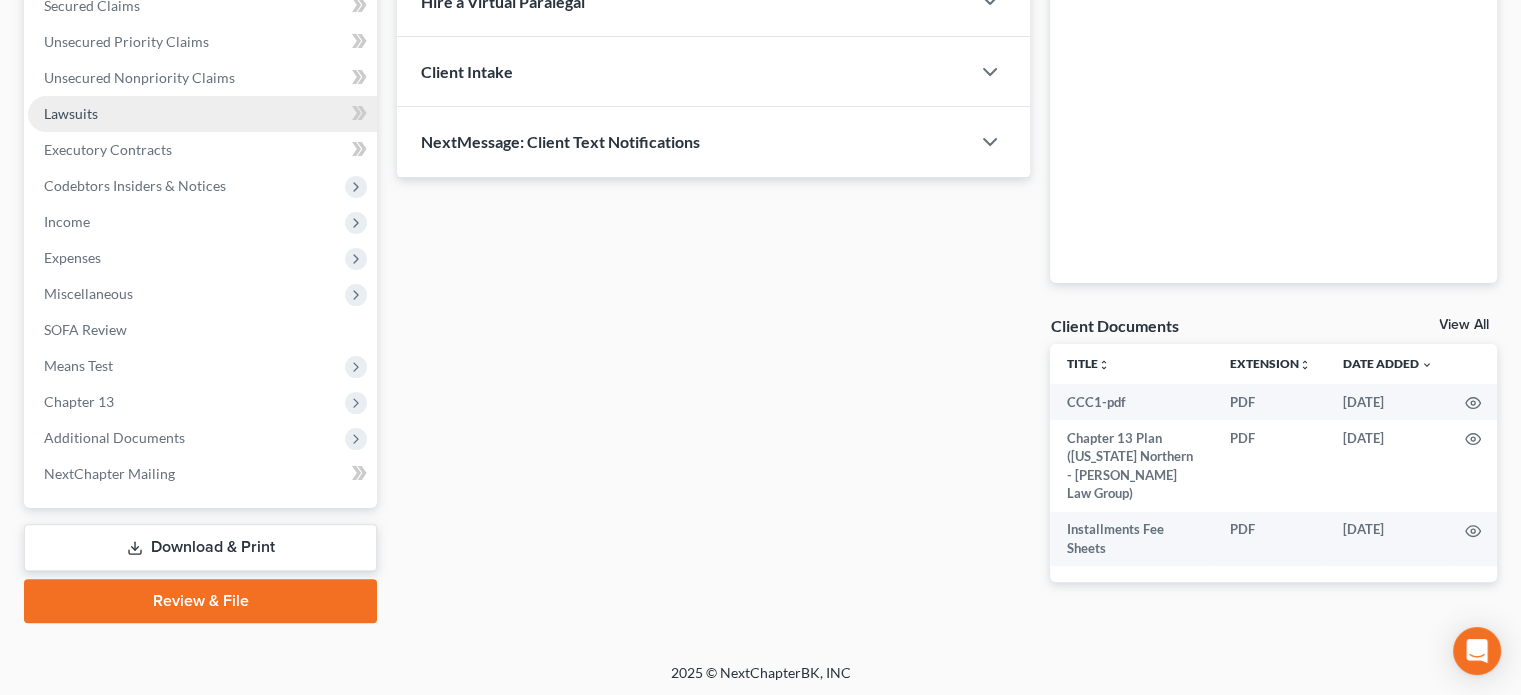 scroll, scrollTop: 438, scrollLeft: 0, axis: vertical 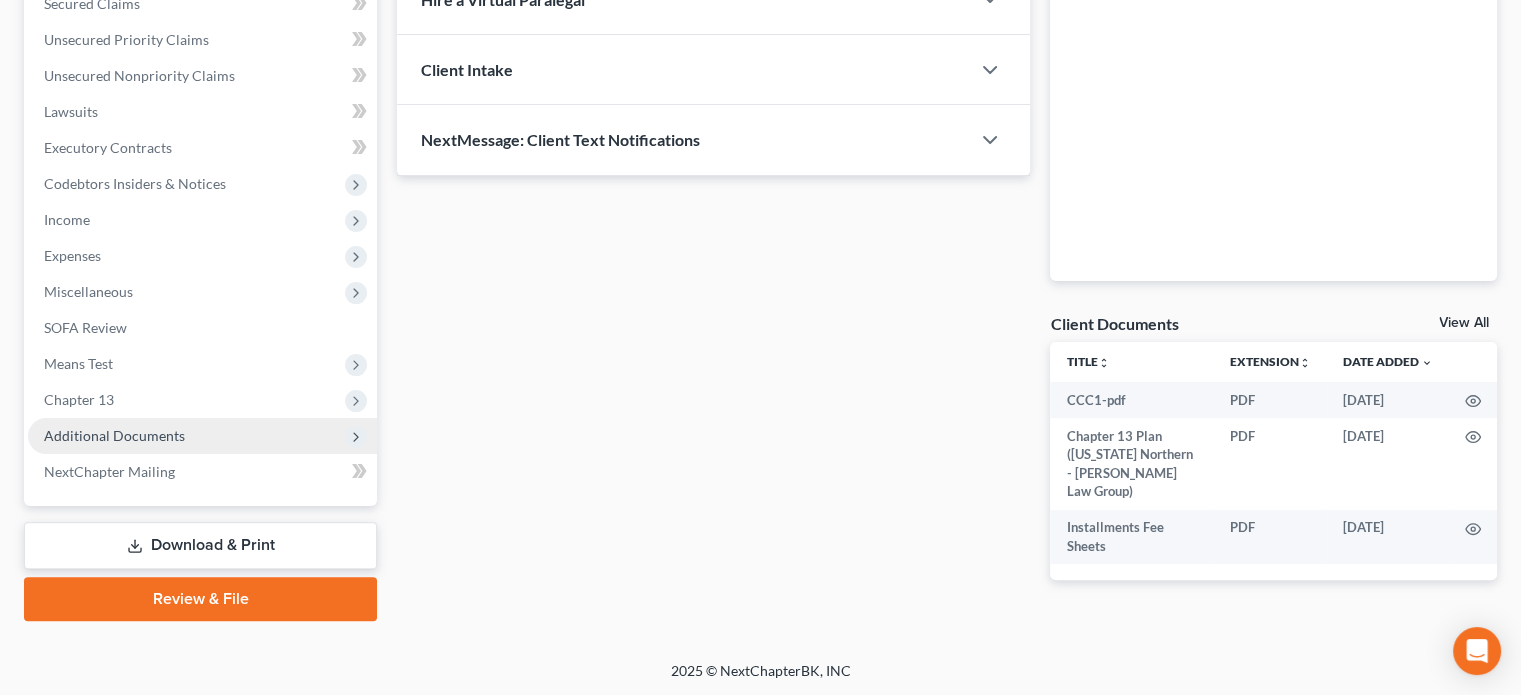 click on "Additional Documents" at bounding box center (114, 435) 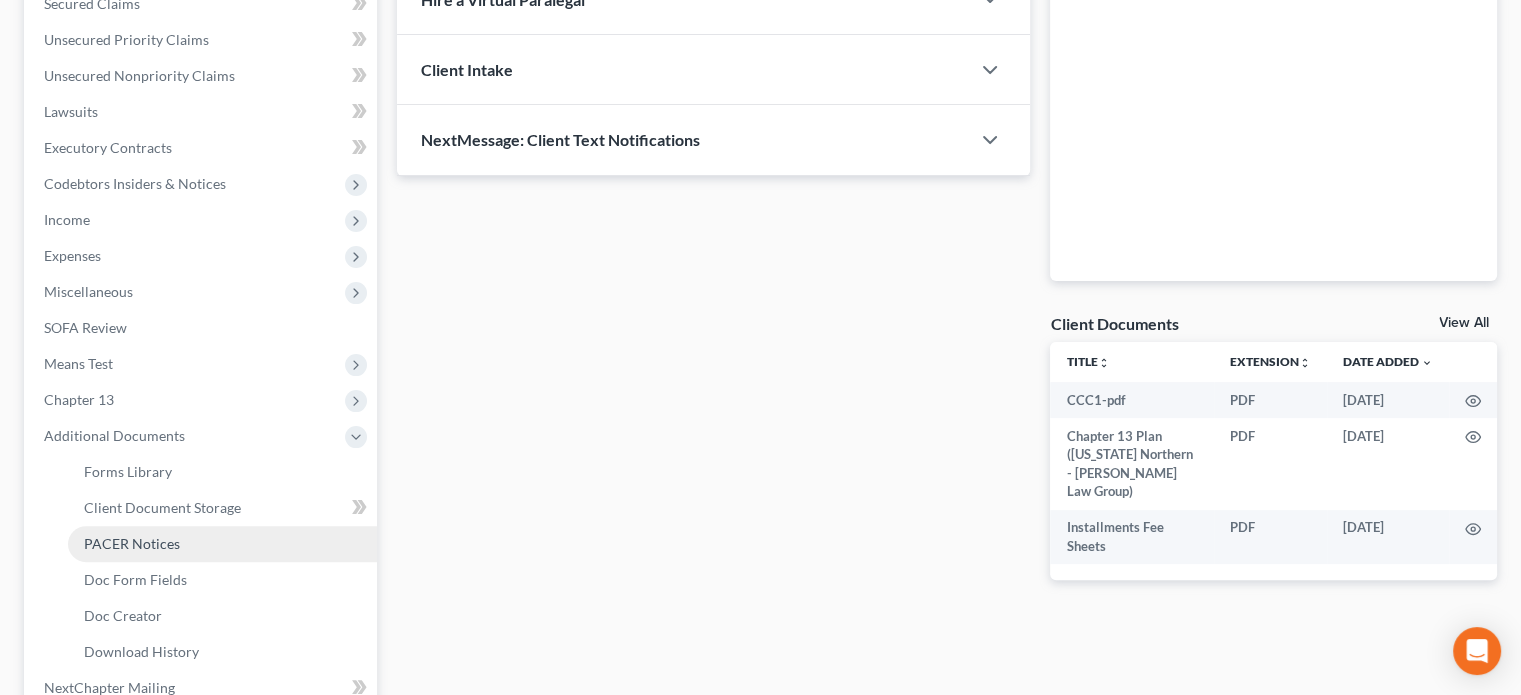 click on "PACER Notices" at bounding box center [132, 543] 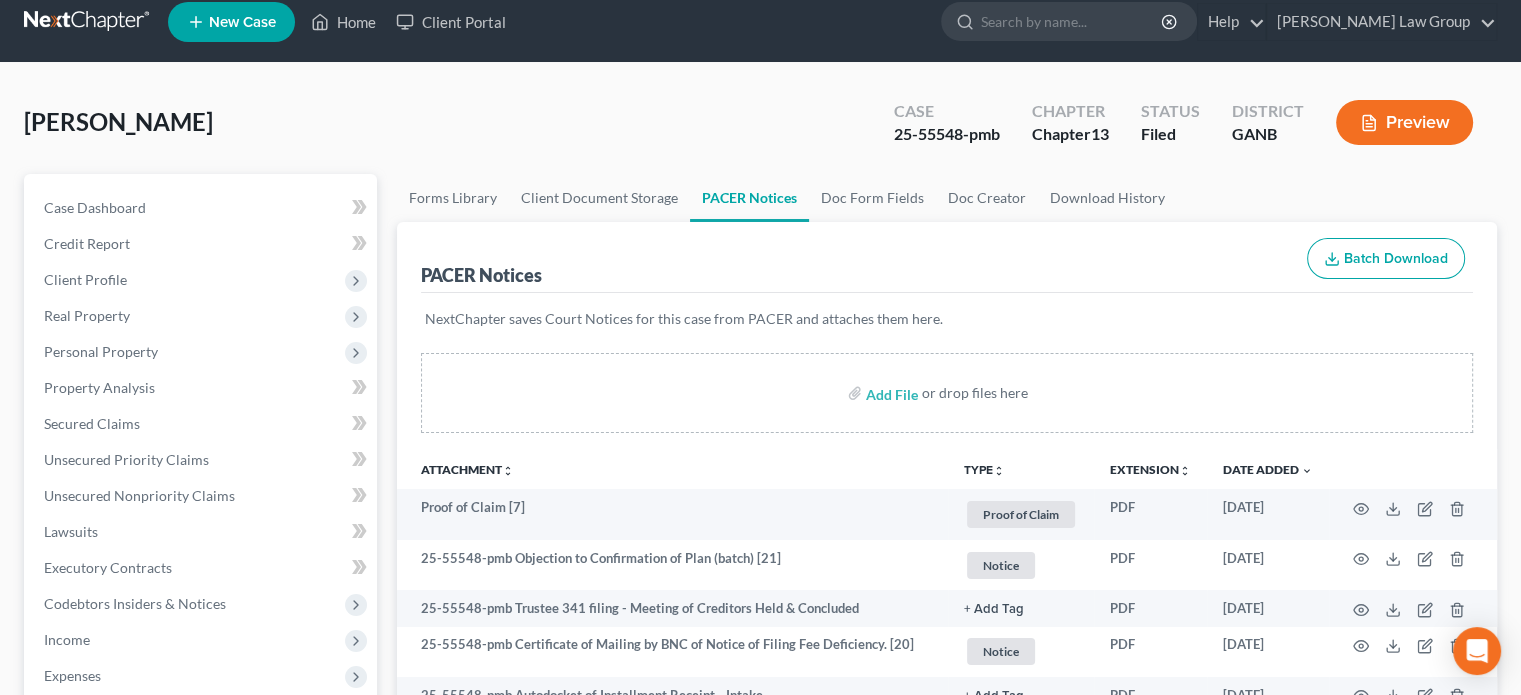 scroll, scrollTop: 0, scrollLeft: 0, axis: both 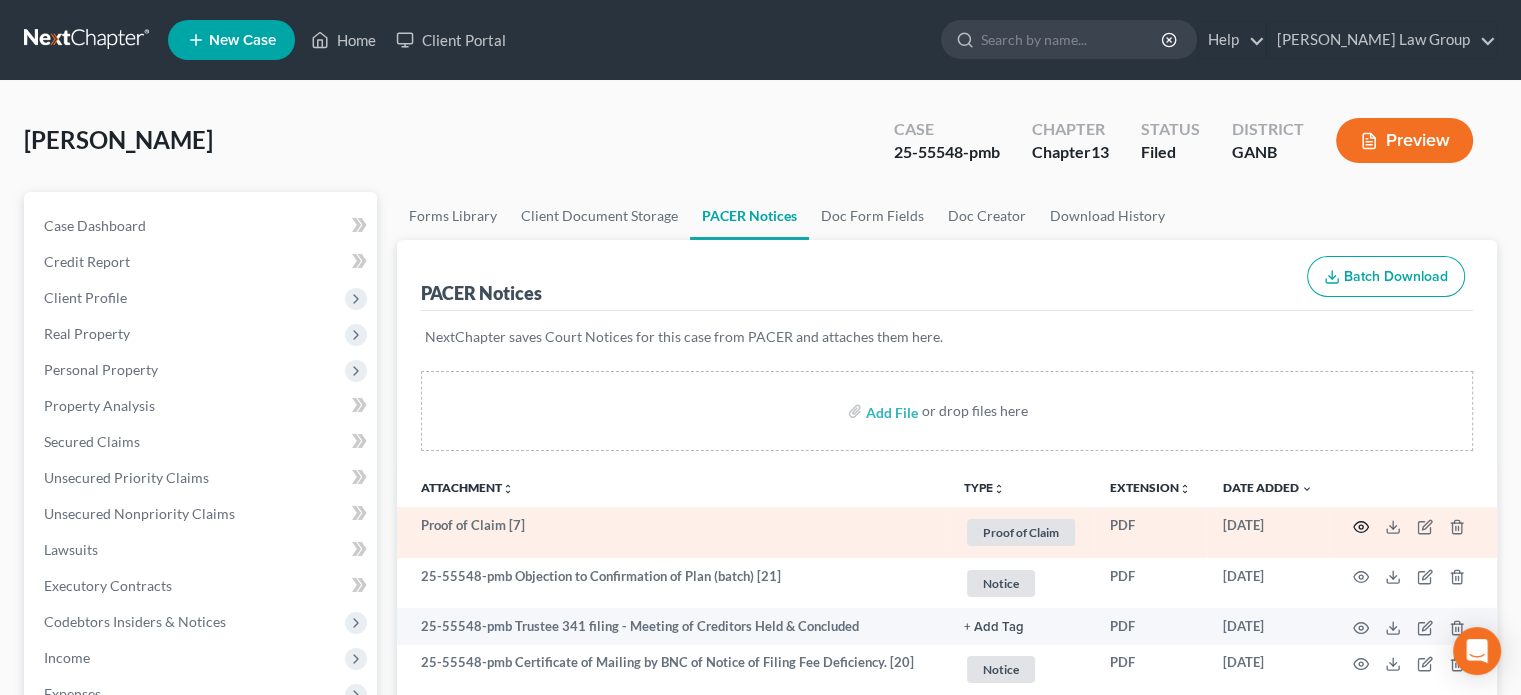 click 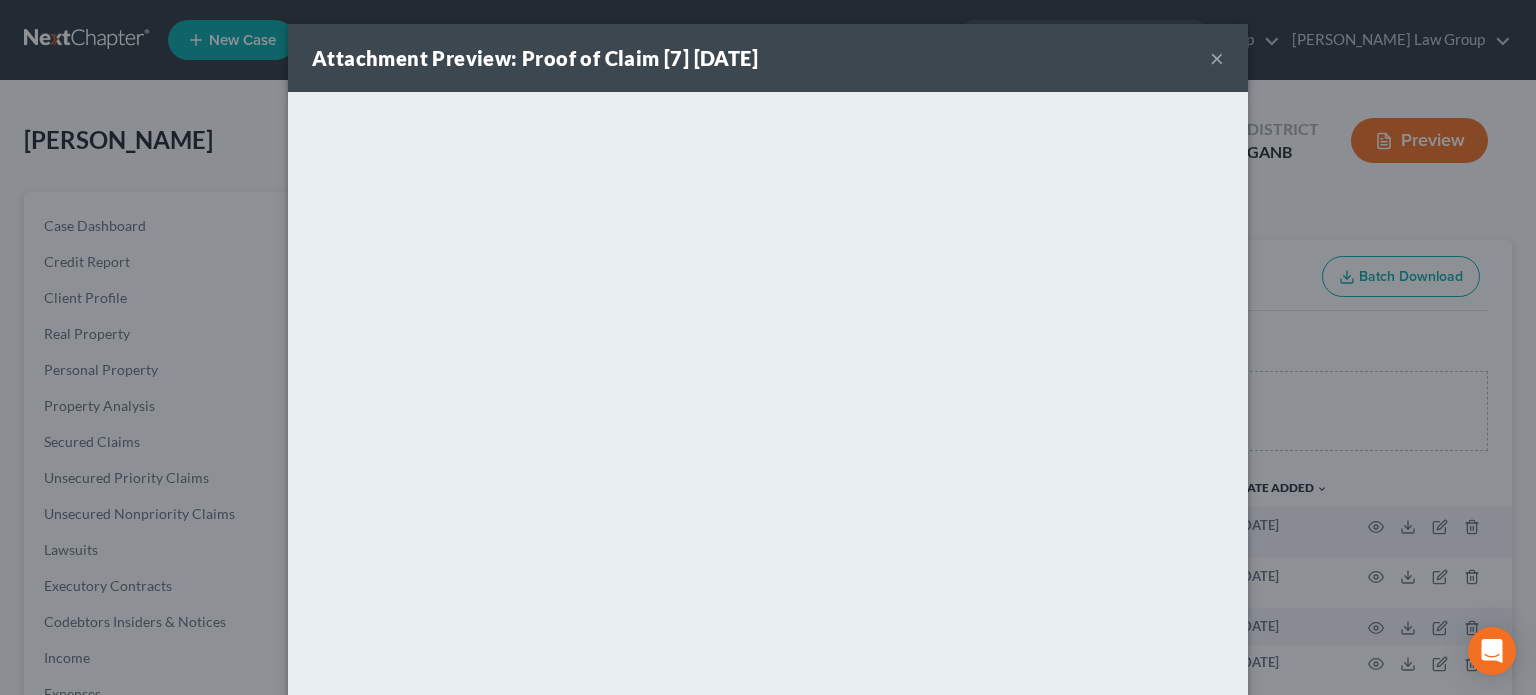 drag, startPoint x: 1208, startPoint y: 59, endPoint x: 1236, endPoint y: 117, distance: 64.40497 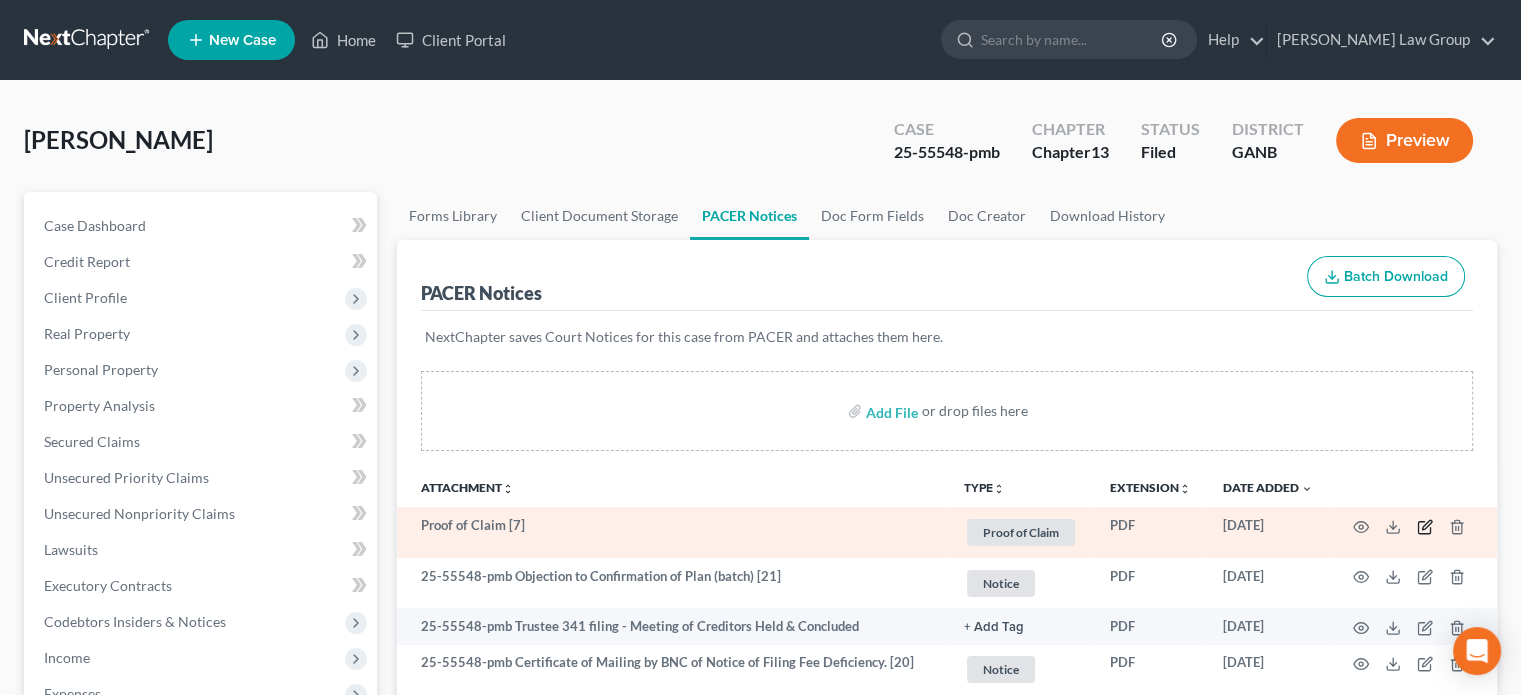 click 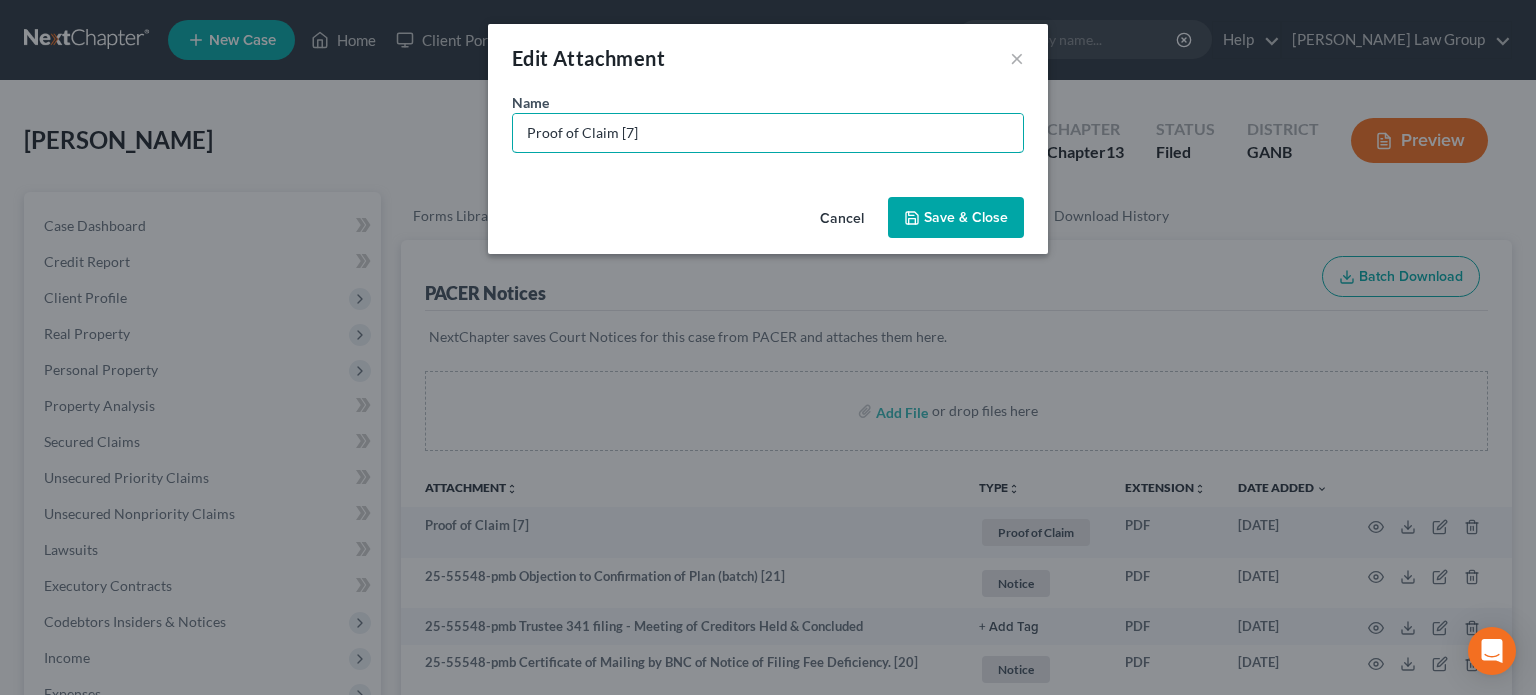 drag, startPoint x: 663, startPoint y: 130, endPoint x: 0, endPoint y: 4, distance: 674.86664 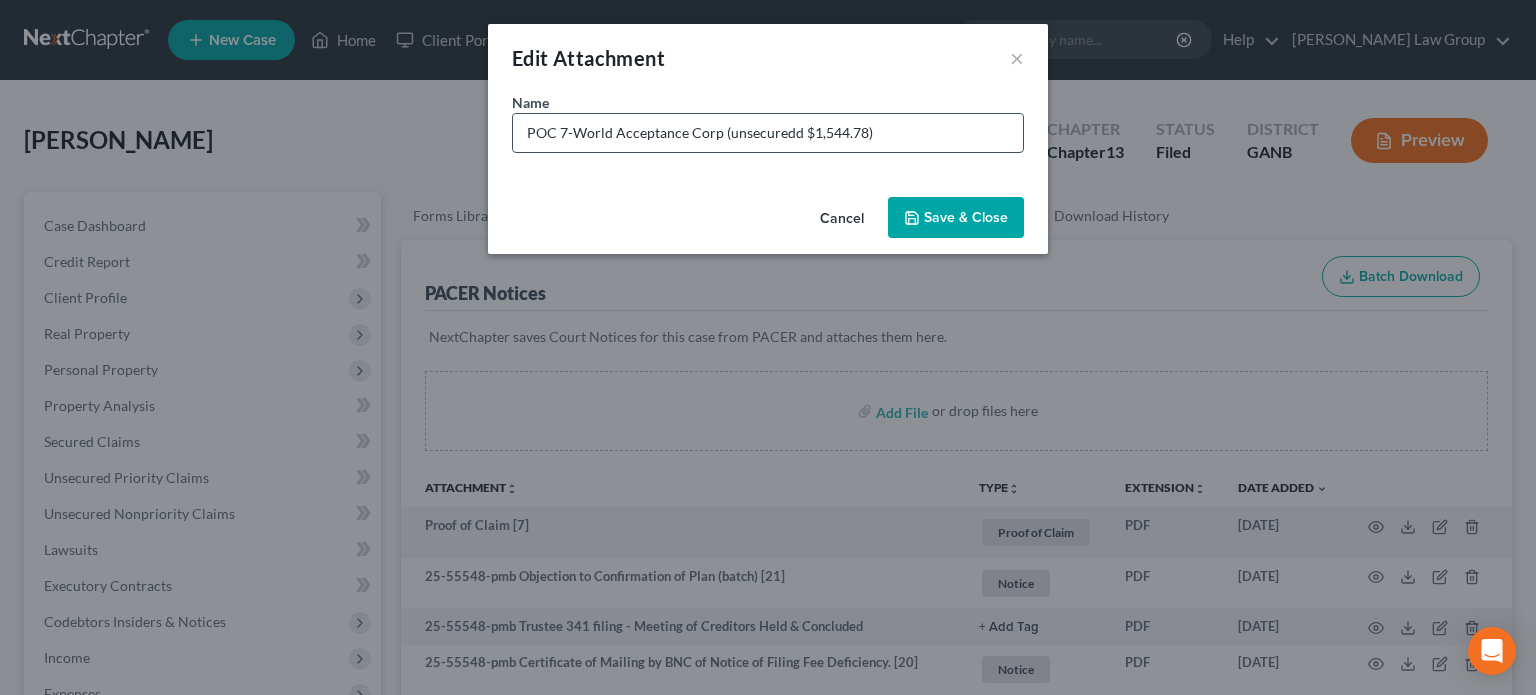 click on "POC 7-World Acceptance Corp (unsecuredd $1,544.78)" at bounding box center [768, 133] 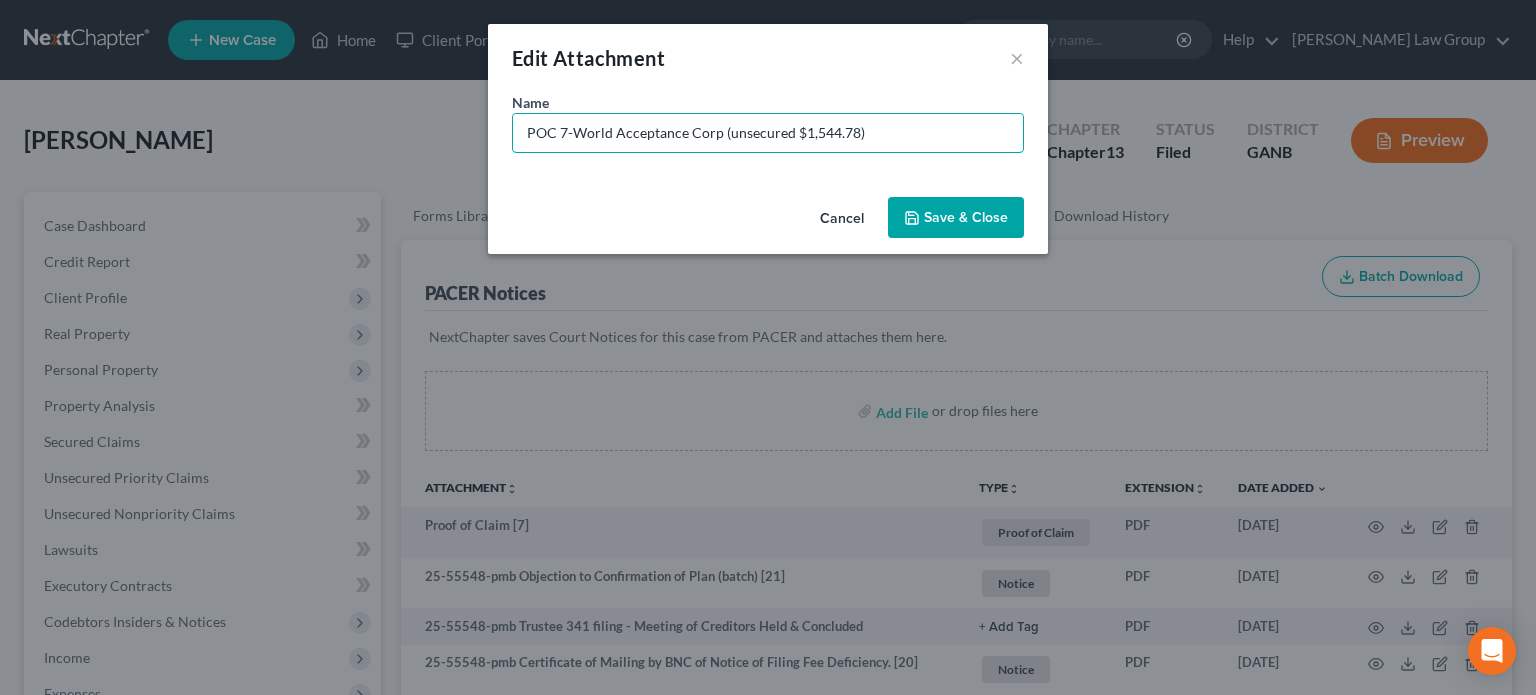 type on "POC 7-World Acceptance Corp (unsecured $1,544.78)" 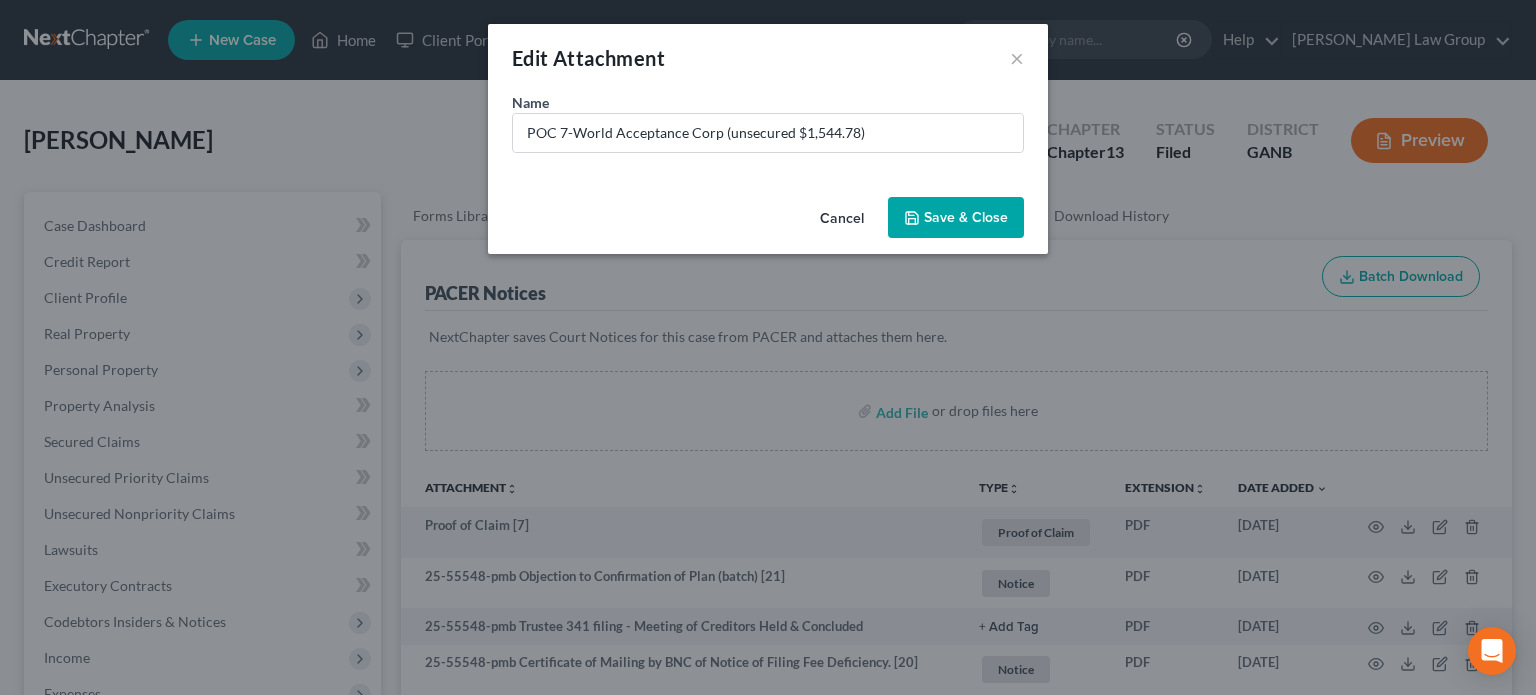 click on "Save & Close" at bounding box center [956, 218] 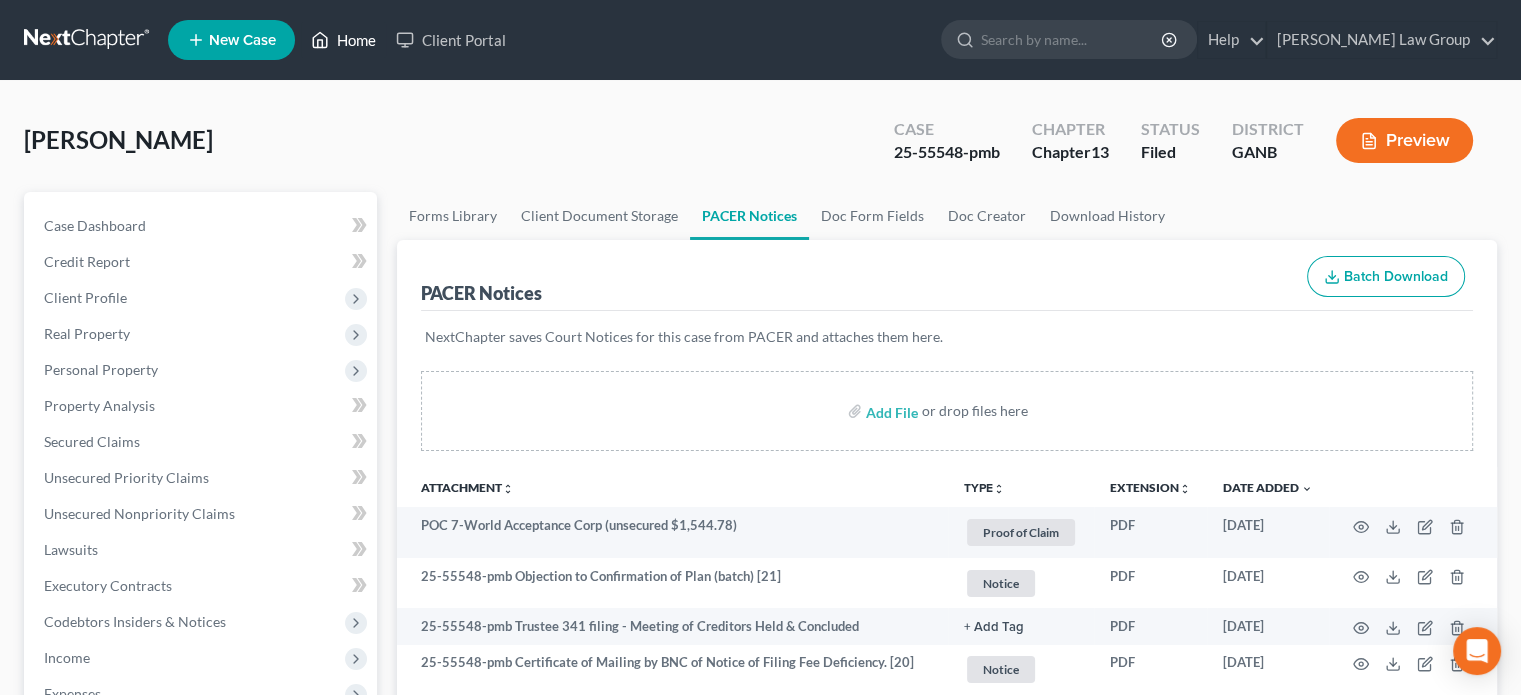click on "Home" at bounding box center (343, 40) 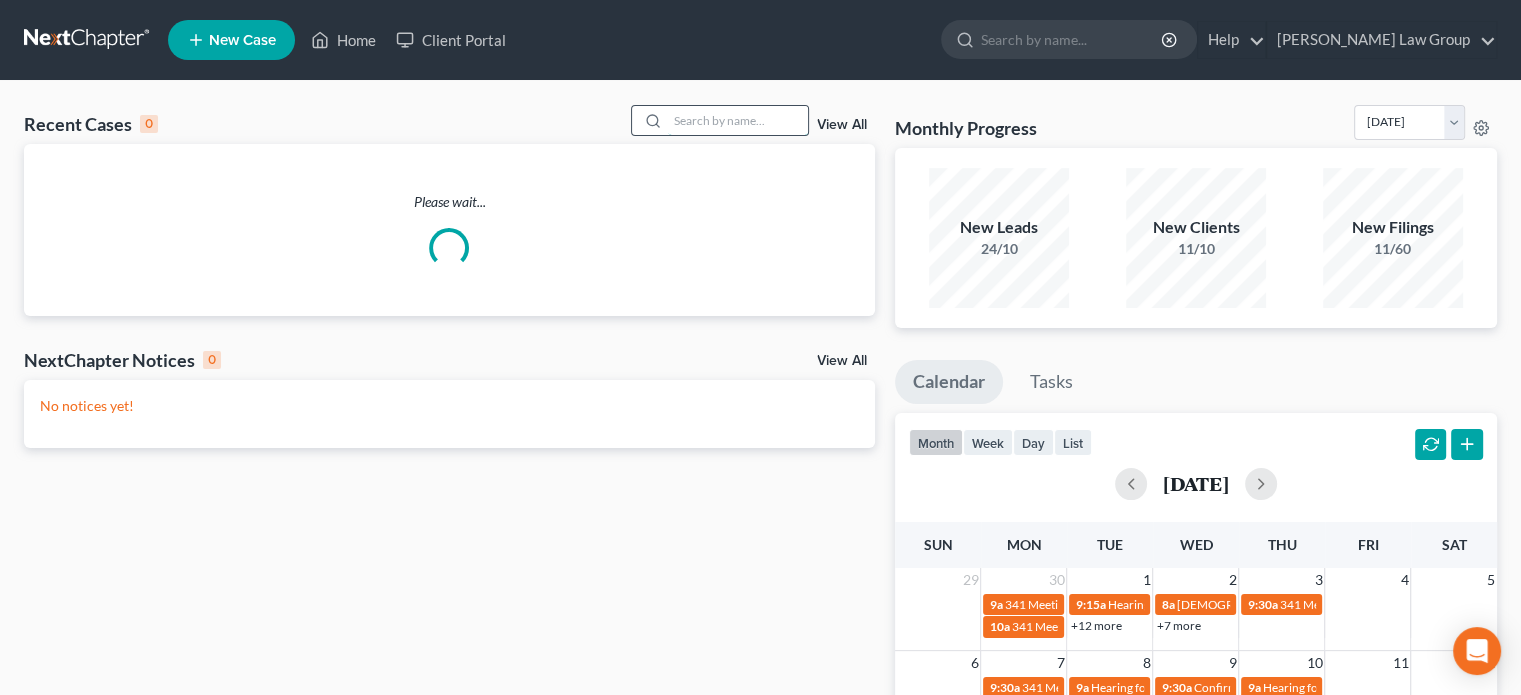 click at bounding box center (738, 120) 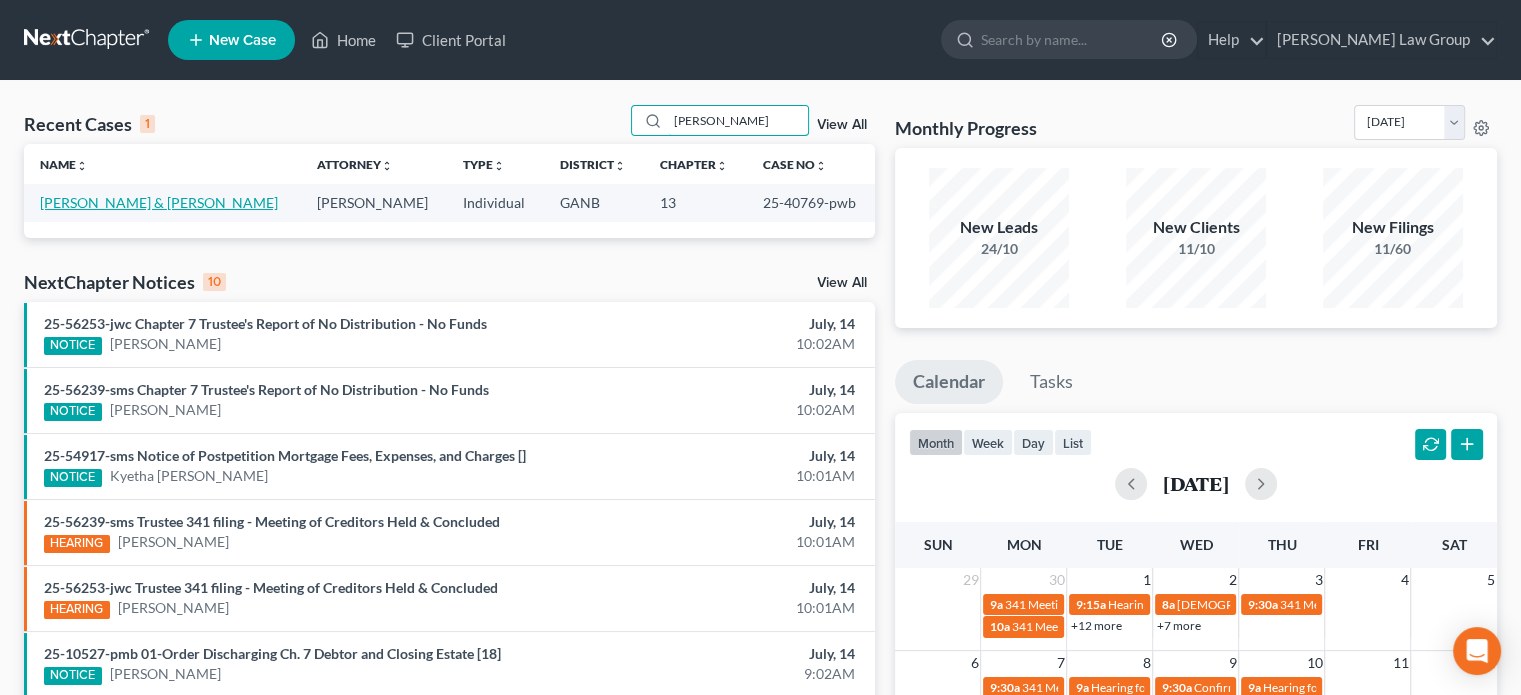 type on "[PERSON_NAME]" 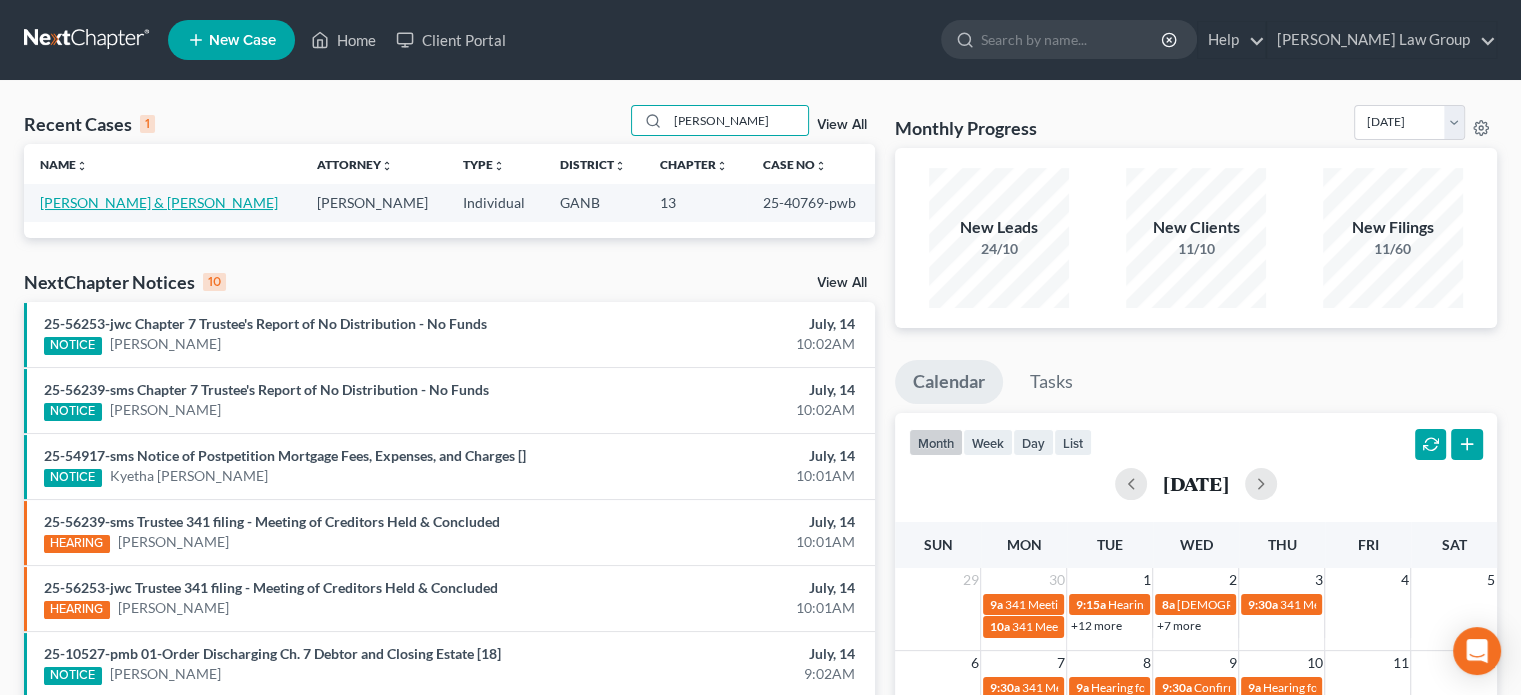 click on "[PERSON_NAME] & [PERSON_NAME]" at bounding box center [159, 202] 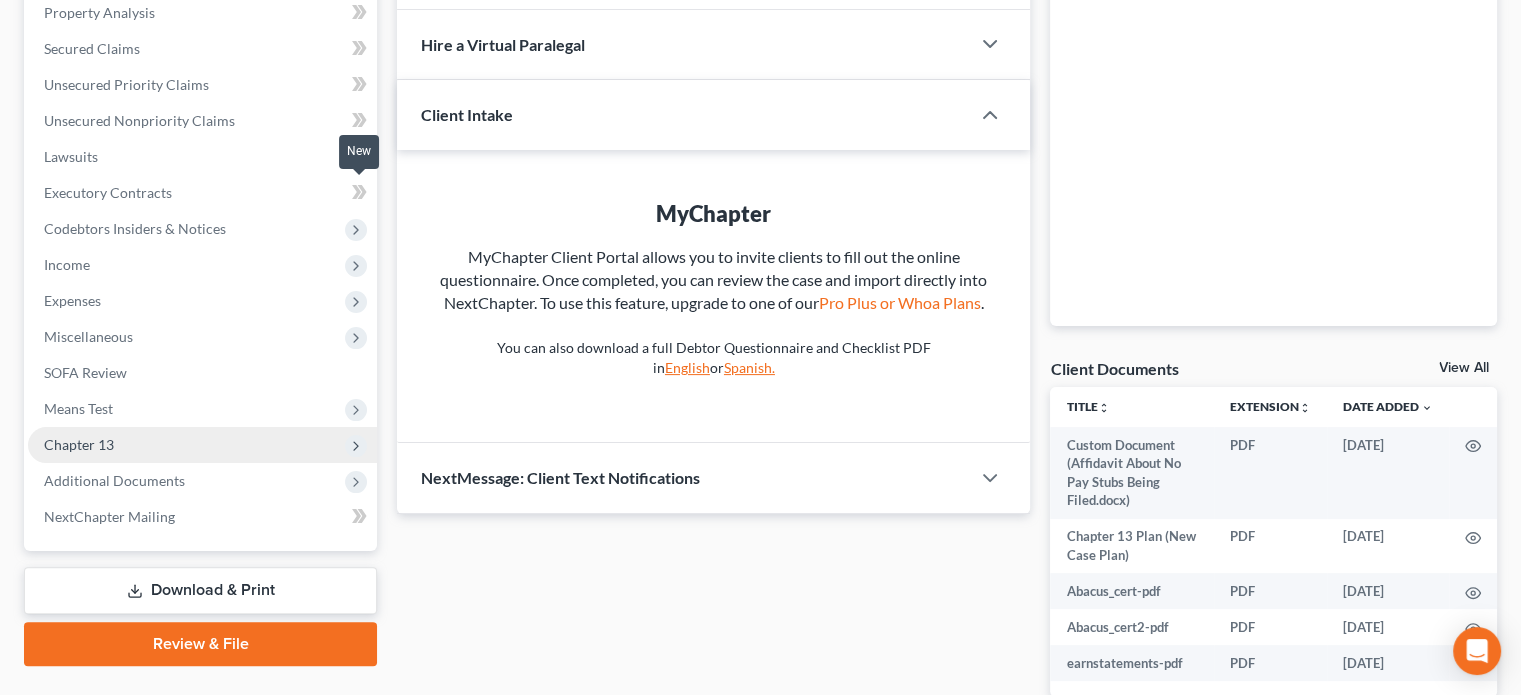 scroll, scrollTop: 400, scrollLeft: 0, axis: vertical 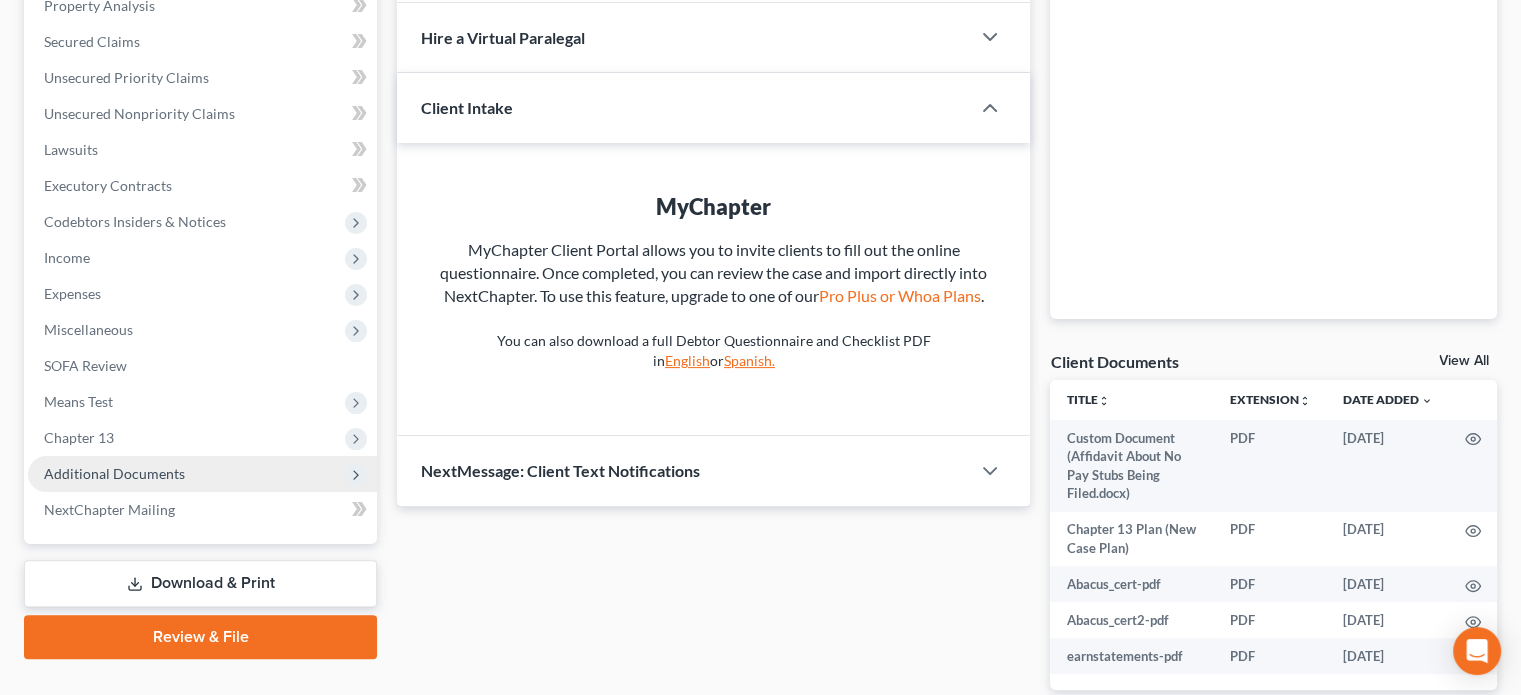 click on "Additional Documents" at bounding box center [114, 473] 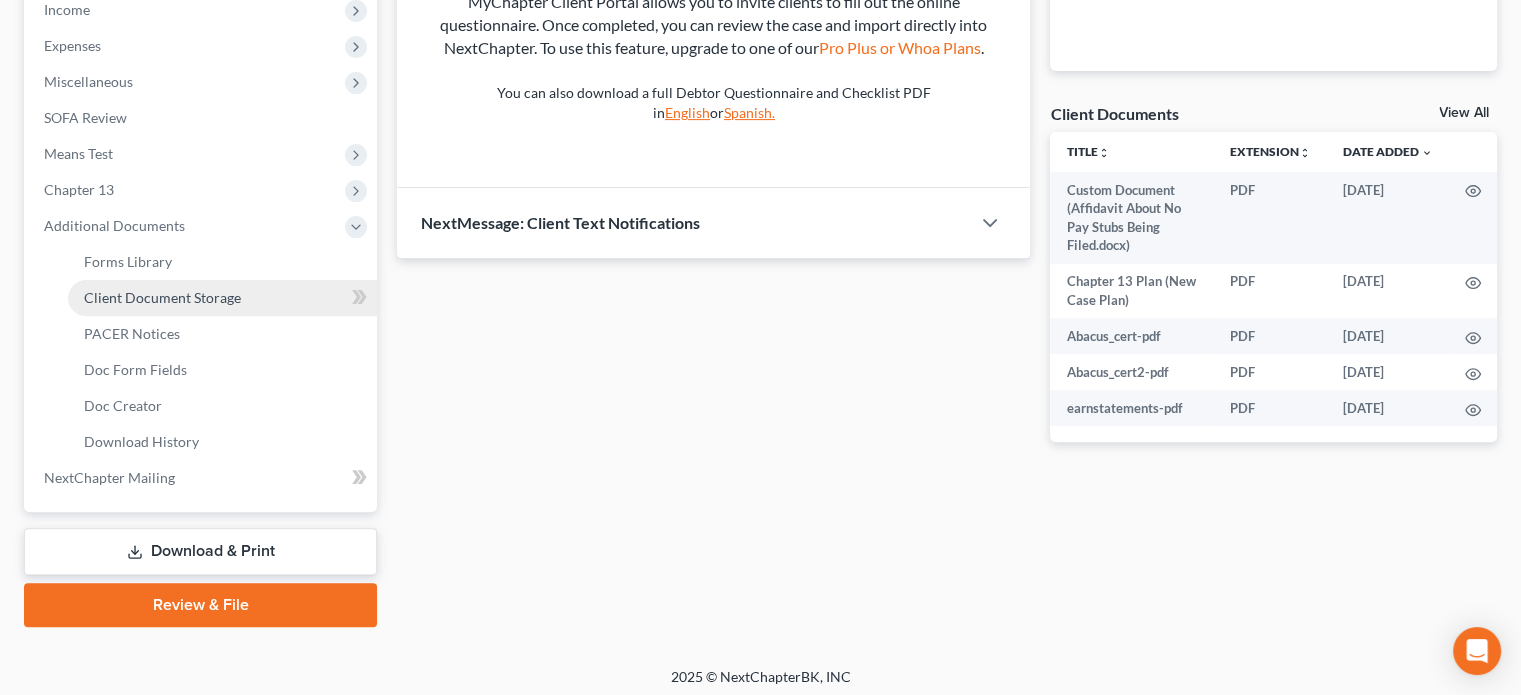 scroll, scrollTop: 654, scrollLeft: 0, axis: vertical 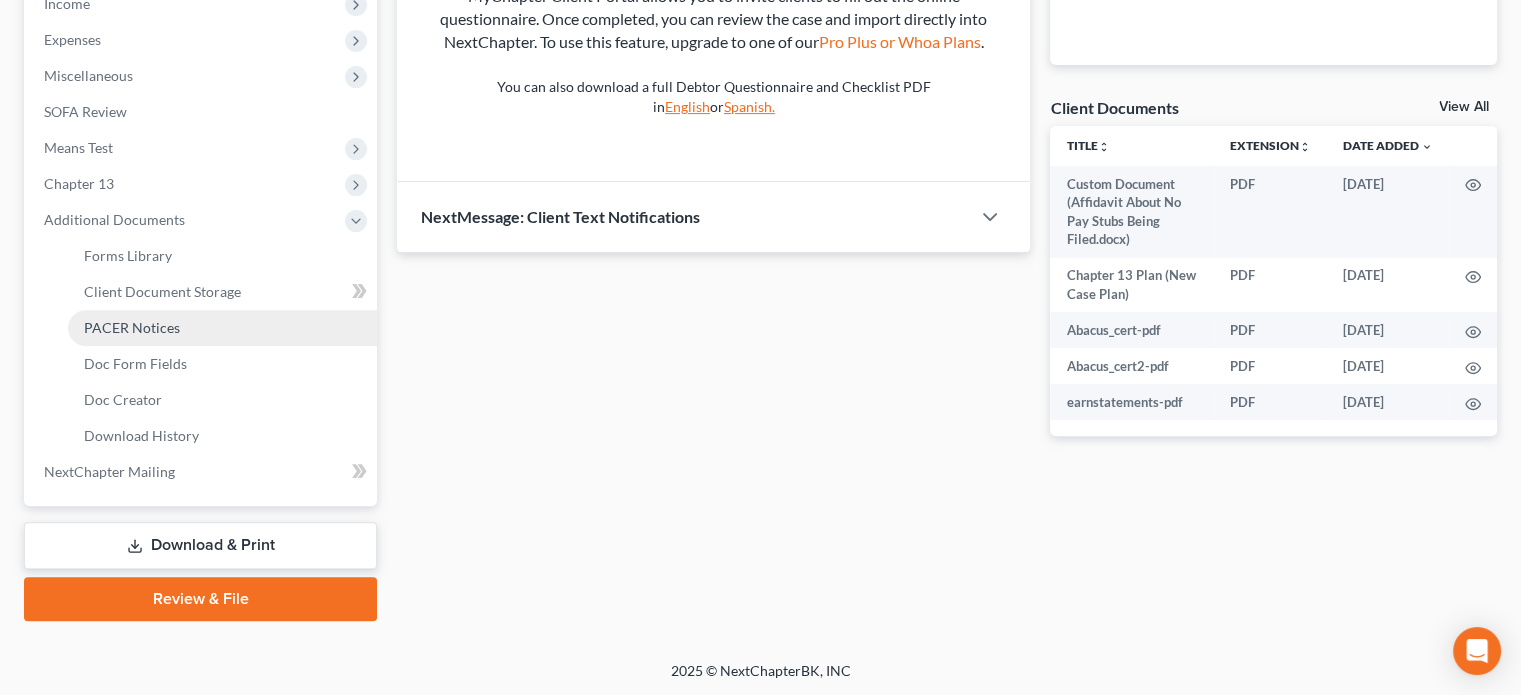 click on "PACER Notices" at bounding box center (132, 327) 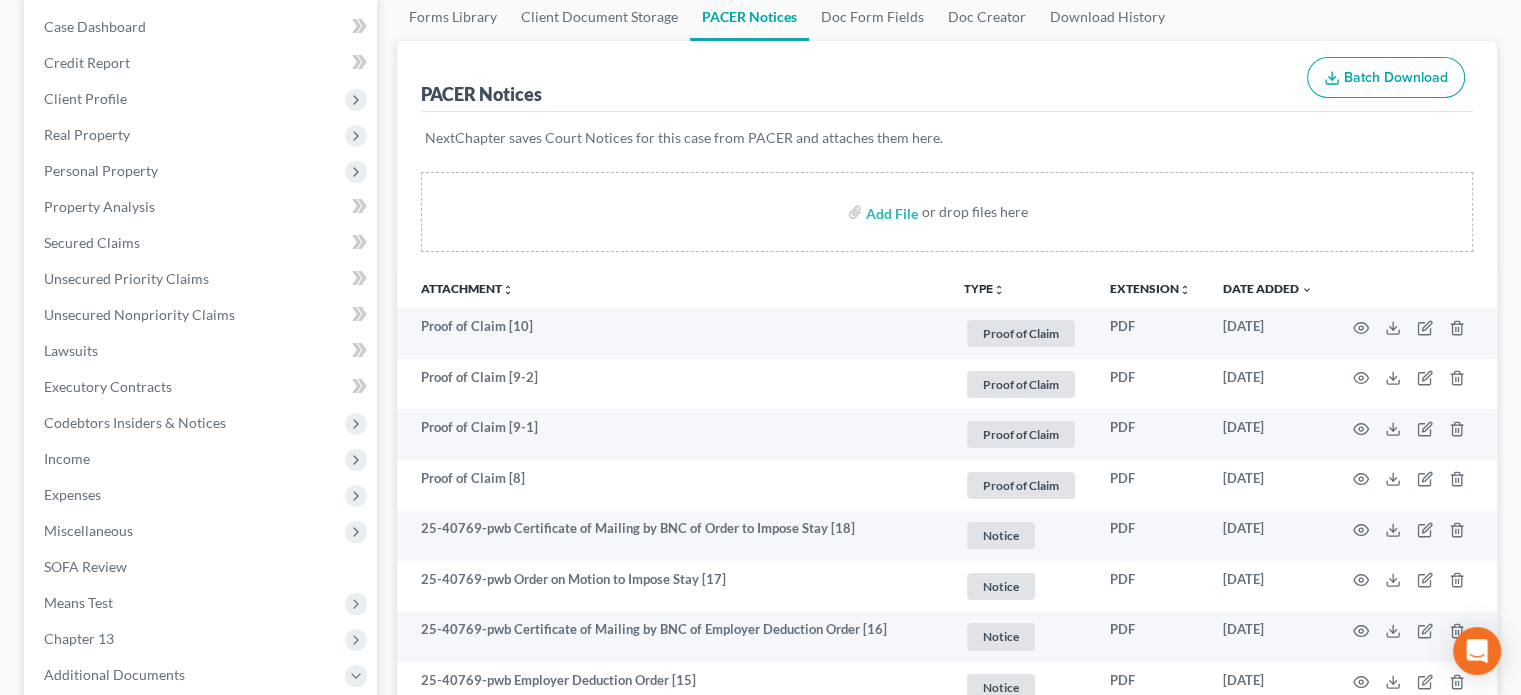 scroll, scrollTop: 200, scrollLeft: 0, axis: vertical 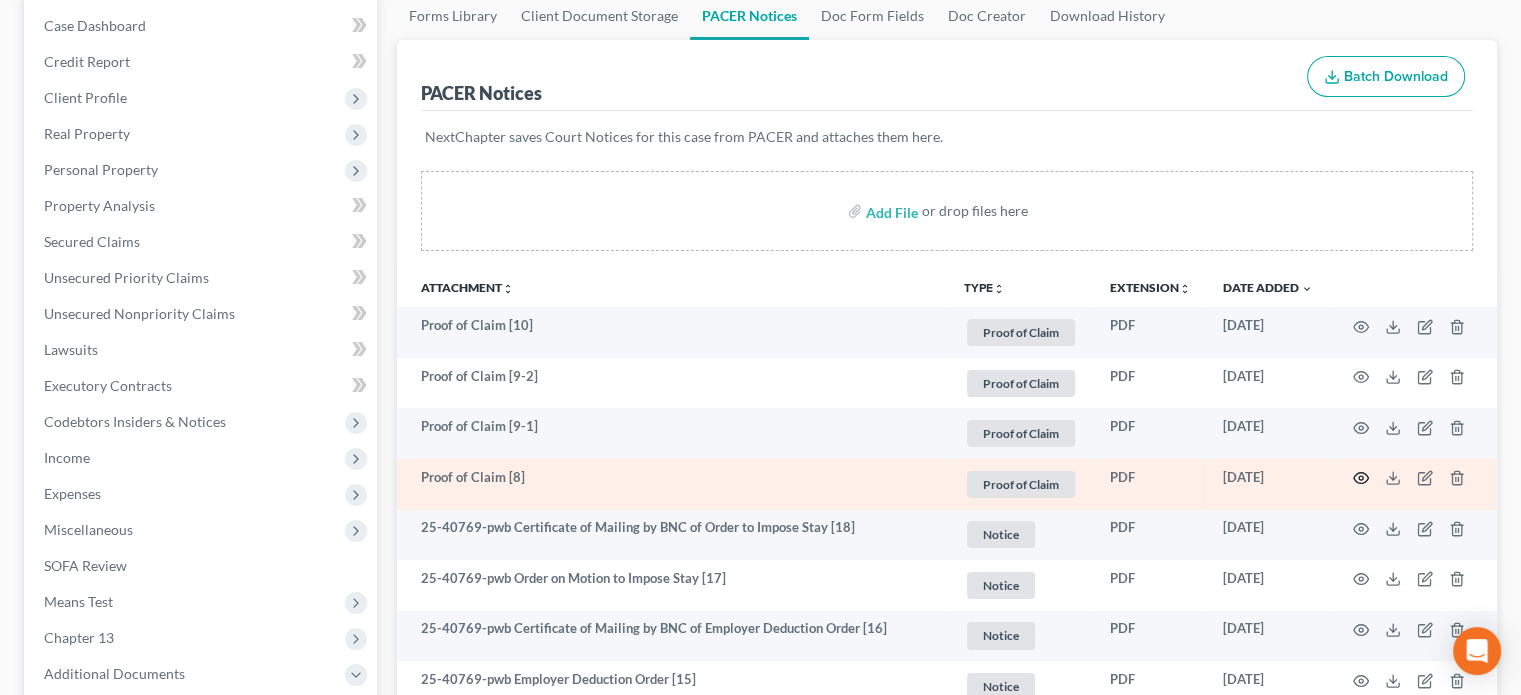 click 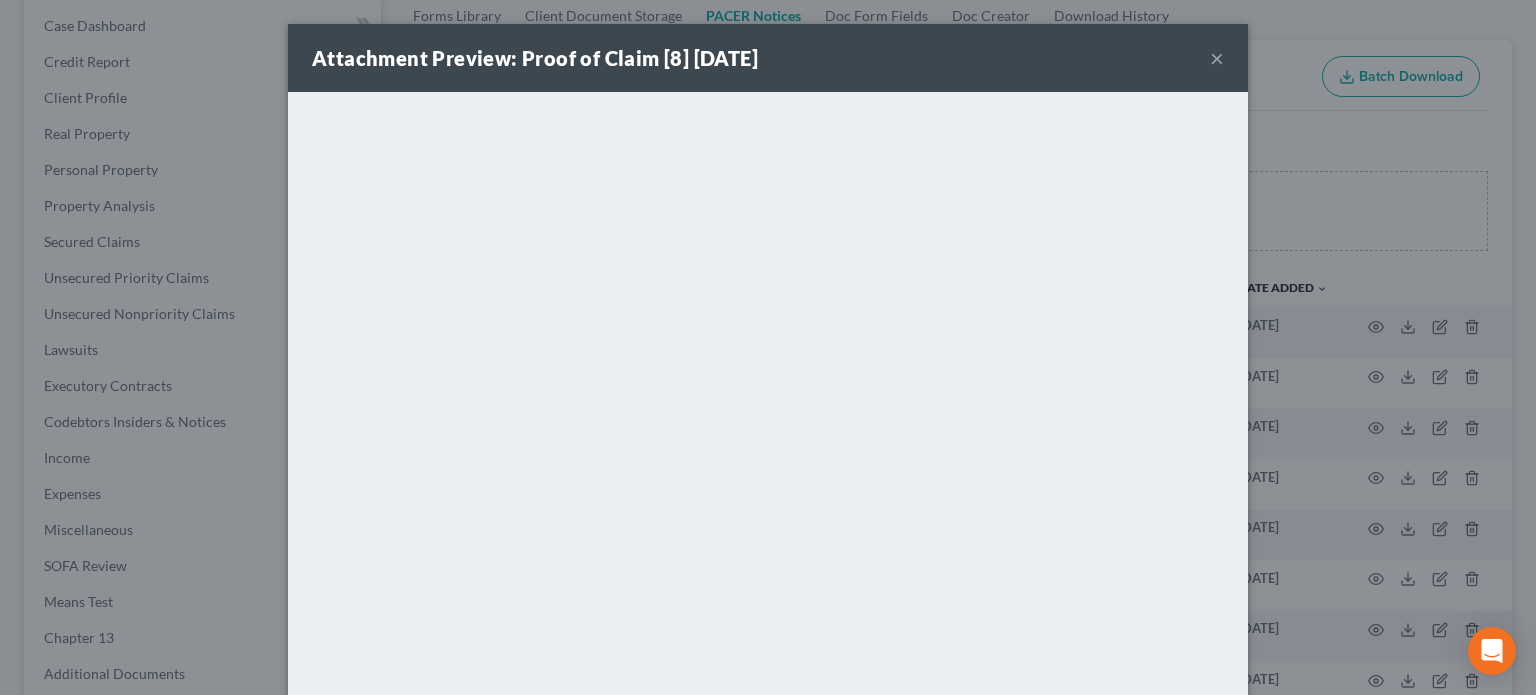 click on "×" at bounding box center [1217, 58] 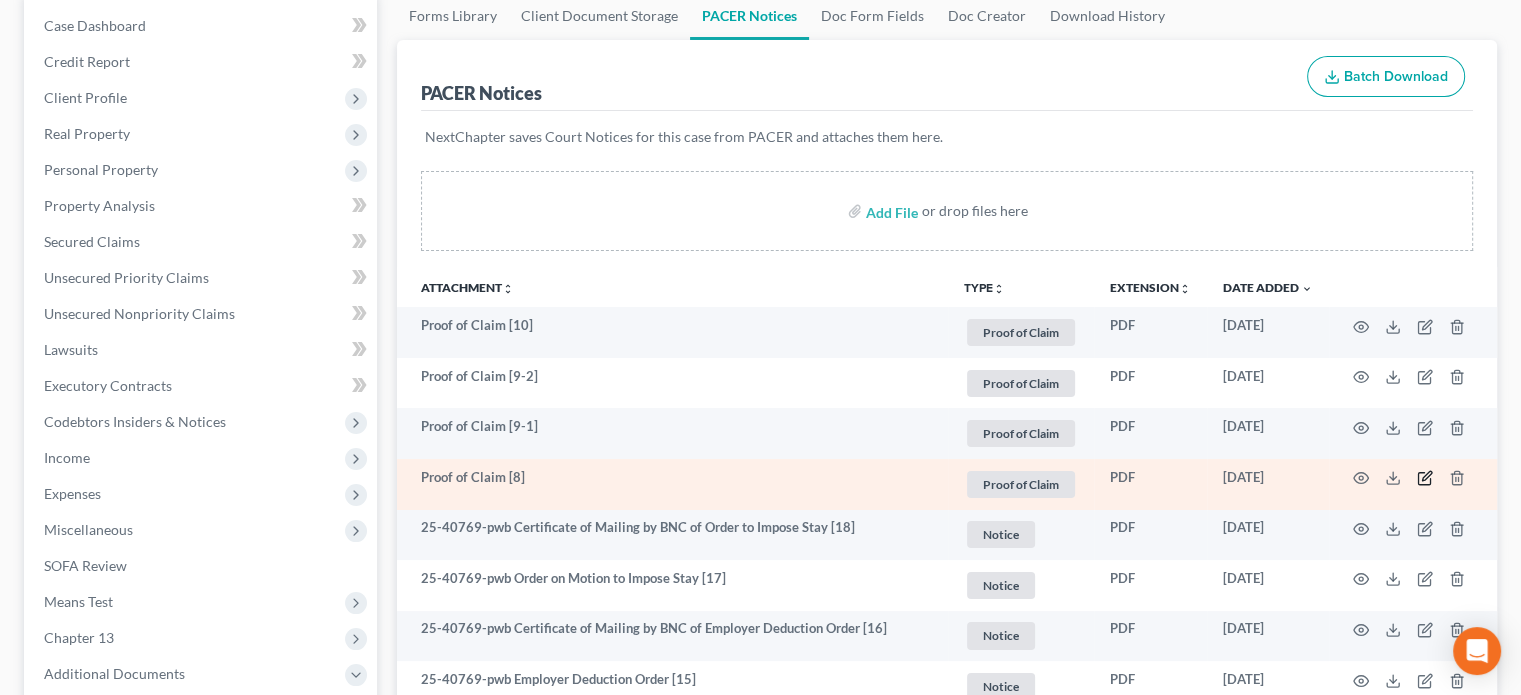 click 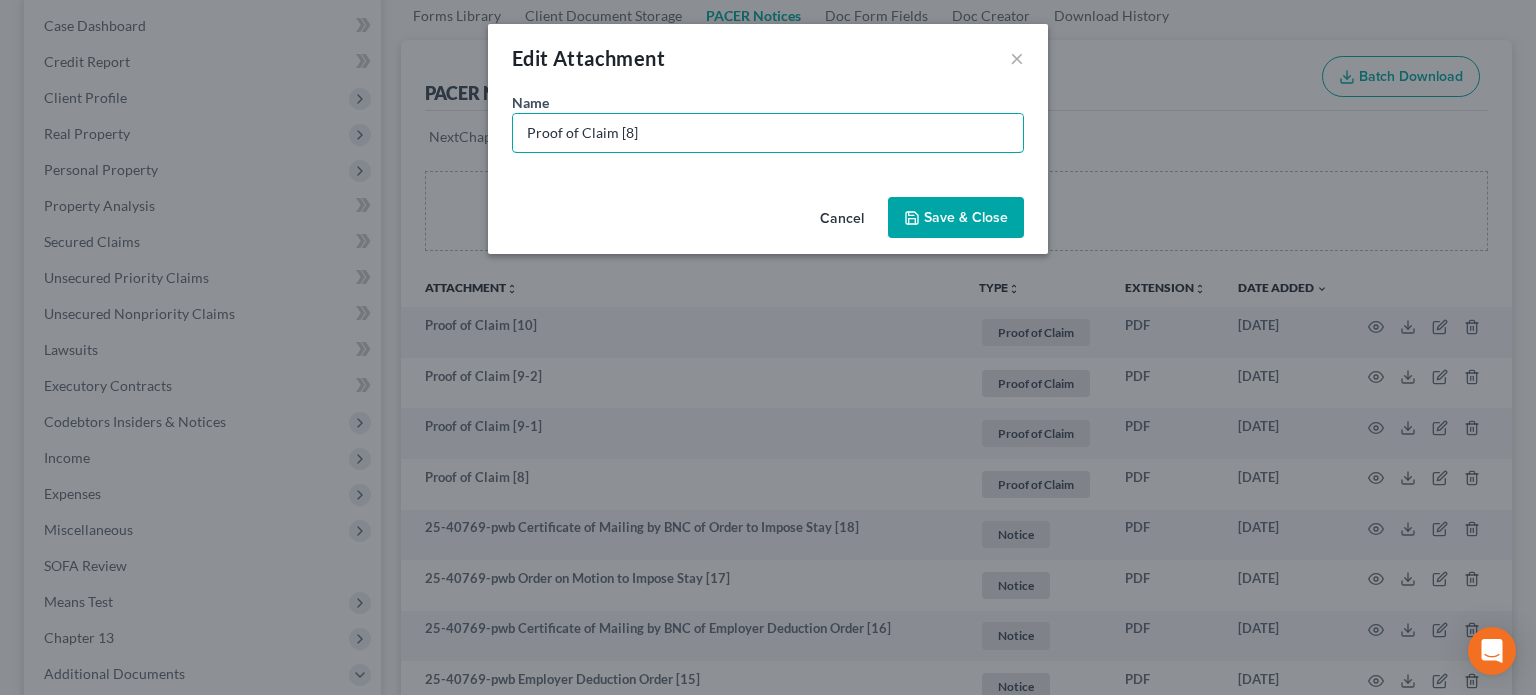 drag, startPoint x: 647, startPoint y: 143, endPoint x: 251, endPoint y: 87, distance: 399.94 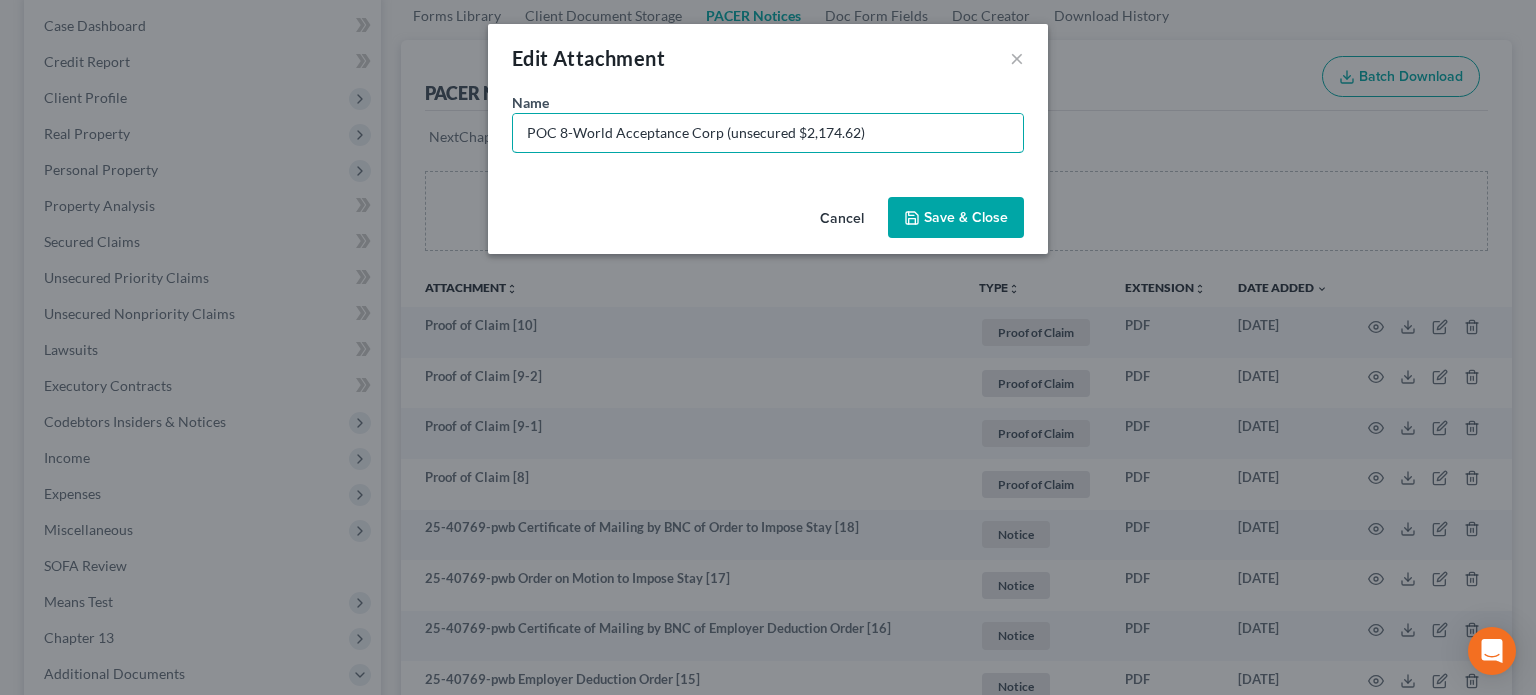type on "POC 8-World Acceptance Corp (unsecured $2,174.62)" 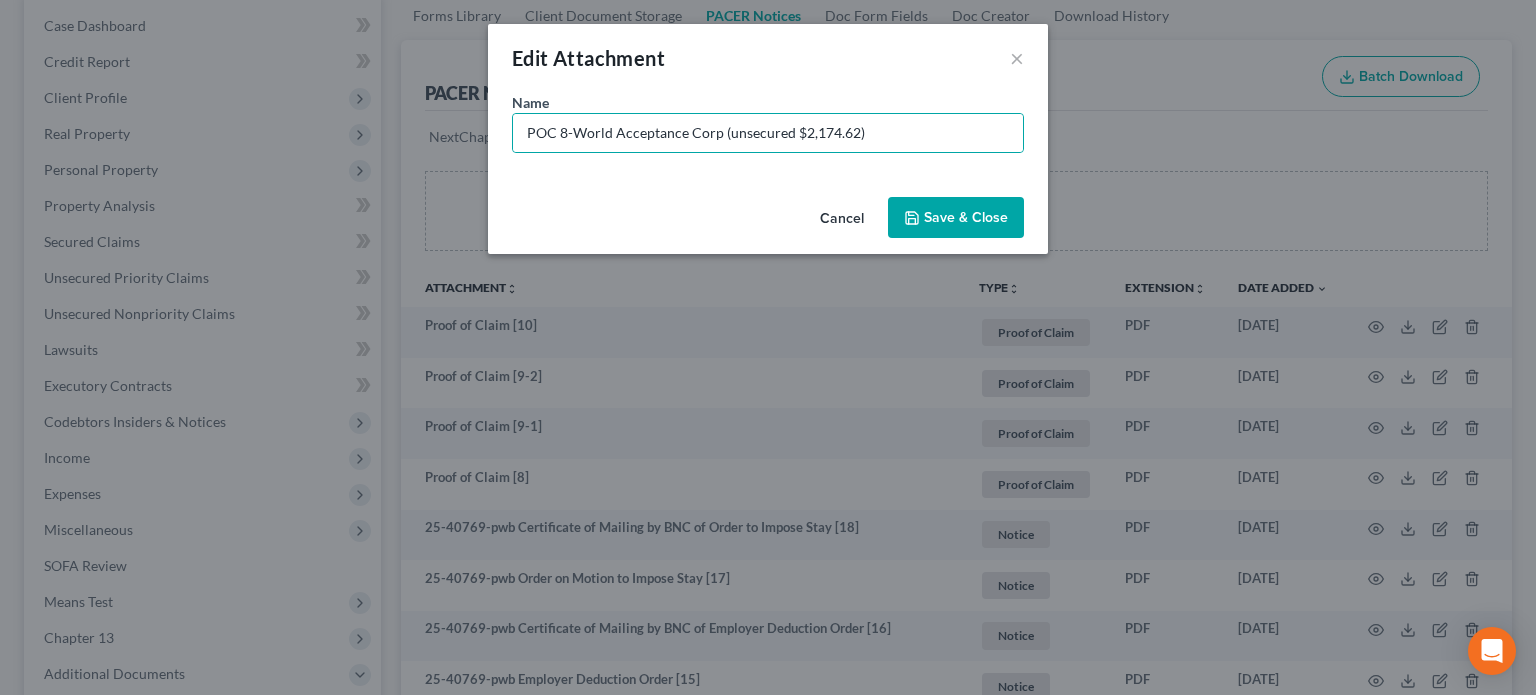 click on "Save & Close" at bounding box center [966, 217] 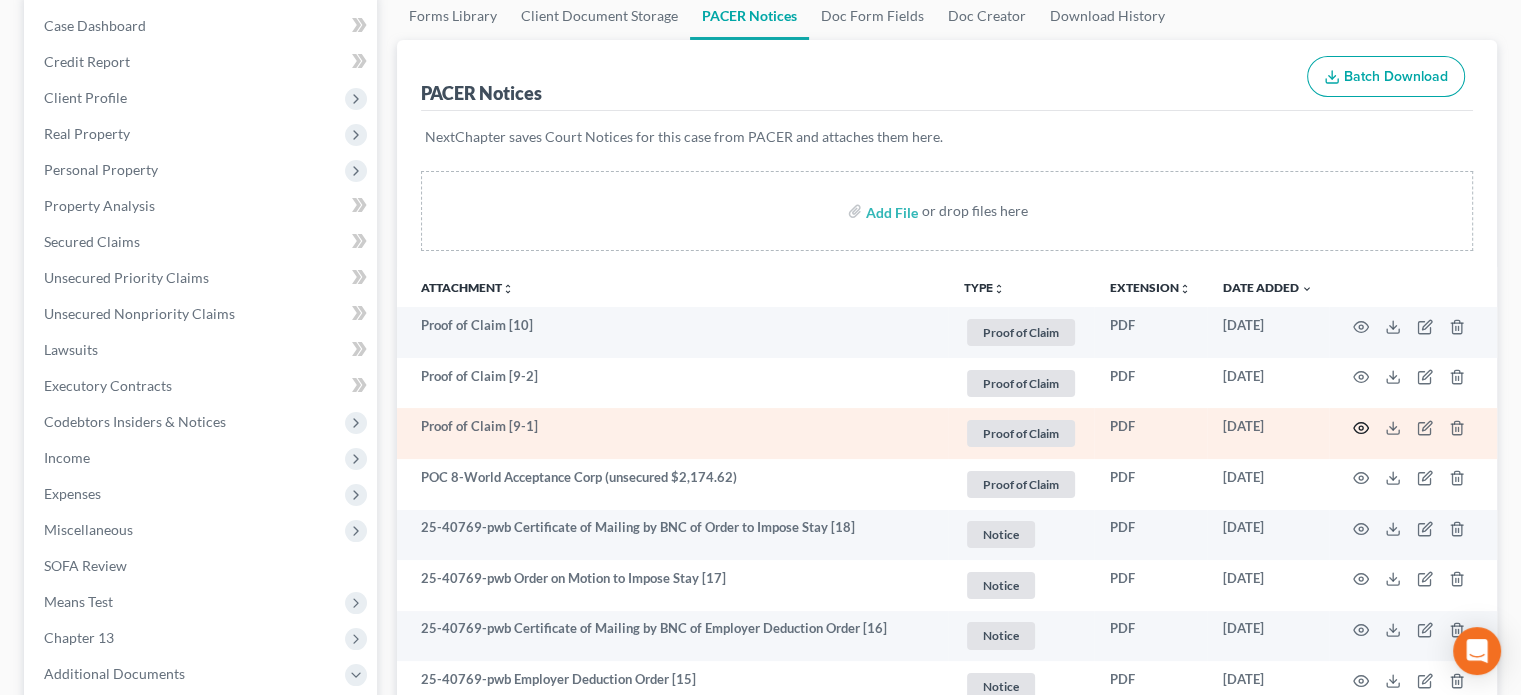click 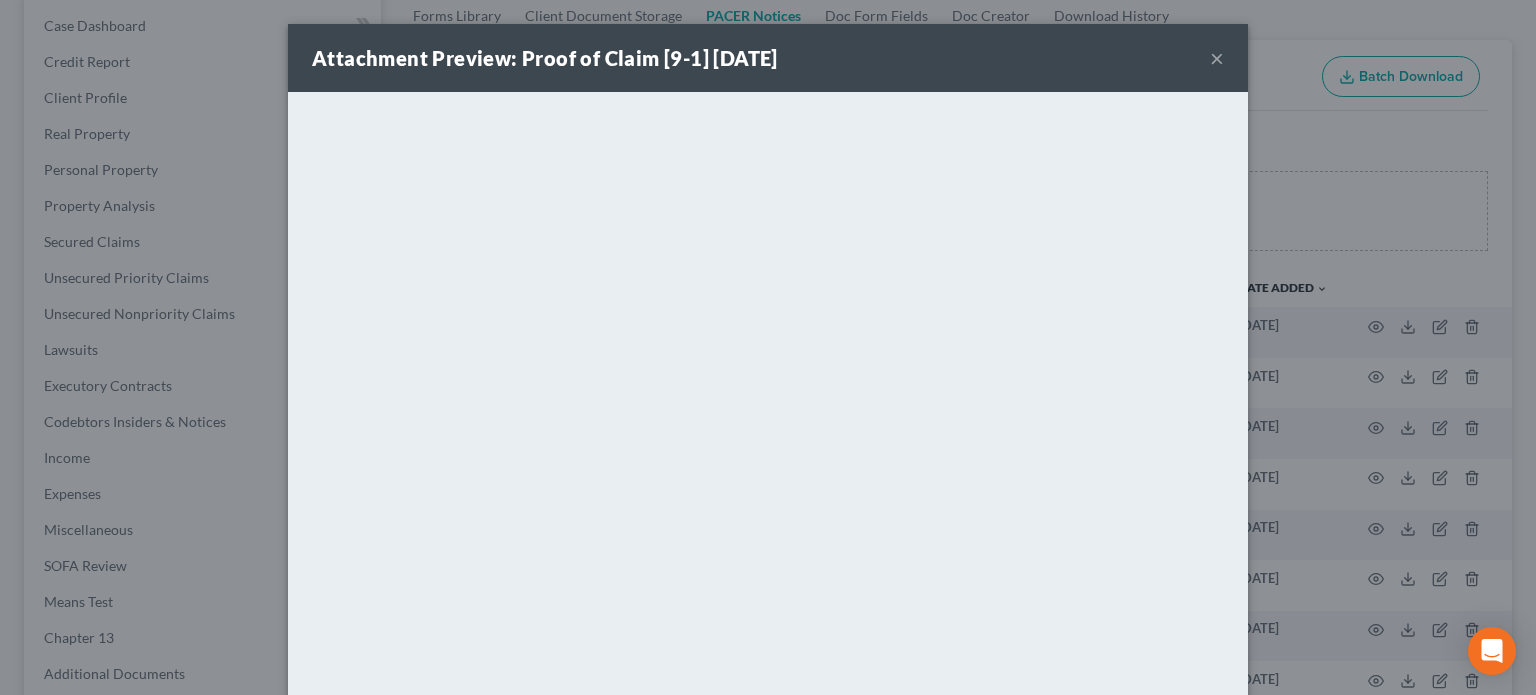 click on "×" at bounding box center [1217, 58] 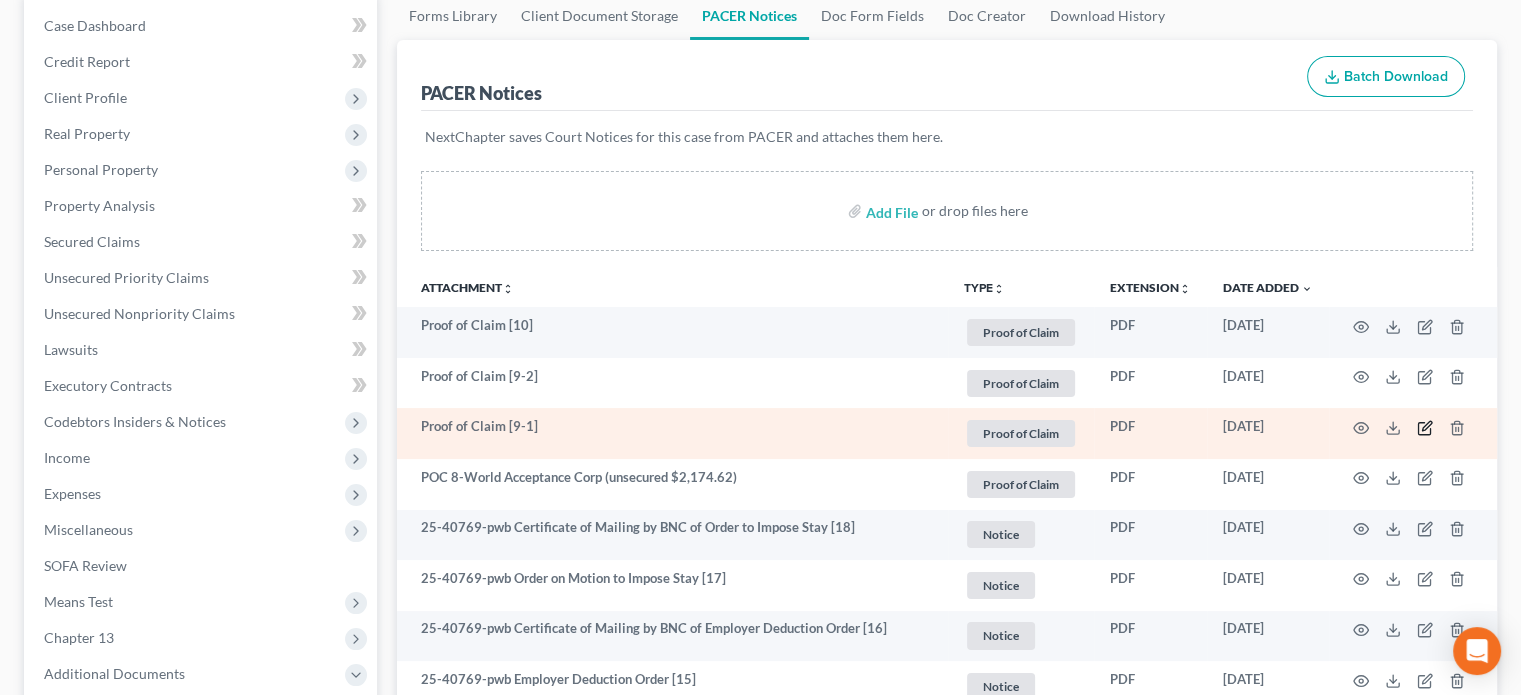 click 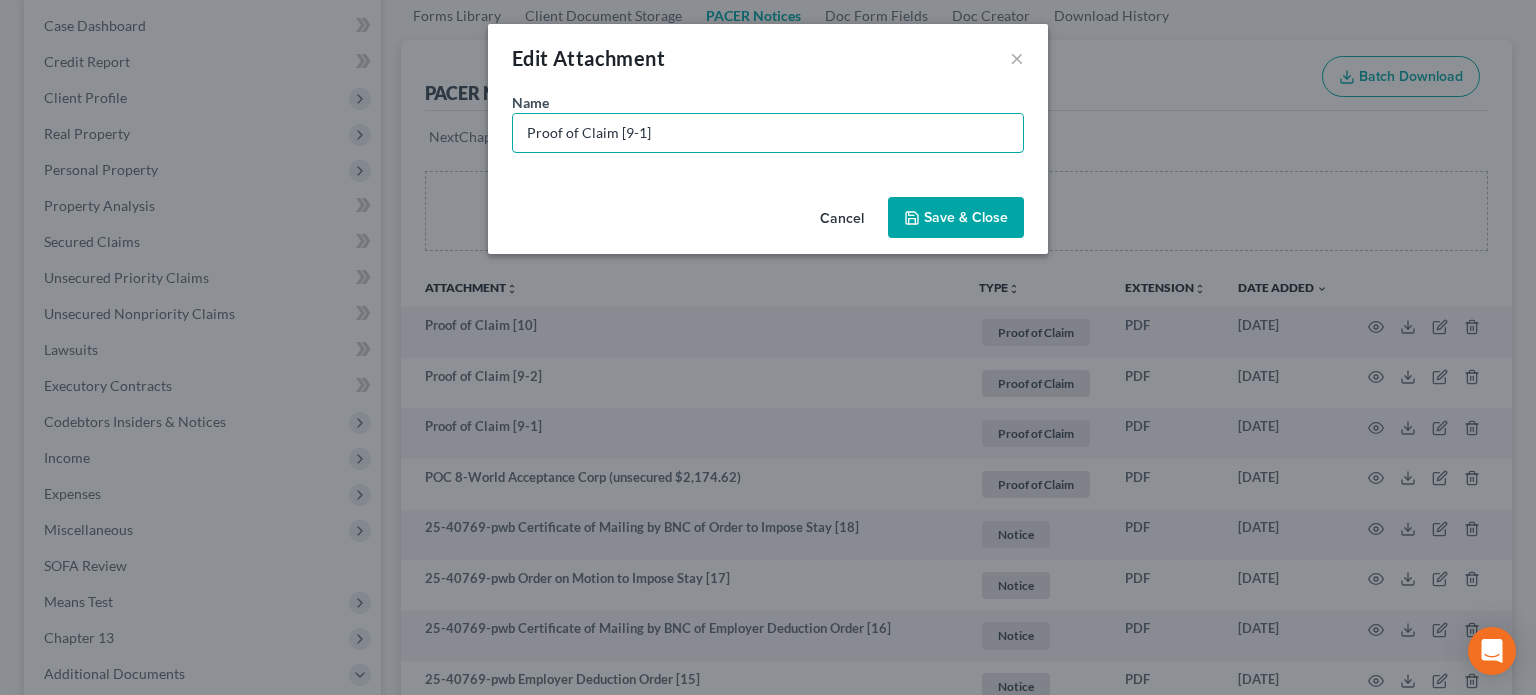 drag, startPoint x: 700, startPoint y: 132, endPoint x: 86, endPoint y: 42, distance: 620.56104 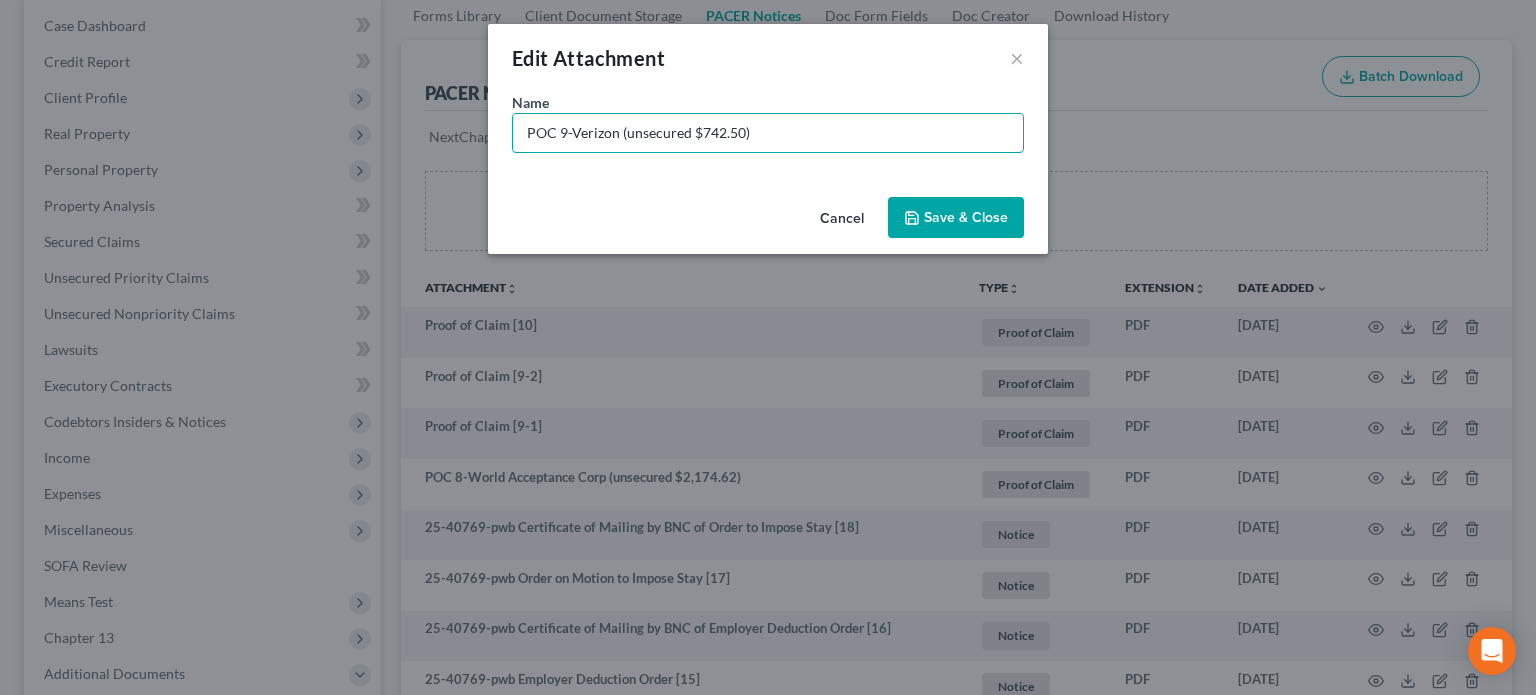 type on "POC 9-Verizon (unsecured $742.50)" 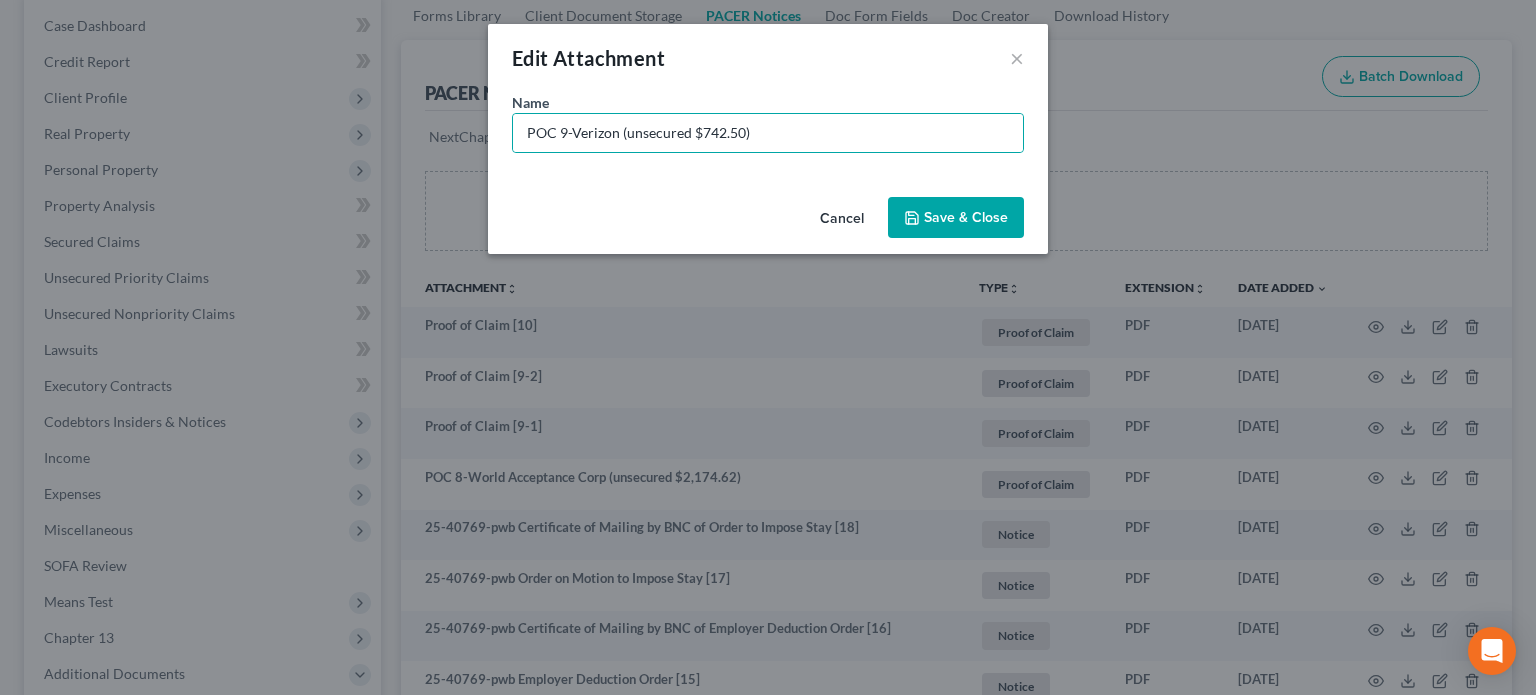 click on "Save & Close" at bounding box center [966, 217] 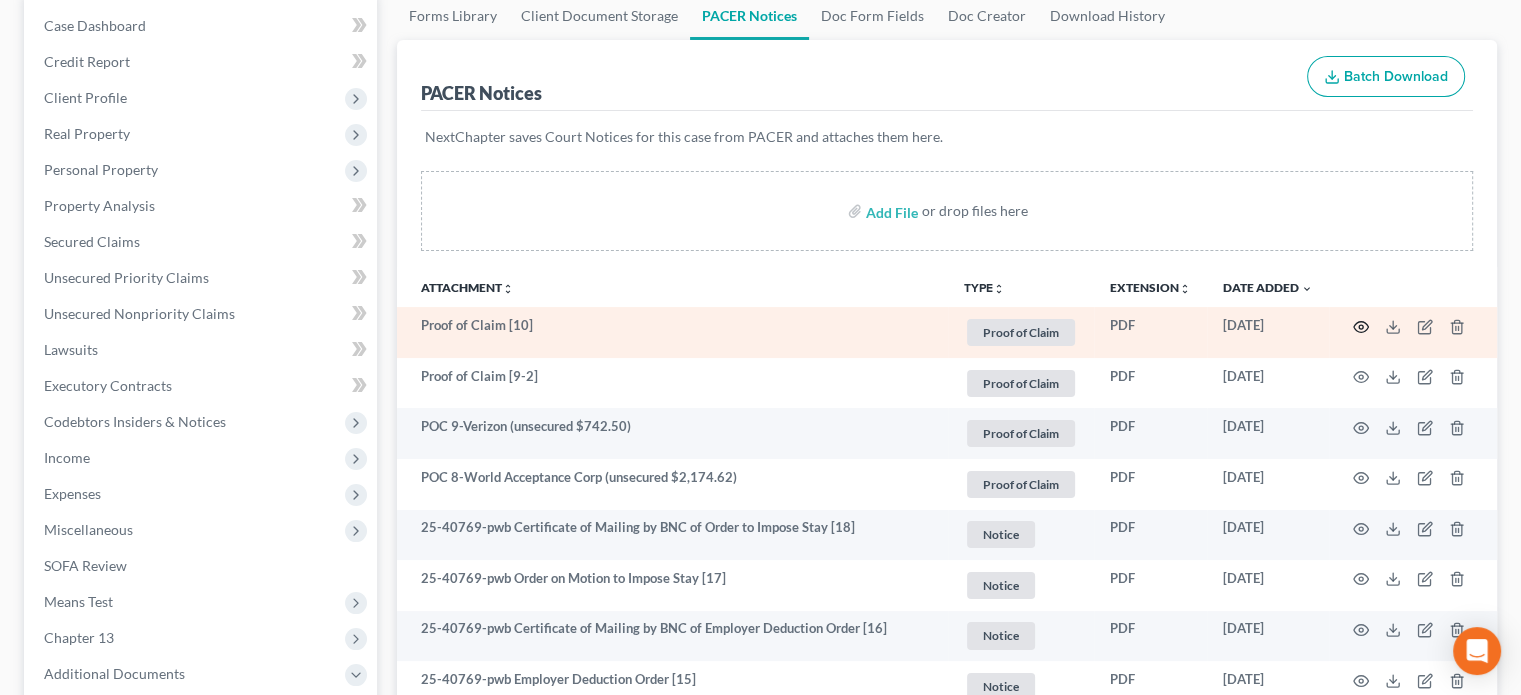 click 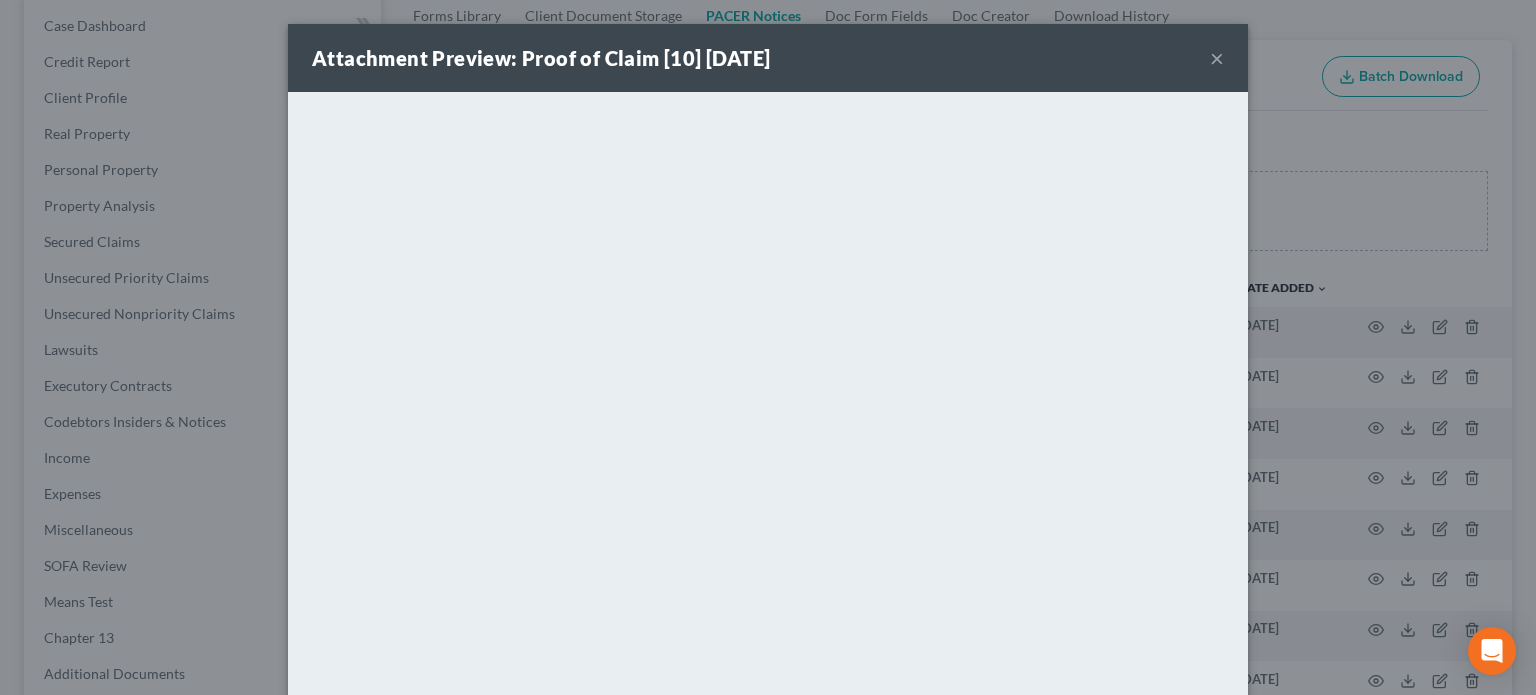 click on "×" at bounding box center (1217, 58) 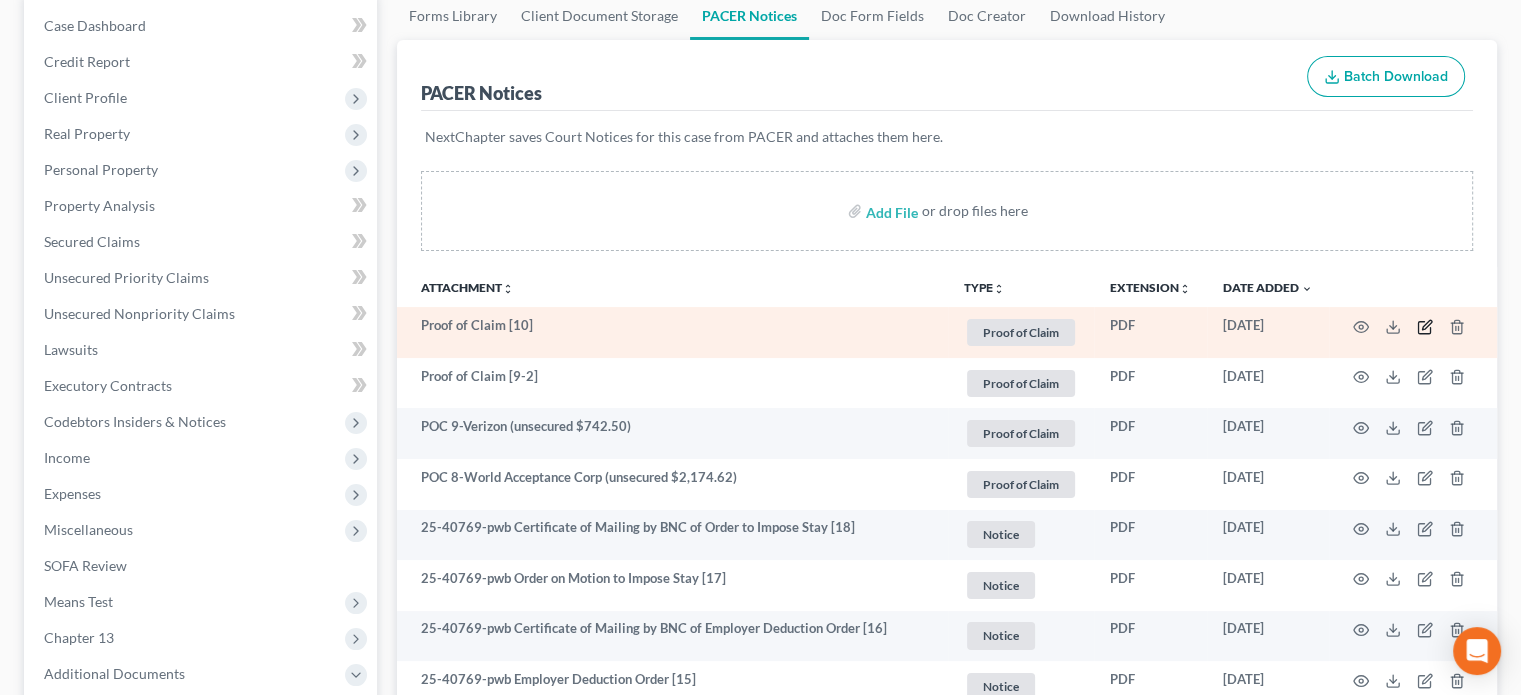 click 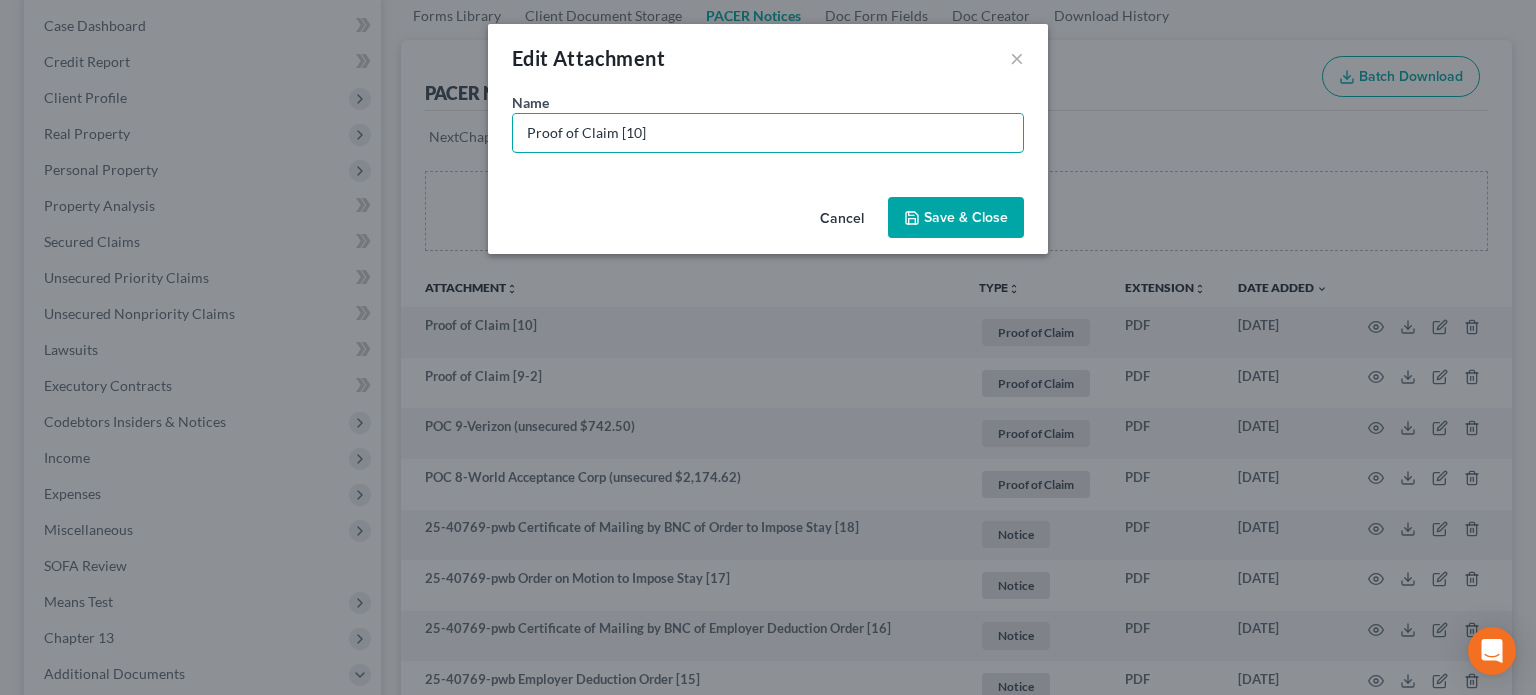 drag, startPoint x: 528, startPoint y: 111, endPoint x: 90, endPoint y: 67, distance: 440.2045 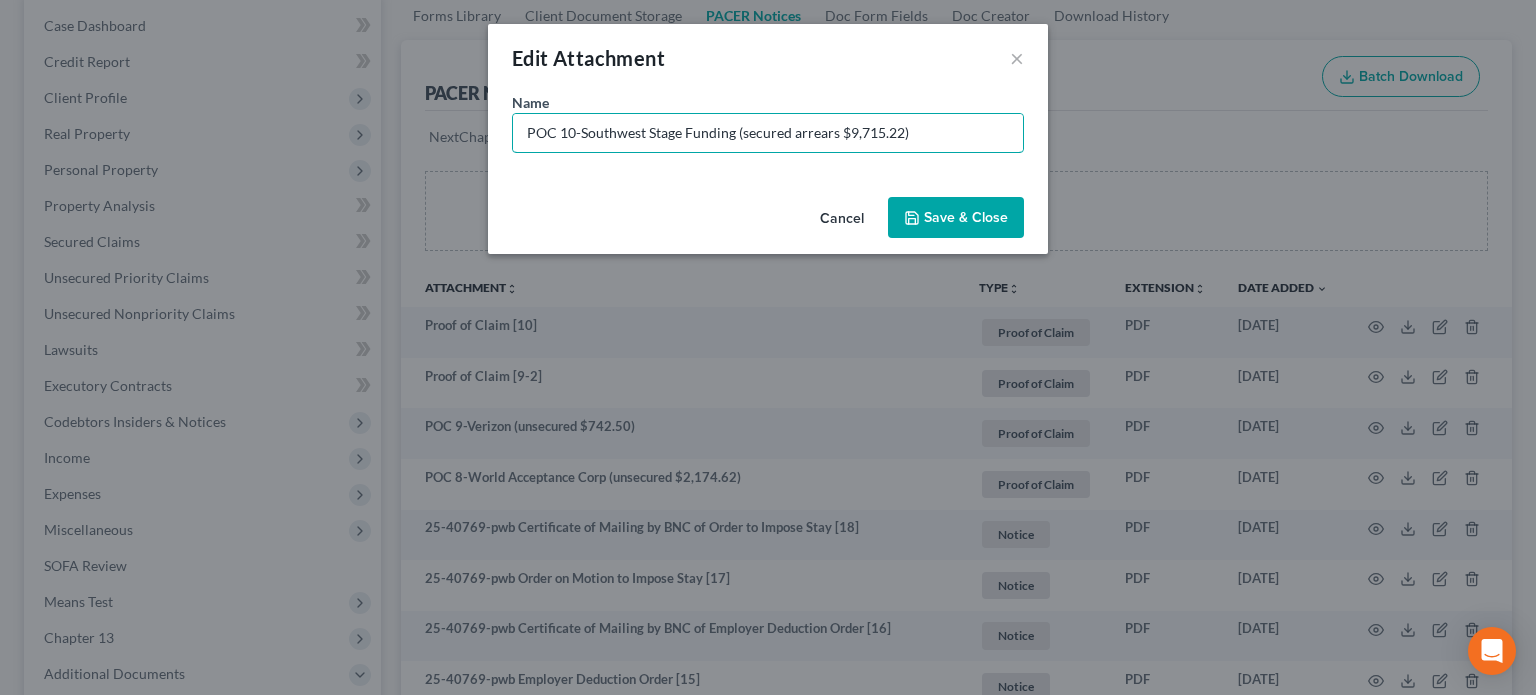 type on "POC 10-Southwest Stage Funding (secured arrears $9,715.22)" 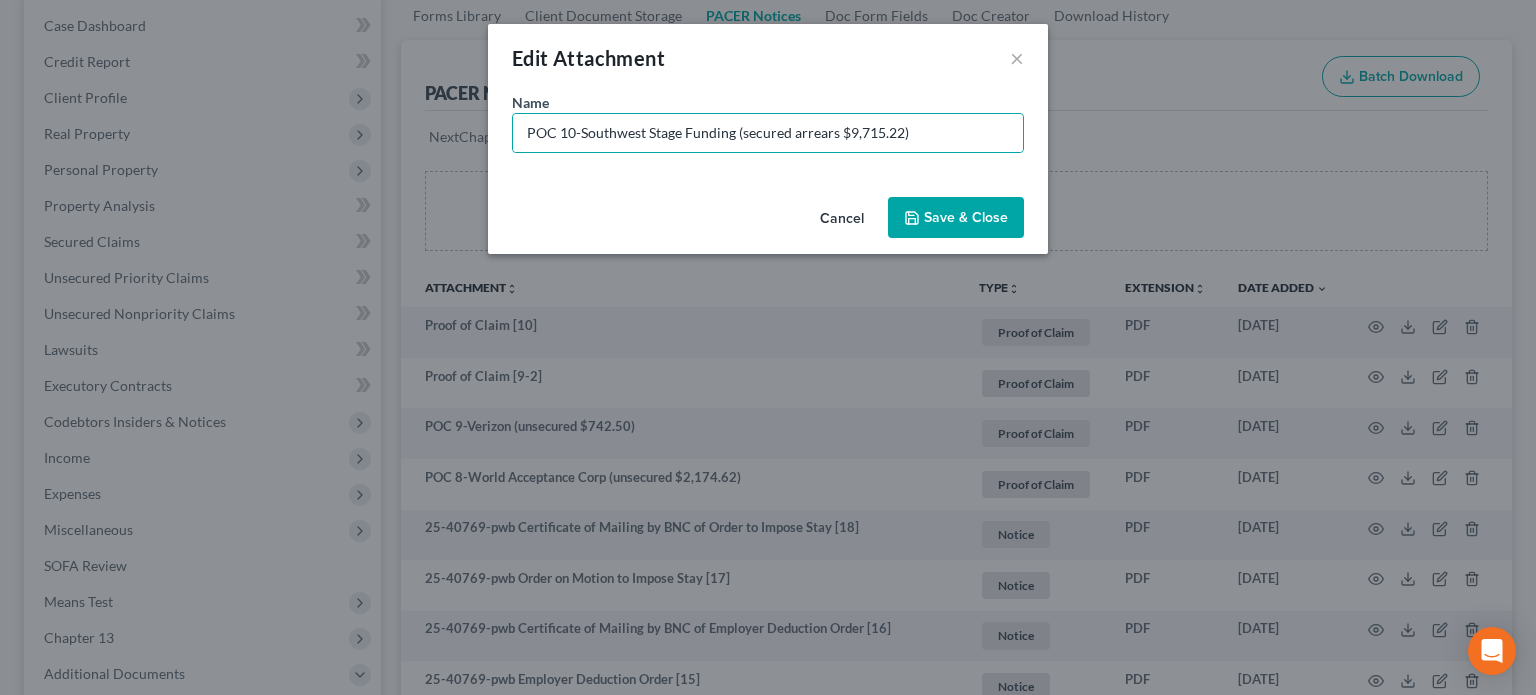 click on "Save & Close" at bounding box center (956, 218) 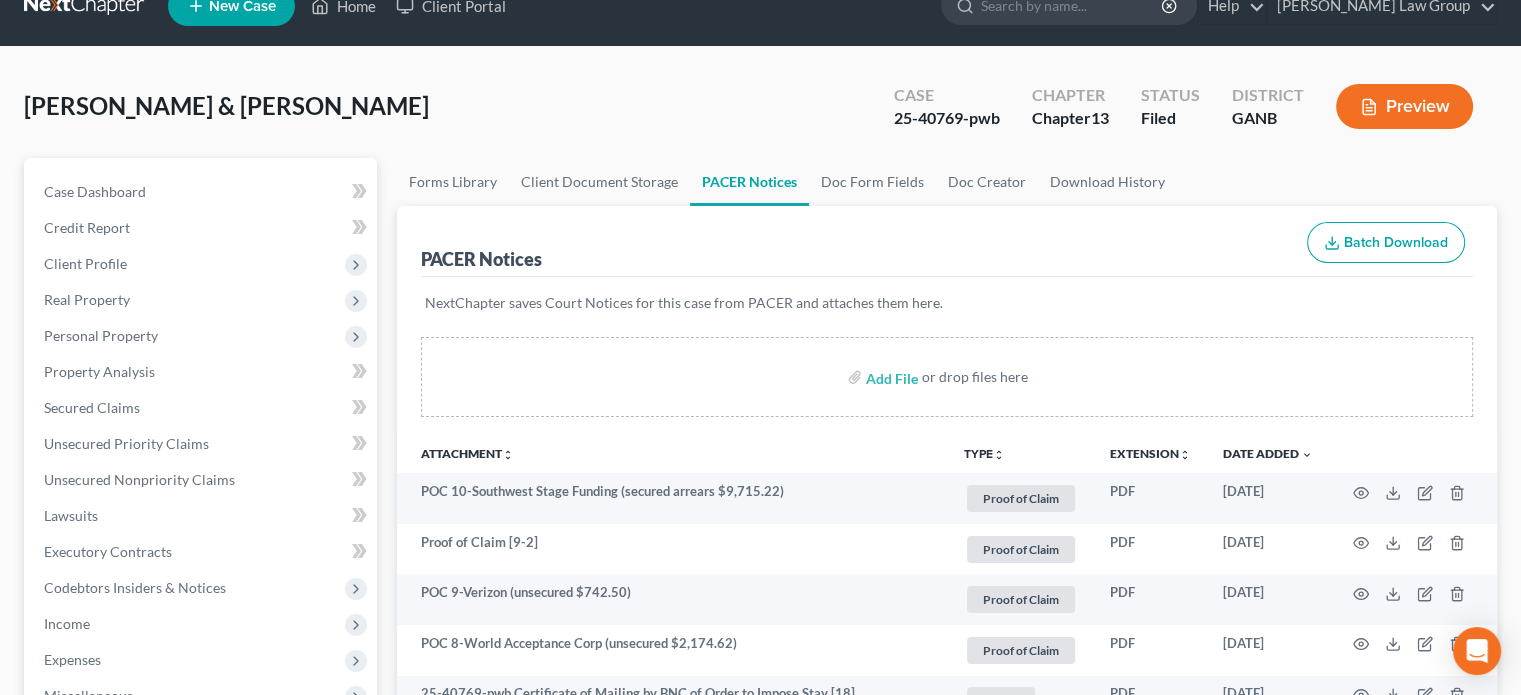 scroll, scrollTop: 0, scrollLeft: 0, axis: both 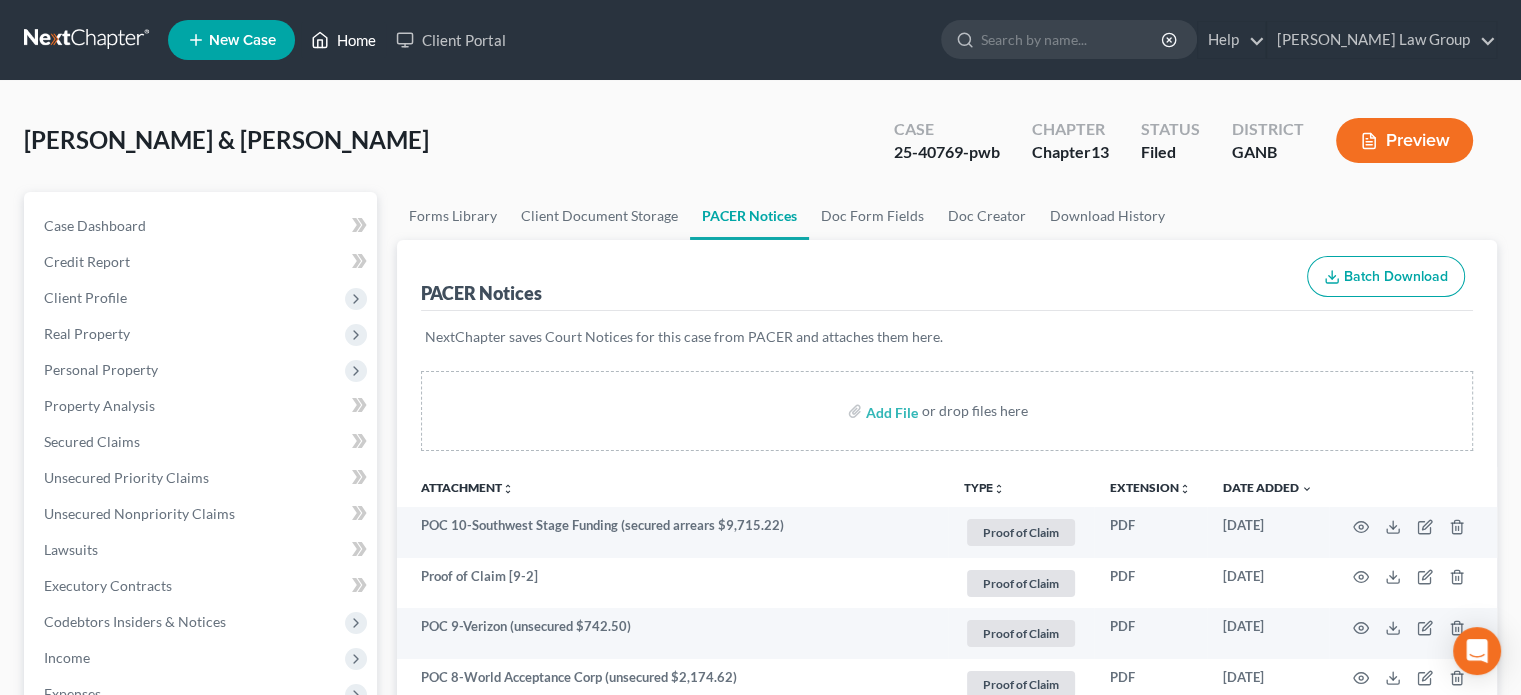 click on "Home" at bounding box center [343, 40] 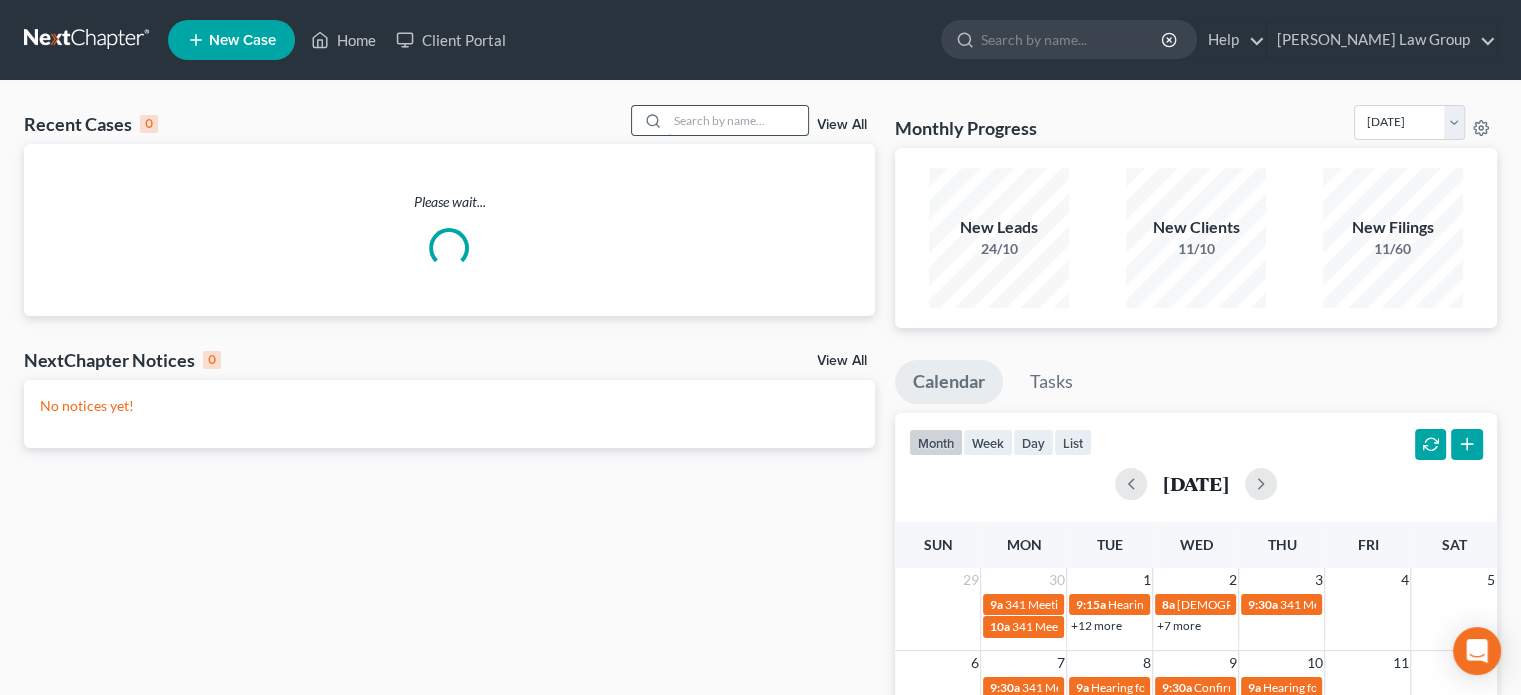 click at bounding box center (738, 120) 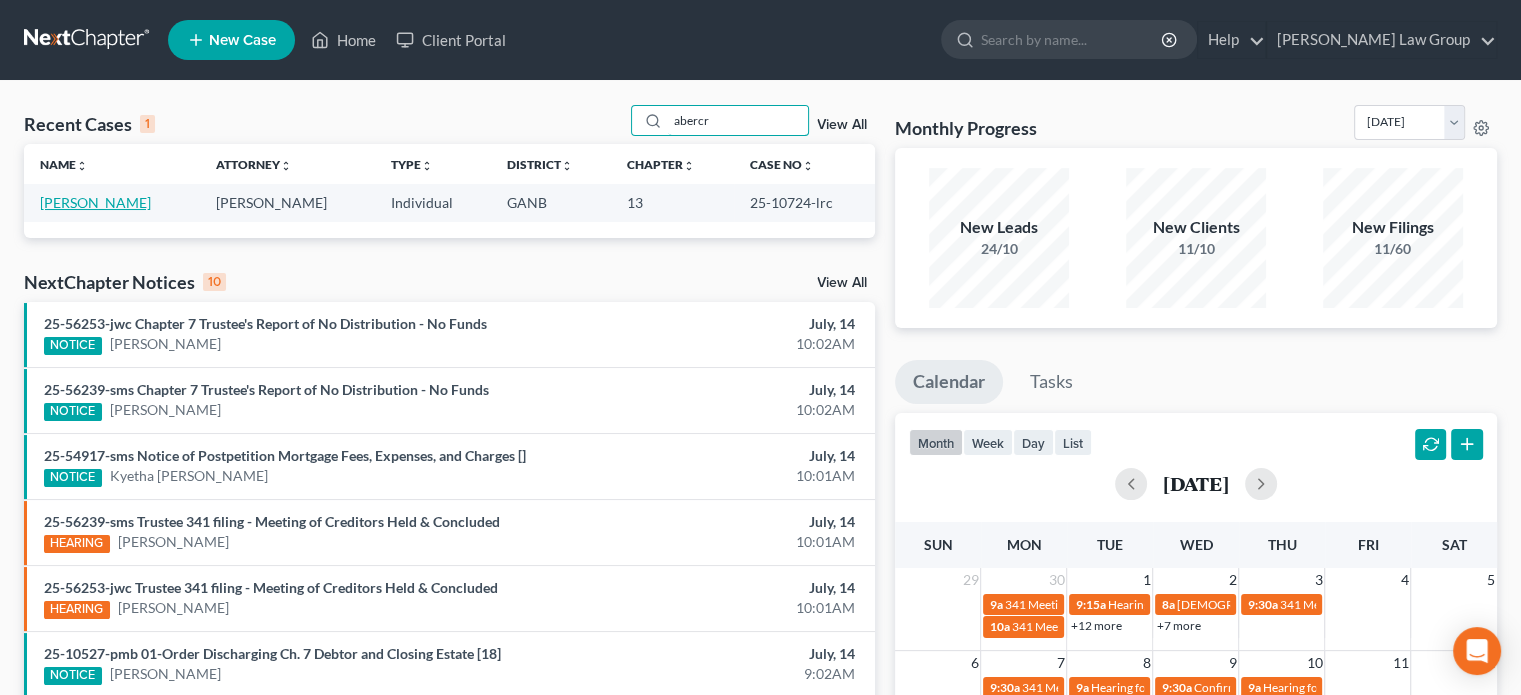 type on "abercr" 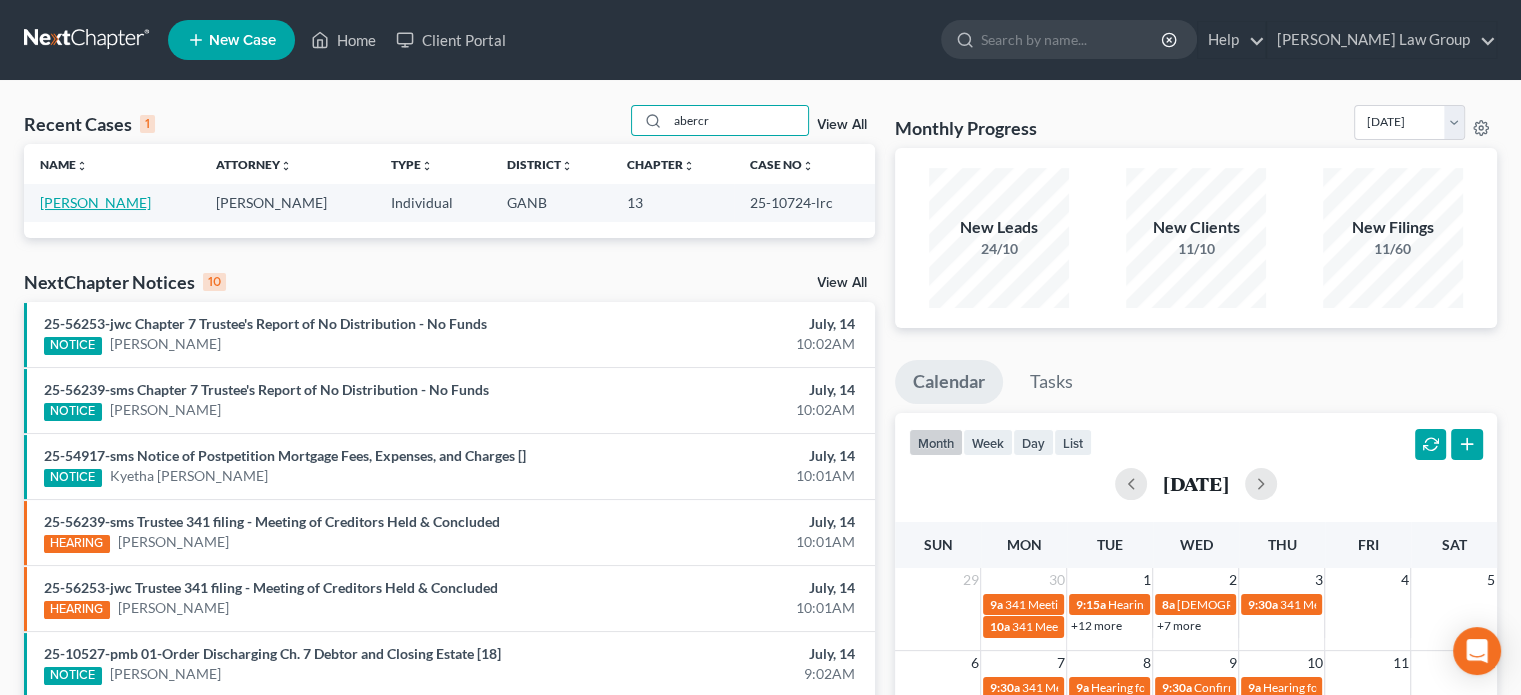 click on "[PERSON_NAME]" at bounding box center [95, 202] 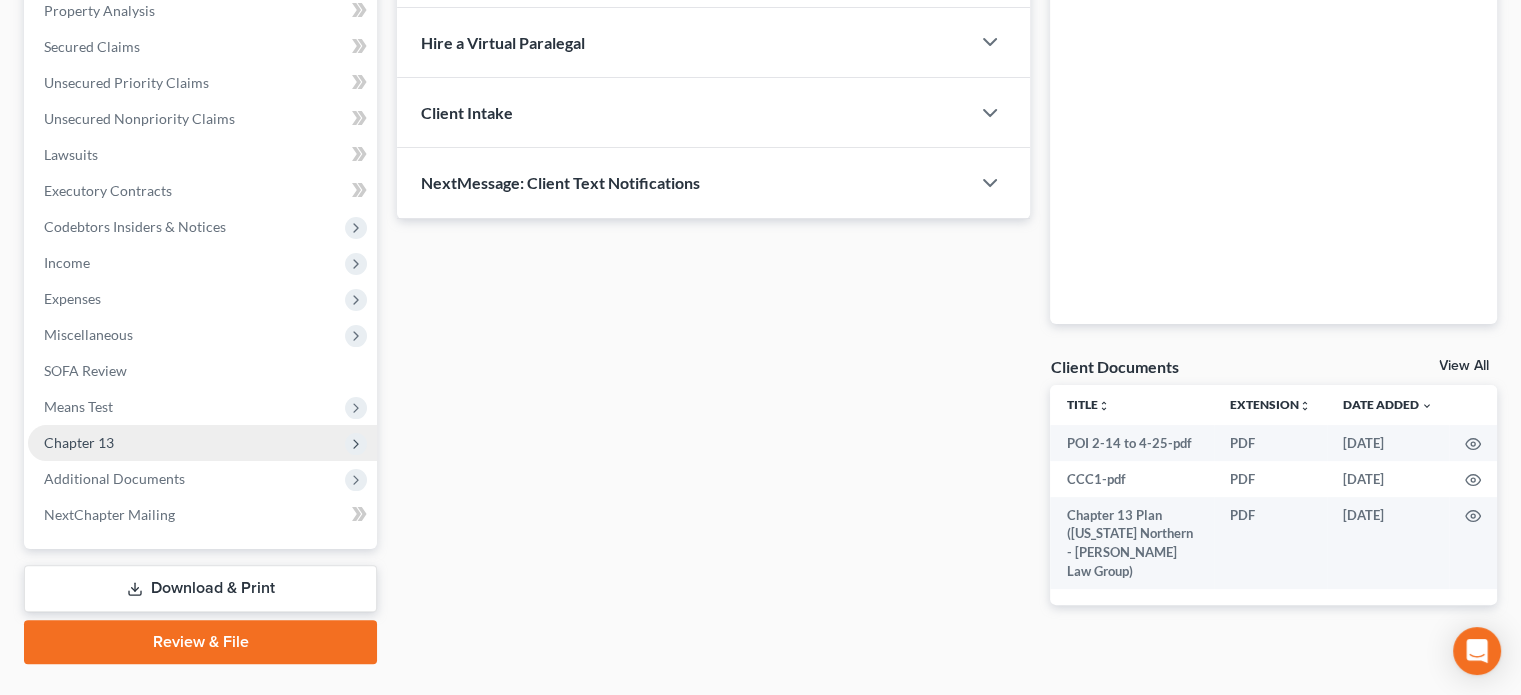 scroll, scrollTop: 438, scrollLeft: 0, axis: vertical 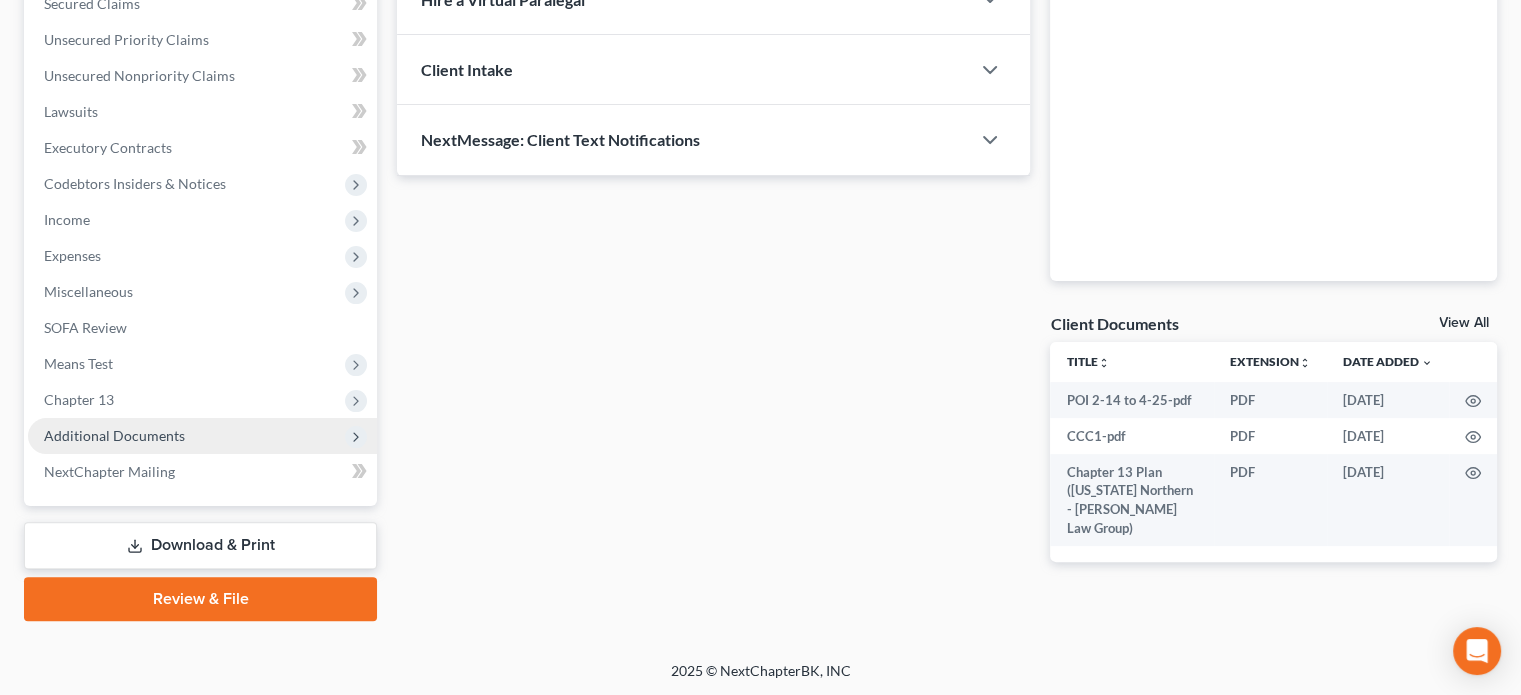 click on "Additional Documents" at bounding box center [114, 435] 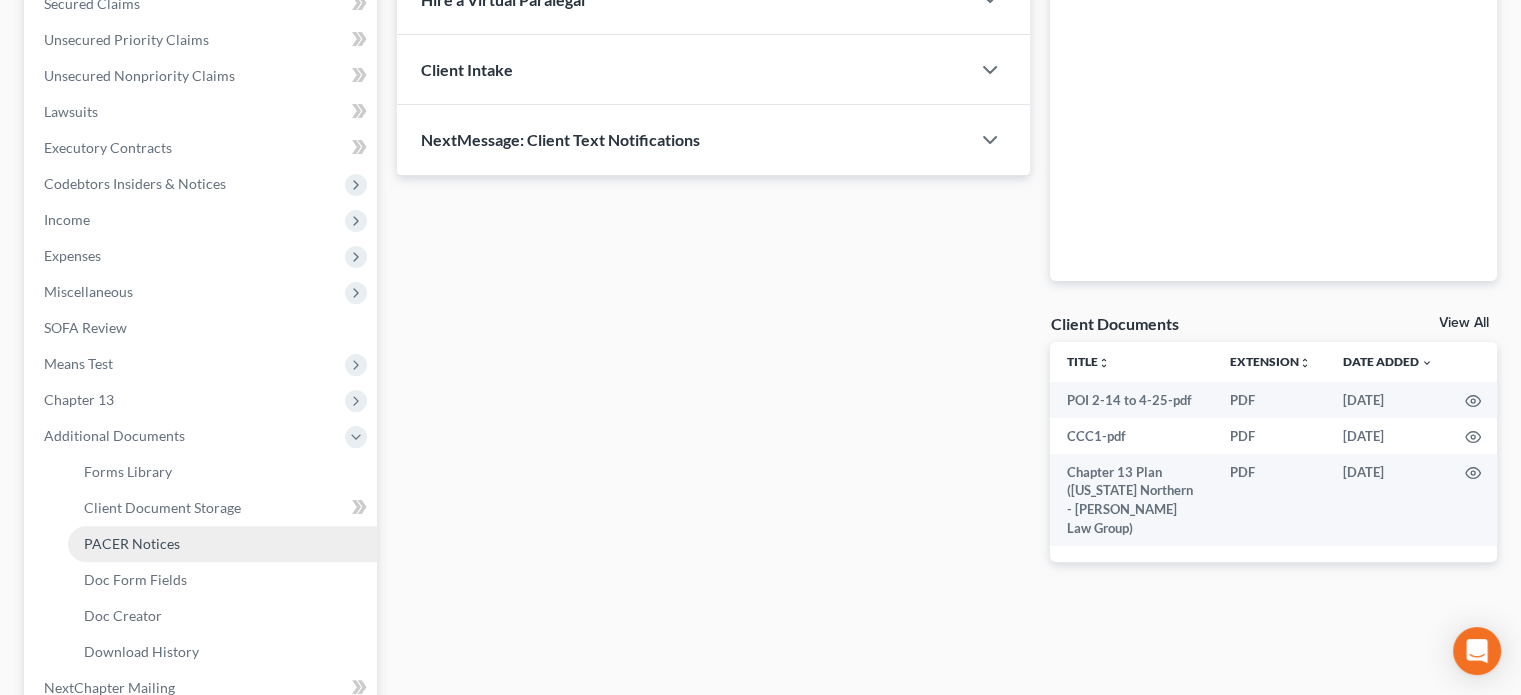 click on "PACER Notices" at bounding box center (132, 543) 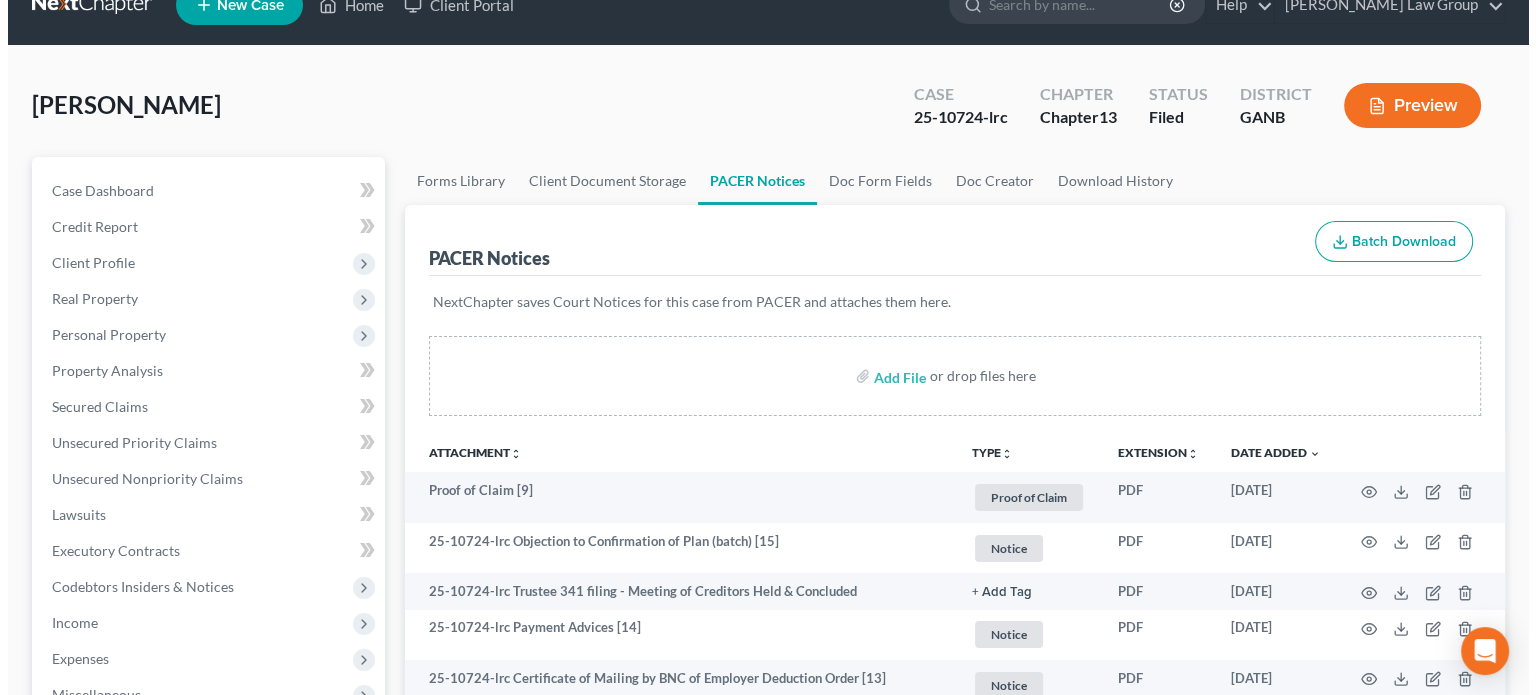scroll, scrollTop: 0, scrollLeft: 0, axis: both 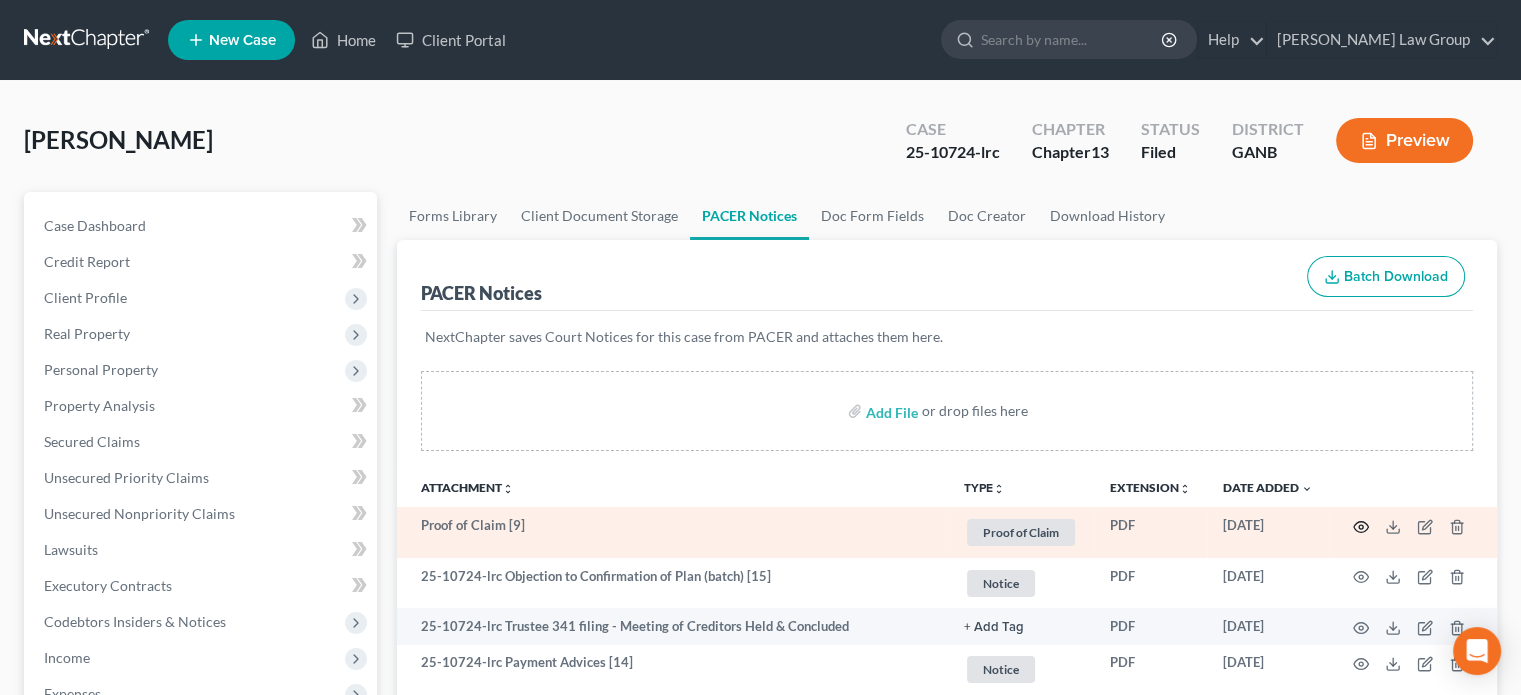 click 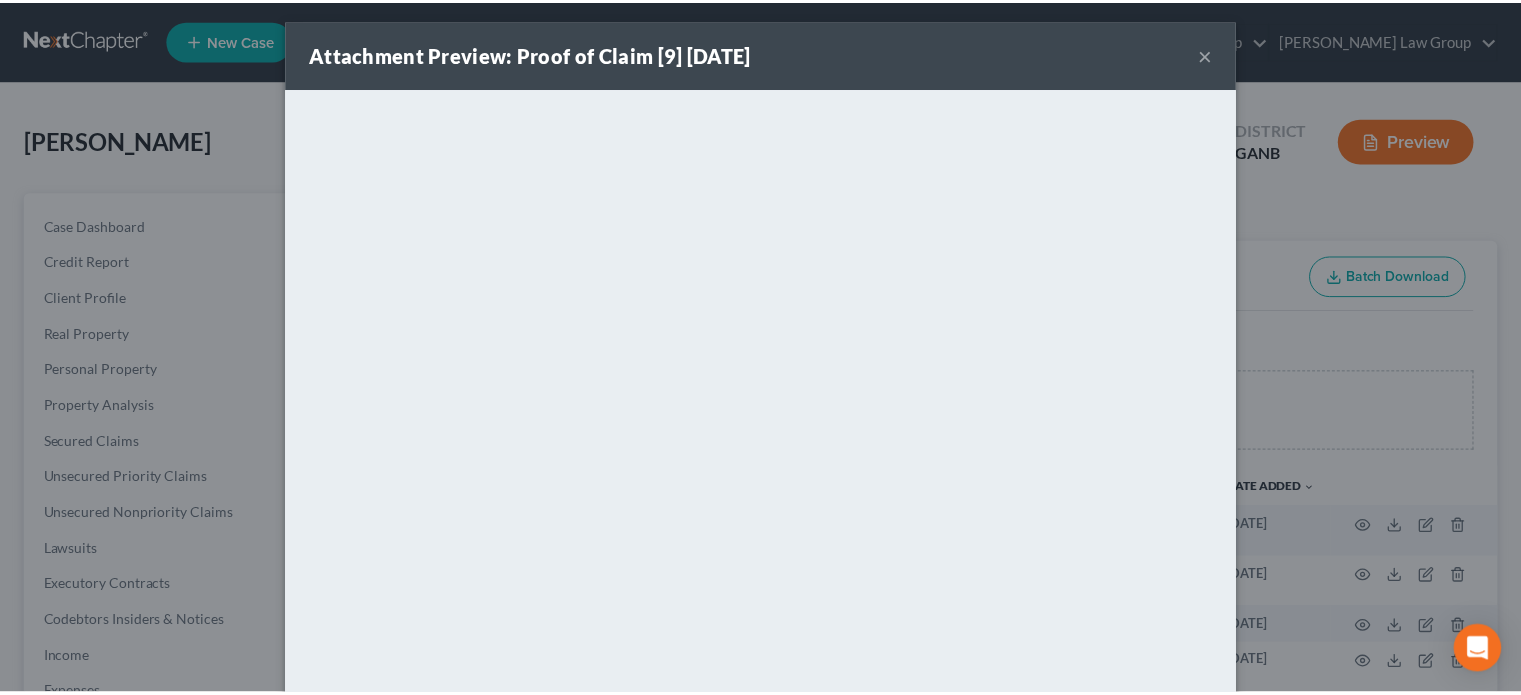 scroll, scrollTop: 0, scrollLeft: 0, axis: both 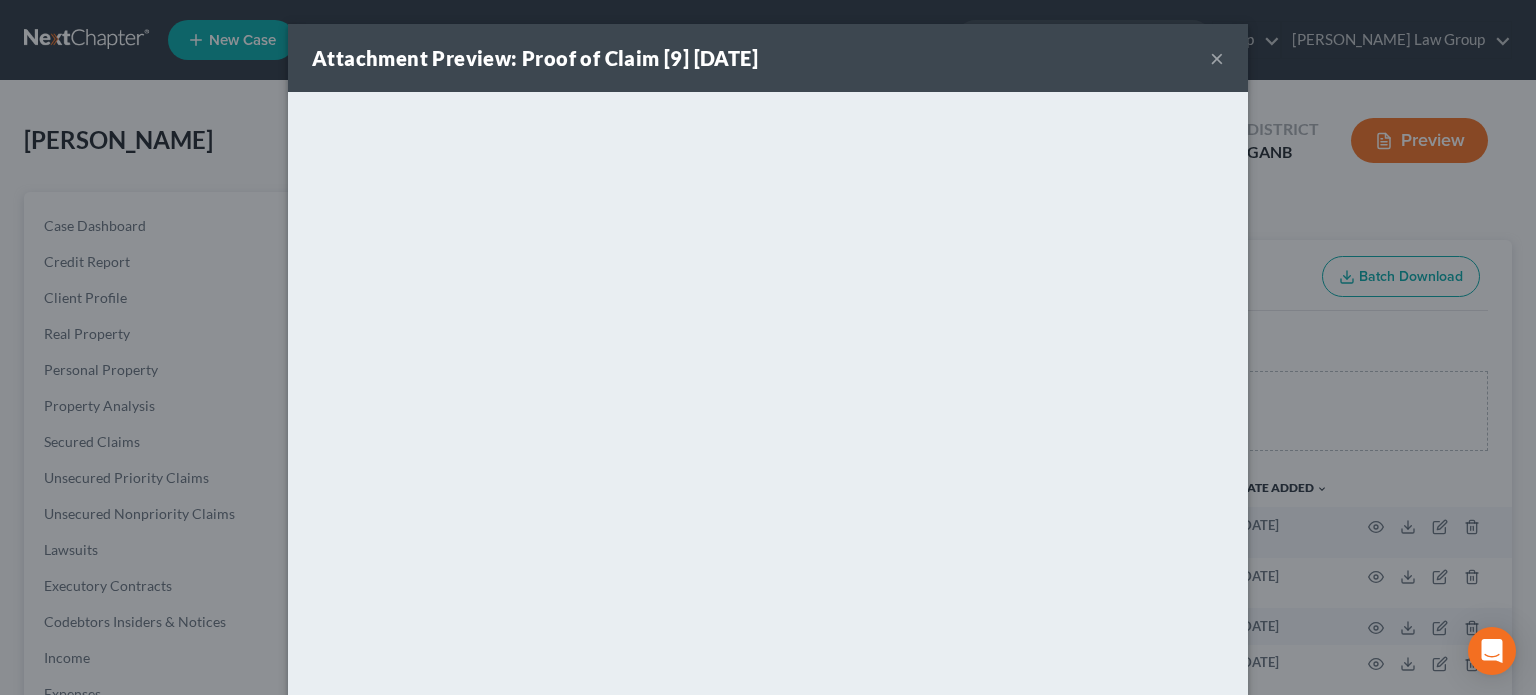 click on "Attachment Preview: Proof of Claim [9] [DATE] ×" at bounding box center (768, 58) 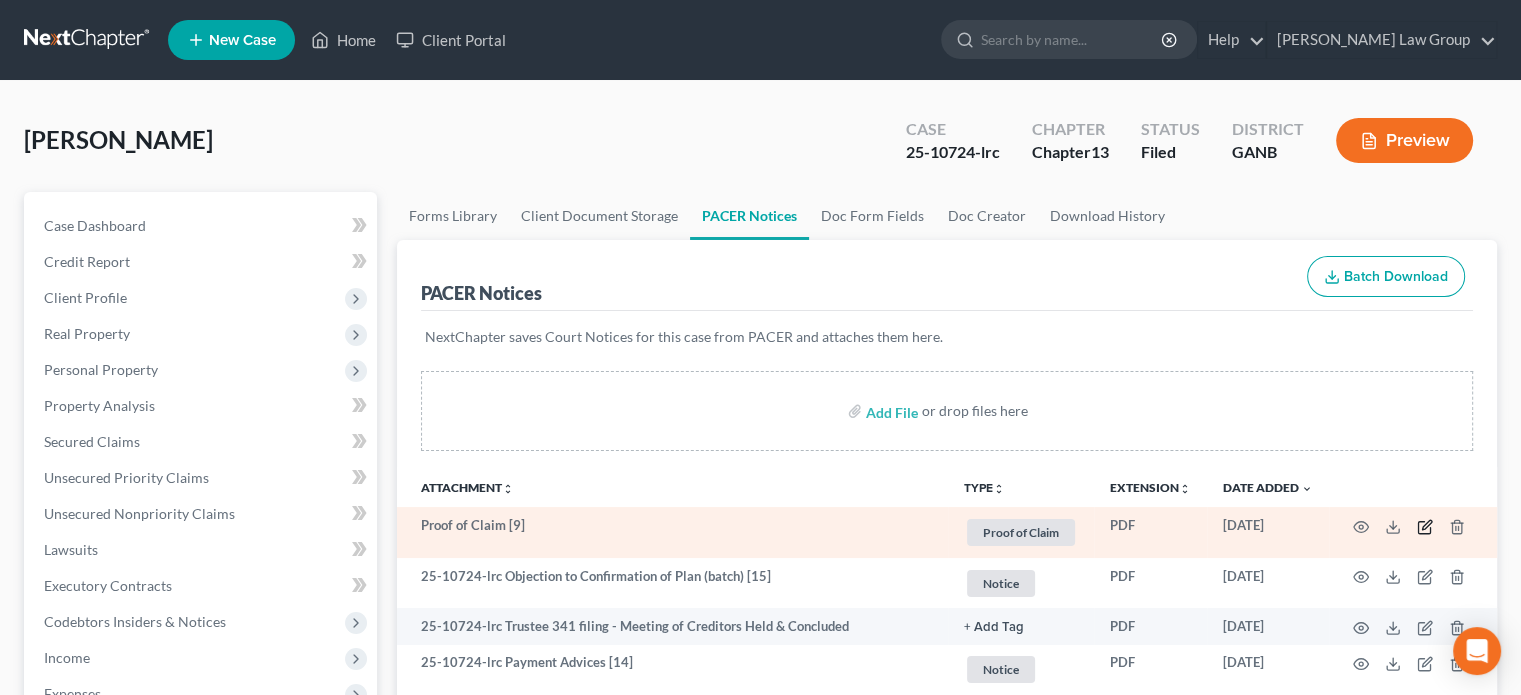 click 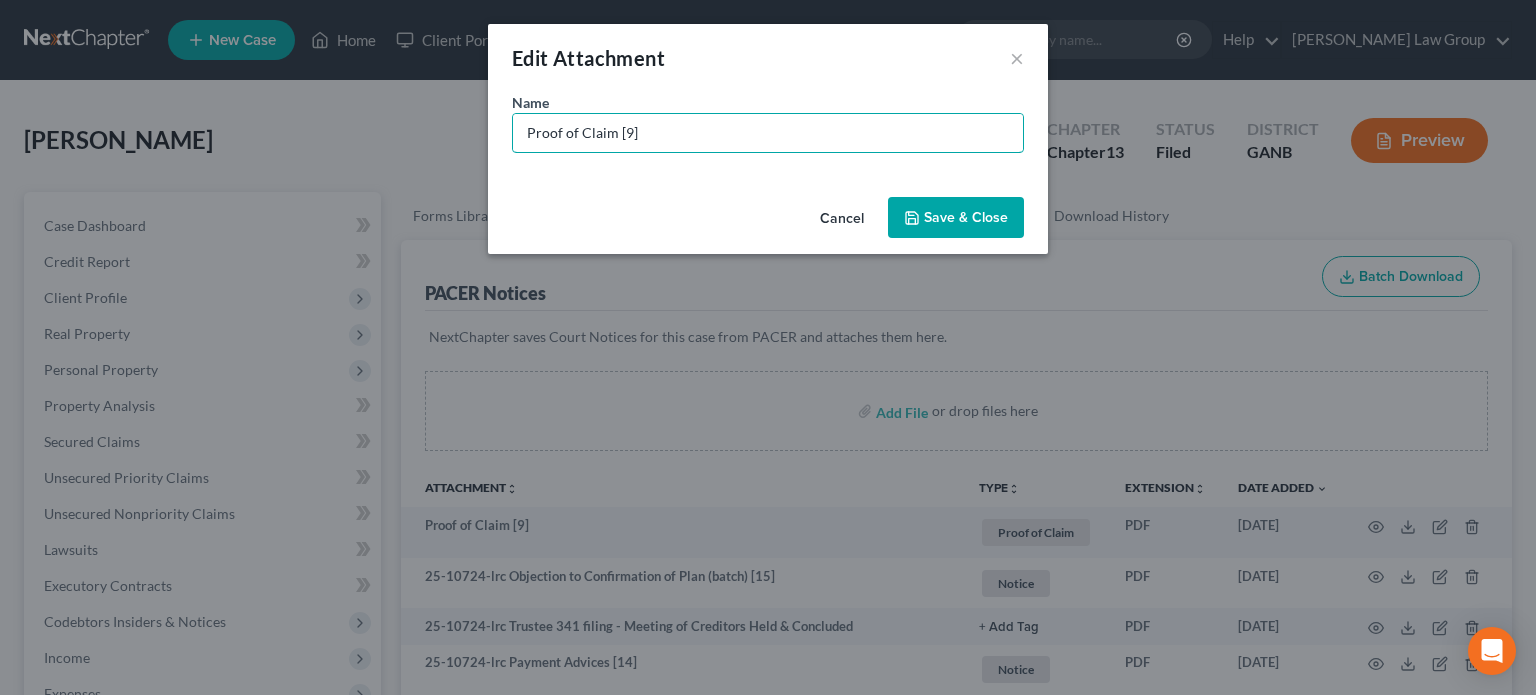 drag, startPoint x: 644, startPoint y: 131, endPoint x: 144, endPoint y: 58, distance: 505.3009 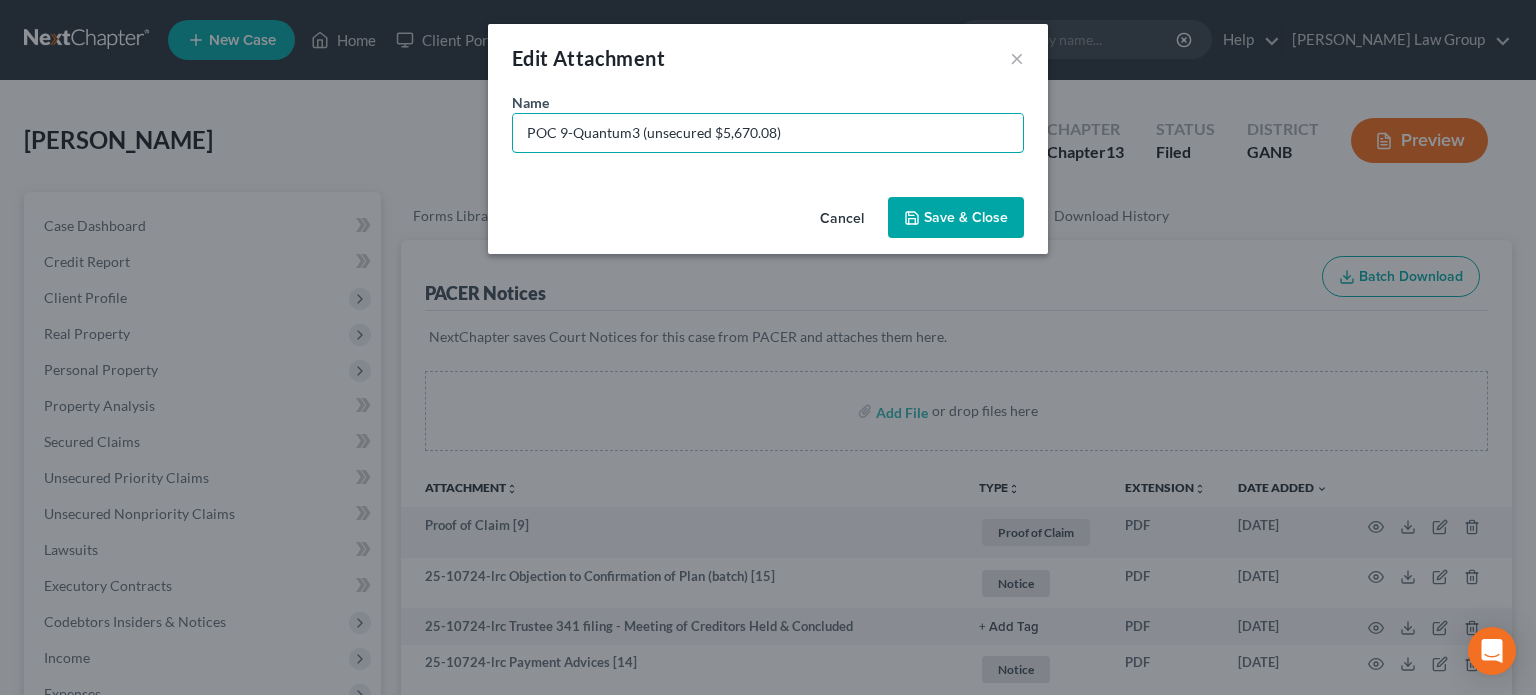 type on "POC 9-Quantum3 (unsecured $5,670.08)" 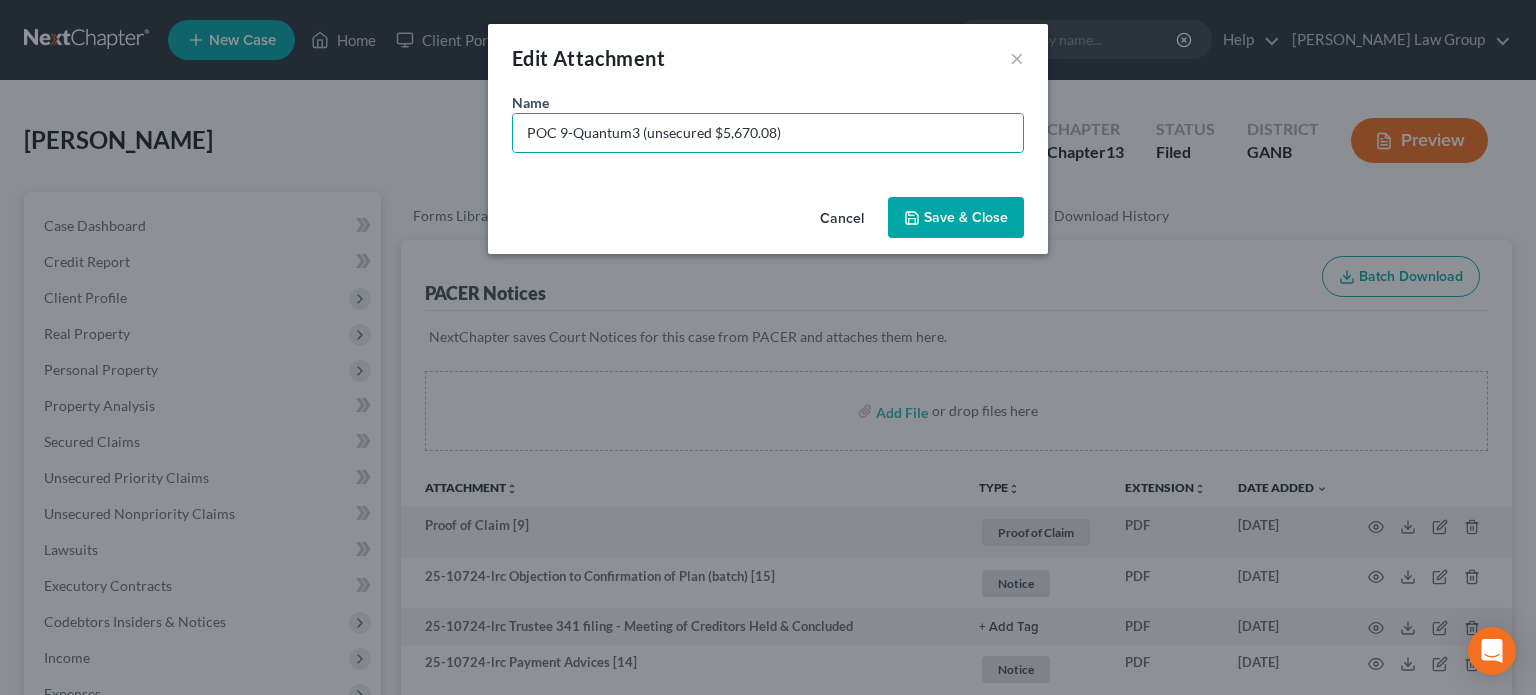 click on "Save & Close" at bounding box center [966, 217] 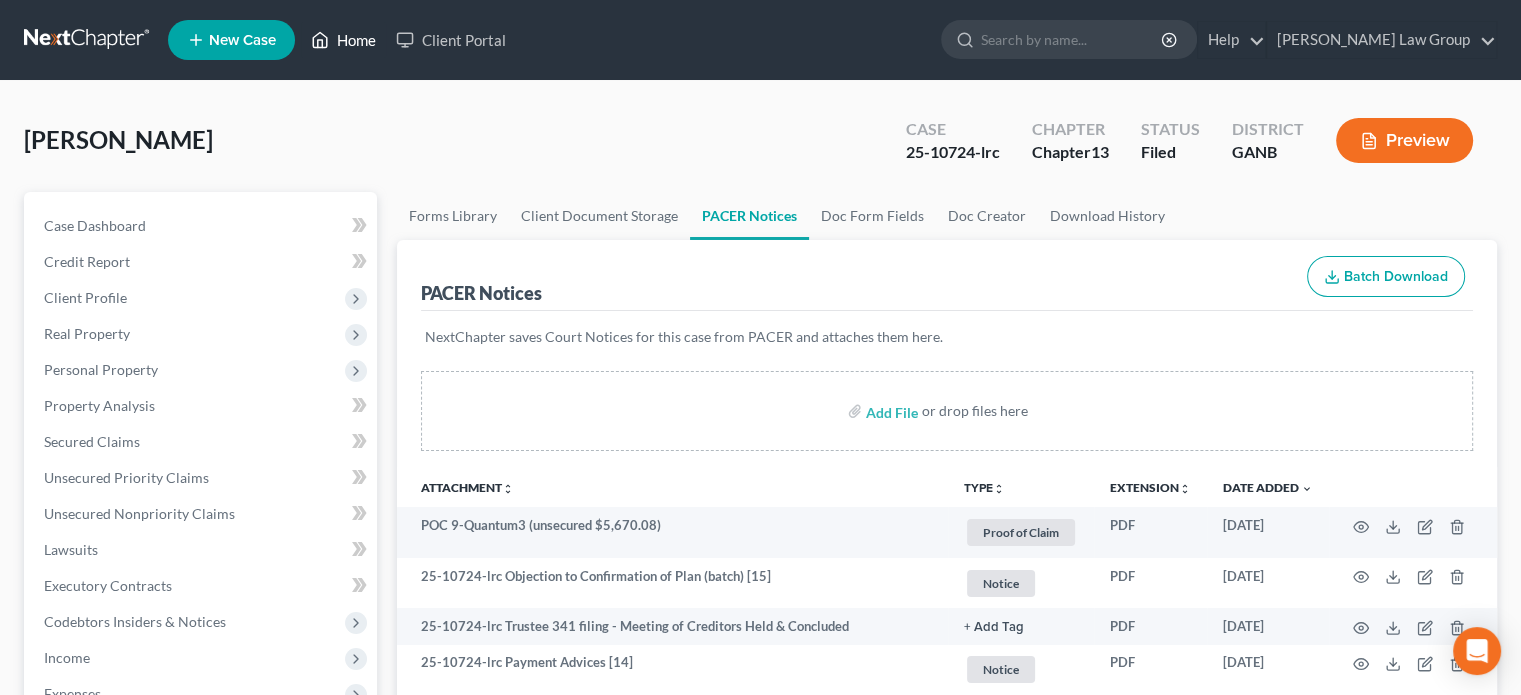 click on "Home" at bounding box center (343, 40) 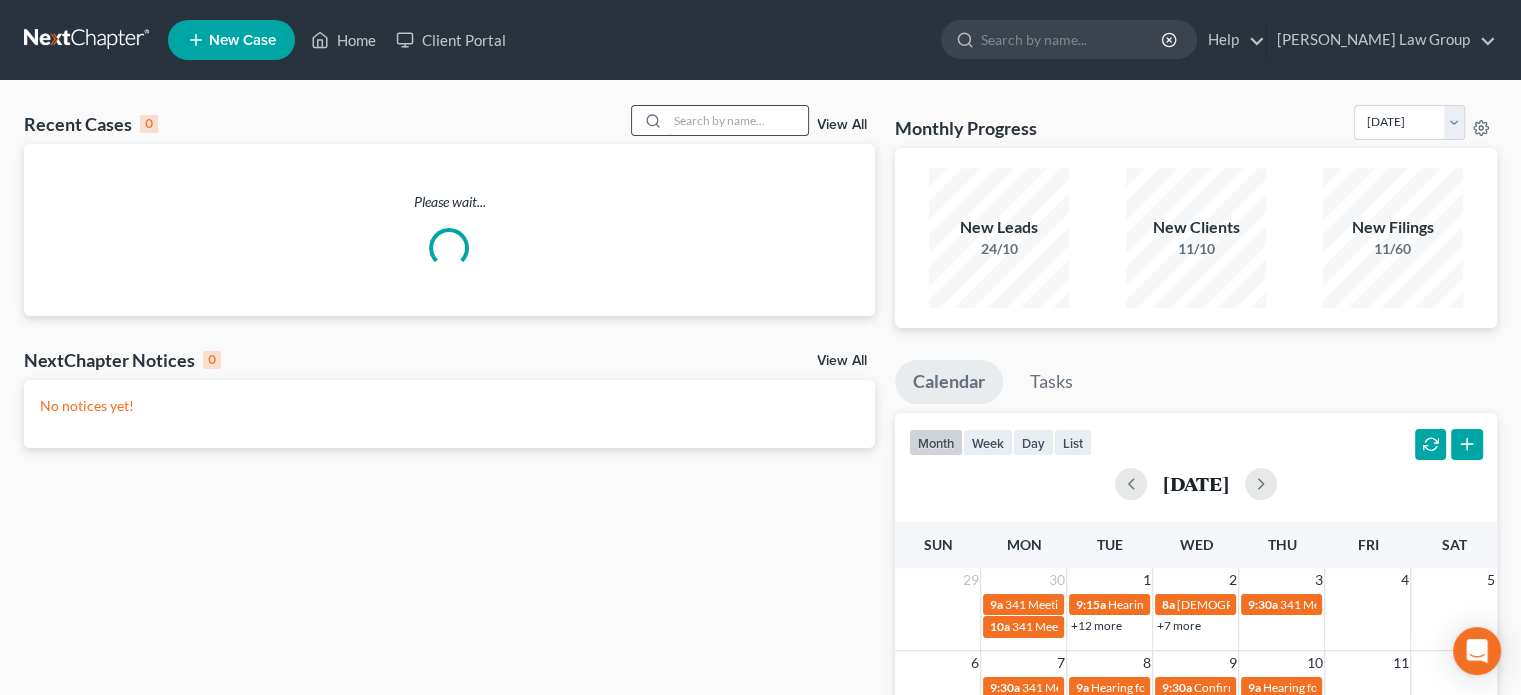 click at bounding box center [738, 120] 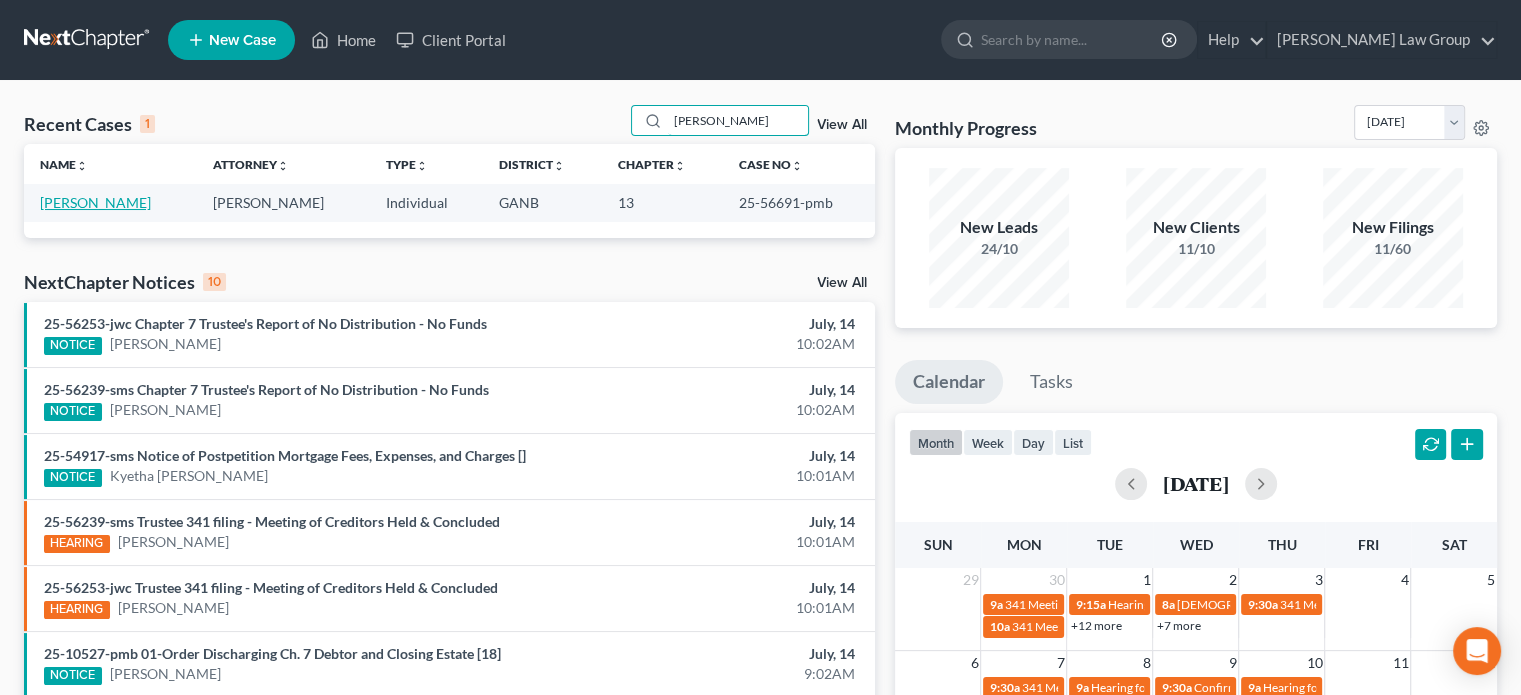 type on "[PERSON_NAME]" 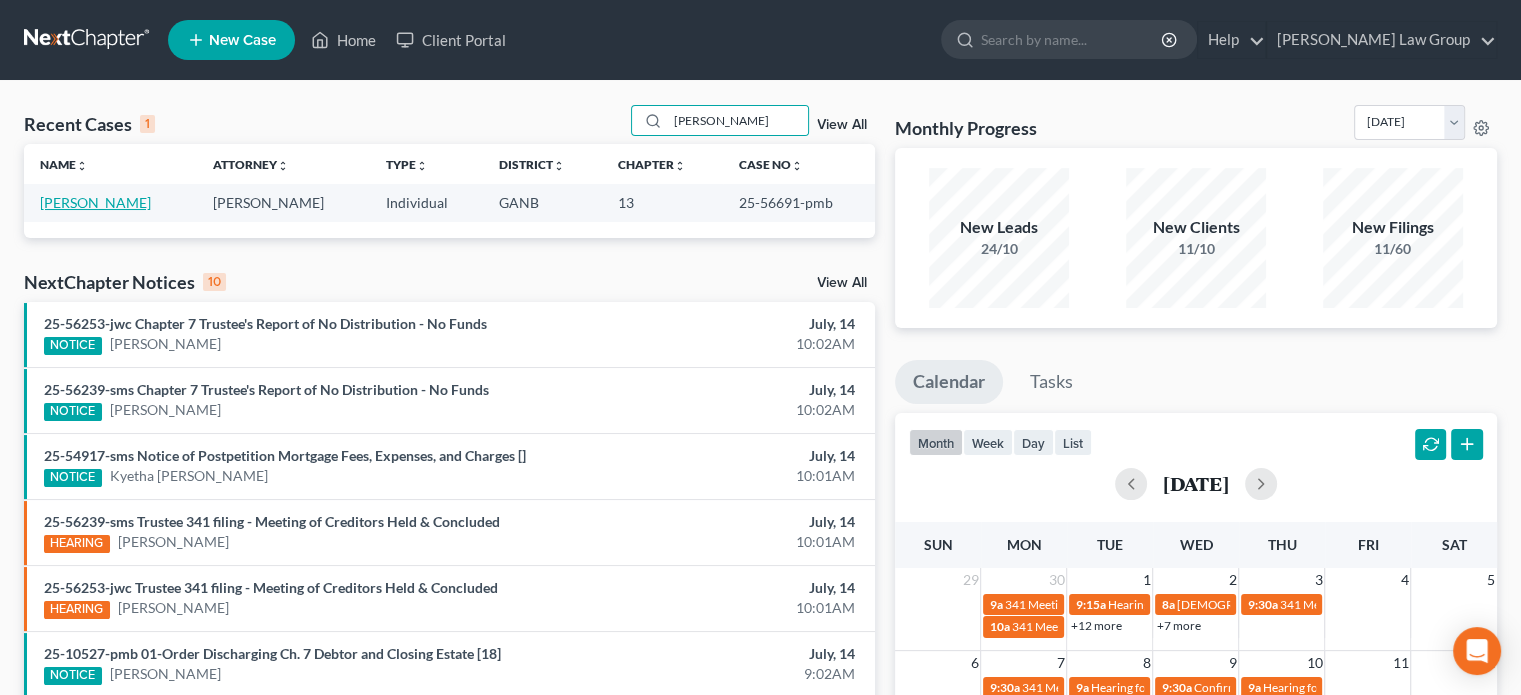 click on "[PERSON_NAME]" at bounding box center (95, 202) 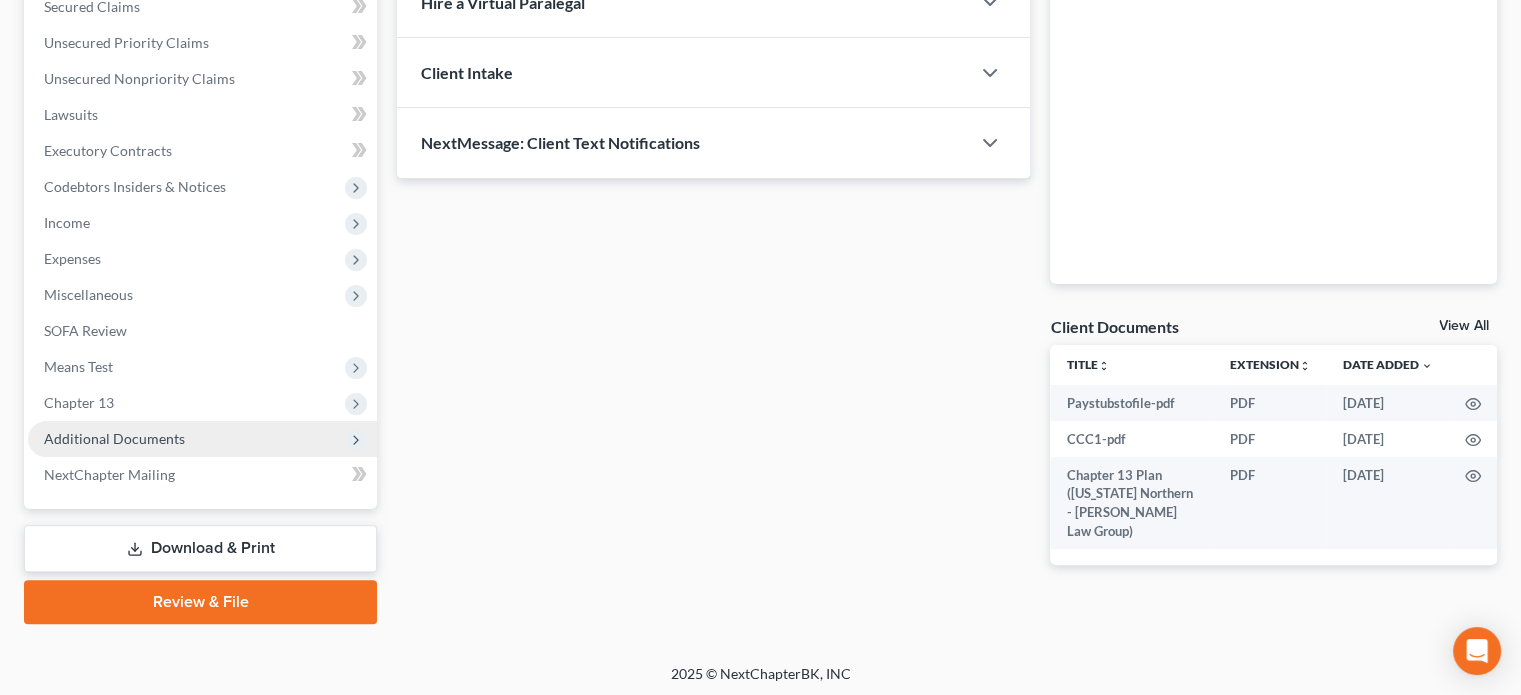 scroll, scrollTop: 438, scrollLeft: 0, axis: vertical 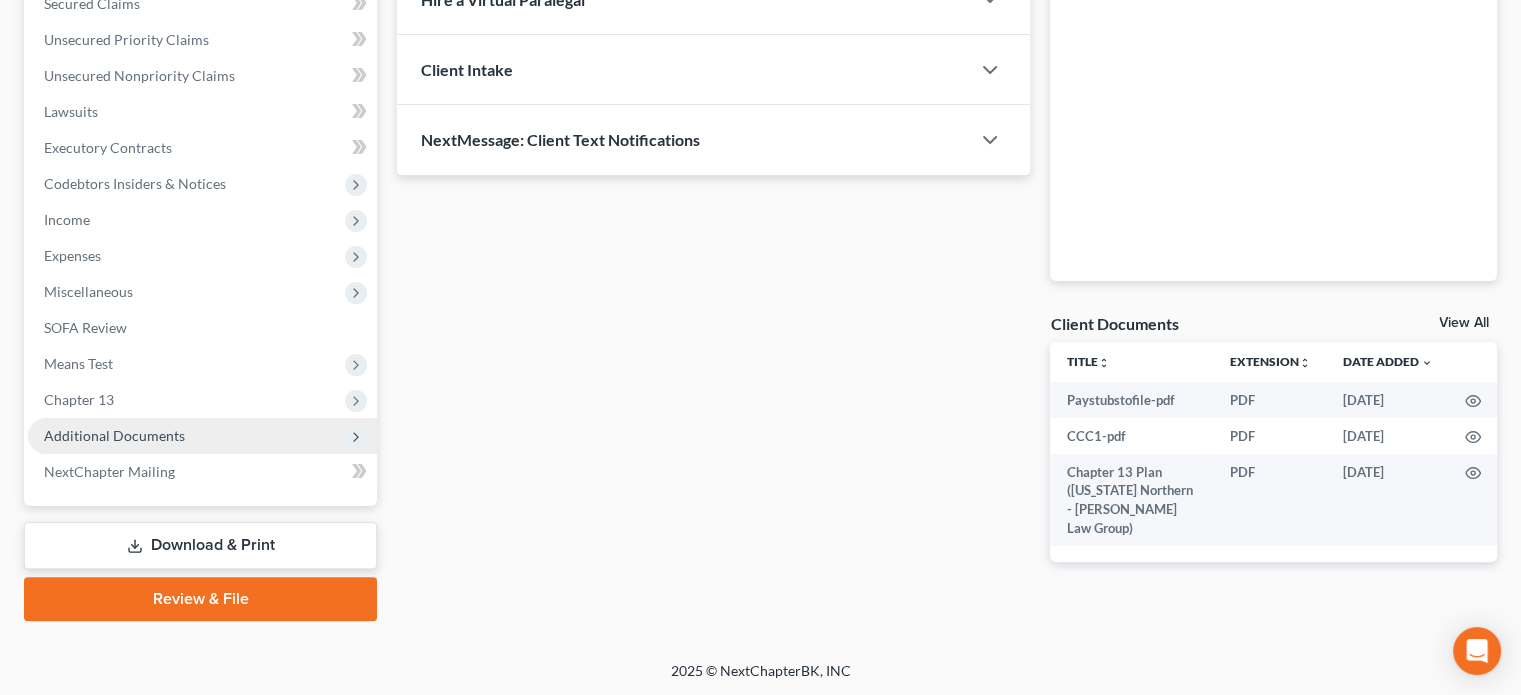click on "Additional Documents" at bounding box center (114, 435) 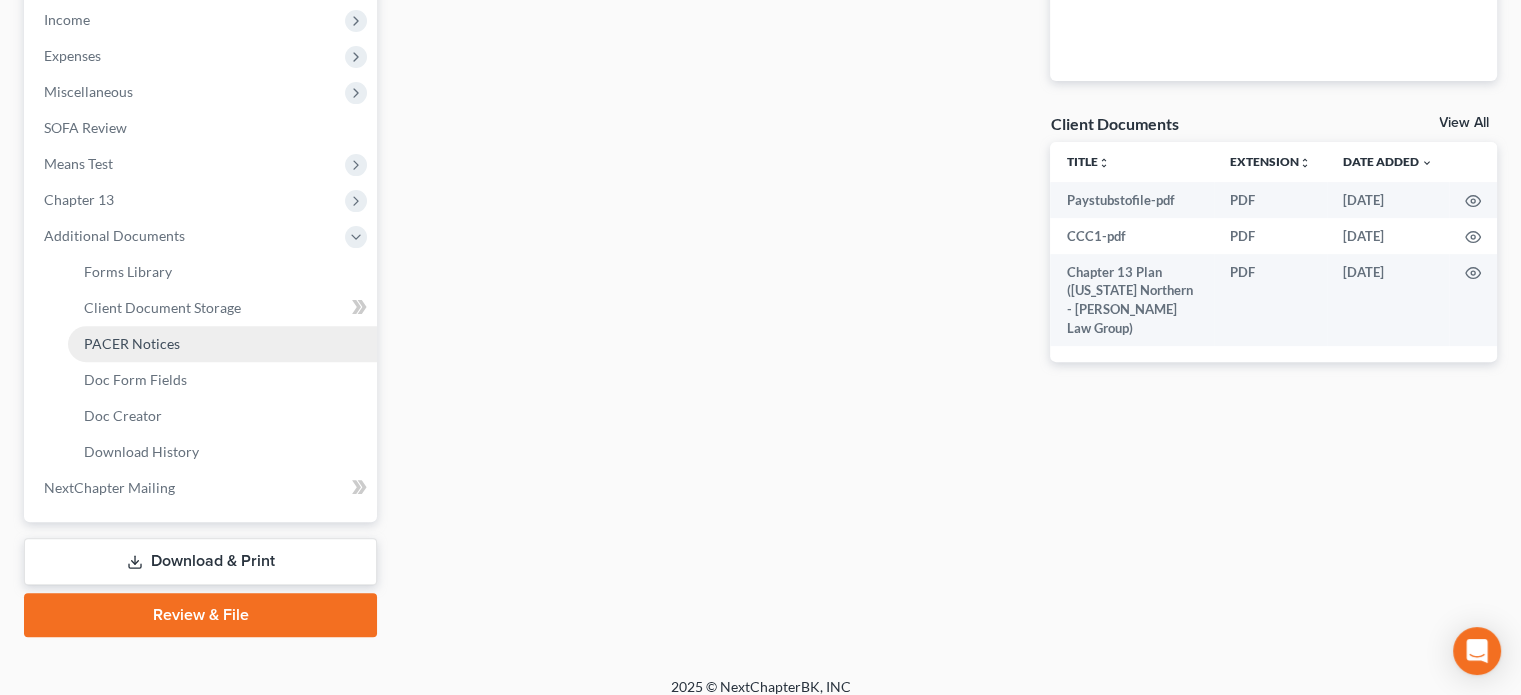click on "PACER Notices" at bounding box center [132, 343] 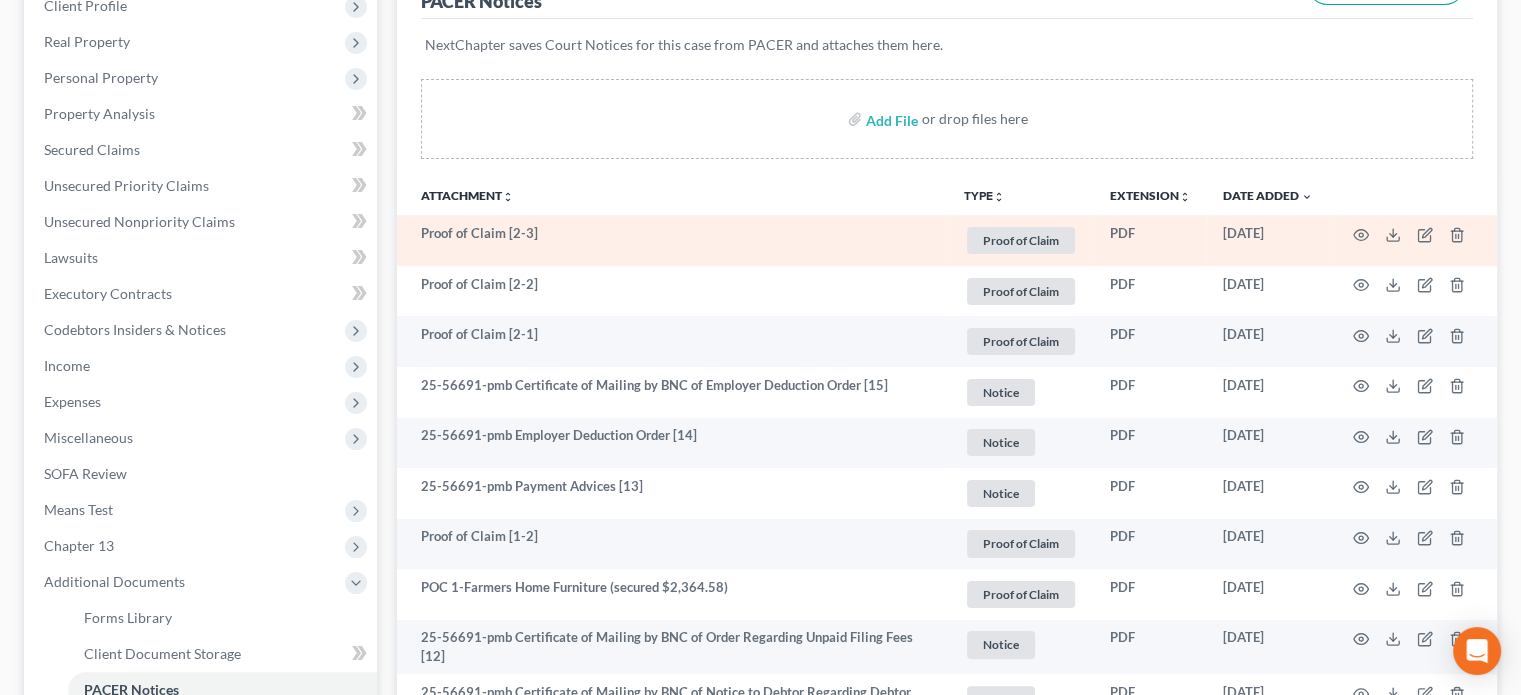 scroll, scrollTop: 300, scrollLeft: 0, axis: vertical 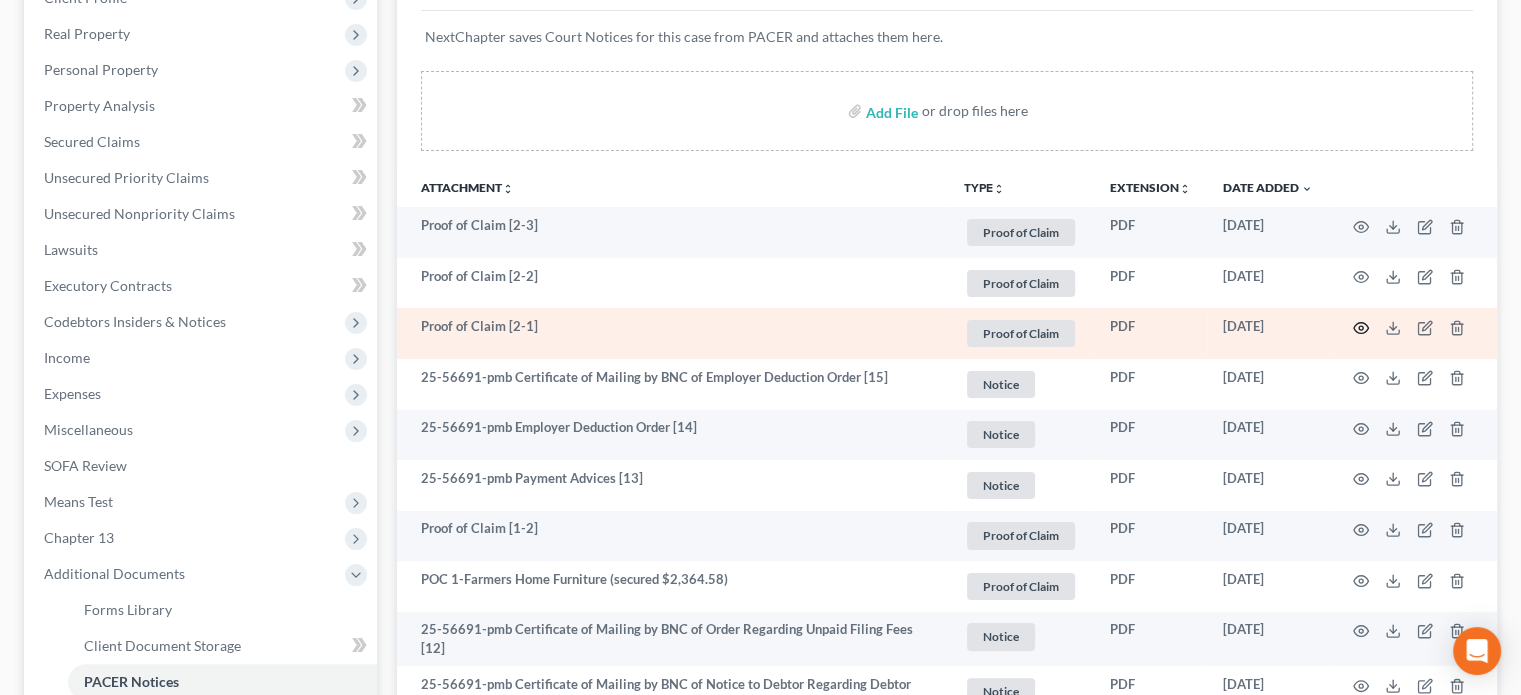 click 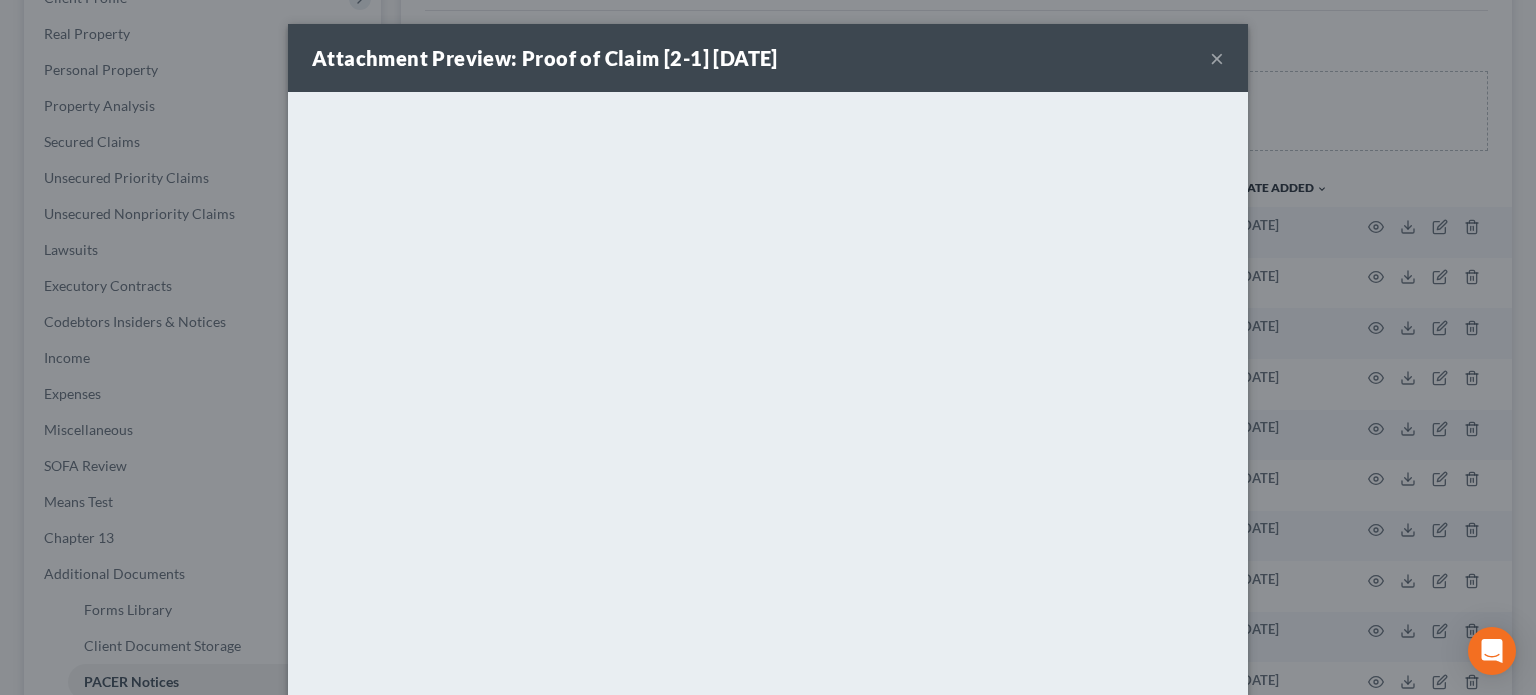 click on "×" at bounding box center [1217, 58] 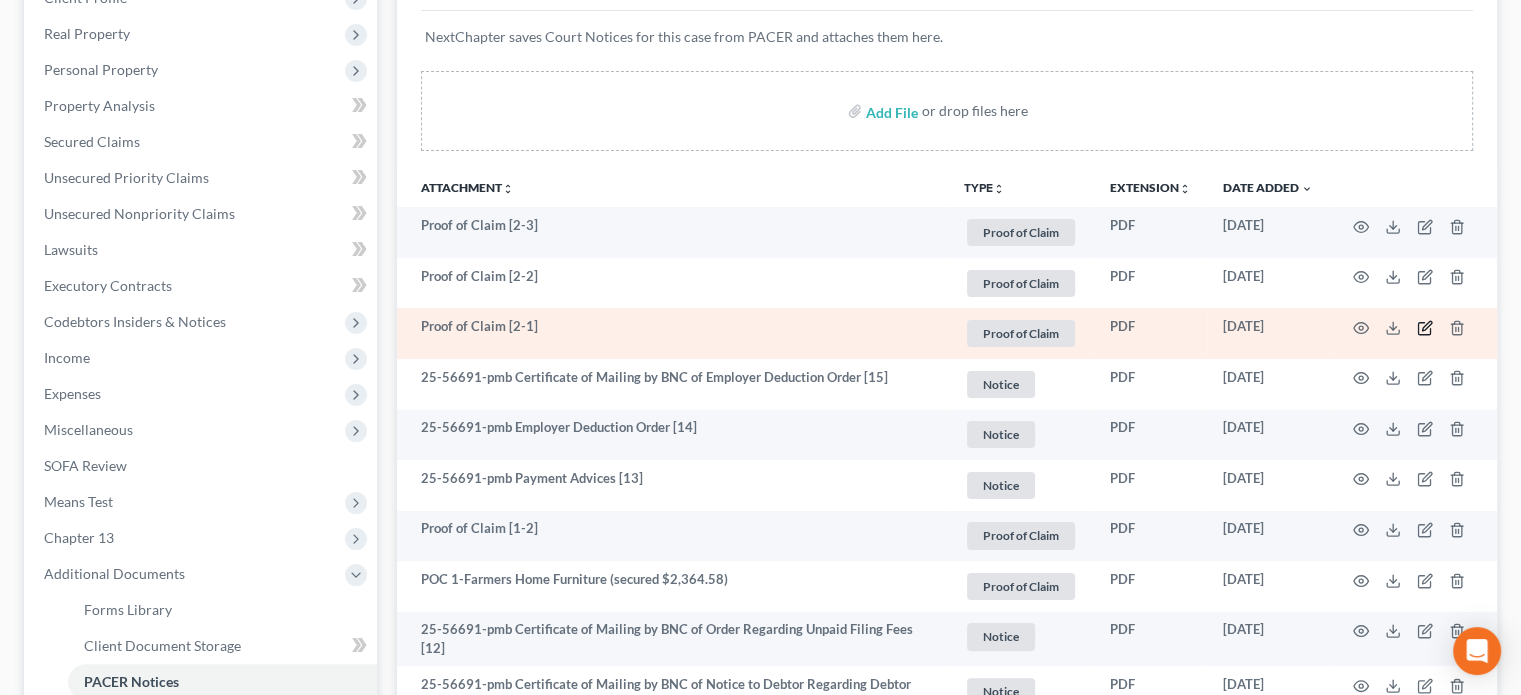 click 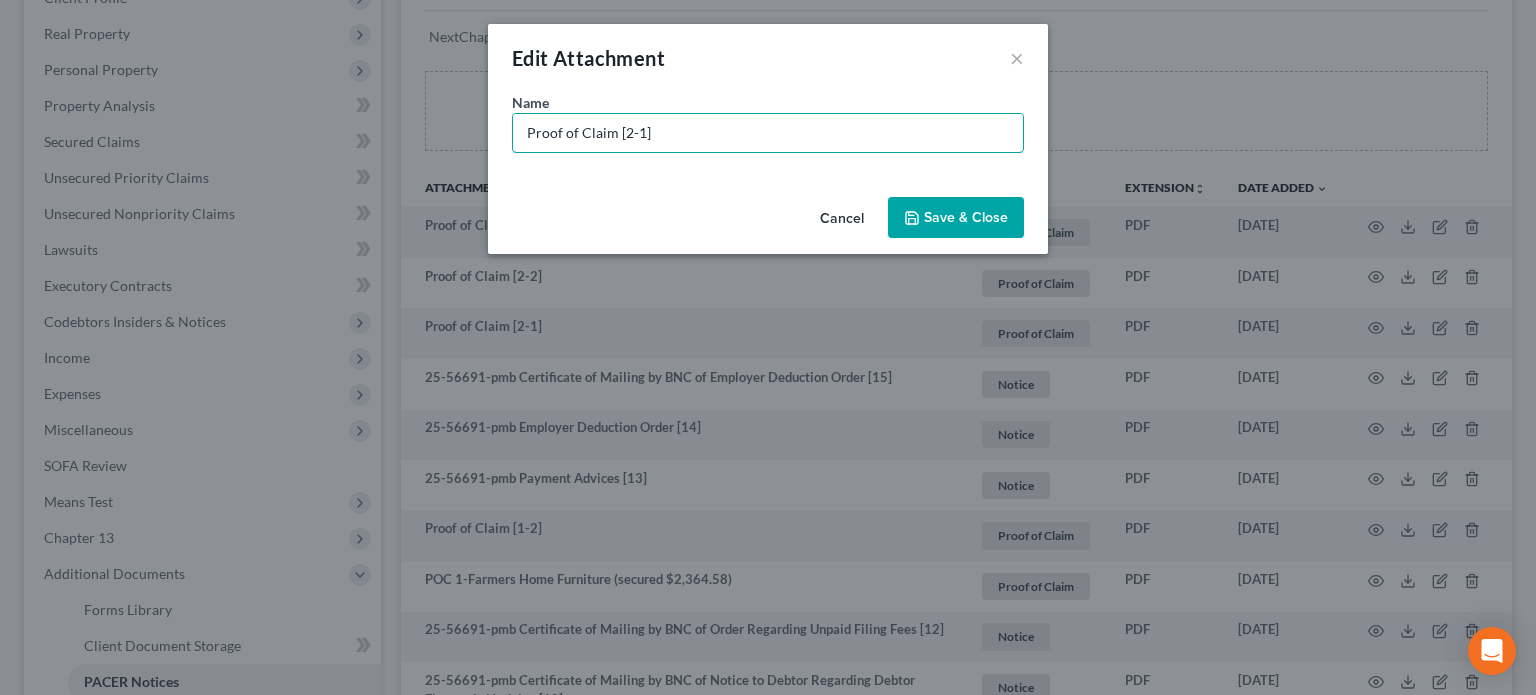 drag, startPoint x: 643, startPoint y: 135, endPoint x: 125, endPoint y: 77, distance: 521.237 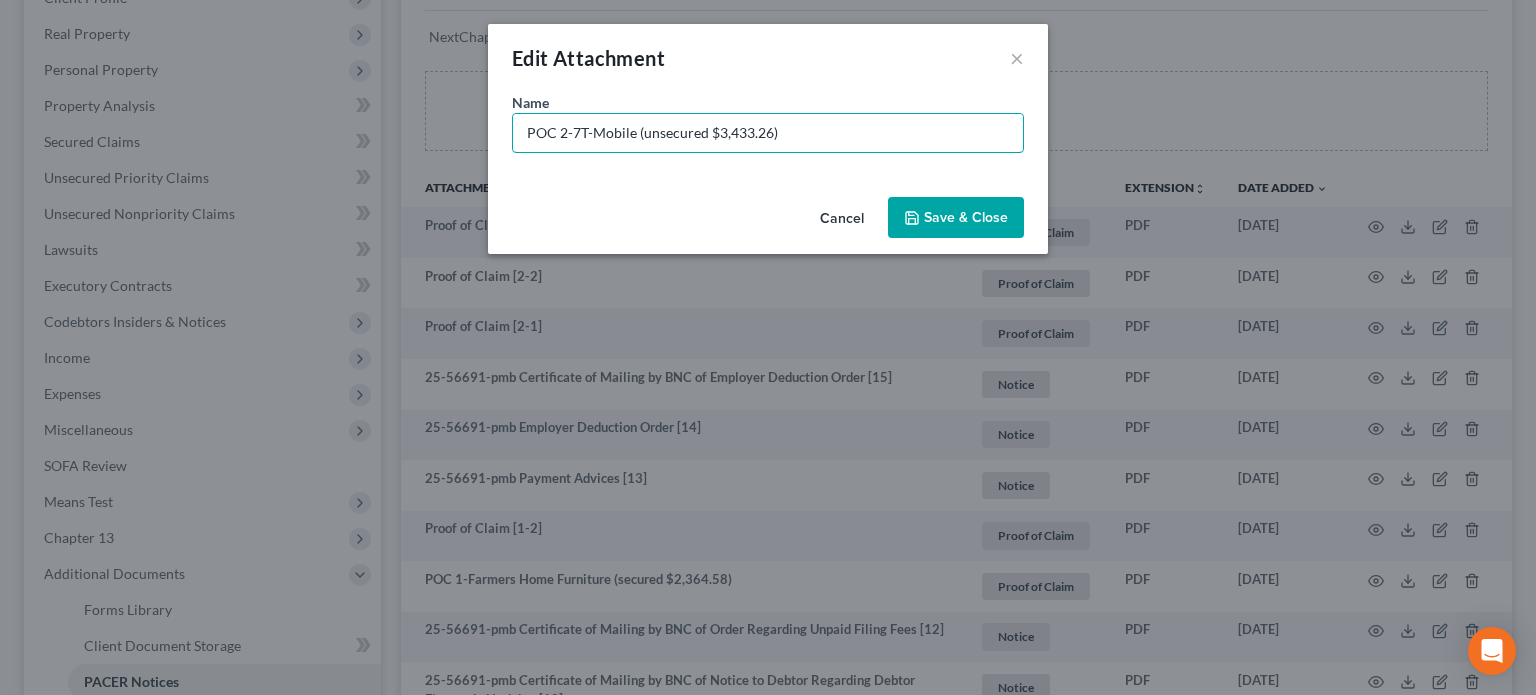 type on "POC 2-7T-Mobile (unsecured $3,433.26)" 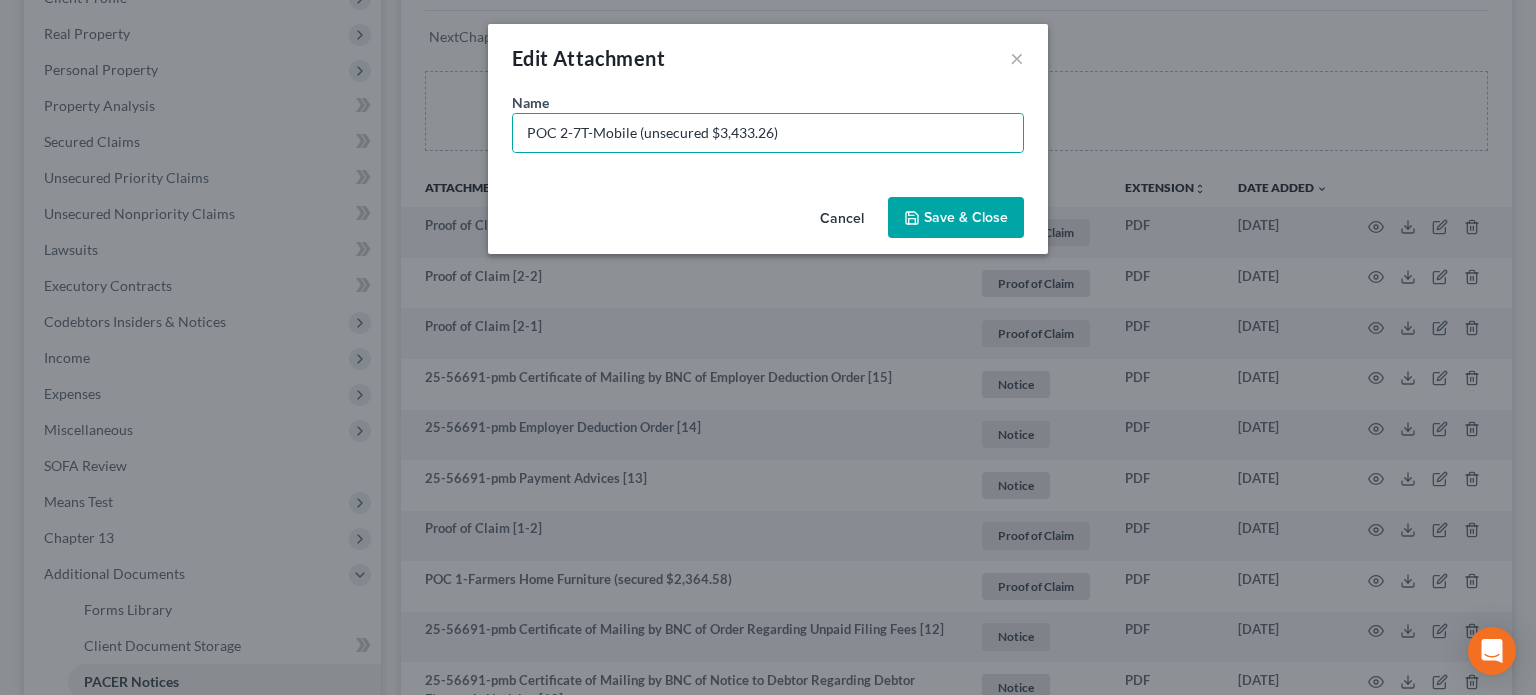 click on "Save & Close" at bounding box center [956, 218] 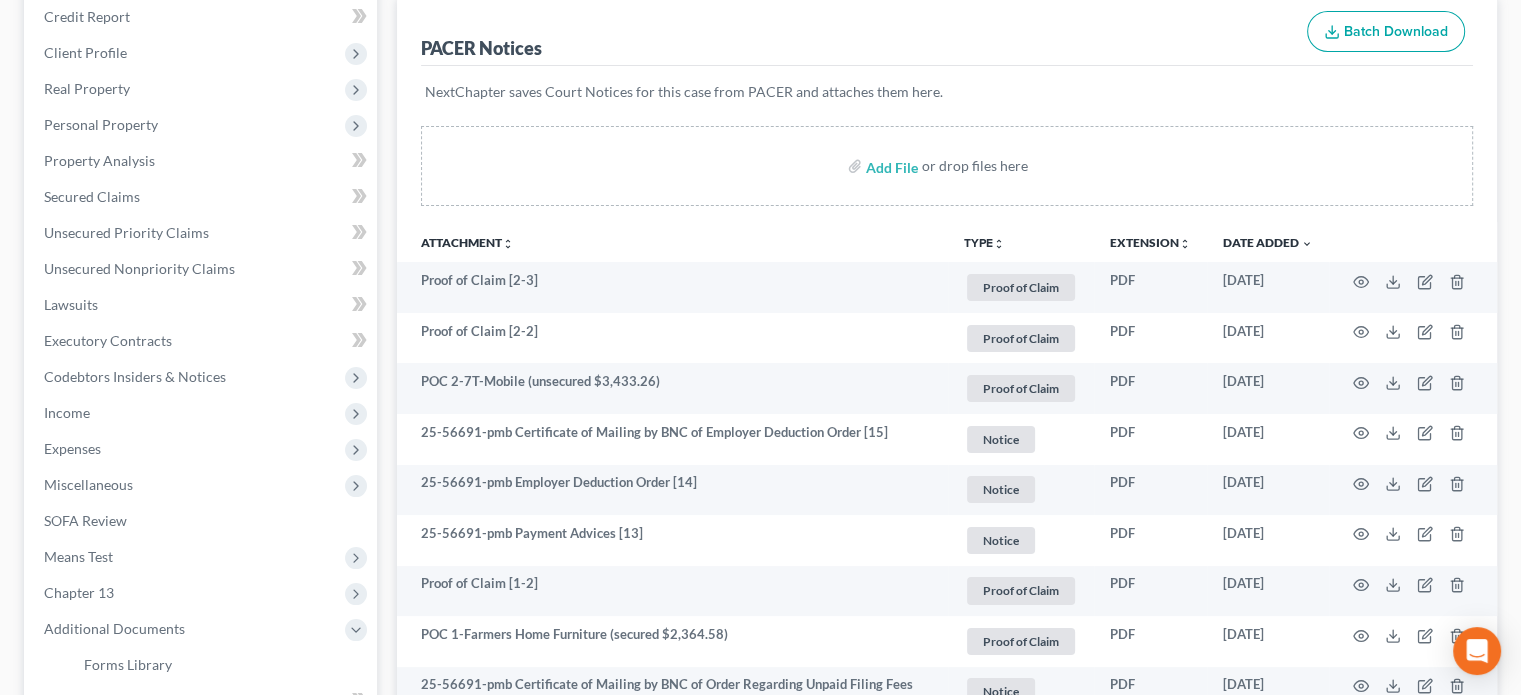scroll, scrollTop: 0, scrollLeft: 0, axis: both 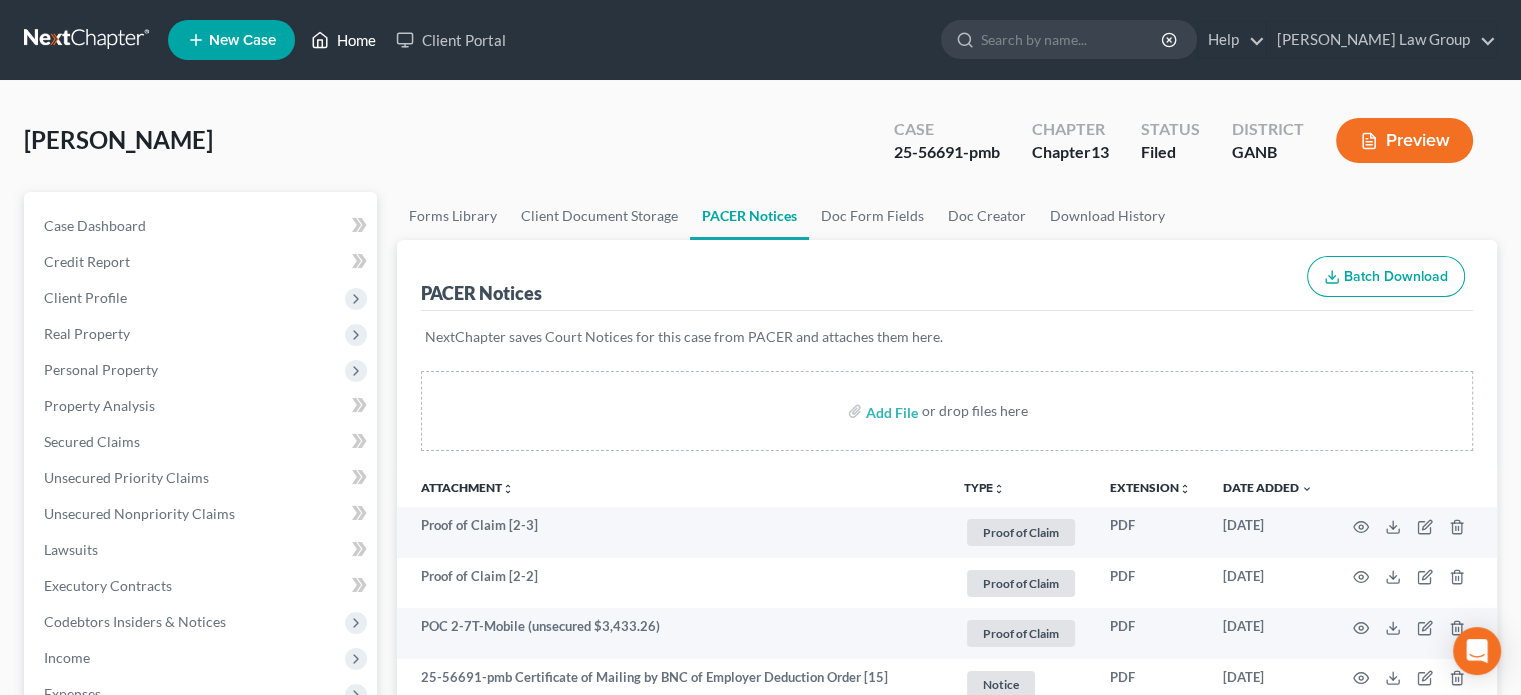 click on "Home" at bounding box center (343, 40) 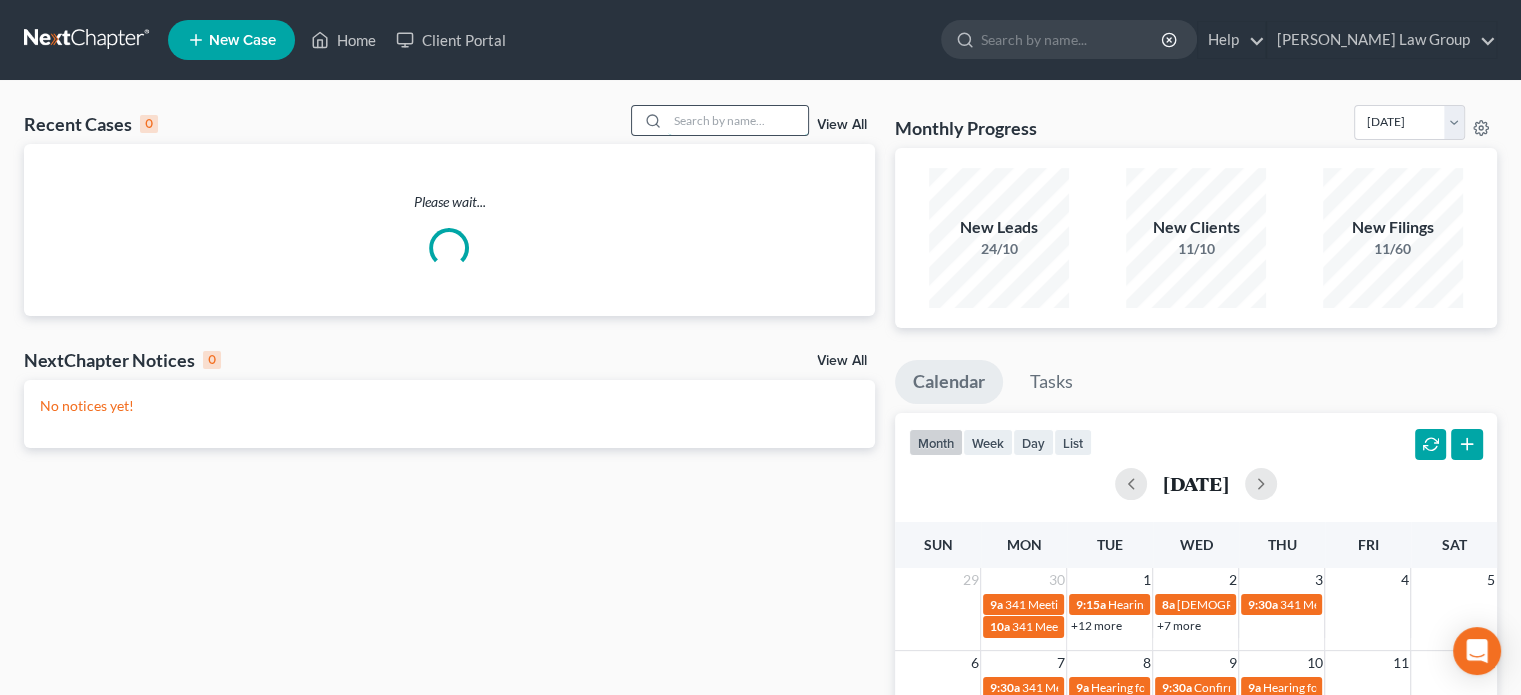 click at bounding box center (738, 120) 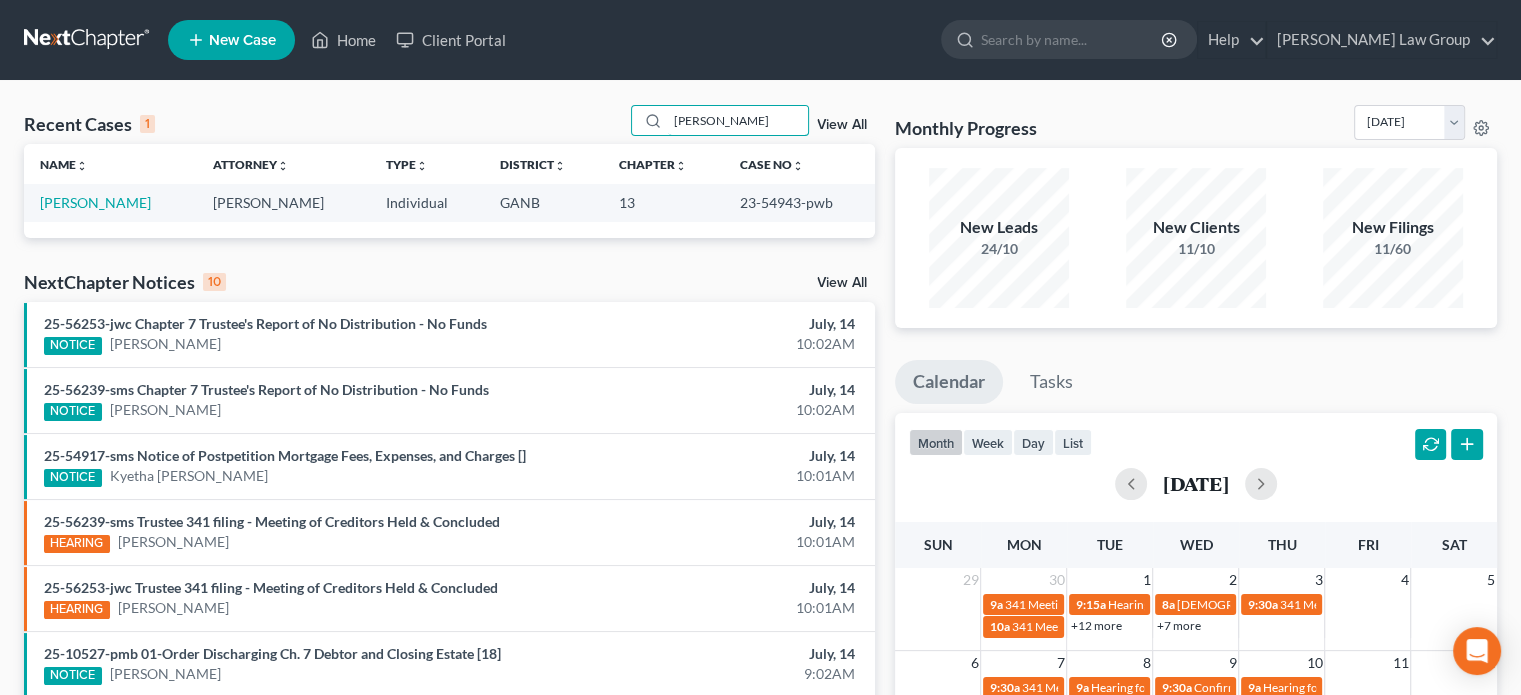 type on "[PERSON_NAME]" 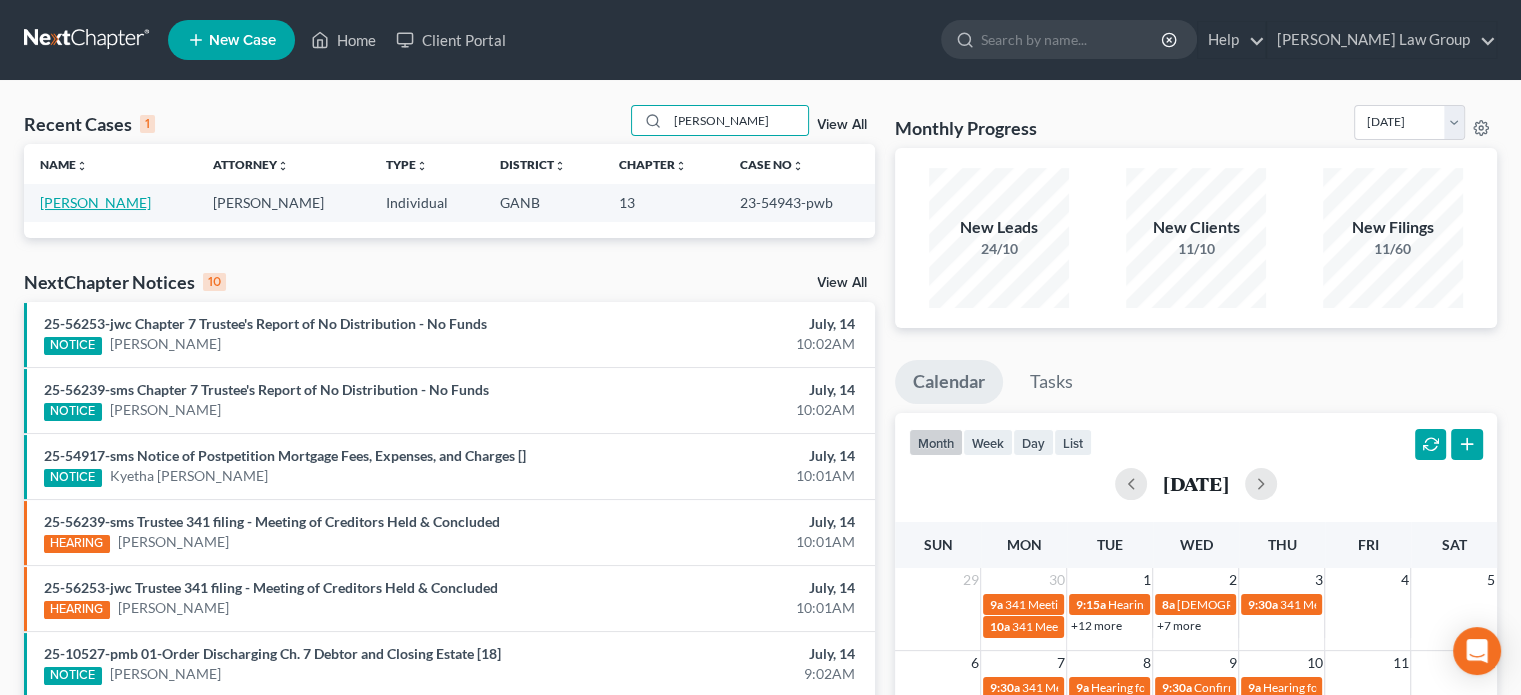 click on "[PERSON_NAME]" at bounding box center [95, 202] 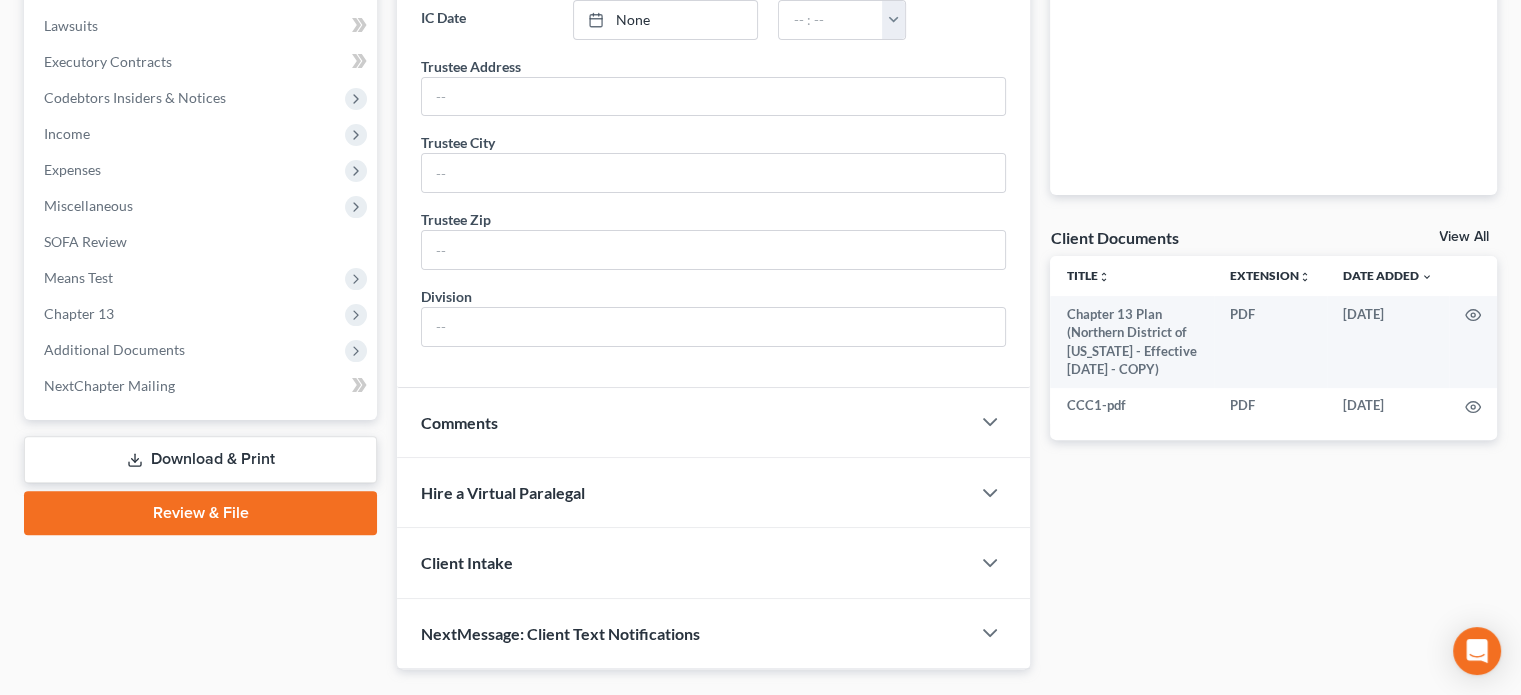 scroll, scrollTop: 568, scrollLeft: 0, axis: vertical 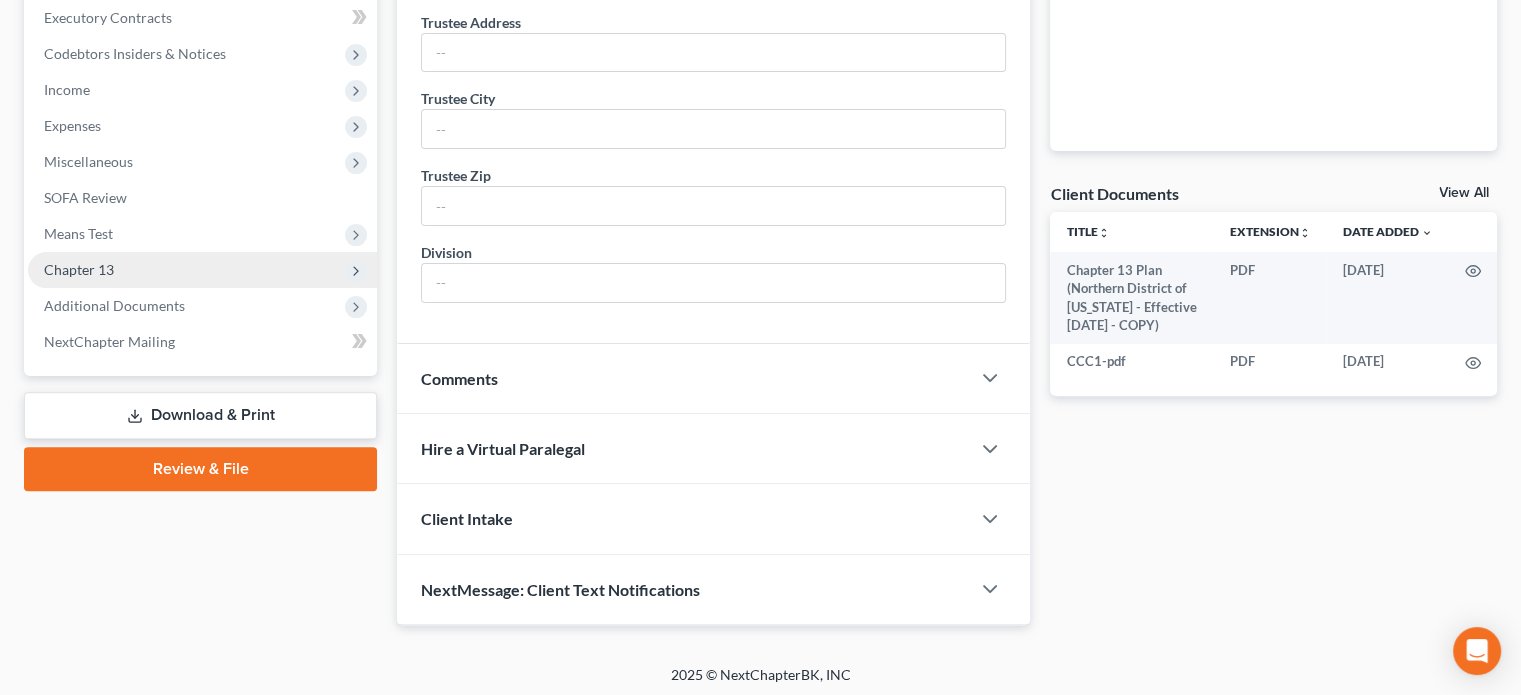 click on "Chapter 13" at bounding box center (79, 269) 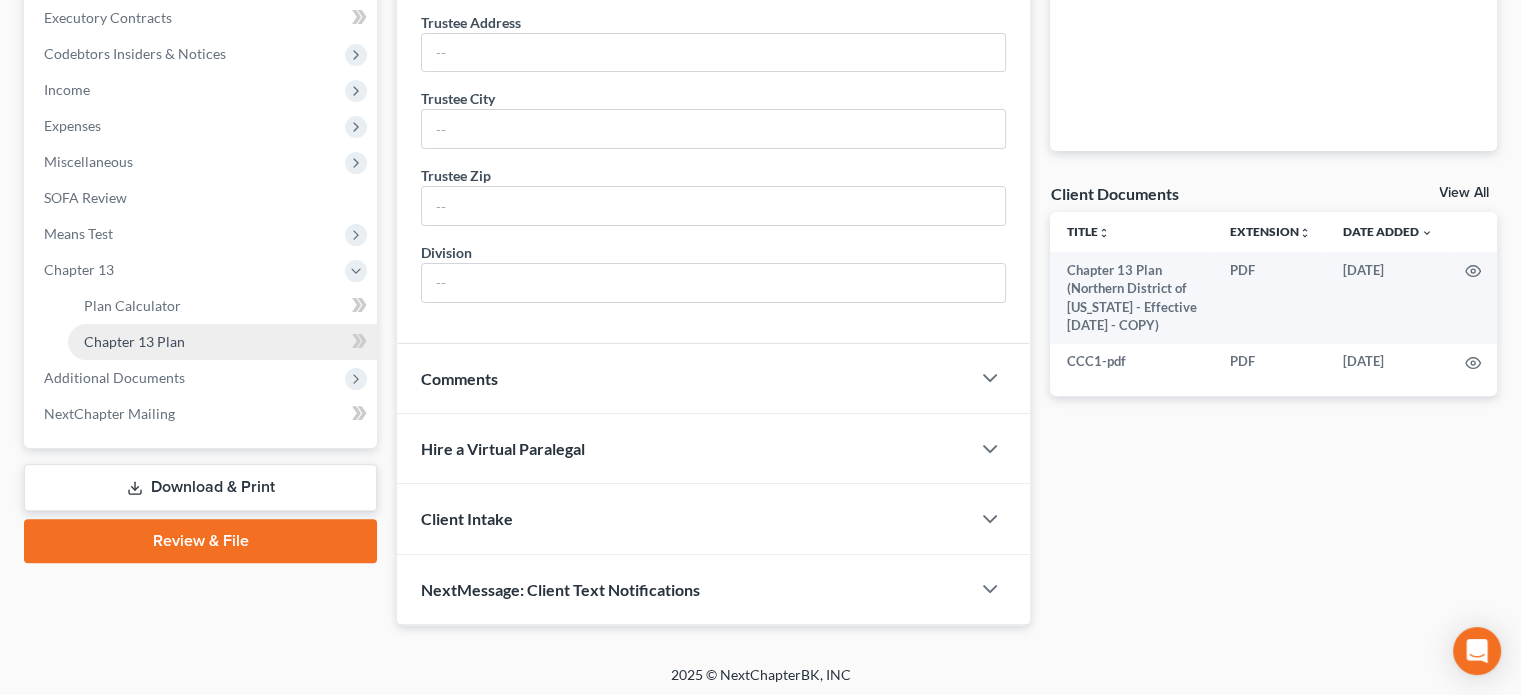 click on "Chapter 13 Plan" at bounding box center (134, 341) 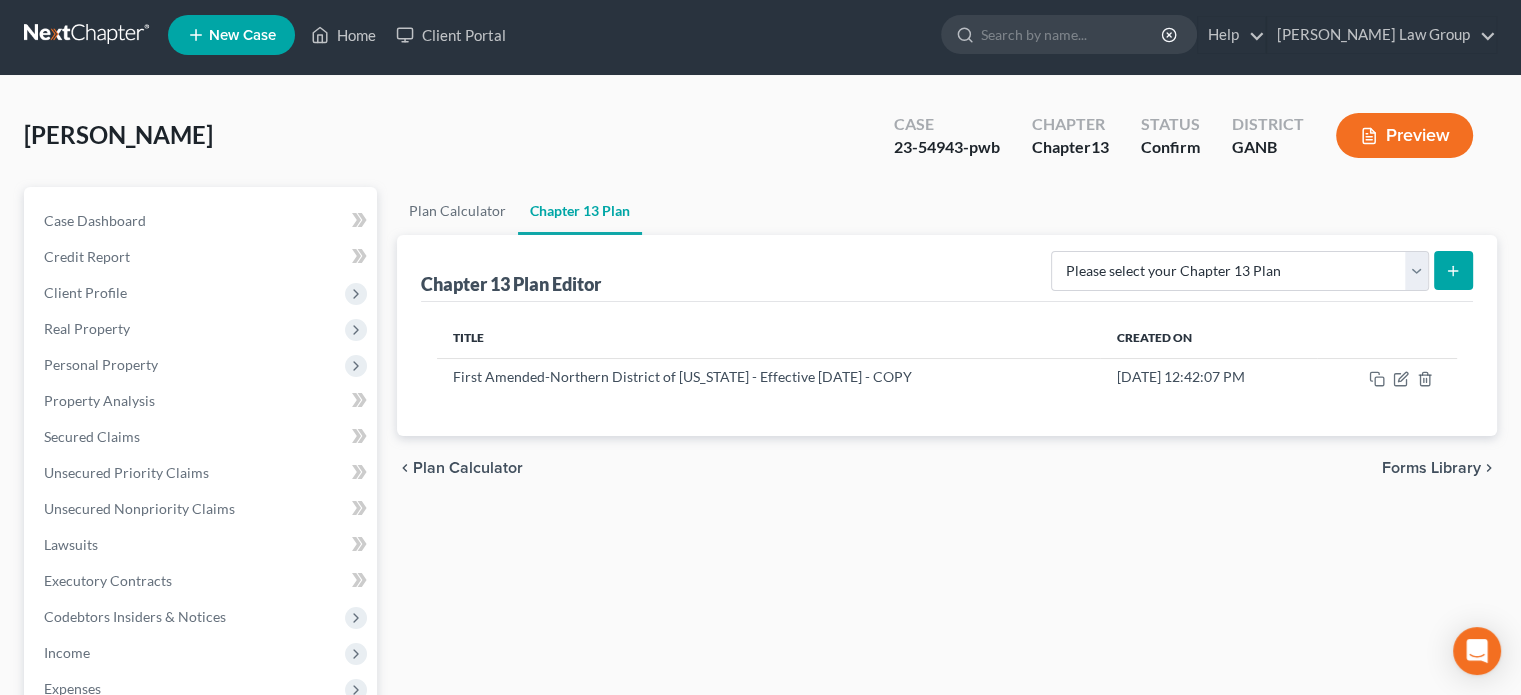 scroll, scrollTop: 0, scrollLeft: 0, axis: both 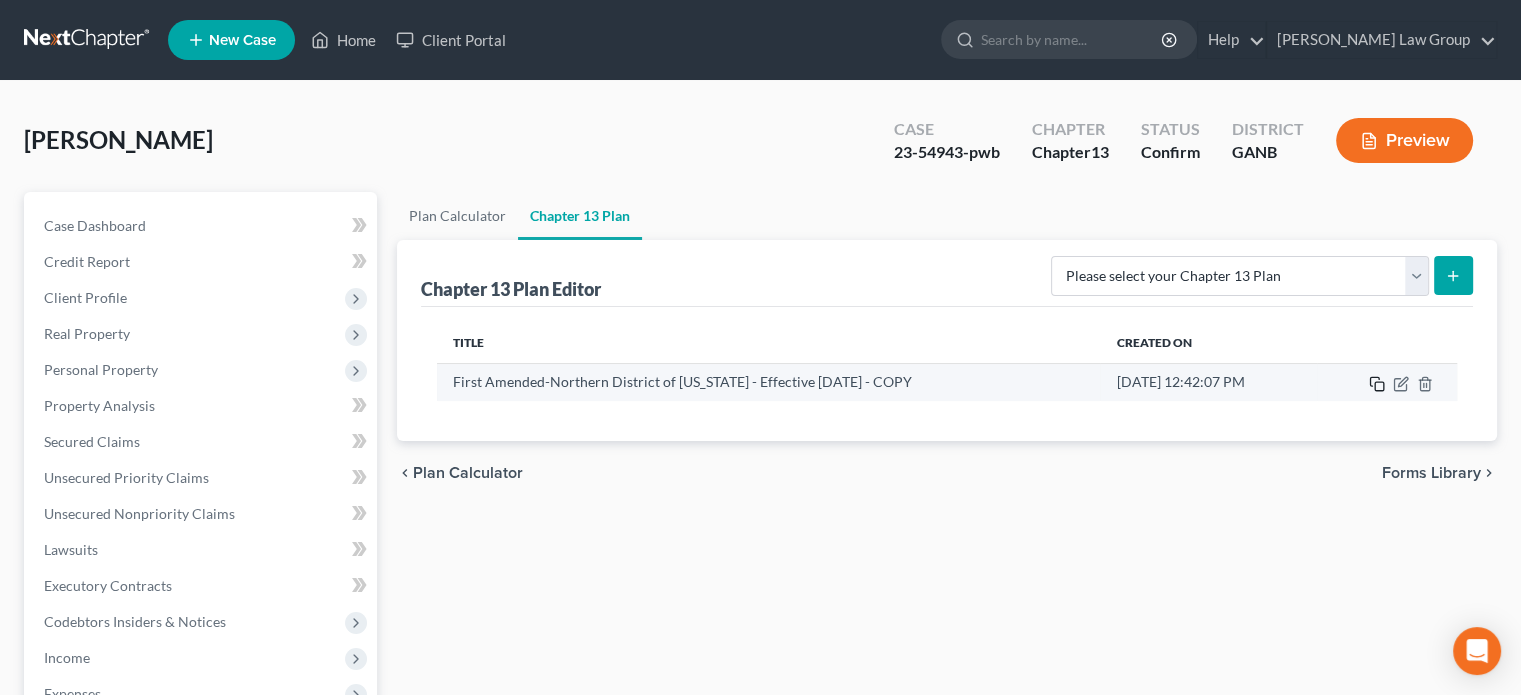 click 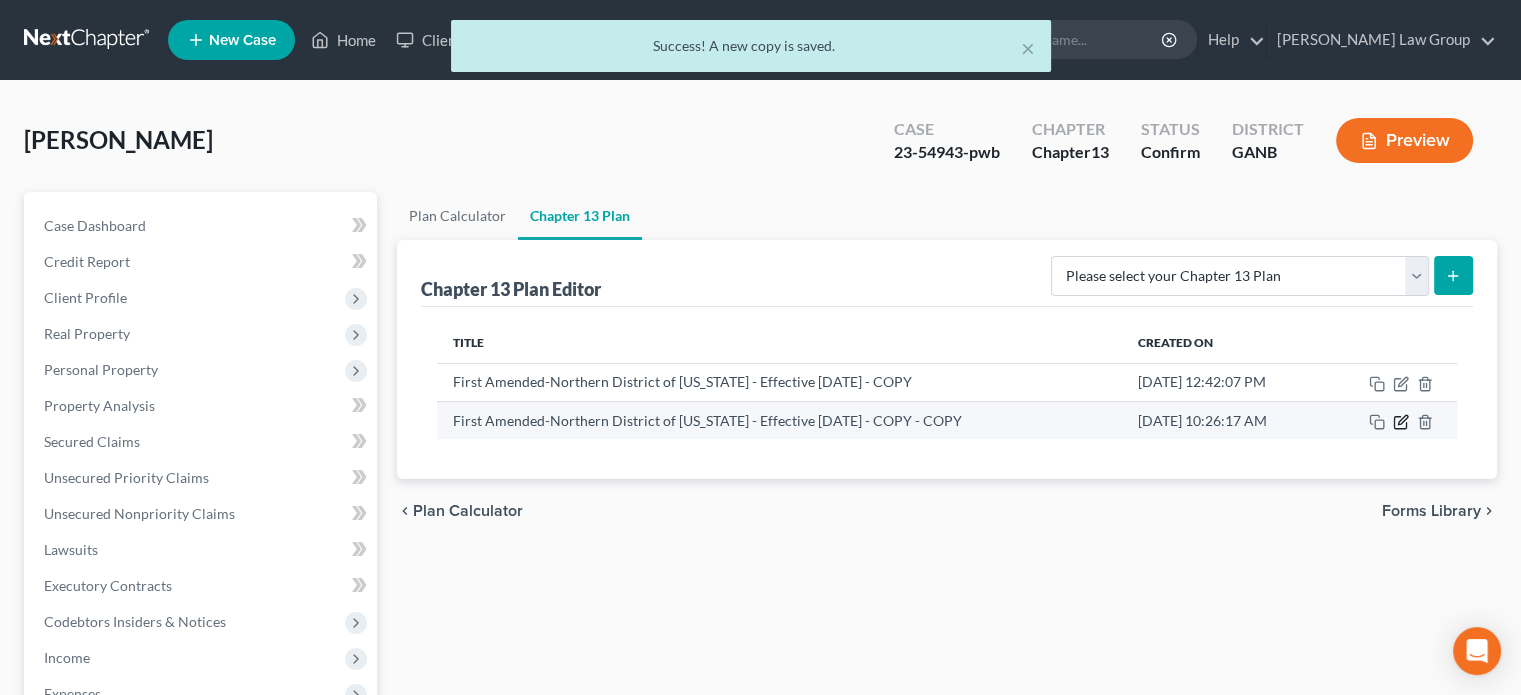 click 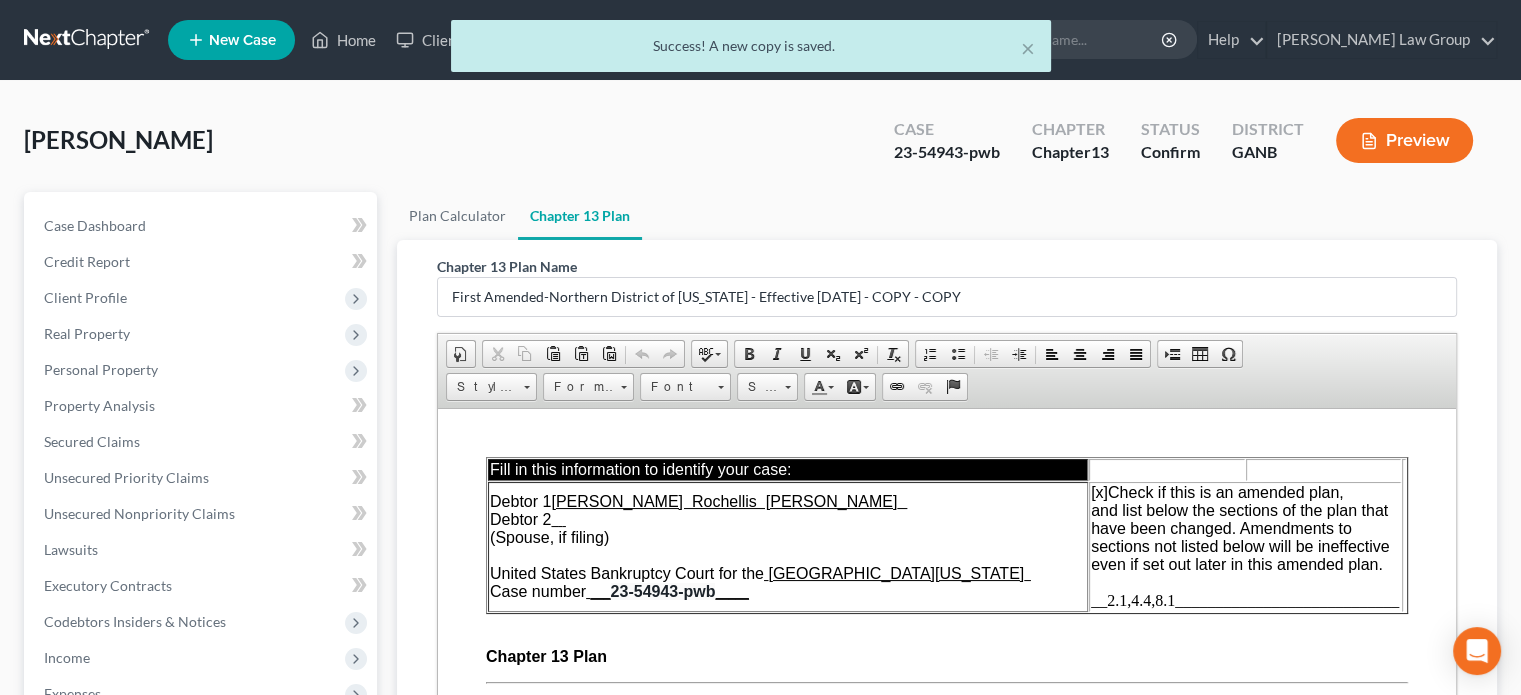 scroll, scrollTop: 0, scrollLeft: 0, axis: both 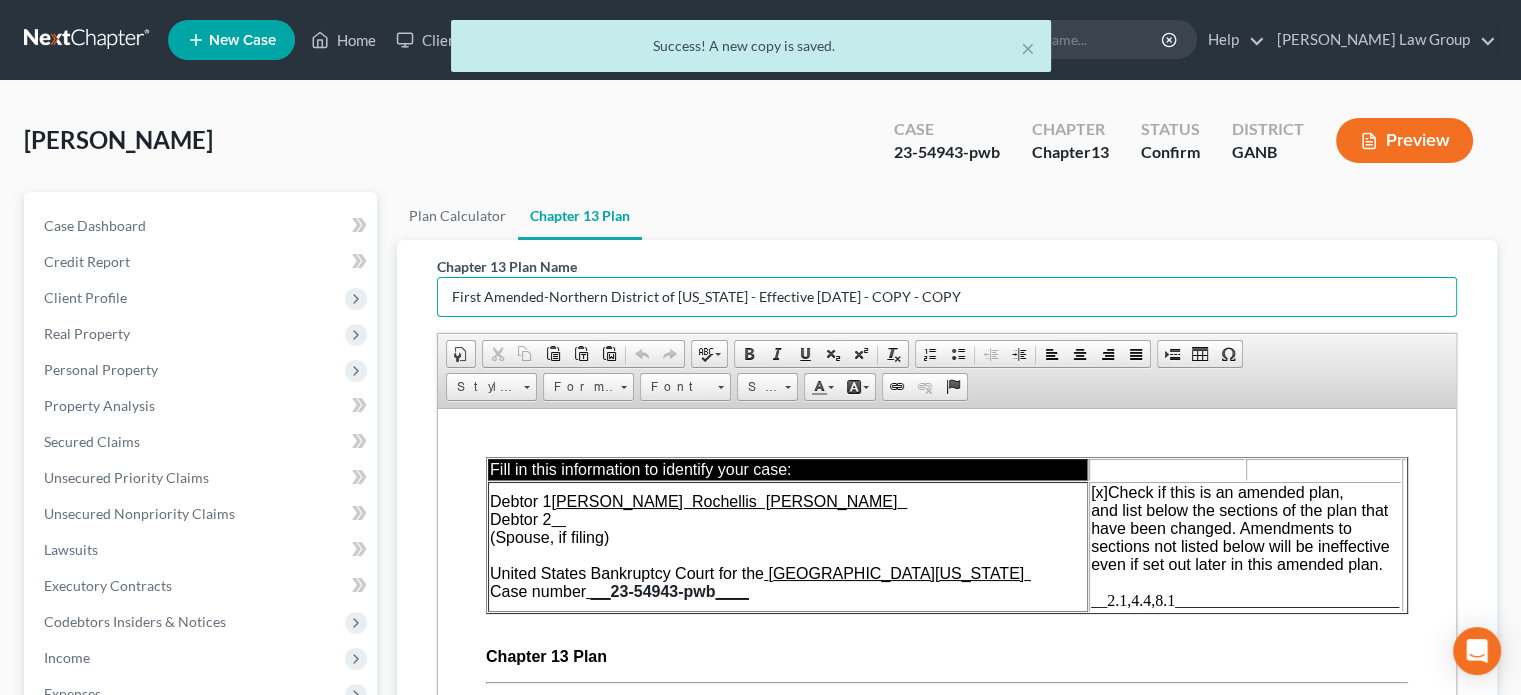 drag, startPoint x: 959, startPoint y: 298, endPoint x: 410, endPoint y: 282, distance: 549.2331 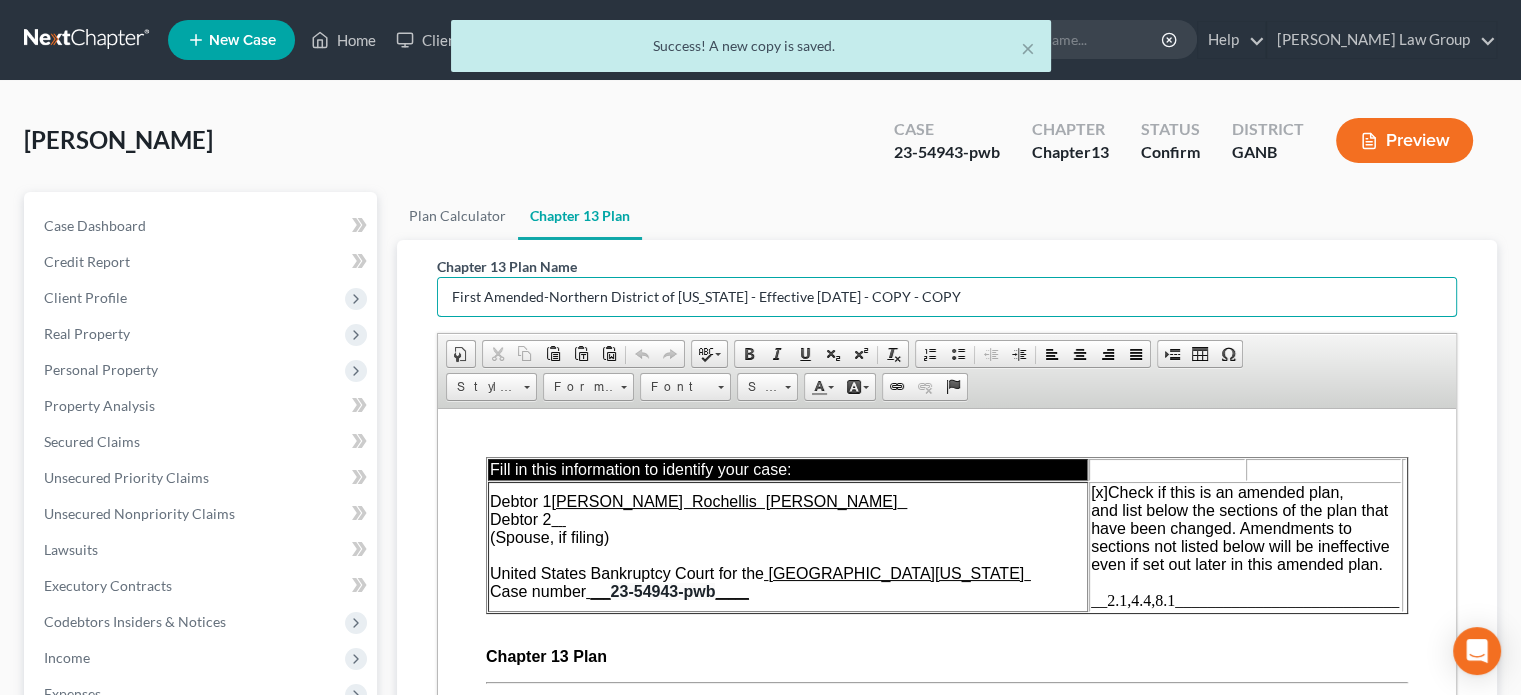 click on "Chapter 13 Plan Name First Amended-Northern District of [US_STATE] - Effective [DATE] - COPY - COPY Rich Text Editor, document-ckeditor Editor toolbars Document   Document Properties Clipboard/Undo   Cut   Copy   Paste   Paste as plain text   Paste from Word   Undo   Redo language   Spell Check As You Type Basic Styles   Bold   Italic   Underline   Subscript   Superscript   Remove Format Paragraph   Insert/Remove Numbered List   Insert/Remove Bulleted List   Decrease Indent   Increase Indent   Align Left   Center   Align Right   Justify Insert   Insert Page Break for Printing   Table   Insert Special Character Styles Styles Styles Format Format Font Font Size Size Colors   Text Color   Background Color Links   Link   Unlink   Anchor Press ALT 0 for help ◢ Elements path
Editing Guide Cancel Export as PDF Save" at bounding box center [947, 613] 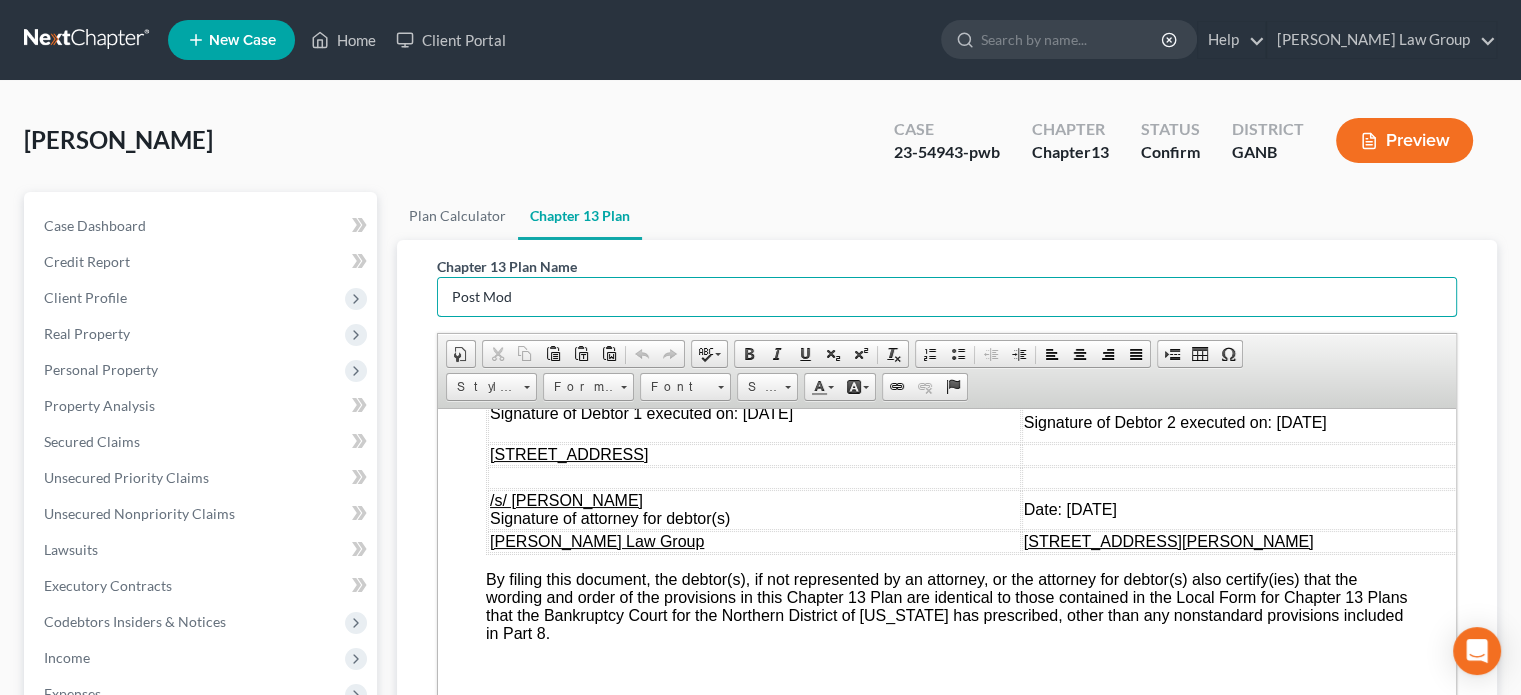 scroll, scrollTop: 7700, scrollLeft: 0, axis: vertical 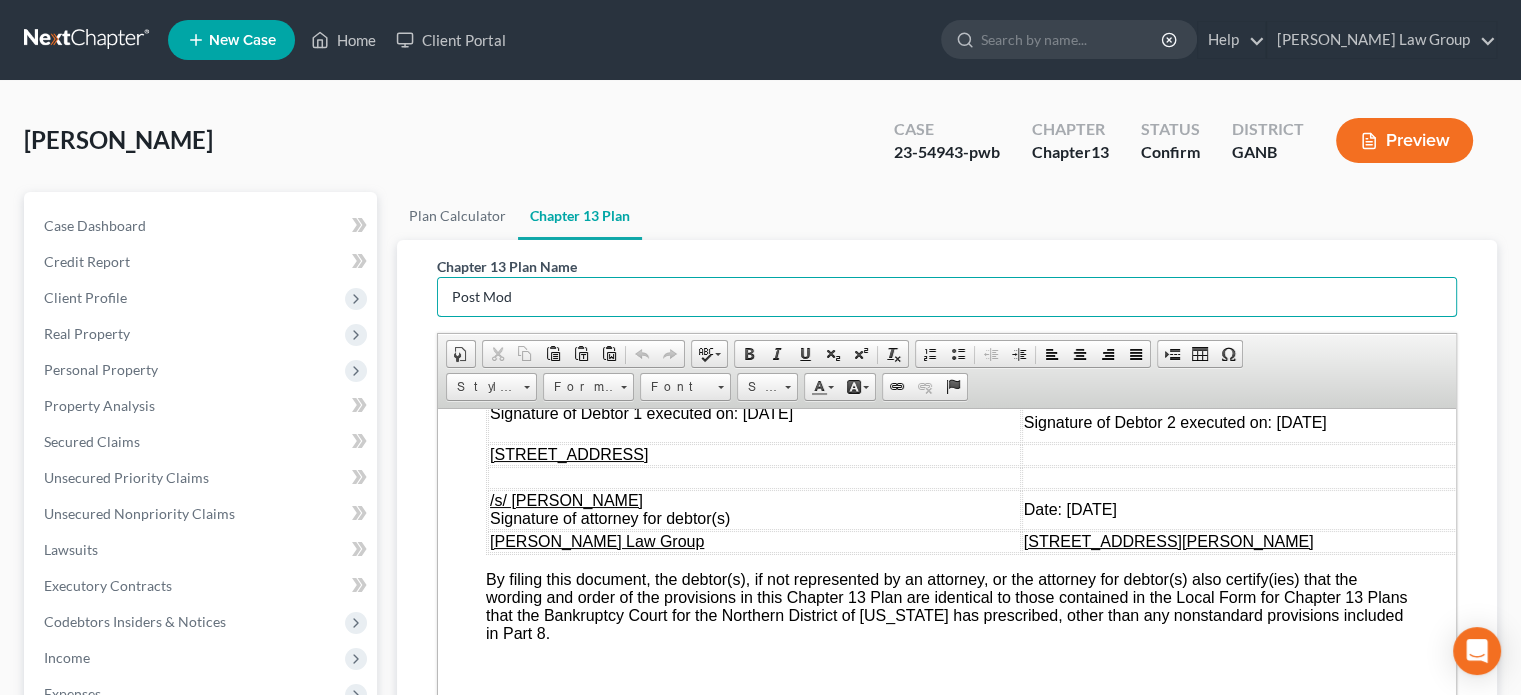 type on "Post Mod" 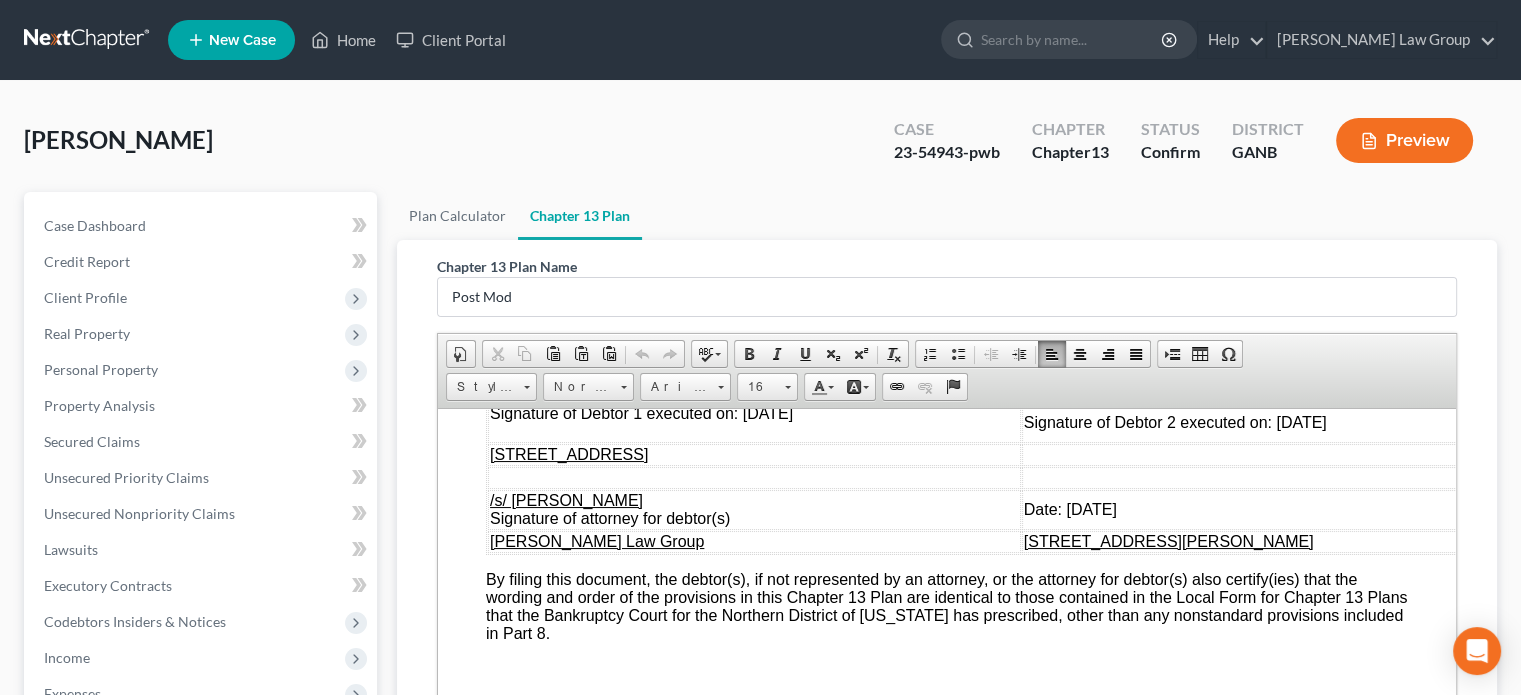 click on "/s/ [PERSON_NAME] Rochellis [PERSON_NAME] Signature of Debtor 1 executed on: [DATE]" at bounding box center (754, 413) 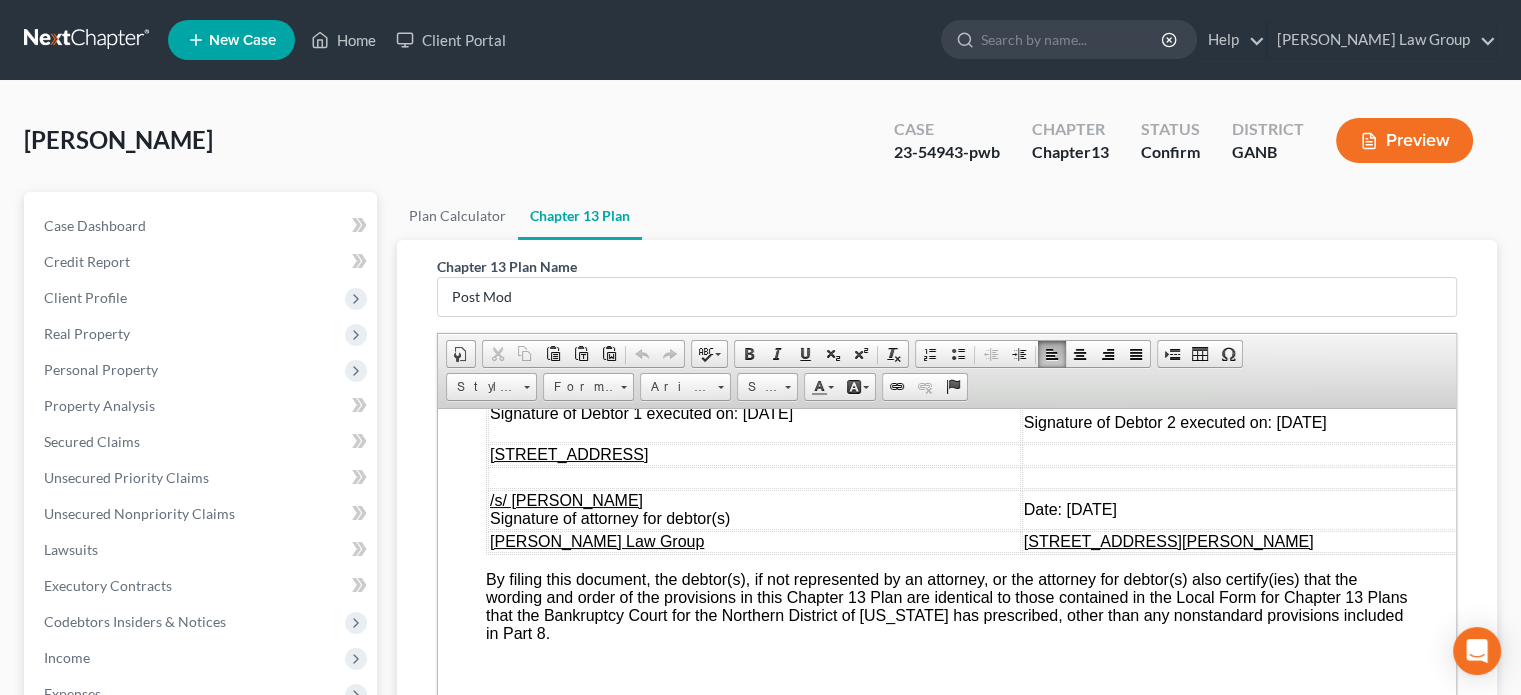 type 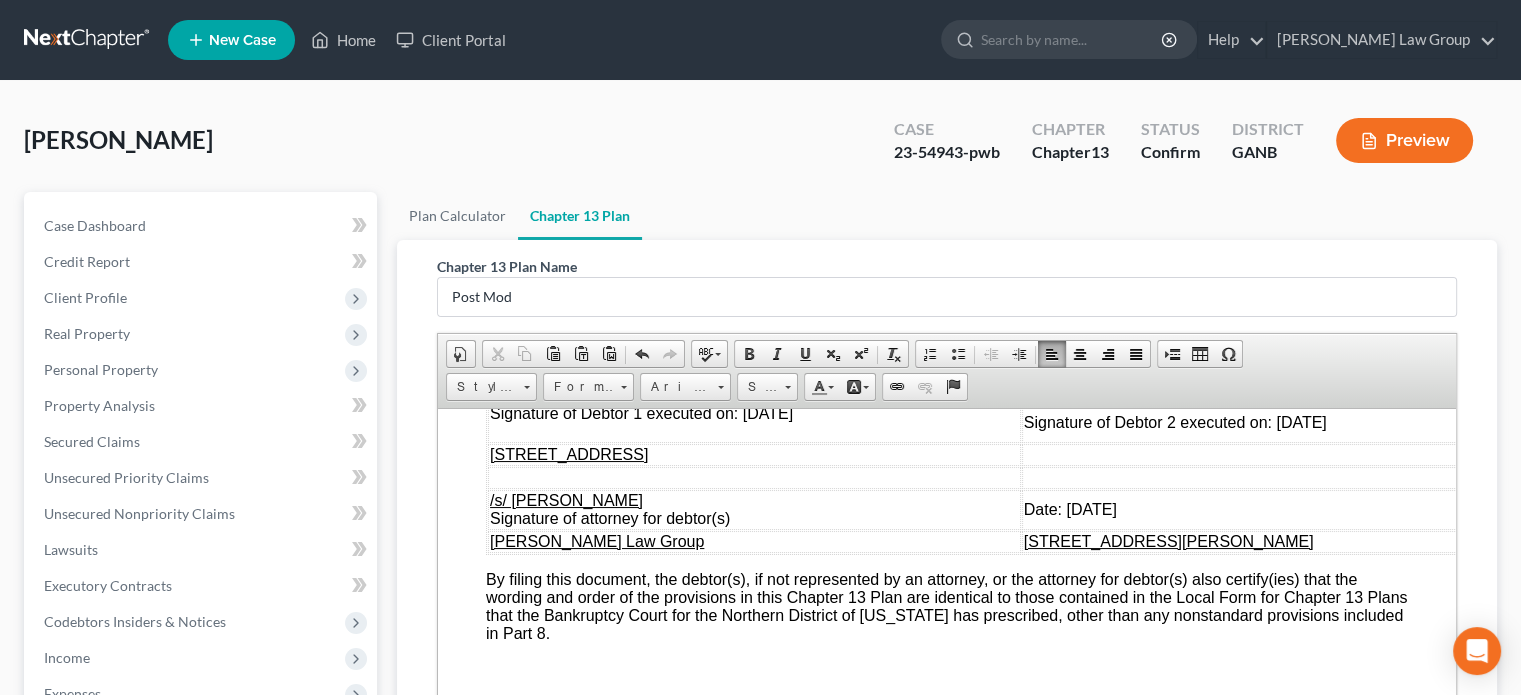 click on "Signature of Debtor 2 executed on: [DATE]" at bounding box center (1247, 413) 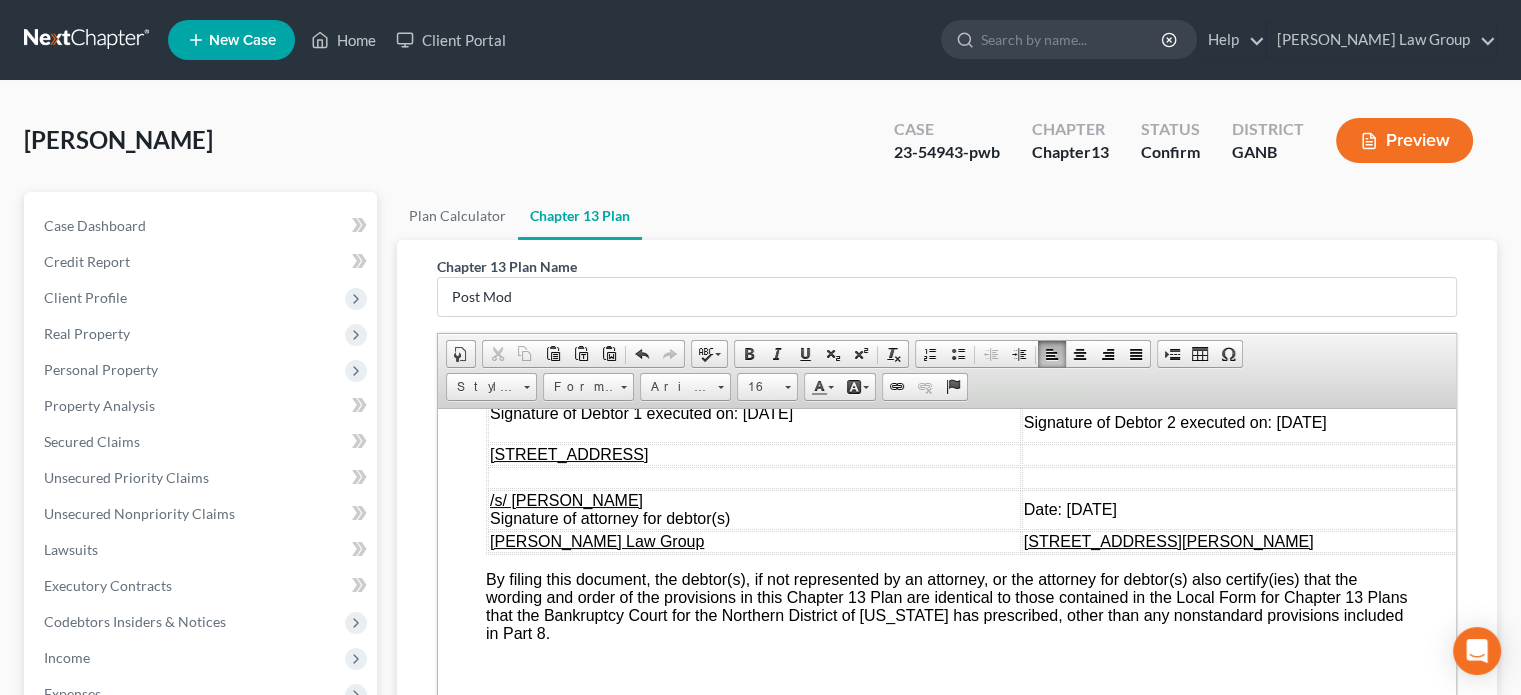 click on "Date: [DATE]" at bounding box center [1247, 509] 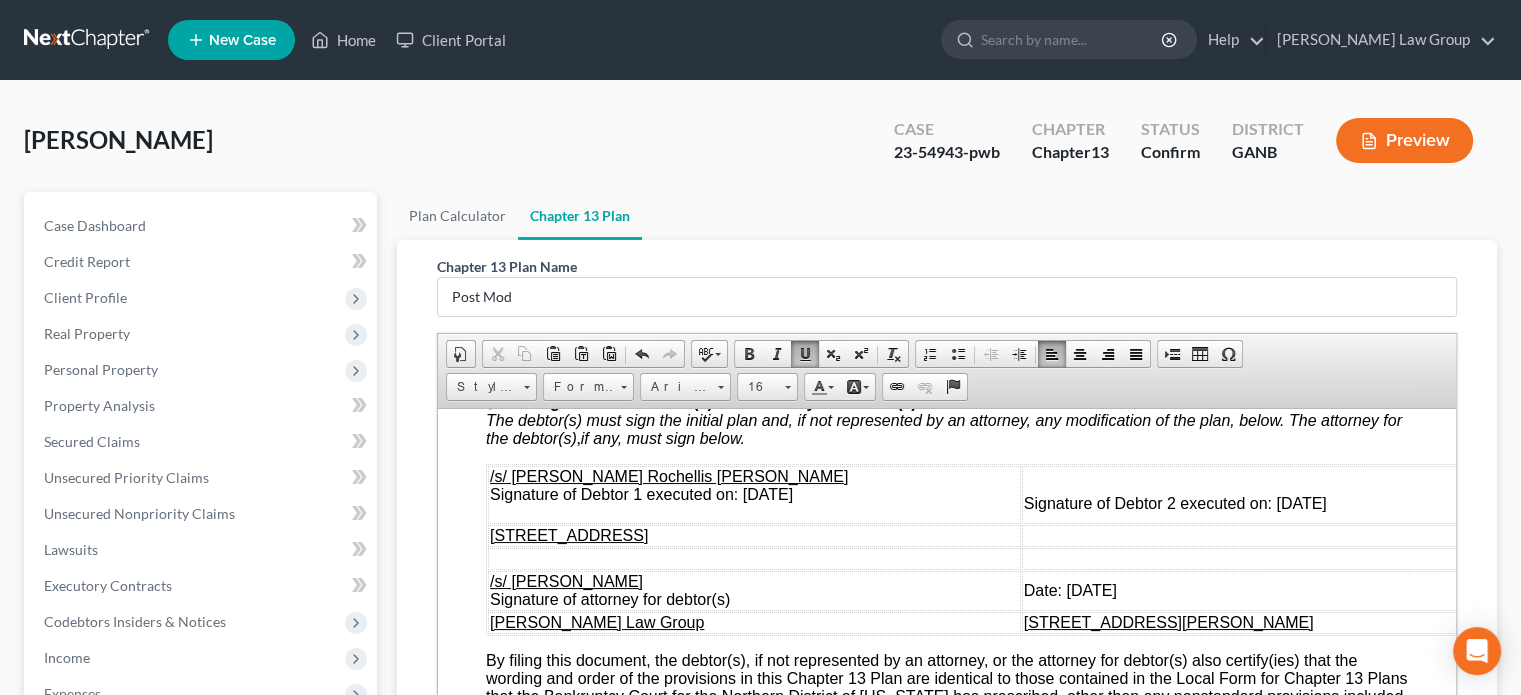 scroll, scrollTop: 7400, scrollLeft: 0, axis: vertical 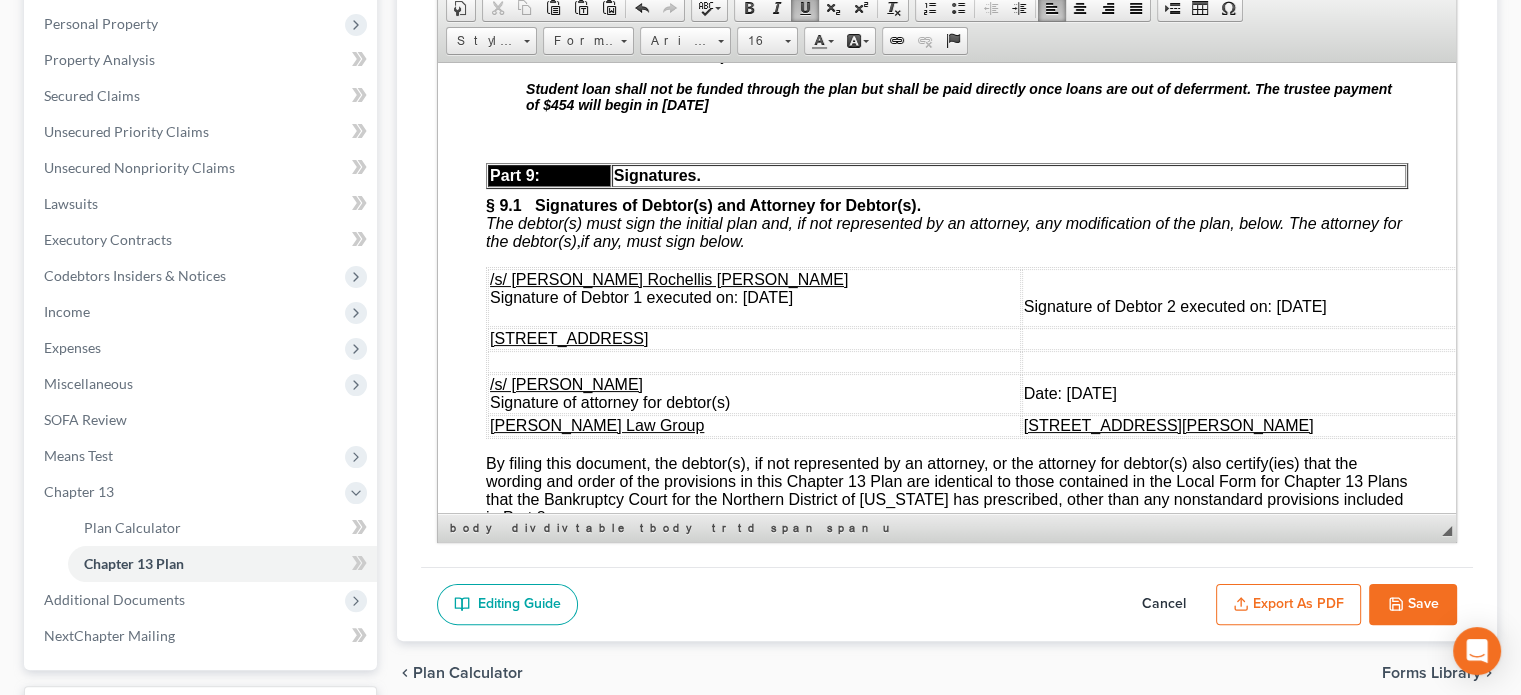 click 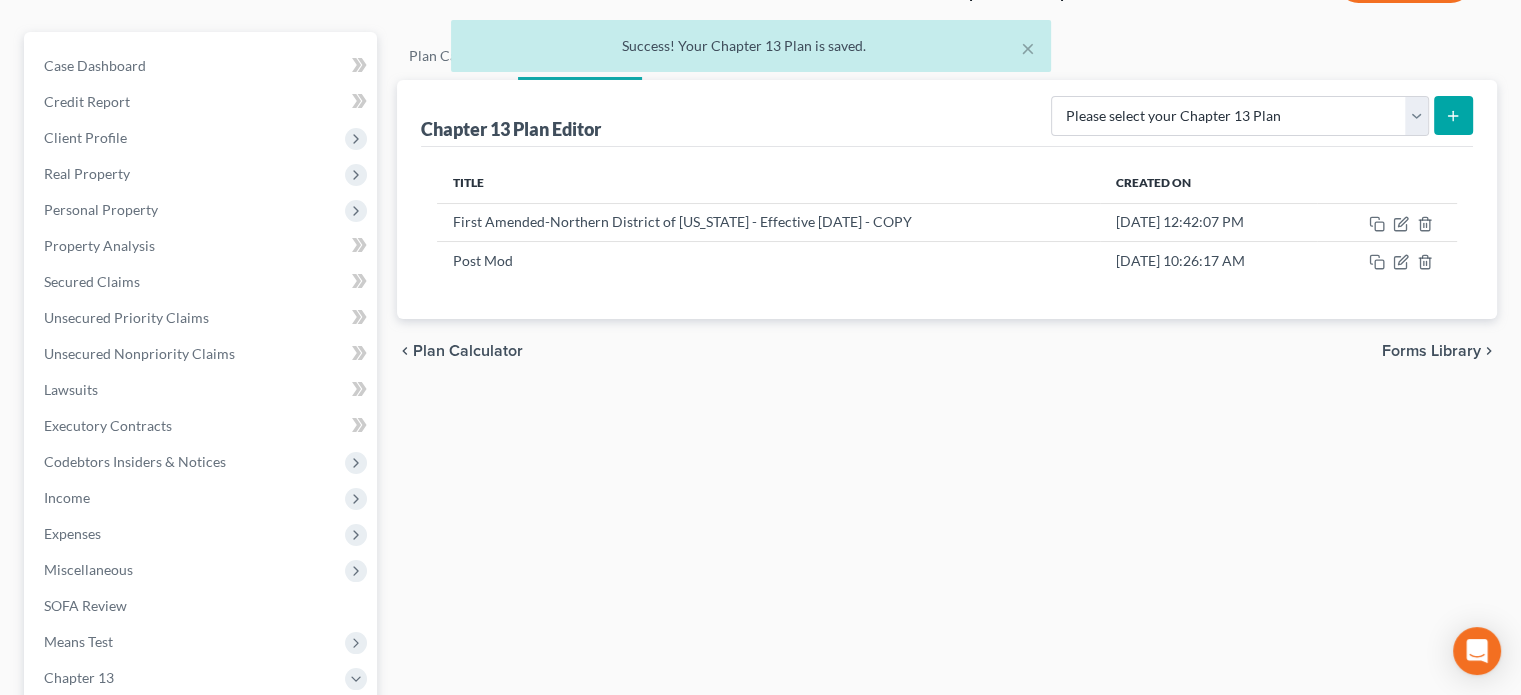 scroll, scrollTop: 146, scrollLeft: 0, axis: vertical 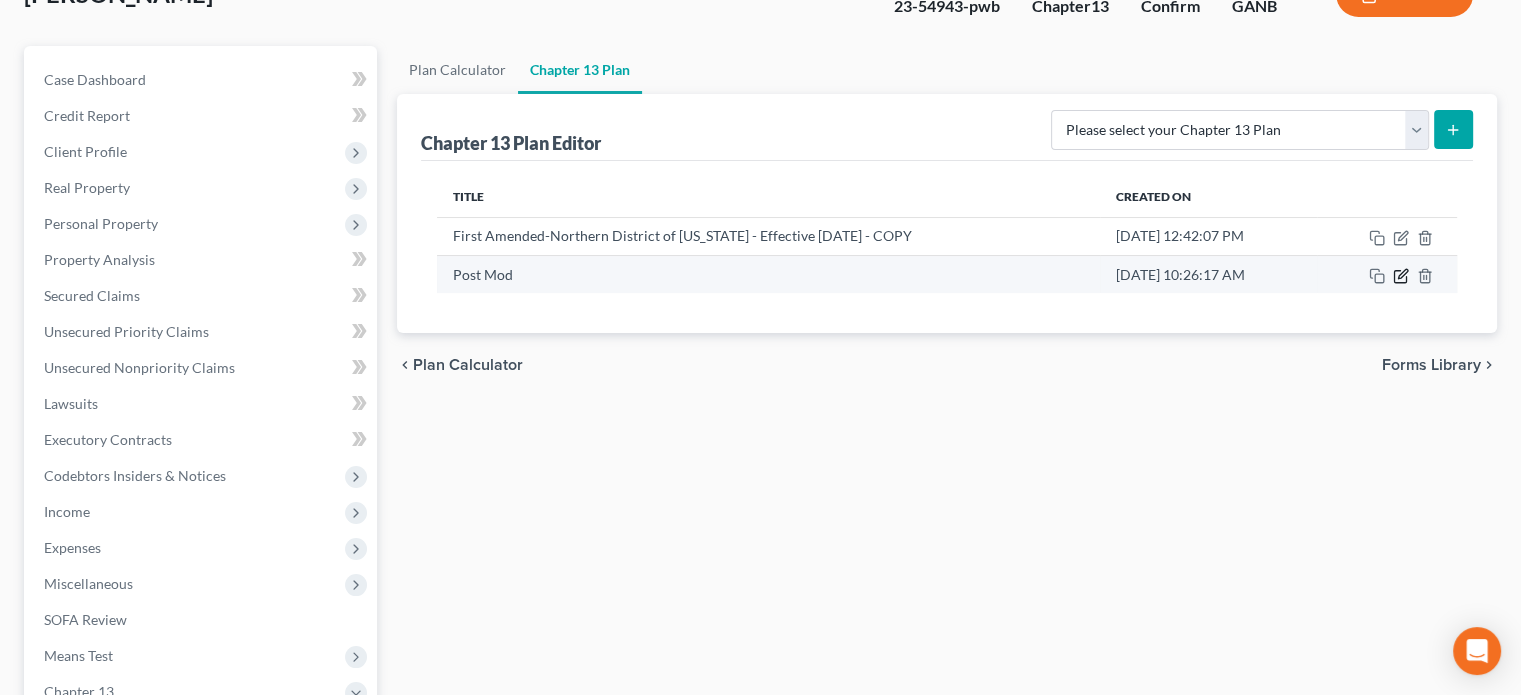 click 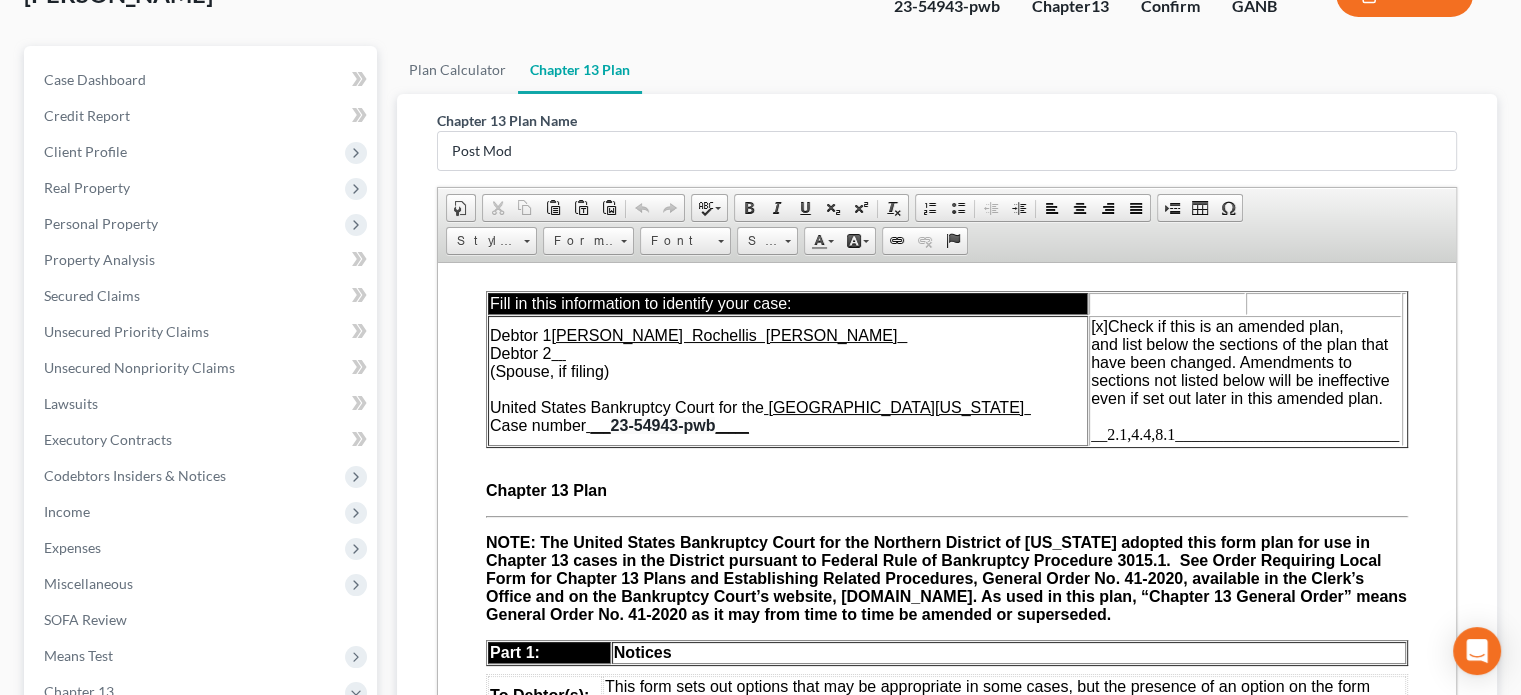 scroll, scrollTop: 0, scrollLeft: 0, axis: both 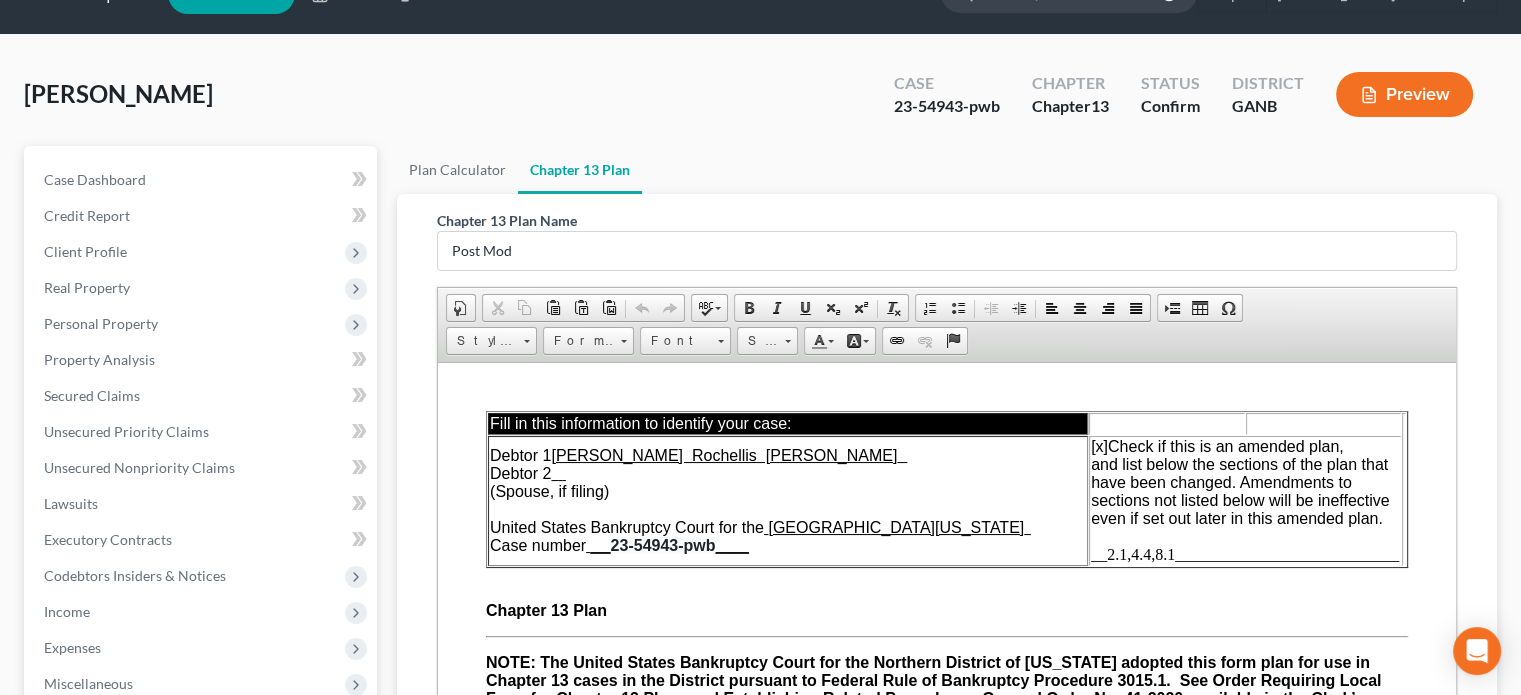 drag, startPoint x: 1160, startPoint y: 553, endPoint x: 1173, endPoint y: 566, distance: 18.384777 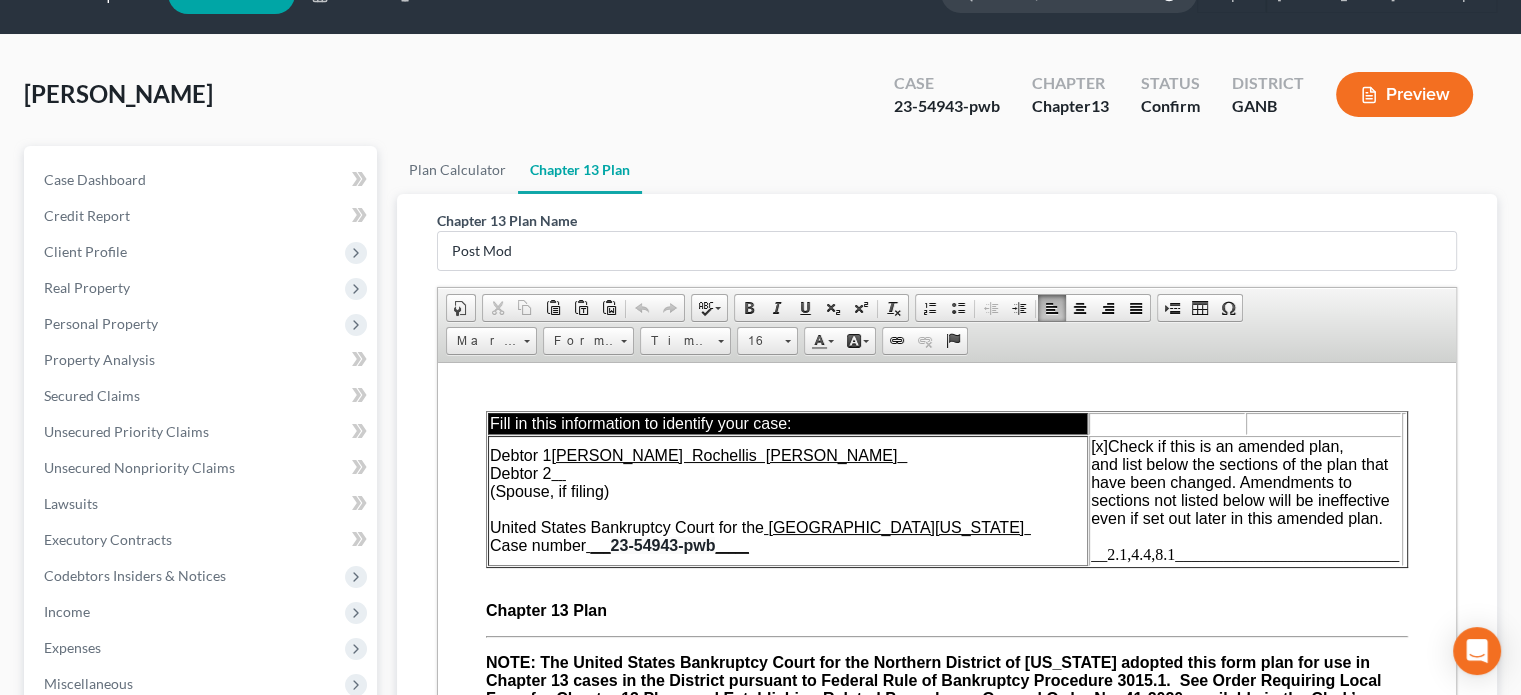 type 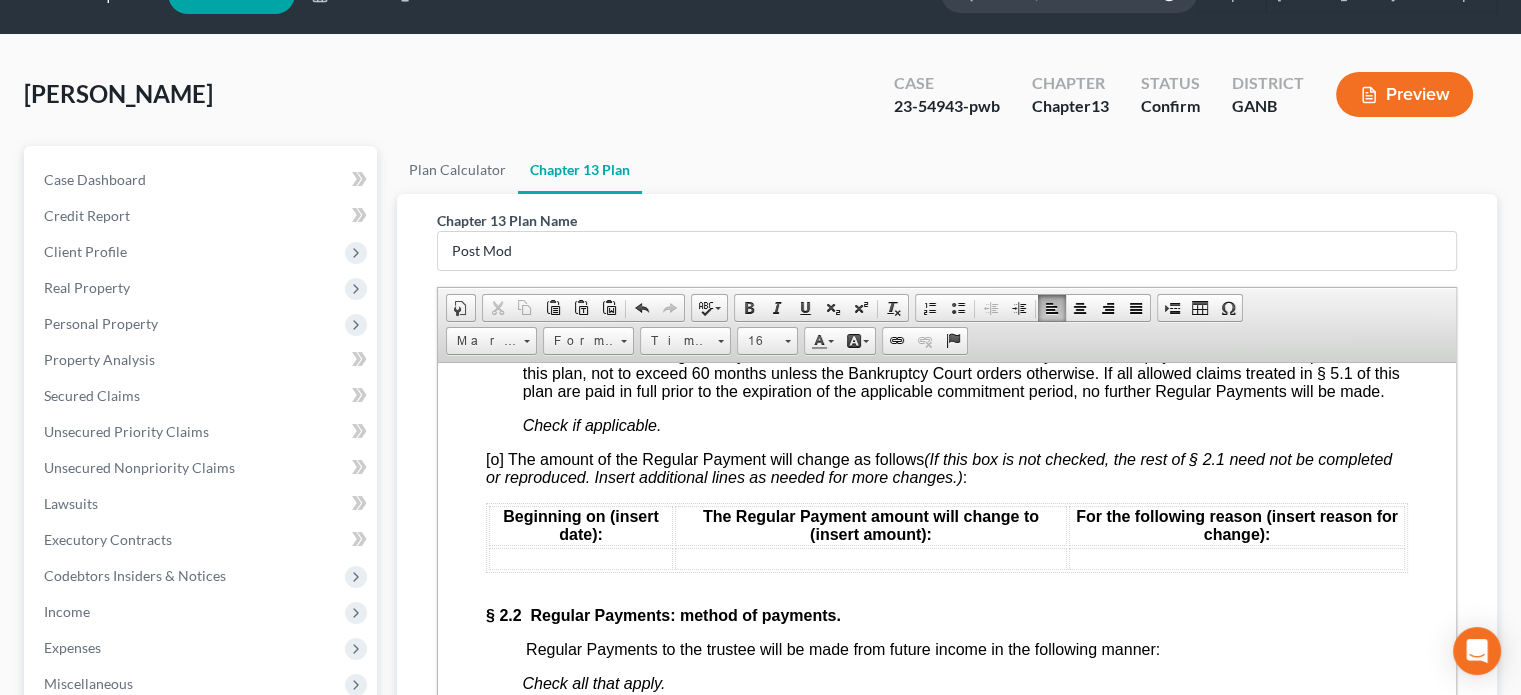 scroll, scrollTop: 1600, scrollLeft: 0, axis: vertical 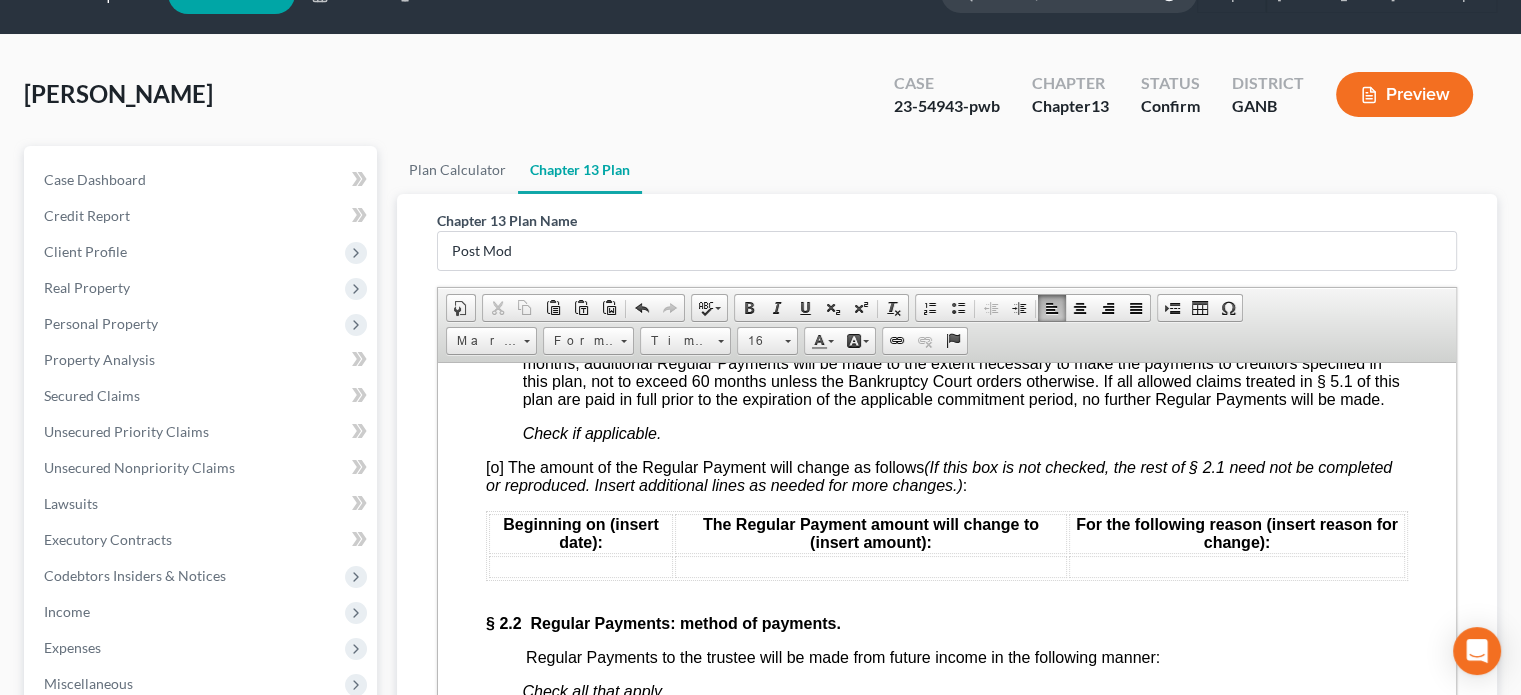 click on "[o] The amount of the Regular Payment will change as follows  (If this box is not checked, the rest of § 2.1 need not be completed or reproduced. Insert additional lines as needed for more changes.) :" at bounding box center (939, 475) 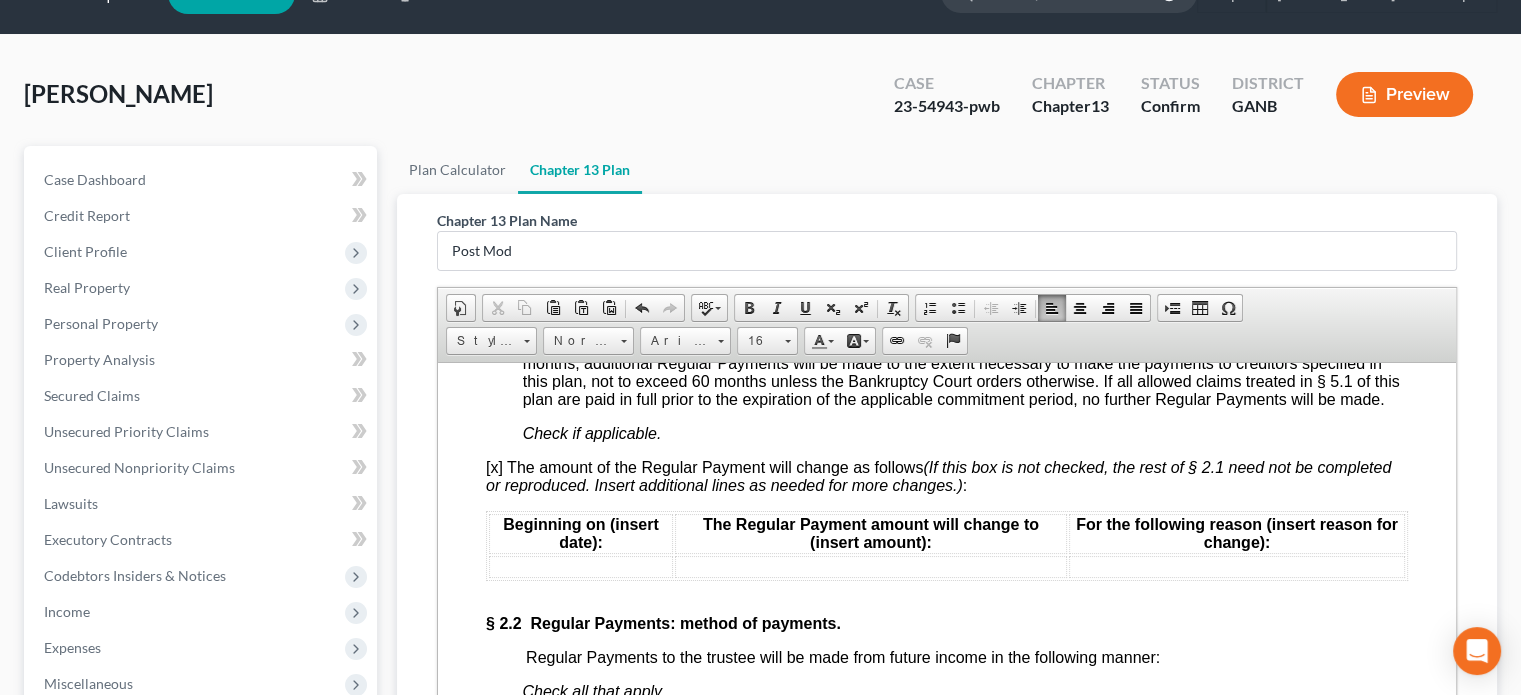 click at bounding box center (581, 566) 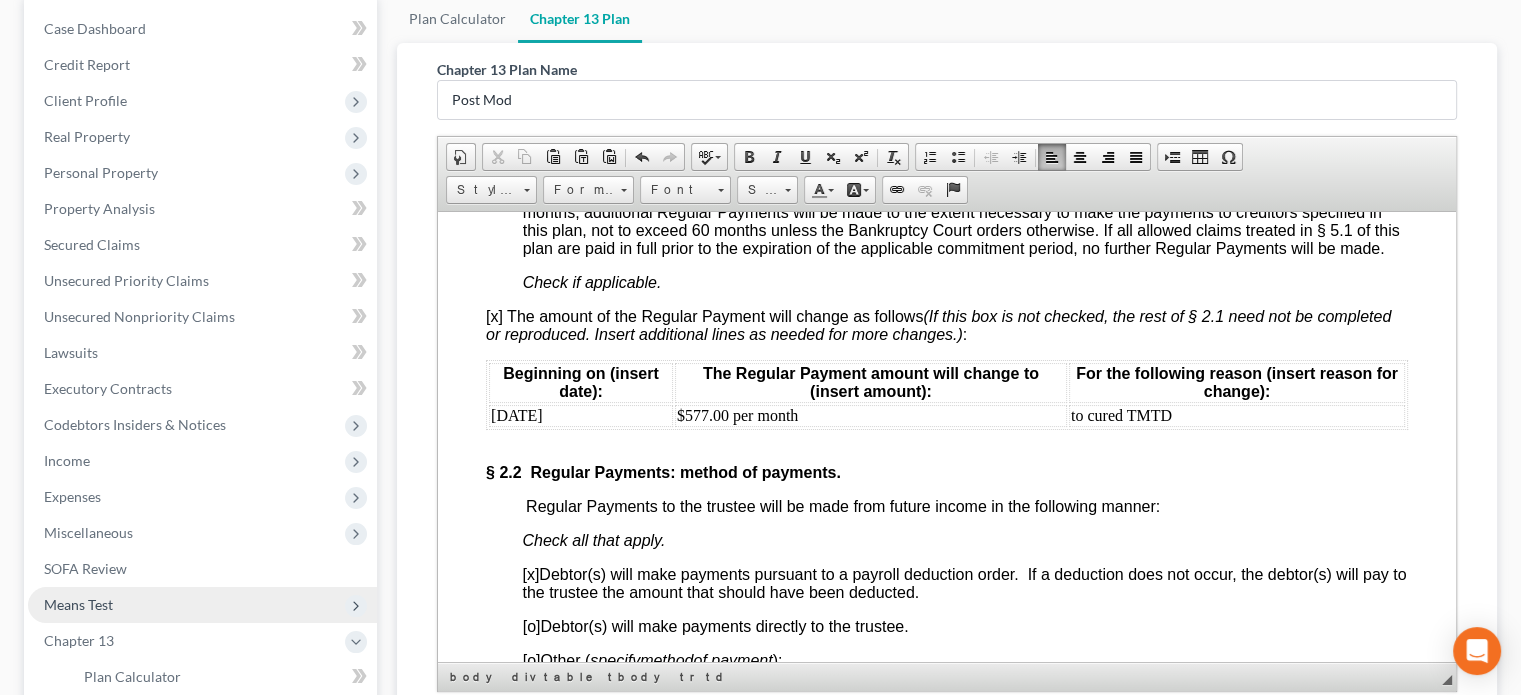 scroll, scrollTop: 246, scrollLeft: 0, axis: vertical 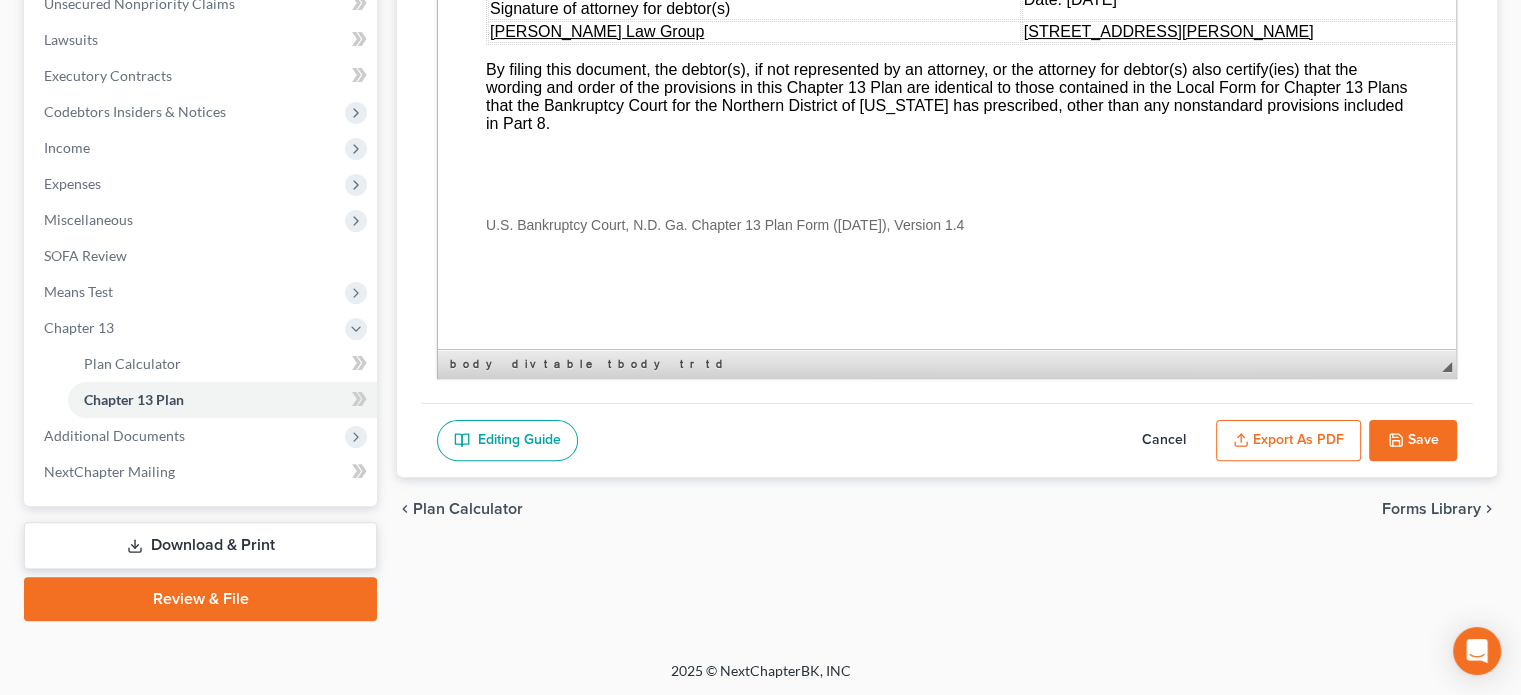 click on "Save" at bounding box center (1413, 441) 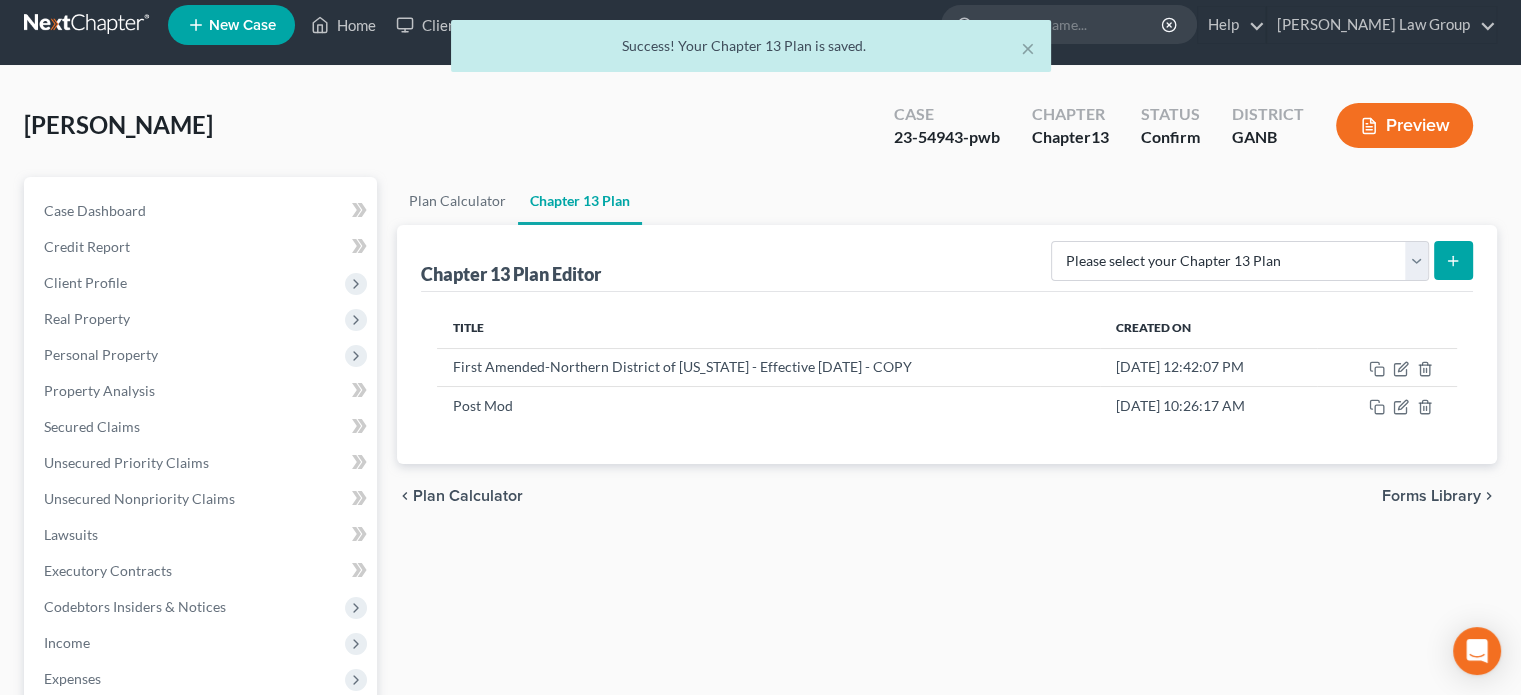 scroll, scrollTop: 10, scrollLeft: 0, axis: vertical 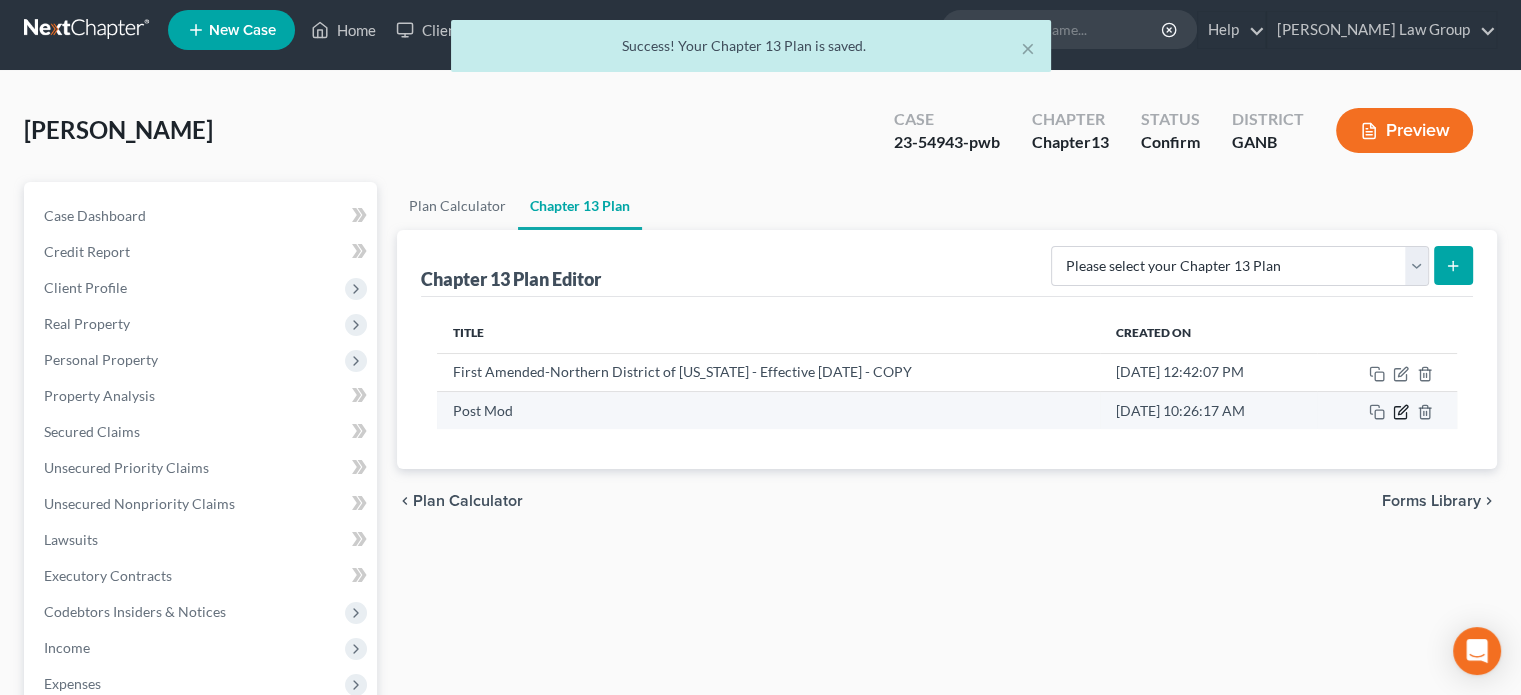 click 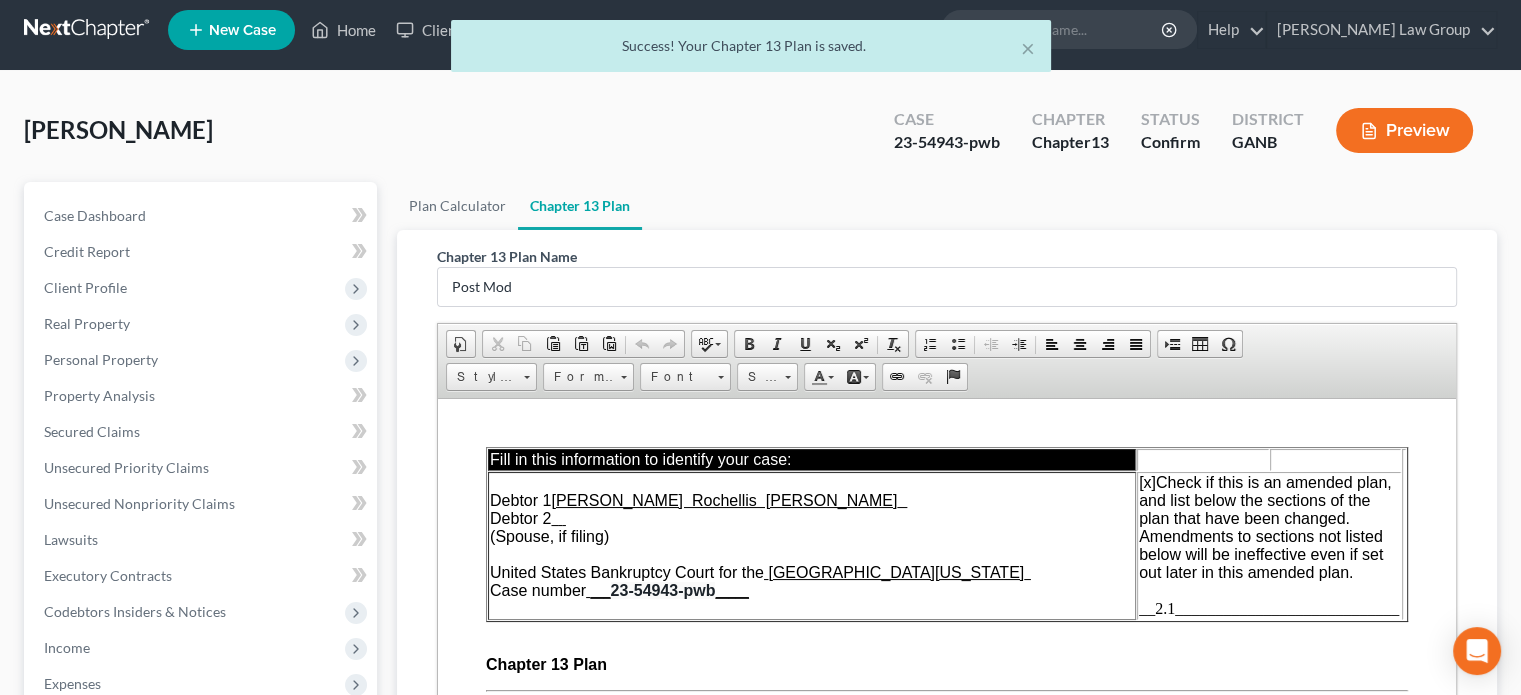scroll, scrollTop: 0, scrollLeft: 0, axis: both 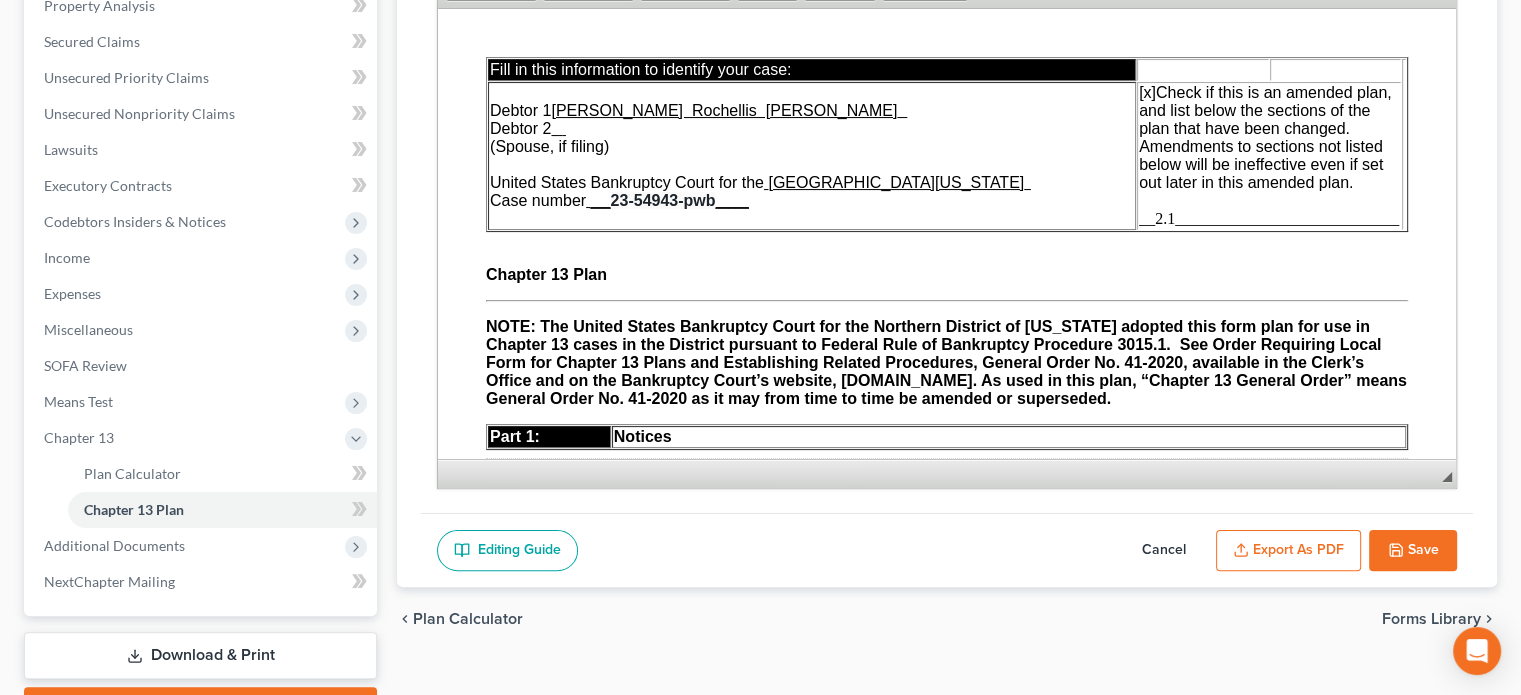 click on "Export as PDF" at bounding box center [1288, 551] 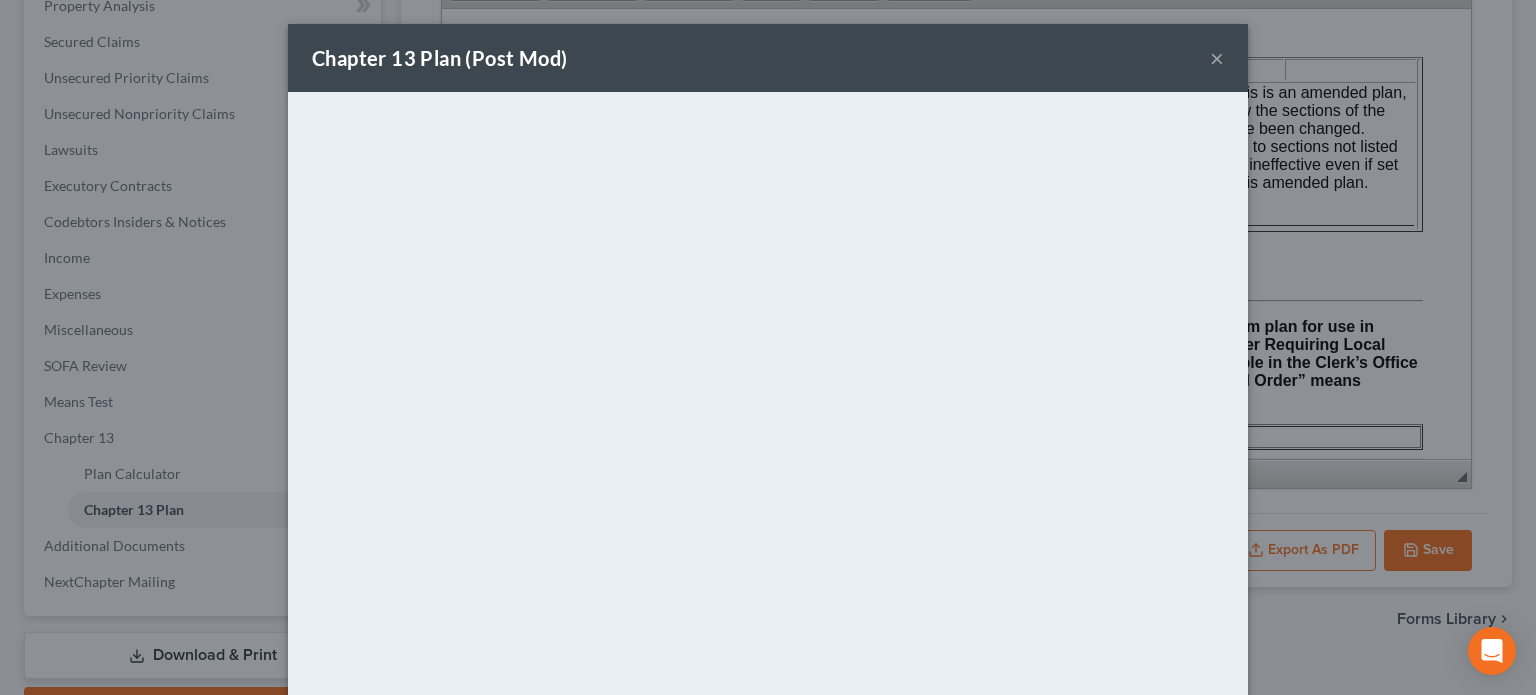 click on "×" at bounding box center (1217, 58) 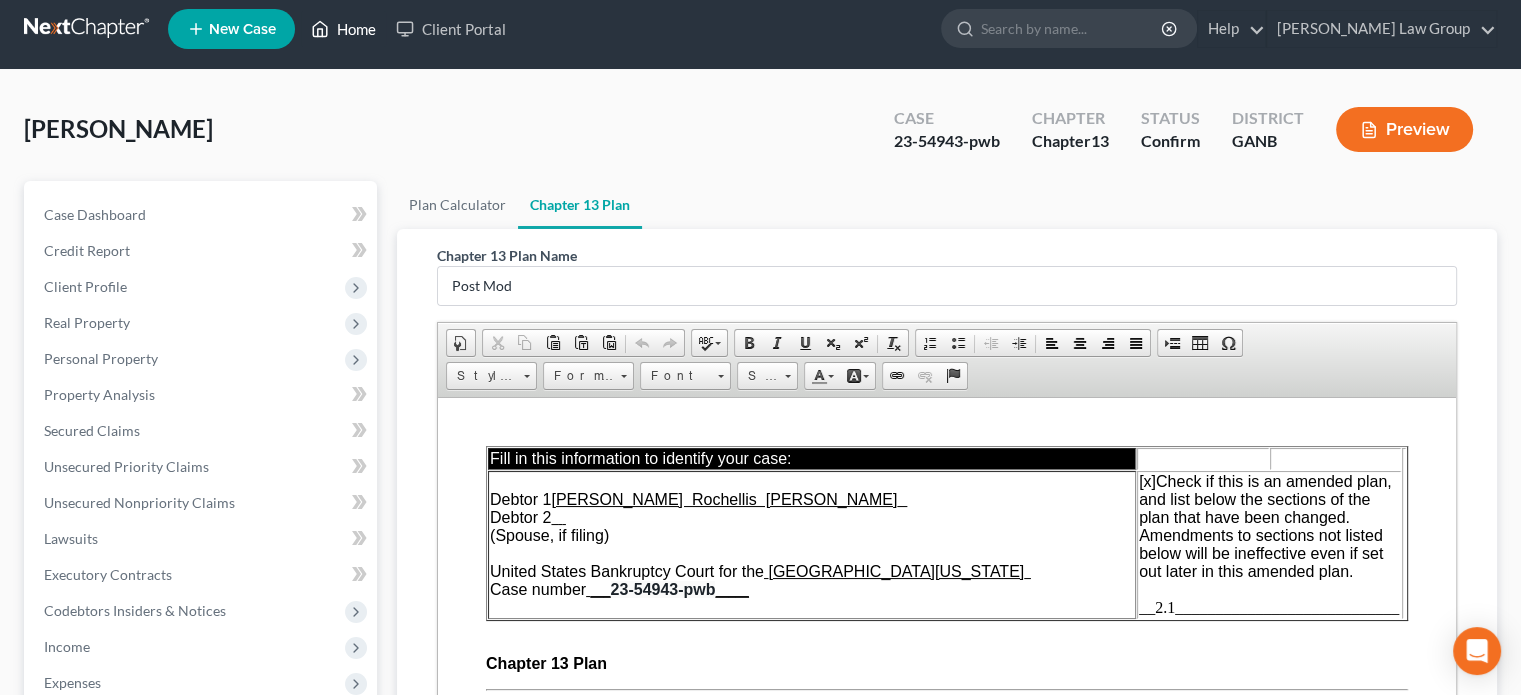 scroll, scrollTop: 0, scrollLeft: 0, axis: both 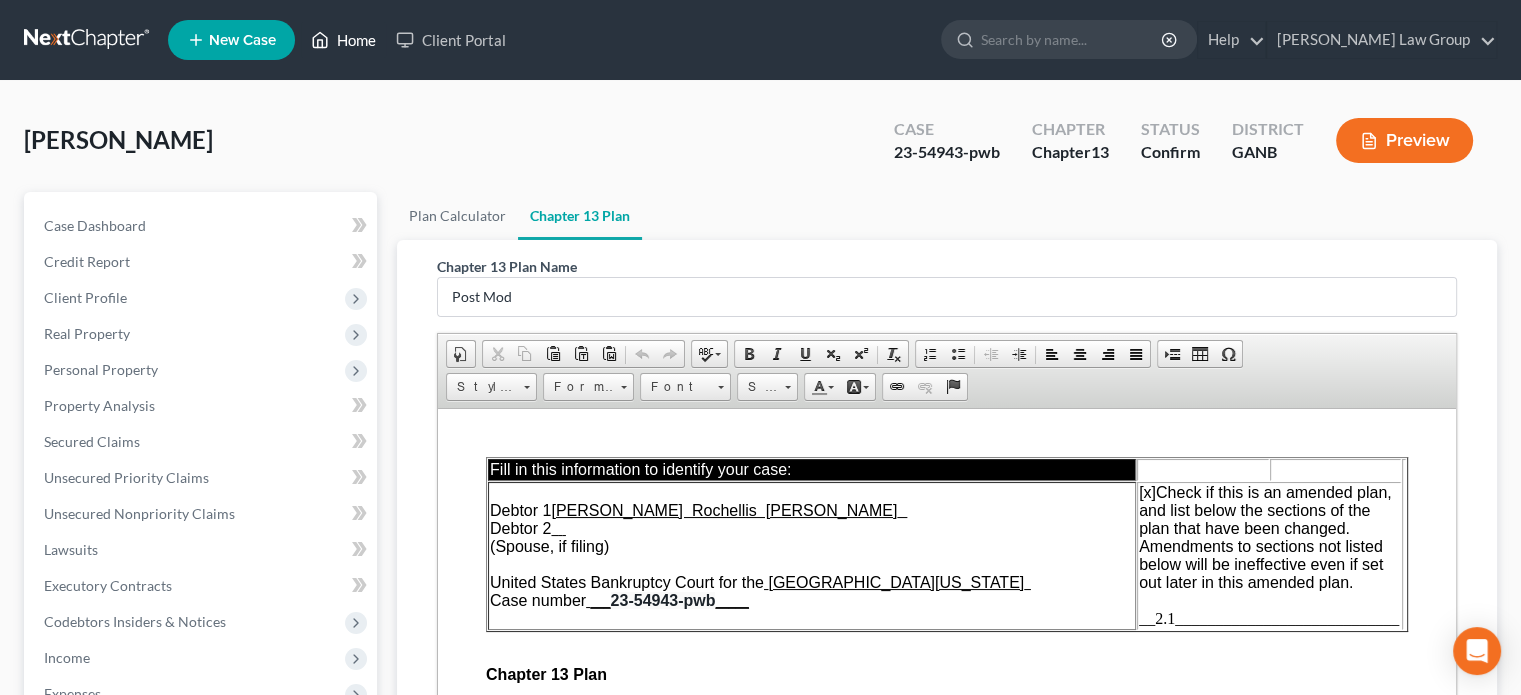 click on "Home" at bounding box center (343, 40) 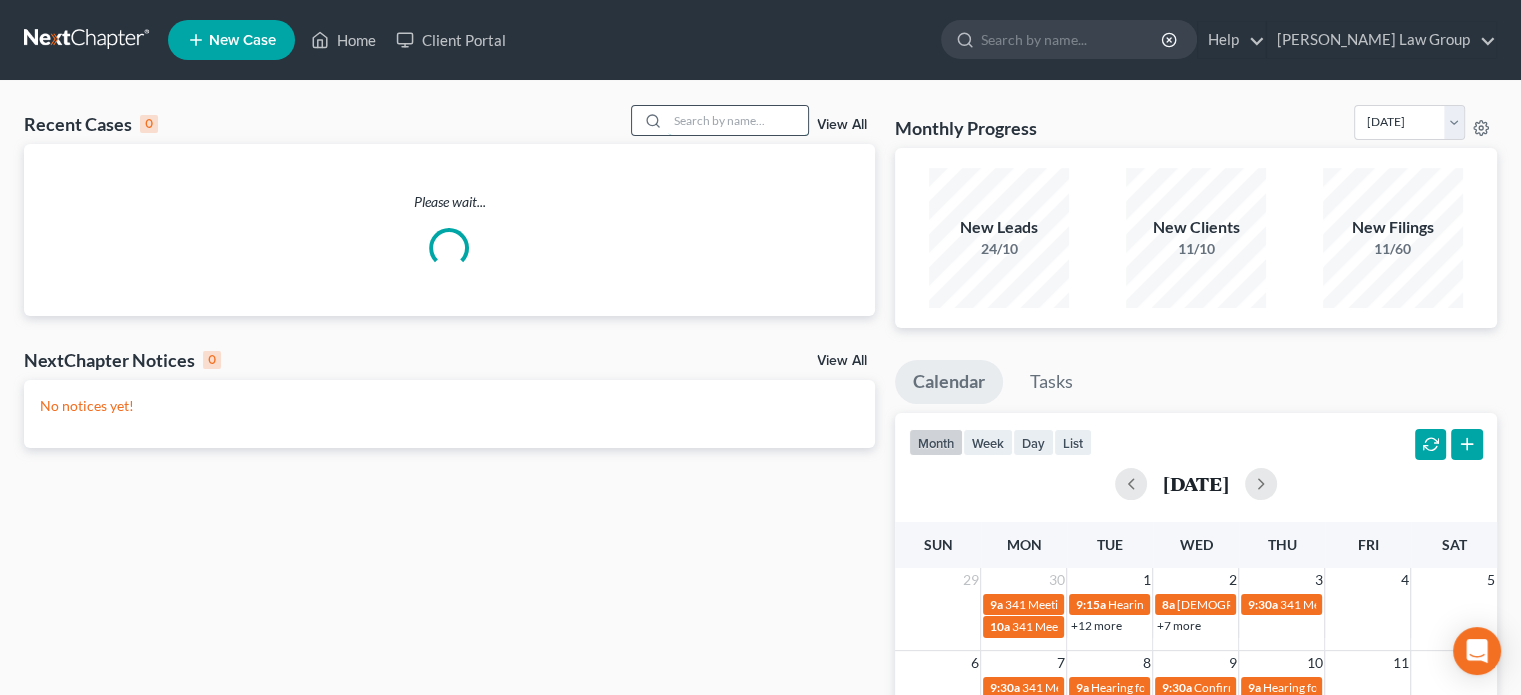 click at bounding box center [738, 120] 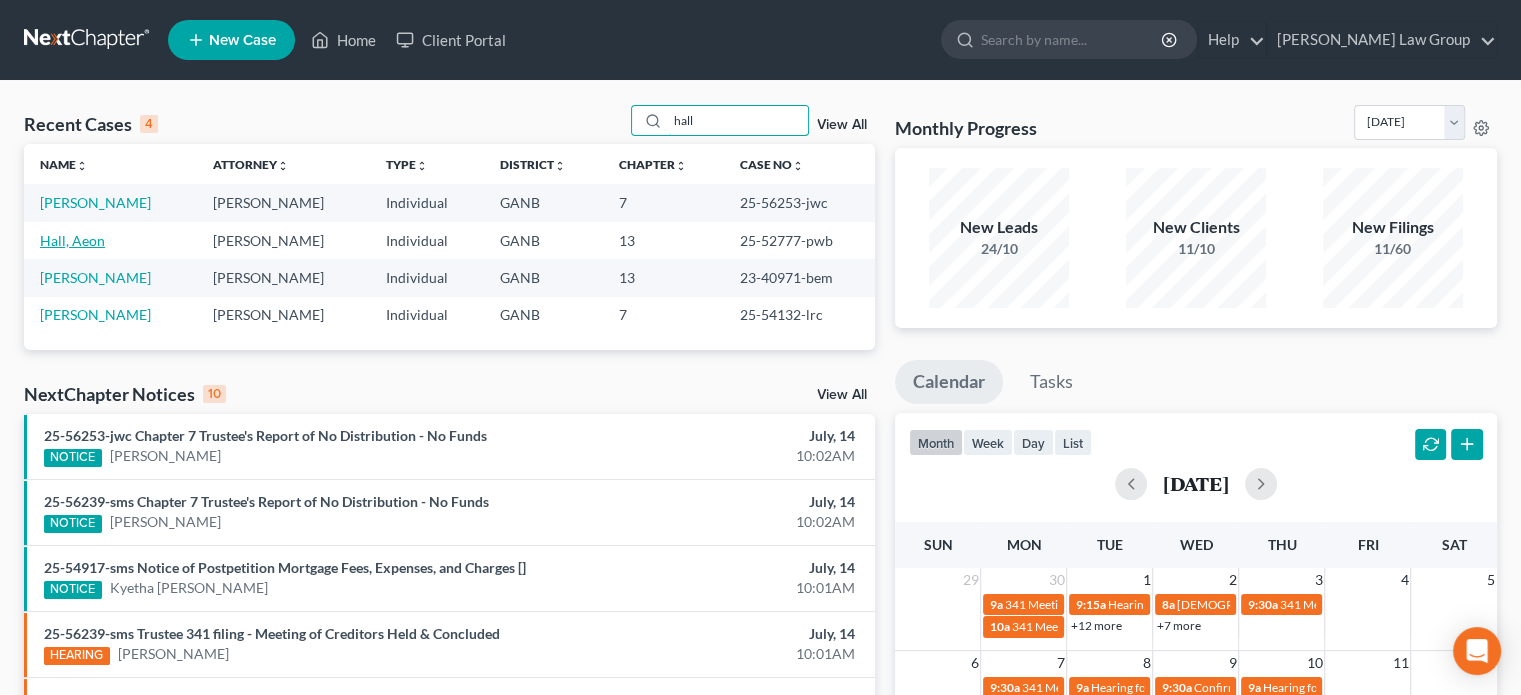 type on "hall" 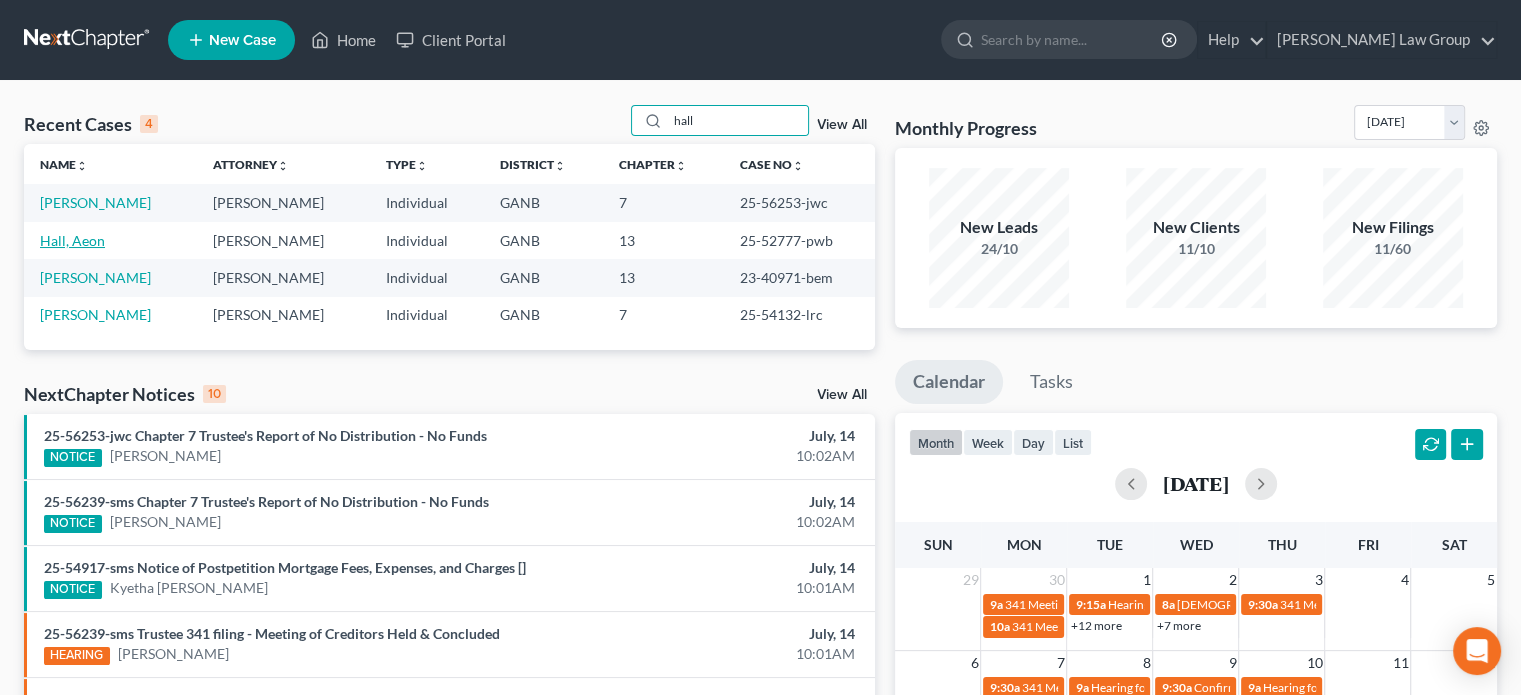 click on "Hall, Aeon" at bounding box center (72, 240) 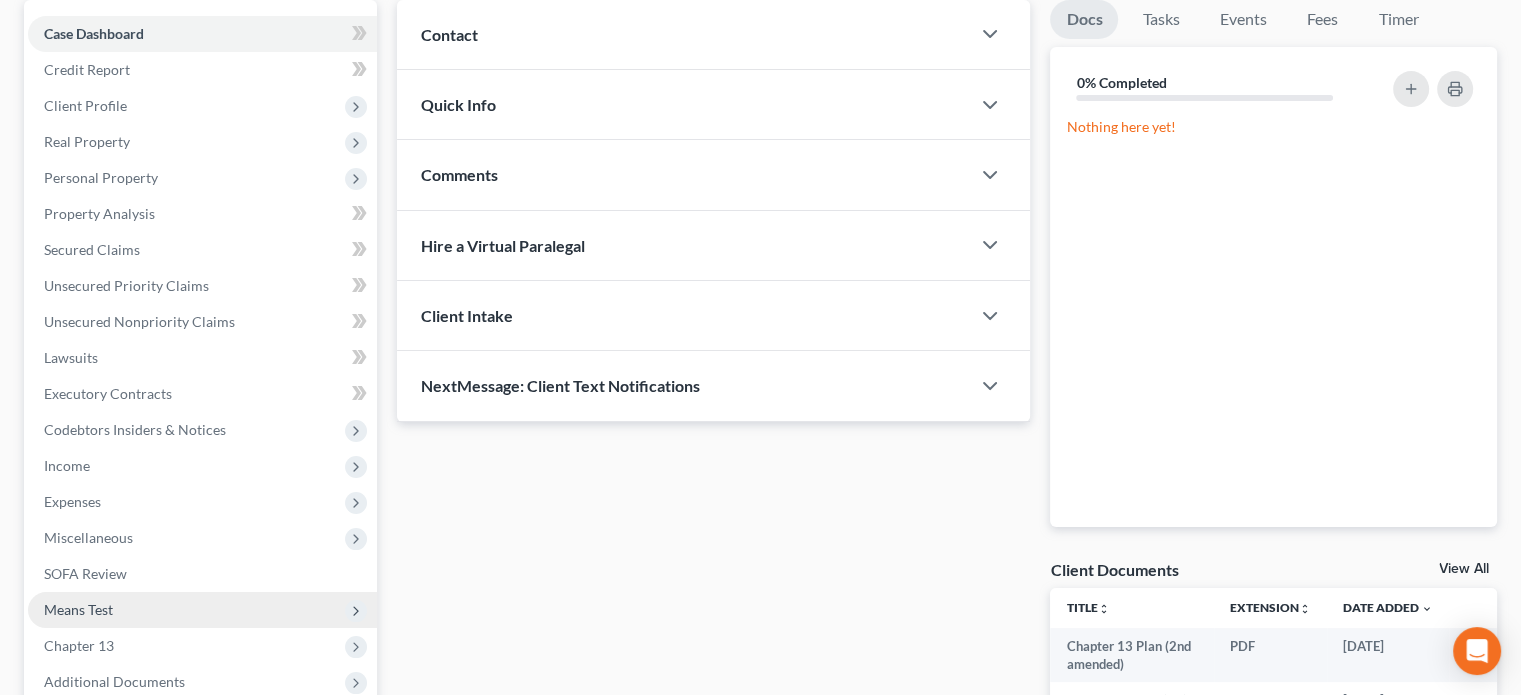 scroll, scrollTop: 400, scrollLeft: 0, axis: vertical 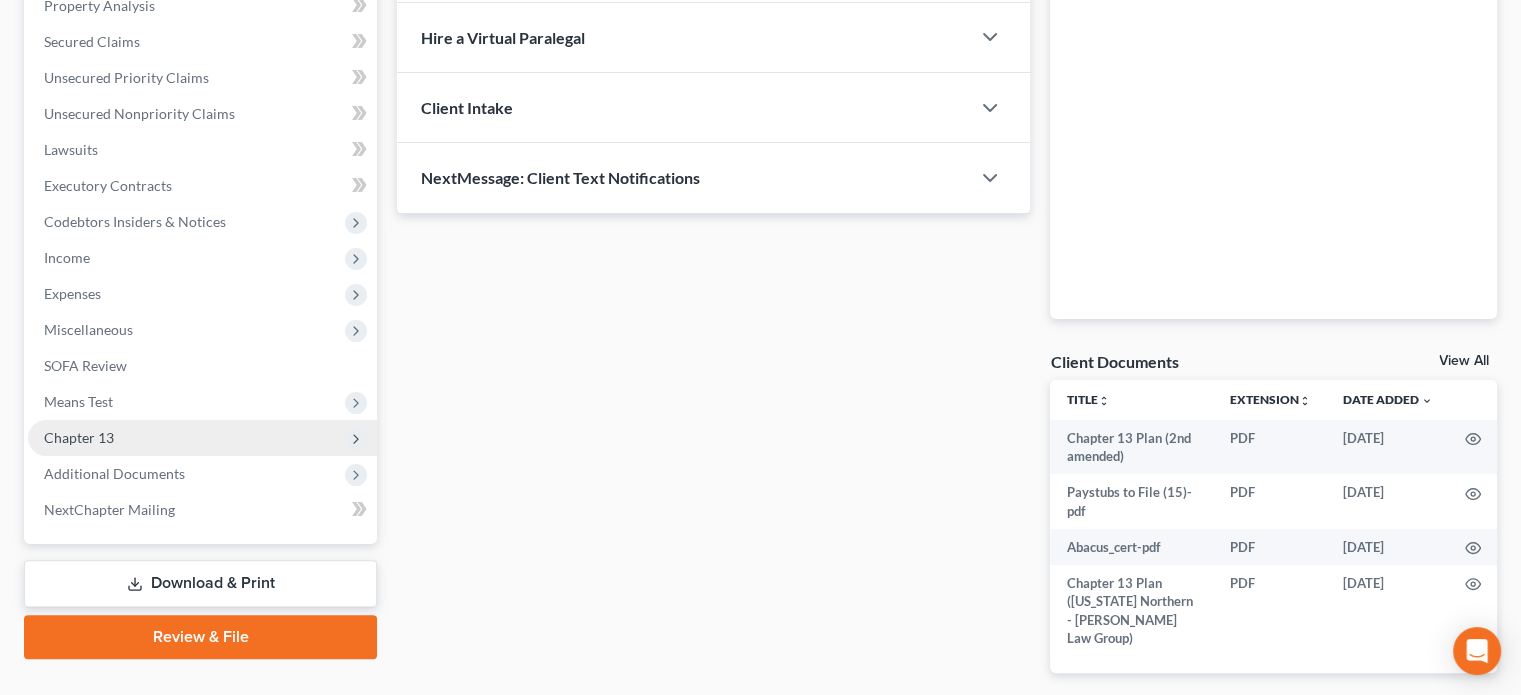 click on "Chapter 13" at bounding box center (79, 437) 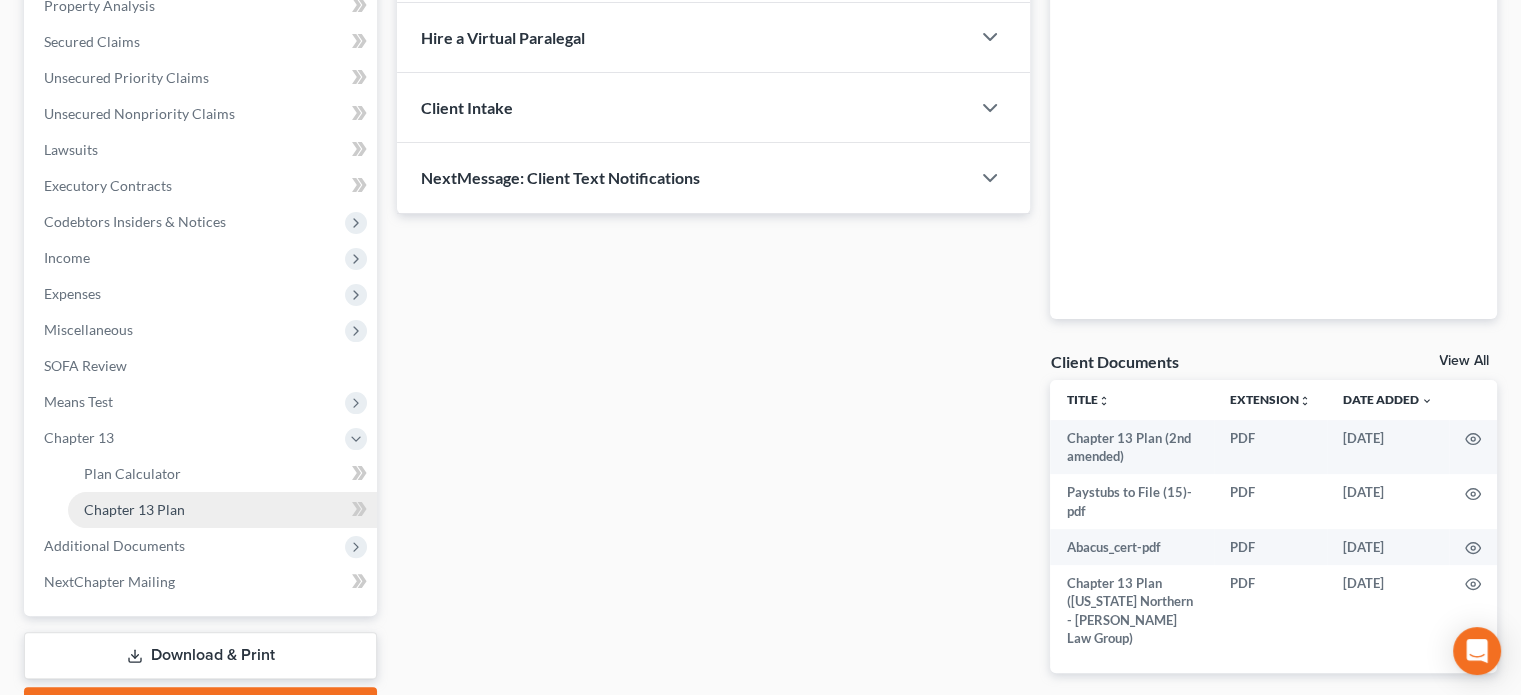 click on "Chapter 13 Plan" at bounding box center (134, 509) 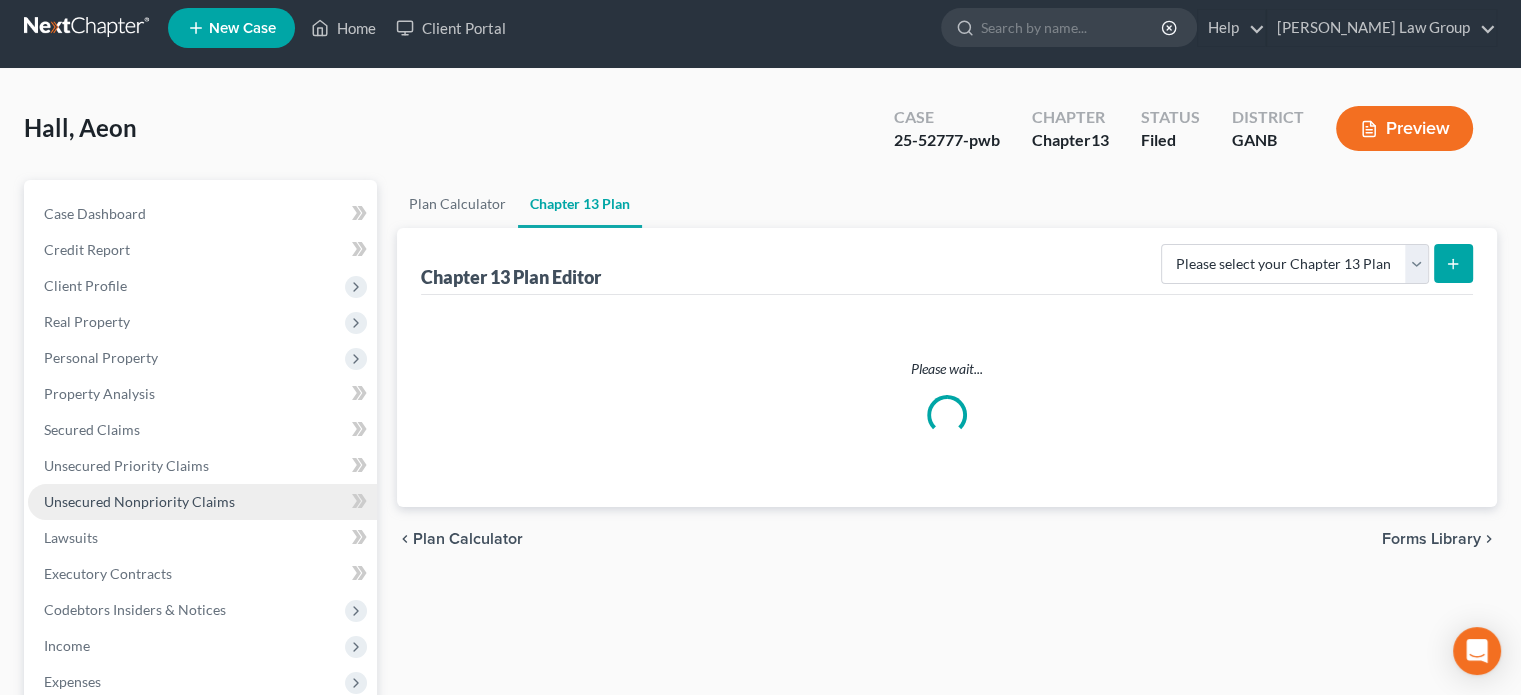 scroll, scrollTop: 0, scrollLeft: 0, axis: both 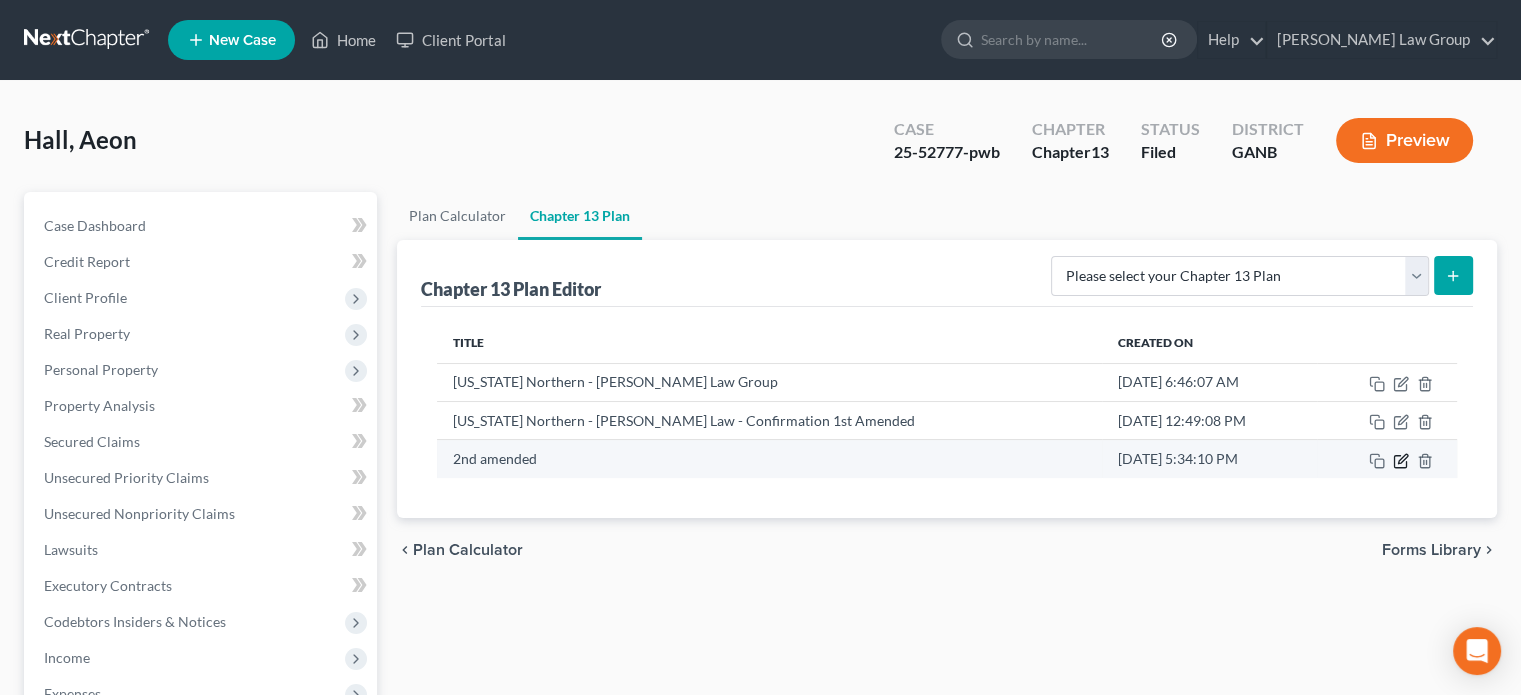 click 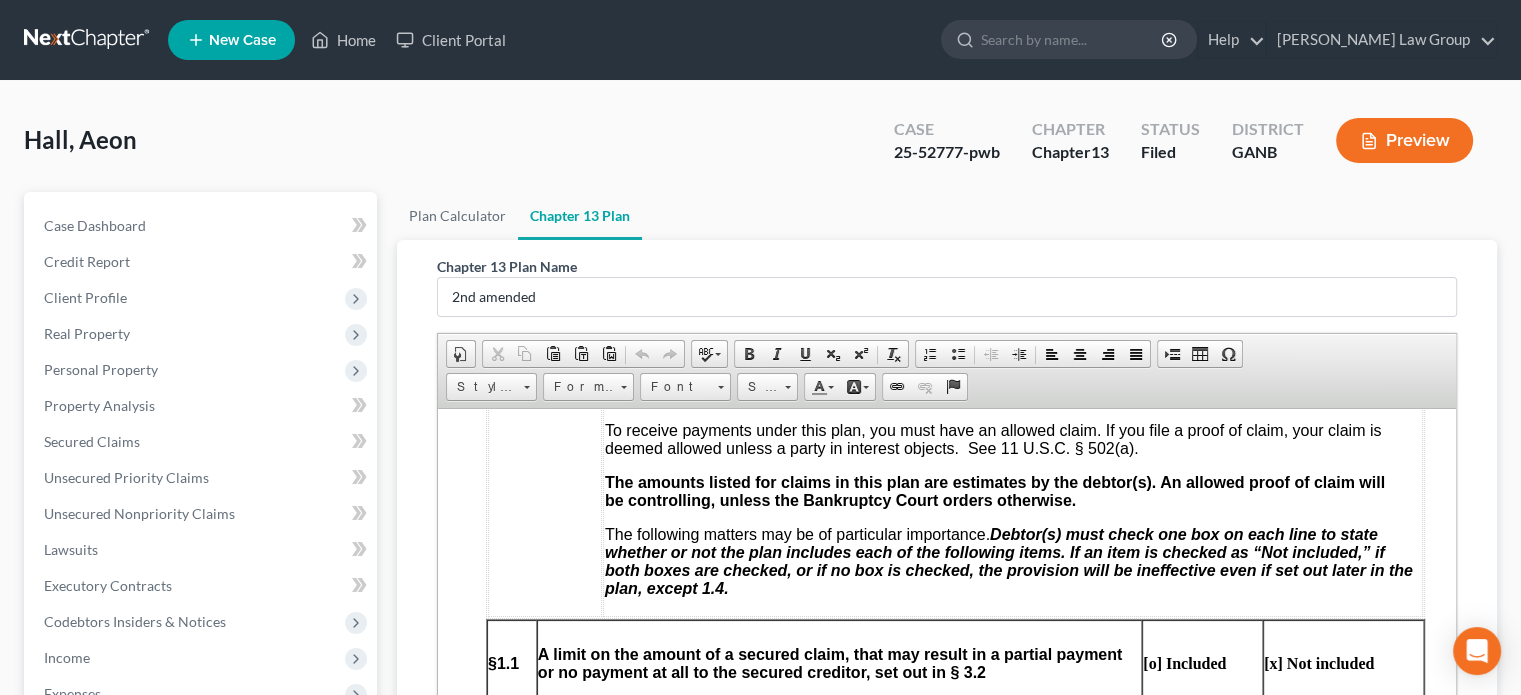 scroll, scrollTop: 700, scrollLeft: 0, axis: vertical 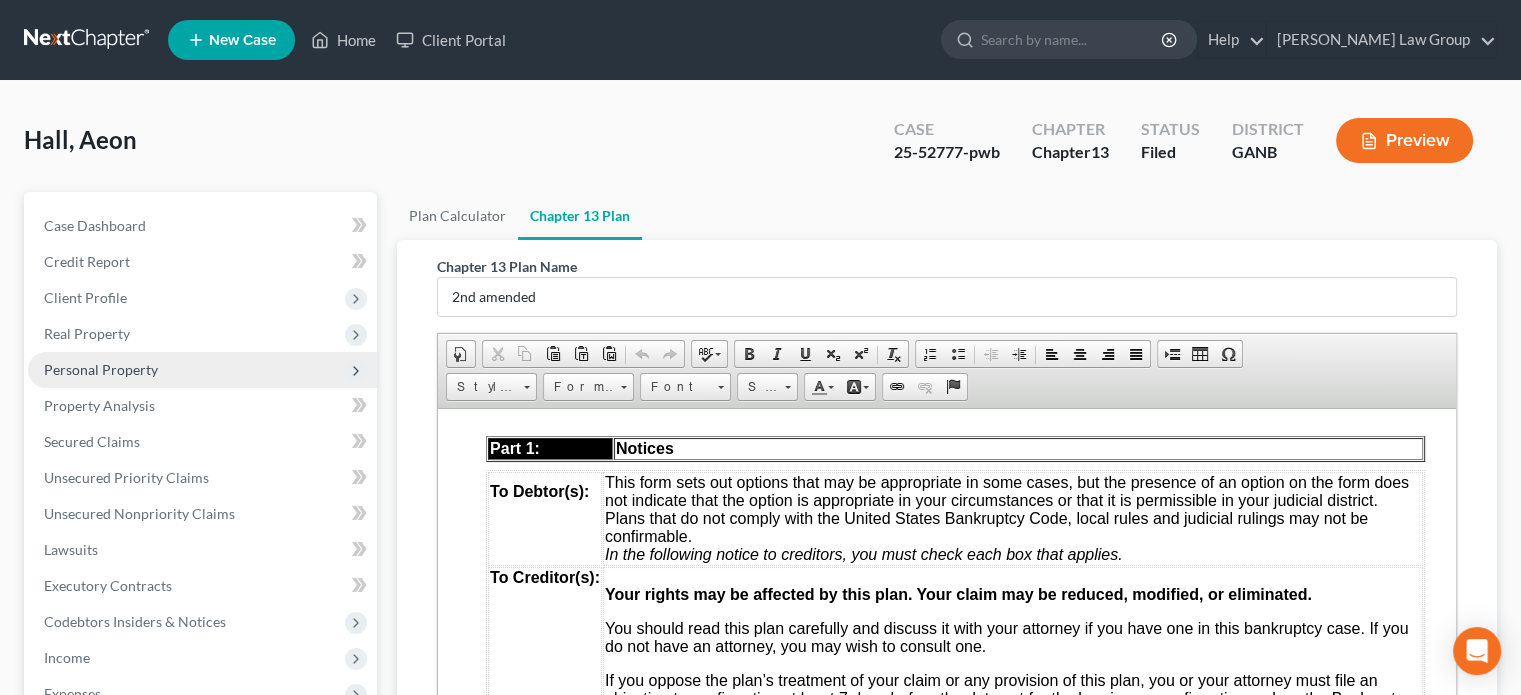 click on "Personal Property" at bounding box center (101, 369) 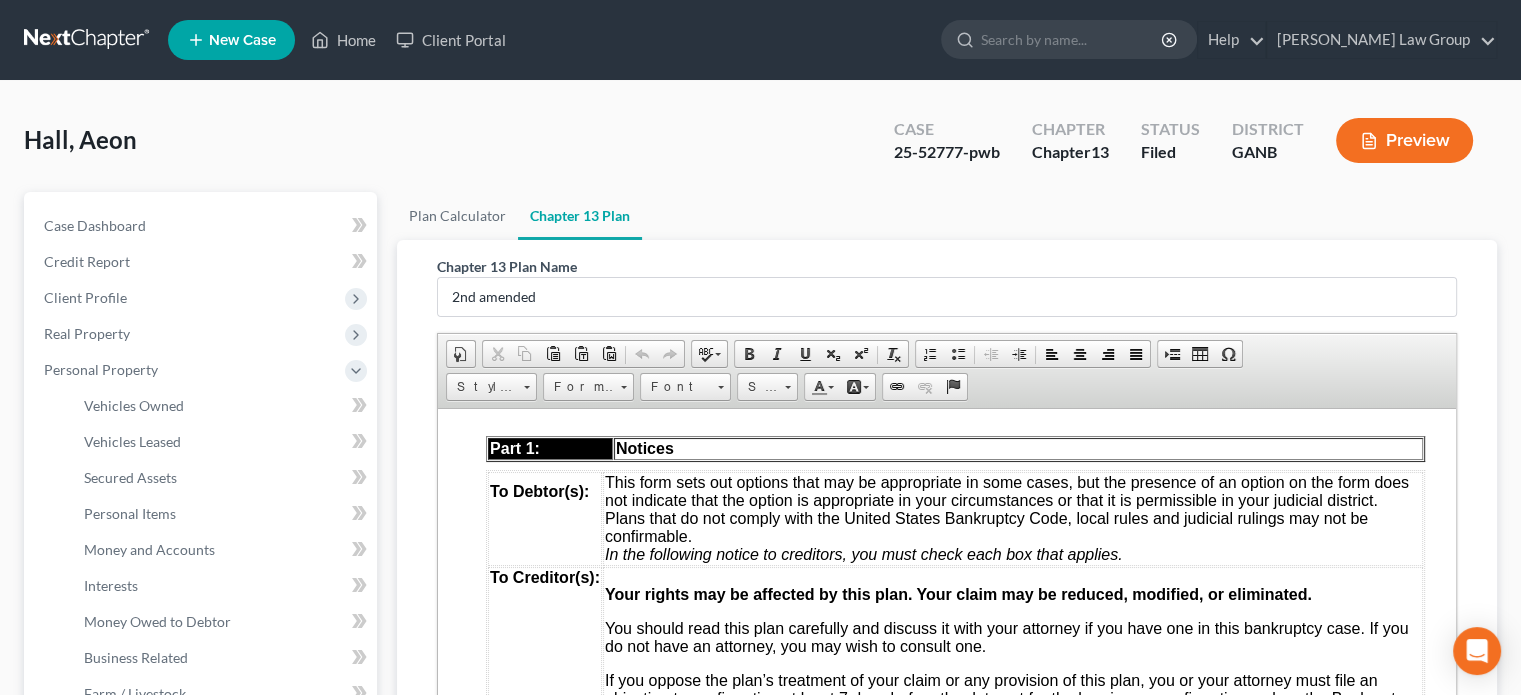 click on "Preview" at bounding box center [1404, 140] 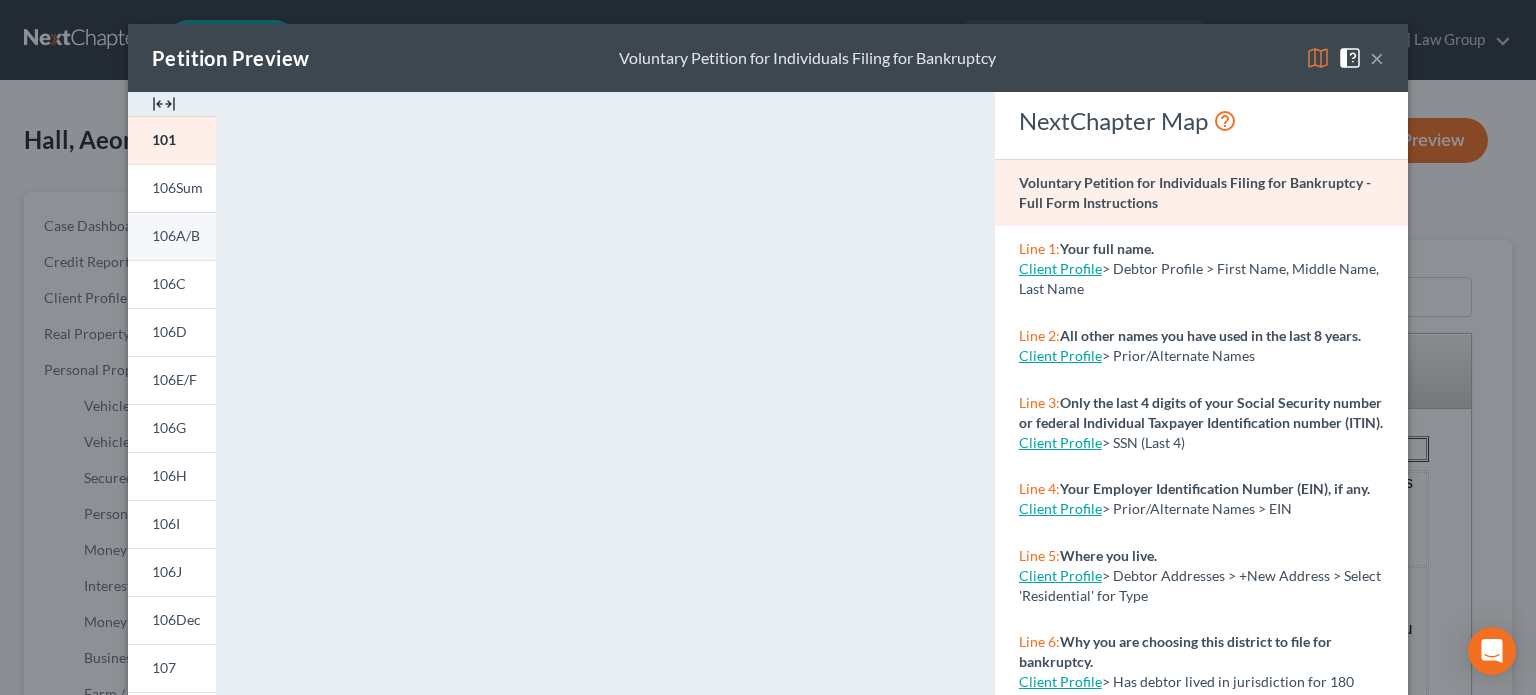 click on "106A/B" at bounding box center [176, 235] 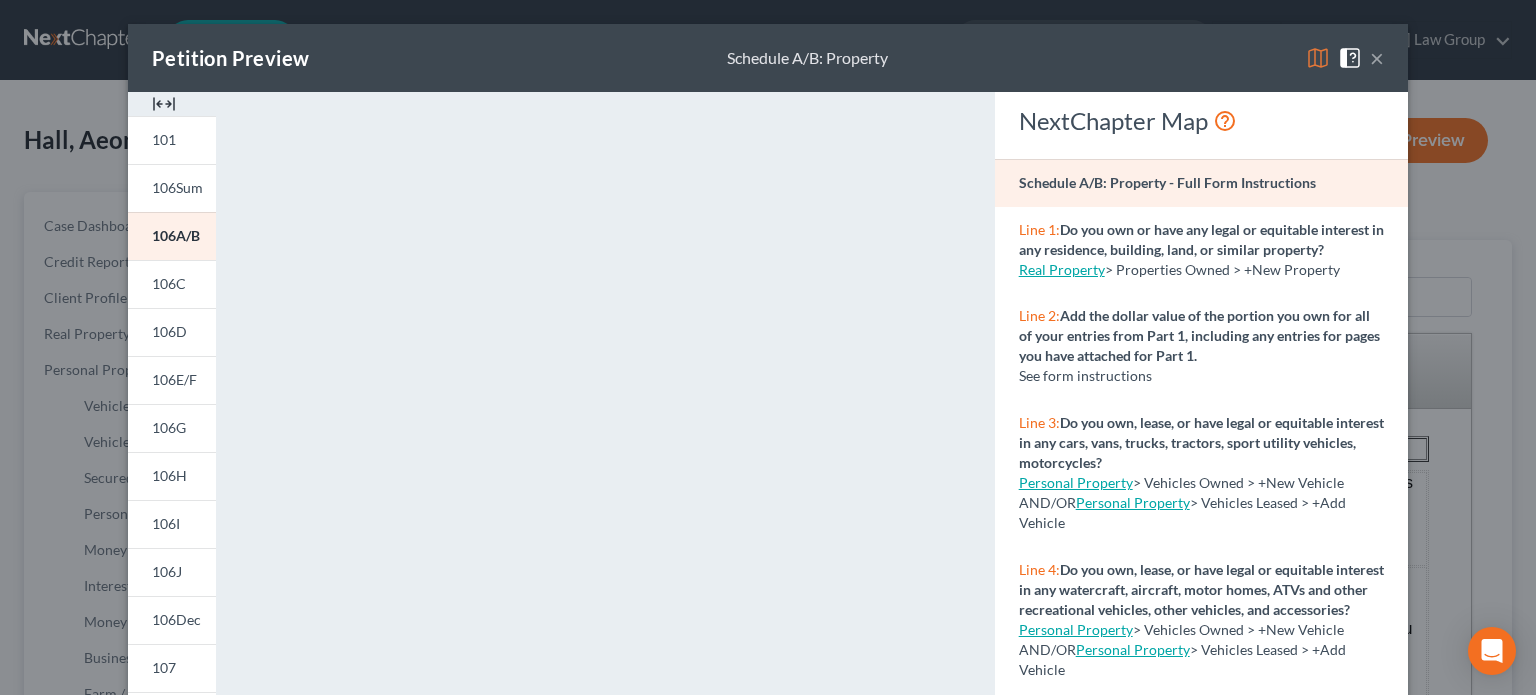 click on "×" at bounding box center (1377, 58) 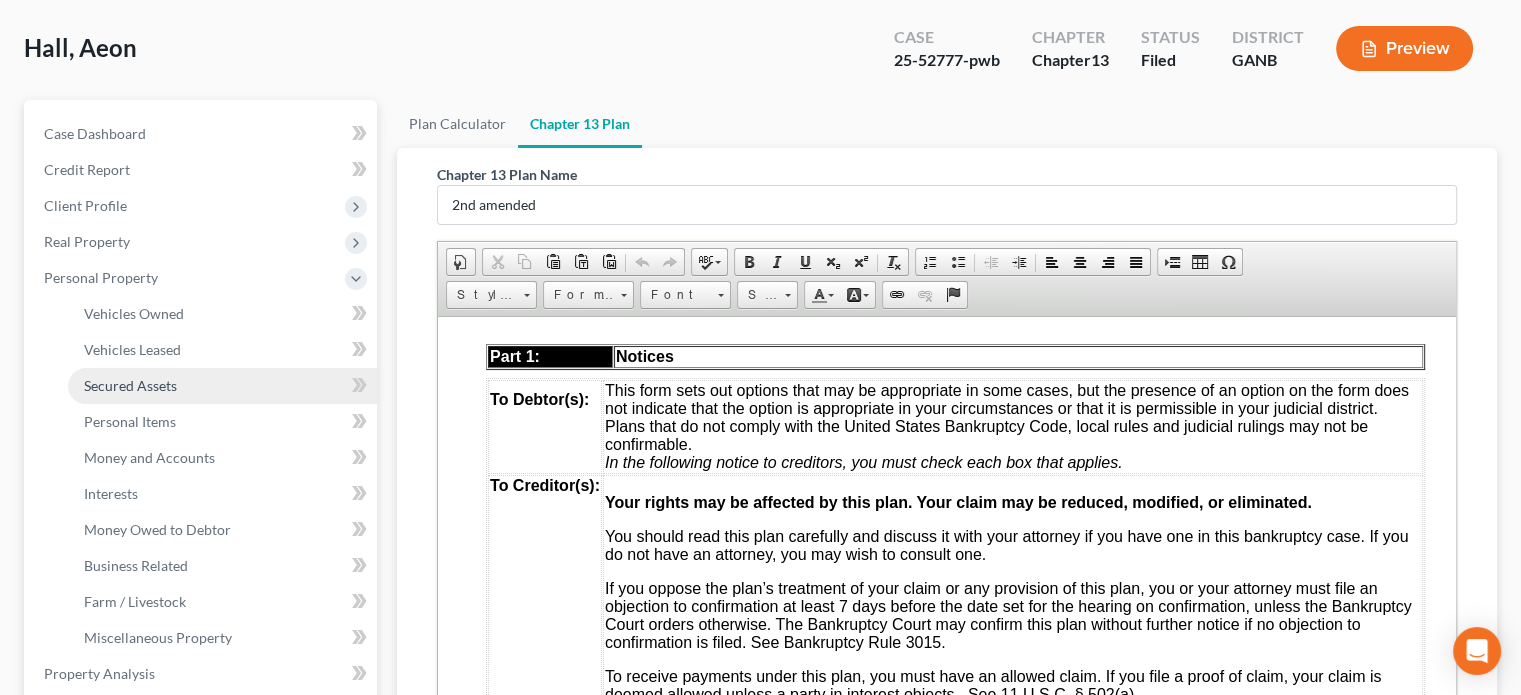 scroll, scrollTop: 100, scrollLeft: 0, axis: vertical 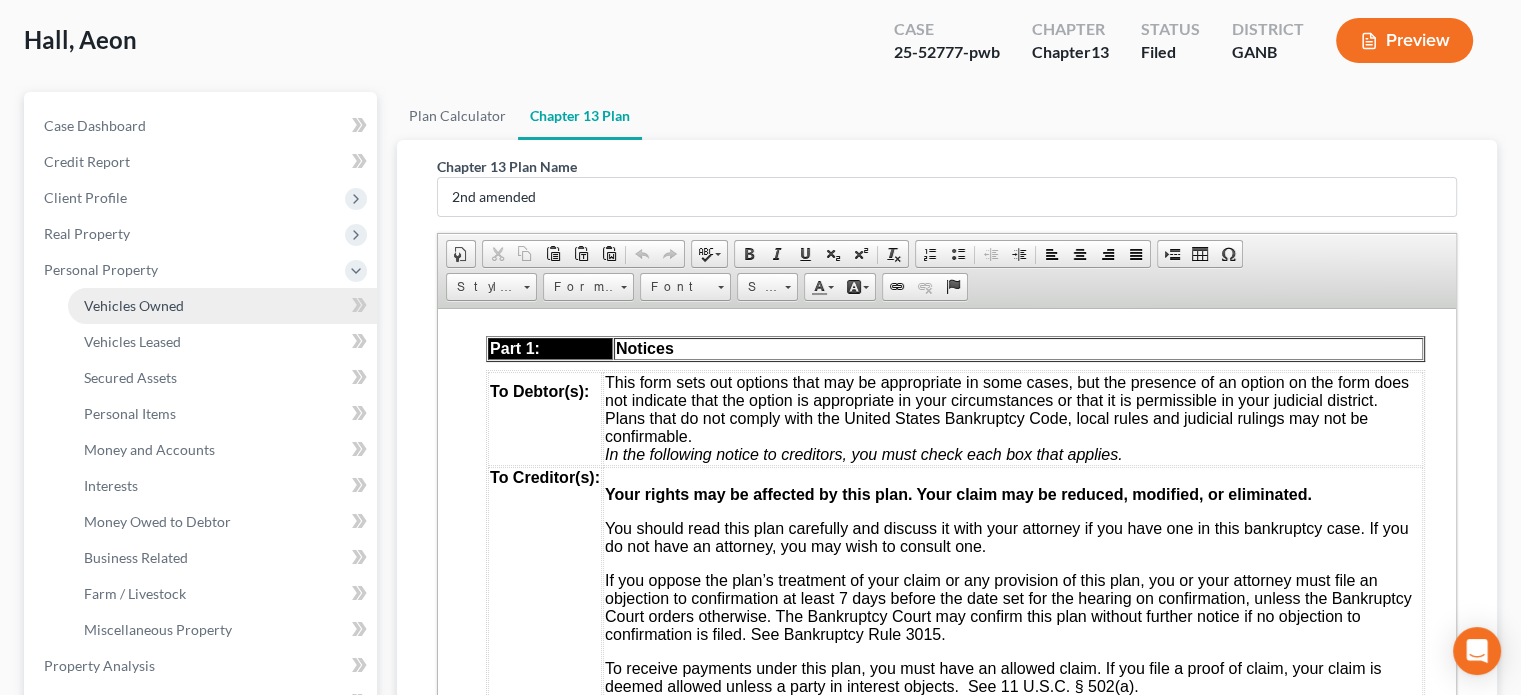click on "Vehicles Owned" at bounding box center [134, 305] 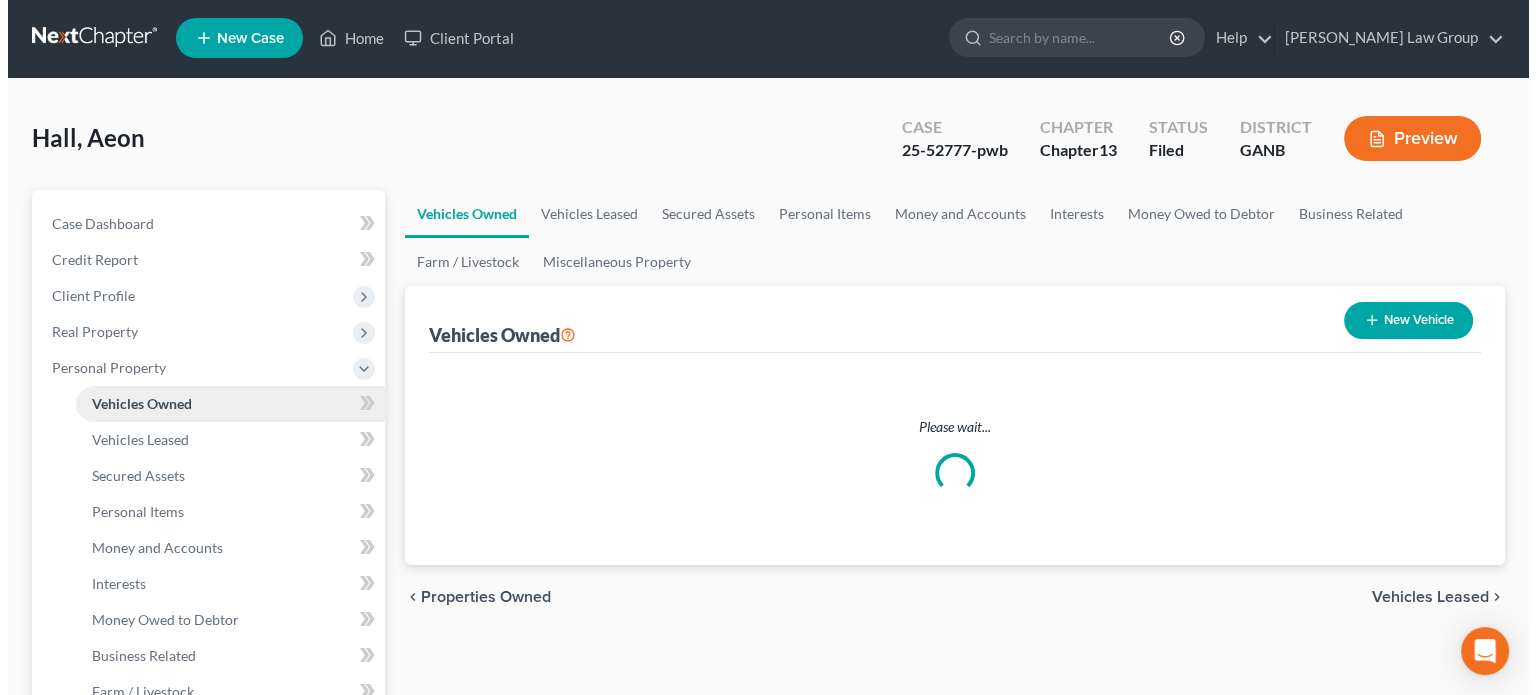 scroll, scrollTop: 0, scrollLeft: 0, axis: both 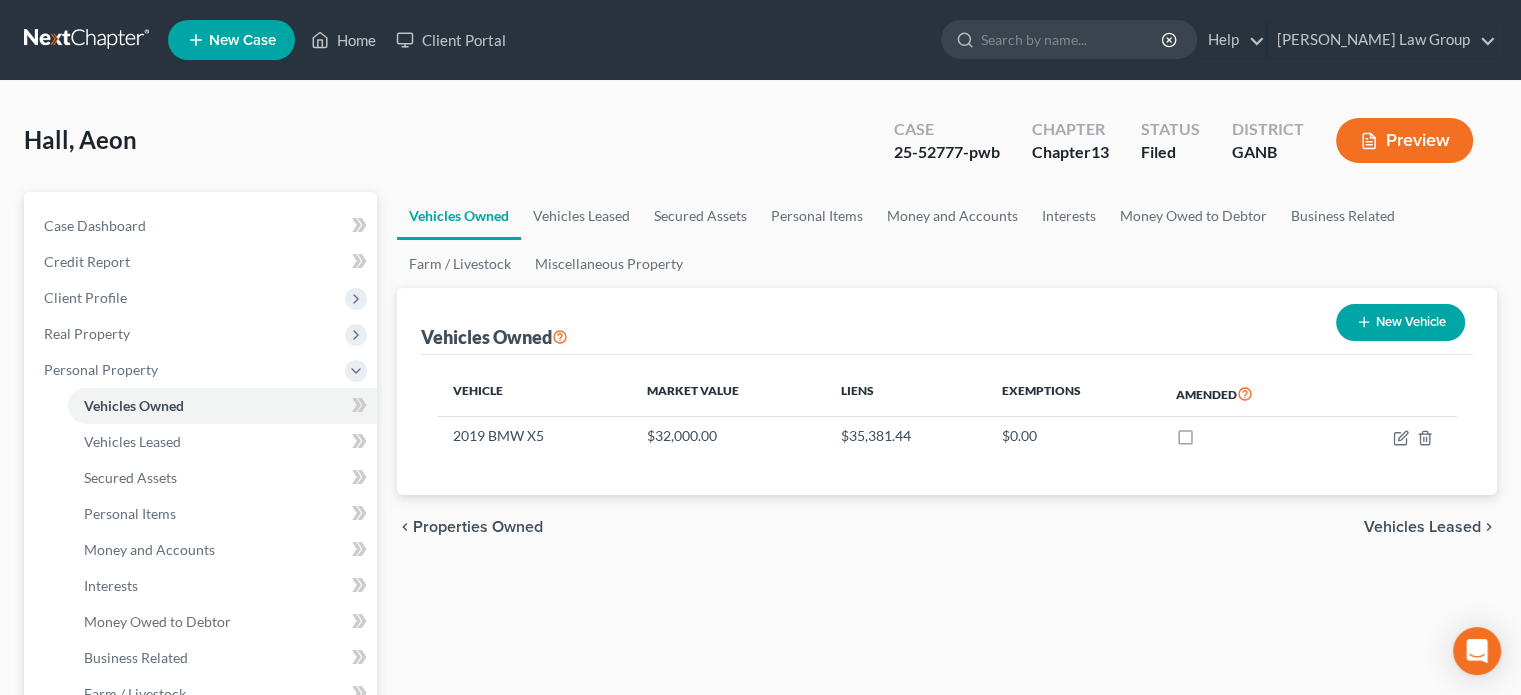 click on "Preview" at bounding box center [1404, 140] 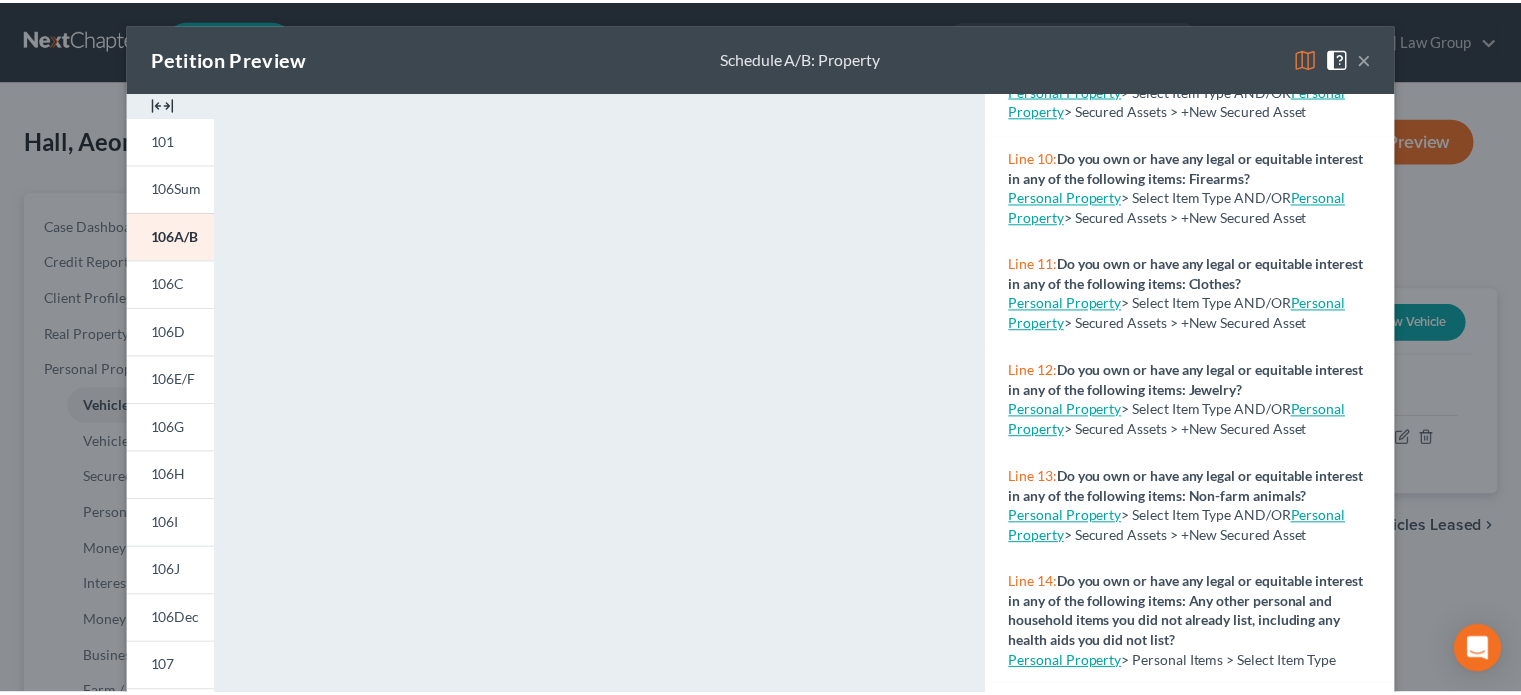 scroll, scrollTop: 1300, scrollLeft: 0, axis: vertical 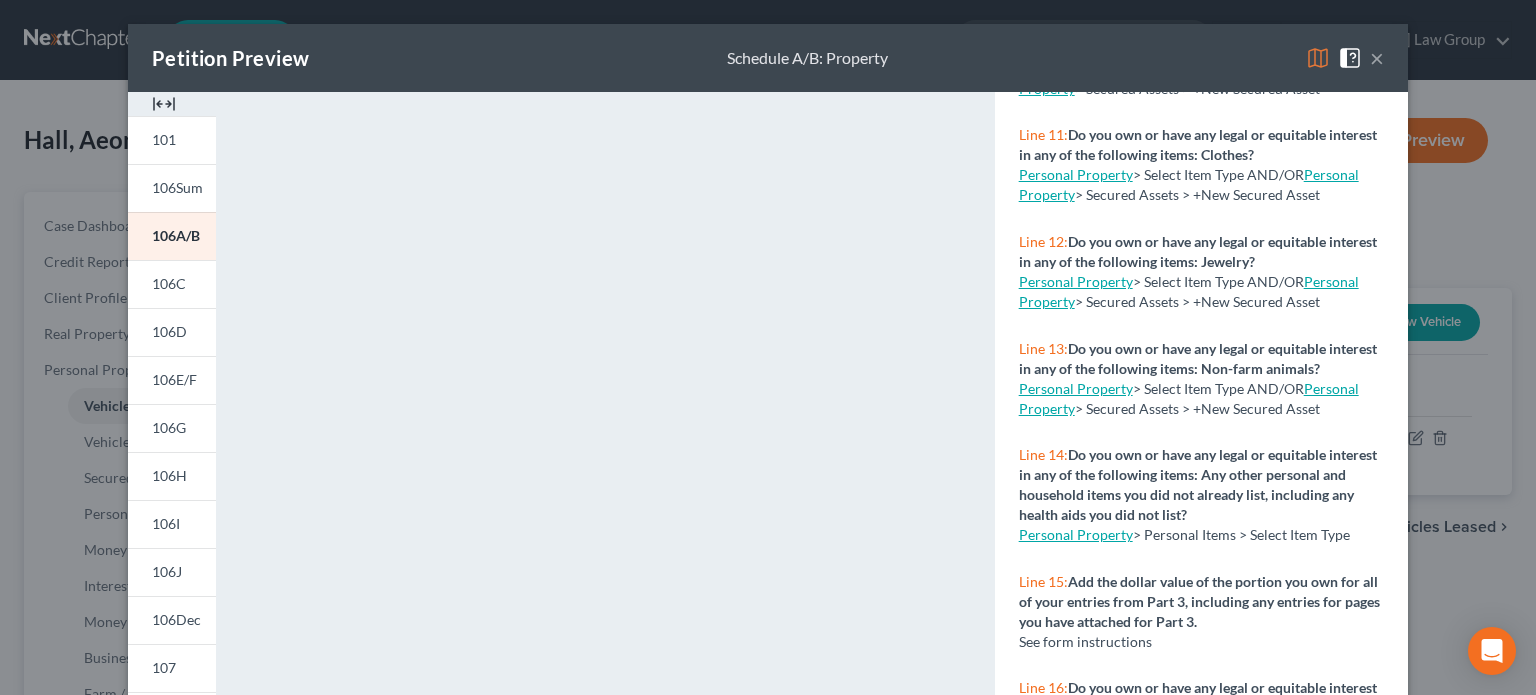 click on "×" at bounding box center [1377, 58] 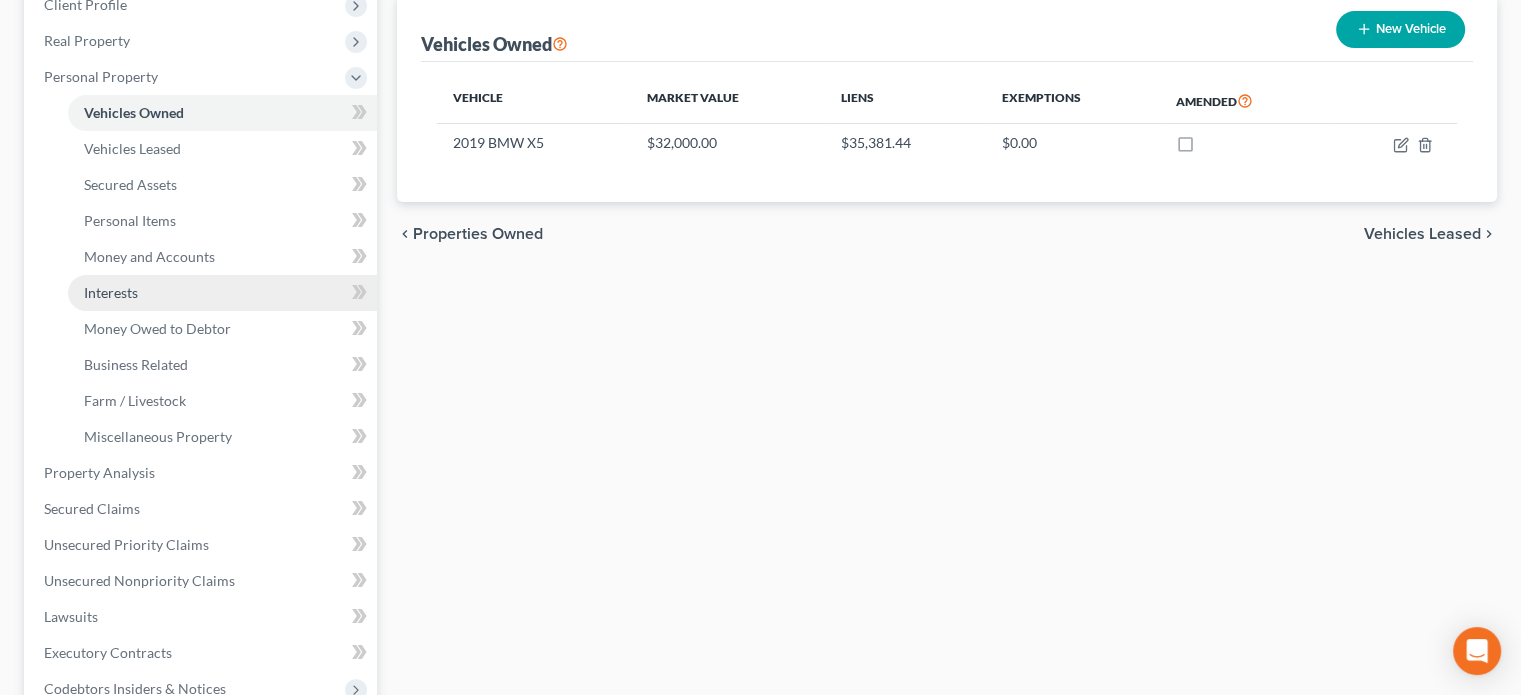 scroll, scrollTop: 300, scrollLeft: 0, axis: vertical 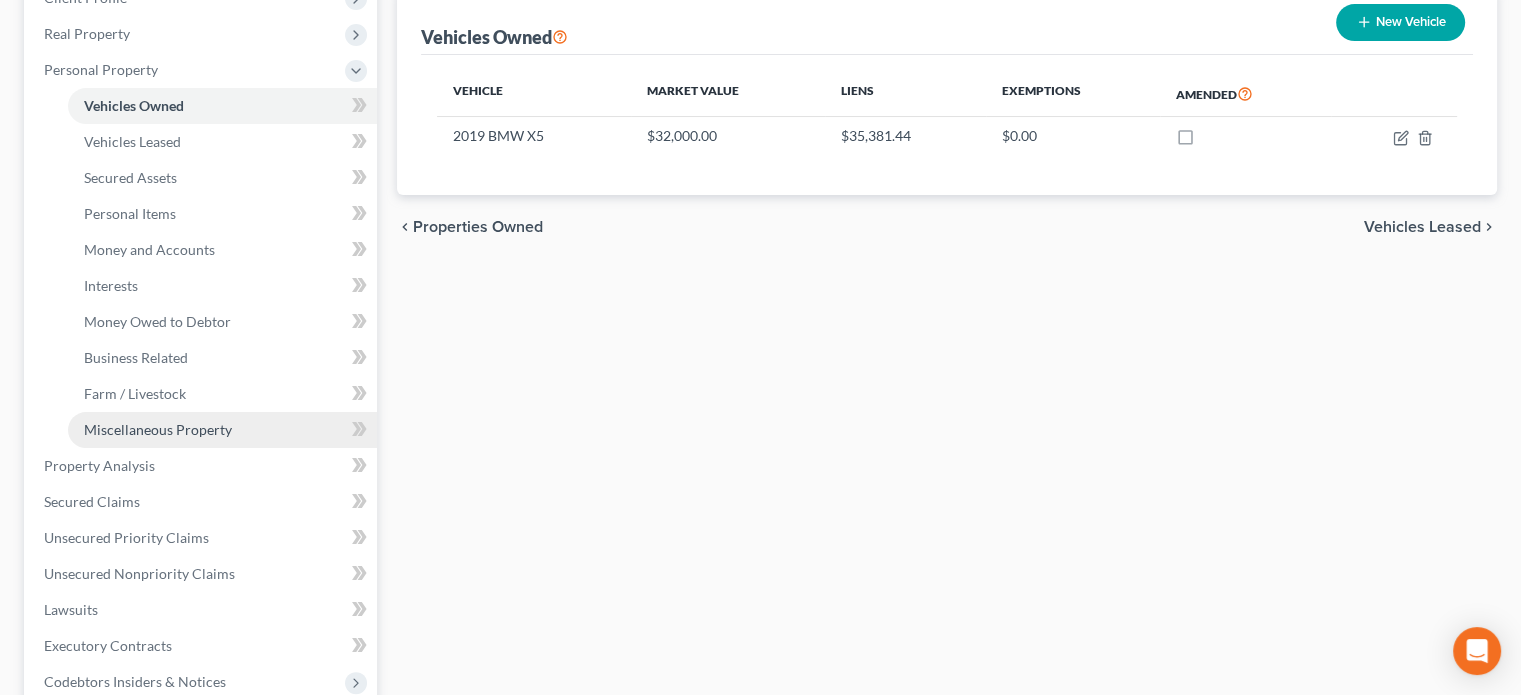 click on "Miscellaneous Property" at bounding box center [158, 429] 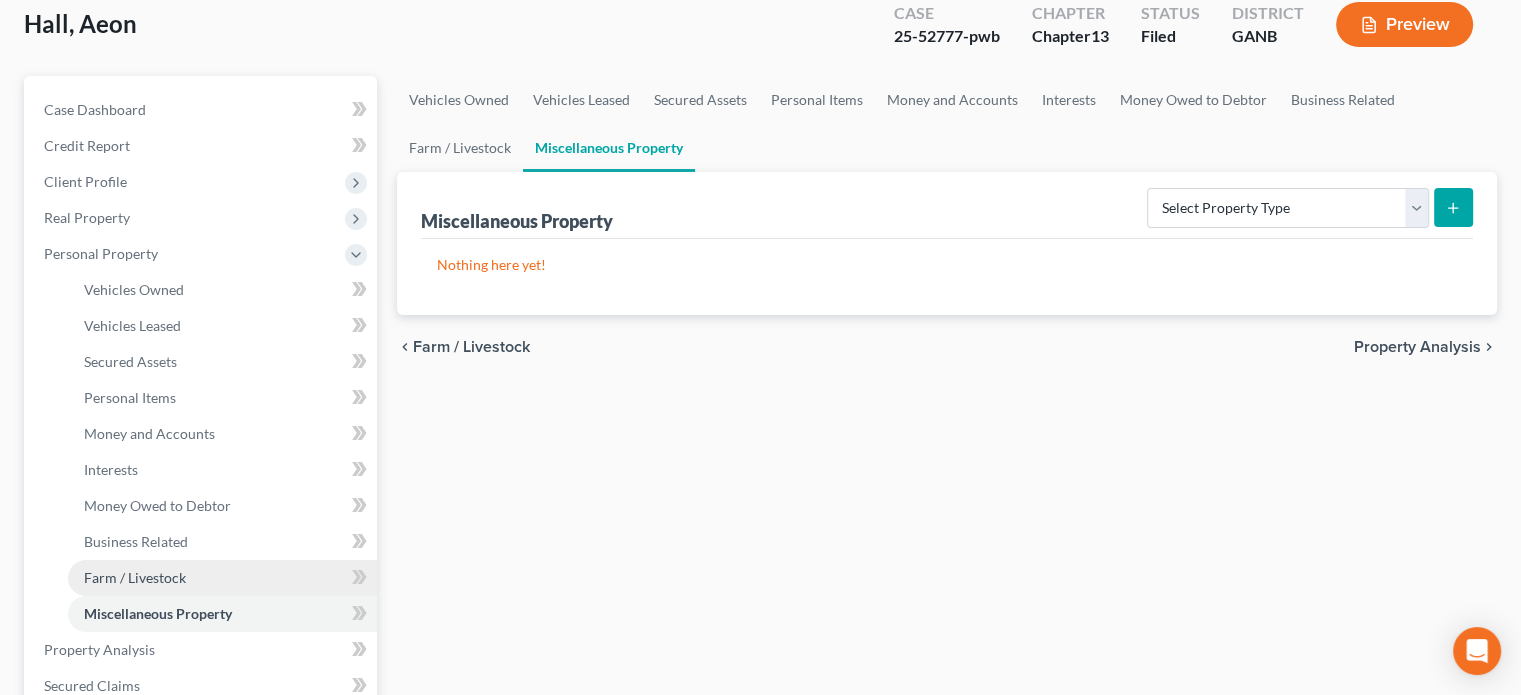 scroll, scrollTop: 200, scrollLeft: 0, axis: vertical 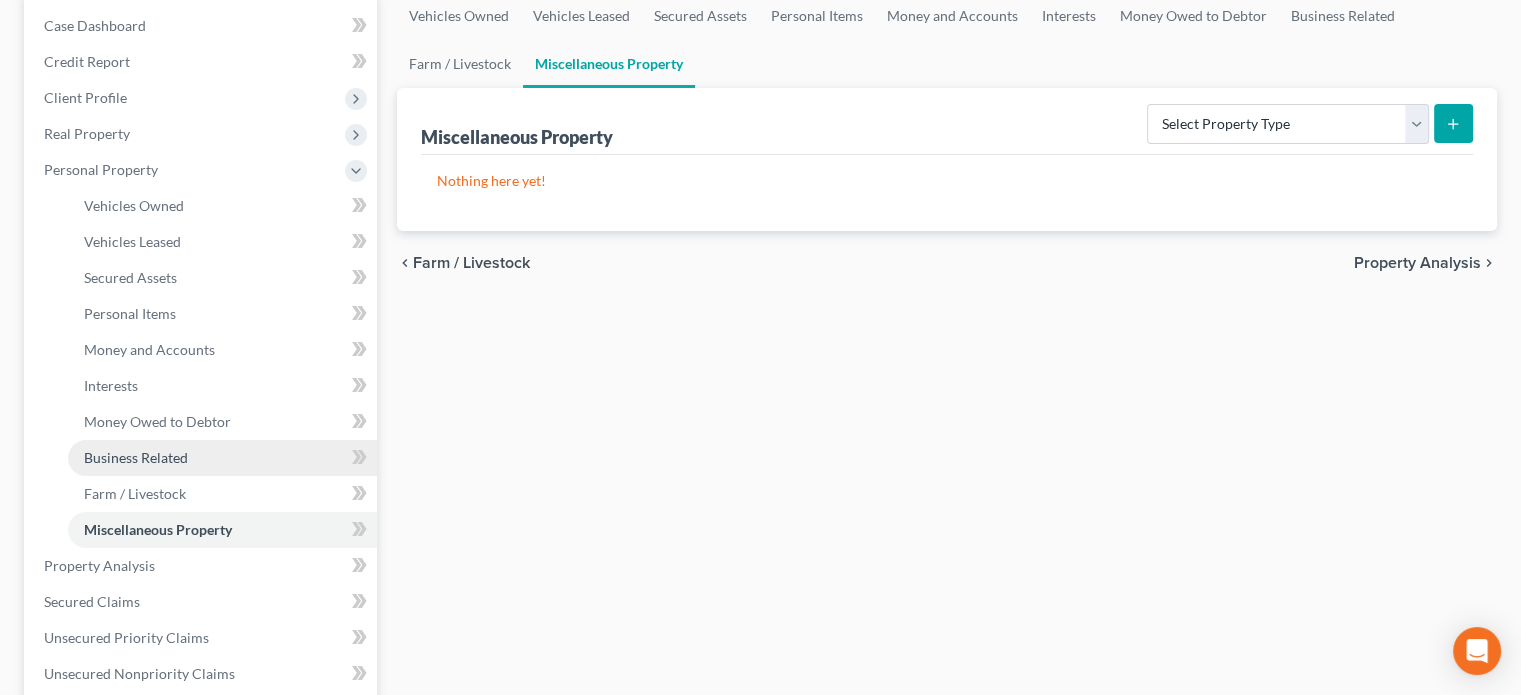 click on "Business Related" at bounding box center (136, 457) 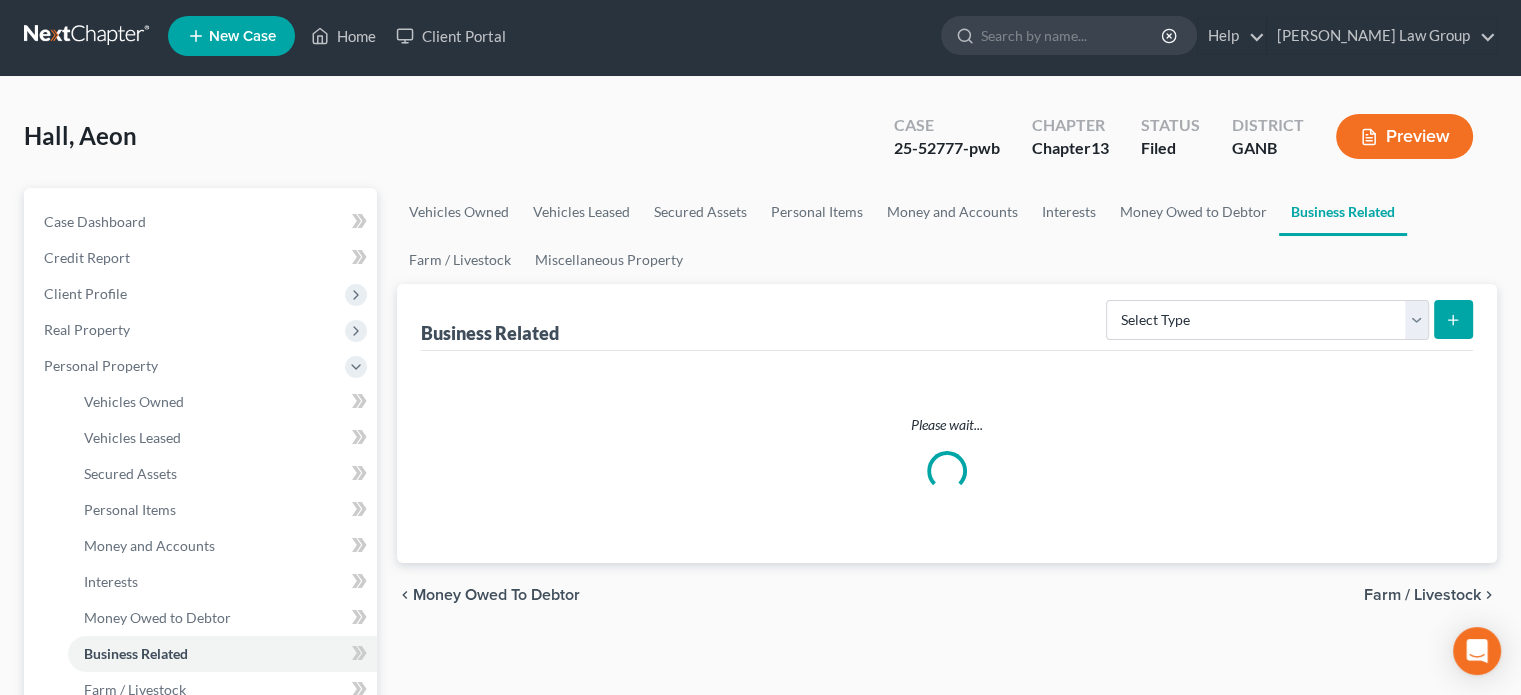 scroll, scrollTop: 0, scrollLeft: 0, axis: both 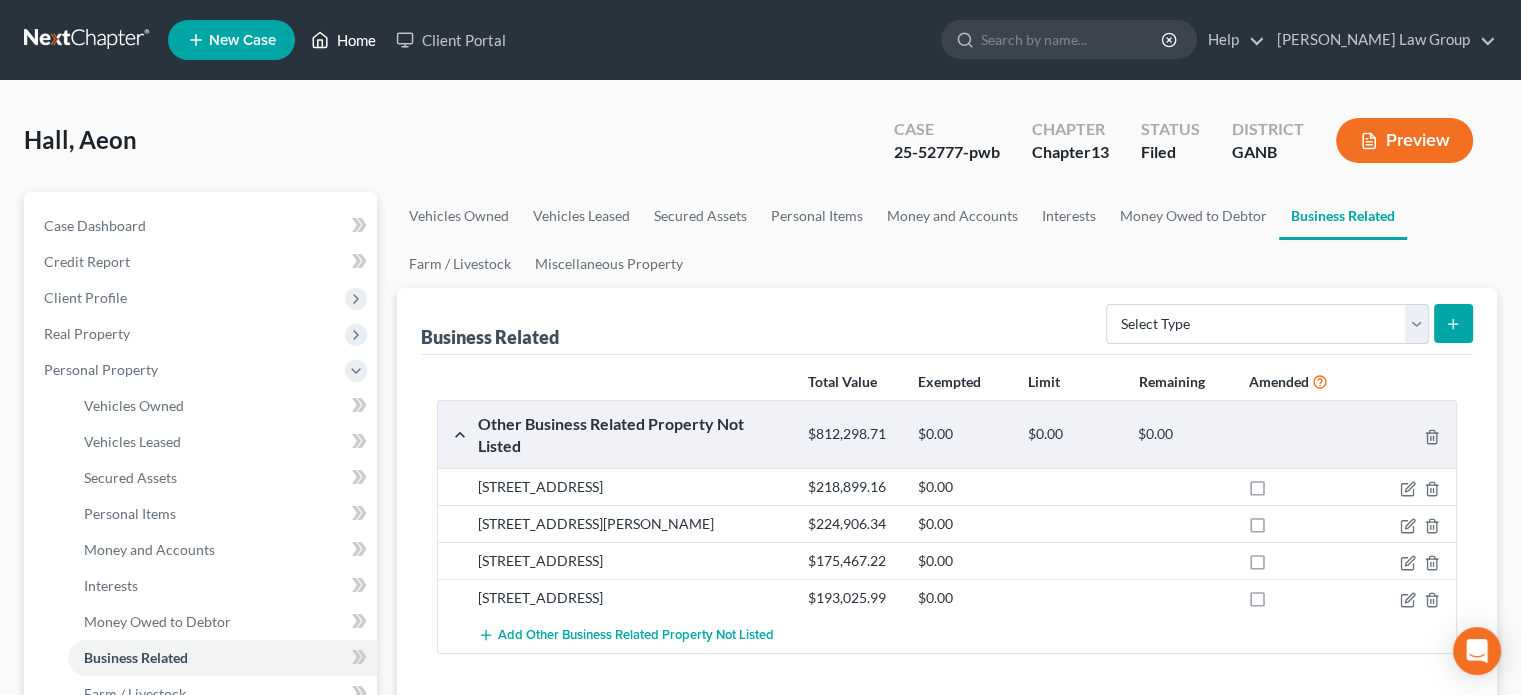 click on "Home" at bounding box center [343, 40] 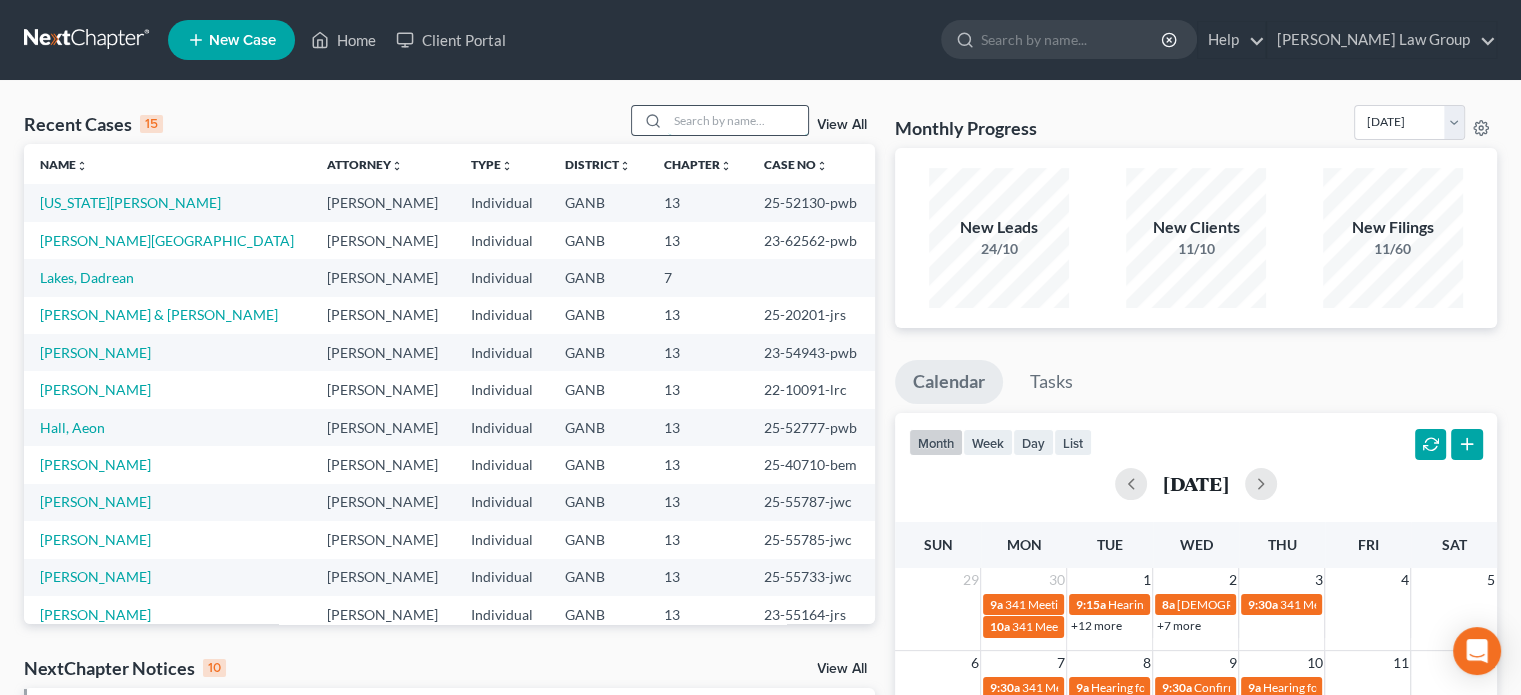 click at bounding box center [738, 120] 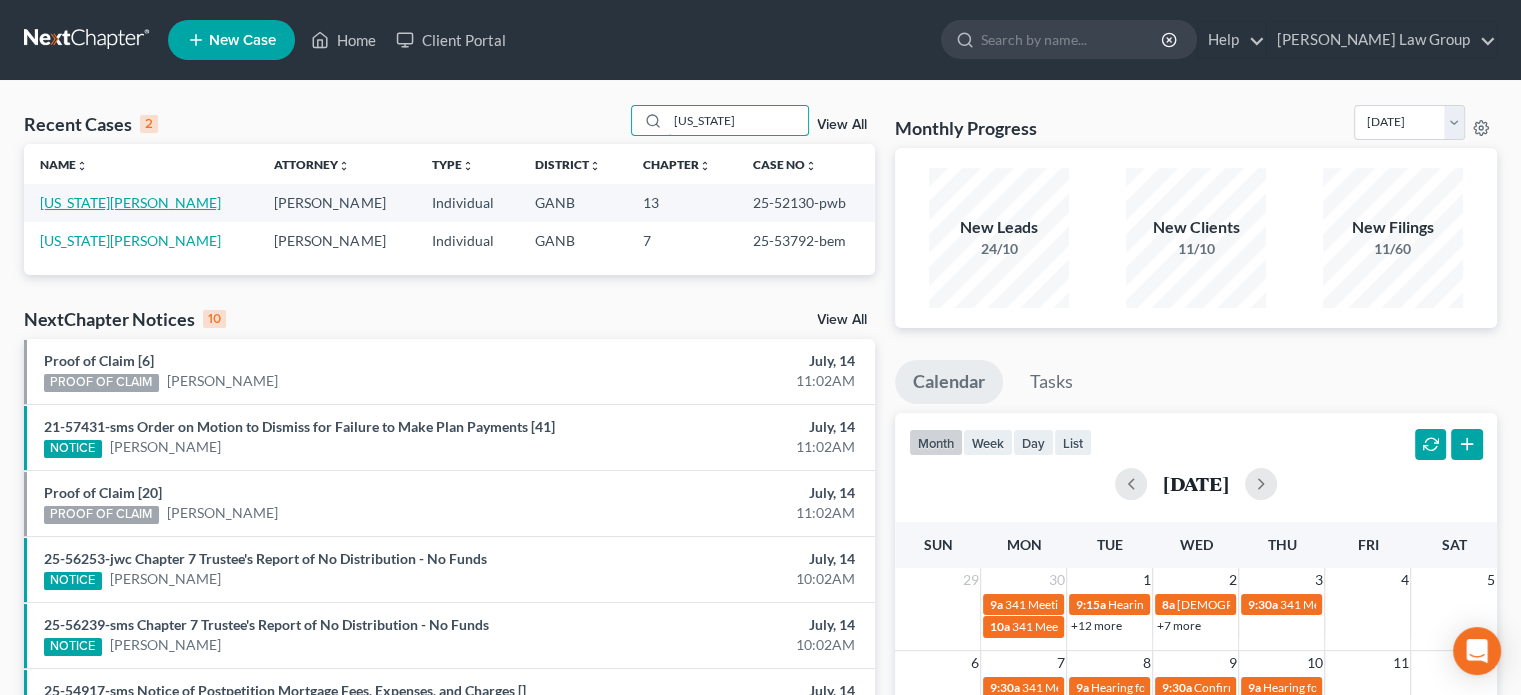 type on "[US_STATE]" 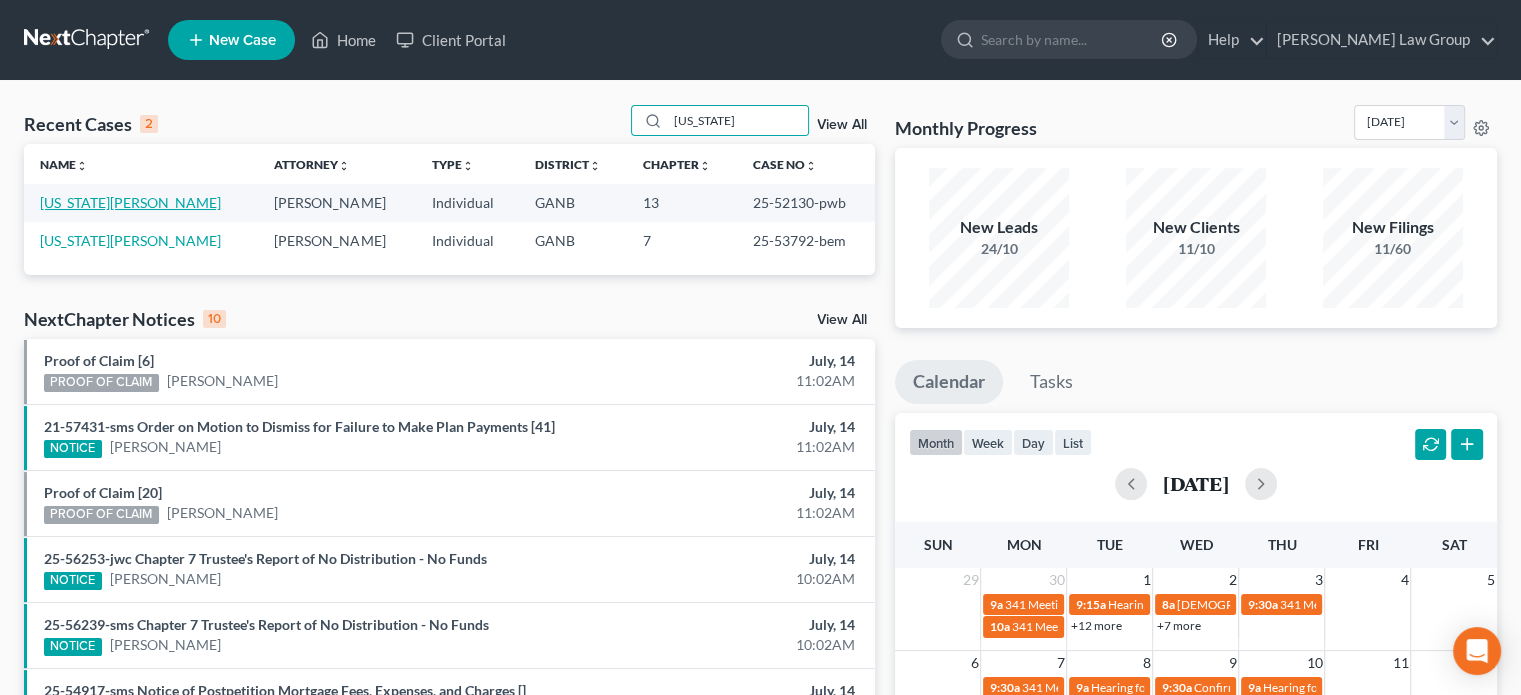 click on "[US_STATE][PERSON_NAME]" at bounding box center [130, 202] 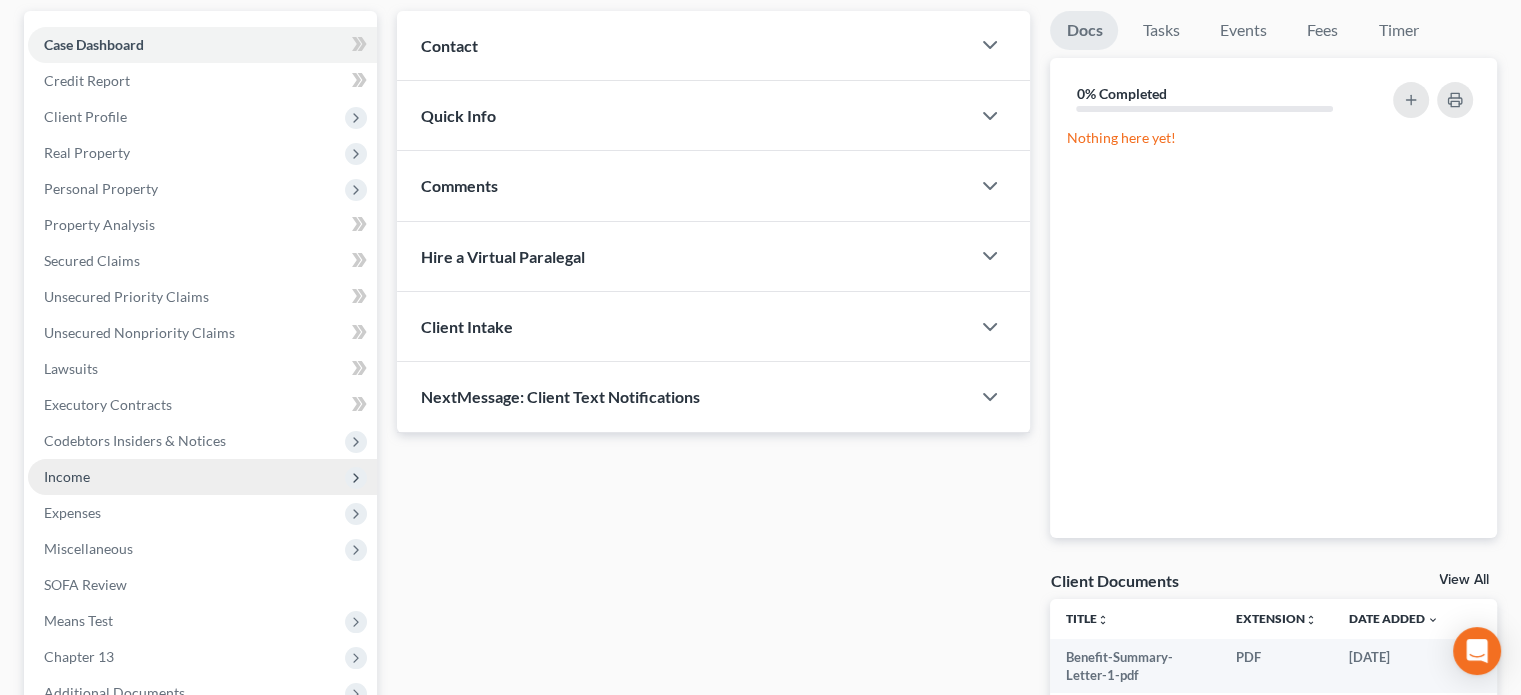 scroll, scrollTop: 400, scrollLeft: 0, axis: vertical 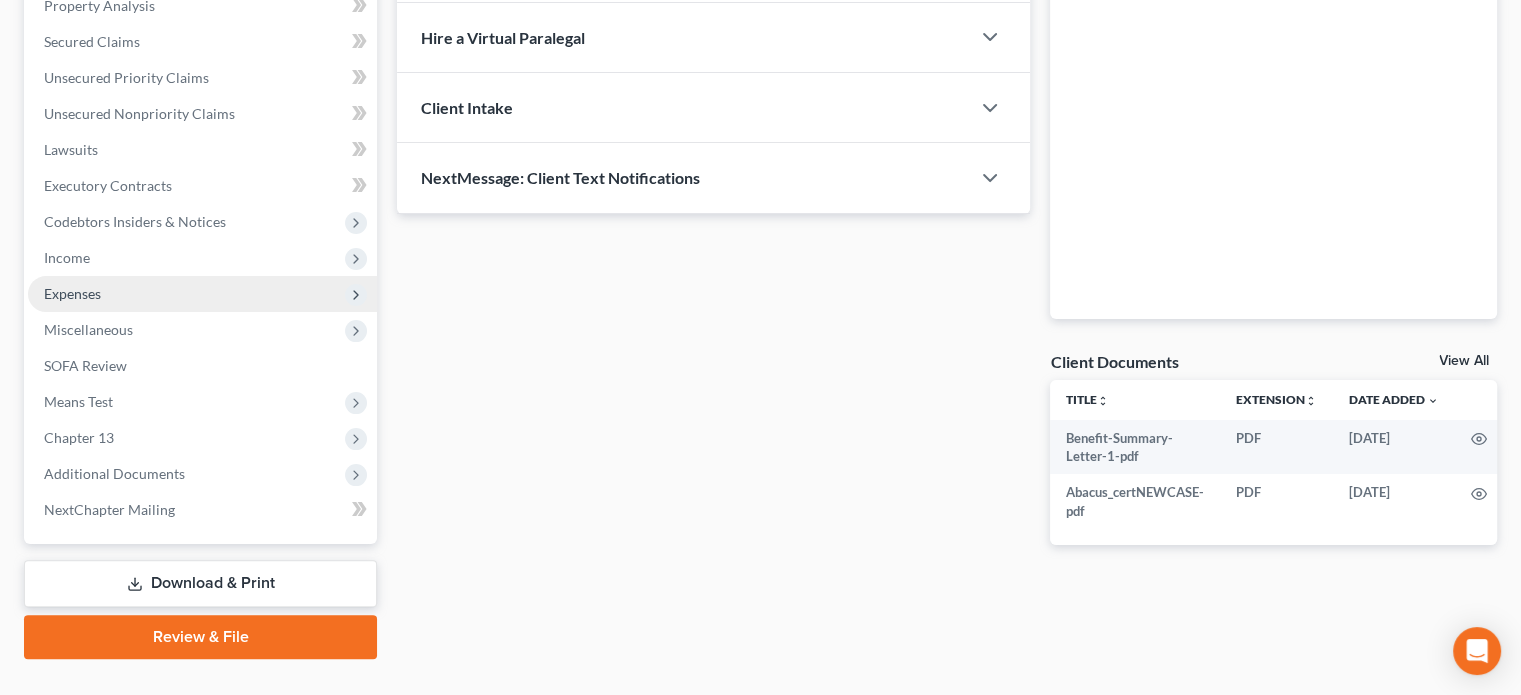 click on "Expenses" at bounding box center [72, 293] 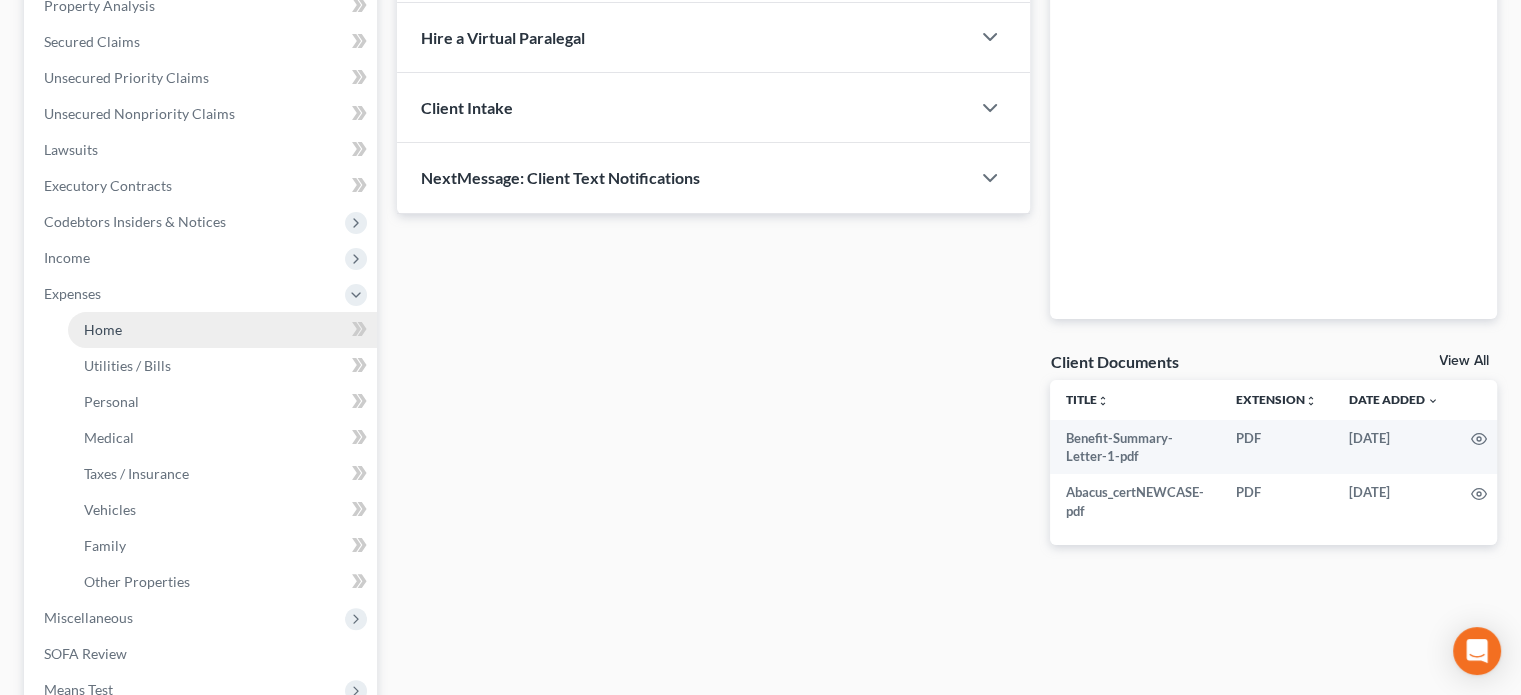 click on "Home" at bounding box center [103, 329] 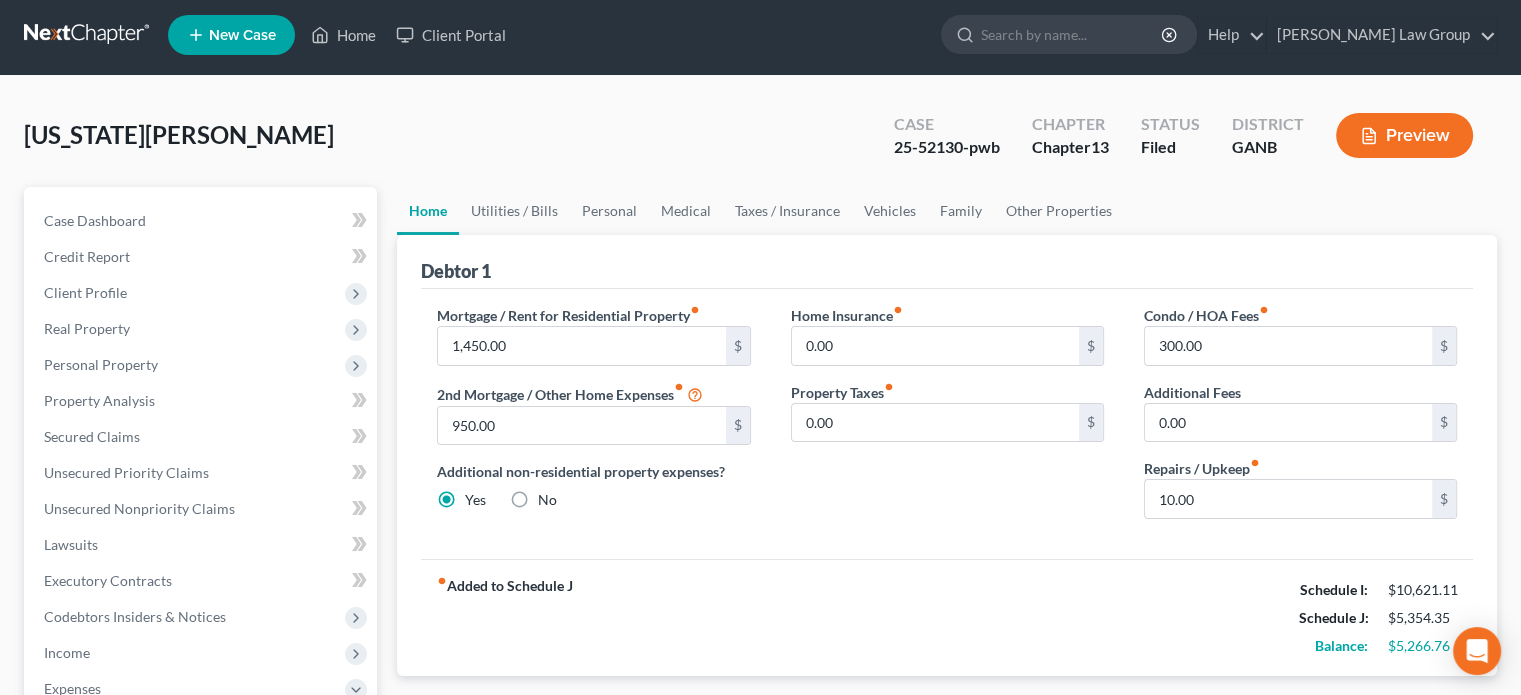 scroll, scrollTop: 0, scrollLeft: 0, axis: both 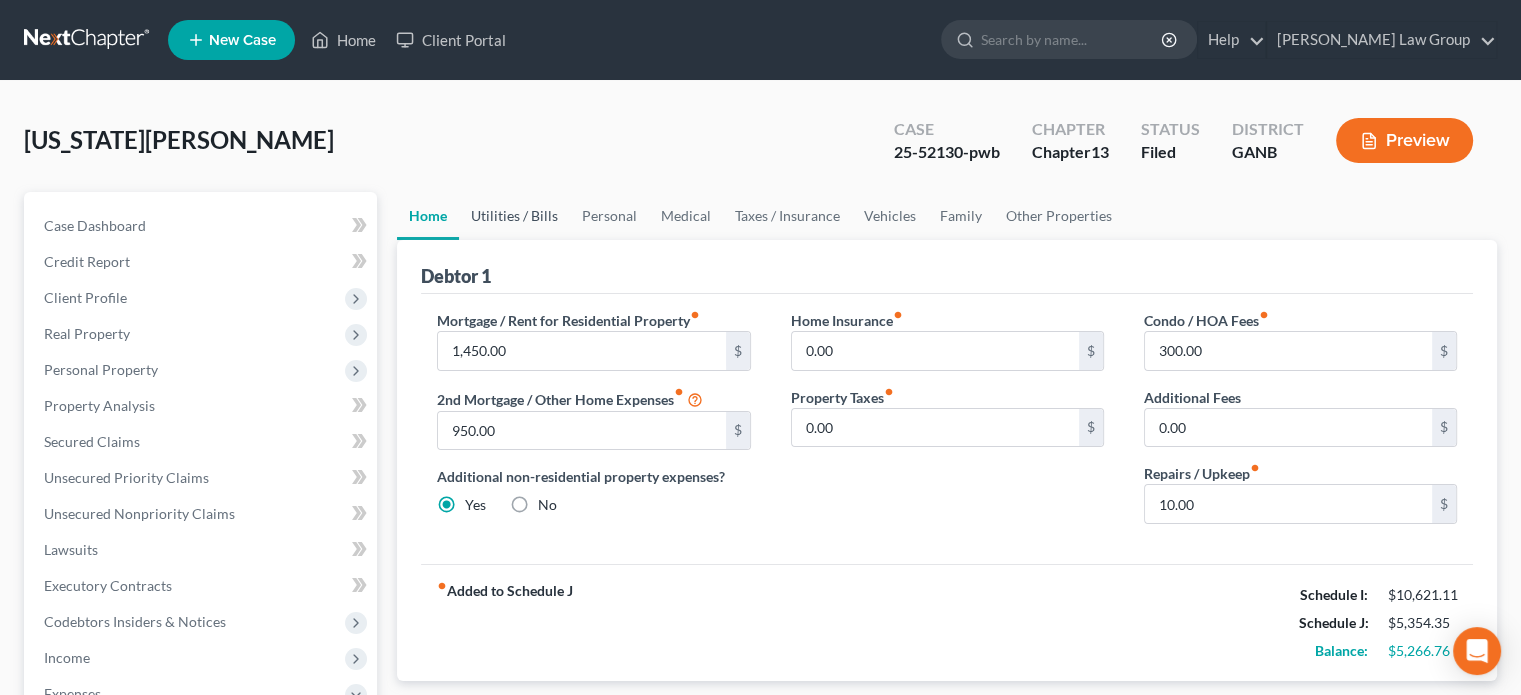 click on "Utilities / Bills" at bounding box center (514, 216) 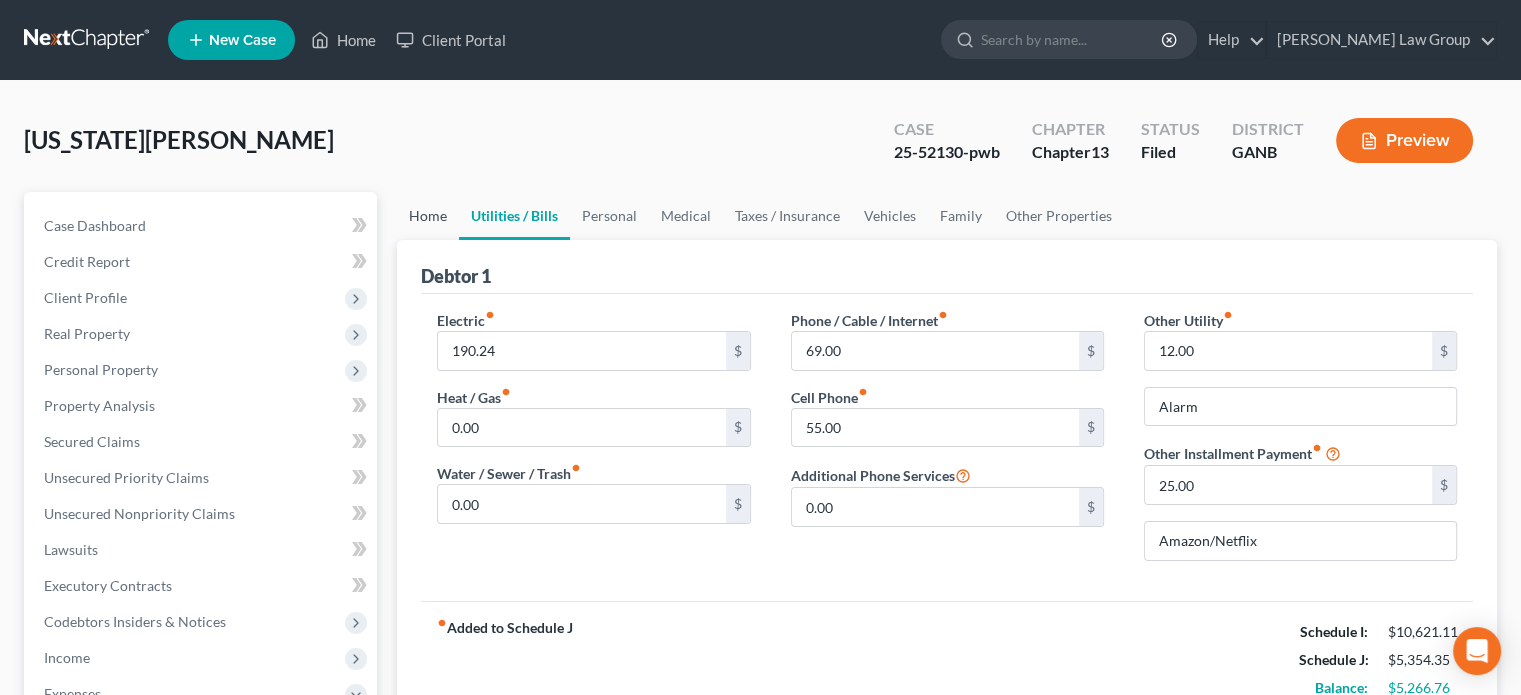 click on "Home" at bounding box center (428, 216) 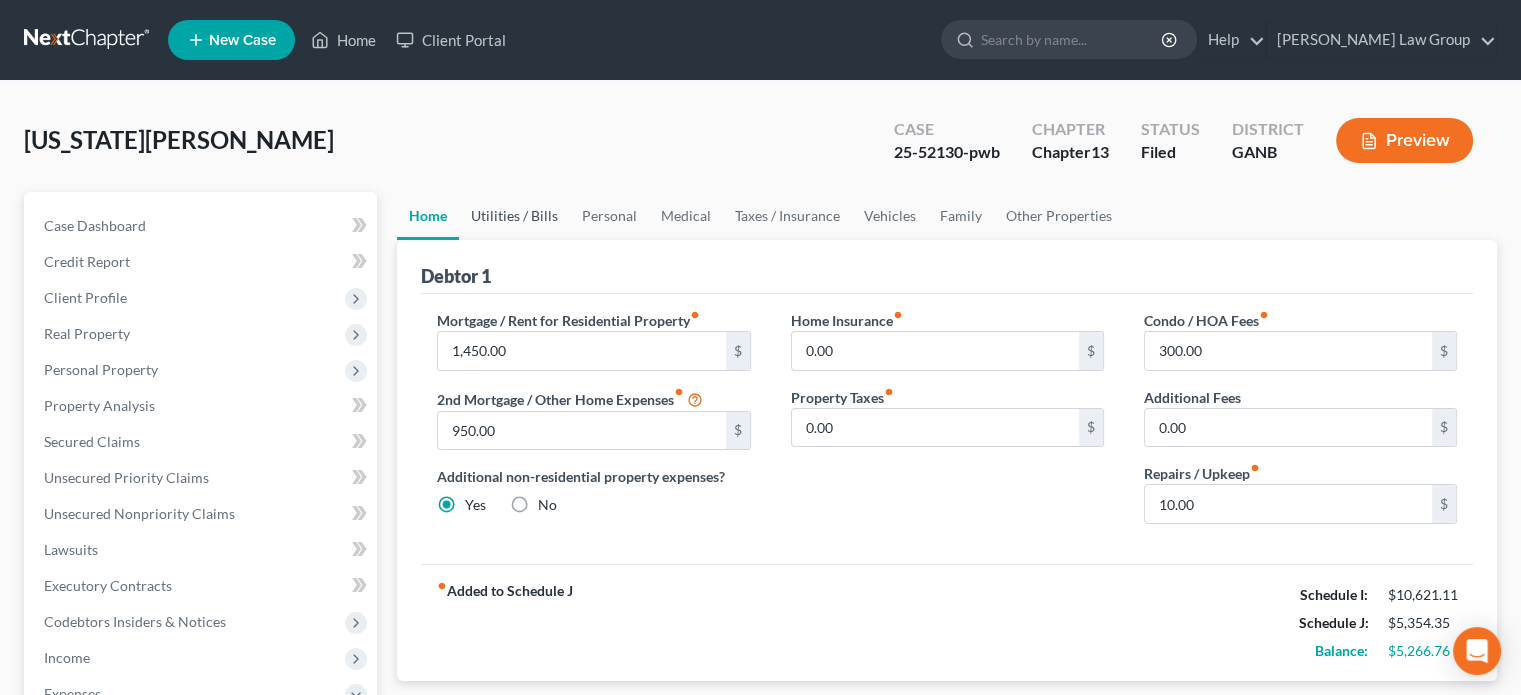 click on "Utilities / Bills" at bounding box center (514, 216) 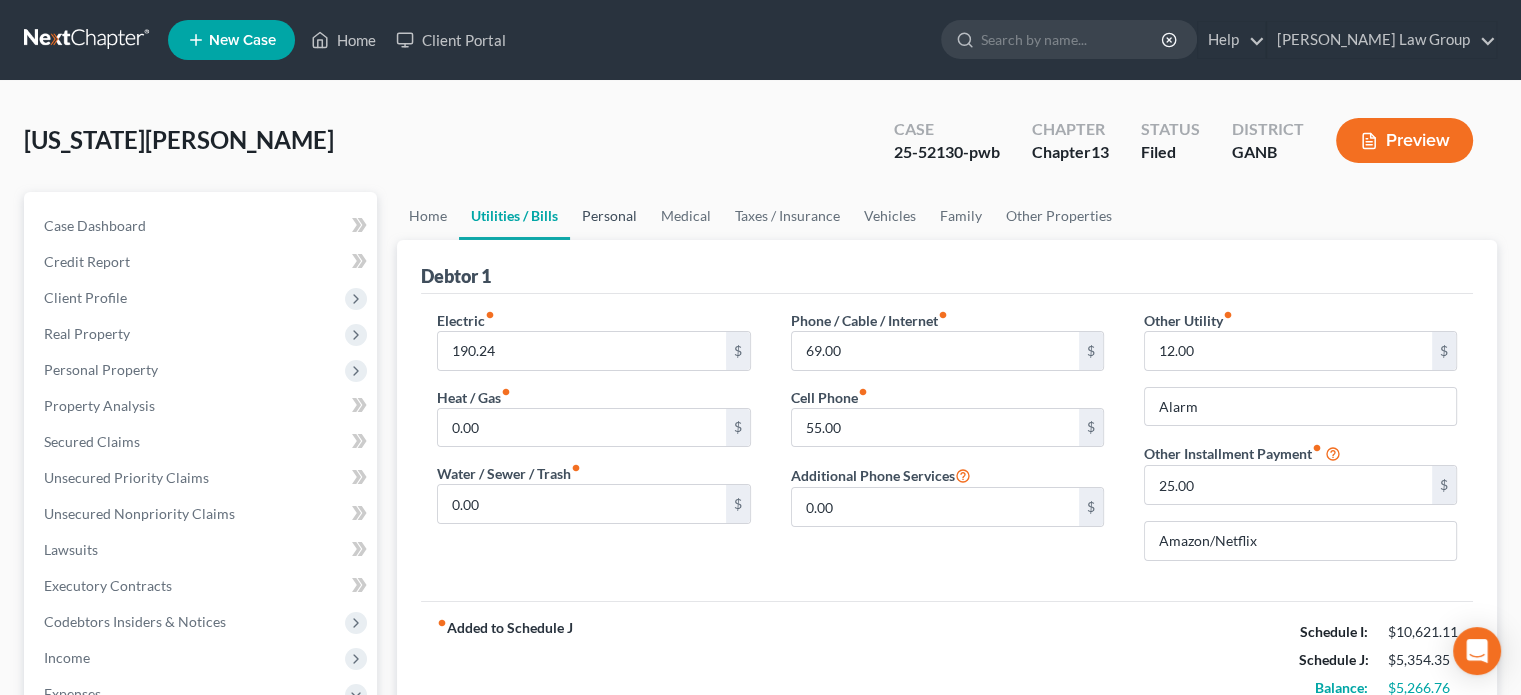 click on "Personal" at bounding box center [609, 216] 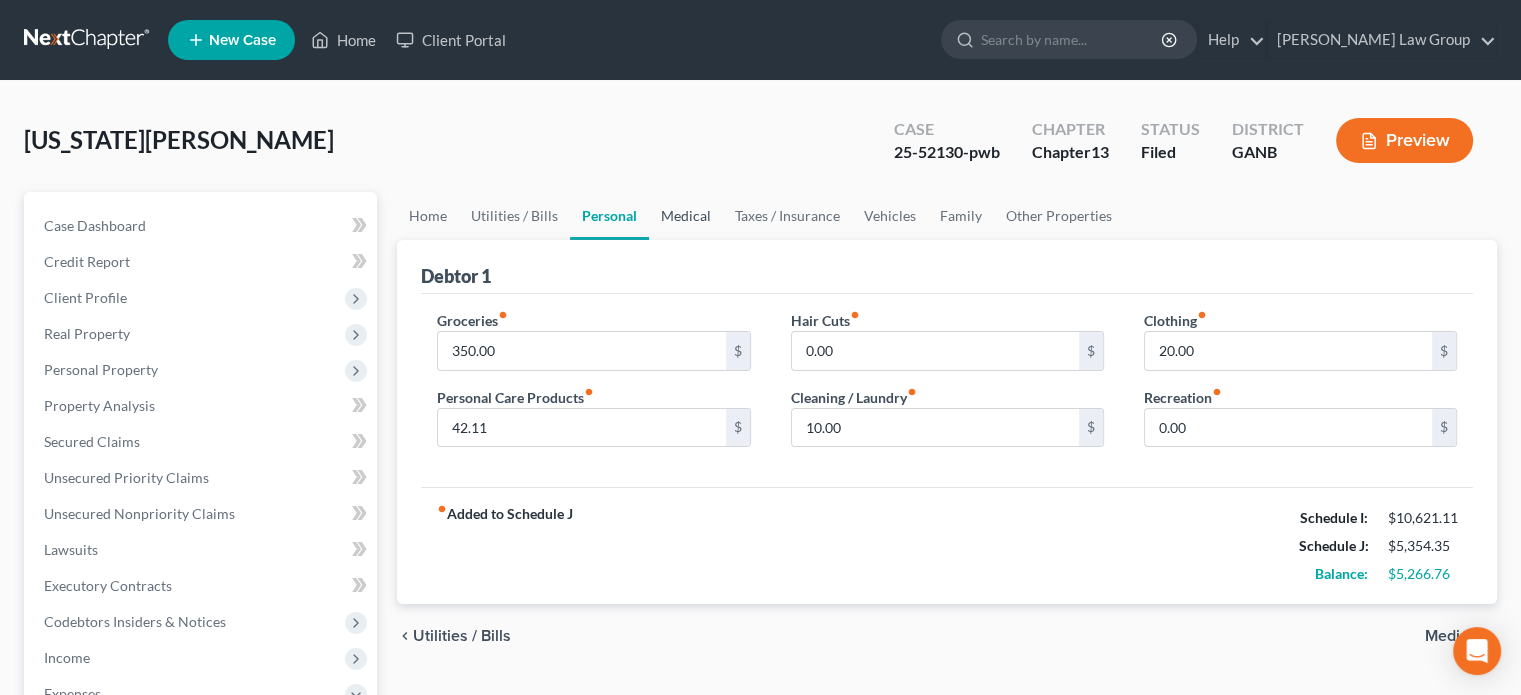 click on "Medical" at bounding box center (686, 216) 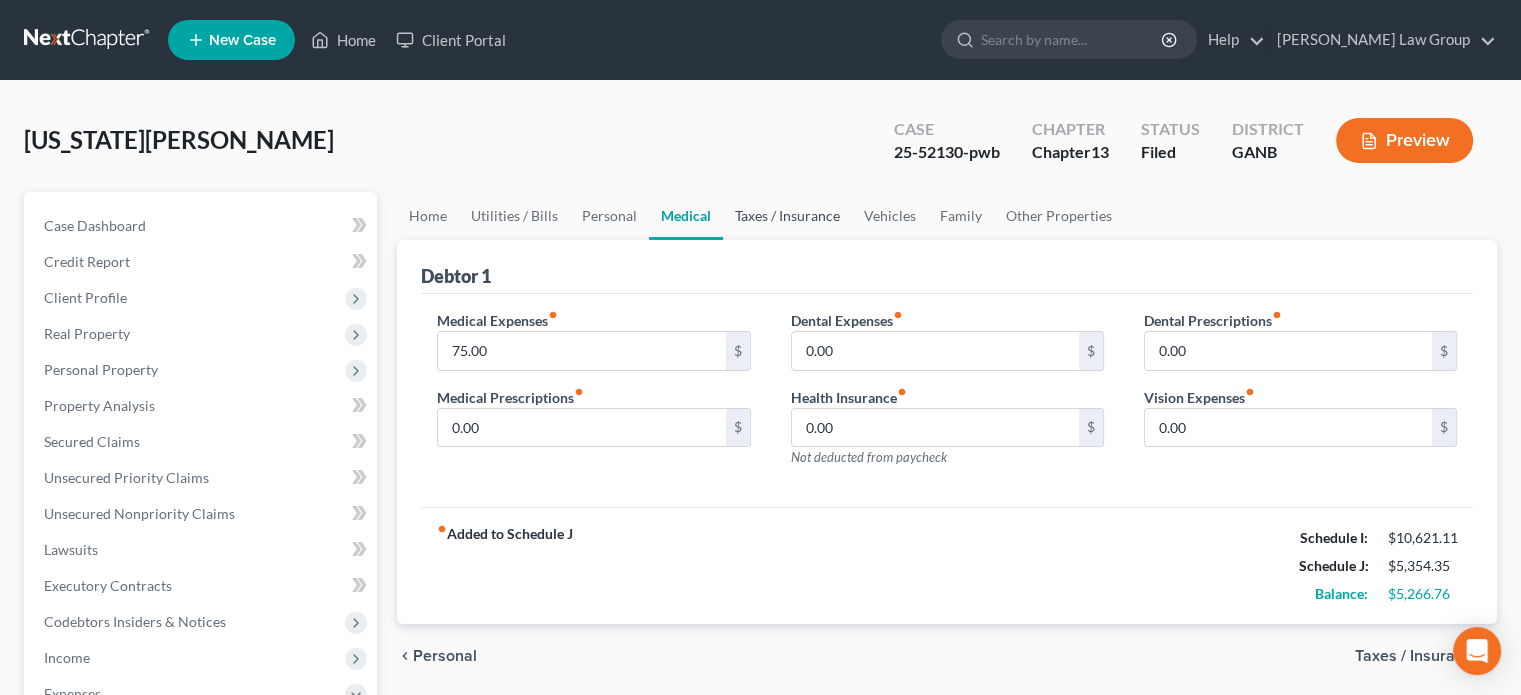 click on "Taxes / Insurance" at bounding box center (787, 216) 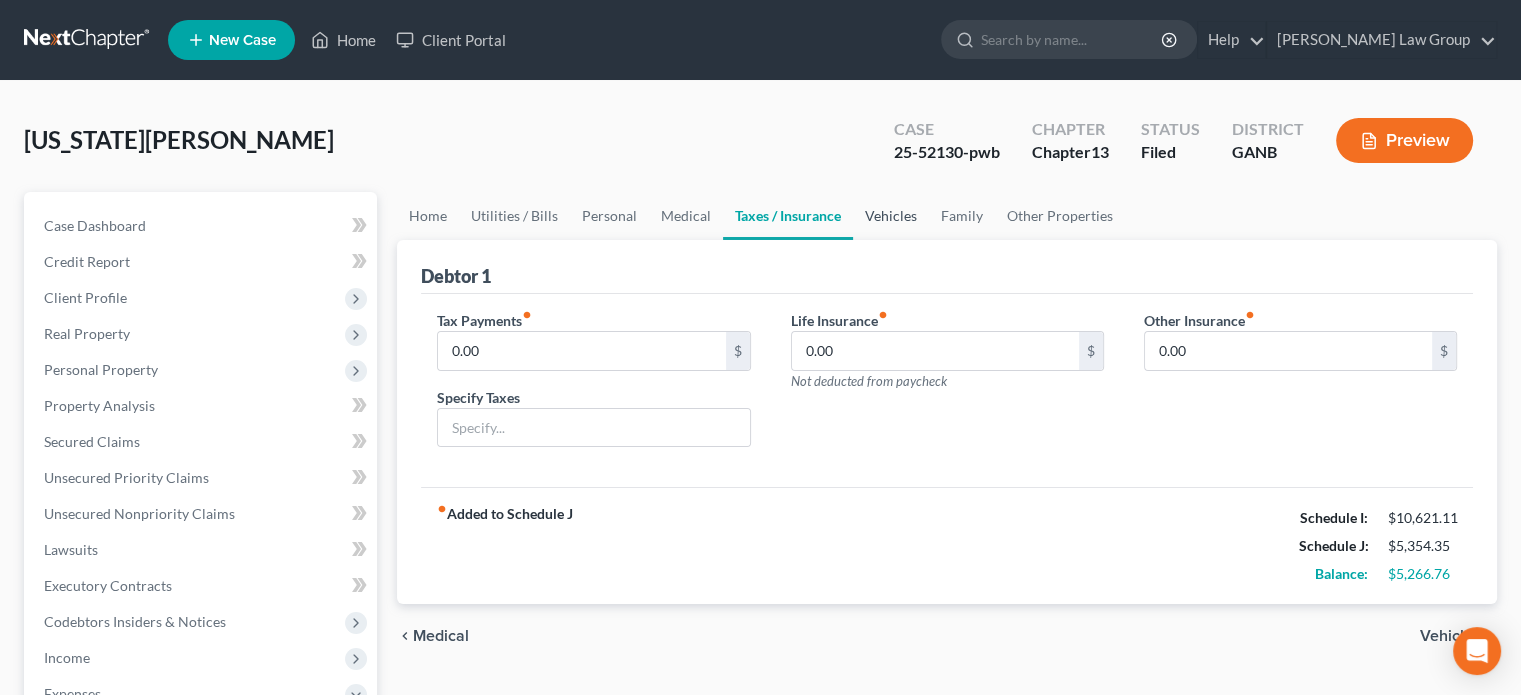 click on "Vehicles" at bounding box center (891, 216) 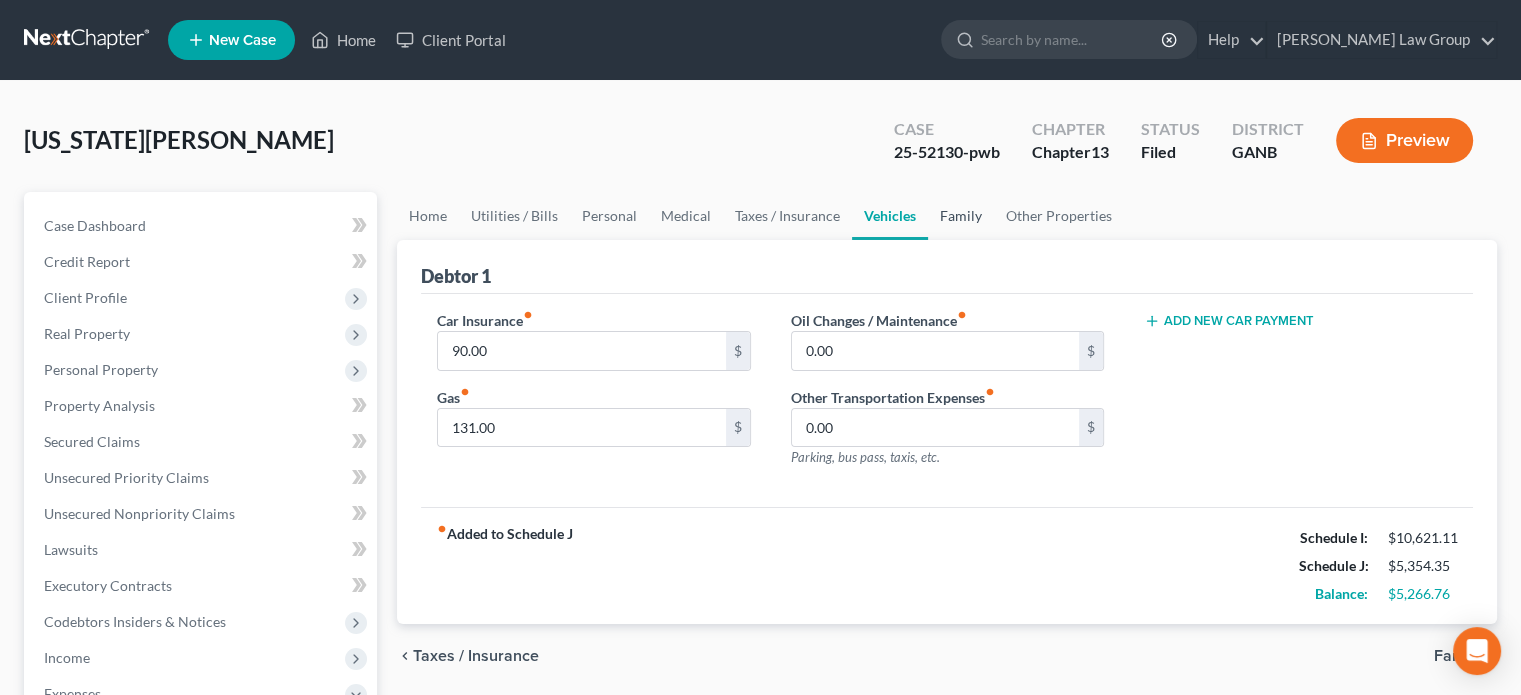 click on "Family" at bounding box center (961, 216) 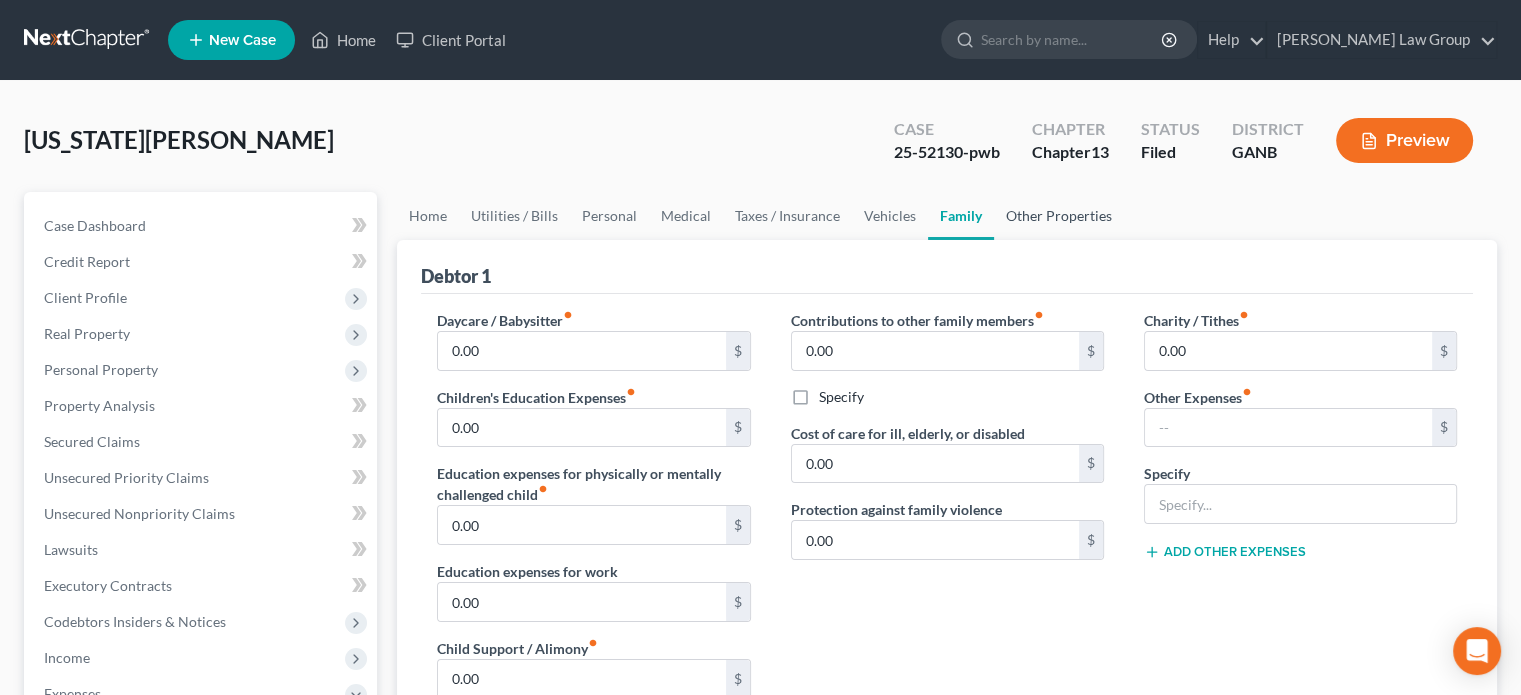 click on "Other Properties" at bounding box center [1059, 216] 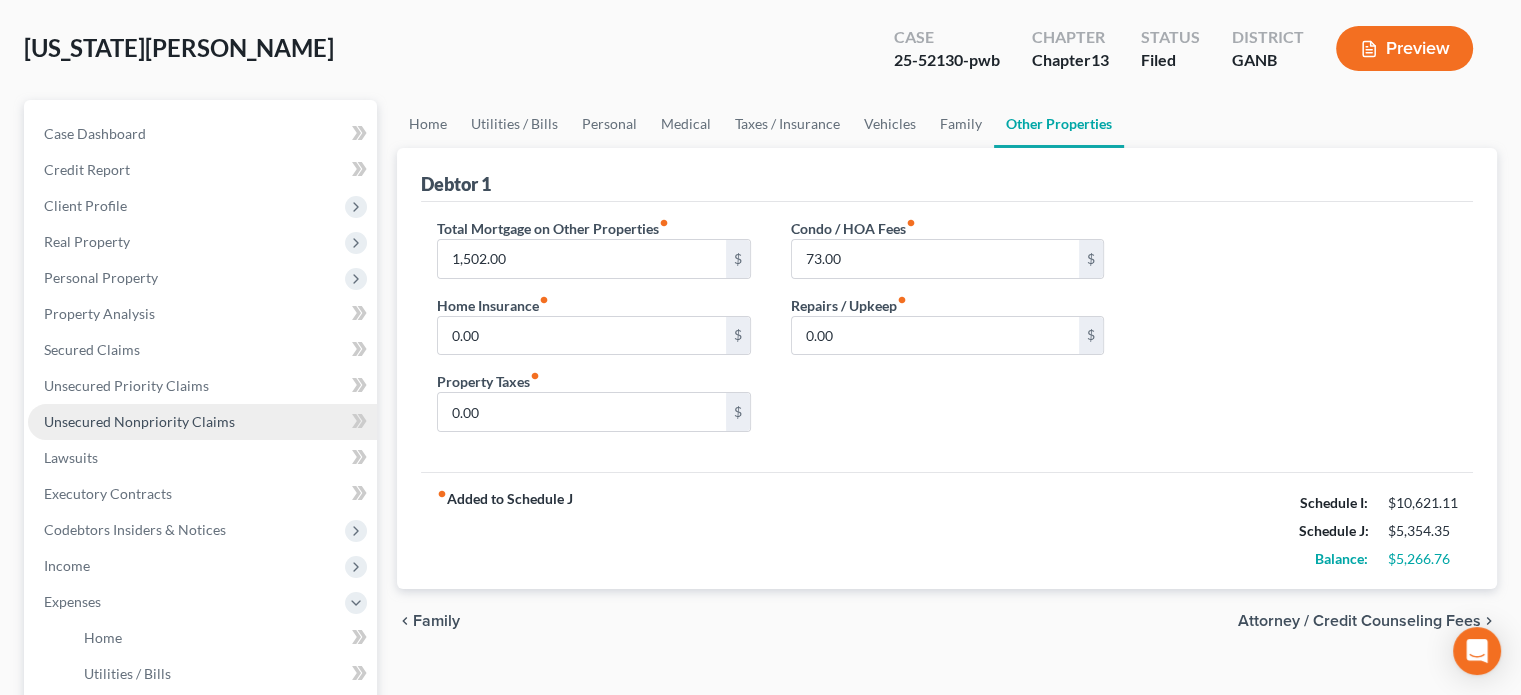 scroll, scrollTop: 0, scrollLeft: 0, axis: both 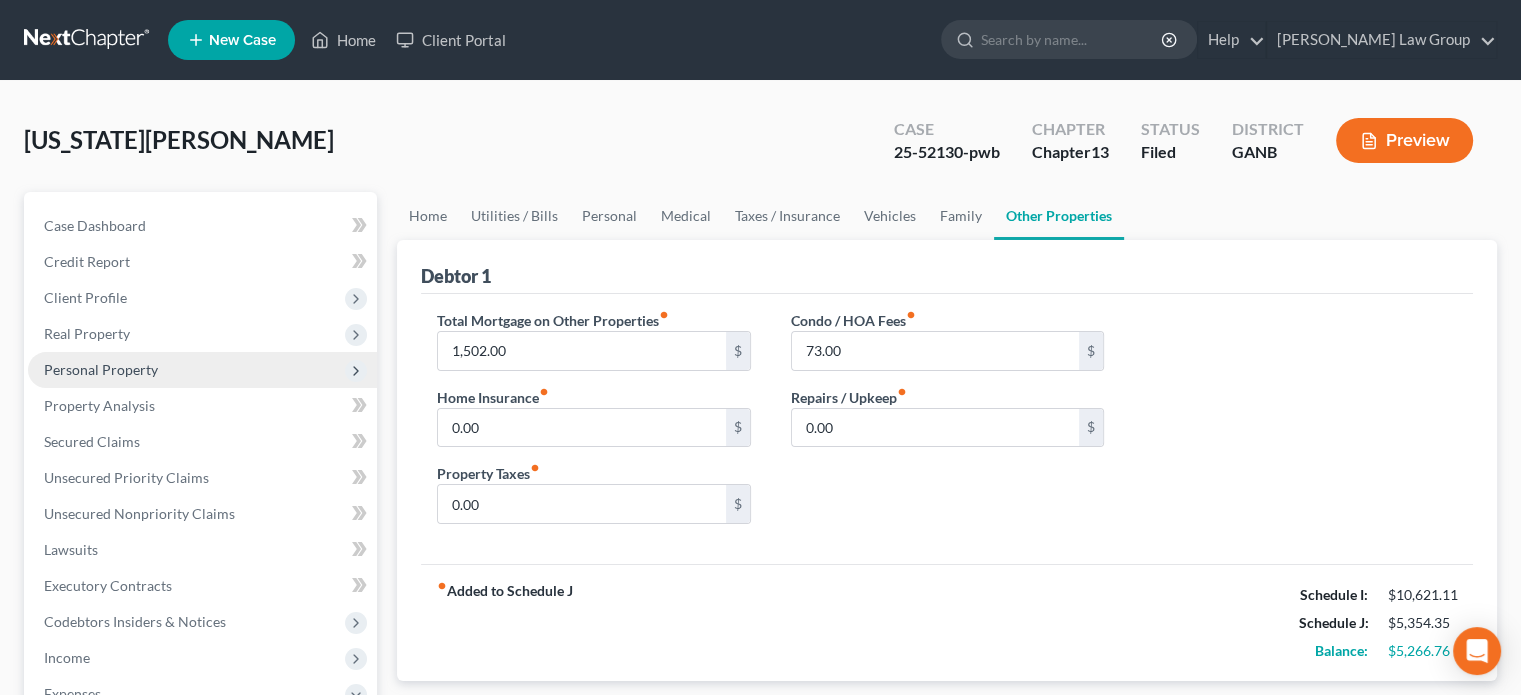 click on "Personal Property" at bounding box center (101, 369) 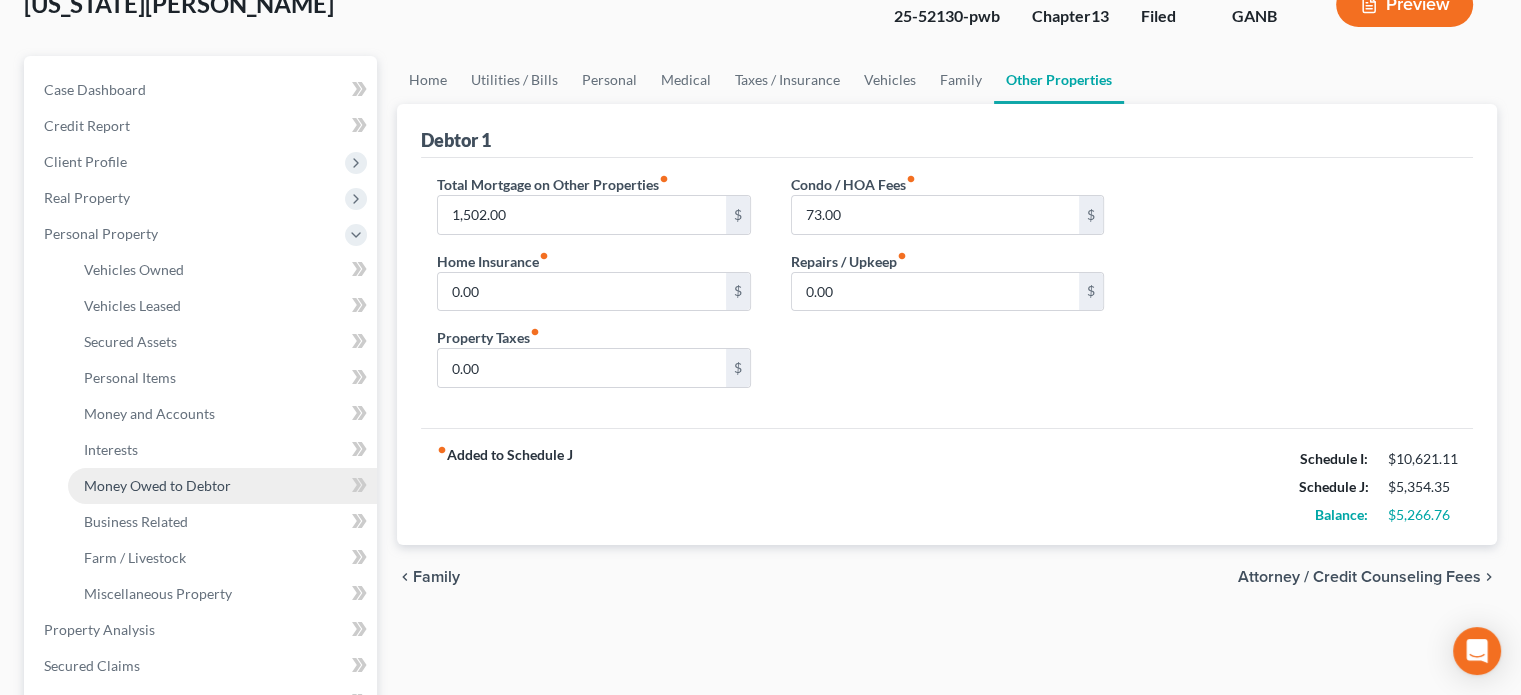 scroll, scrollTop: 200, scrollLeft: 0, axis: vertical 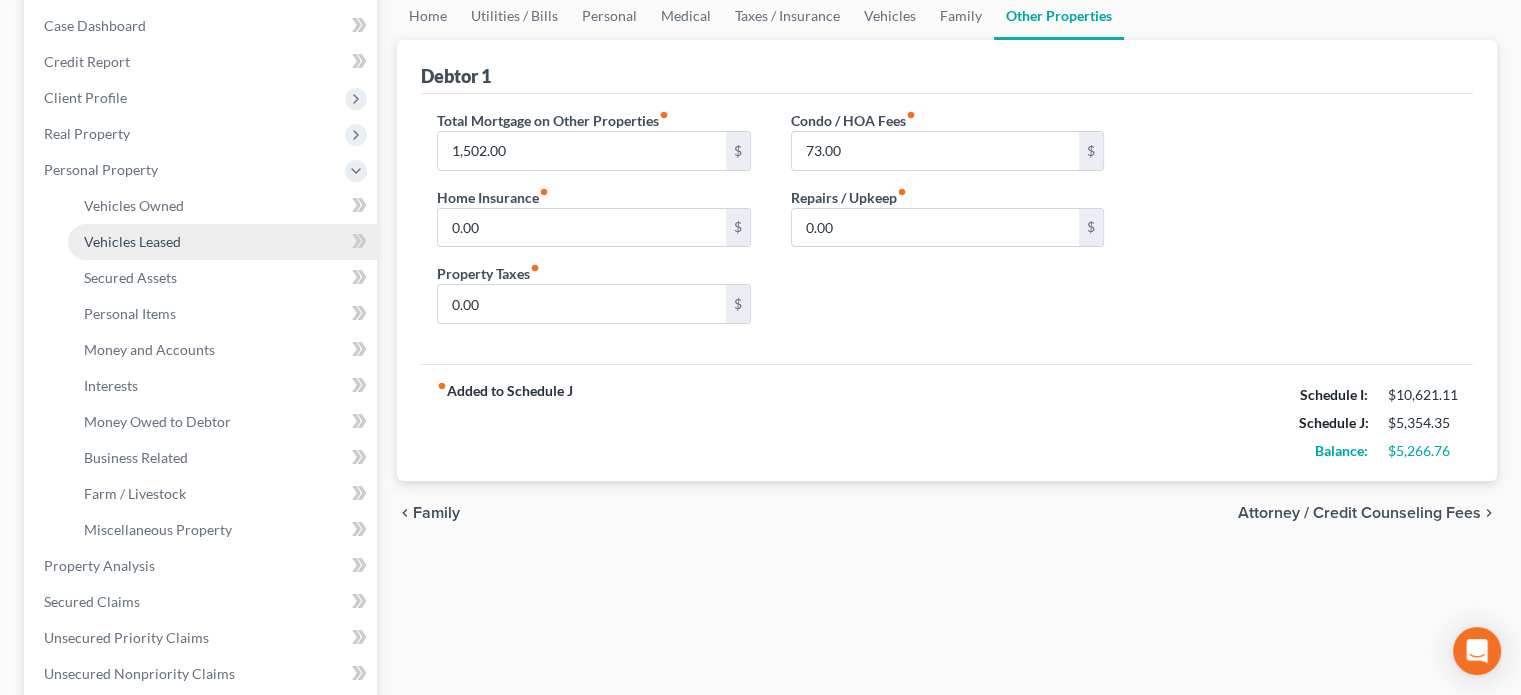 click on "Vehicles Leased" at bounding box center (132, 241) 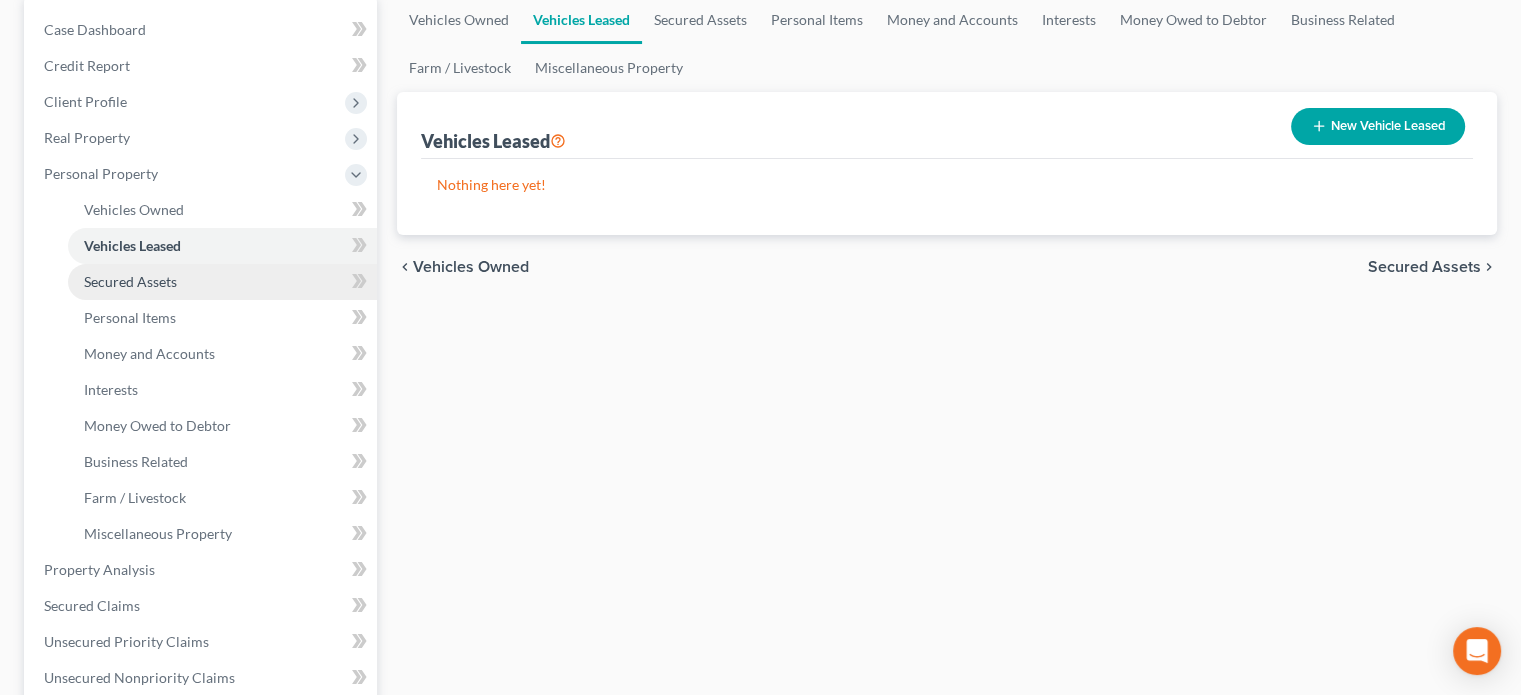 scroll, scrollTop: 200, scrollLeft: 0, axis: vertical 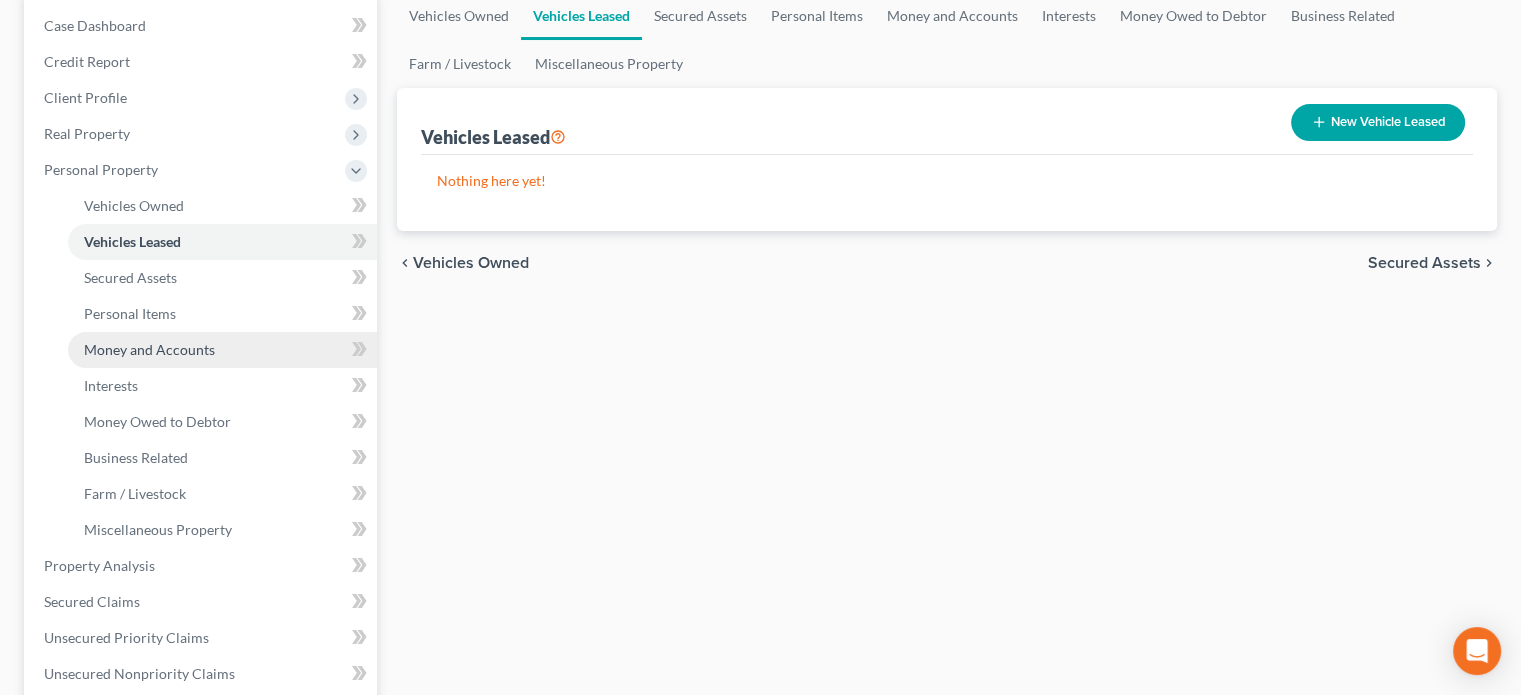 click on "Money and Accounts" at bounding box center [149, 349] 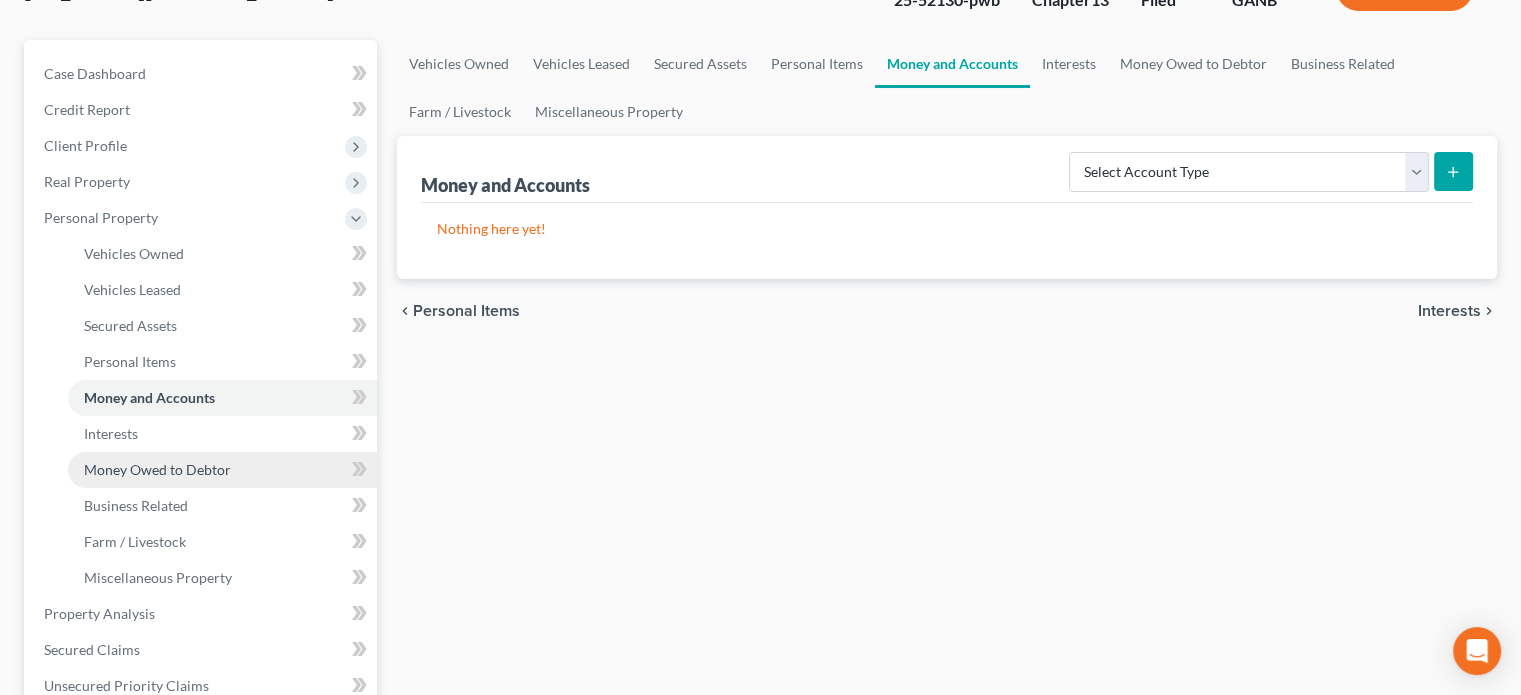 scroll, scrollTop: 200, scrollLeft: 0, axis: vertical 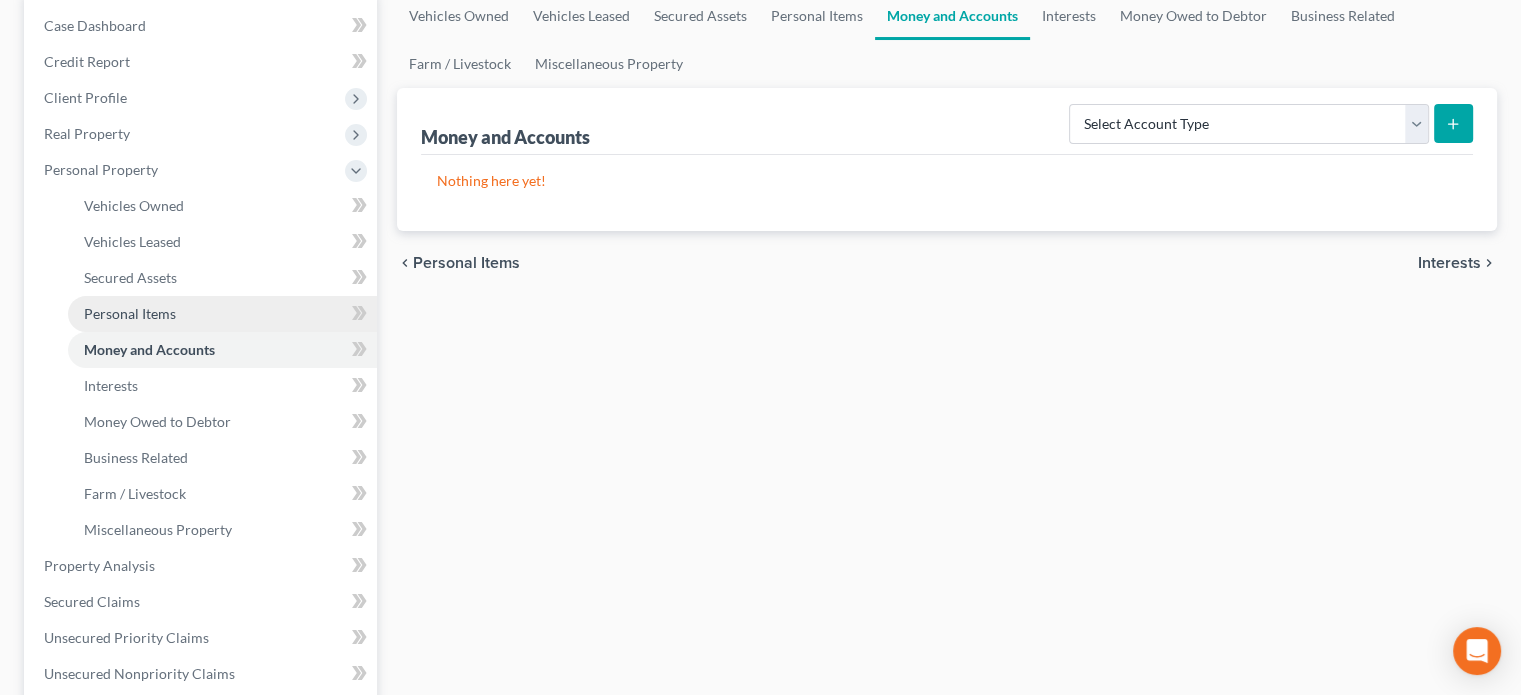 click on "Personal Items" at bounding box center (130, 313) 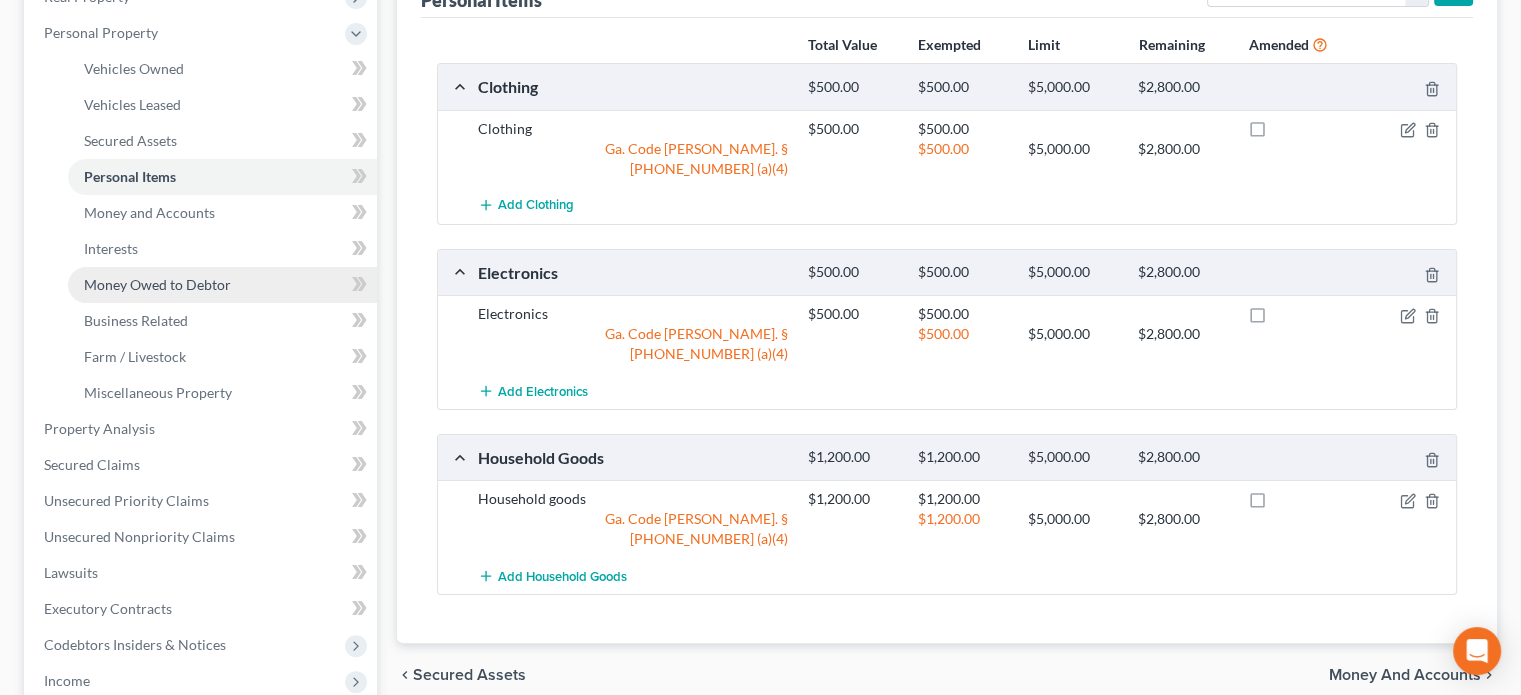 scroll, scrollTop: 400, scrollLeft: 0, axis: vertical 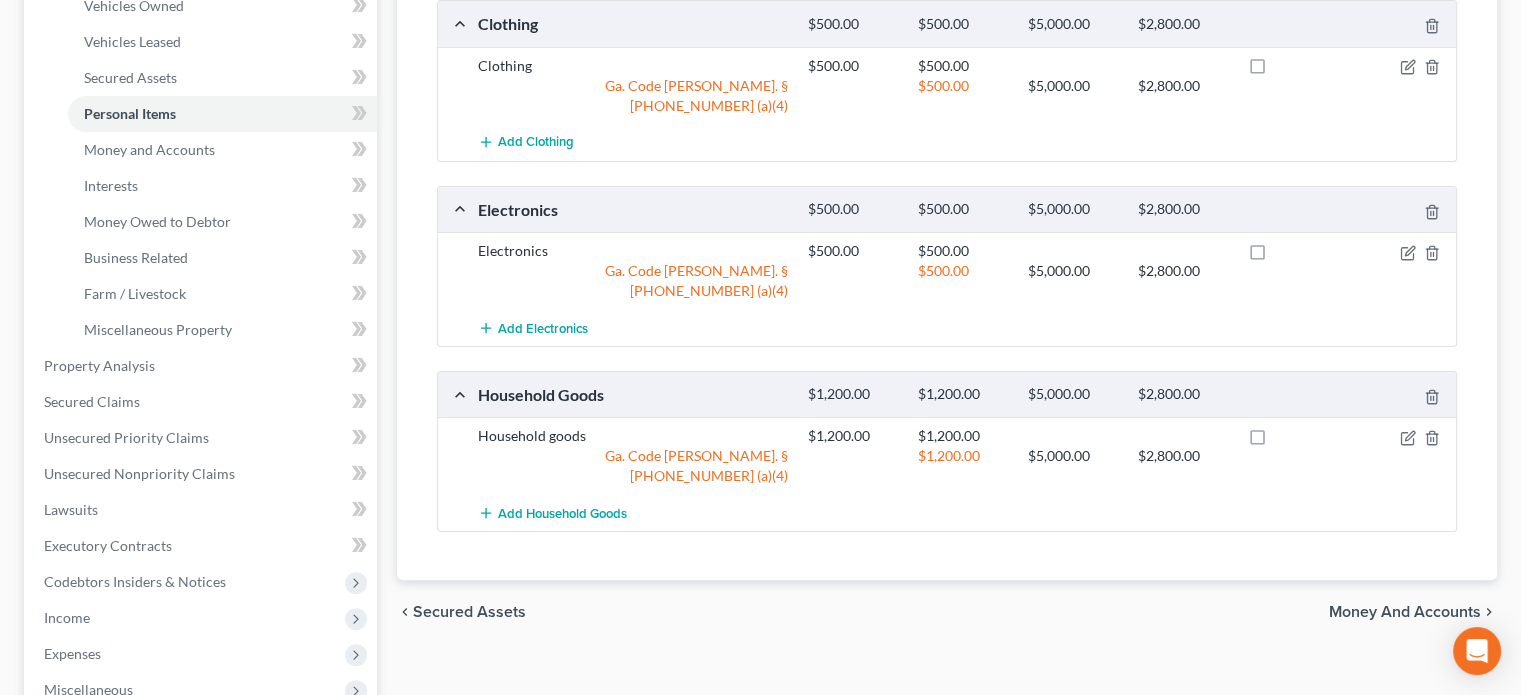 click on "Money and Accounts" at bounding box center (1405, 612) 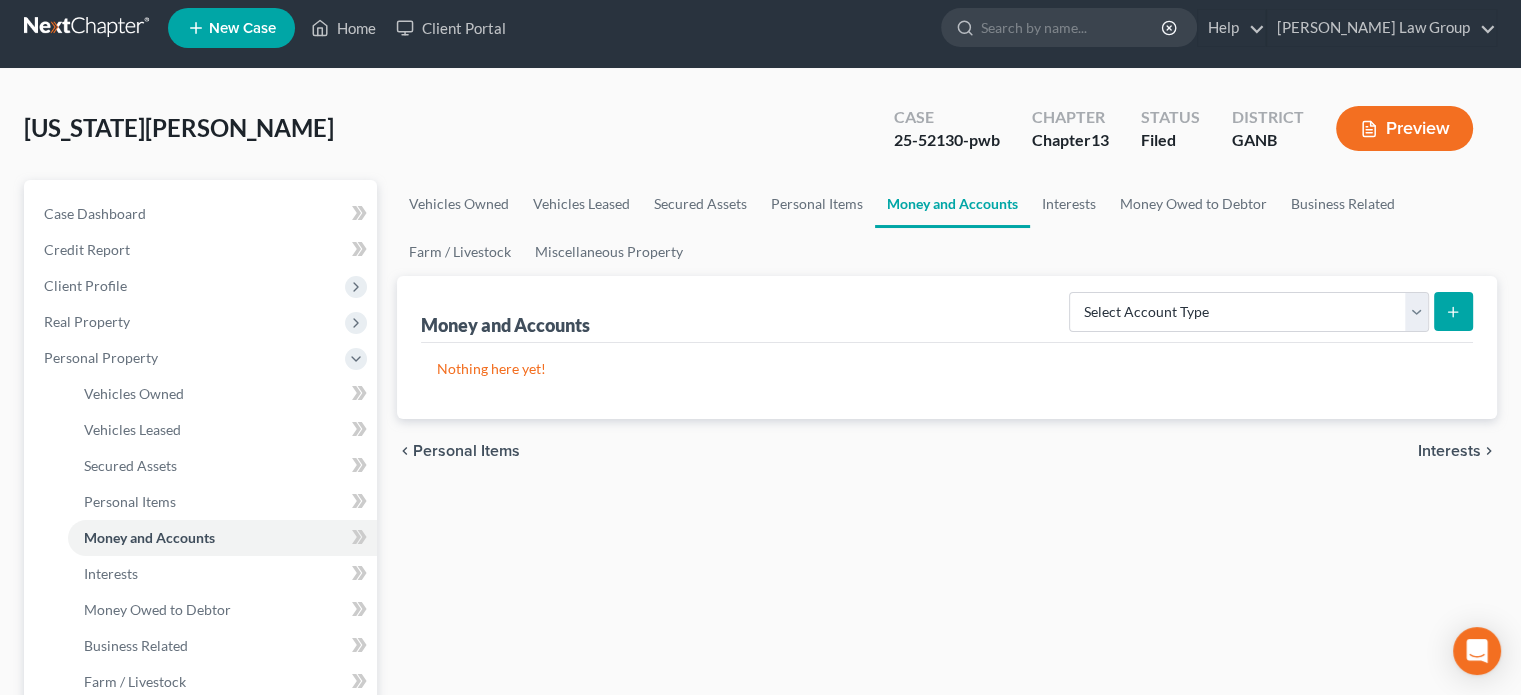 scroll, scrollTop: 0, scrollLeft: 0, axis: both 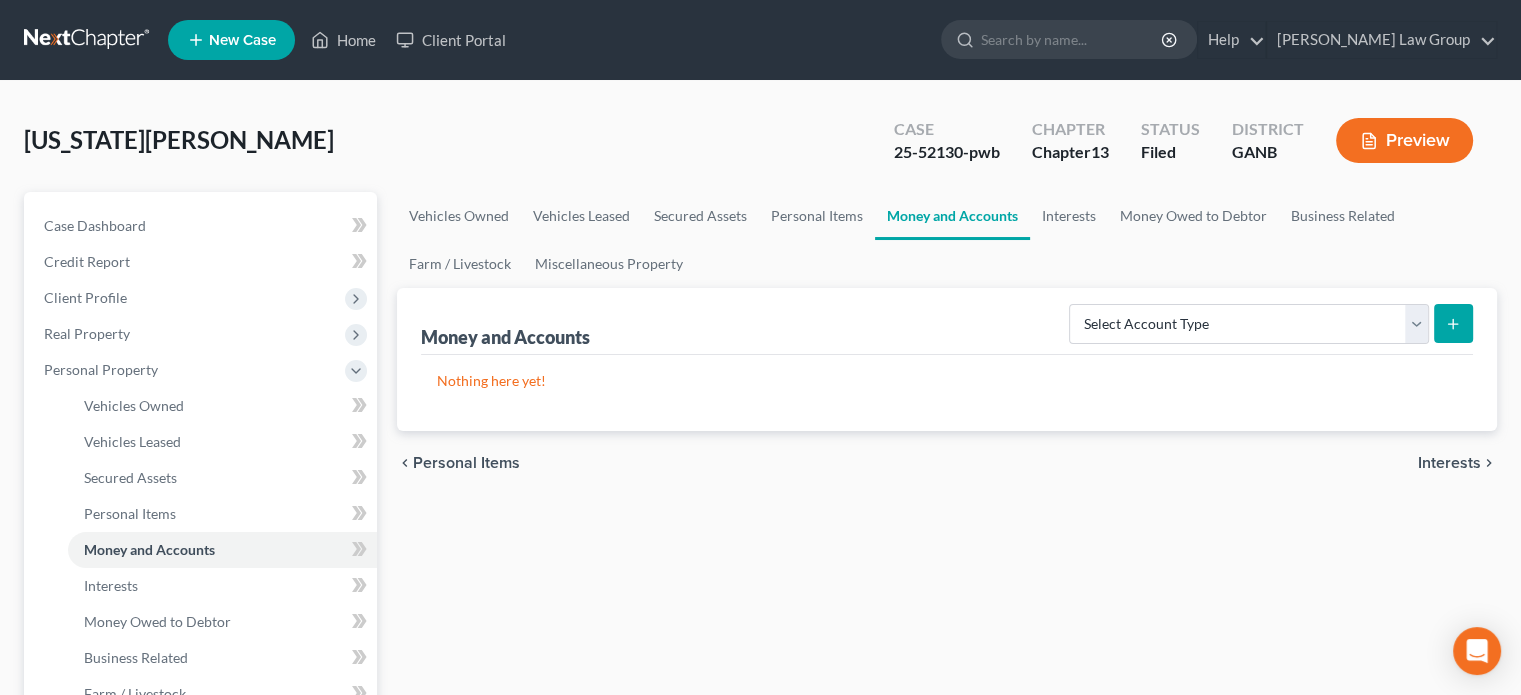 click on "Interests" at bounding box center [1449, 463] 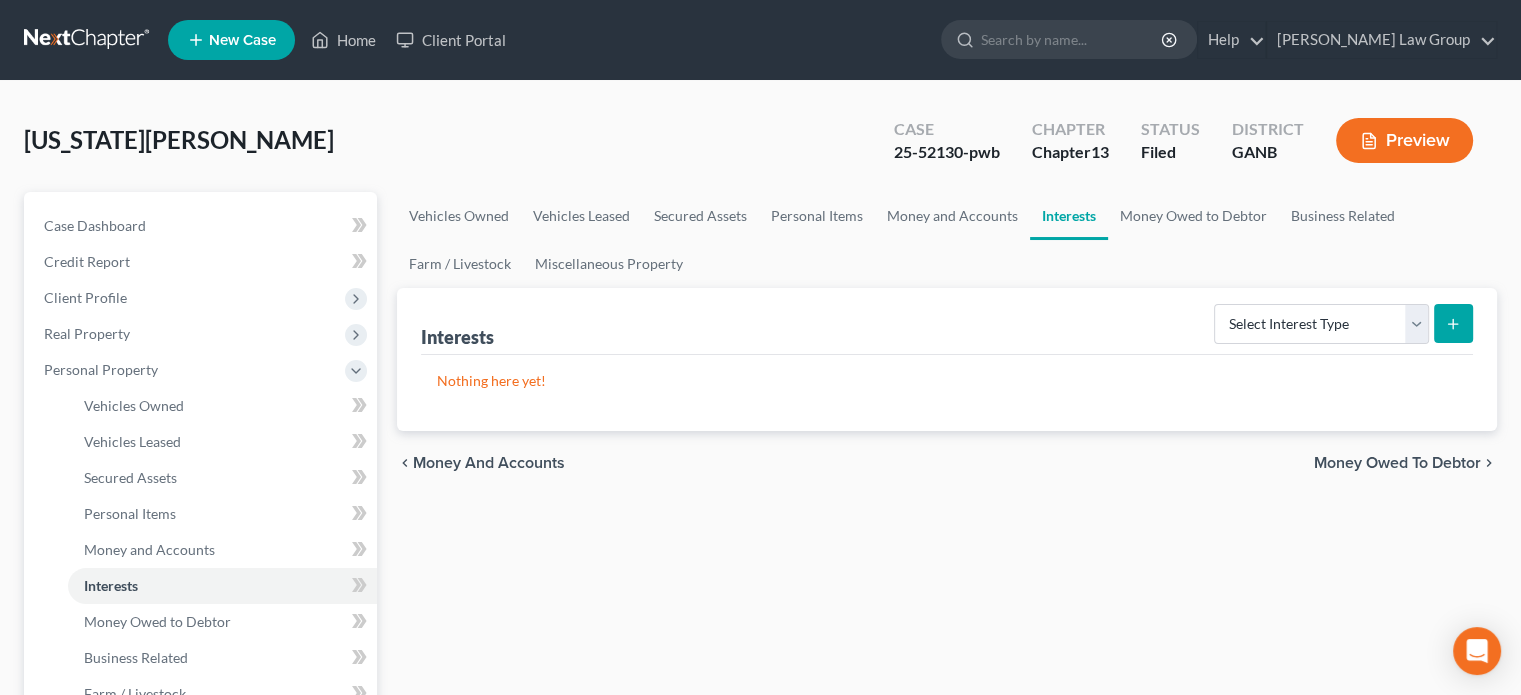 click on "Money Owed to Debtor" at bounding box center [1397, 463] 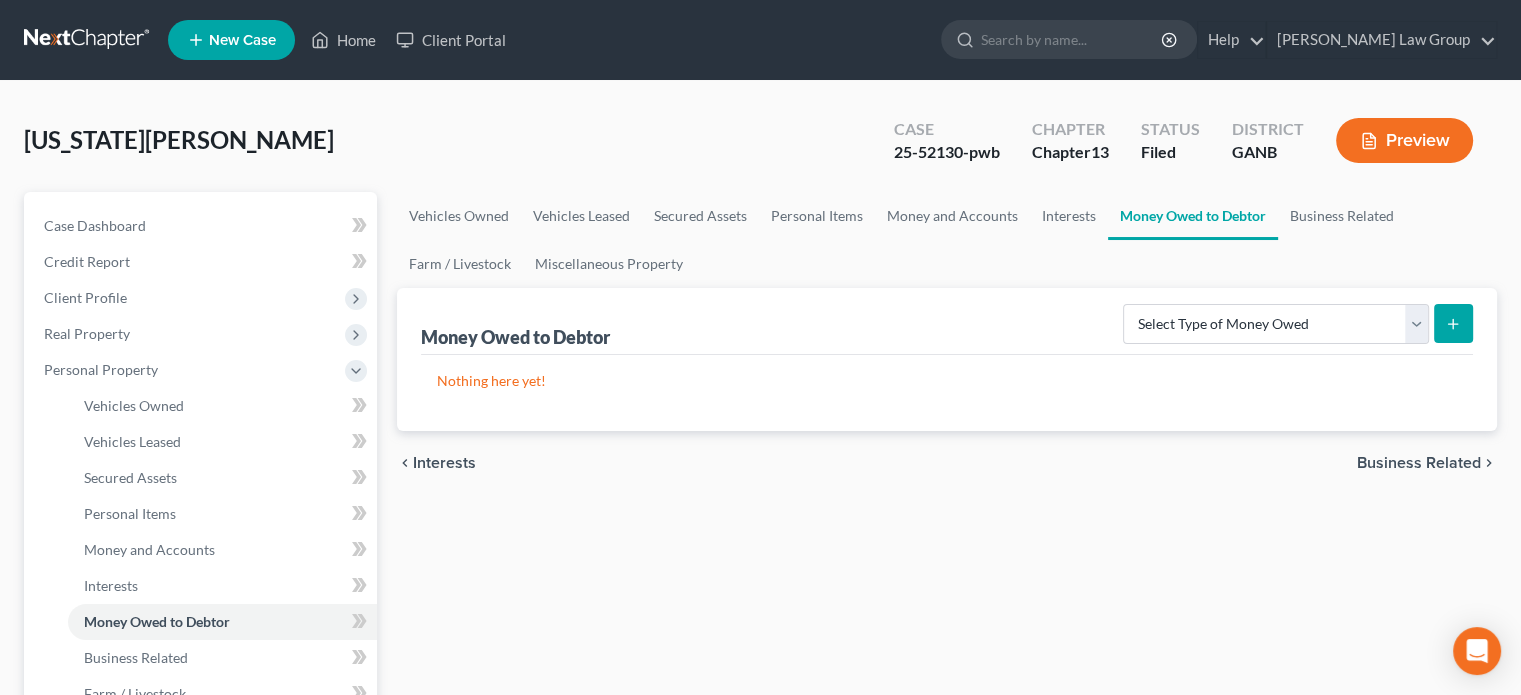 click on "Interests" at bounding box center (444, 463) 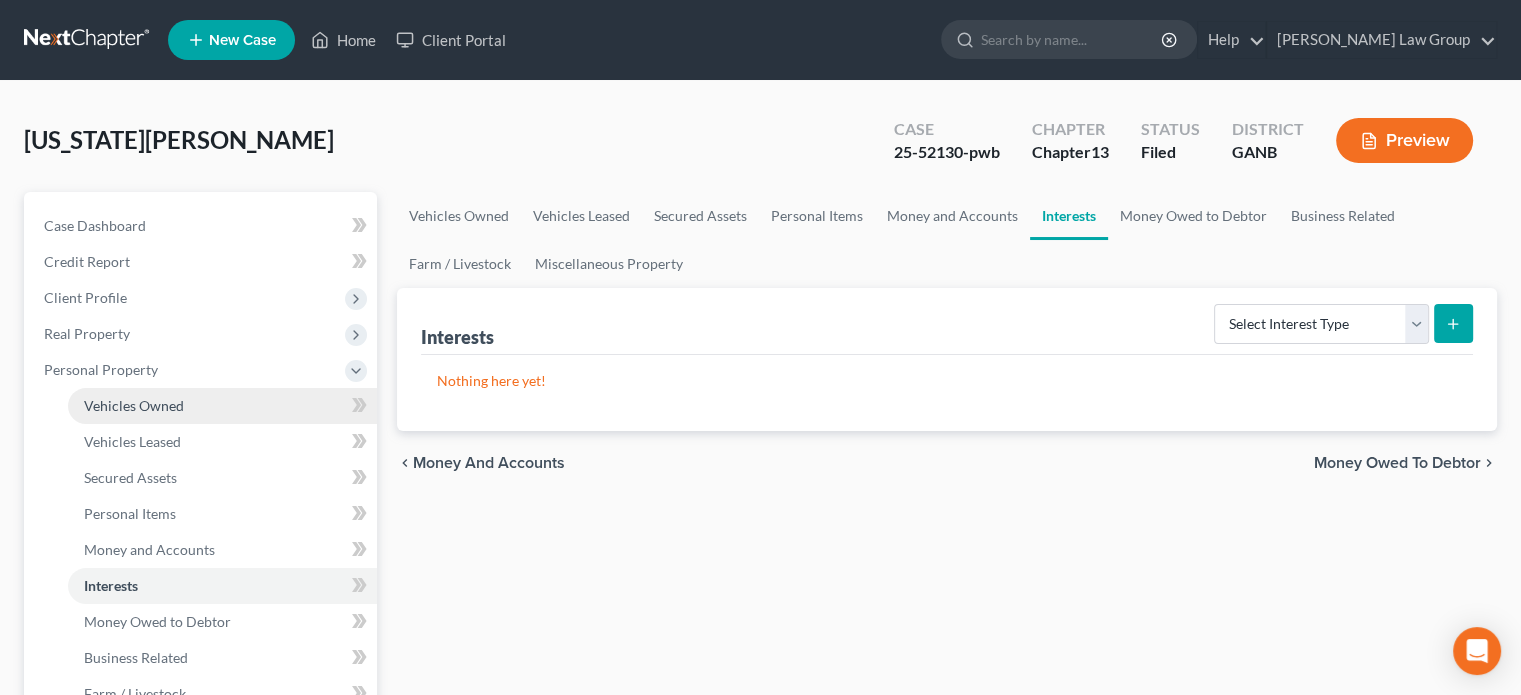 click on "Vehicles Owned" at bounding box center [134, 405] 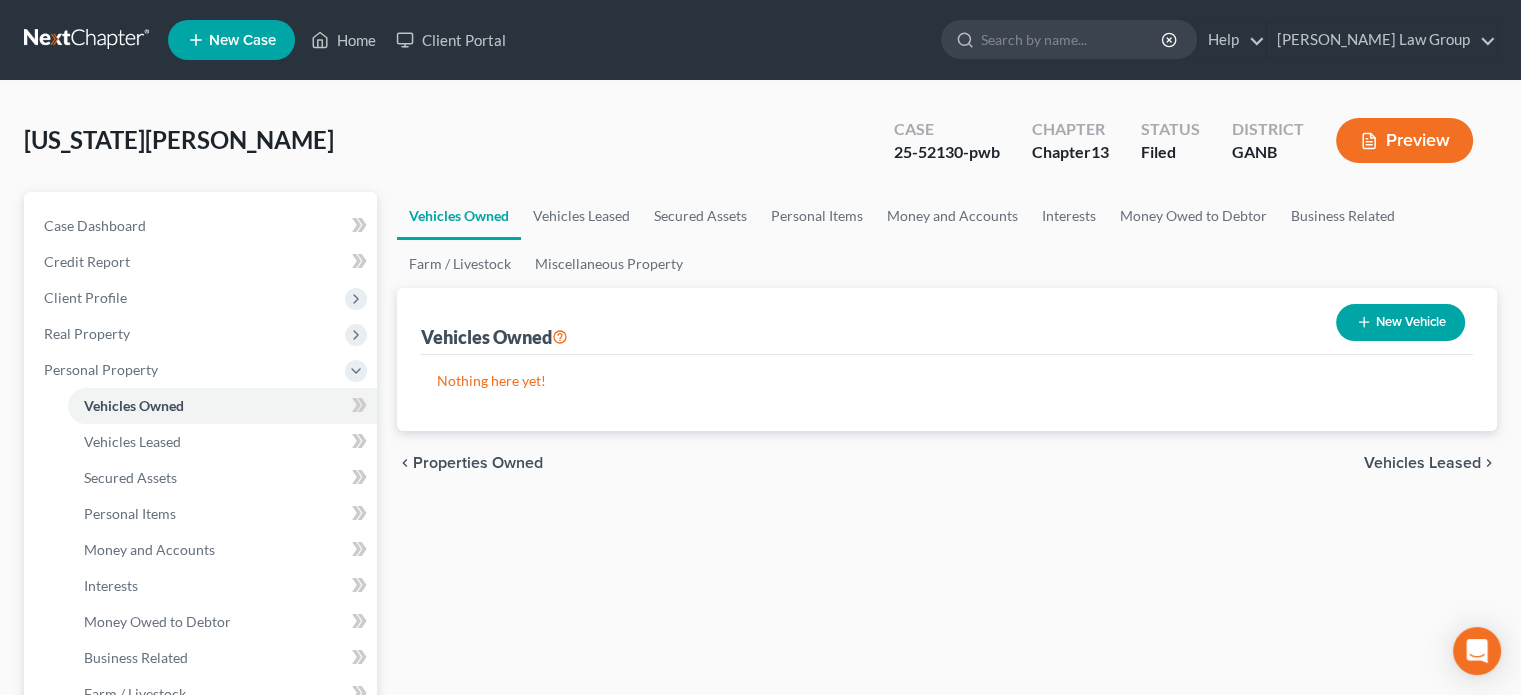 click on "Vehicles Leased" at bounding box center [1422, 463] 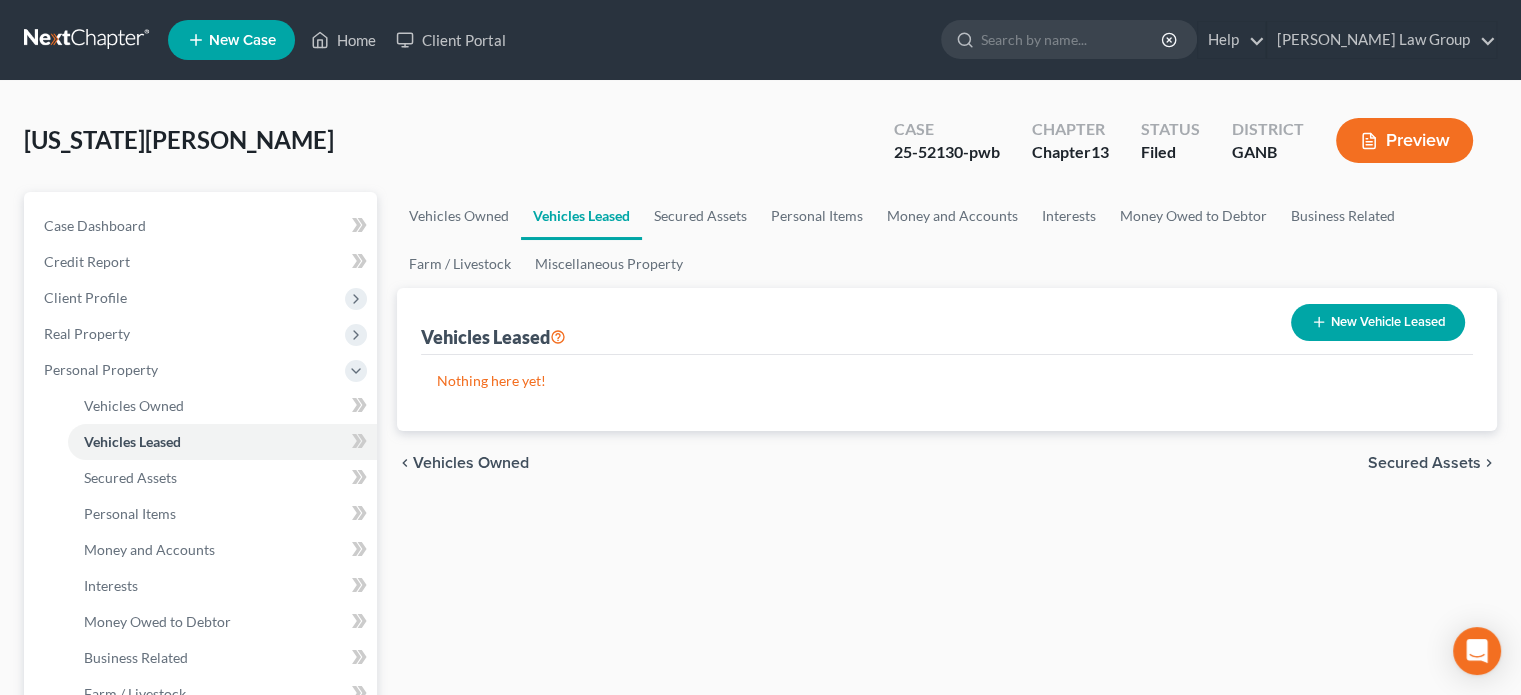 click on "Secured Assets" at bounding box center [1424, 463] 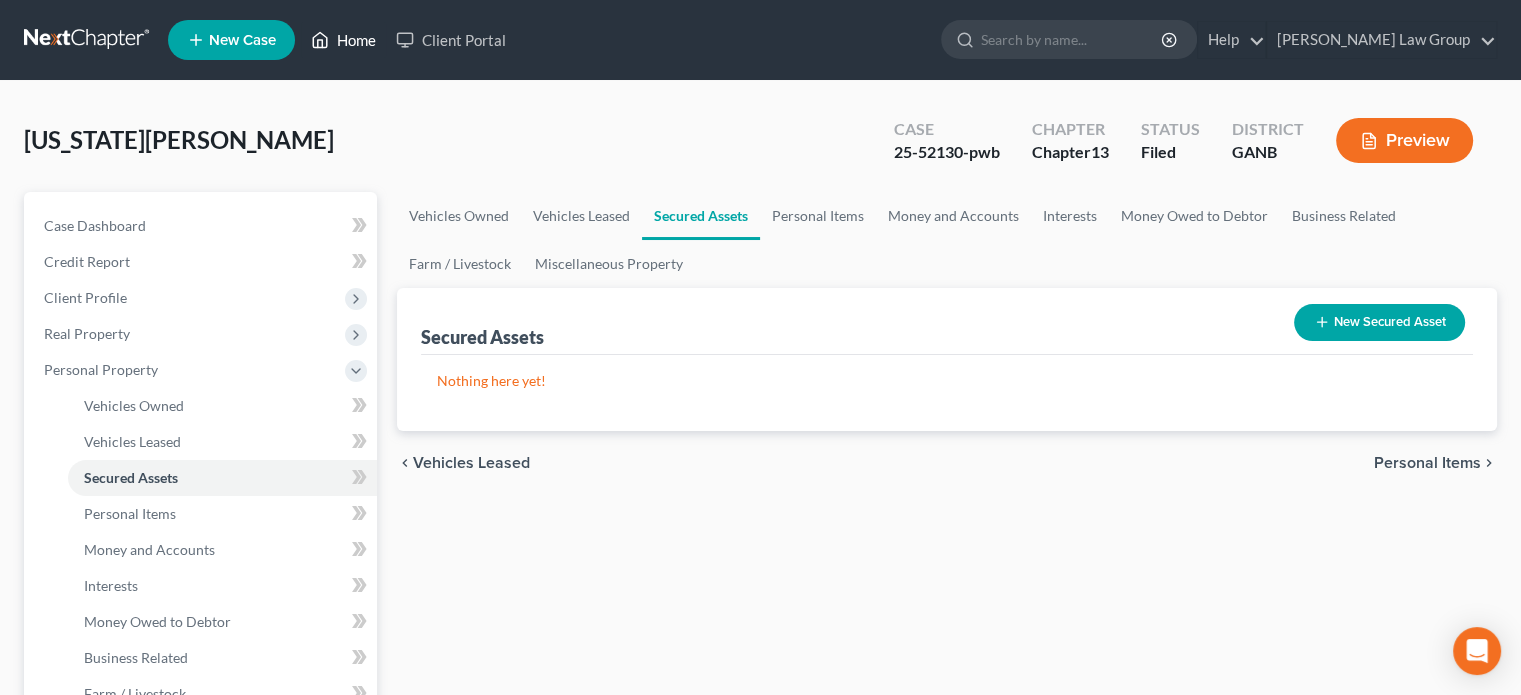 click on "Home" at bounding box center [343, 40] 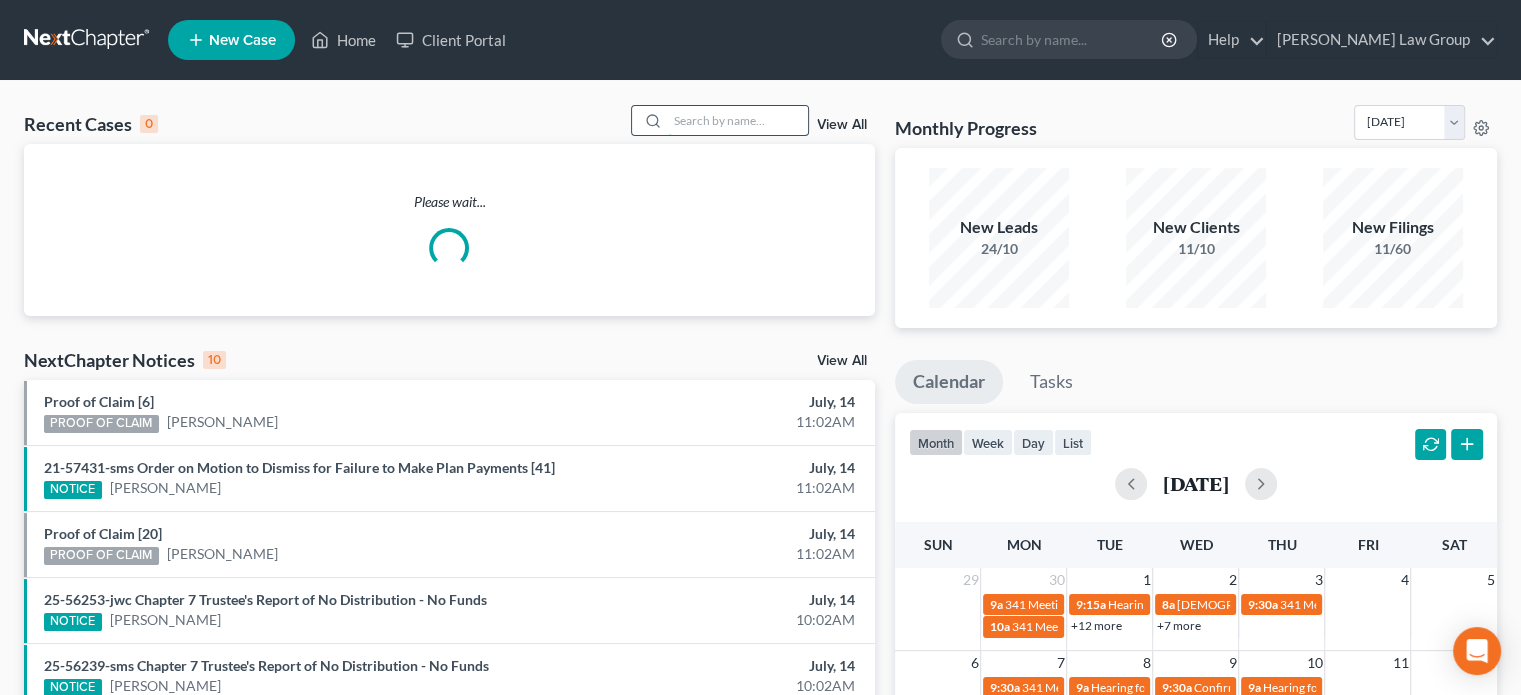 click at bounding box center [738, 120] 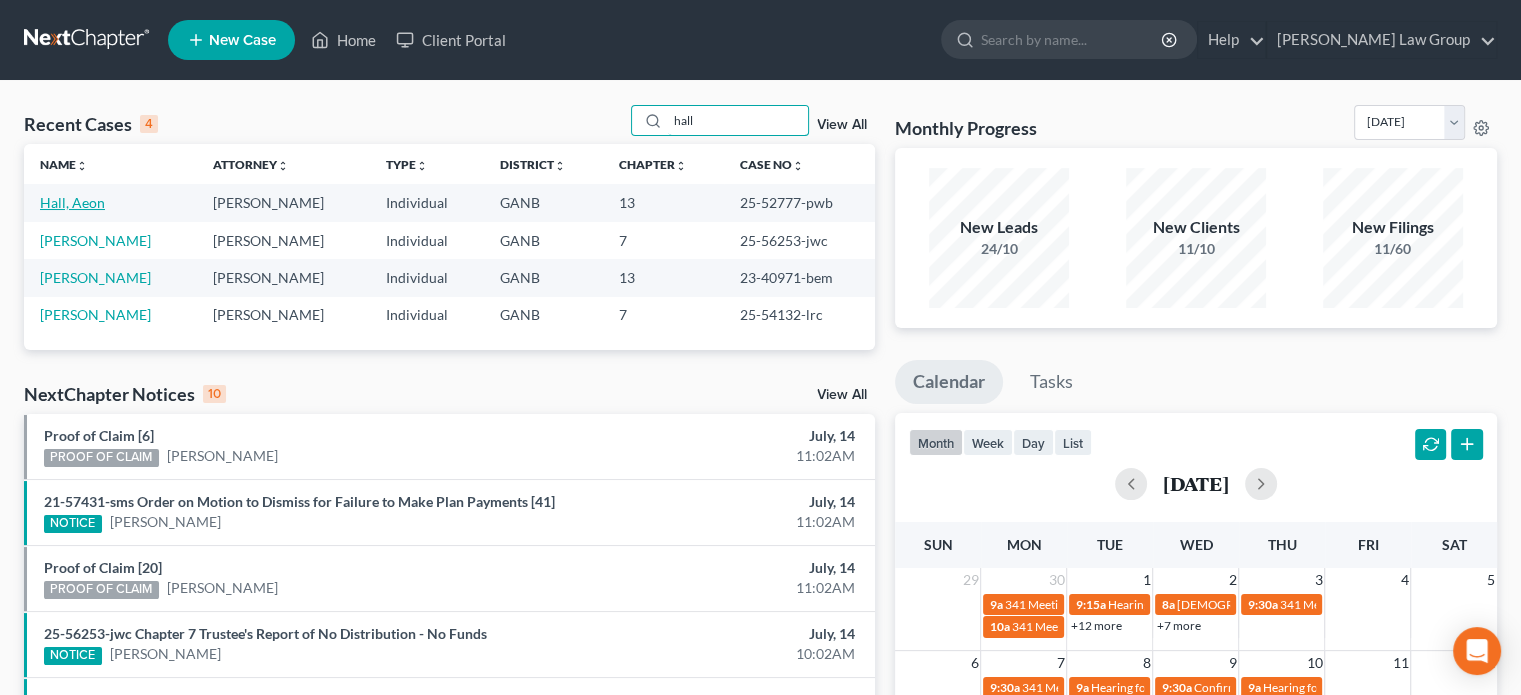 type on "hall" 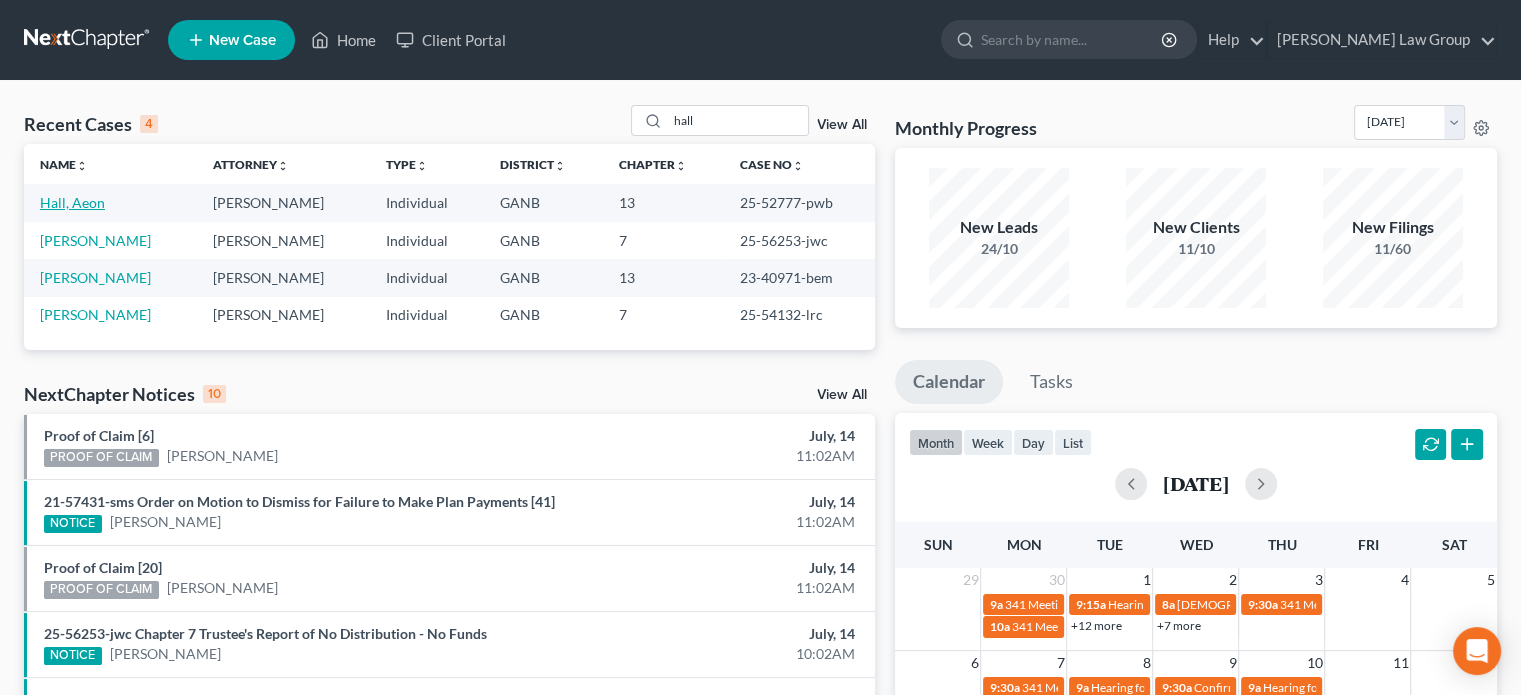 click on "Hall, Aeon" at bounding box center [72, 202] 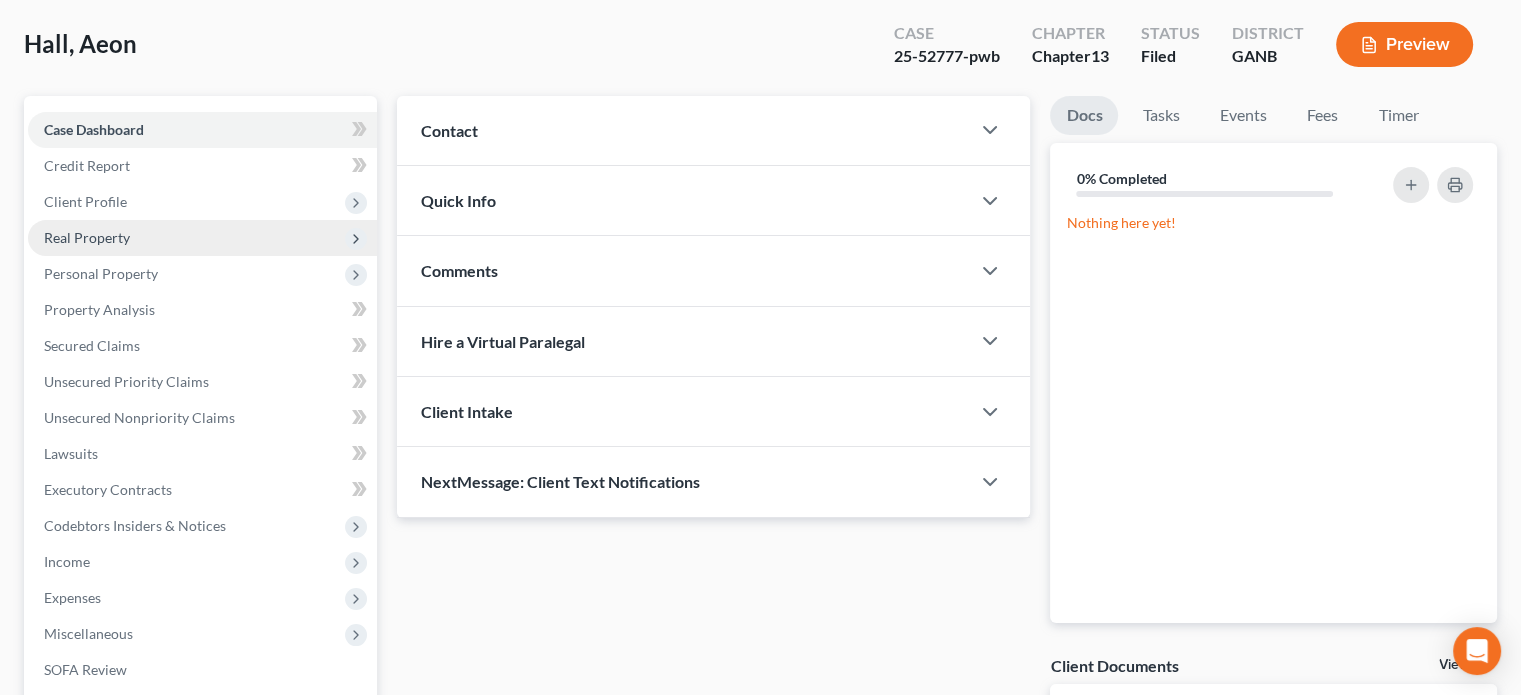scroll, scrollTop: 100, scrollLeft: 0, axis: vertical 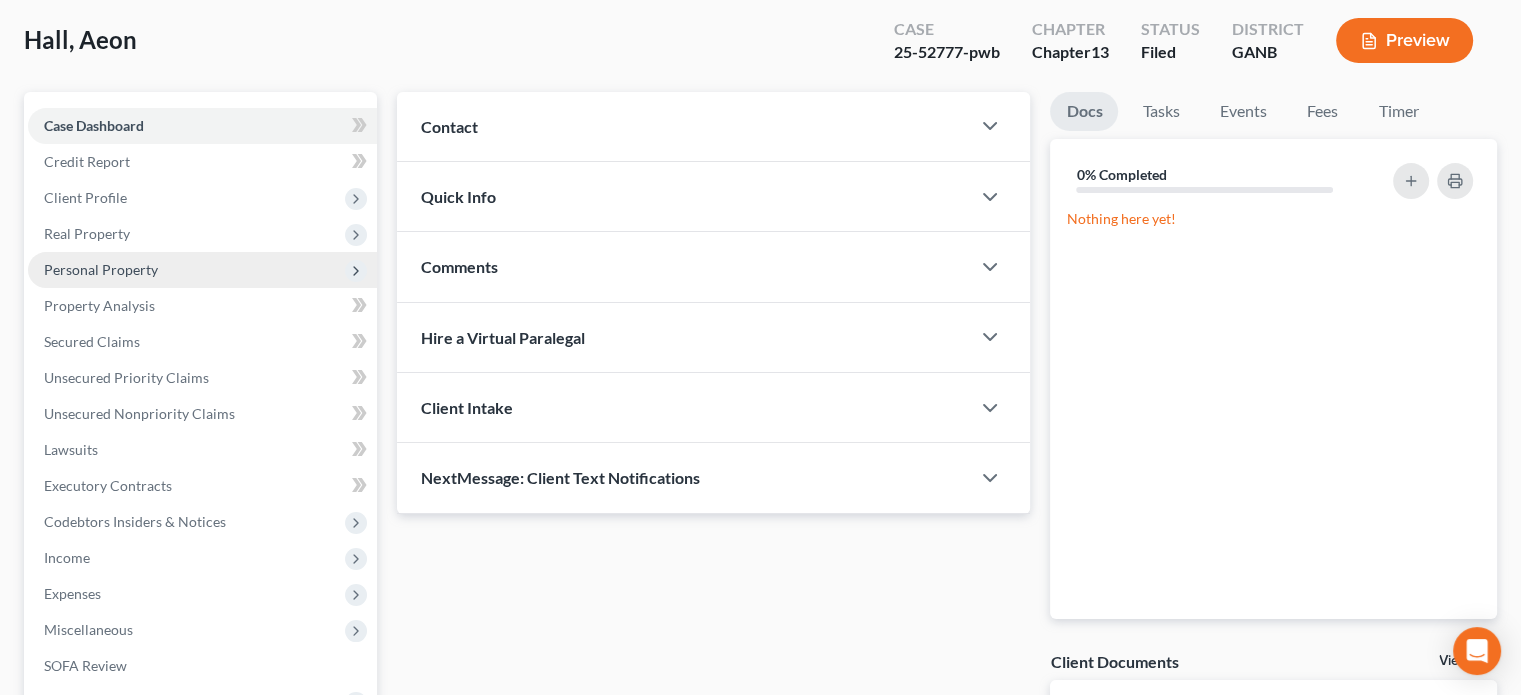 click on "Personal Property" at bounding box center (101, 269) 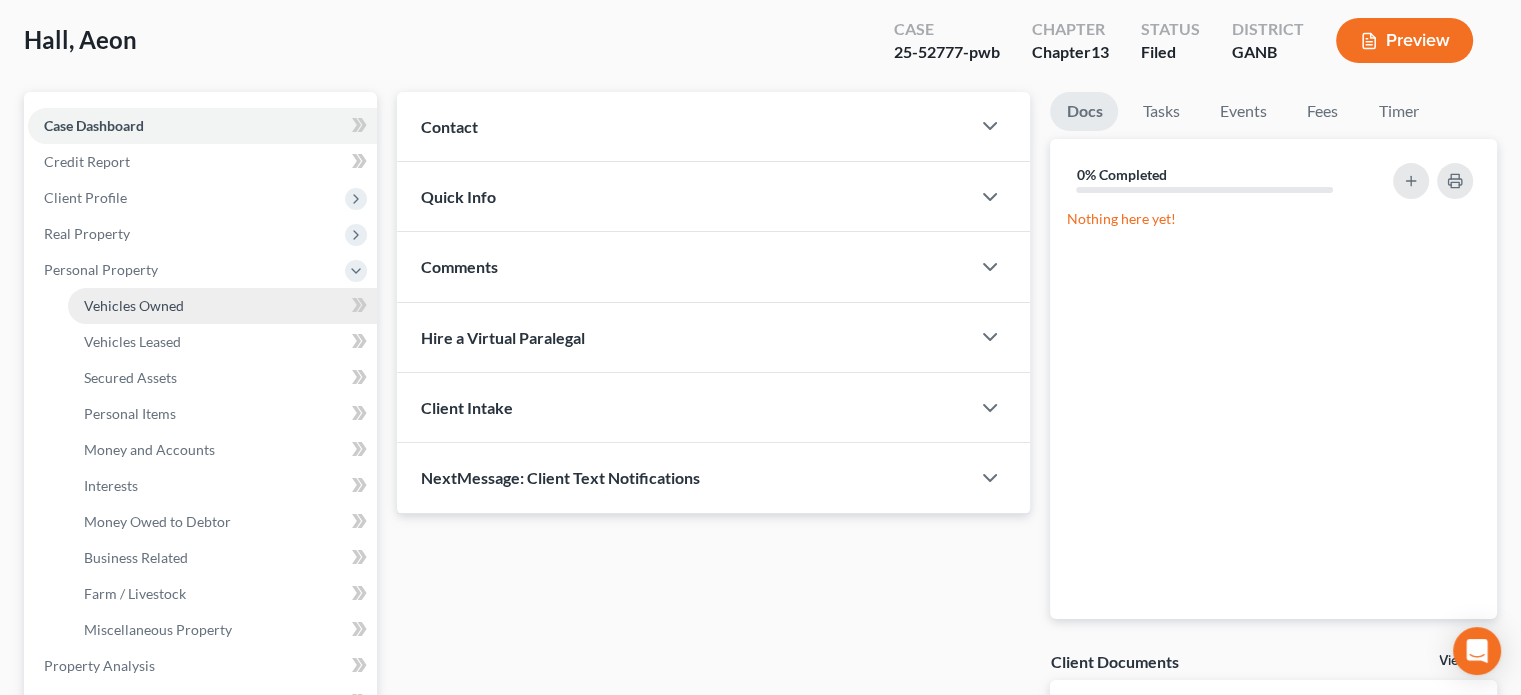 click on "Vehicles Owned" at bounding box center [134, 305] 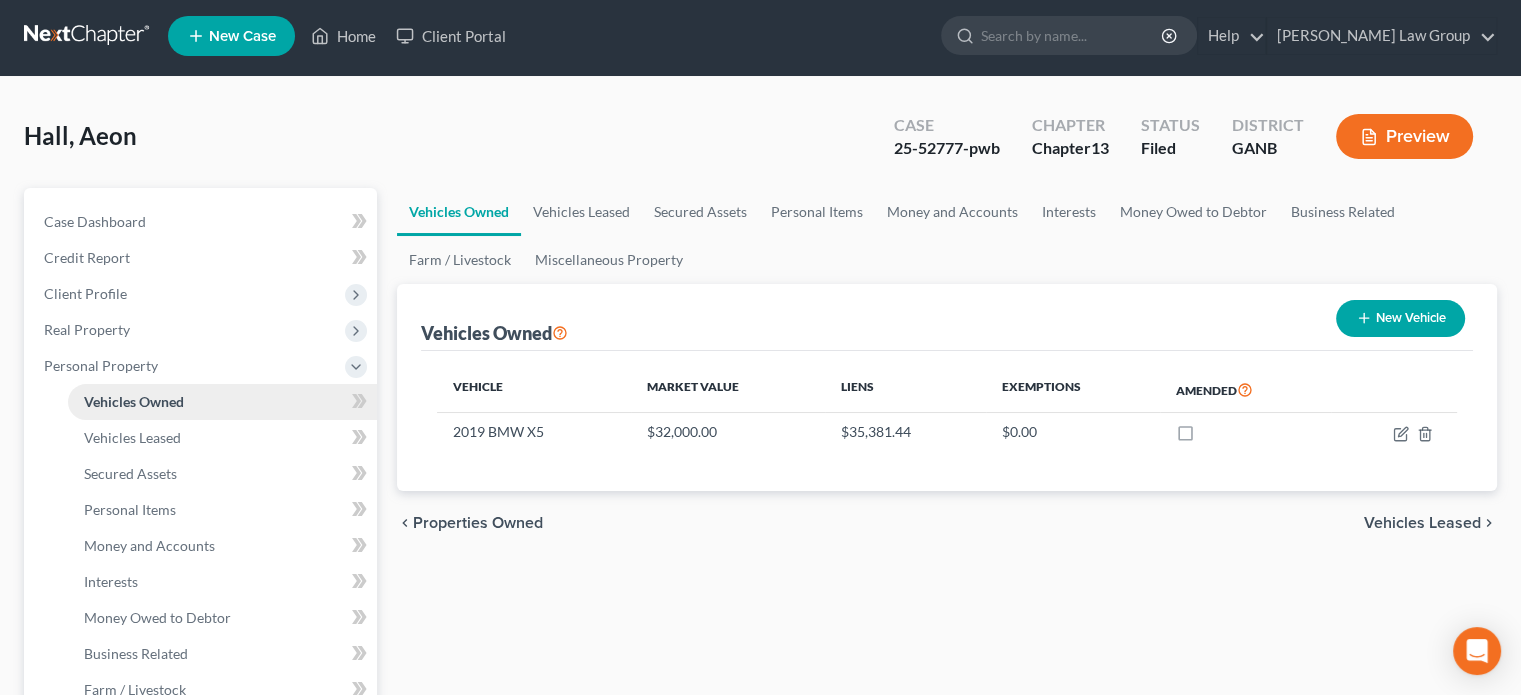 scroll, scrollTop: 0, scrollLeft: 0, axis: both 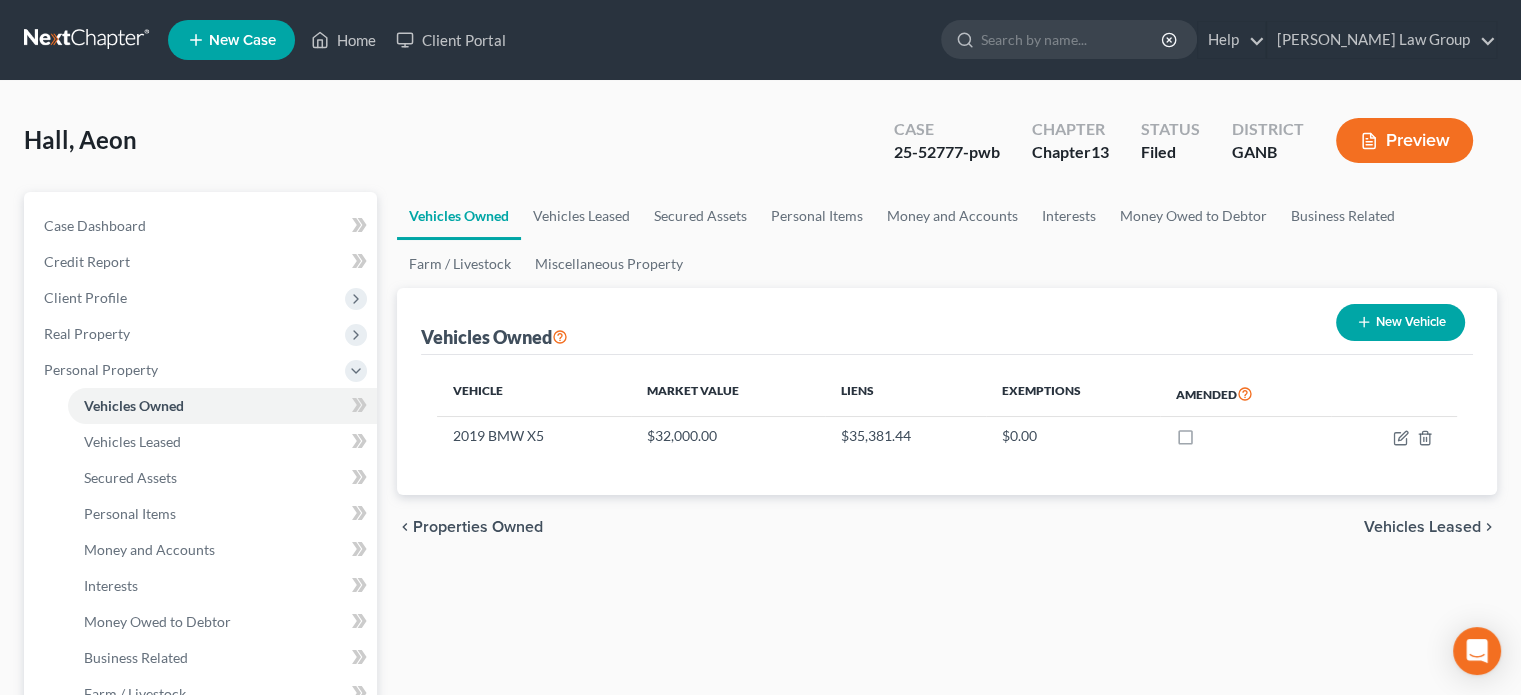 click on "Vehicles Leased" at bounding box center (1422, 527) 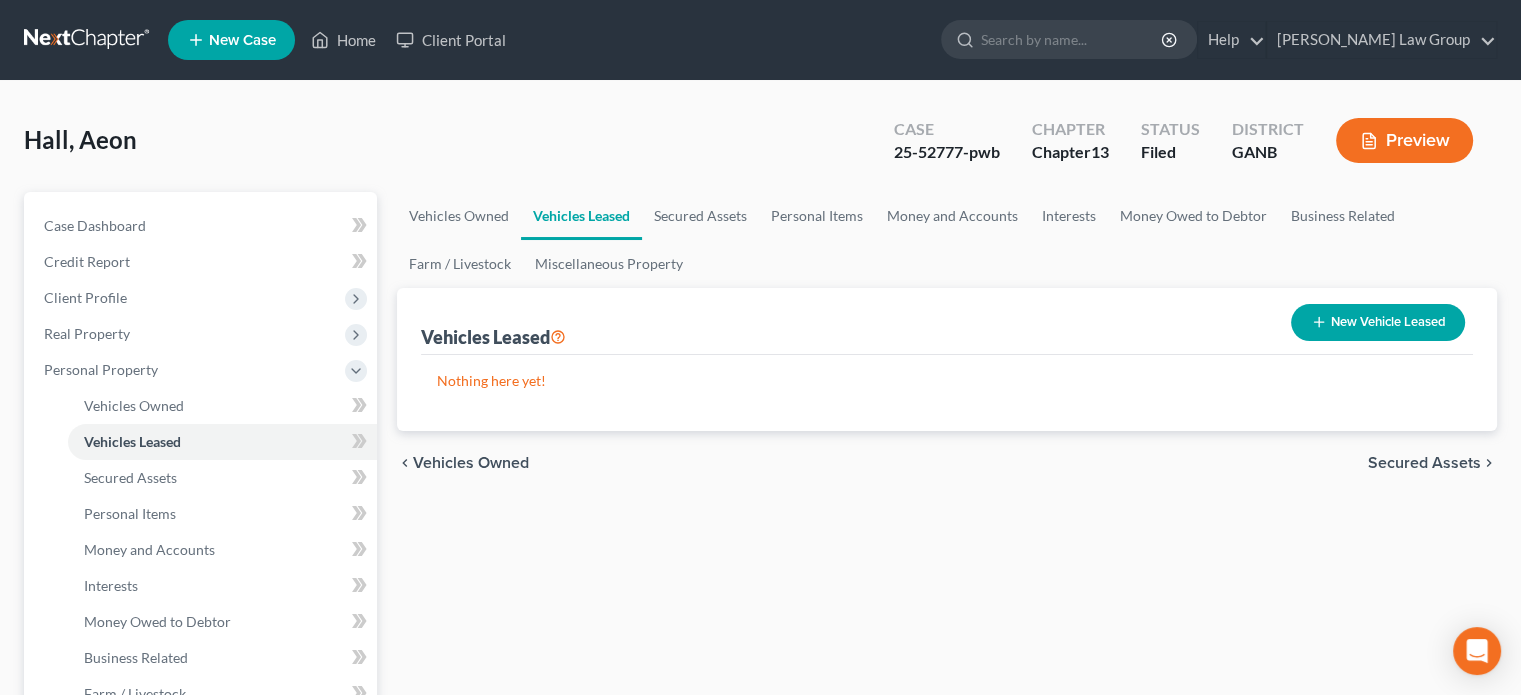 click on "Secured Assets" at bounding box center (1424, 463) 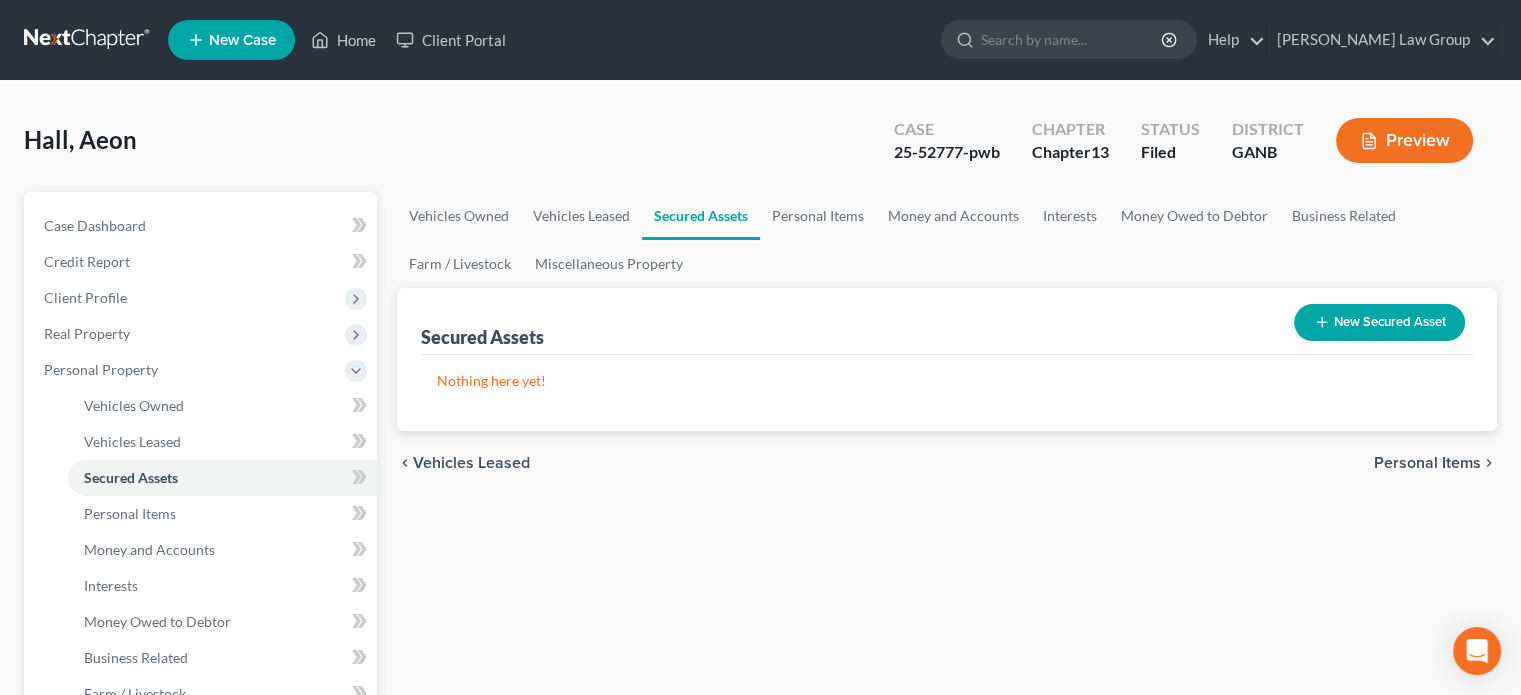 click on "Personal Items" at bounding box center (1427, 463) 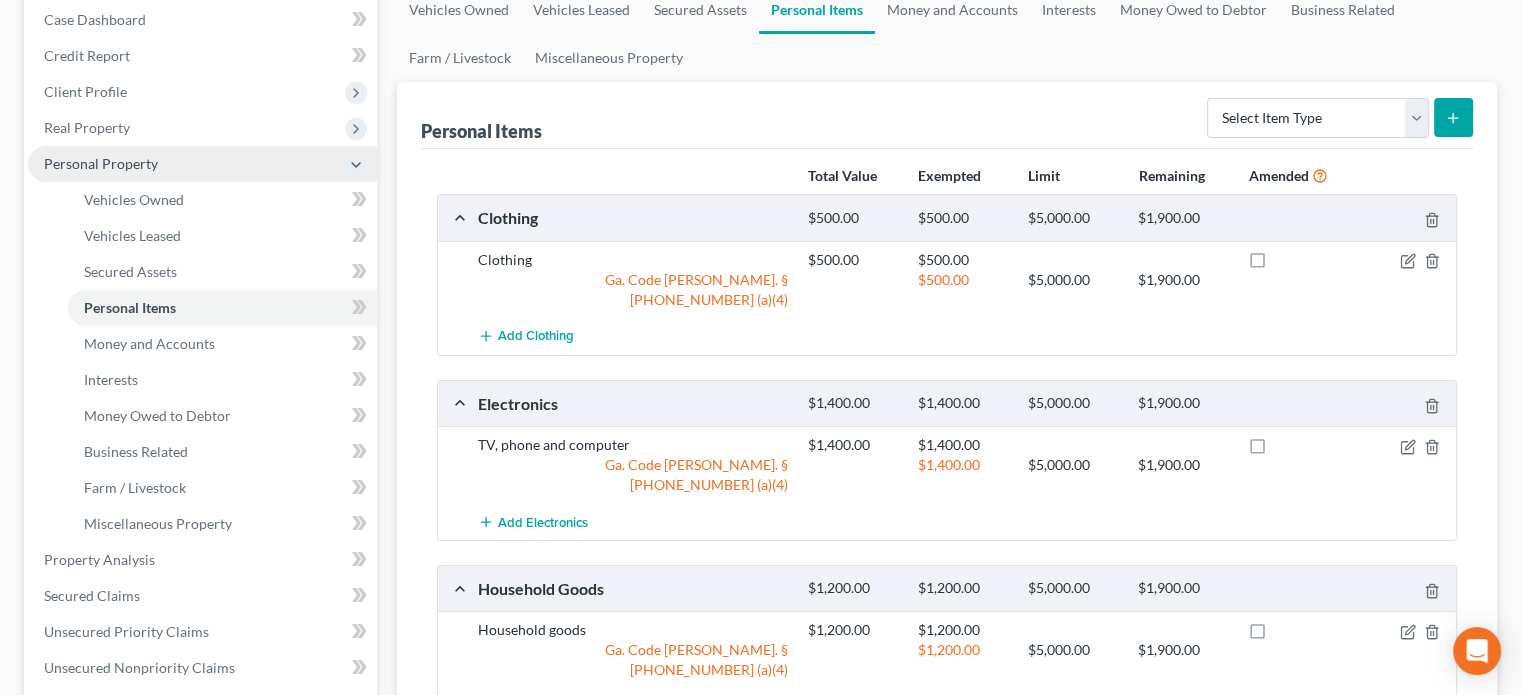 scroll, scrollTop: 200, scrollLeft: 0, axis: vertical 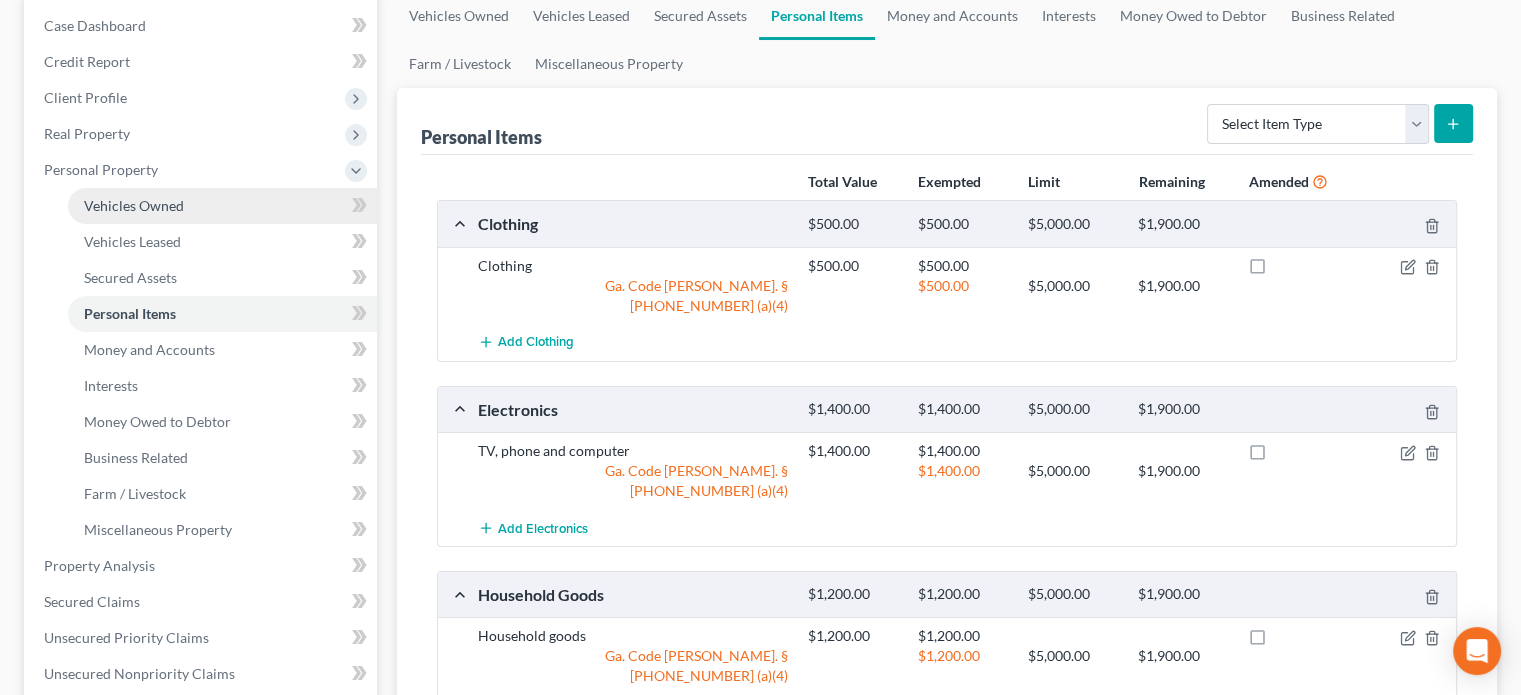 click on "Vehicles Owned" at bounding box center (134, 205) 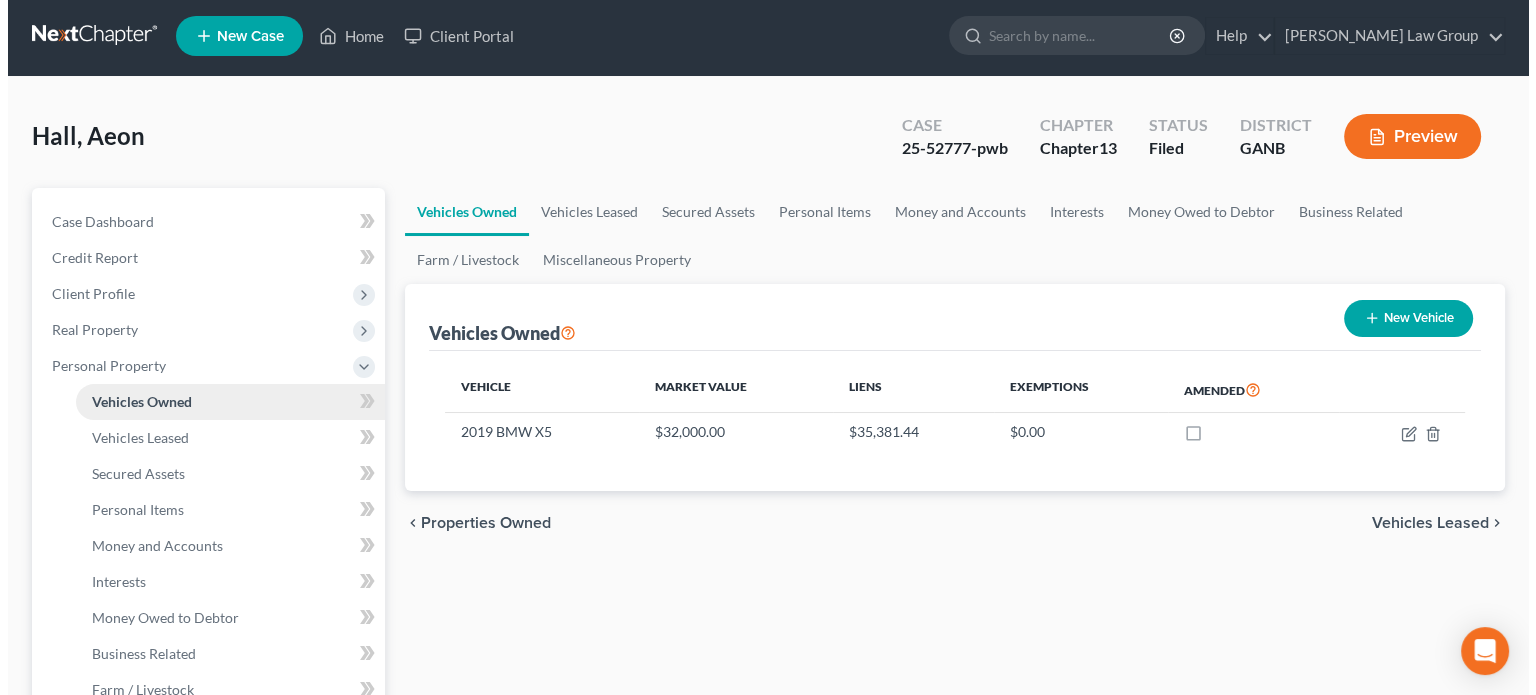 scroll, scrollTop: 0, scrollLeft: 0, axis: both 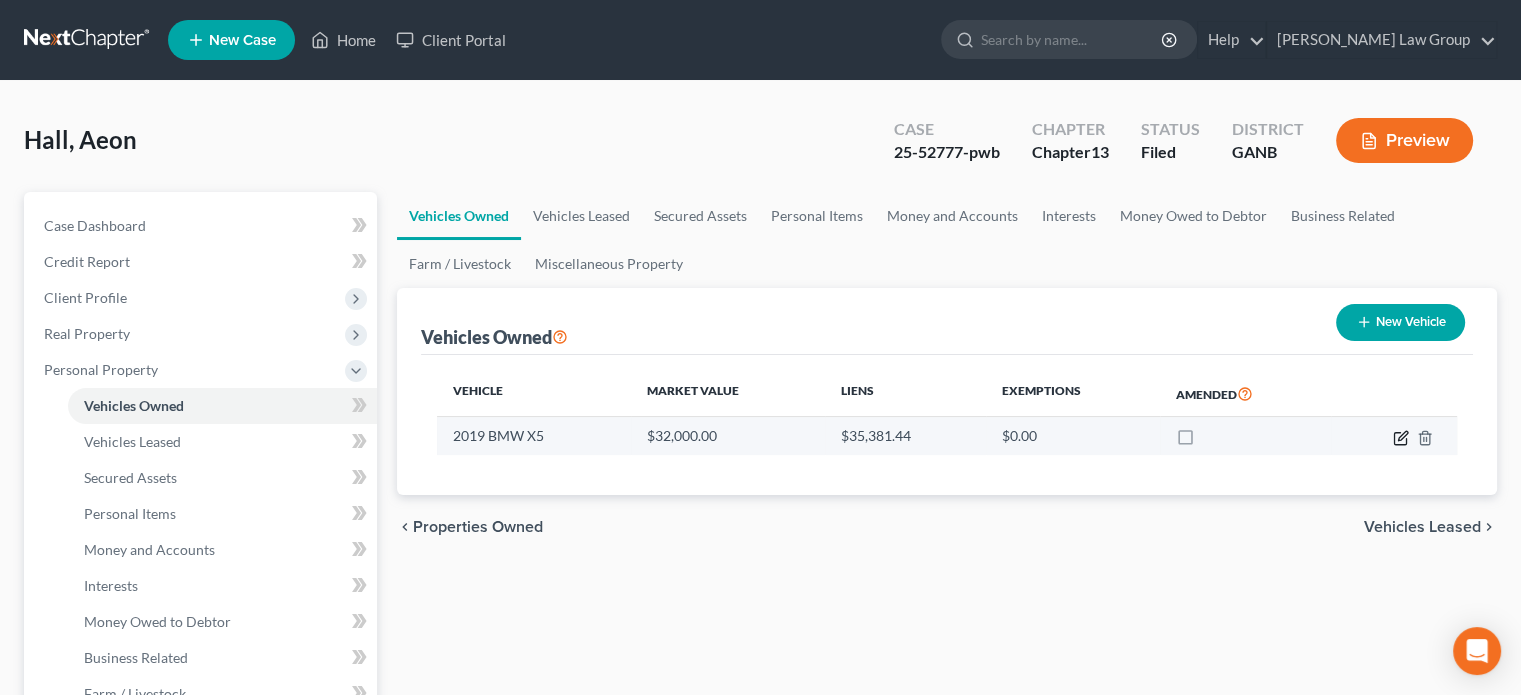 click 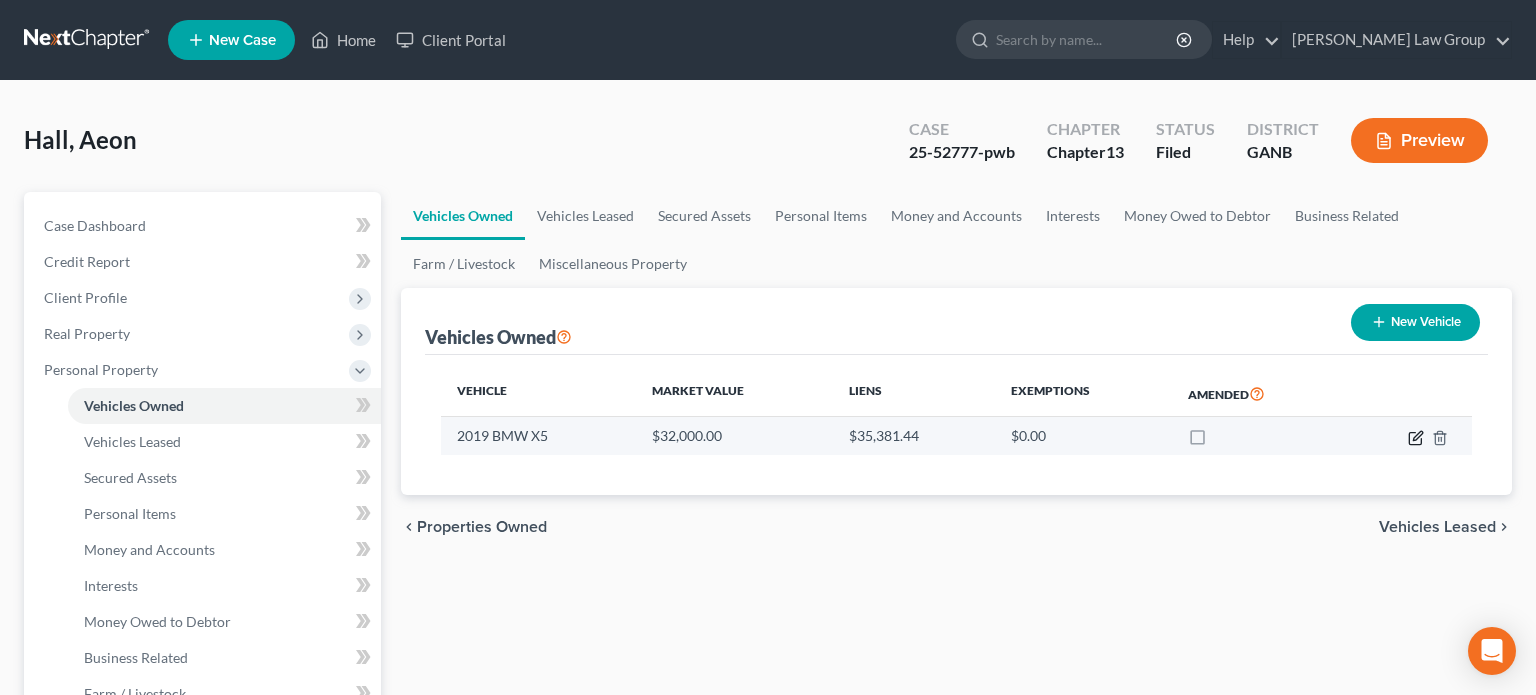 select on "0" 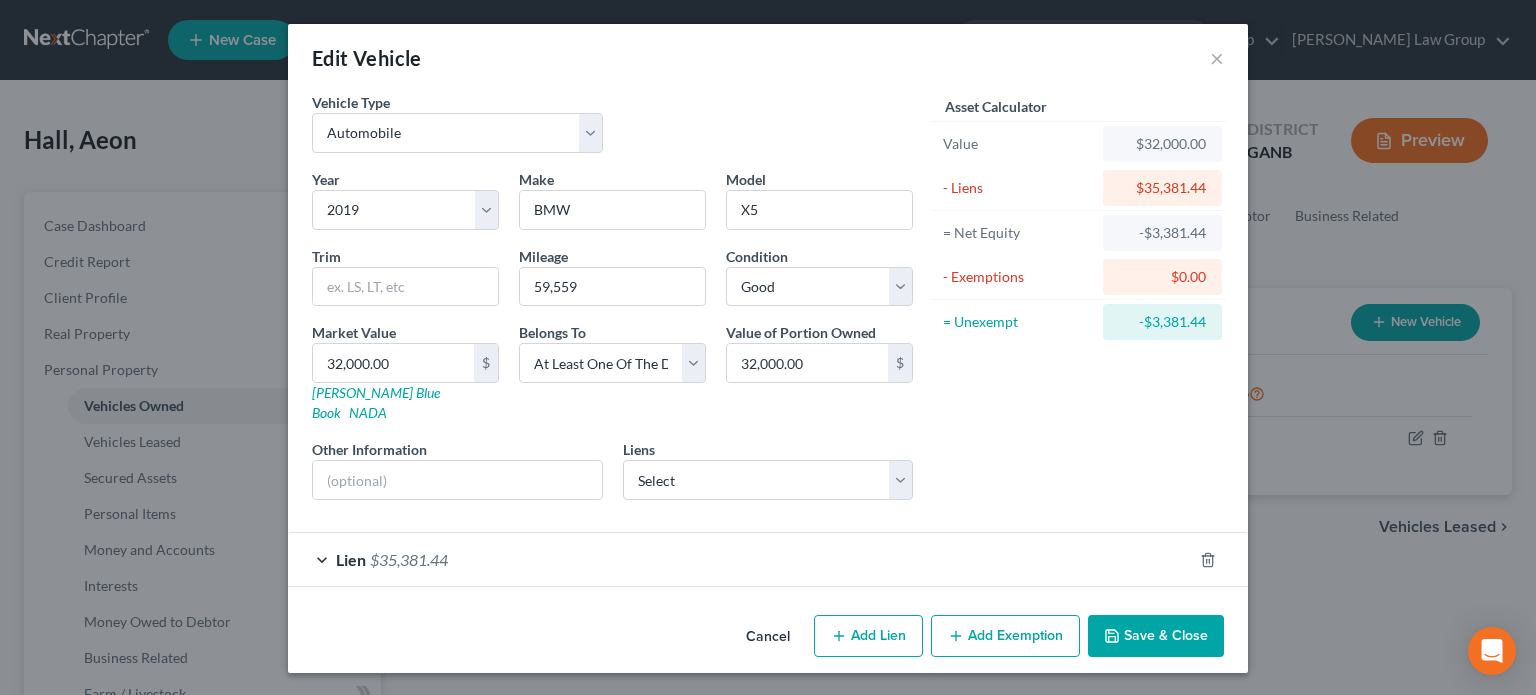 click on "Lien" at bounding box center (351, 559) 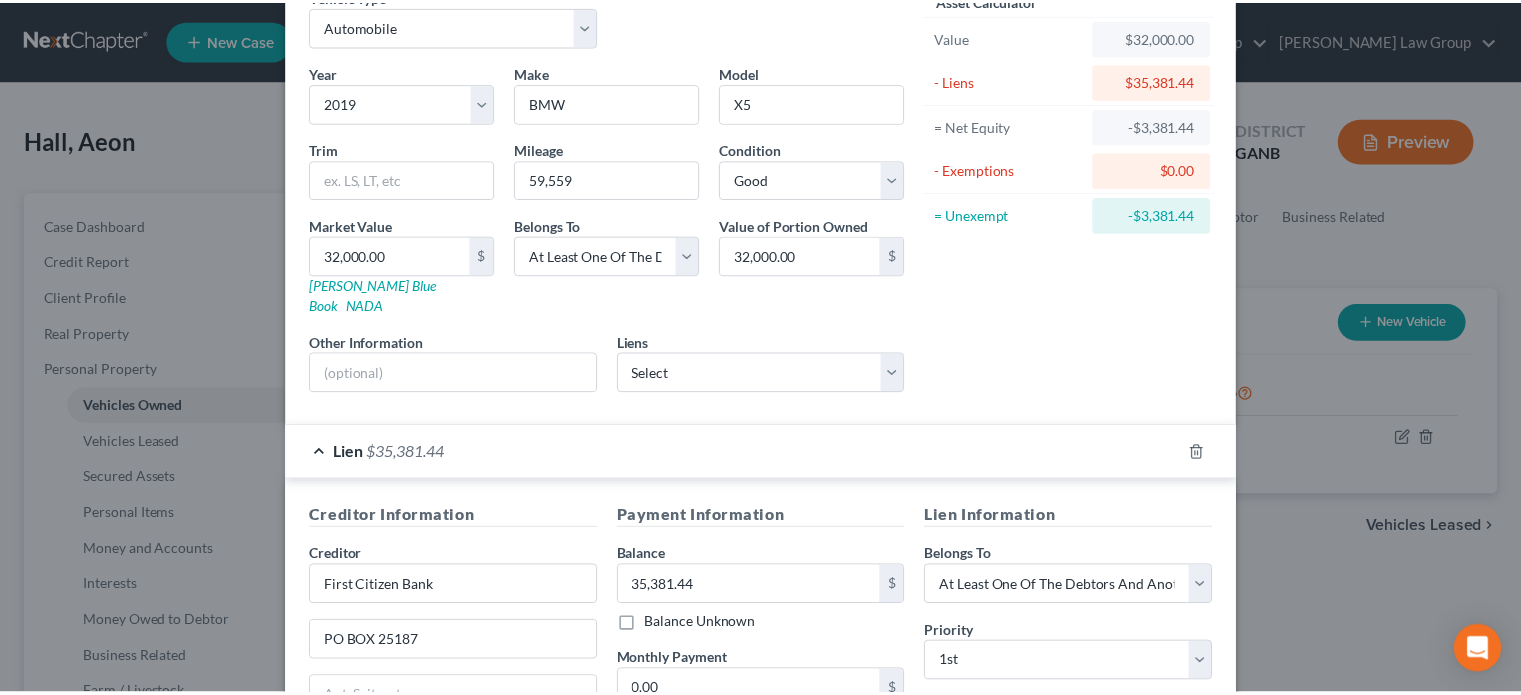scroll, scrollTop: 0, scrollLeft: 0, axis: both 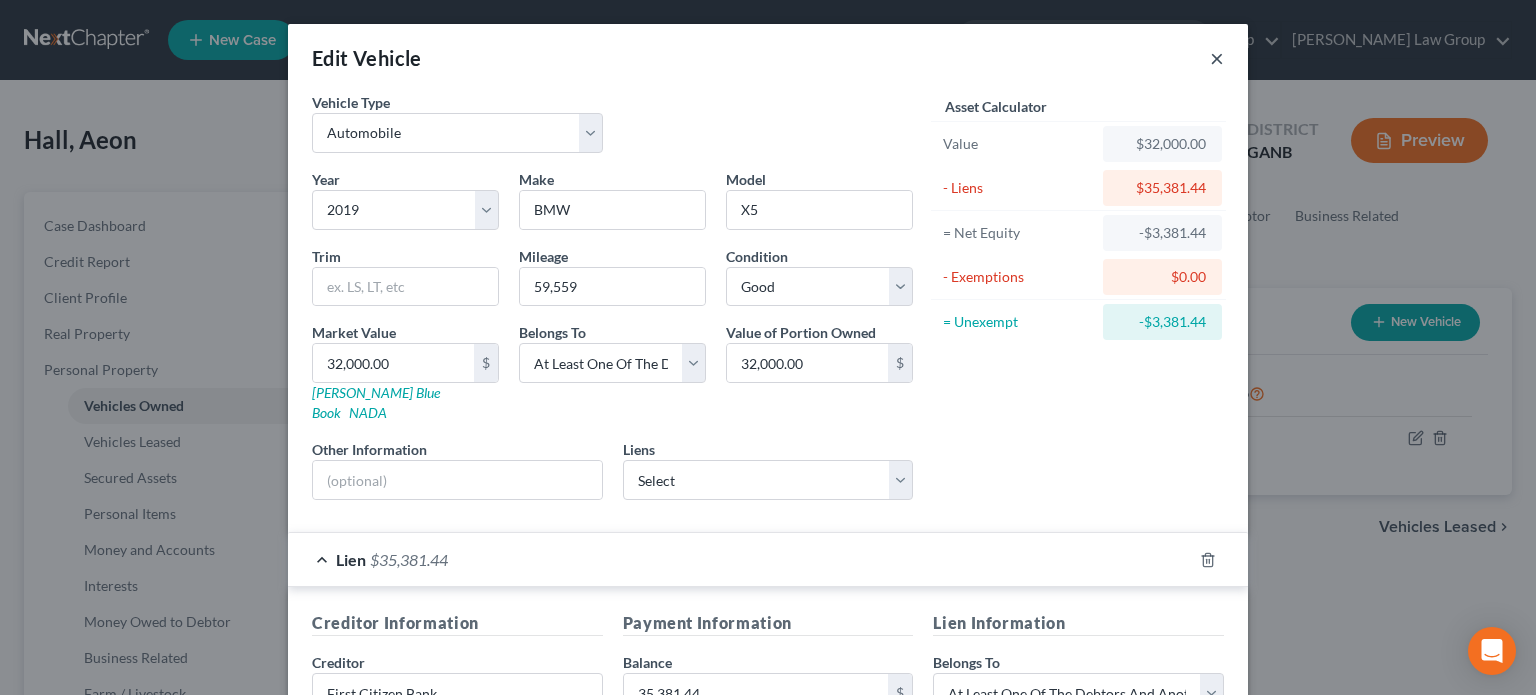 click on "×" at bounding box center [1217, 58] 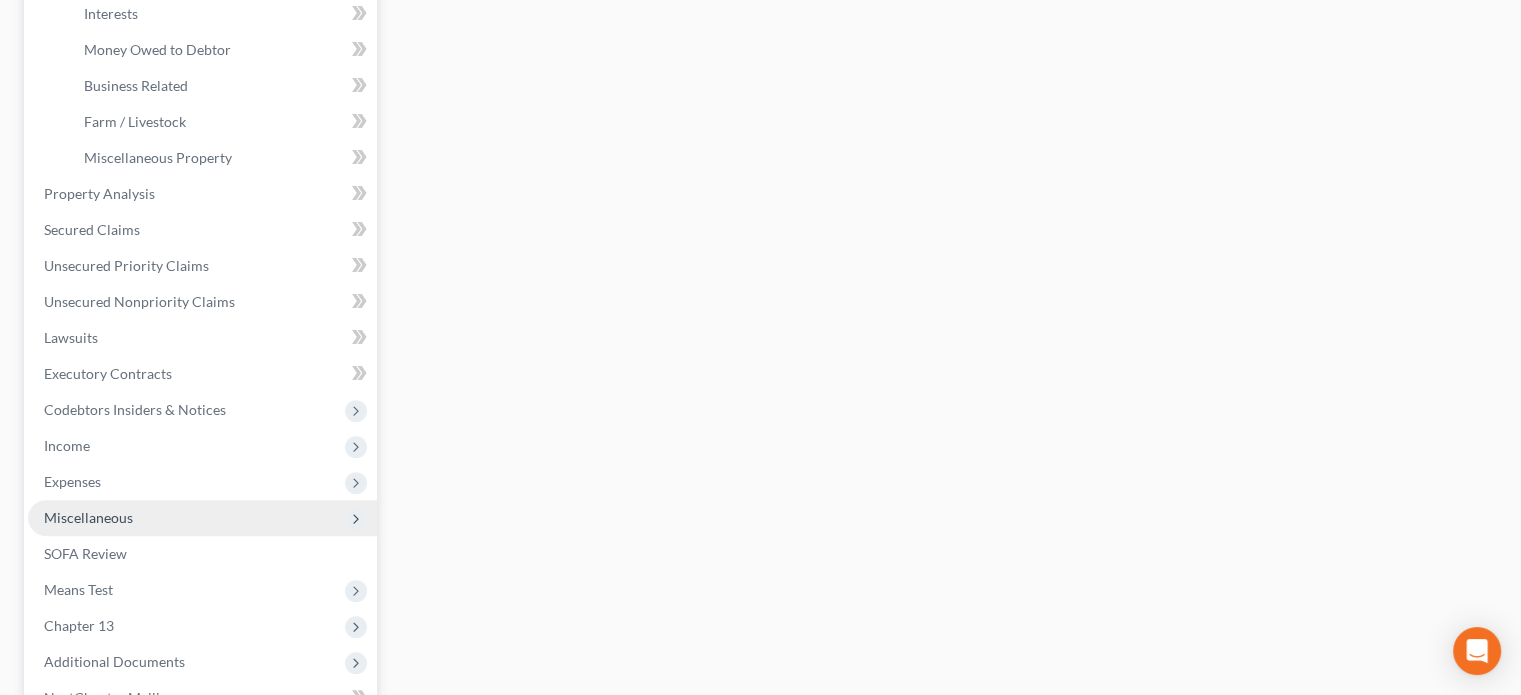 scroll, scrollTop: 600, scrollLeft: 0, axis: vertical 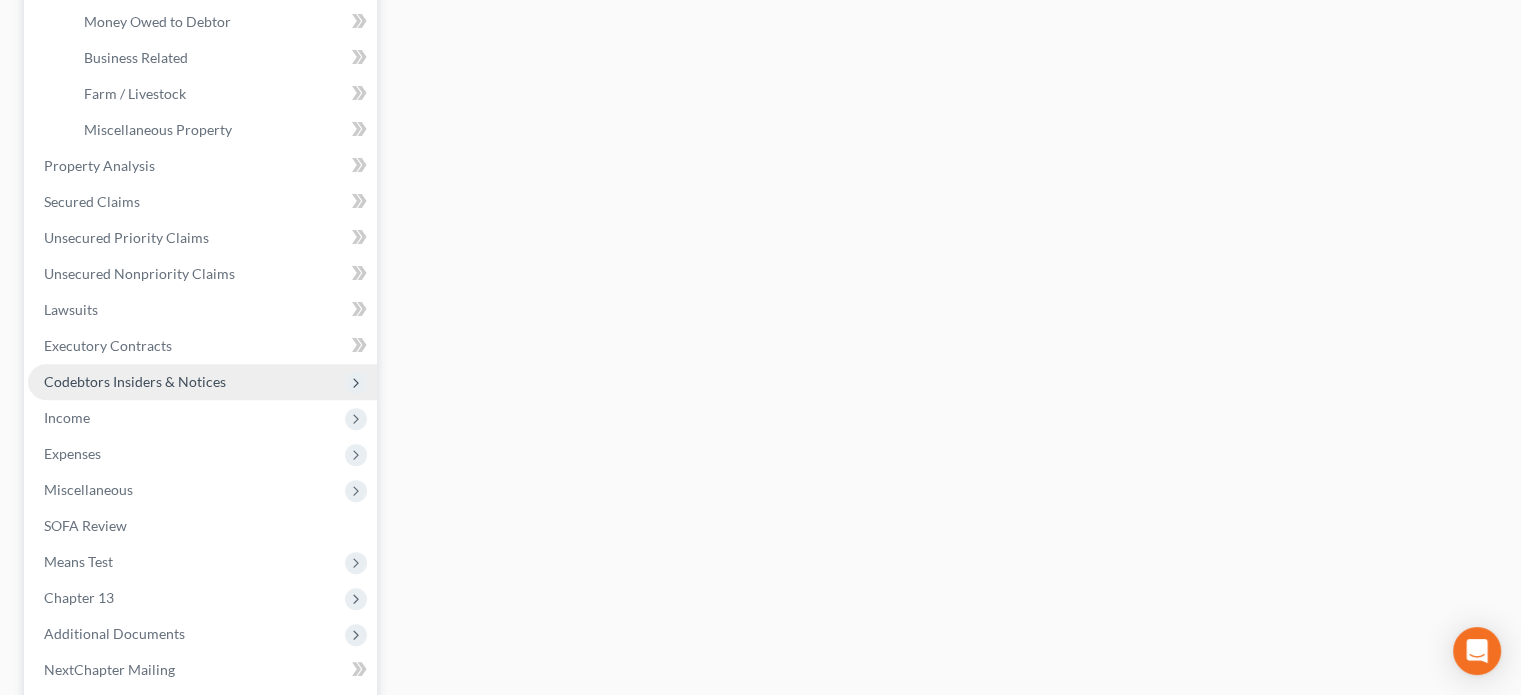 click on "Codebtors Insiders & Notices" at bounding box center (135, 381) 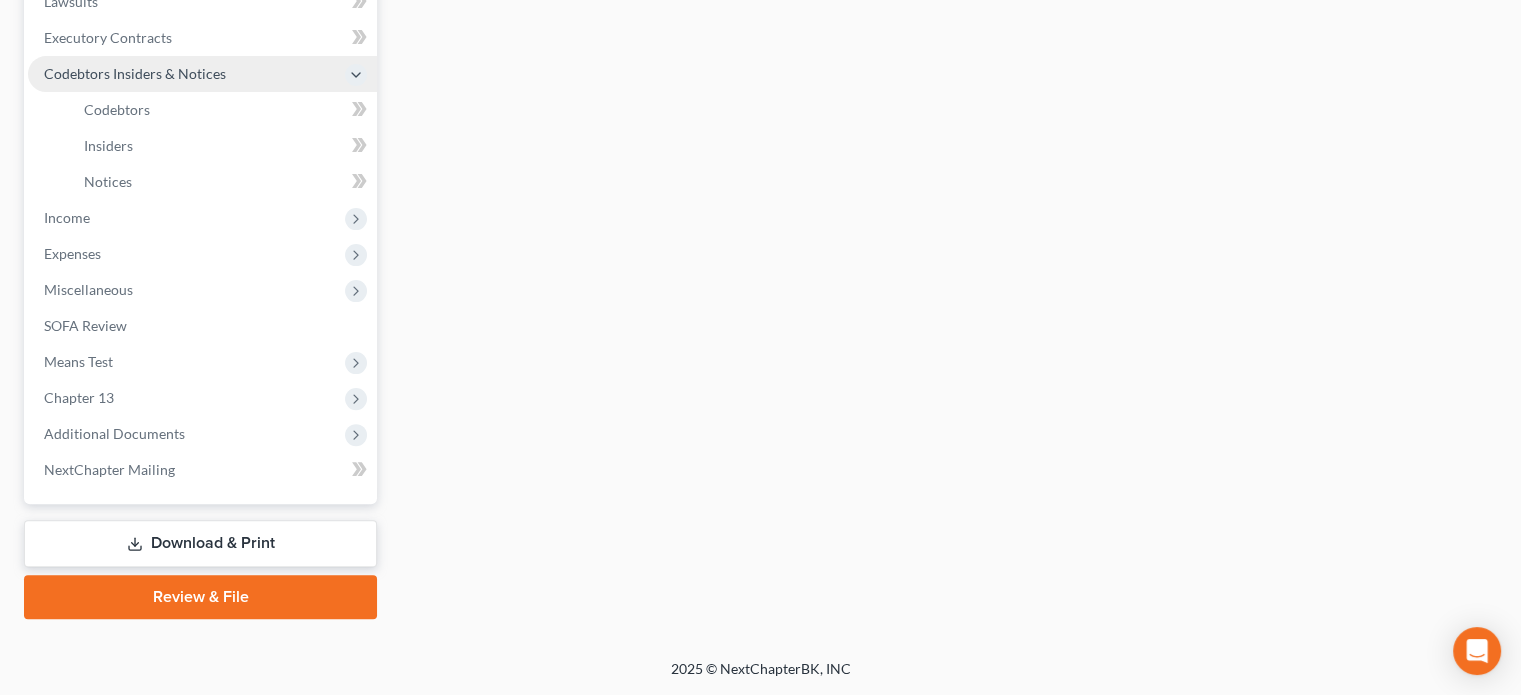 scroll, scrollTop: 545, scrollLeft: 0, axis: vertical 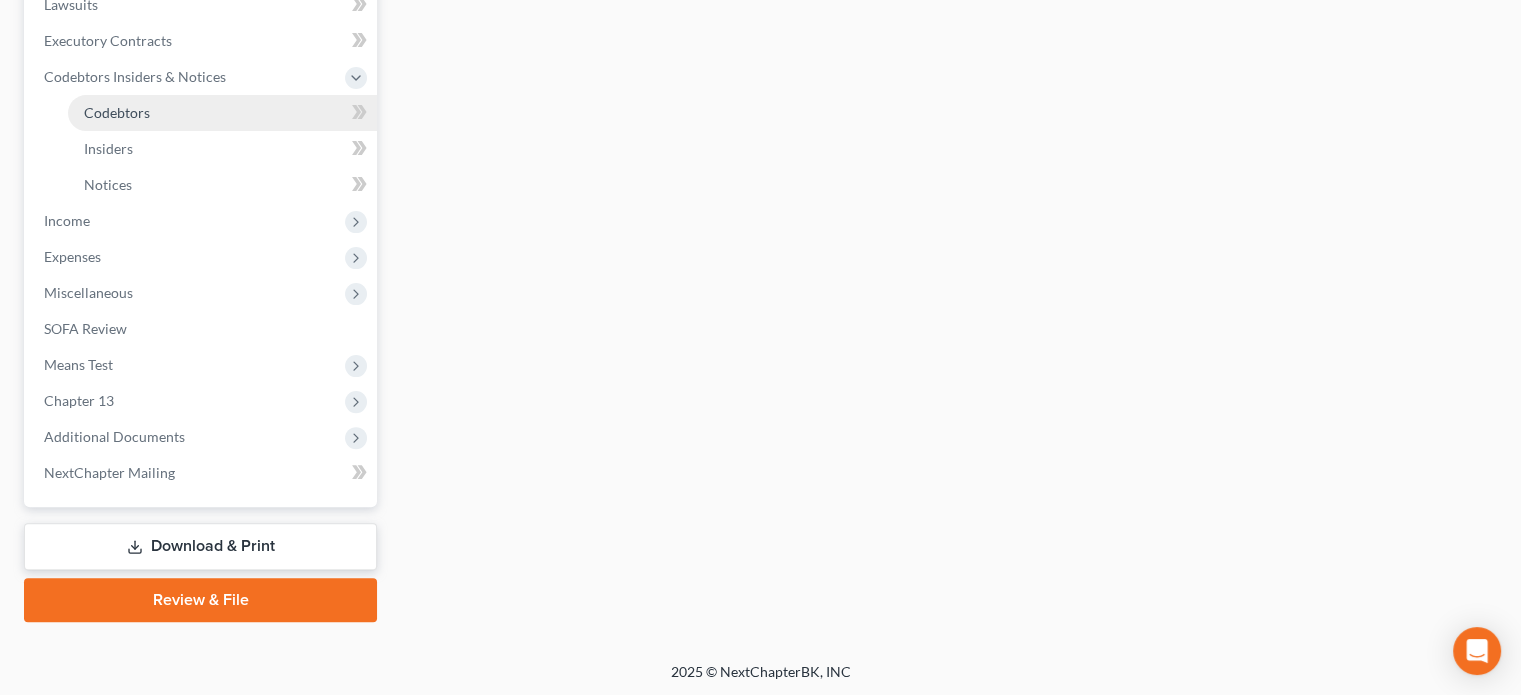 click on "Codebtors" at bounding box center (117, 112) 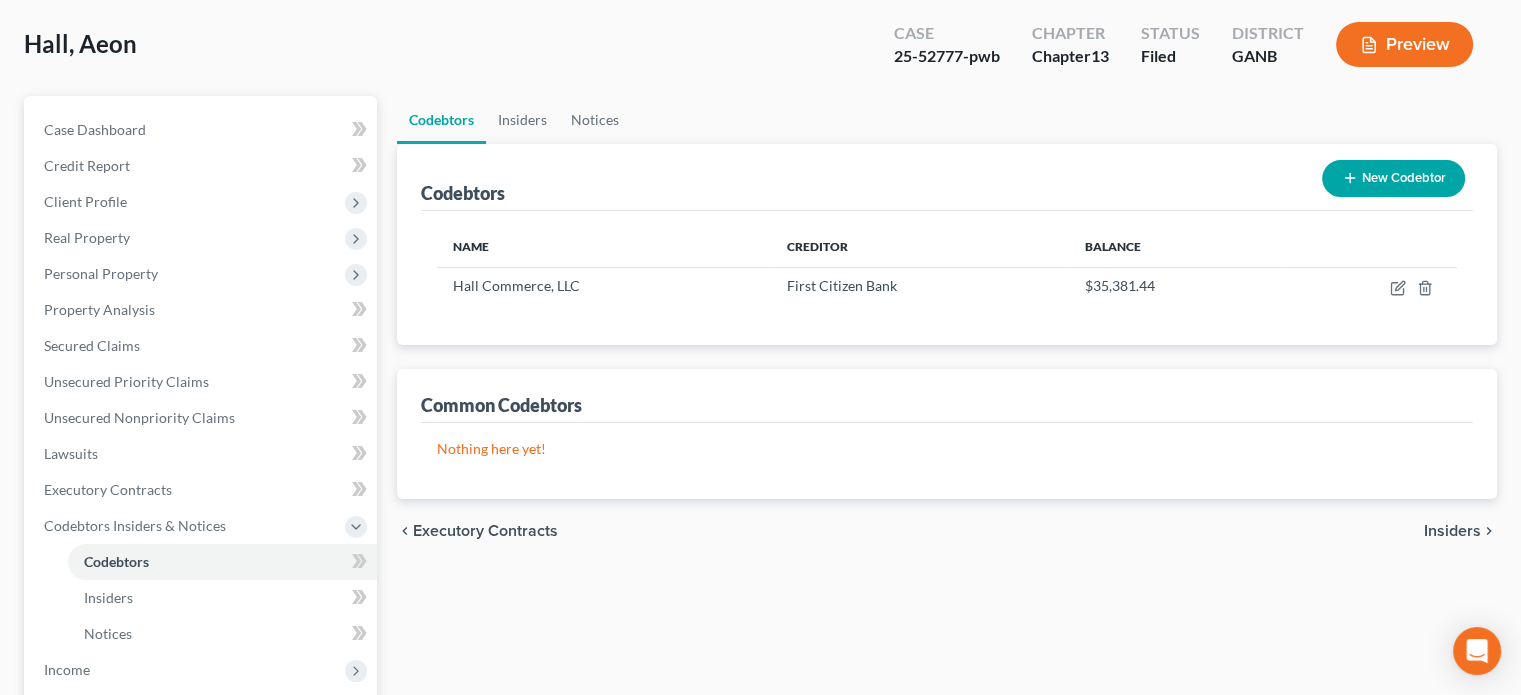 scroll, scrollTop: 100, scrollLeft: 0, axis: vertical 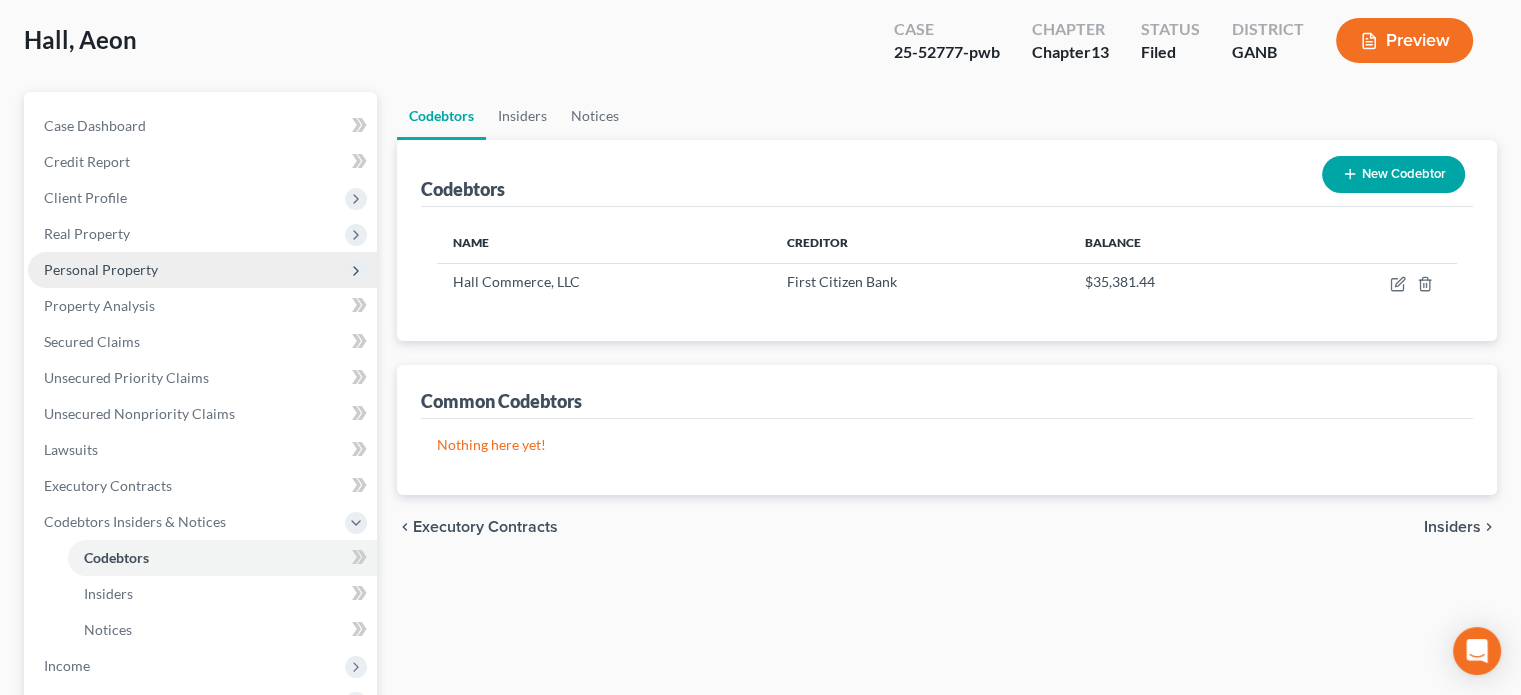 click on "Personal Property" at bounding box center [101, 269] 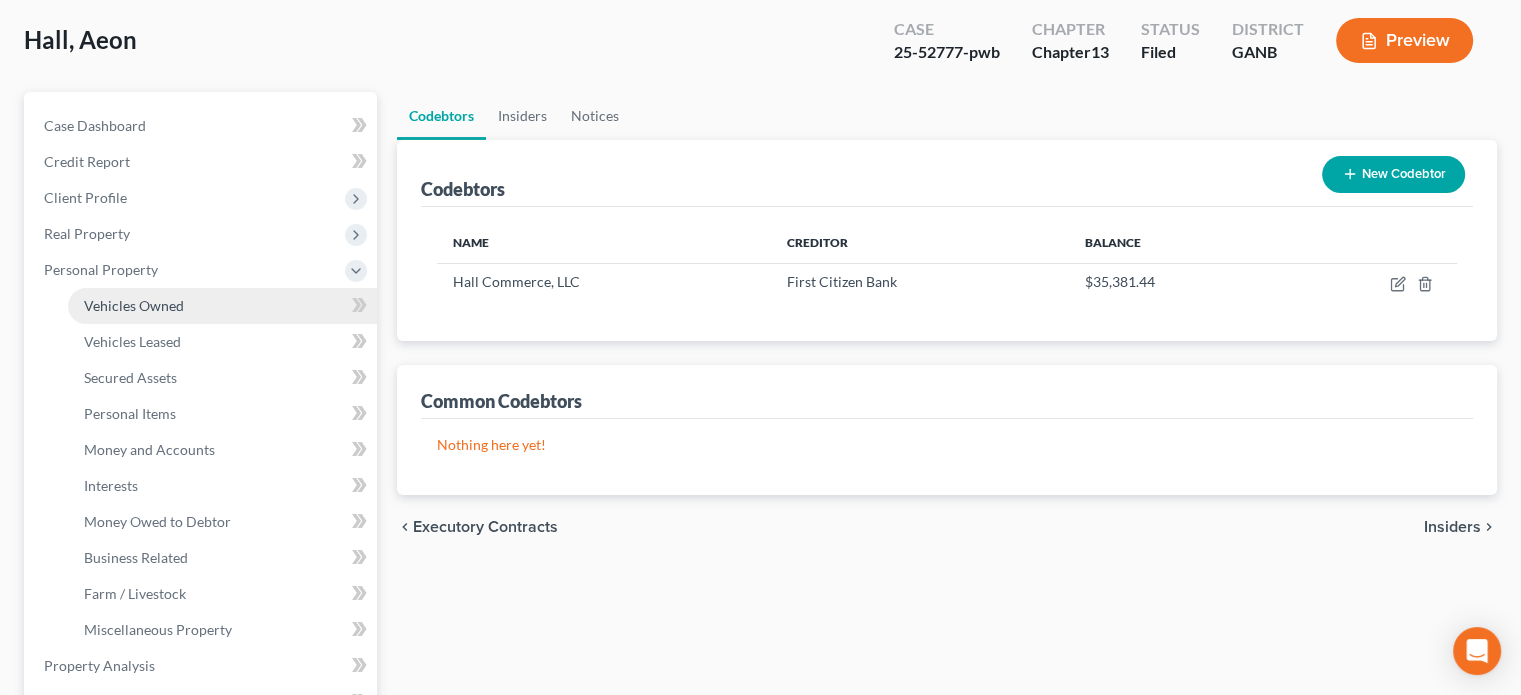 click on "Vehicles Owned" at bounding box center [134, 305] 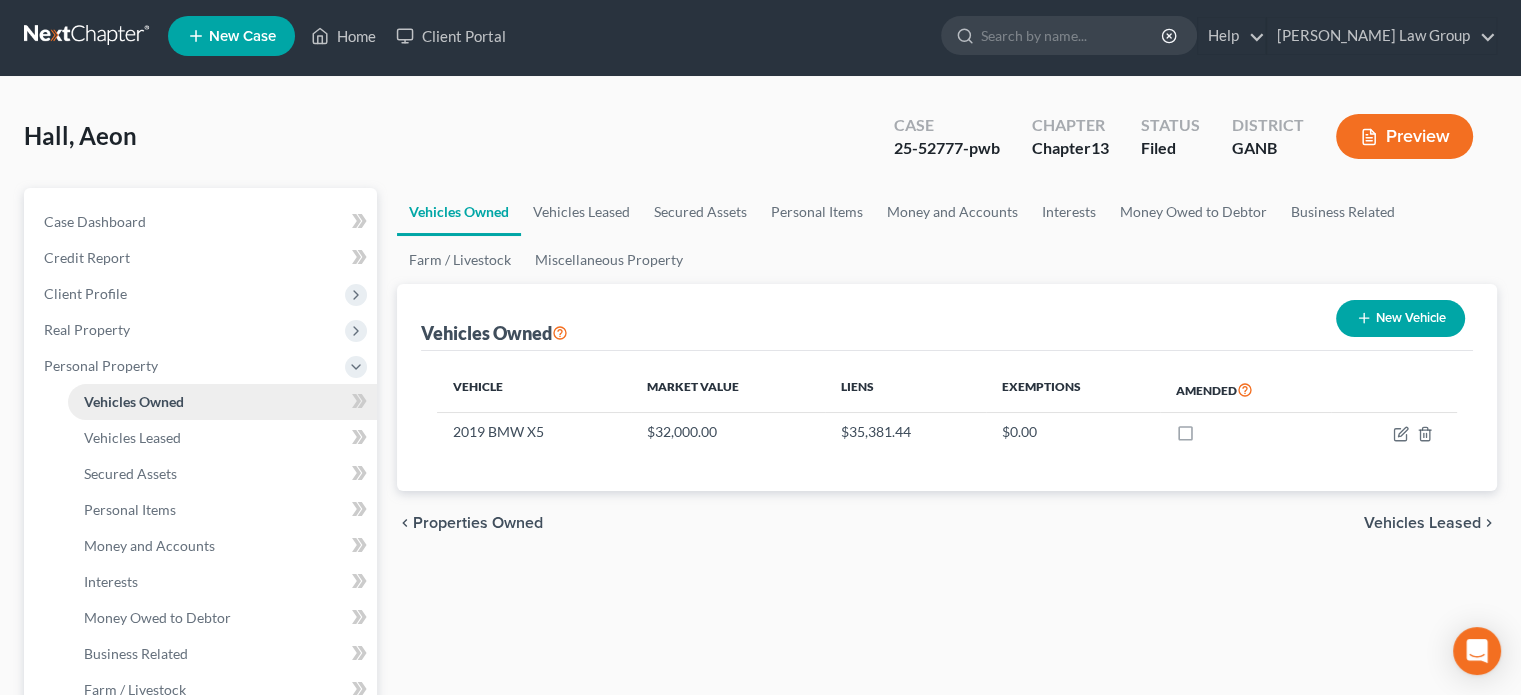scroll, scrollTop: 0, scrollLeft: 0, axis: both 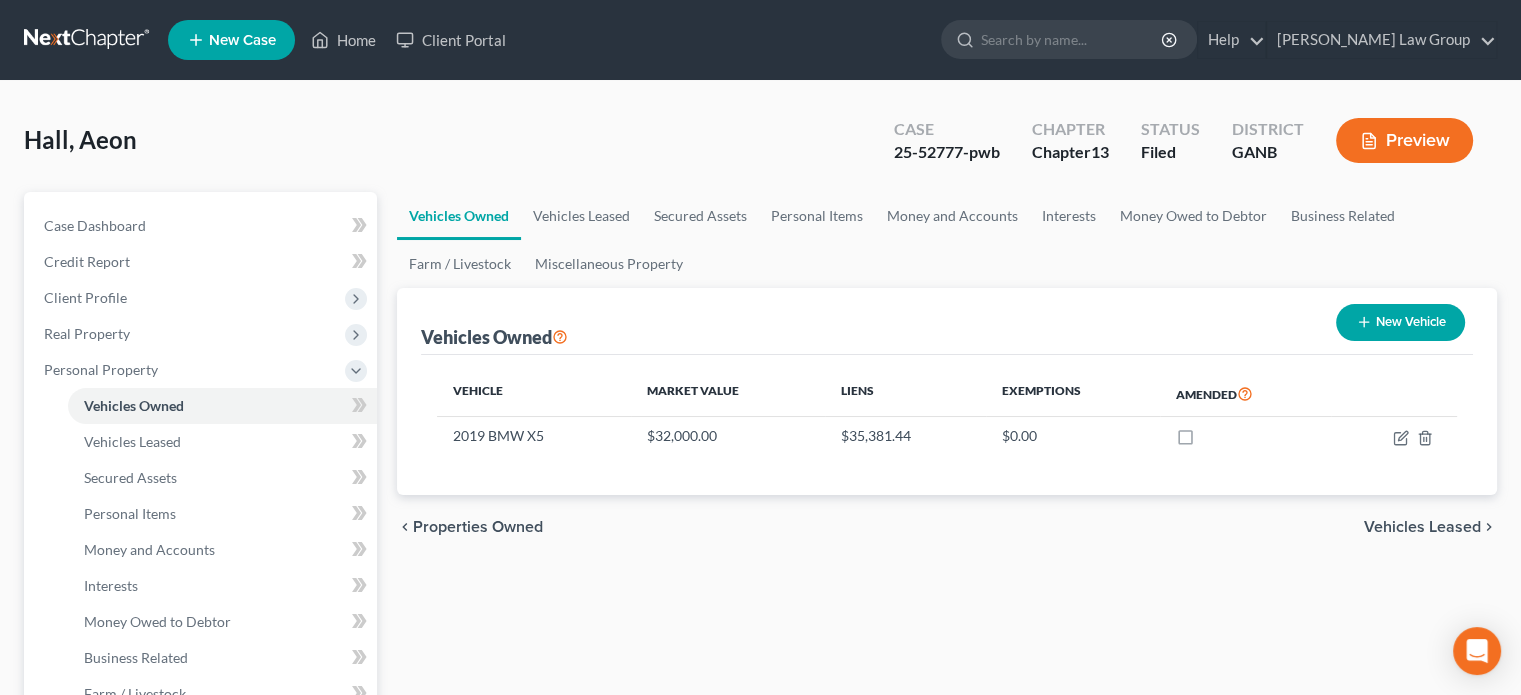 click on "Vehicles Leased" at bounding box center [1422, 527] 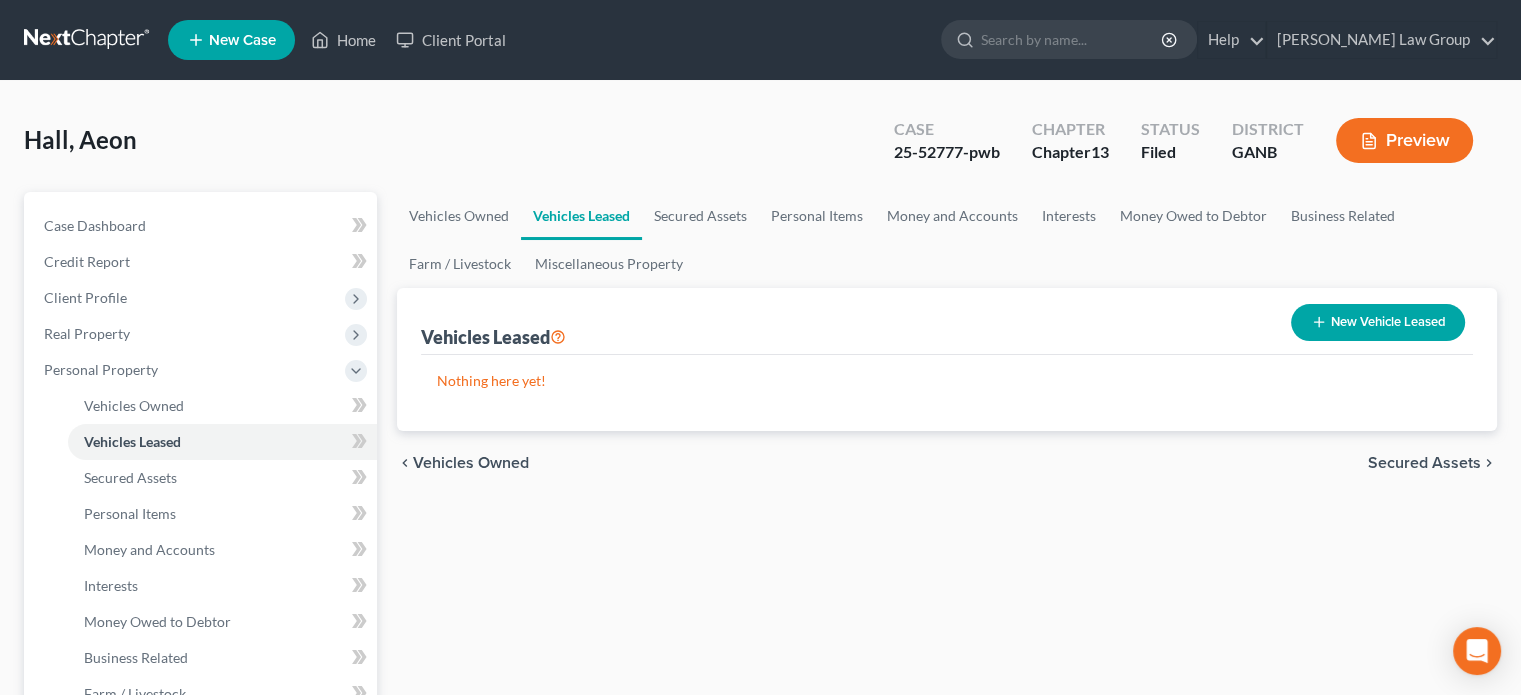 click on "Secured Assets" at bounding box center (1424, 463) 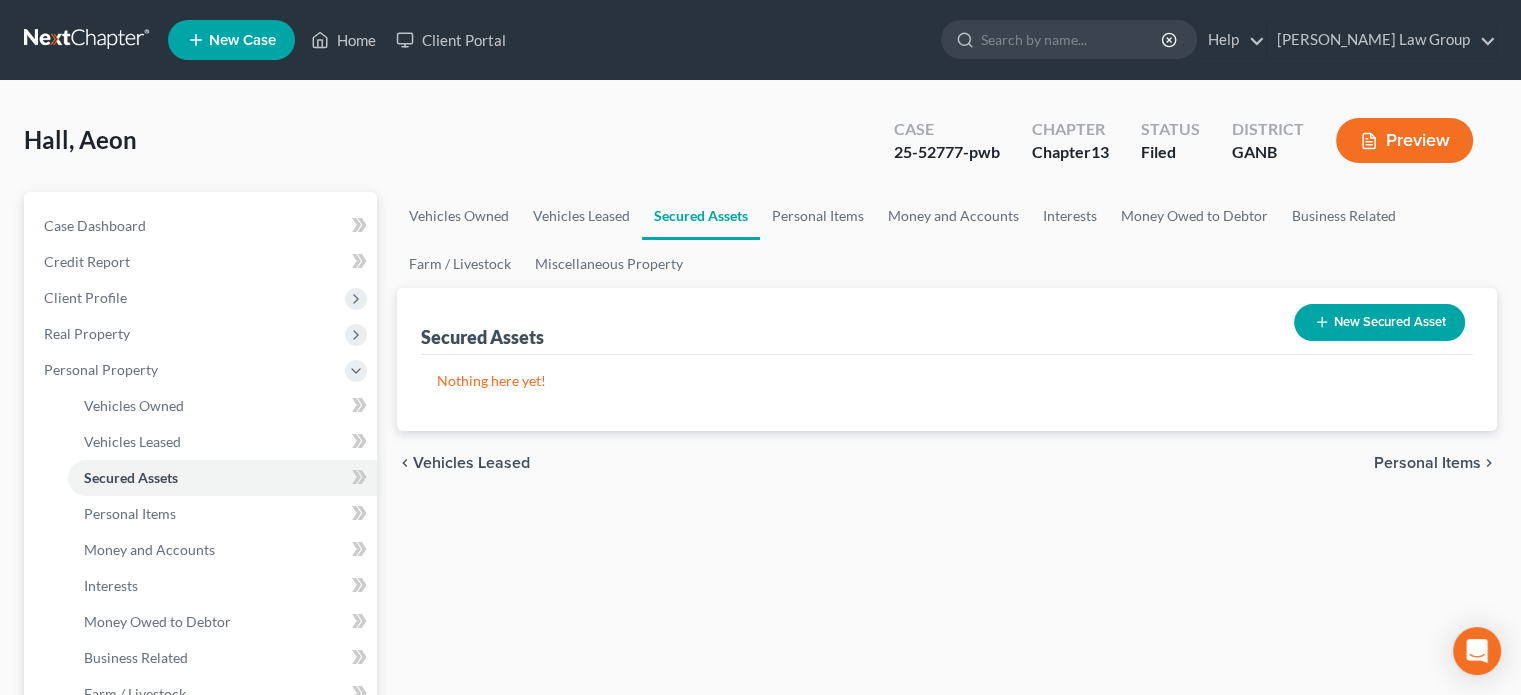 click on "Personal Items" at bounding box center (1427, 463) 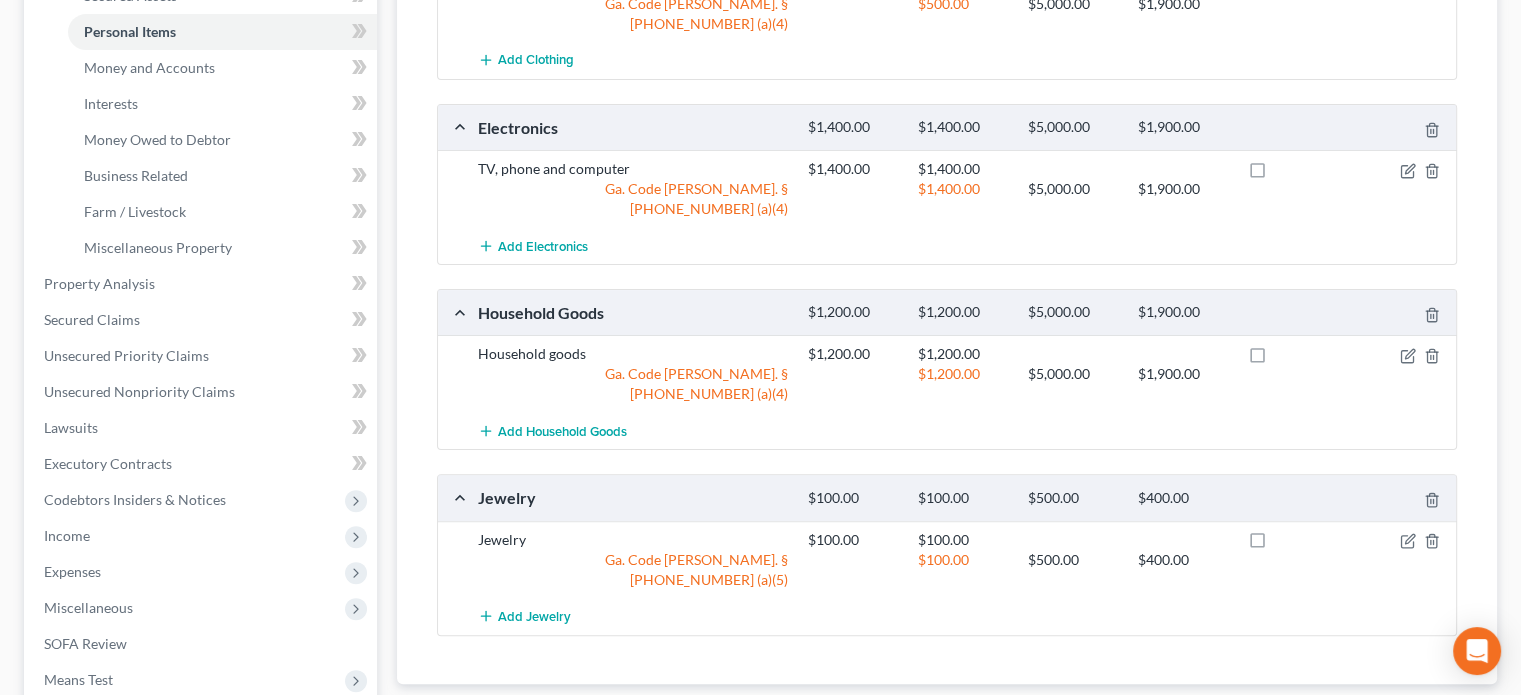 scroll, scrollTop: 500, scrollLeft: 0, axis: vertical 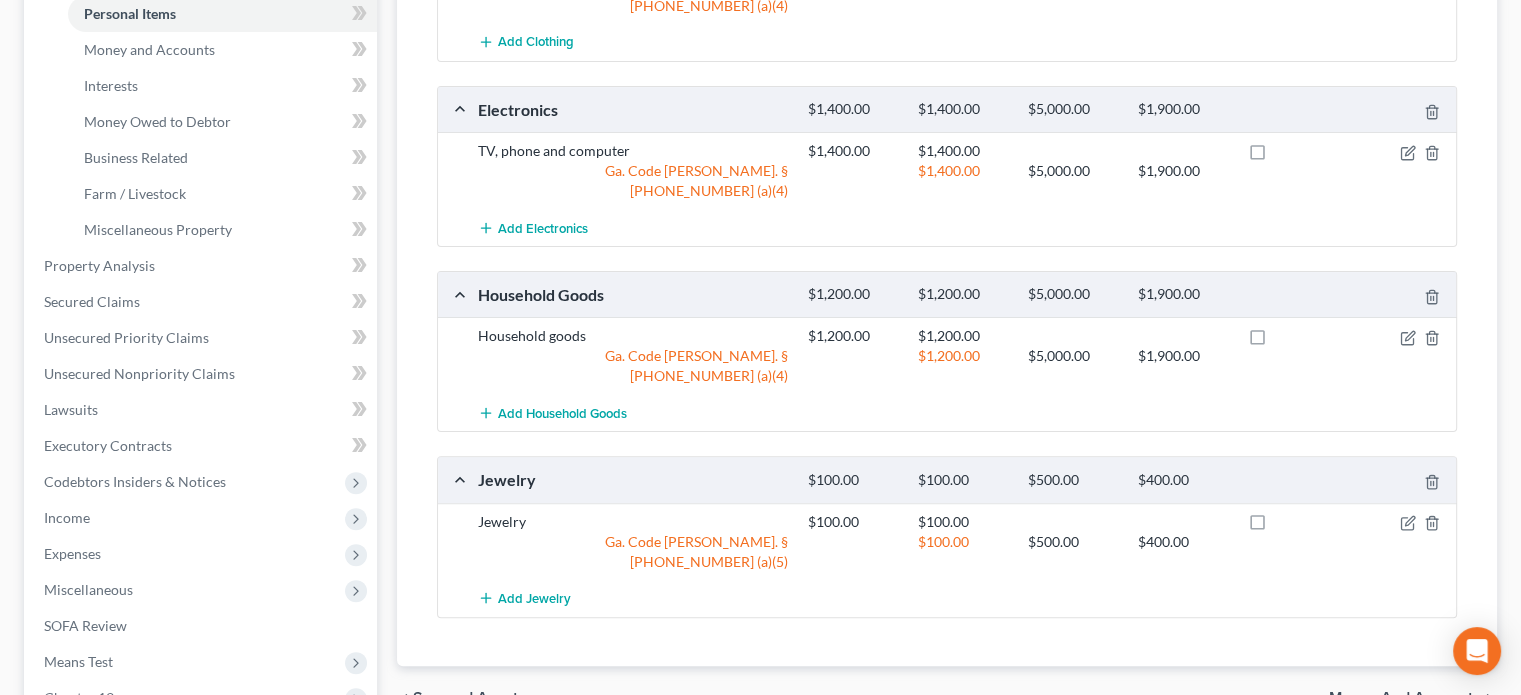 click on "Money and Accounts" at bounding box center (1405, 698) 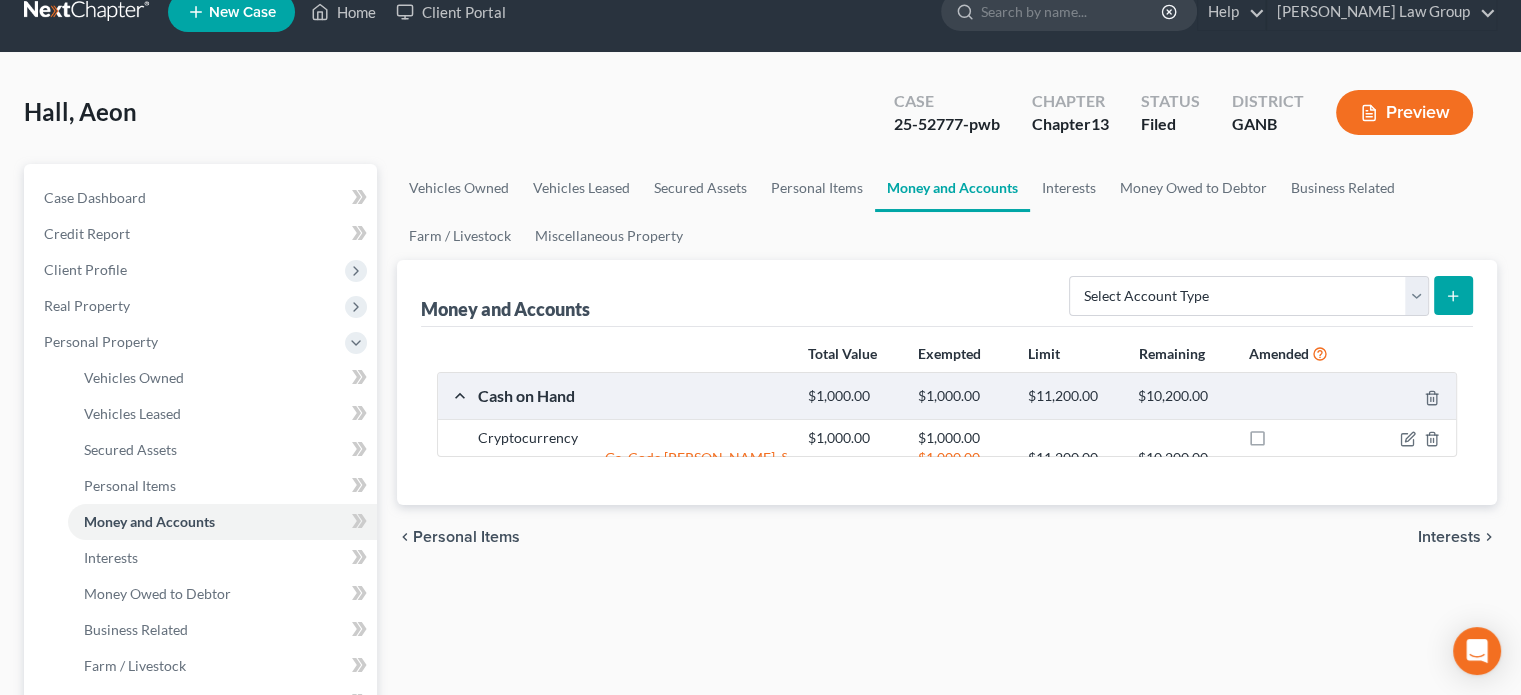scroll, scrollTop: 0, scrollLeft: 0, axis: both 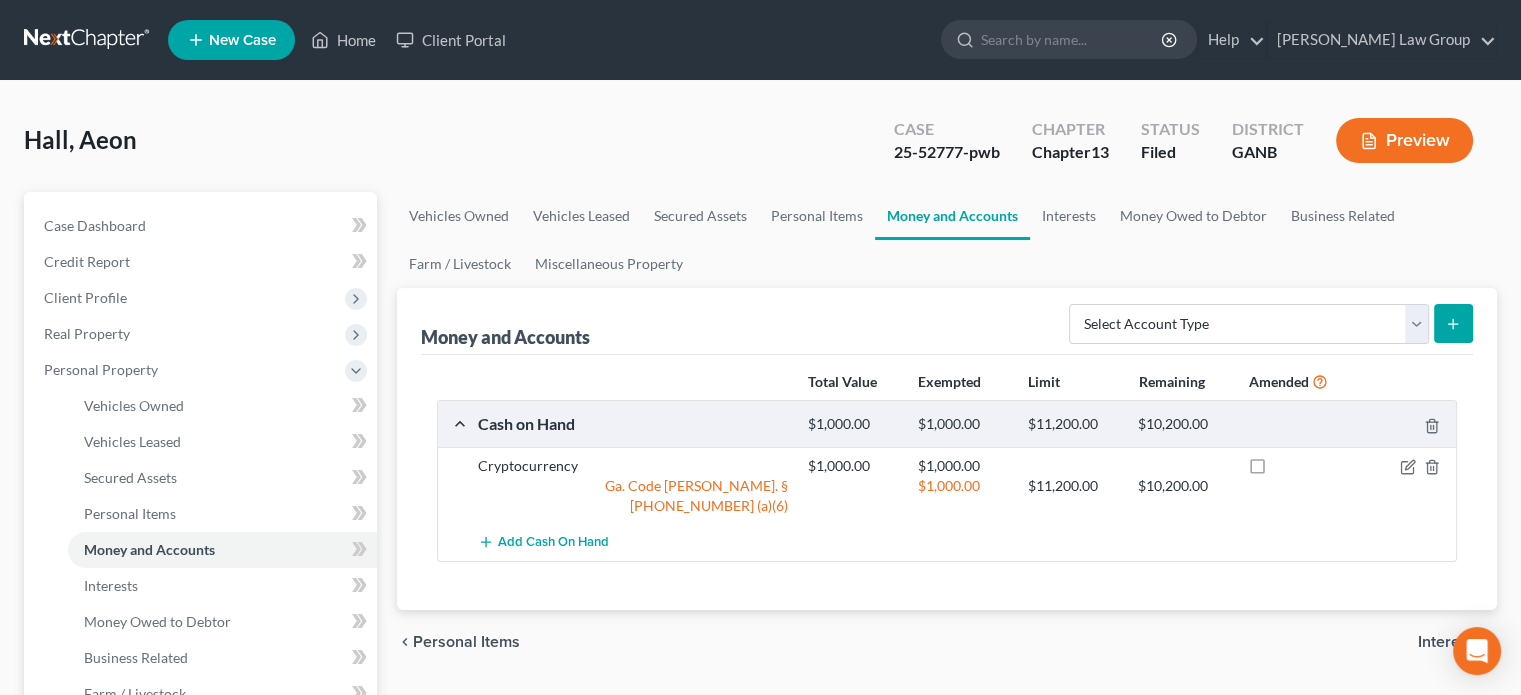 click on "Cash on Hand $1,000.00 $1,000.00 $11,200.00 $10,200.00" at bounding box center (943, 423) 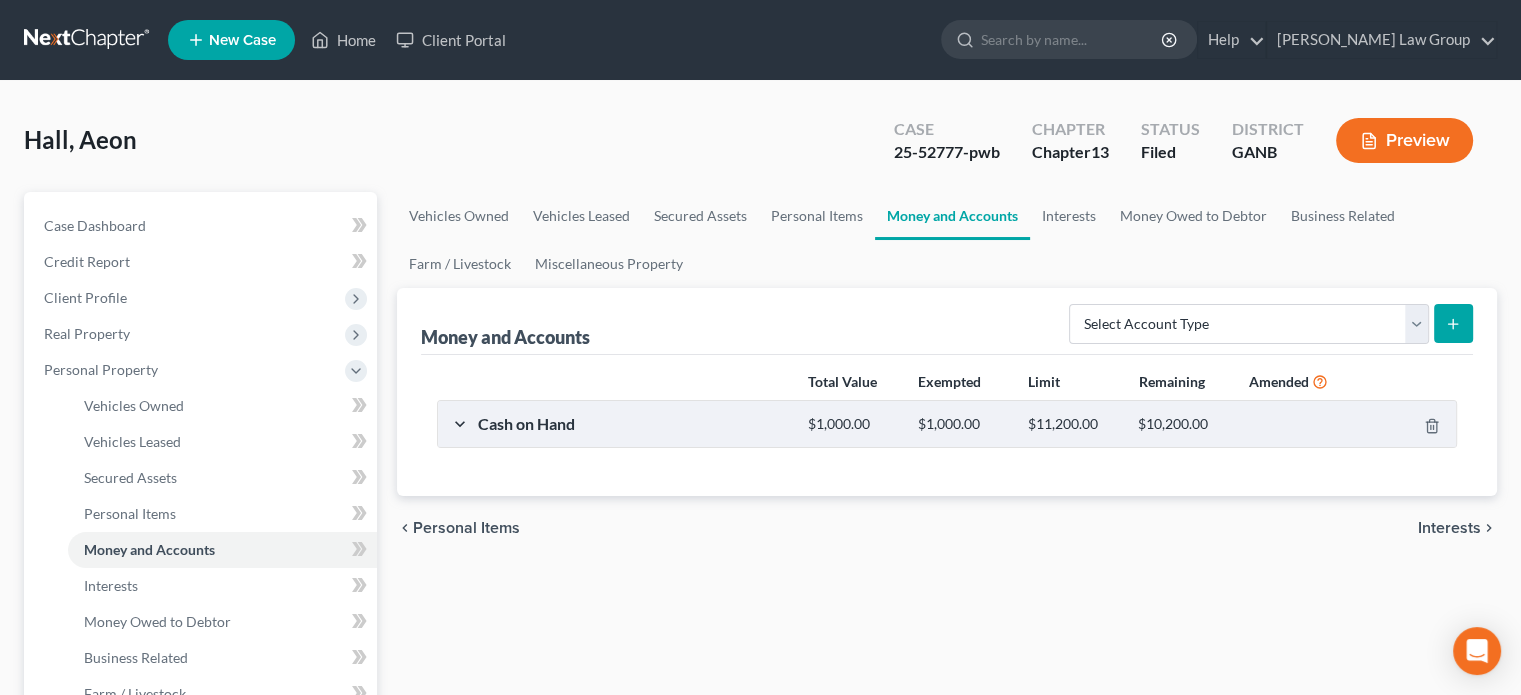 click on "Cash on Hand $1,000.00 $1,000.00 $11,200.00 $10,200.00" at bounding box center (943, 423) 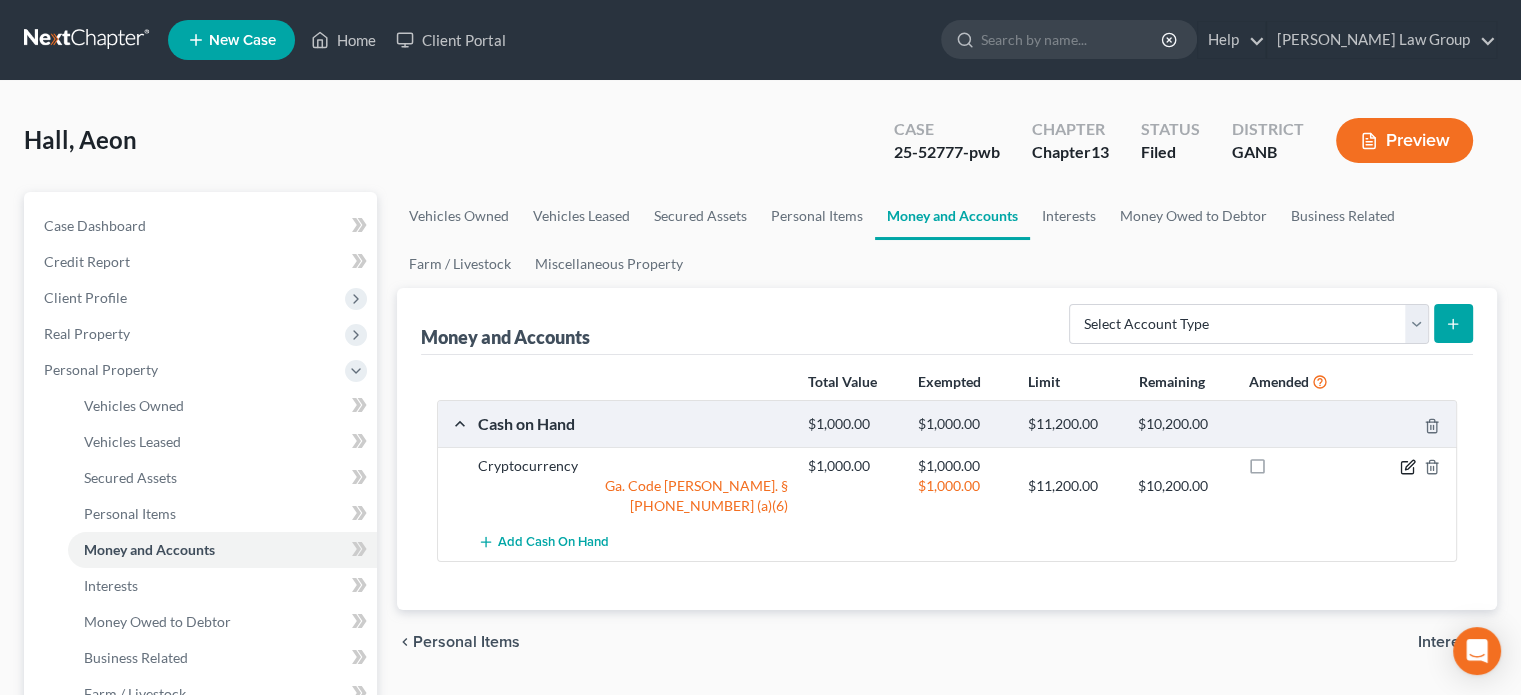 click 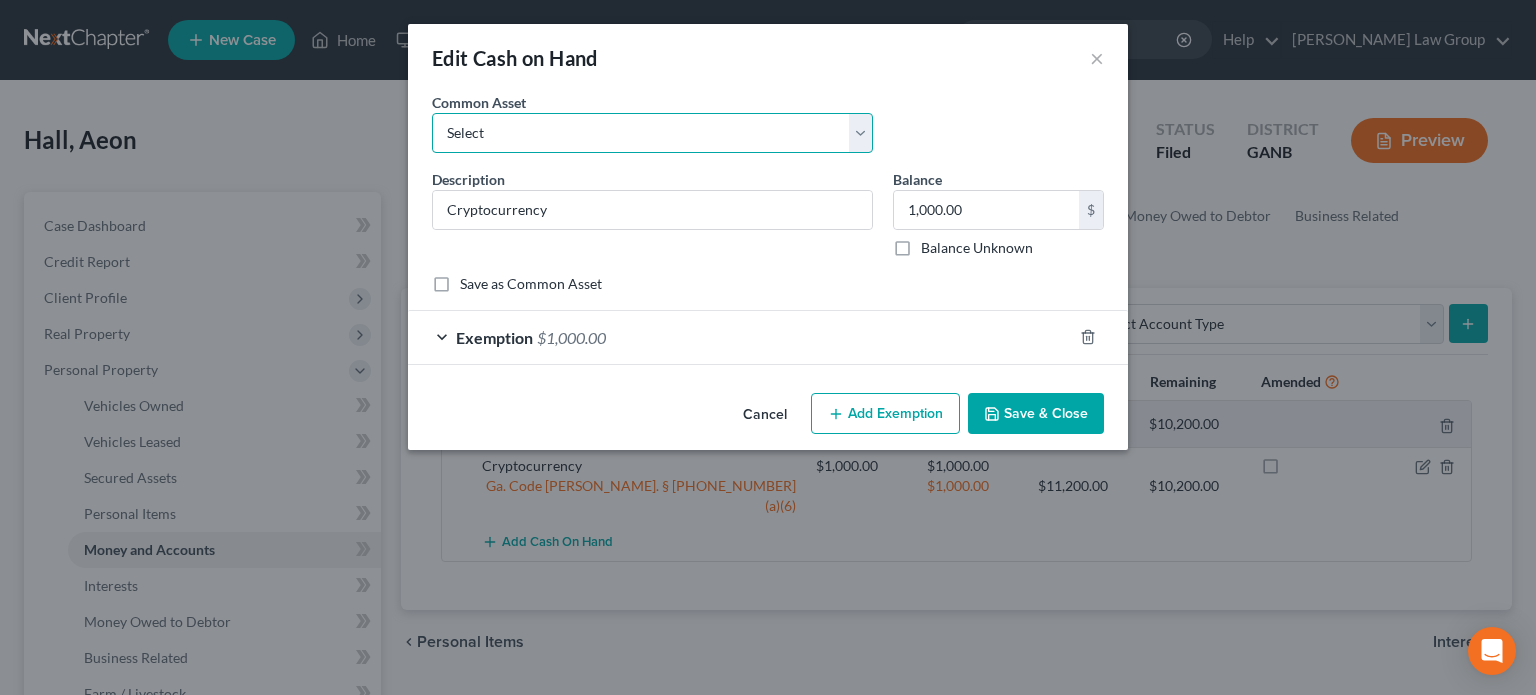 click on "Select Cash" at bounding box center [652, 133] 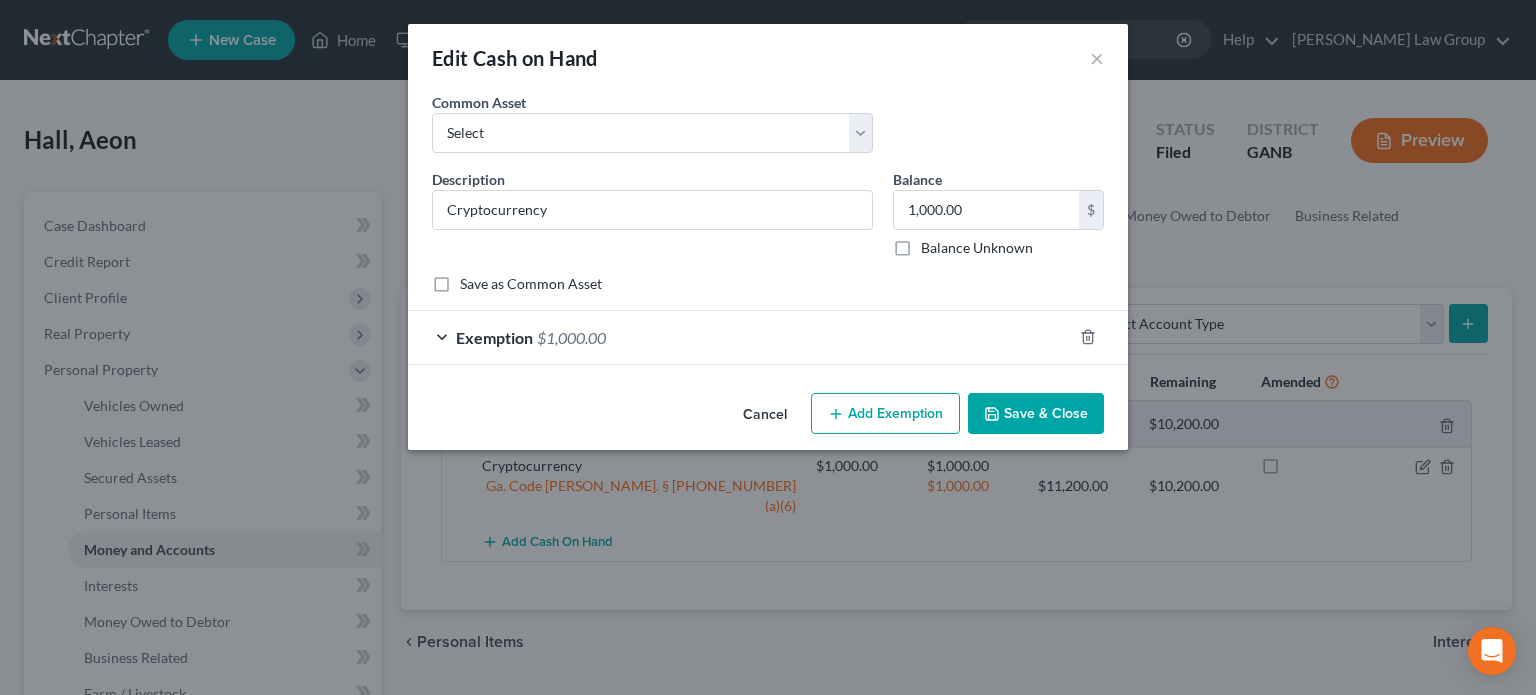 click on "Edit Cash on Hand  ×" at bounding box center (768, 58) 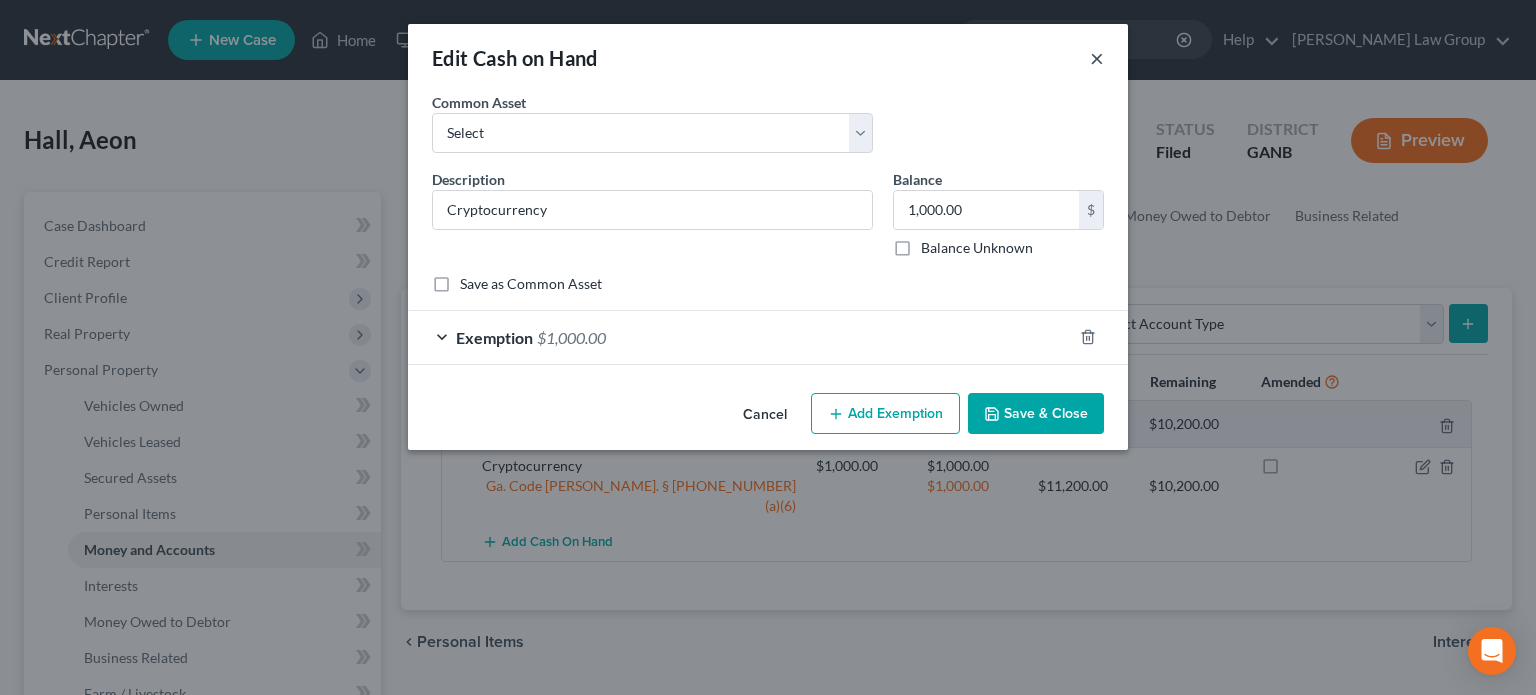 click on "×" at bounding box center (1097, 58) 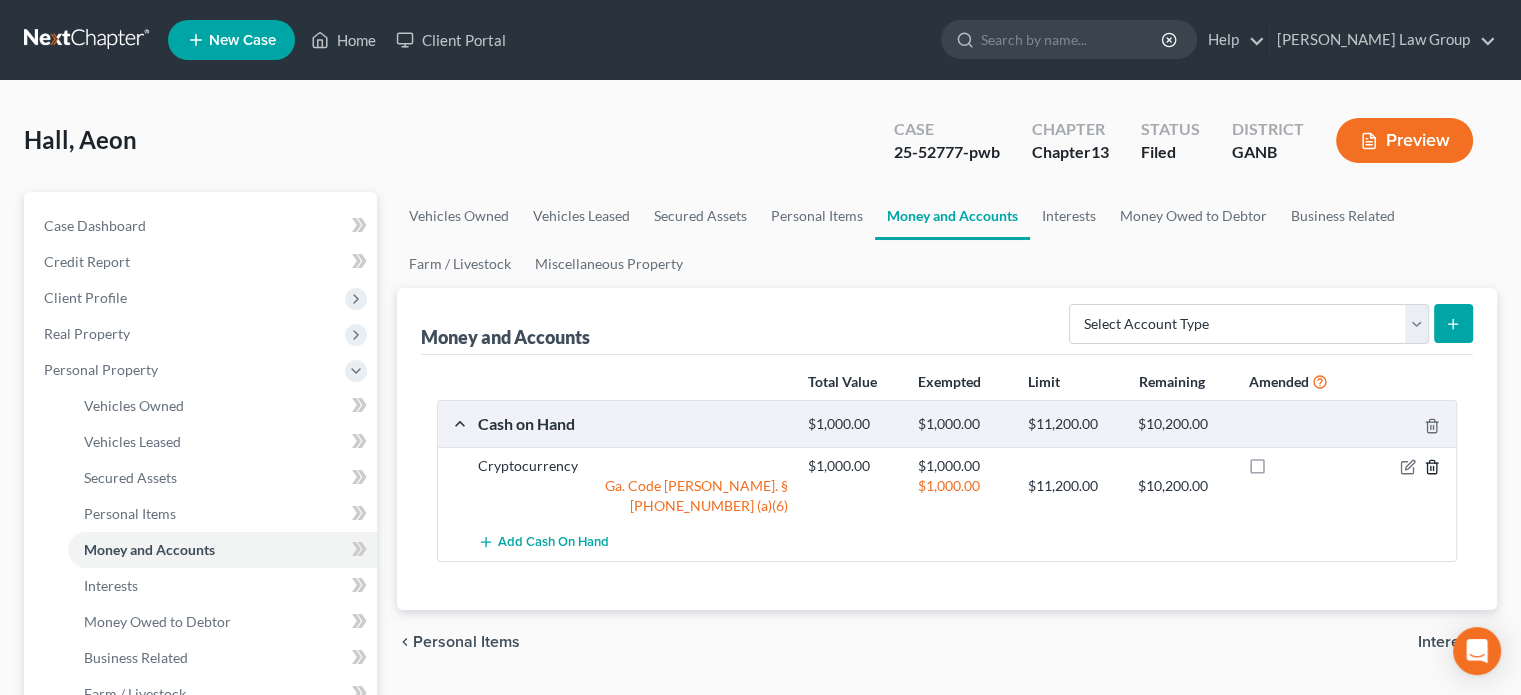 click 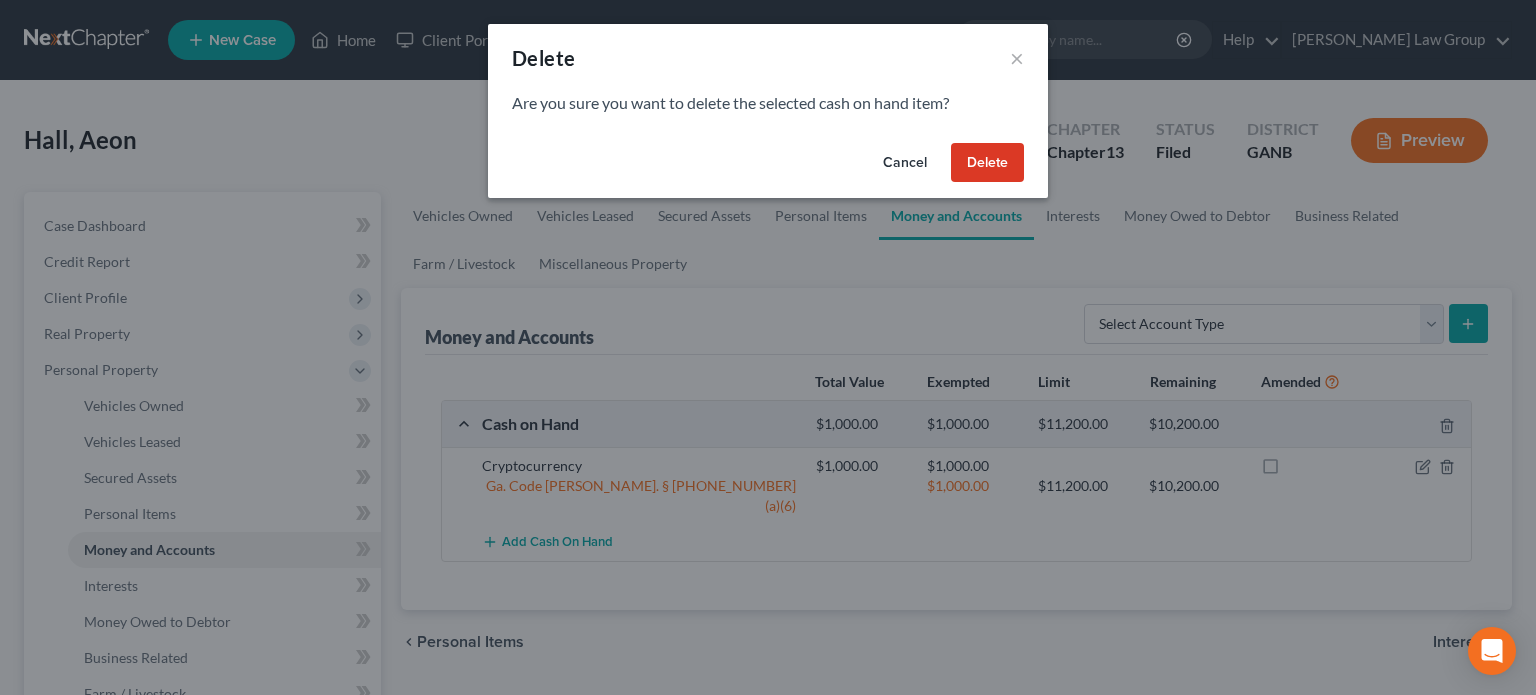 click on "Delete" at bounding box center [987, 163] 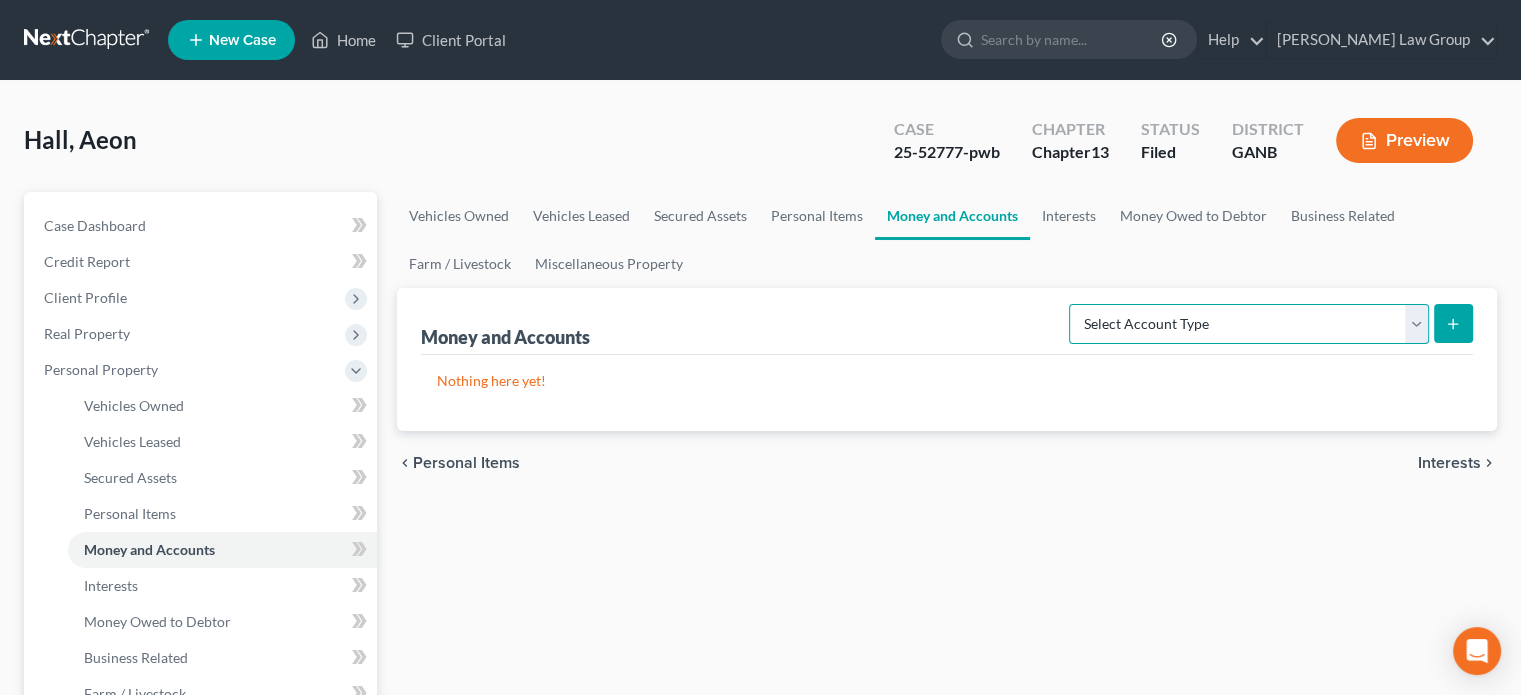 click on "Select Account Type Brokerage Cash on Hand Certificates of Deposit Checking Account Money Market Other (Credit Union, Health Savings Account, etc) Safe Deposit Box Savings Account Security Deposits or Prepayments" at bounding box center [1249, 324] 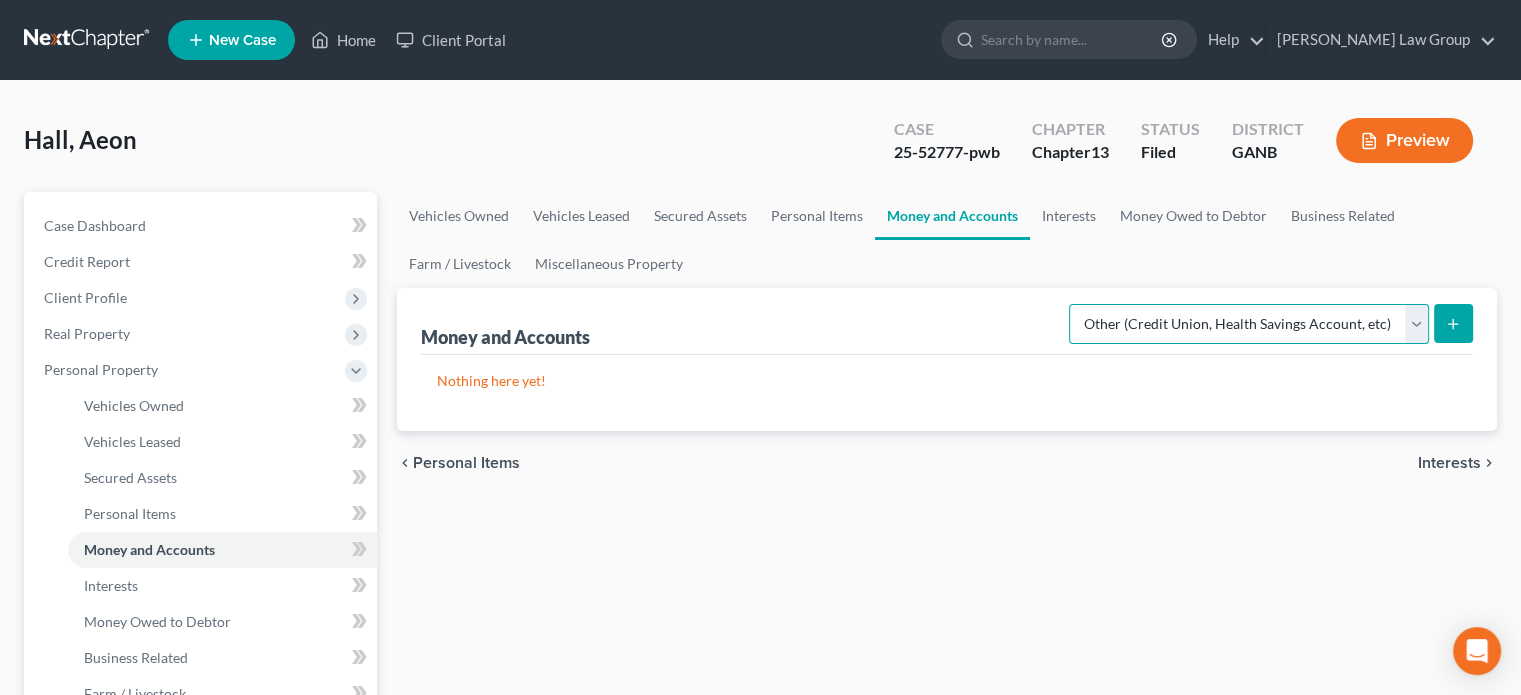 click on "Select Account Type Brokerage Cash on Hand Certificates of Deposit Checking Account Money Market Other (Credit Union, Health Savings Account, etc) Safe Deposit Box Savings Account Security Deposits or Prepayments" at bounding box center [1249, 324] 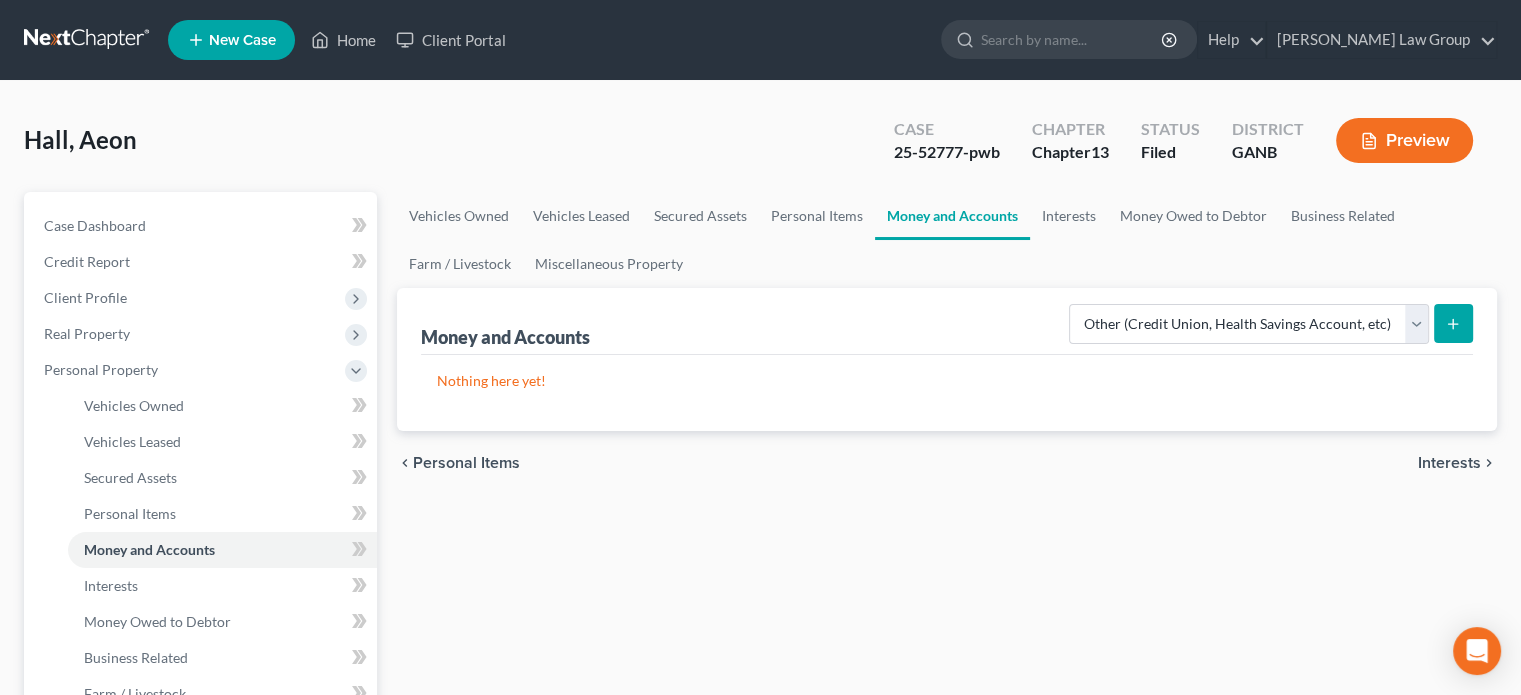 click at bounding box center (1453, 323) 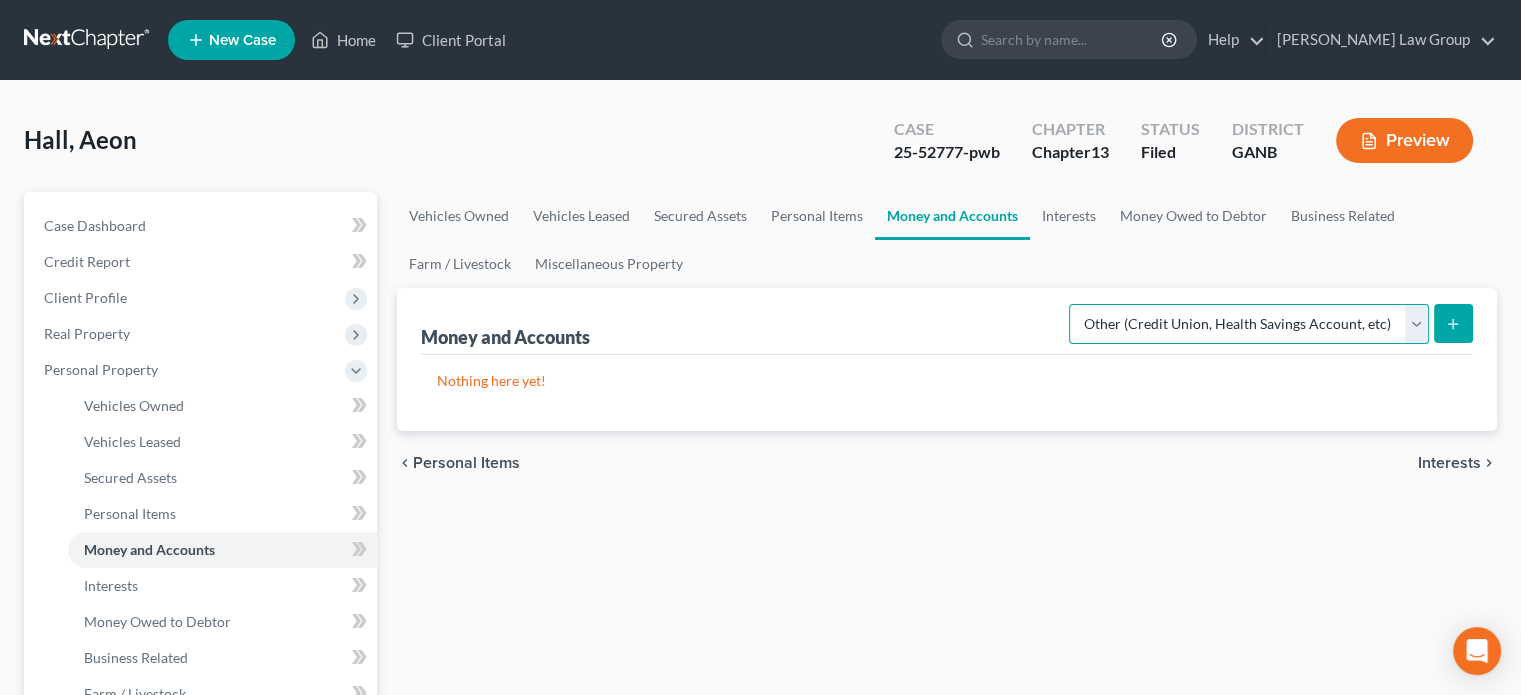 click on "Select Account Type Brokerage Cash on Hand Certificates of Deposit Checking Account Money Market Other (Credit Union, Health Savings Account, etc) Safe Deposit Box Savings Account Security Deposits or Prepayments" at bounding box center [1249, 324] 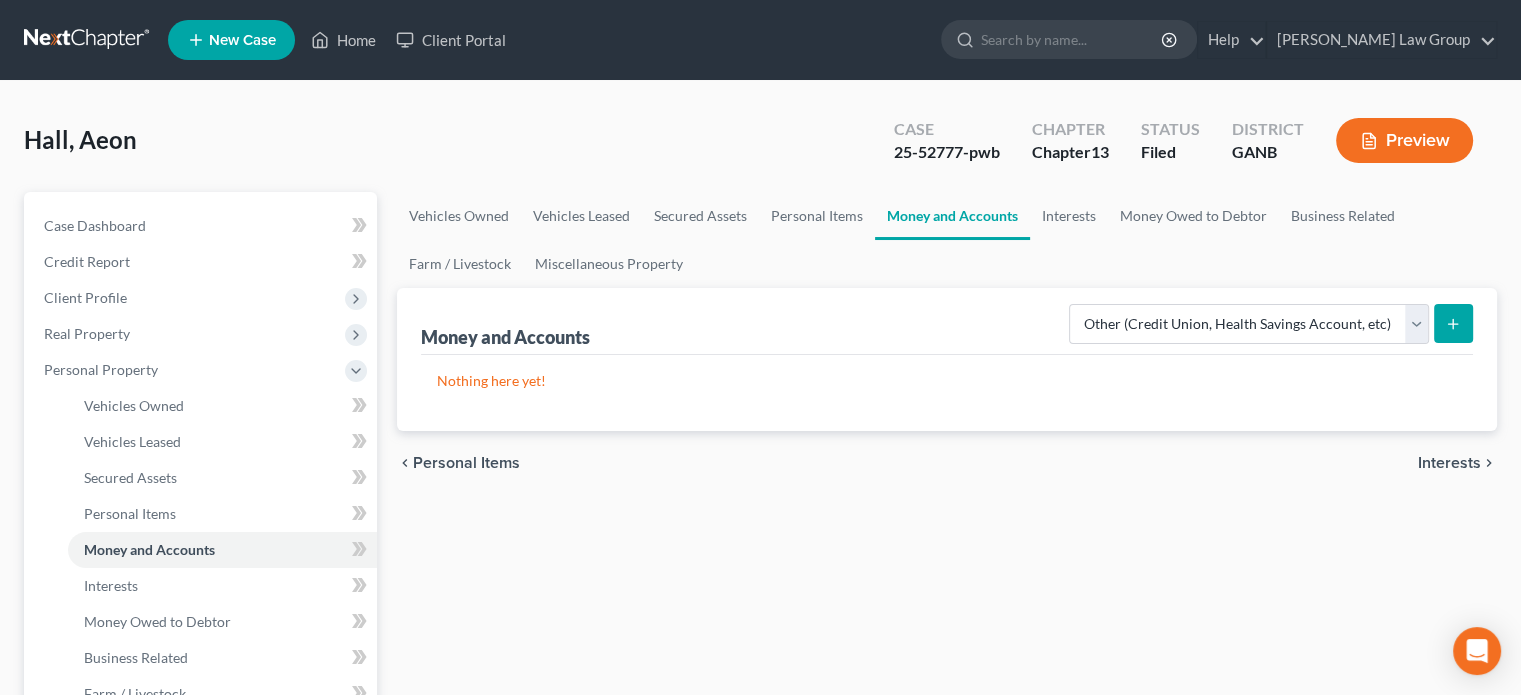 click 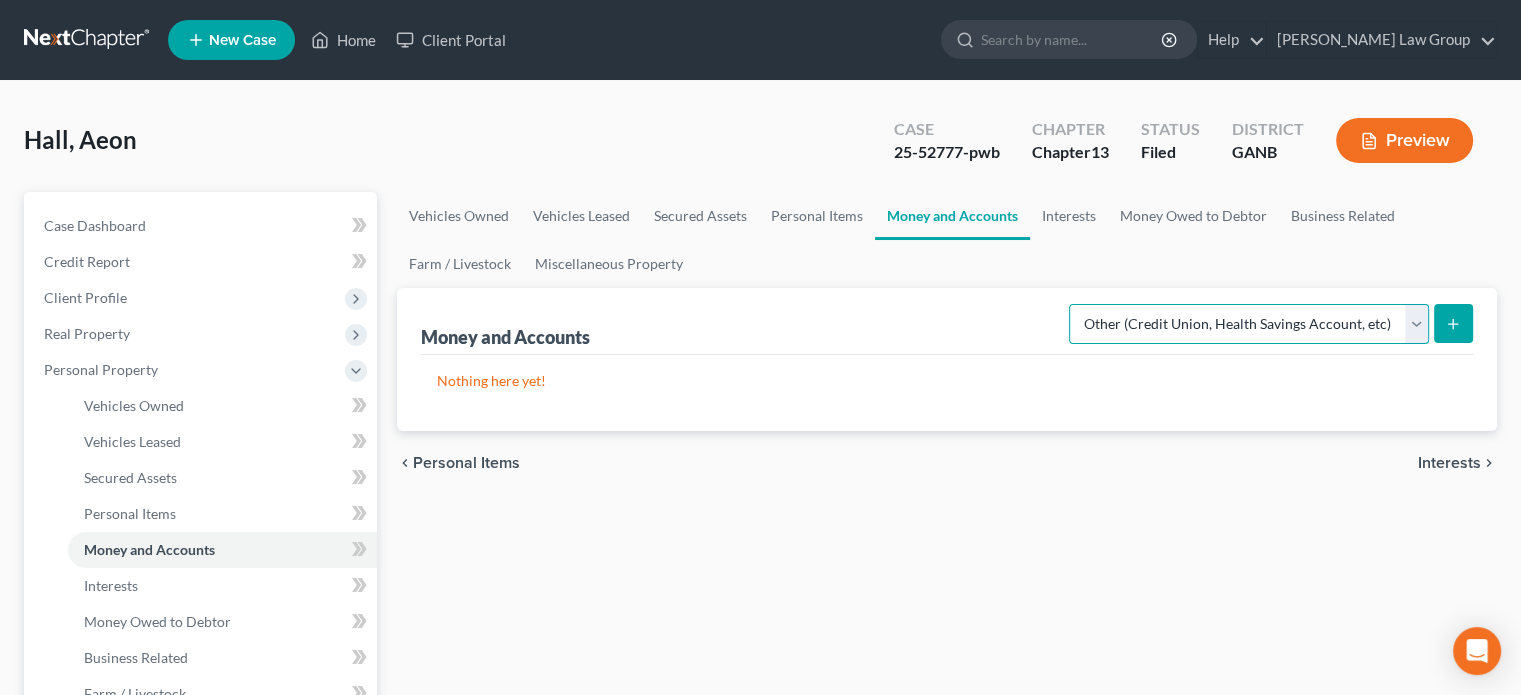 drag, startPoint x: 1427, startPoint y: 323, endPoint x: 1408, endPoint y: 327, distance: 19.416489 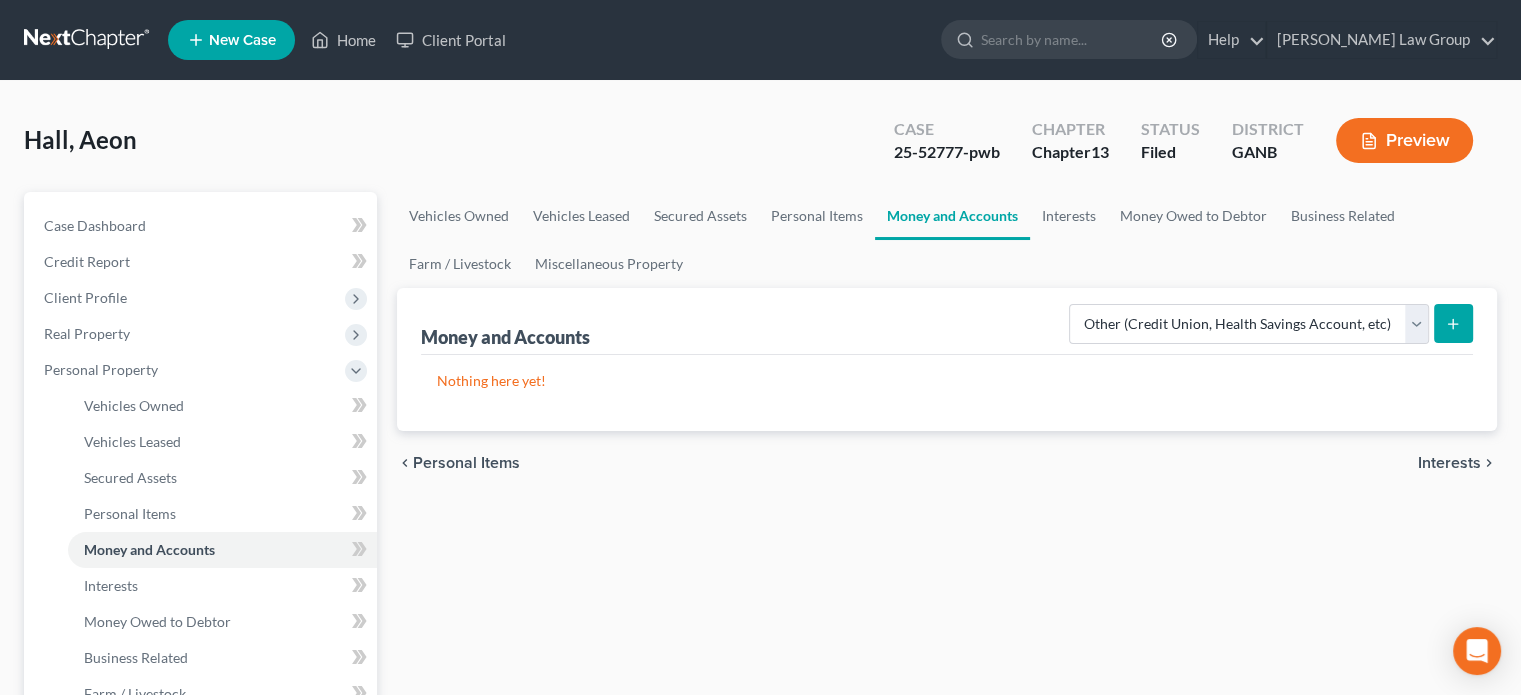 click at bounding box center [1453, 323] 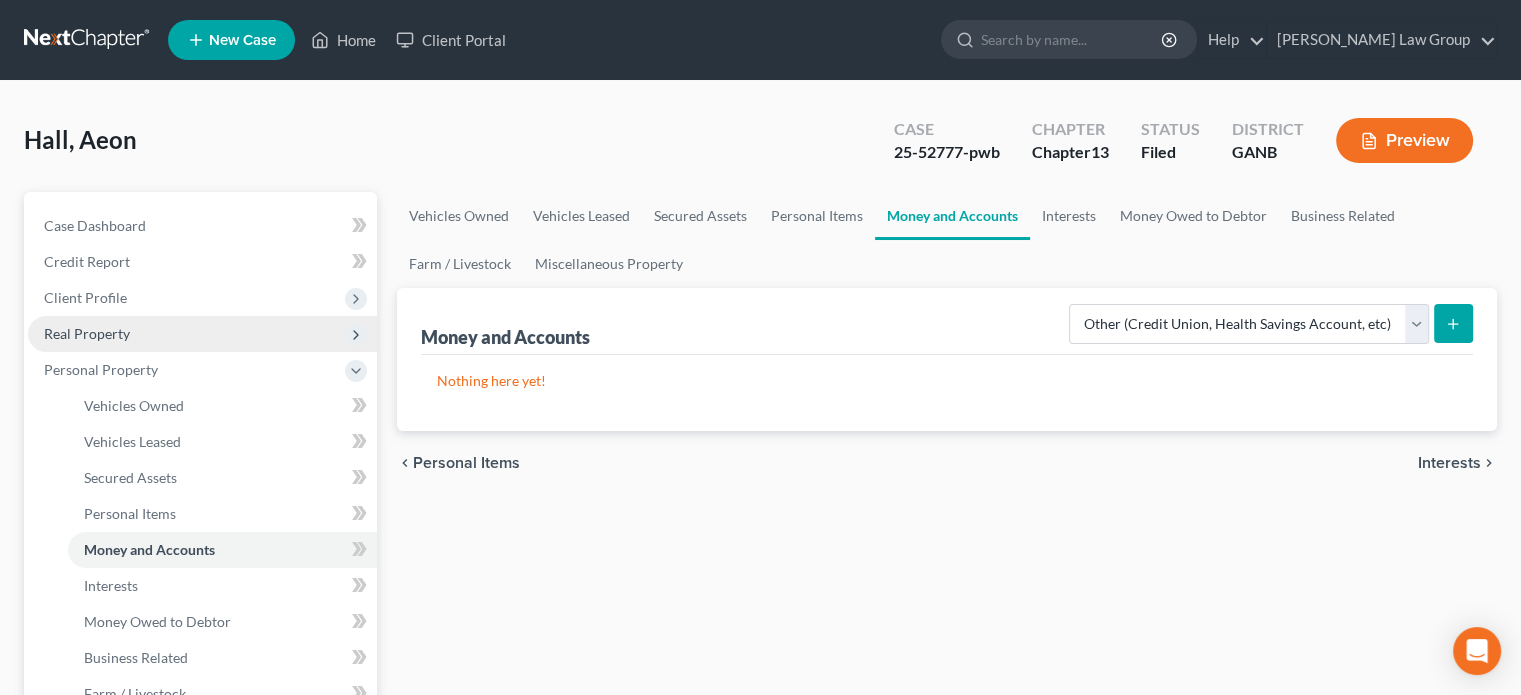 click on "Real Property" at bounding box center (87, 333) 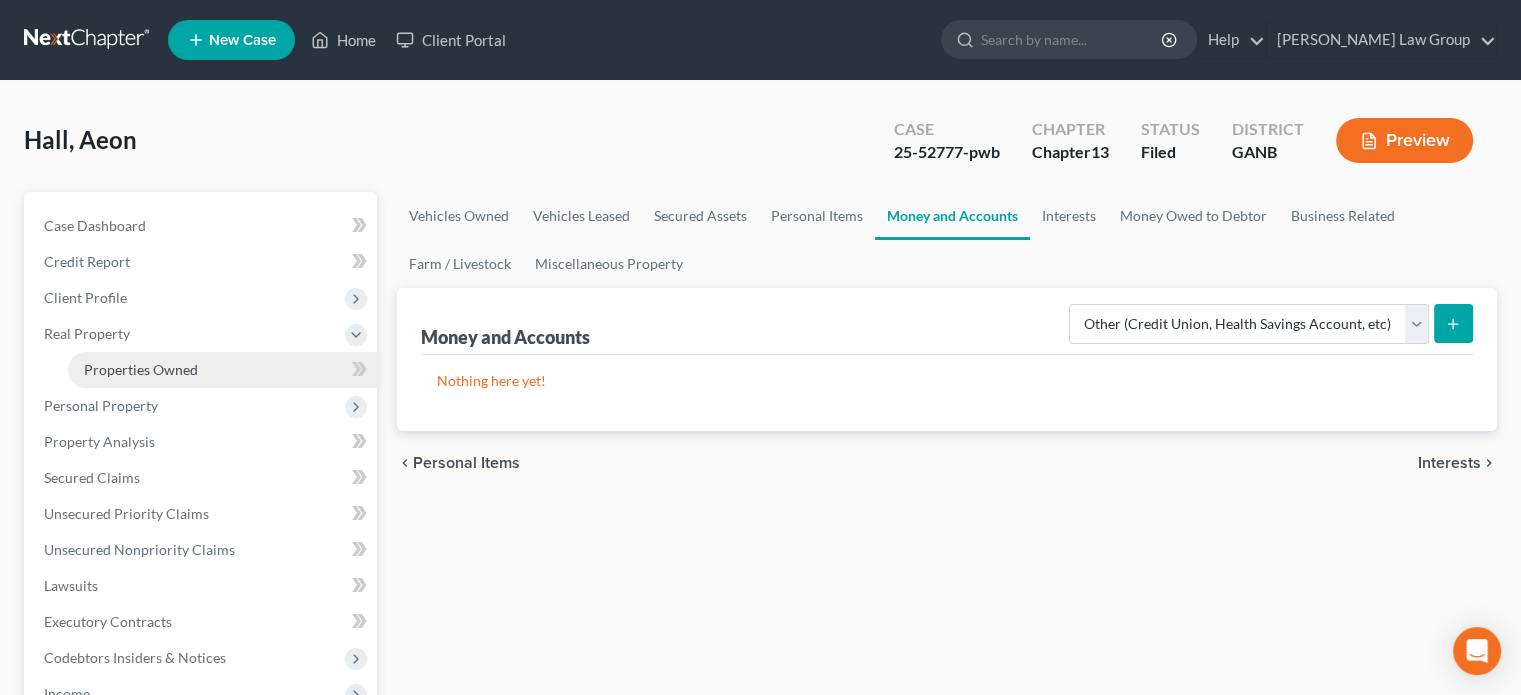 click on "Properties Owned" at bounding box center (141, 369) 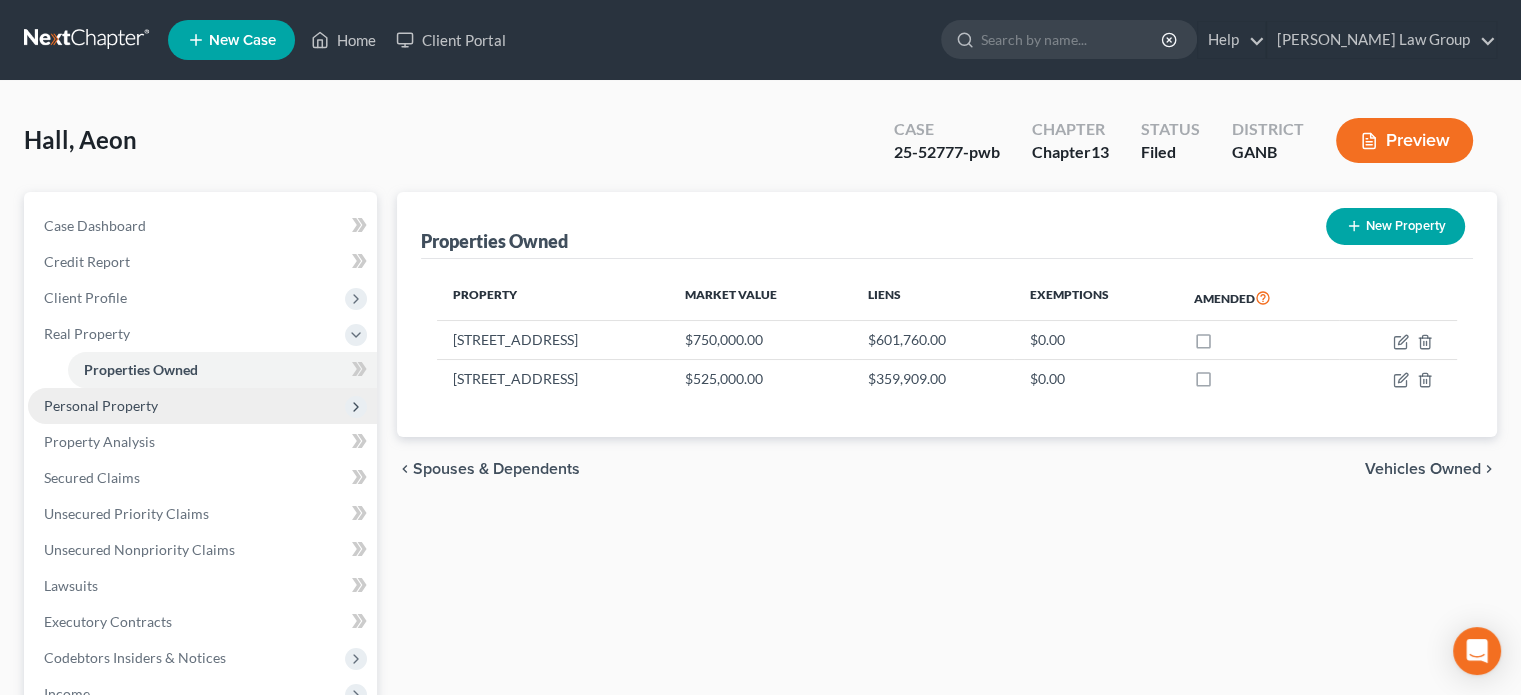 click on "Personal Property" at bounding box center (101, 405) 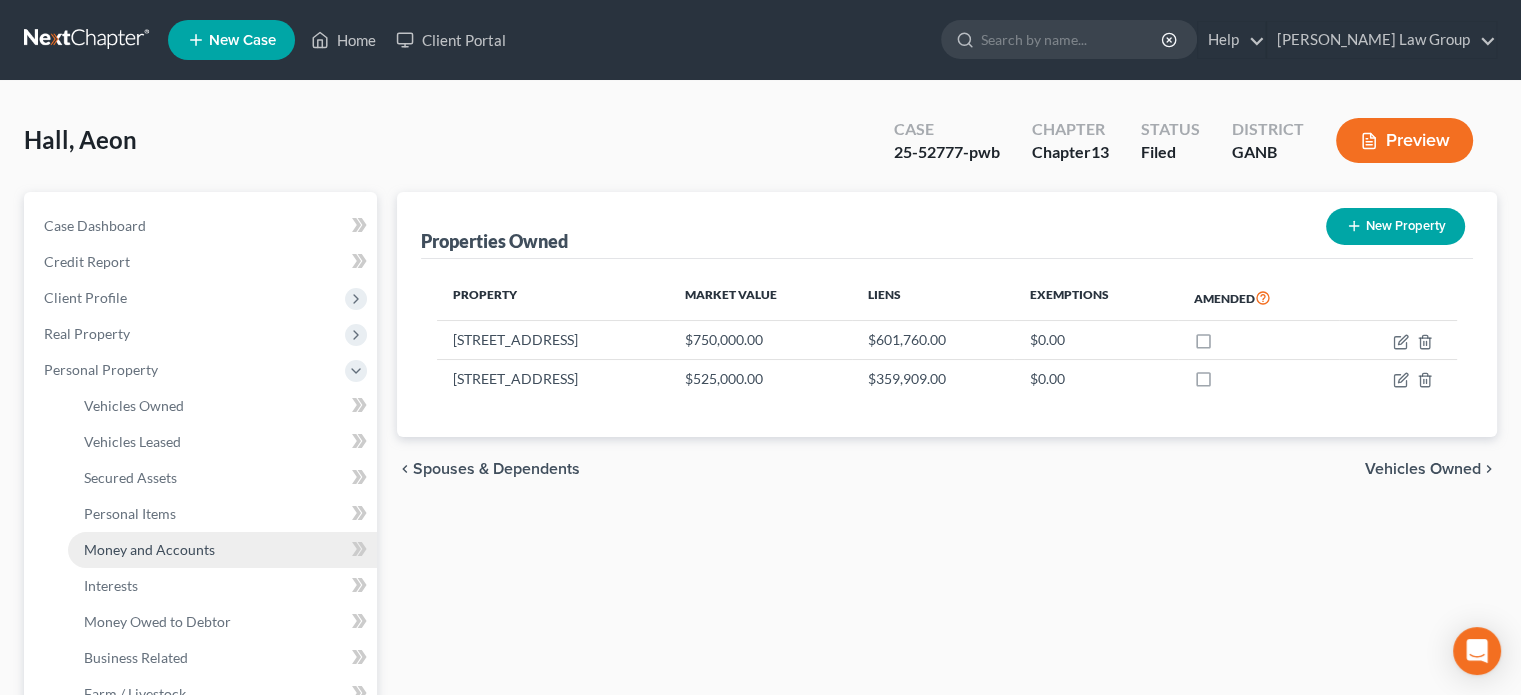 click on "Money and Accounts" at bounding box center [149, 549] 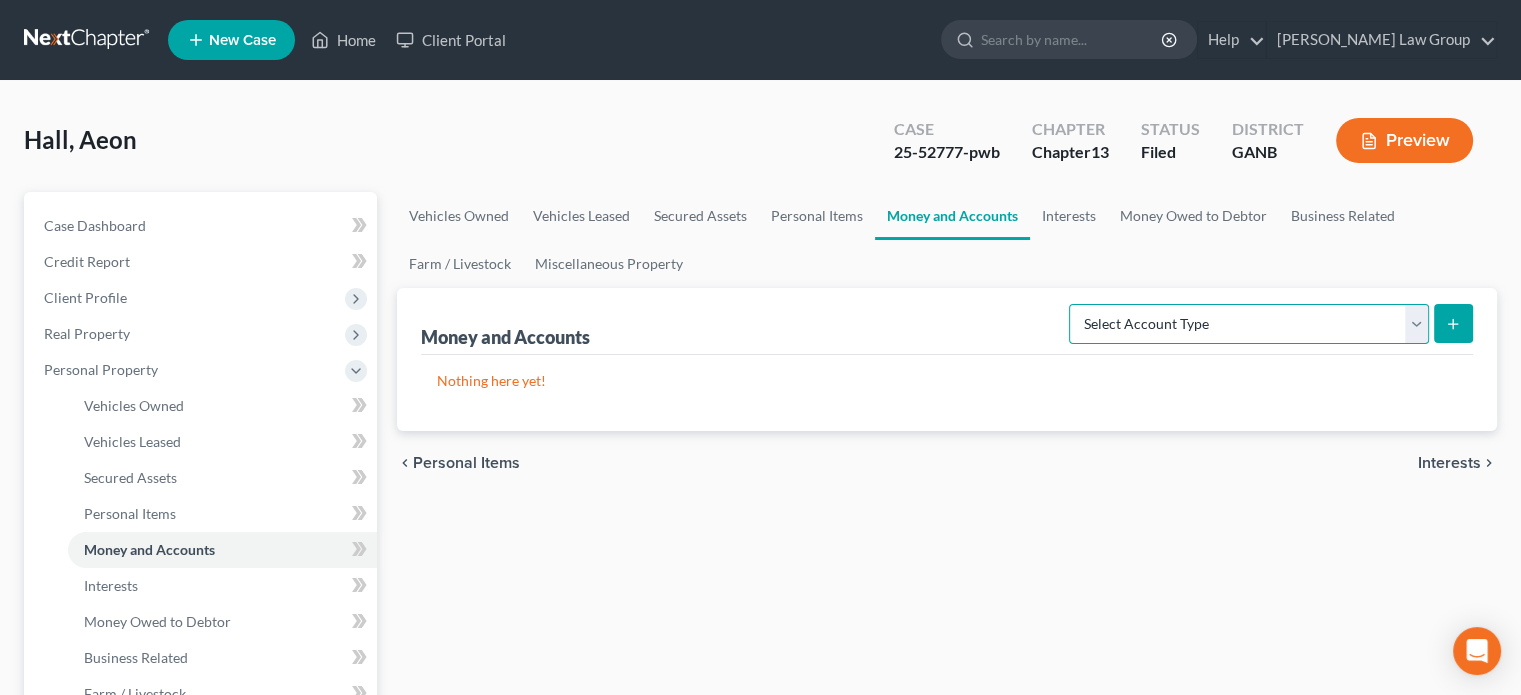 drag, startPoint x: 1413, startPoint y: 316, endPoint x: 1392, endPoint y: 324, distance: 22.472204 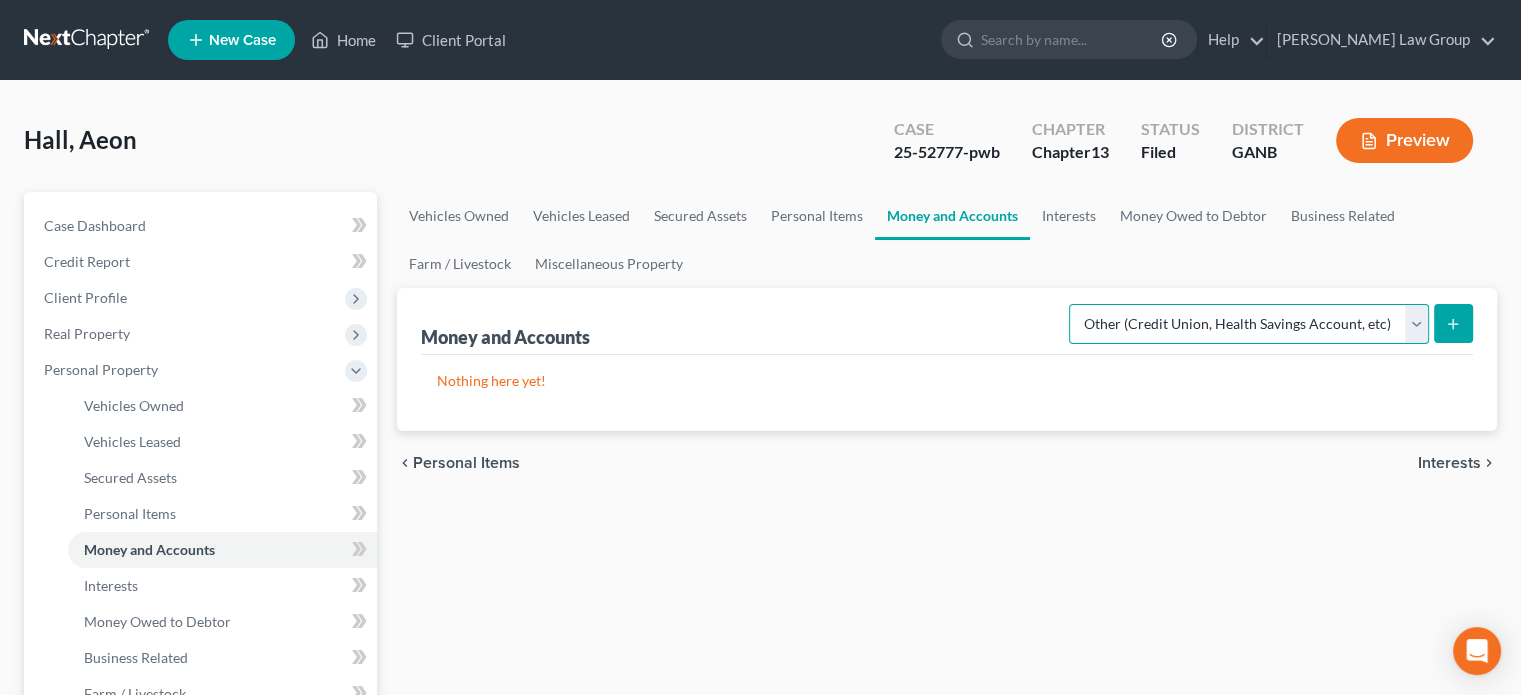 click on "Select Account Type Brokerage Cash on Hand Certificates of Deposit Checking Account Money Market Other (Credit Union, Health Savings Account, etc) Safe Deposit Box Savings Account Security Deposits or Prepayments" at bounding box center (1249, 324) 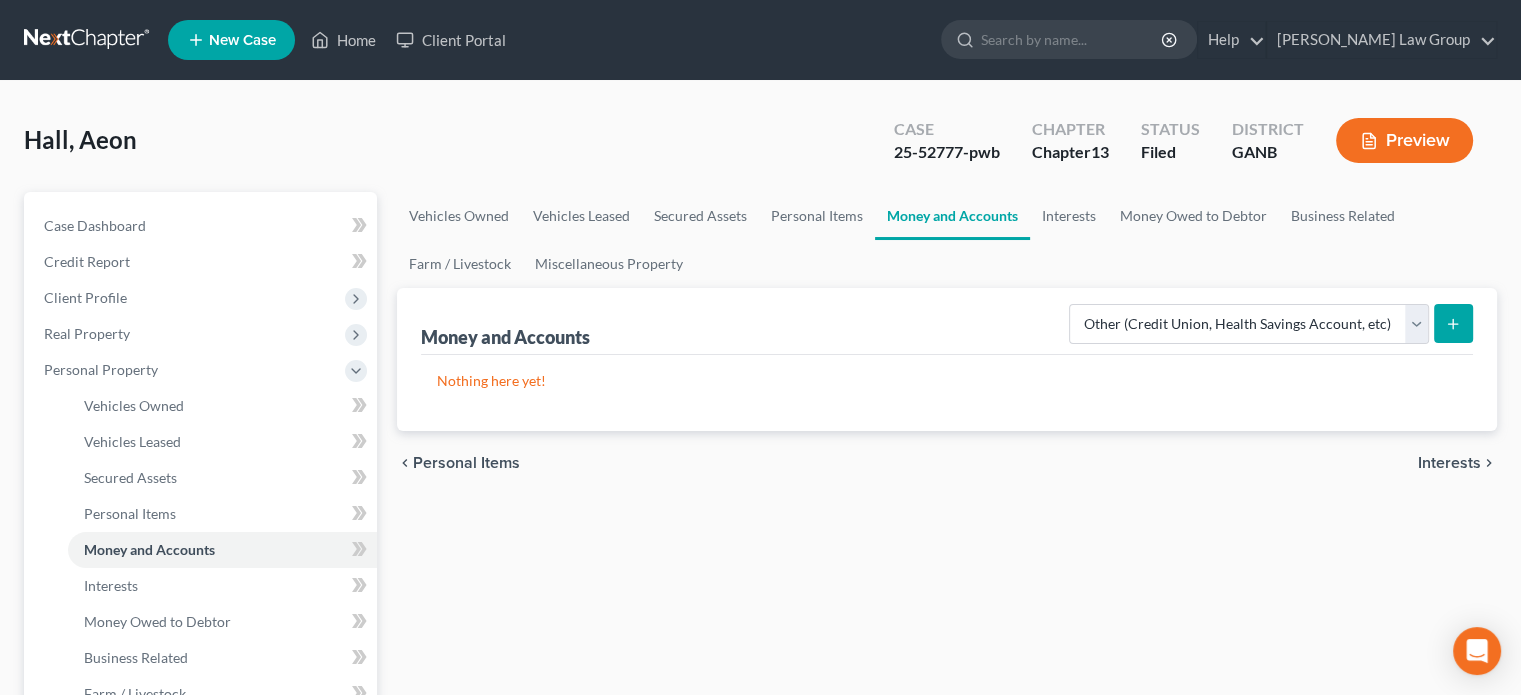 click 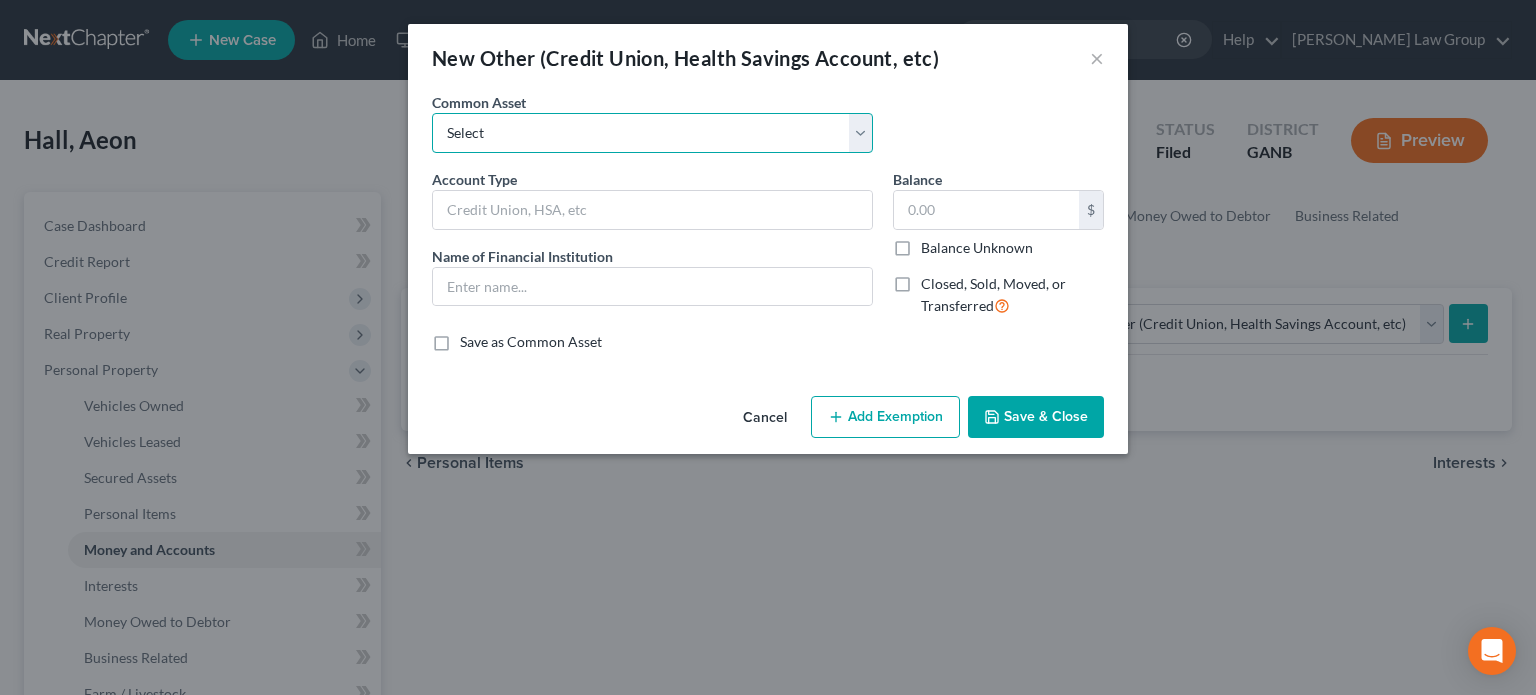 click on "Select CashApp Chime" at bounding box center (652, 133) 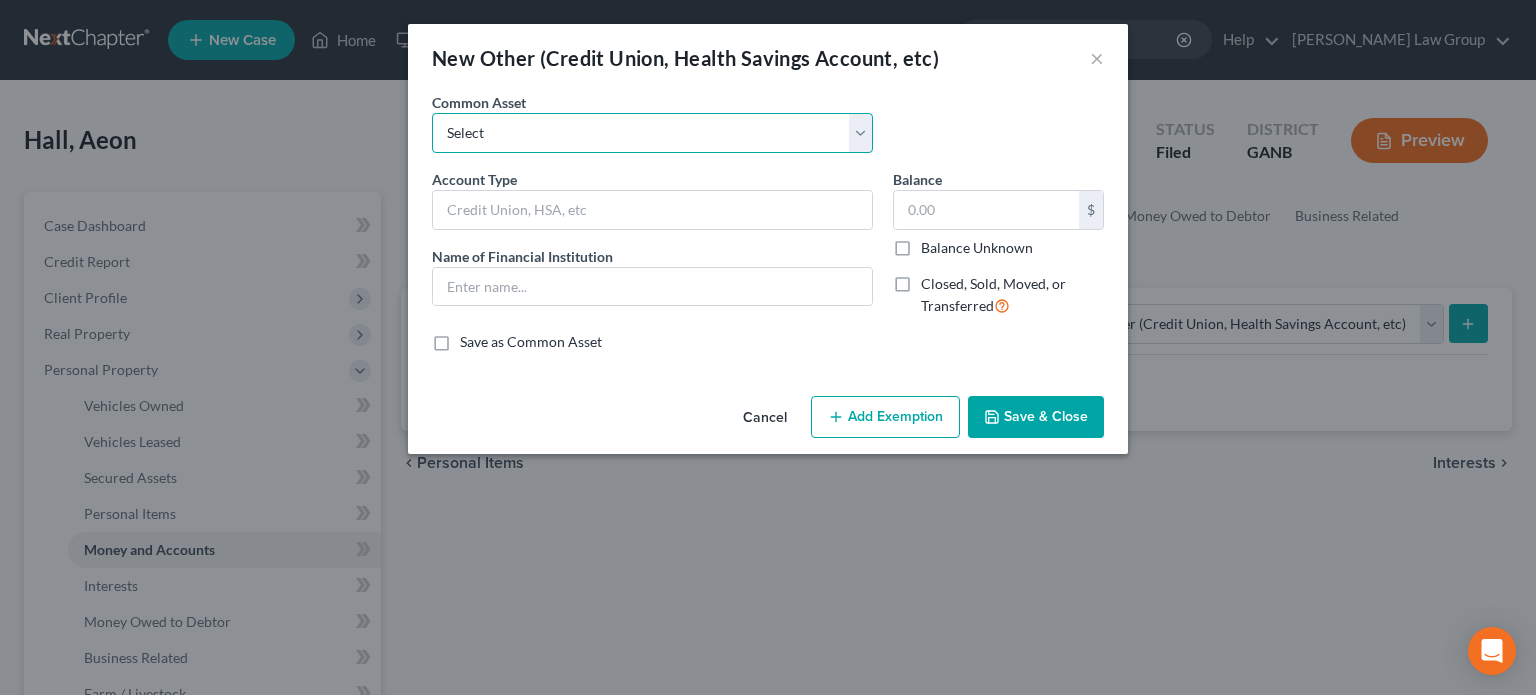 click on "Select CashApp Chime" at bounding box center (652, 133) 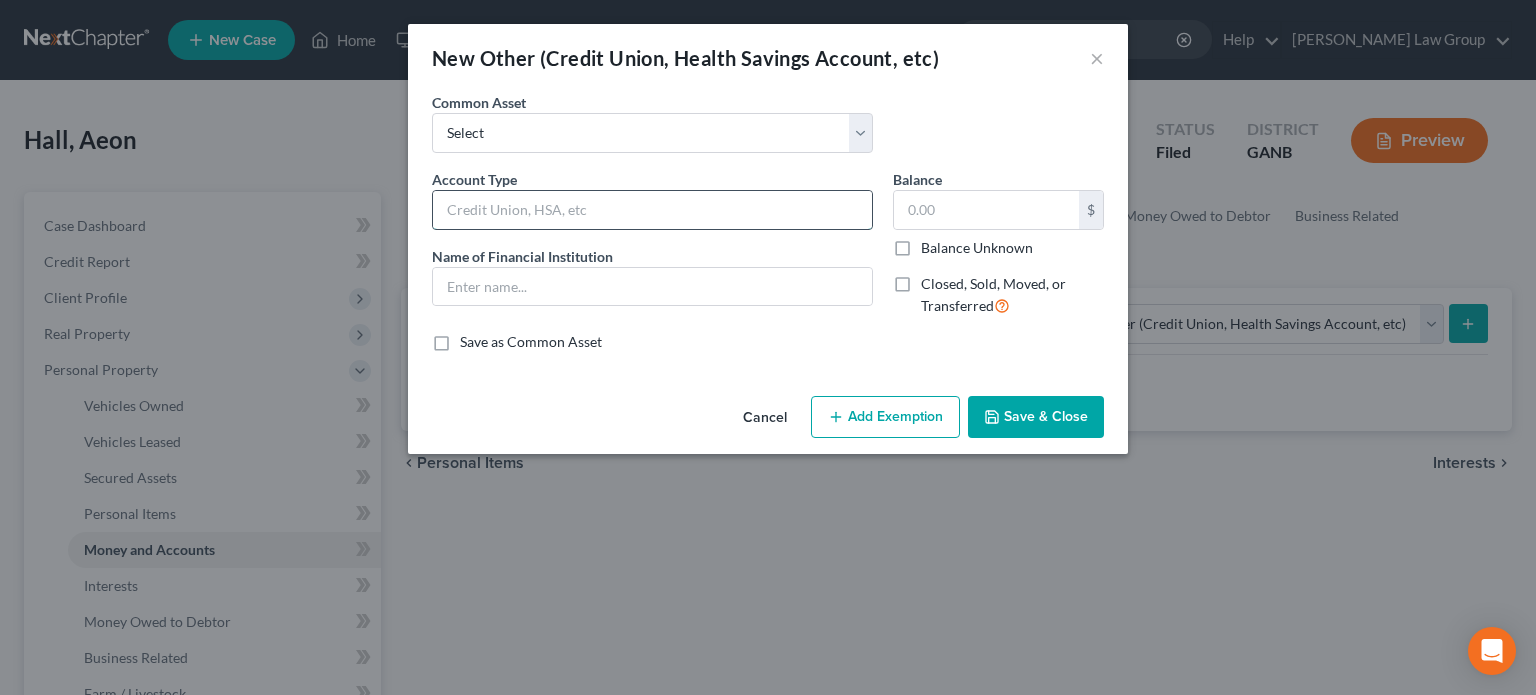 click at bounding box center (652, 210) 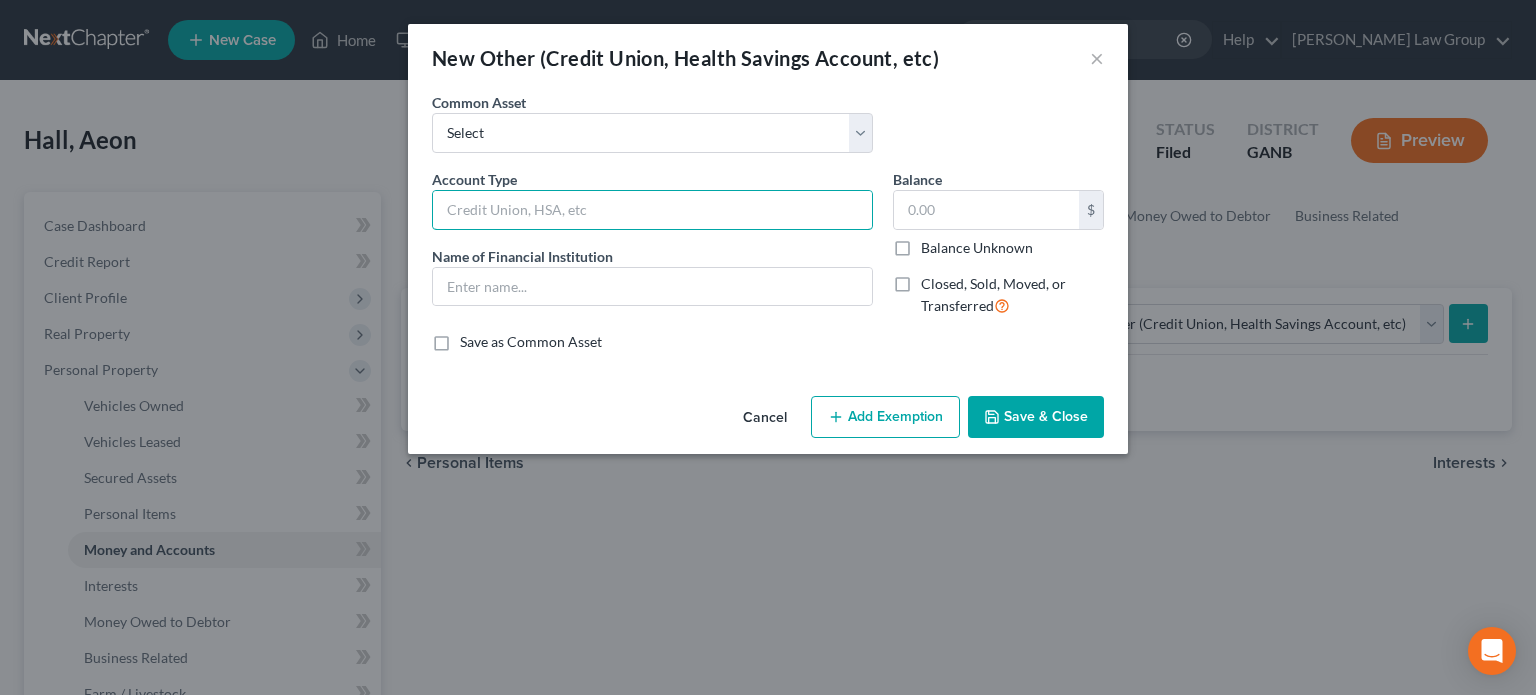 type on "Cryptocurrency" 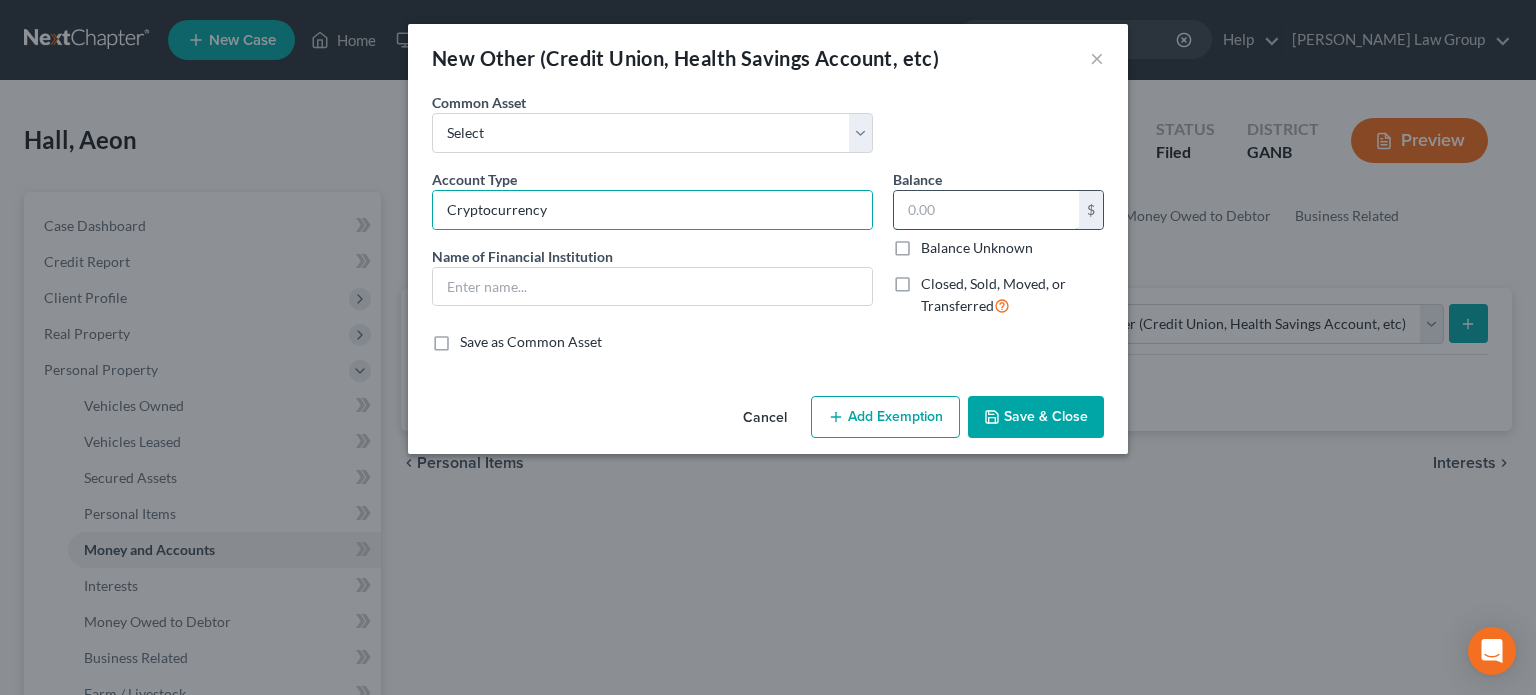 click at bounding box center [986, 210] 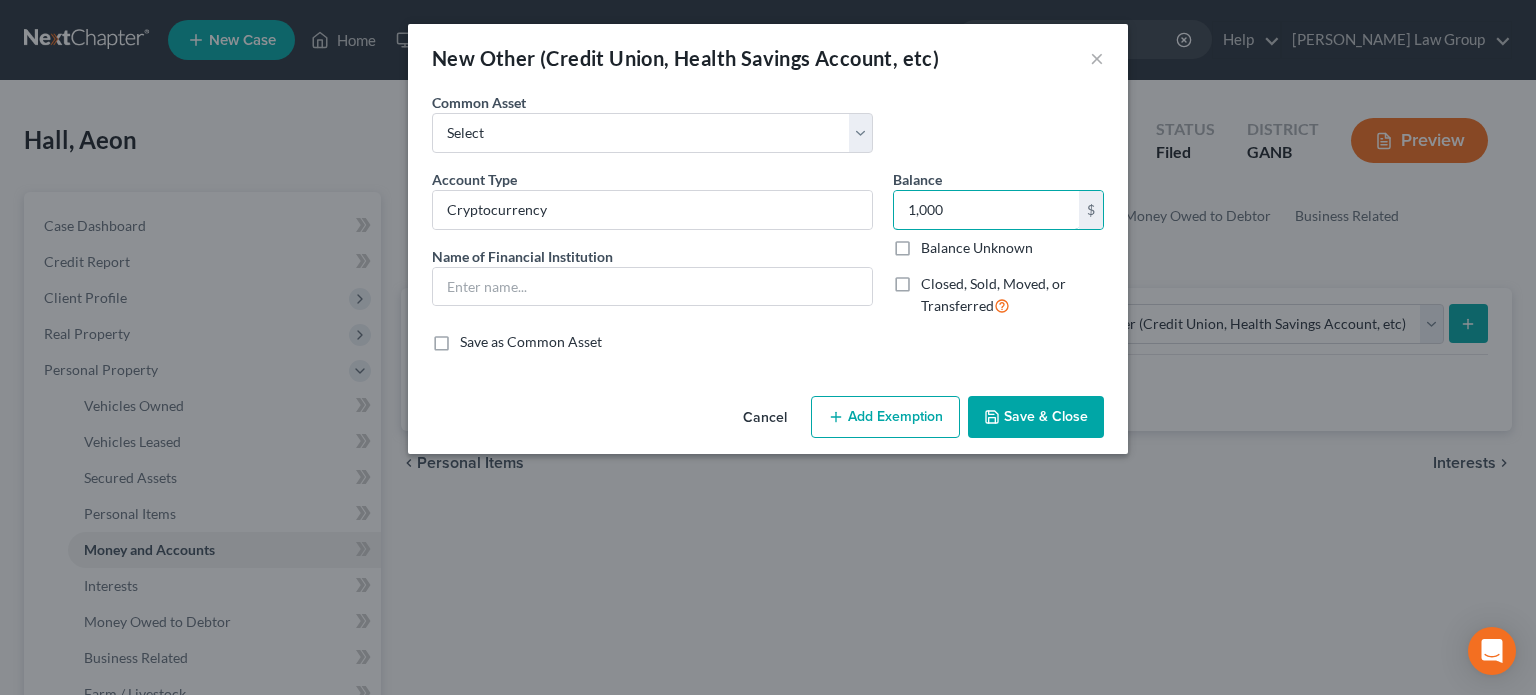 type on "1,000" 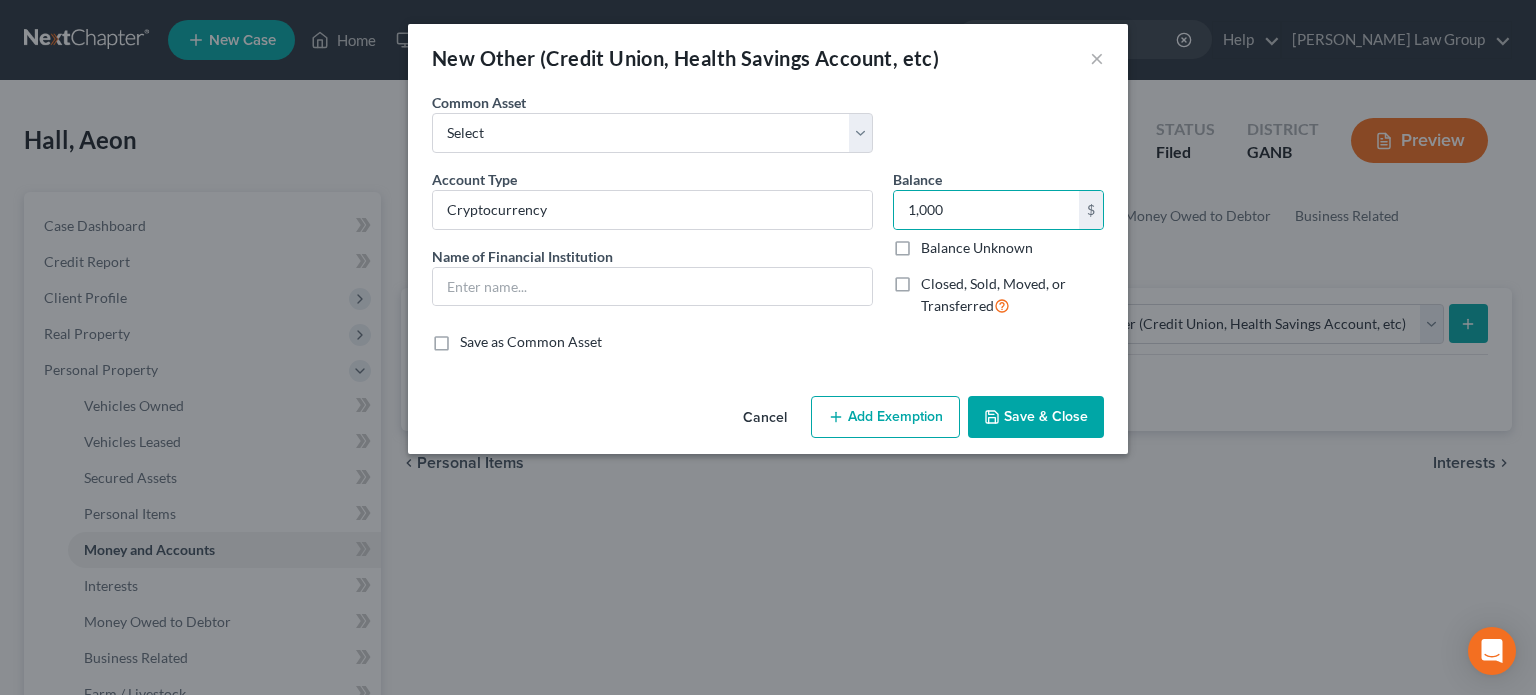 click on "Save & Close" at bounding box center (1036, 417) 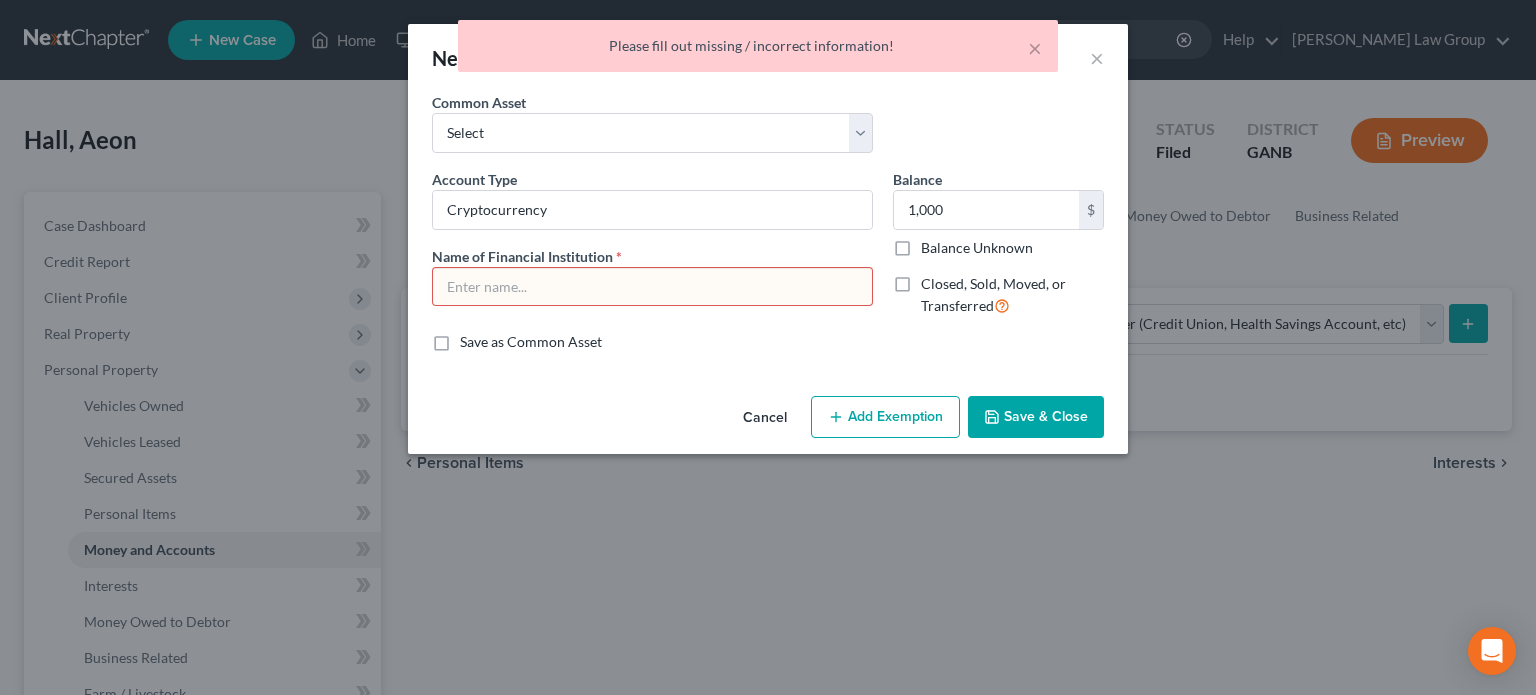 drag, startPoint x: 931, startPoint y: 102, endPoint x: 888, endPoint y: 126, distance: 49.24429 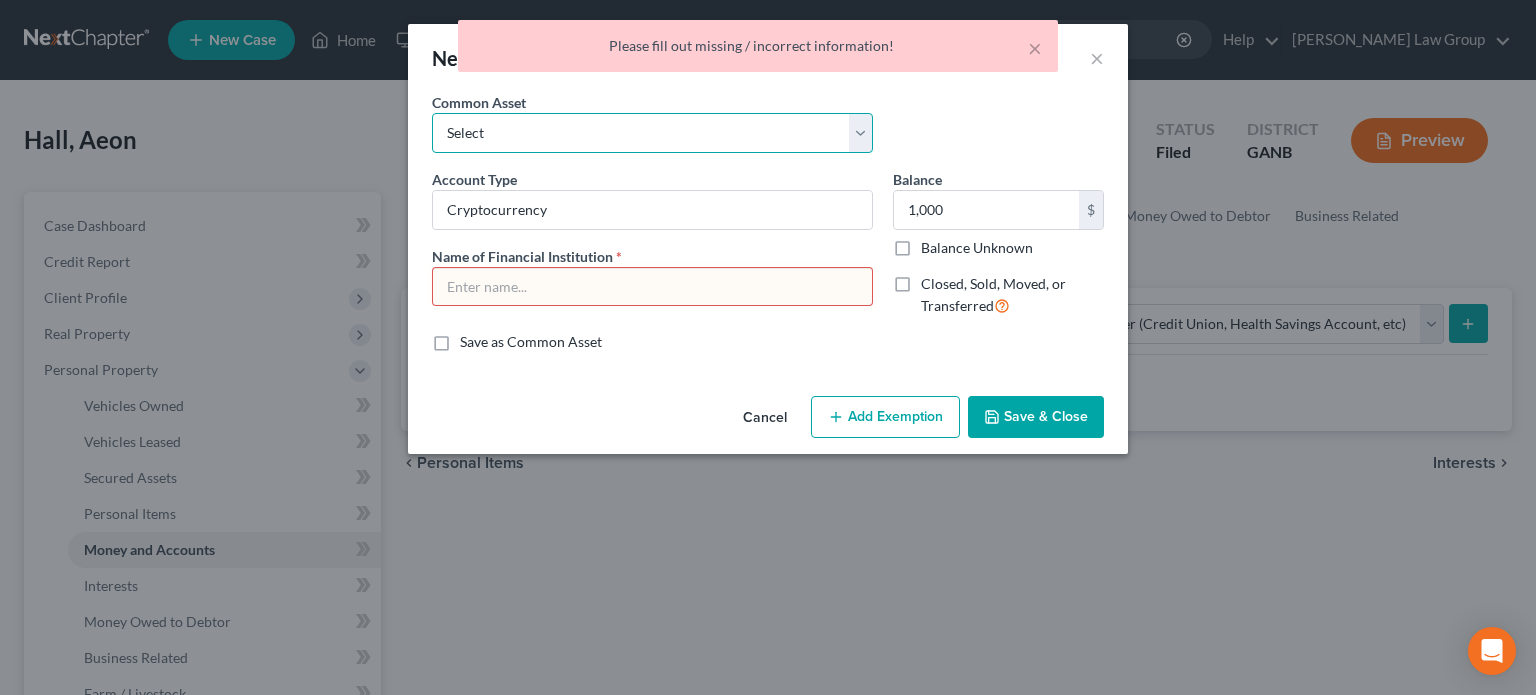 click on "Select CashApp Chime" at bounding box center (652, 133) 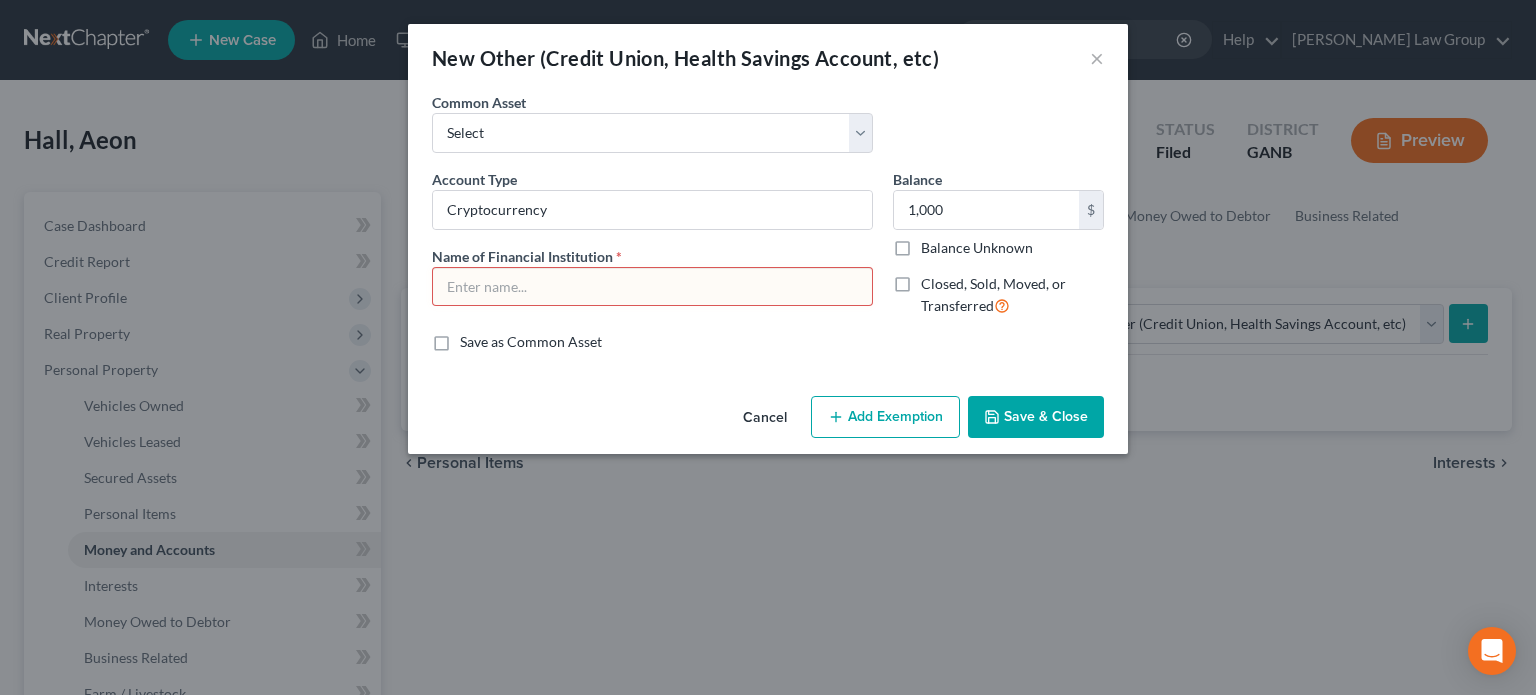 click on "Common Asset Select CashApp Chime" at bounding box center (768, 130) 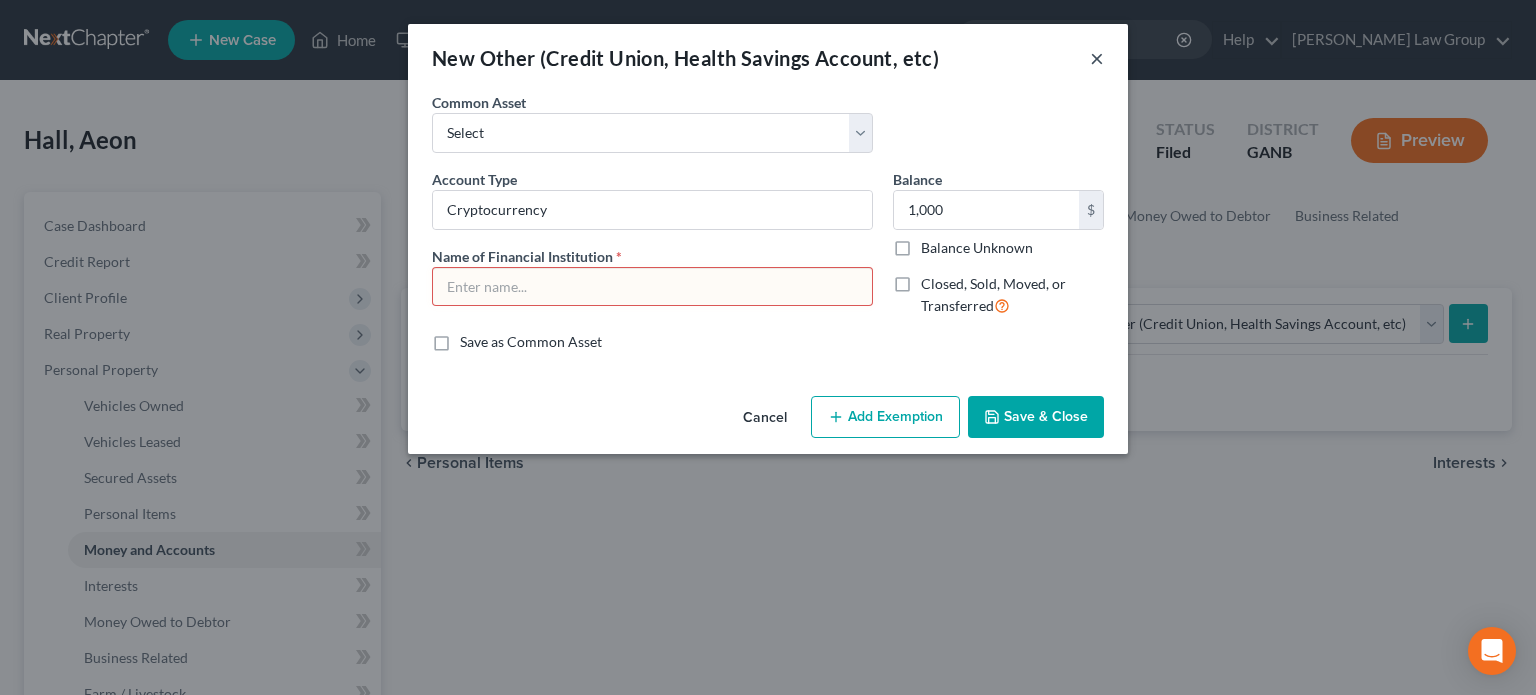 click on "×" at bounding box center [1097, 58] 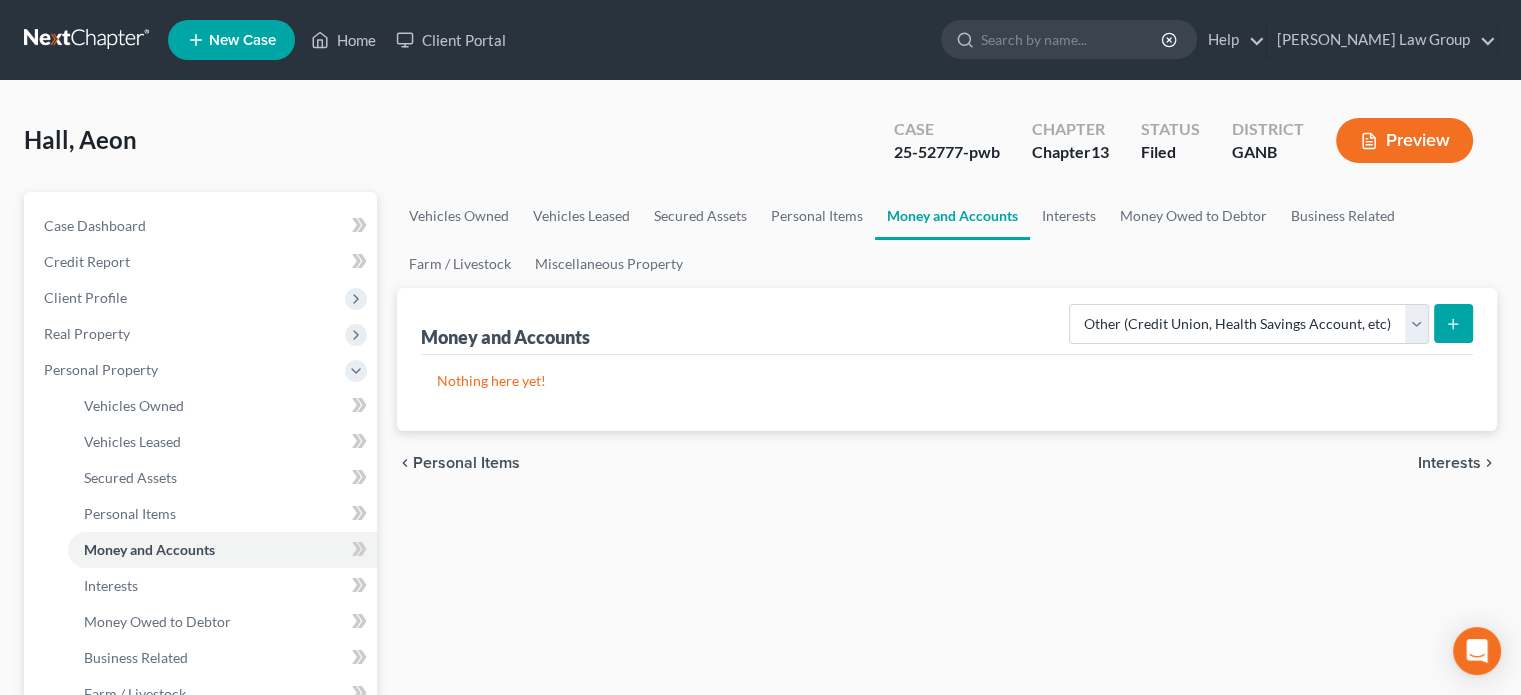 click 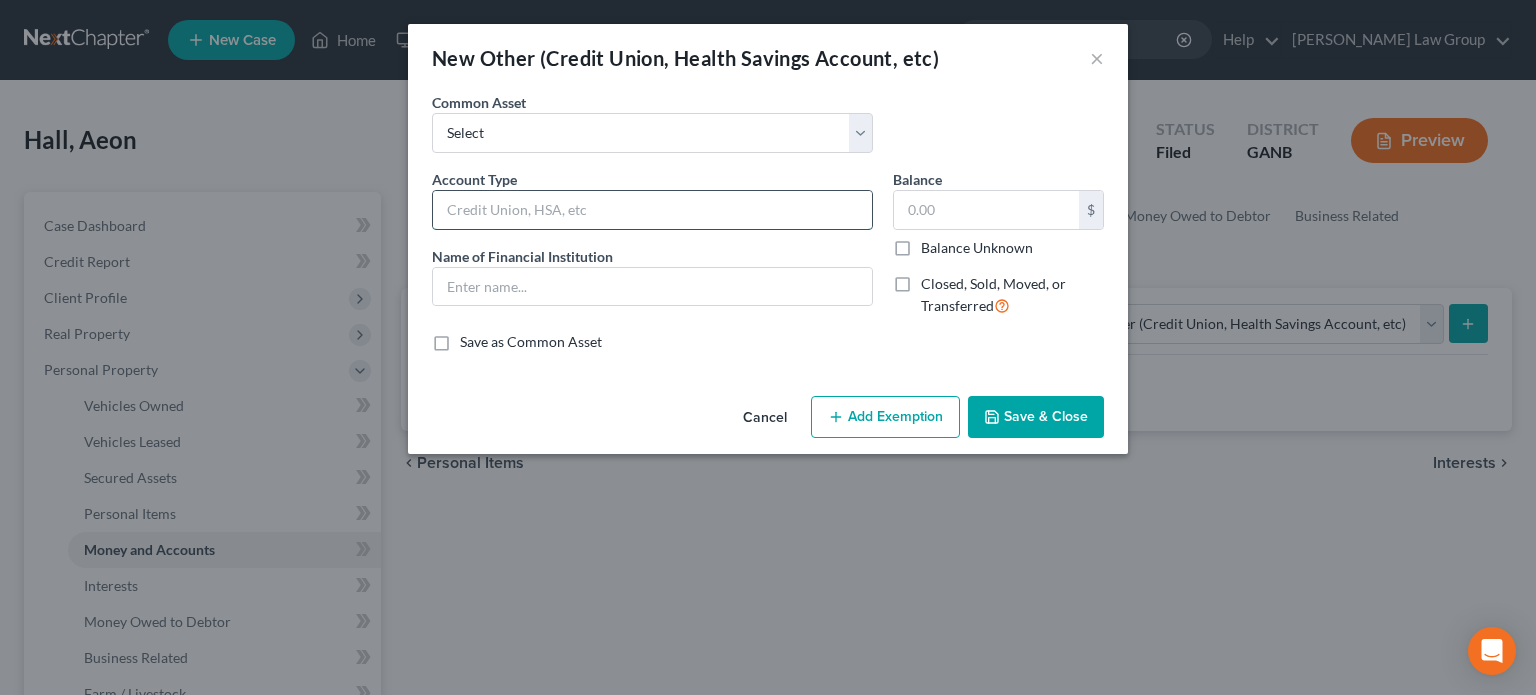 click at bounding box center [652, 210] 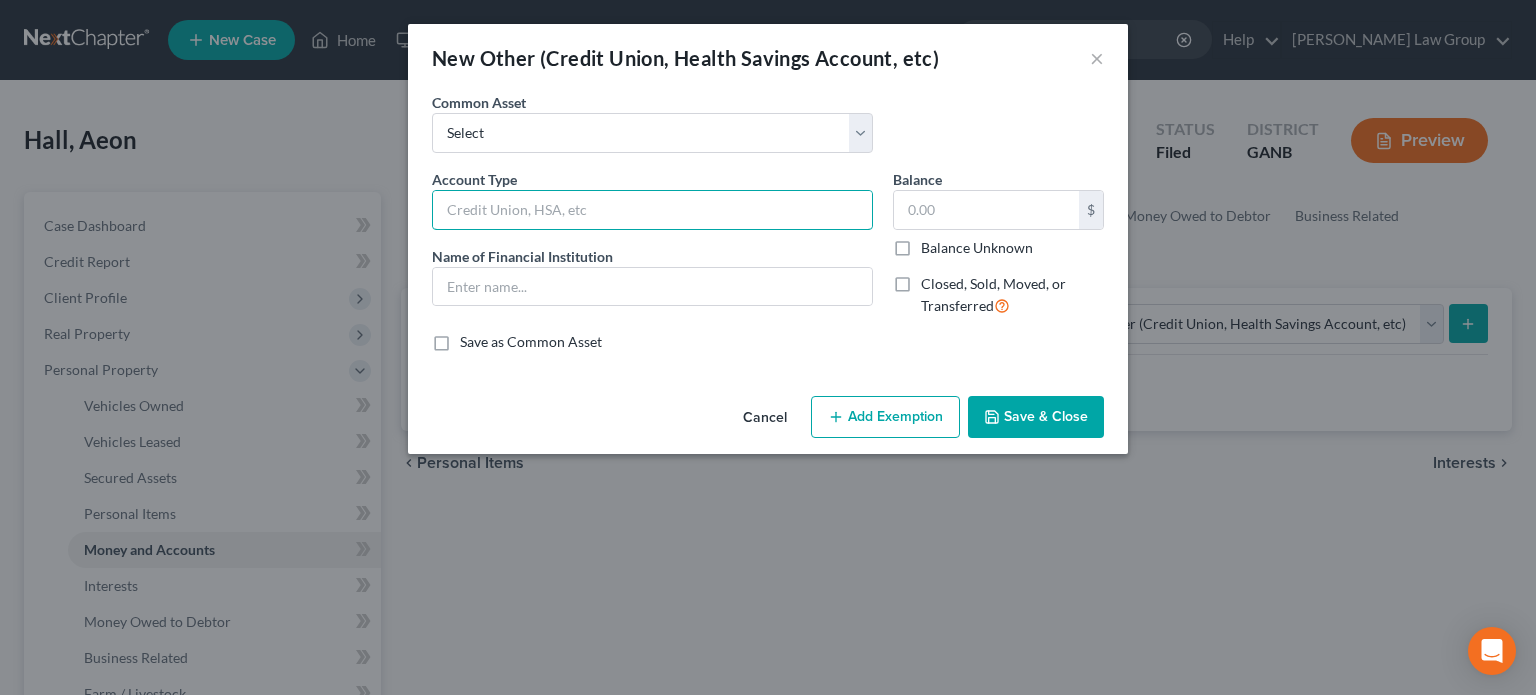 type on "Cryptocurrency" 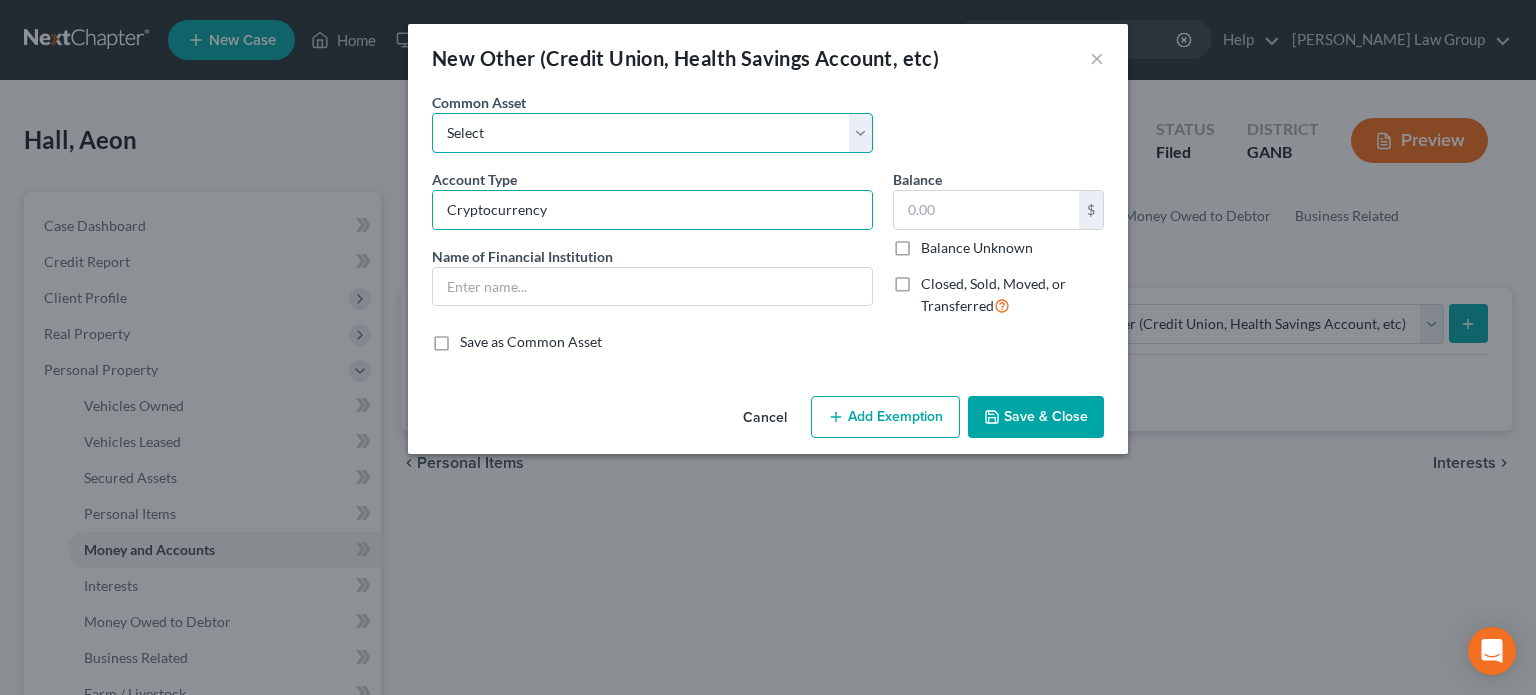 click on "Select CashApp Chime" at bounding box center (652, 133) 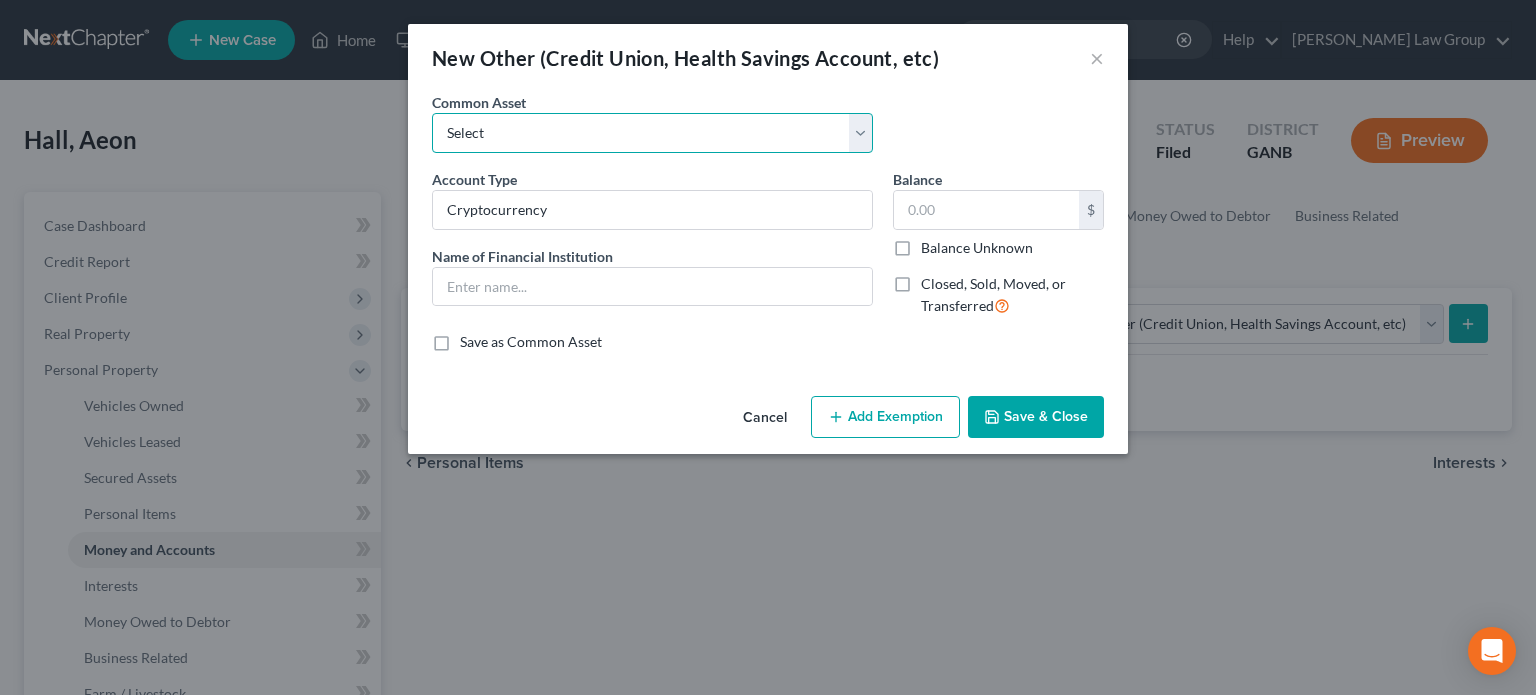 click on "Select CashApp Chime" at bounding box center (652, 133) 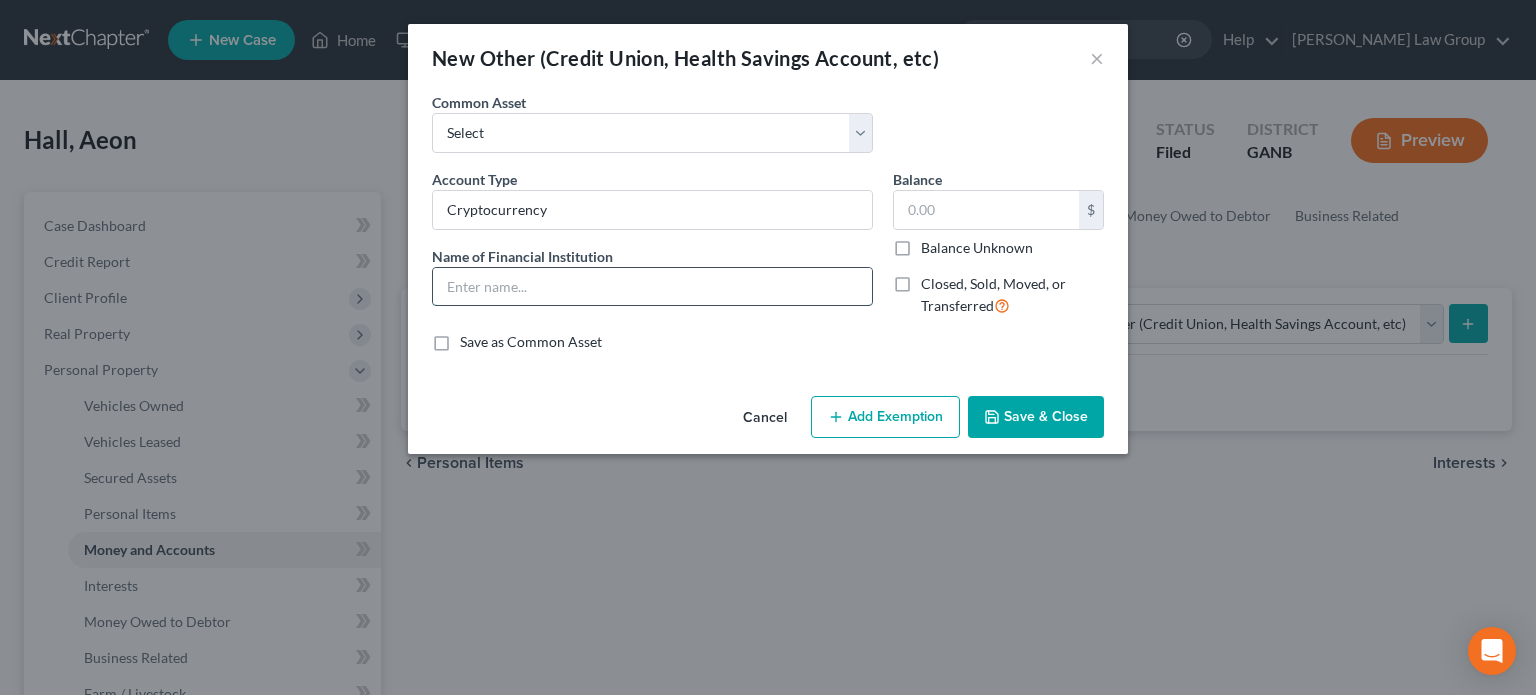 click at bounding box center (652, 287) 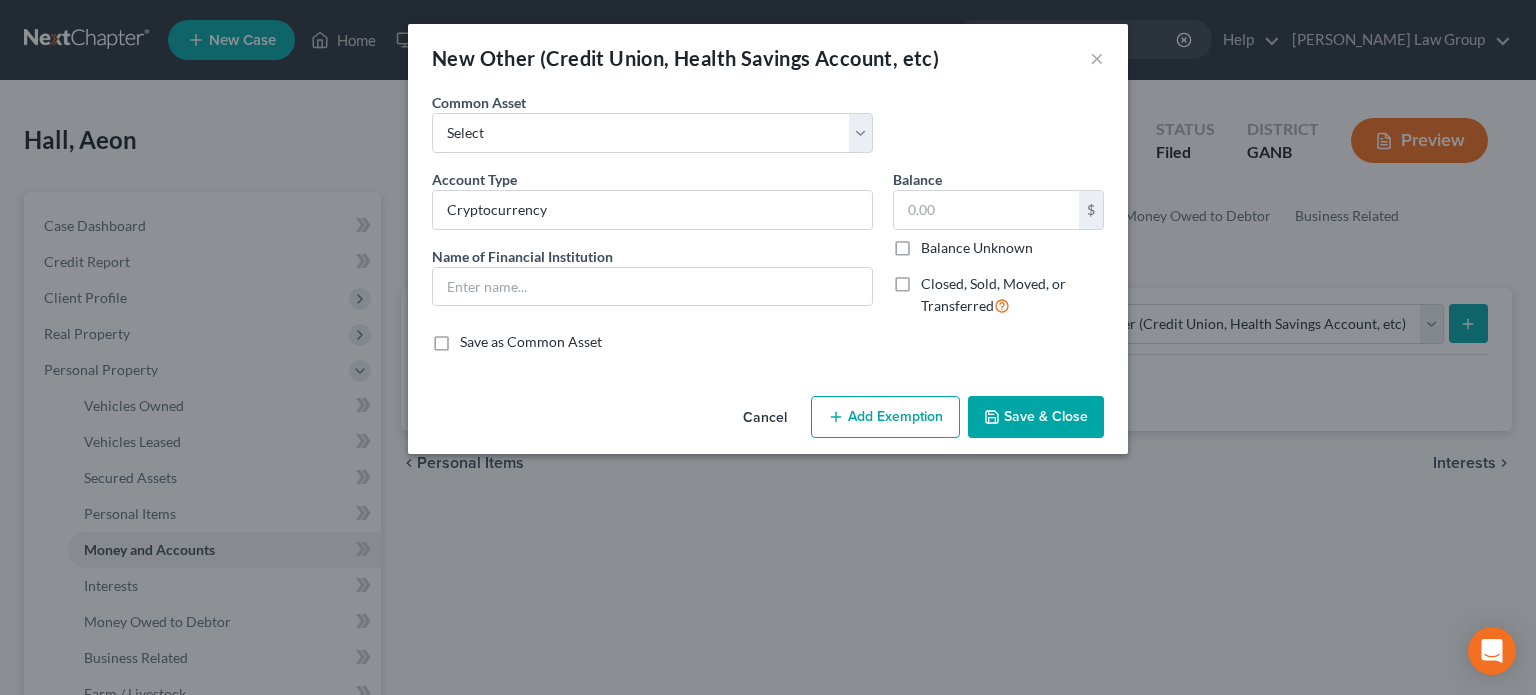 drag, startPoint x: 446, startPoint y: 375, endPoint x: 528, endPoint y: 381, distance: 82.219215 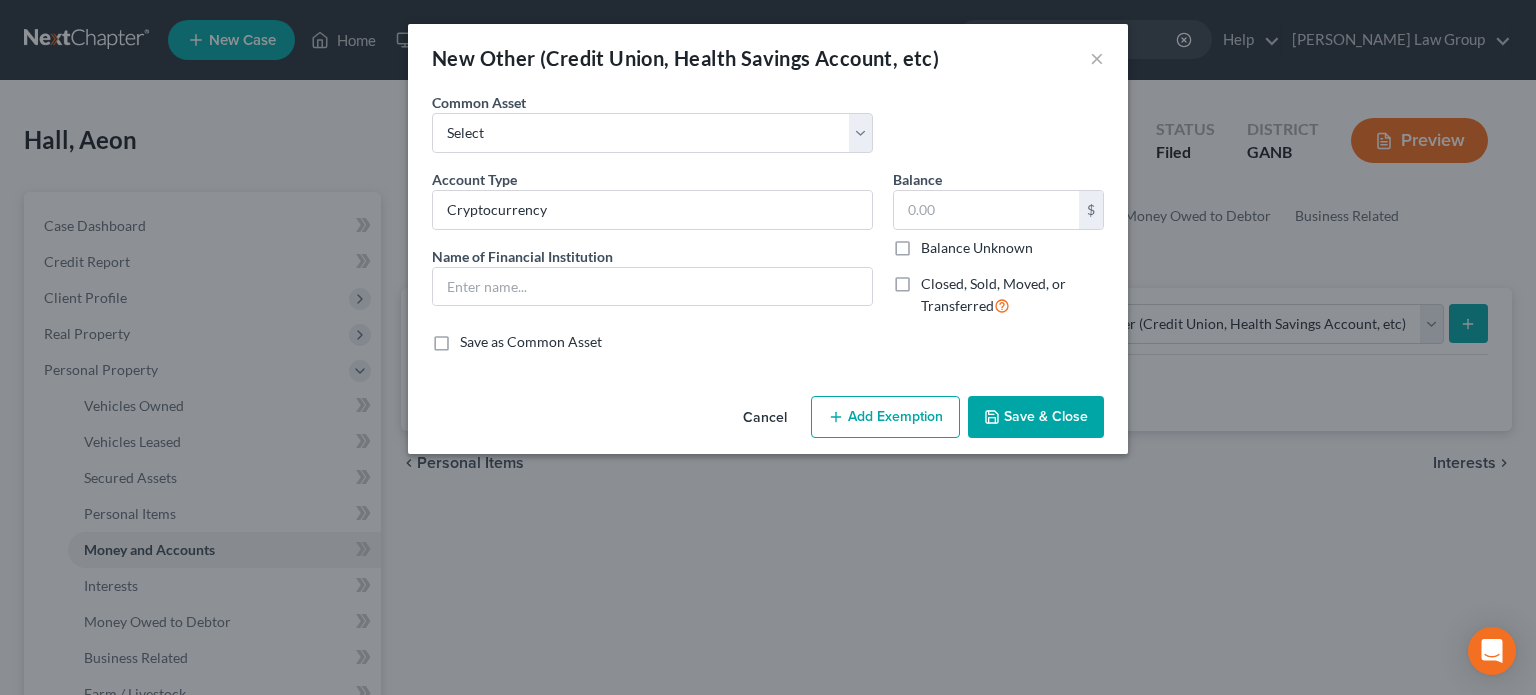 click on "Cancel" at bounding box center (765, 418) 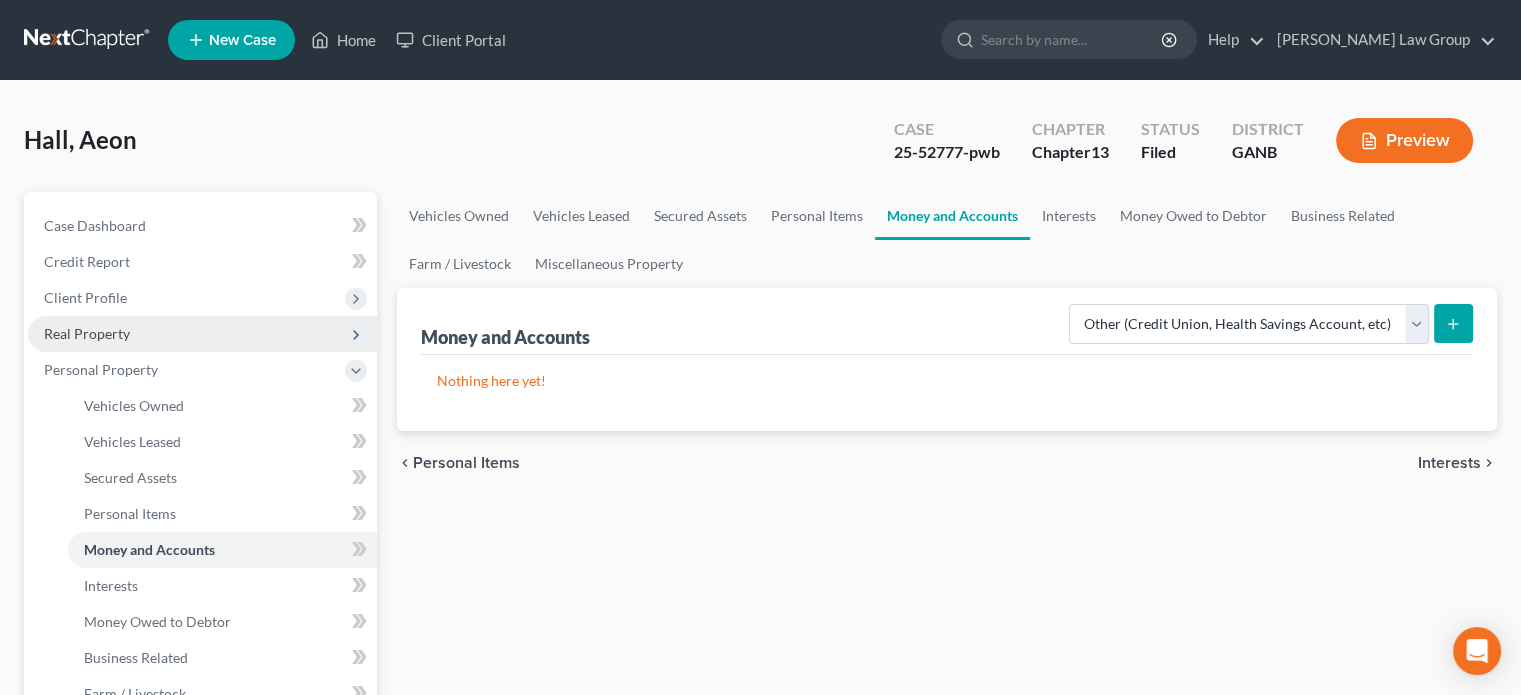 click on "Real Property" at bounding box center (87, 333) 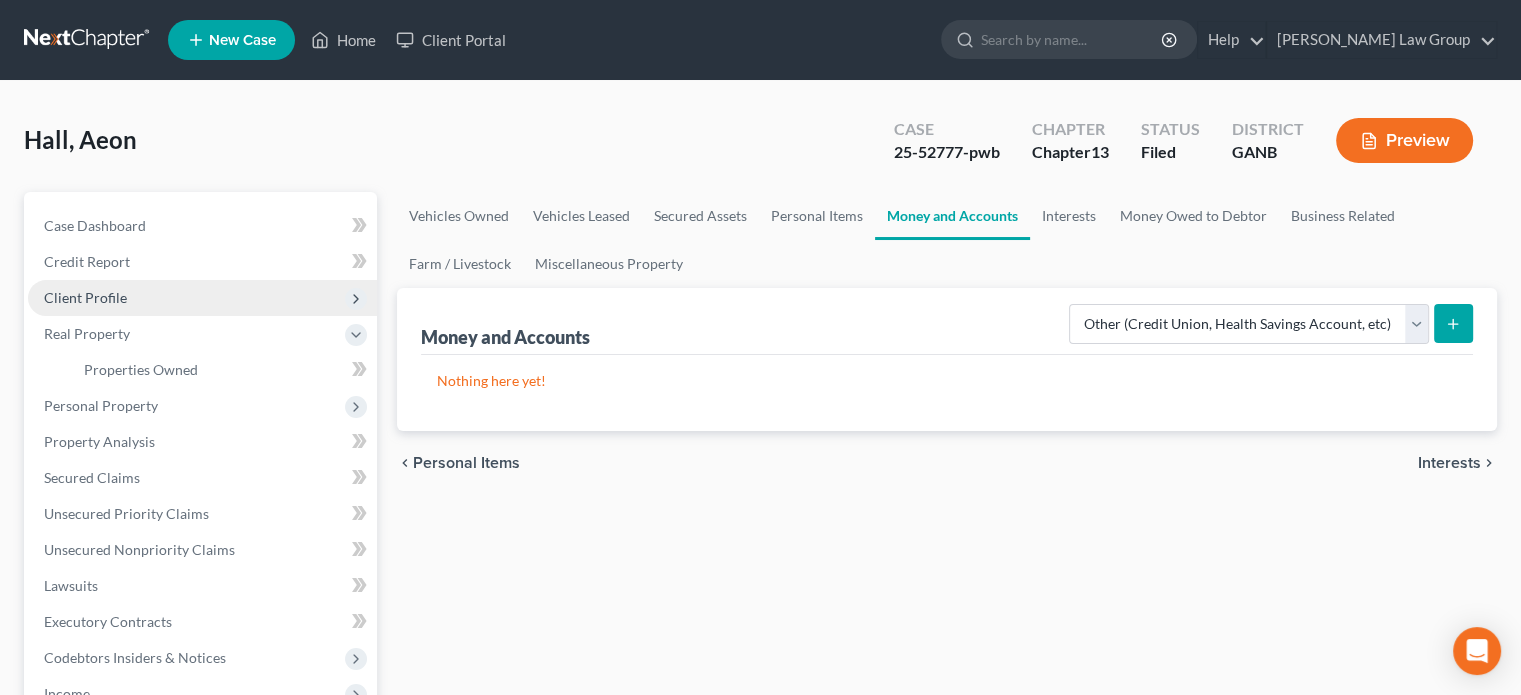 click on "Client Profile" at bounding box center (85, 297) 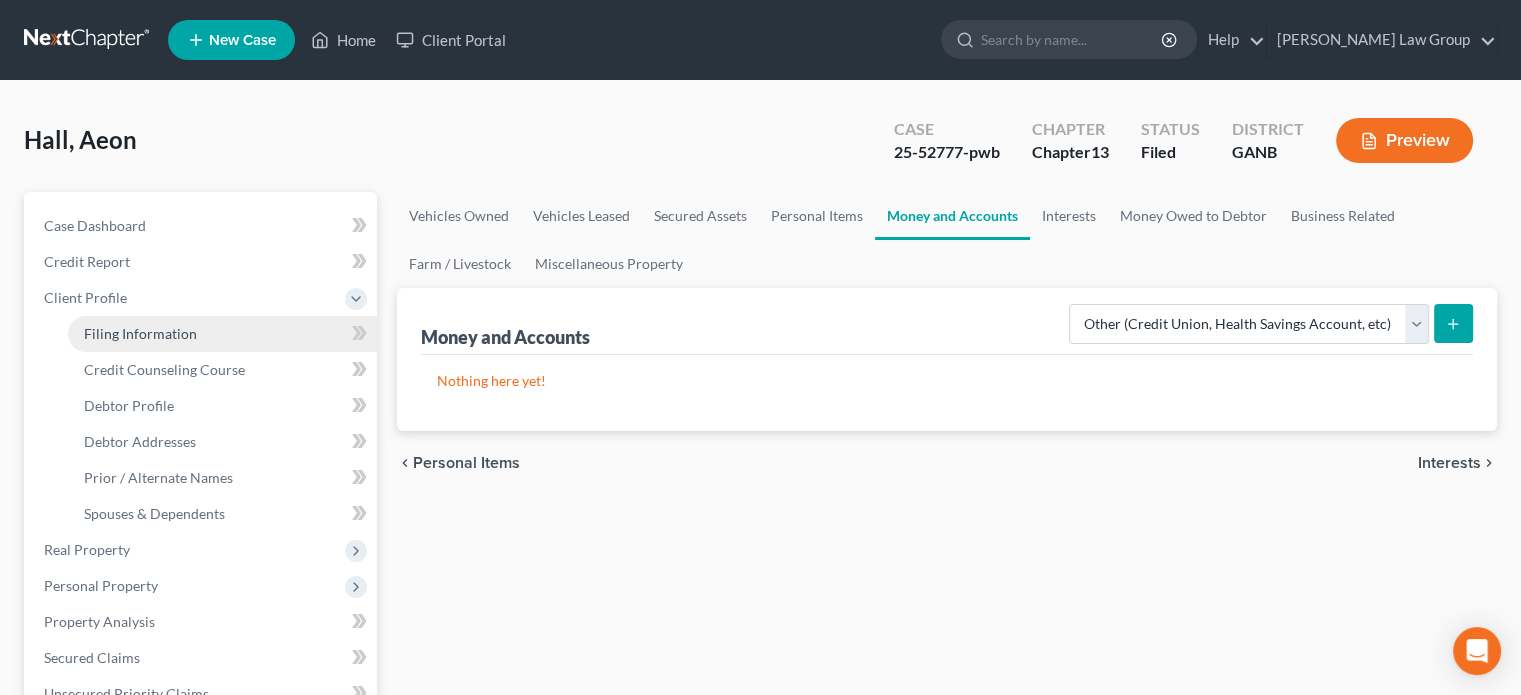 click on "Filing Information" at bounding box center (140, 333) 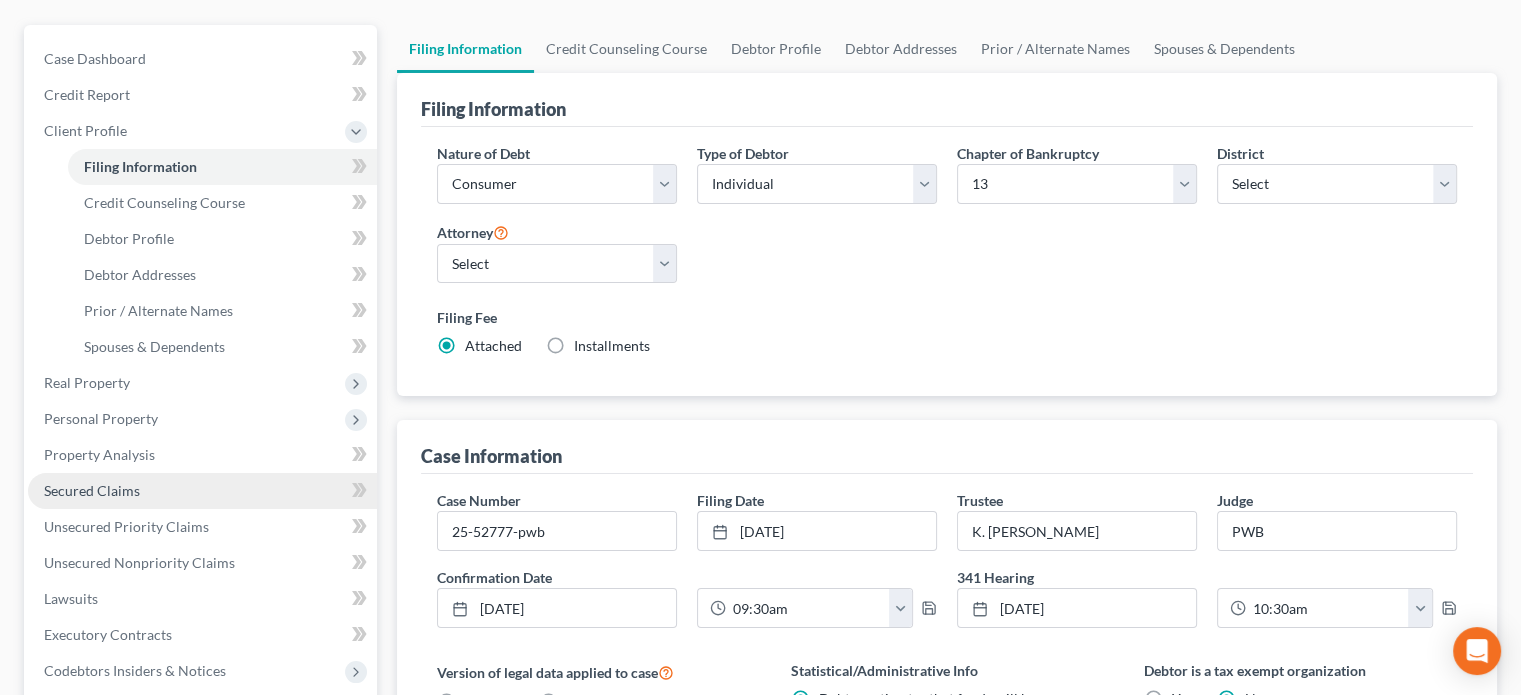 scroll, scrollTop: 200, scrollLeft: 0, axis: vertical 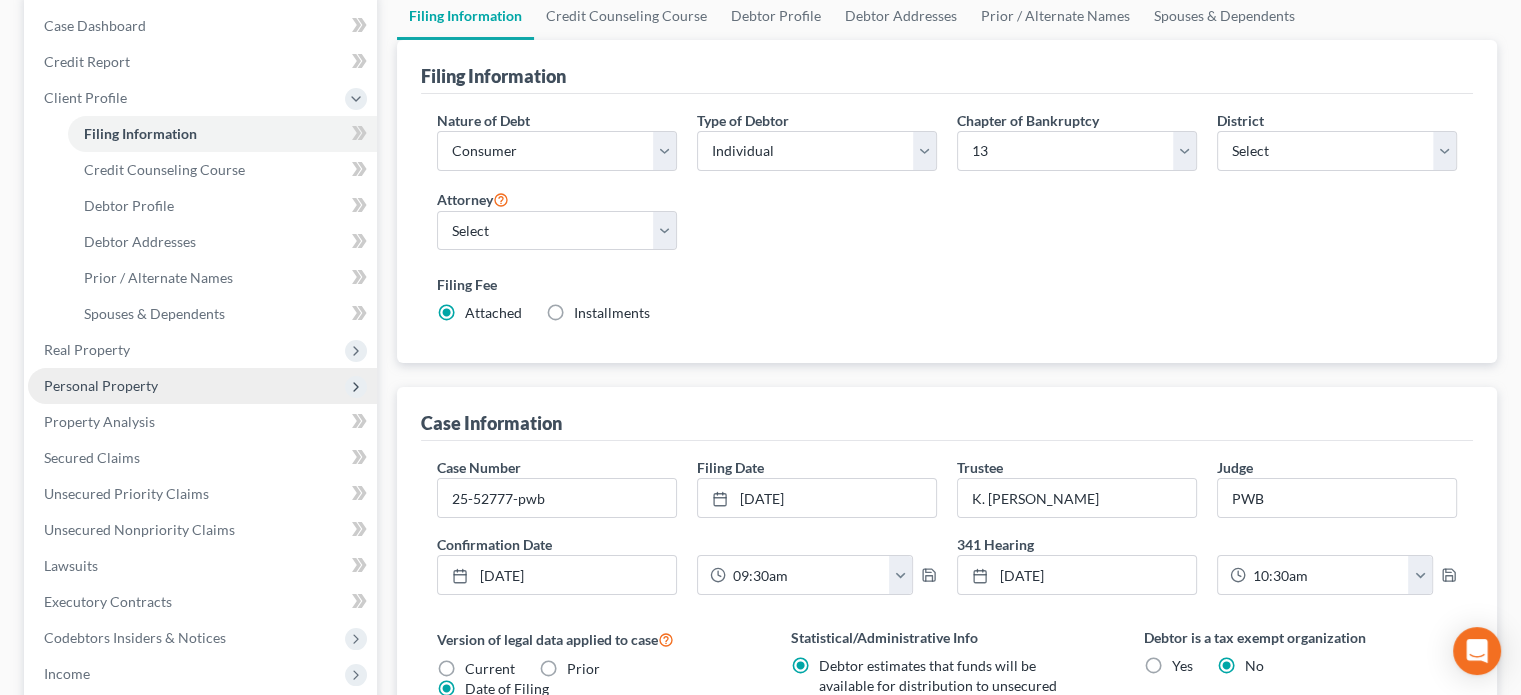 click on "Personal Property" at bounding box center (101, 385) 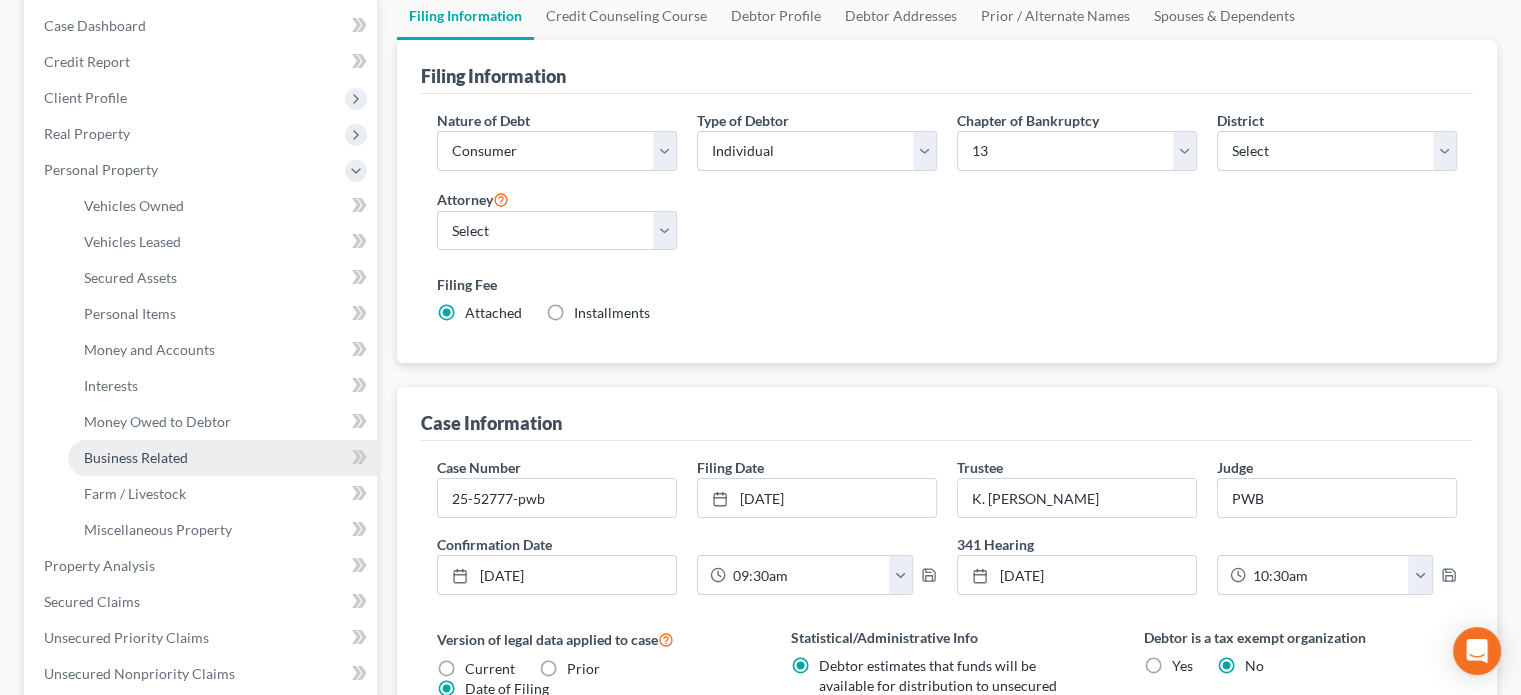 click on "Business Related" at bounding box center (136, 457) 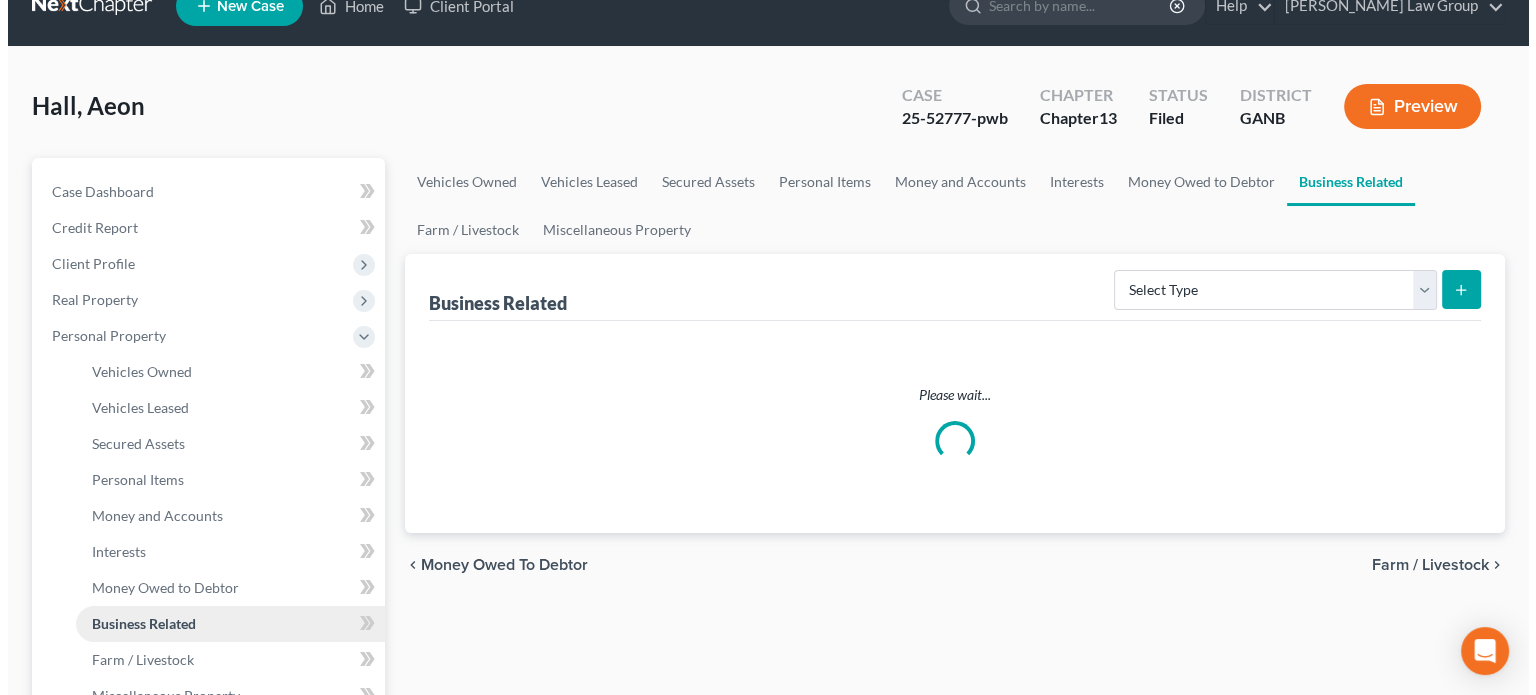 scroll, scrollTop: 0, scrollLeft: 0, axis: both 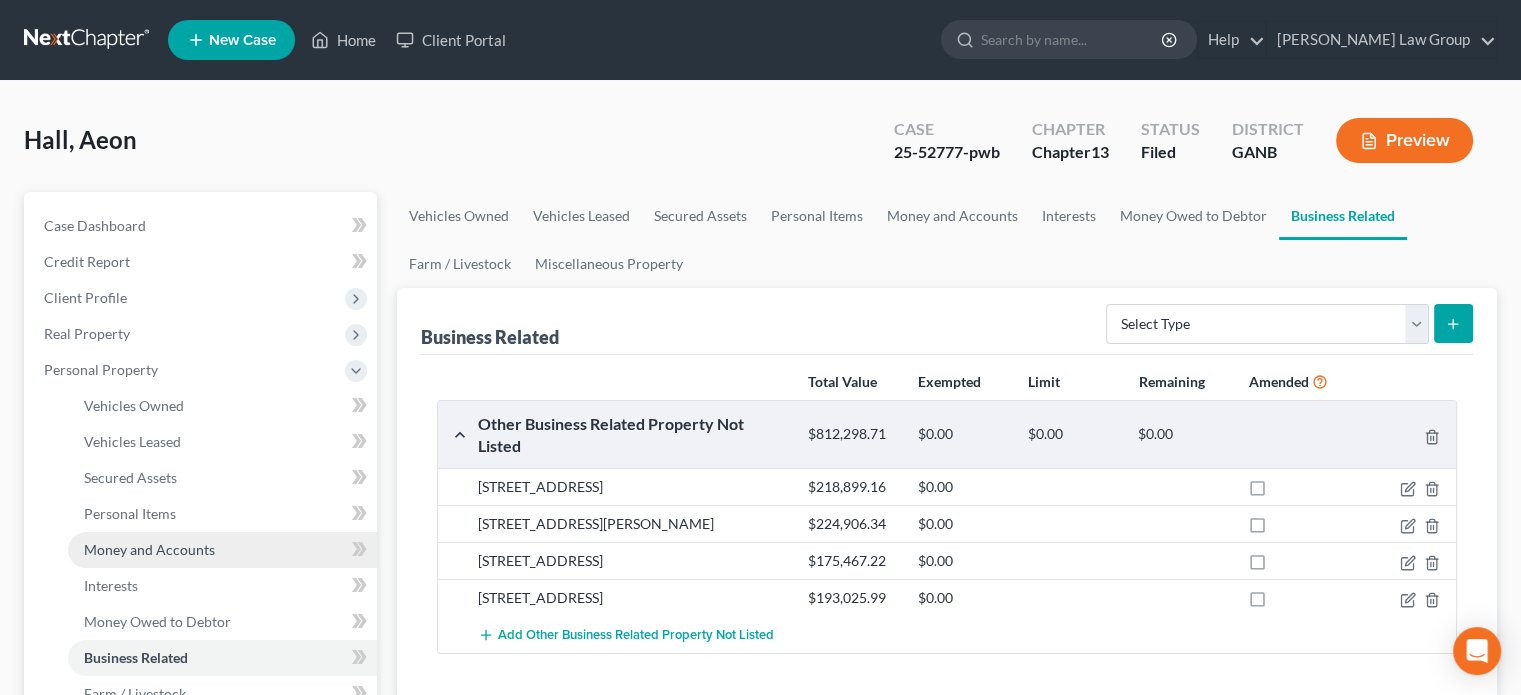 click on "Money and Accounts" at bounding box center [149, 549] 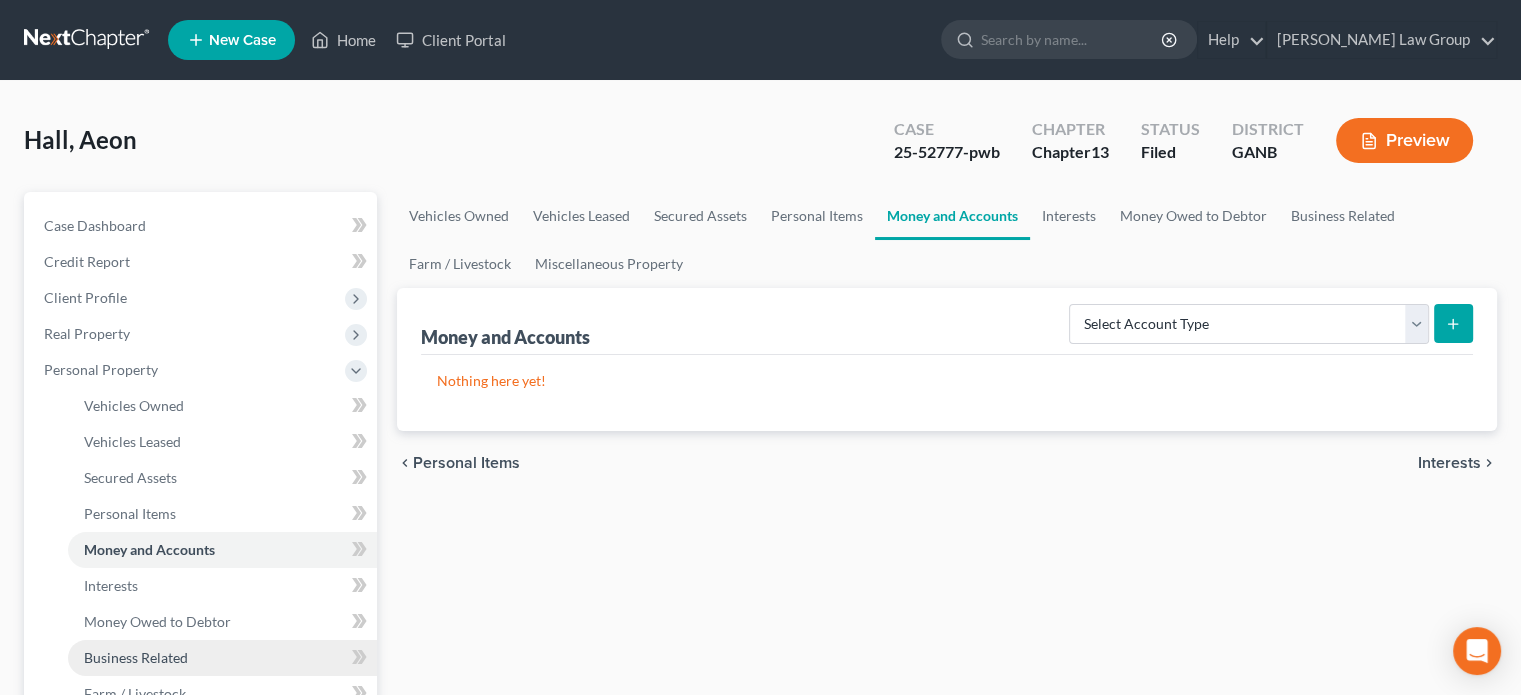 click on "Business Related" at bounding box center [136, 657] 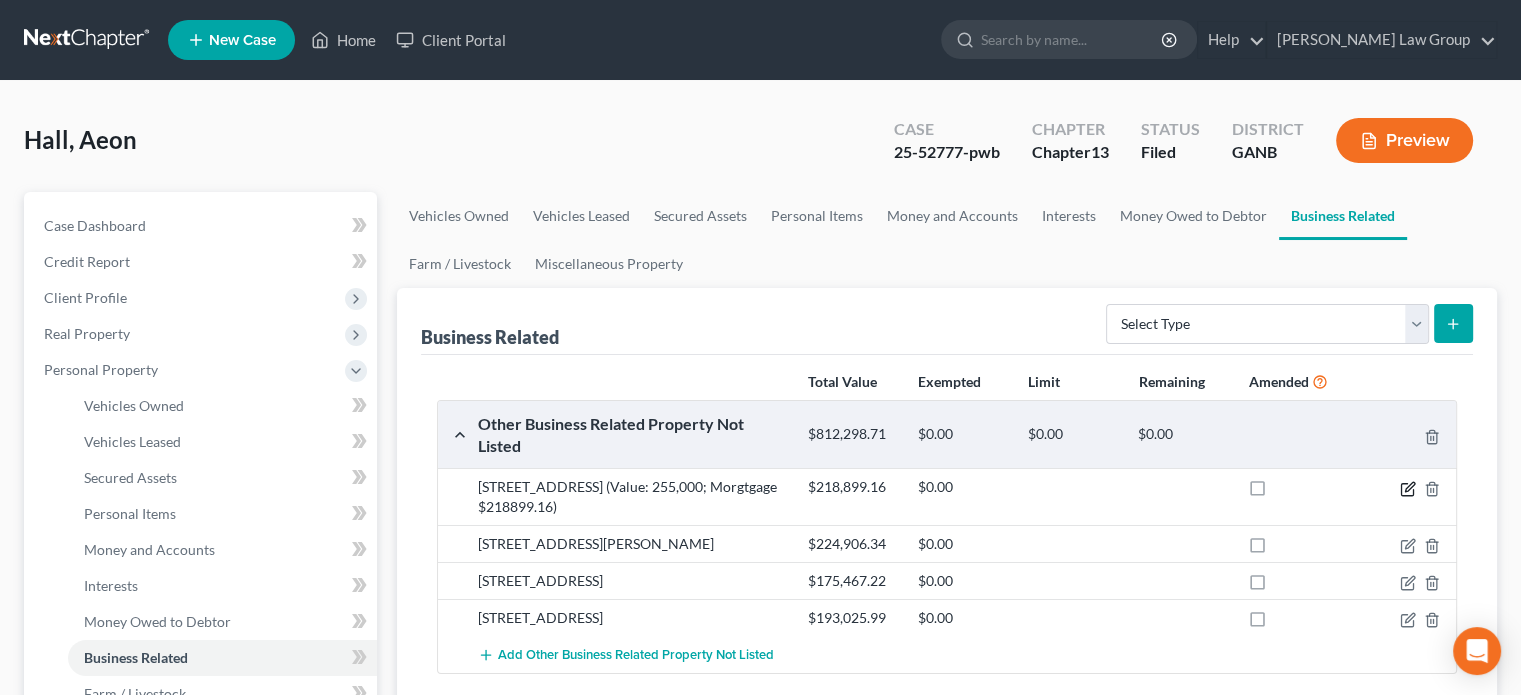 click 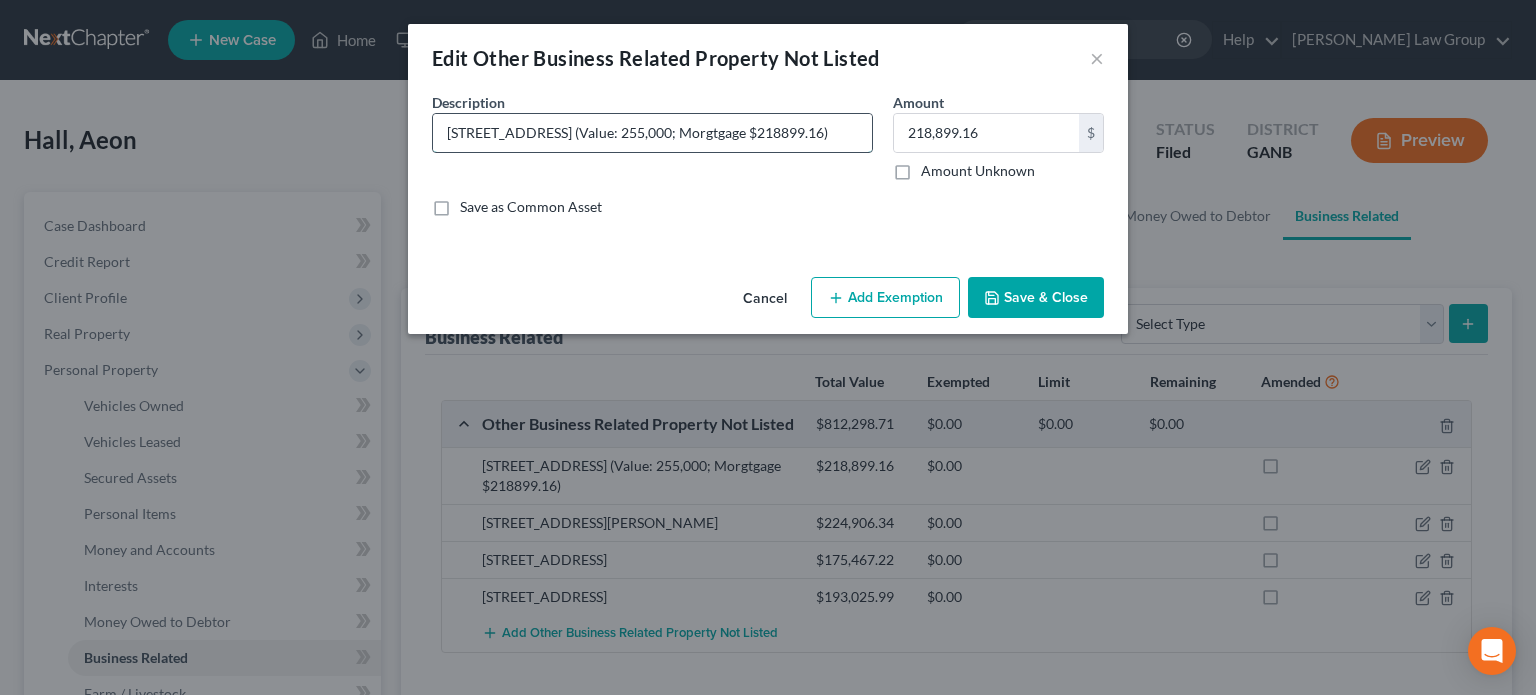 click on "[STREET_ADDRESS] (Value: 255,000; Morgtgage $218899.16)" at bounding box center [652, 133] 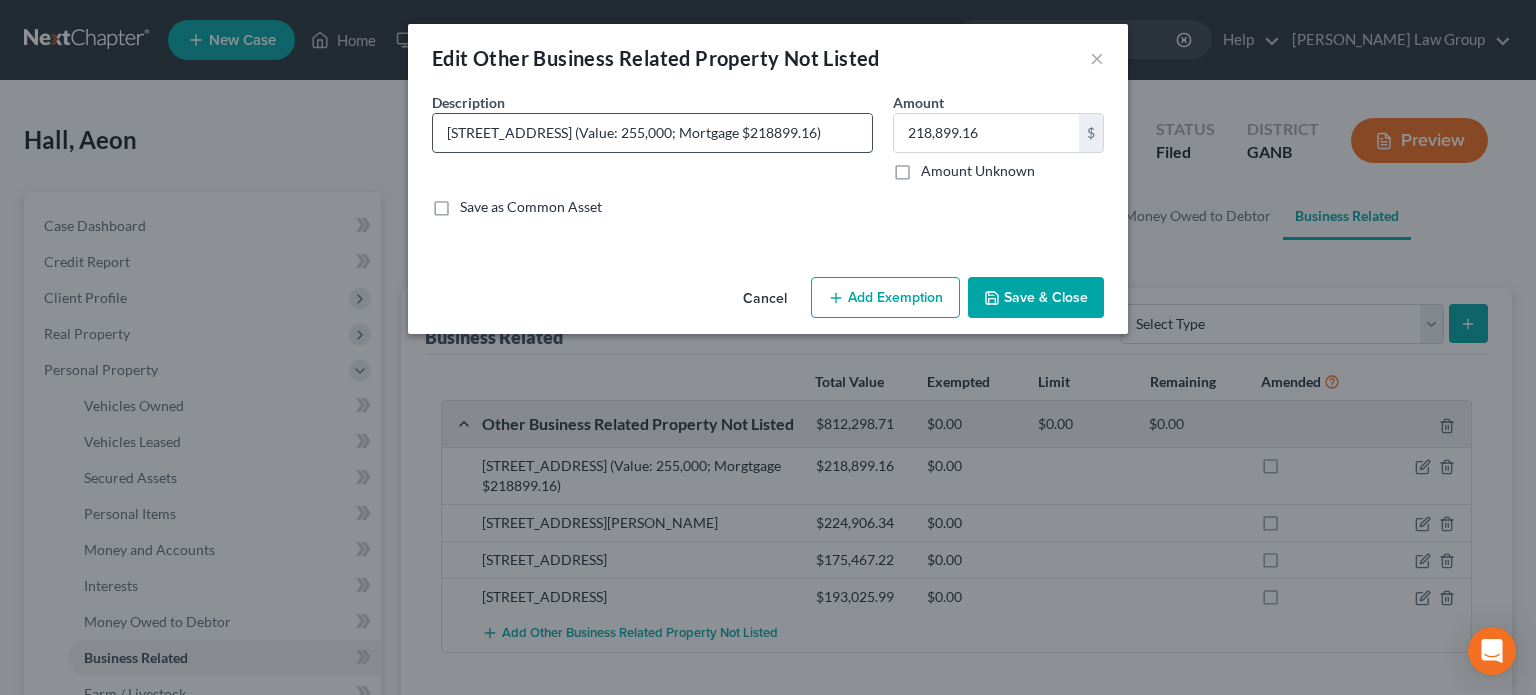 click on "[STREET_ADDRESS] (Value: 255,000; Mortgage $218899.16)" at bounding box center (652, 133) 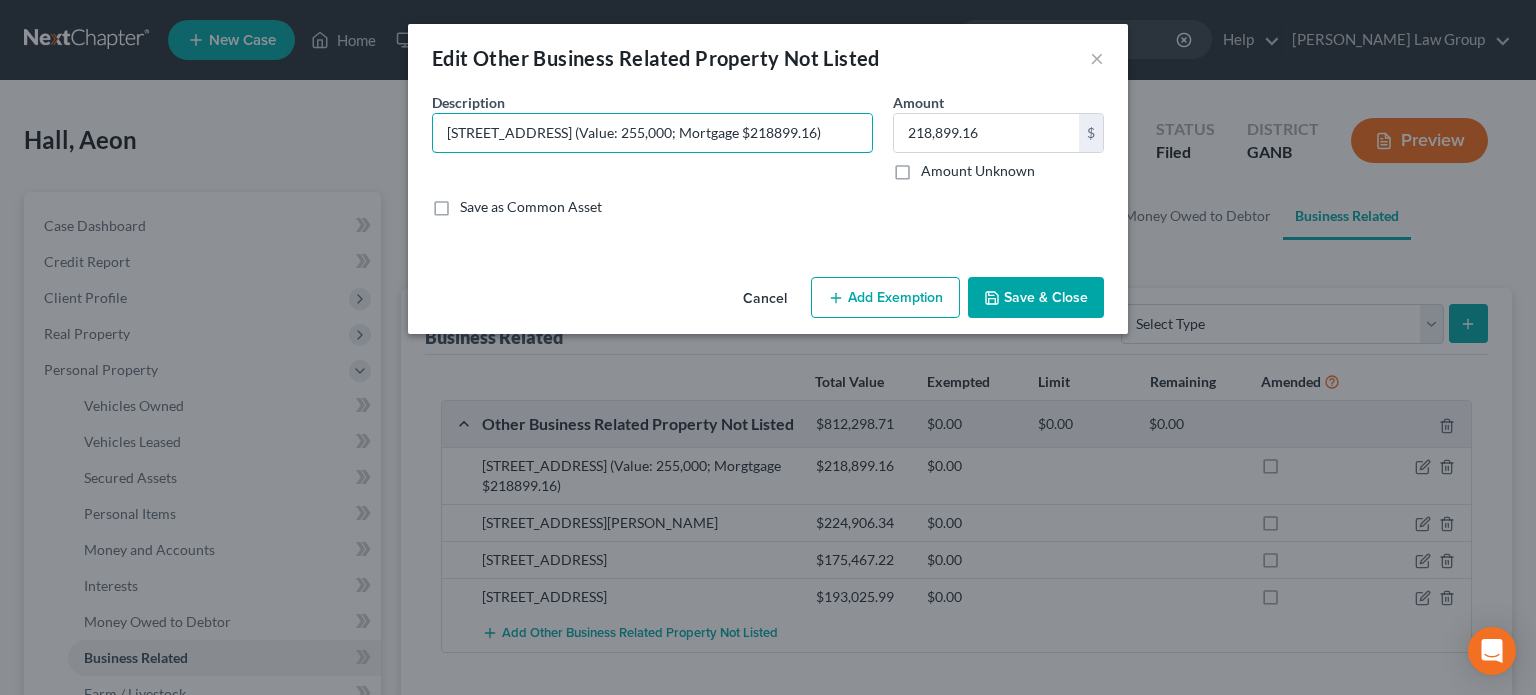 type on "[STREET_ADDRESS] (Value: 255,000; Mortgage $218899.16)" 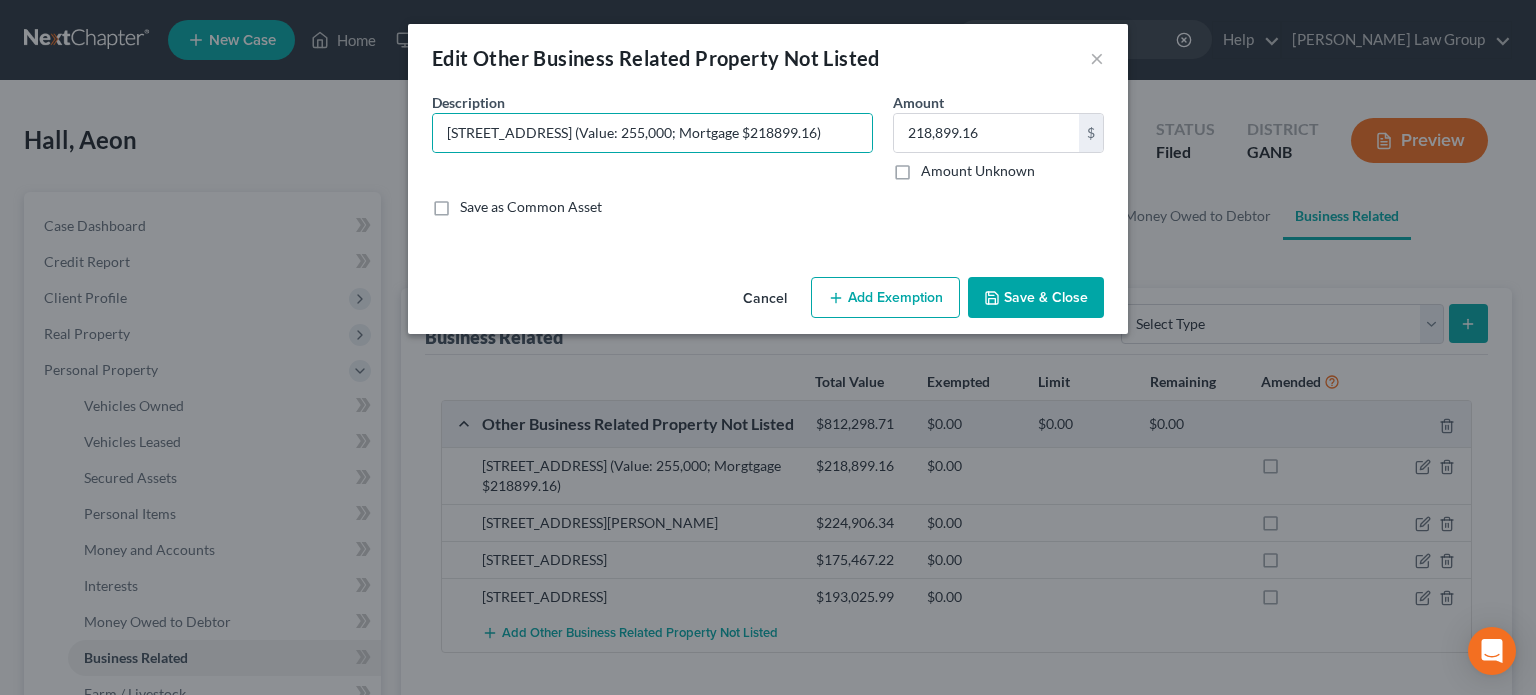 scroll, scrollTop: 0, scrollLeft: 0, axis: both 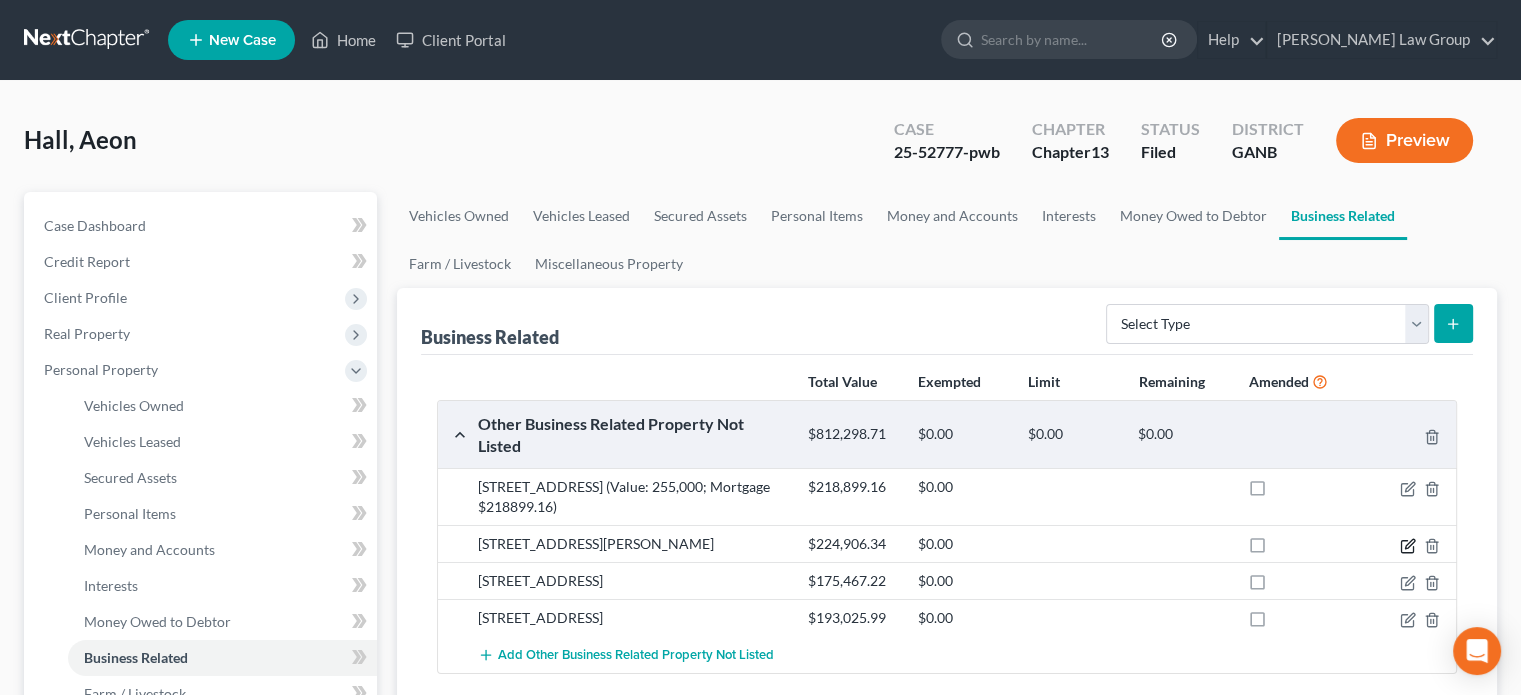click 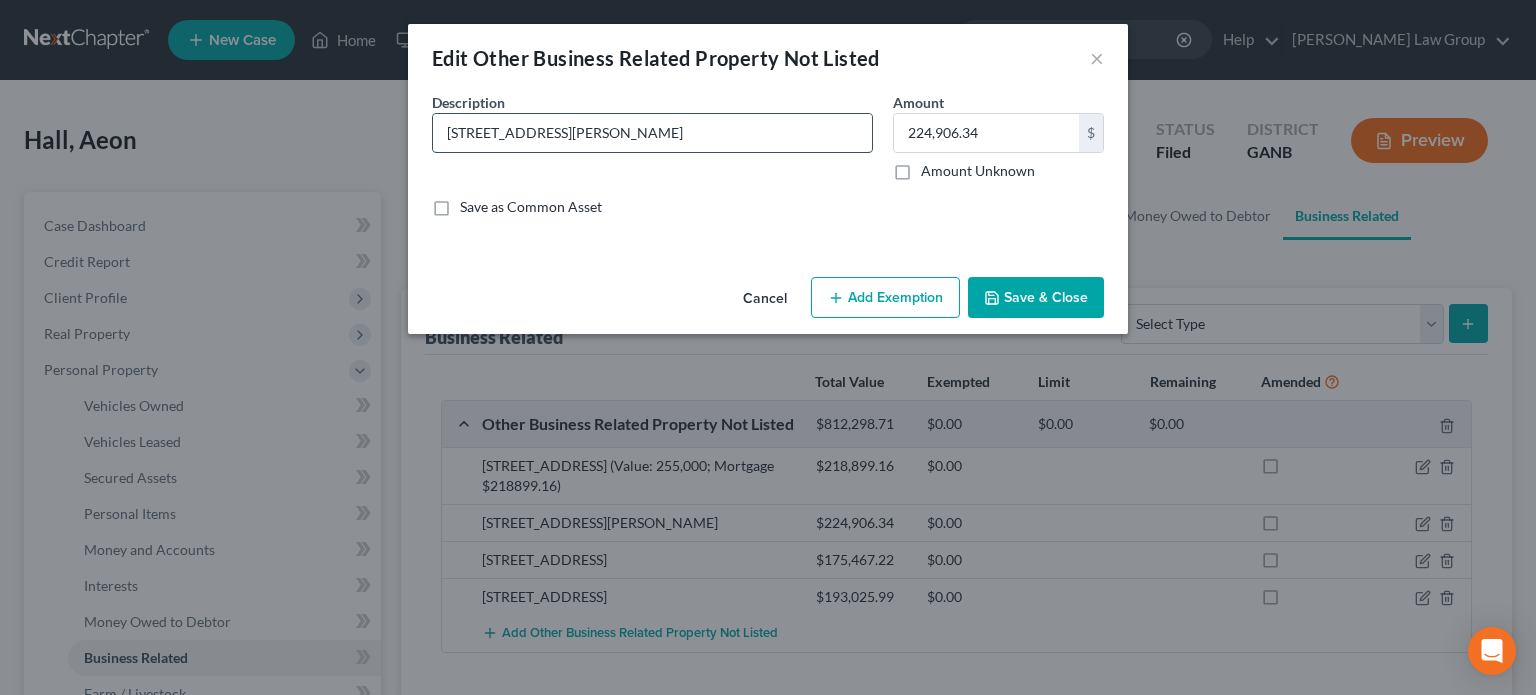 click on "[STREET_ADDRESS][PERSON_NAME]" at bounding box center (652, 133) 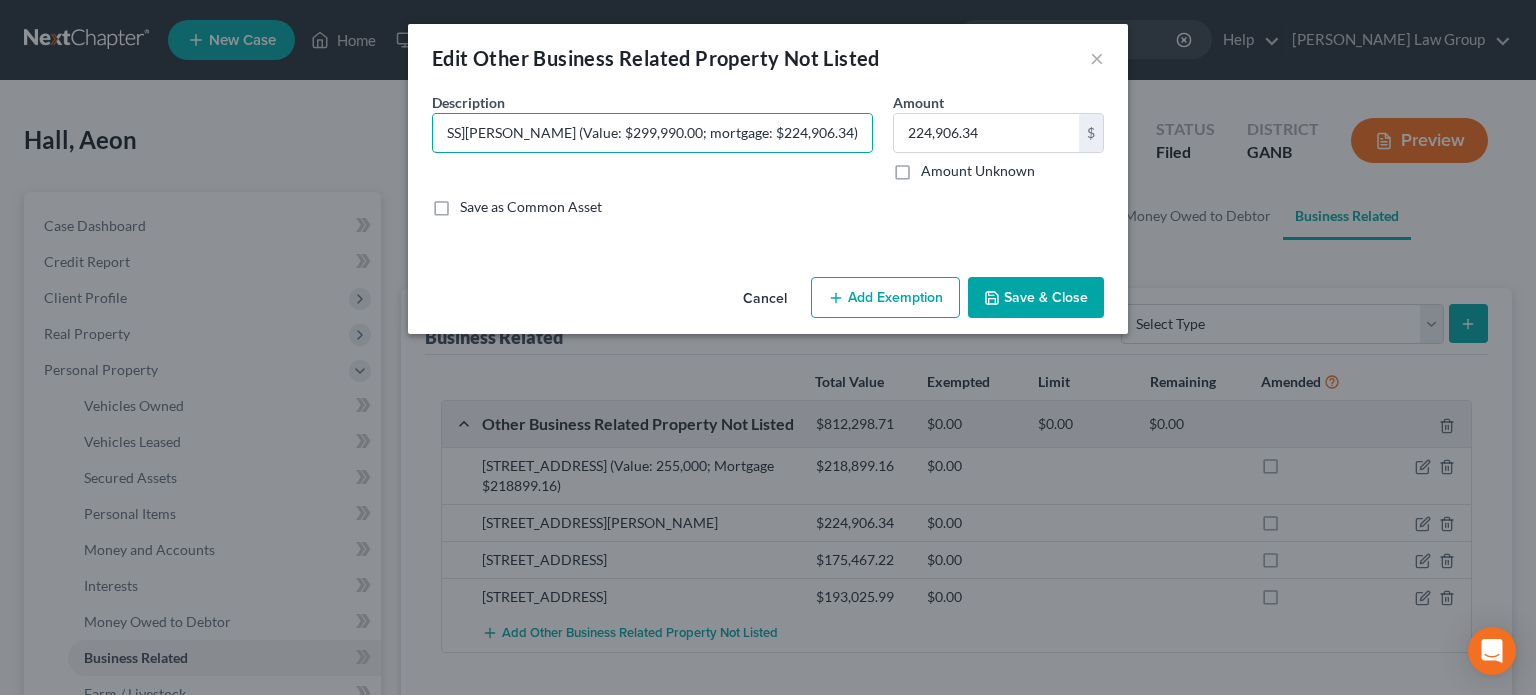 scroll, scrollTop: 0, scrollLeft: 129, axis: horizontal 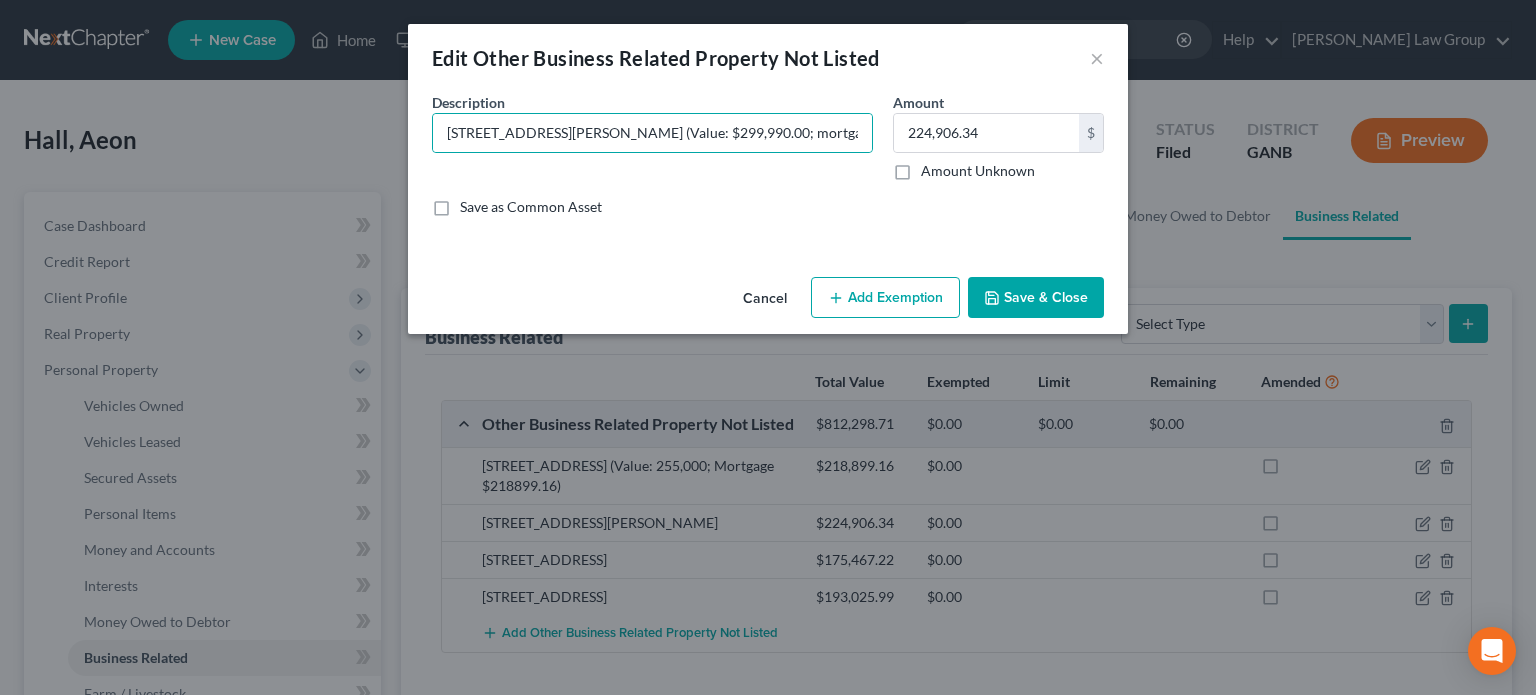 click on "Save & Close" at bounding box center (1036, 298) 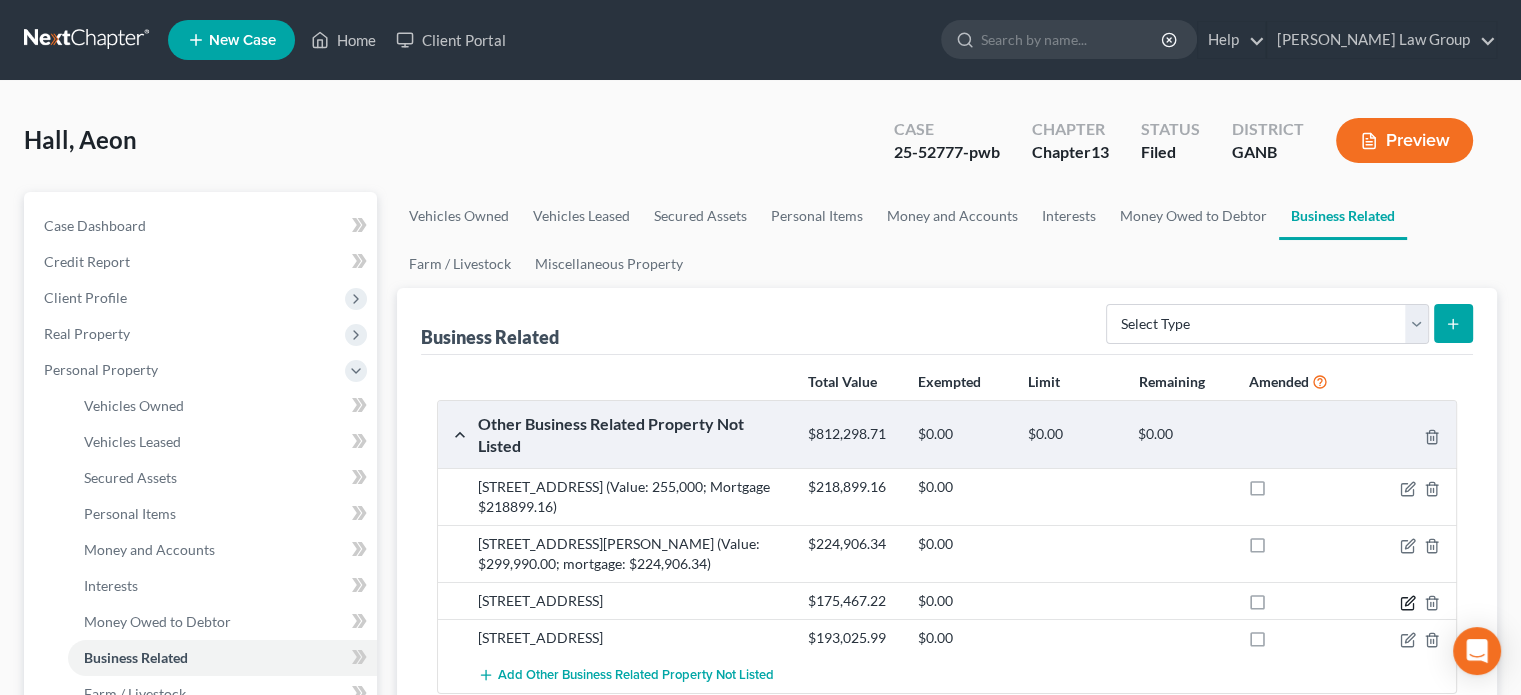click 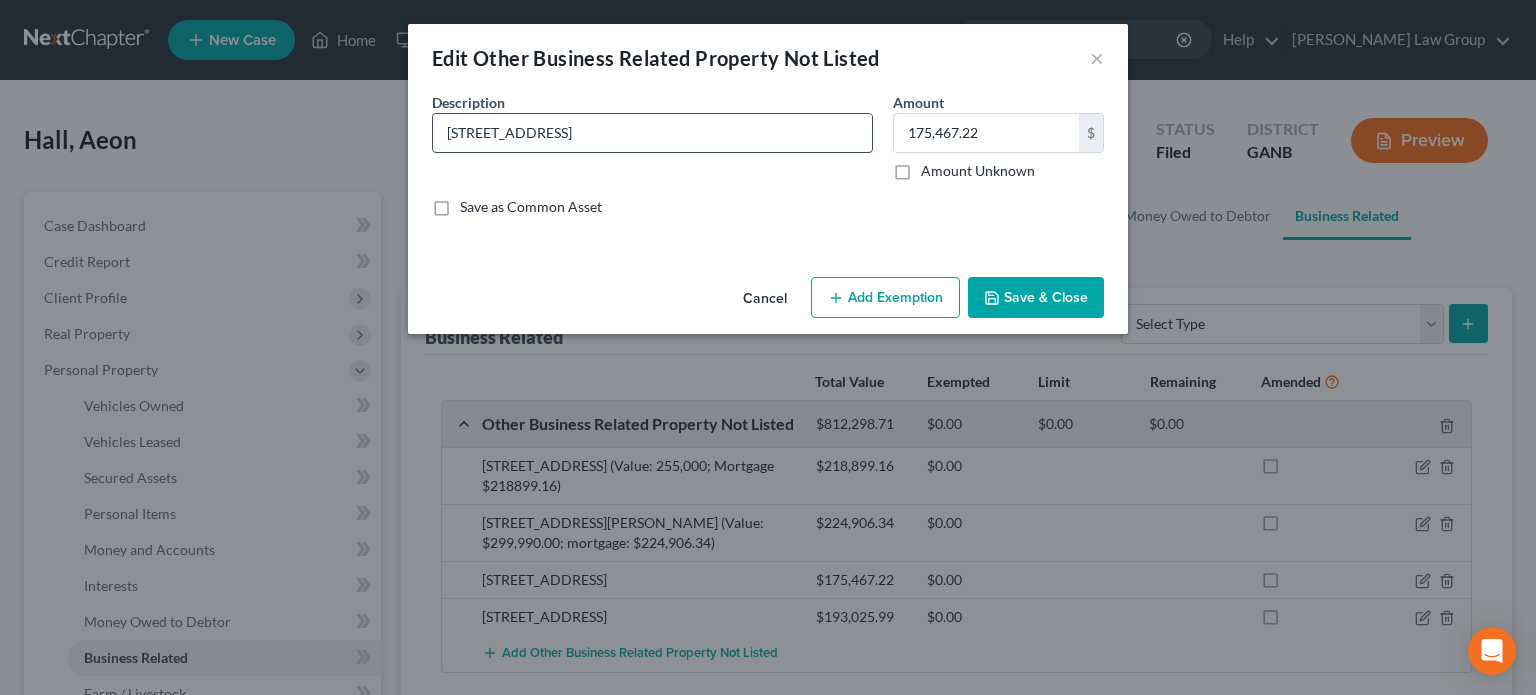 click on "[STREET_ADDRESS]" at bounding box center (652, 133) 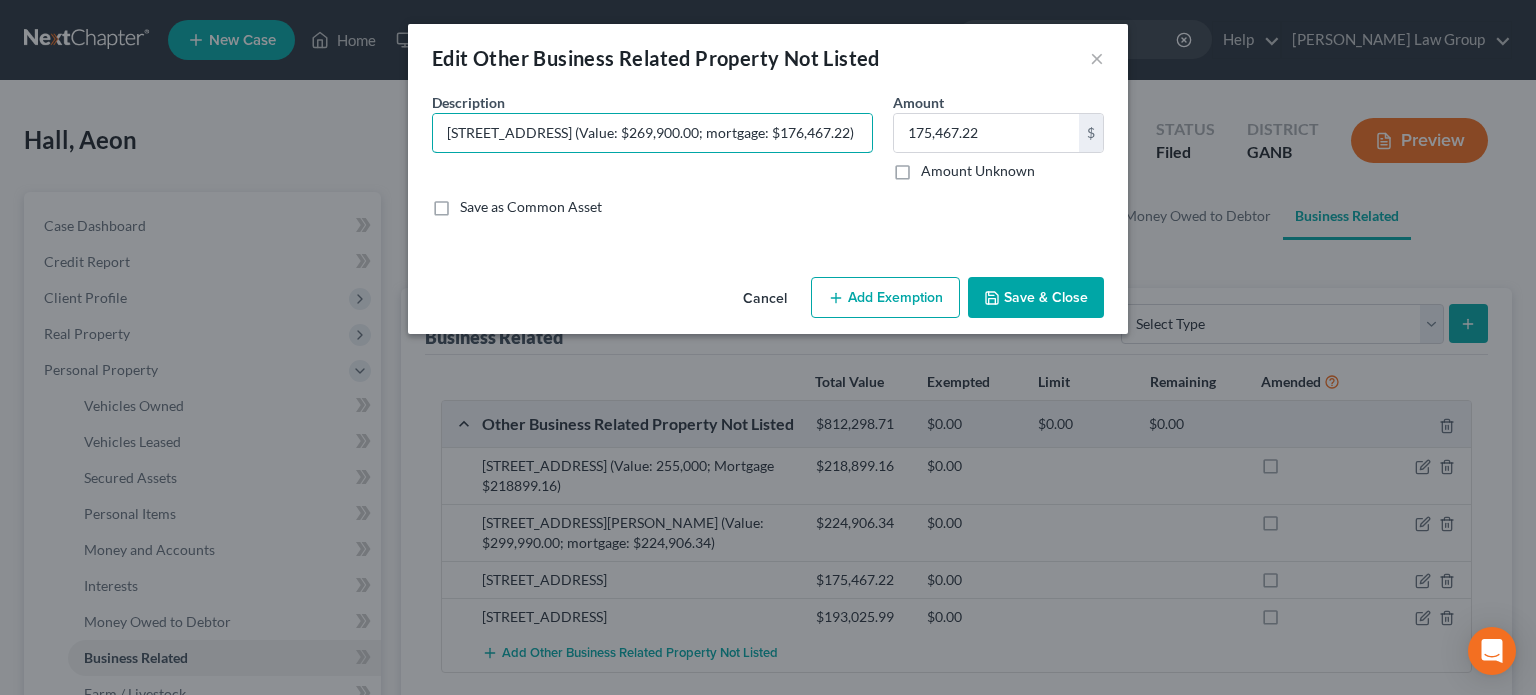 scroll, scrollTop: 0, scrollLeft: 114, axis: horizontal 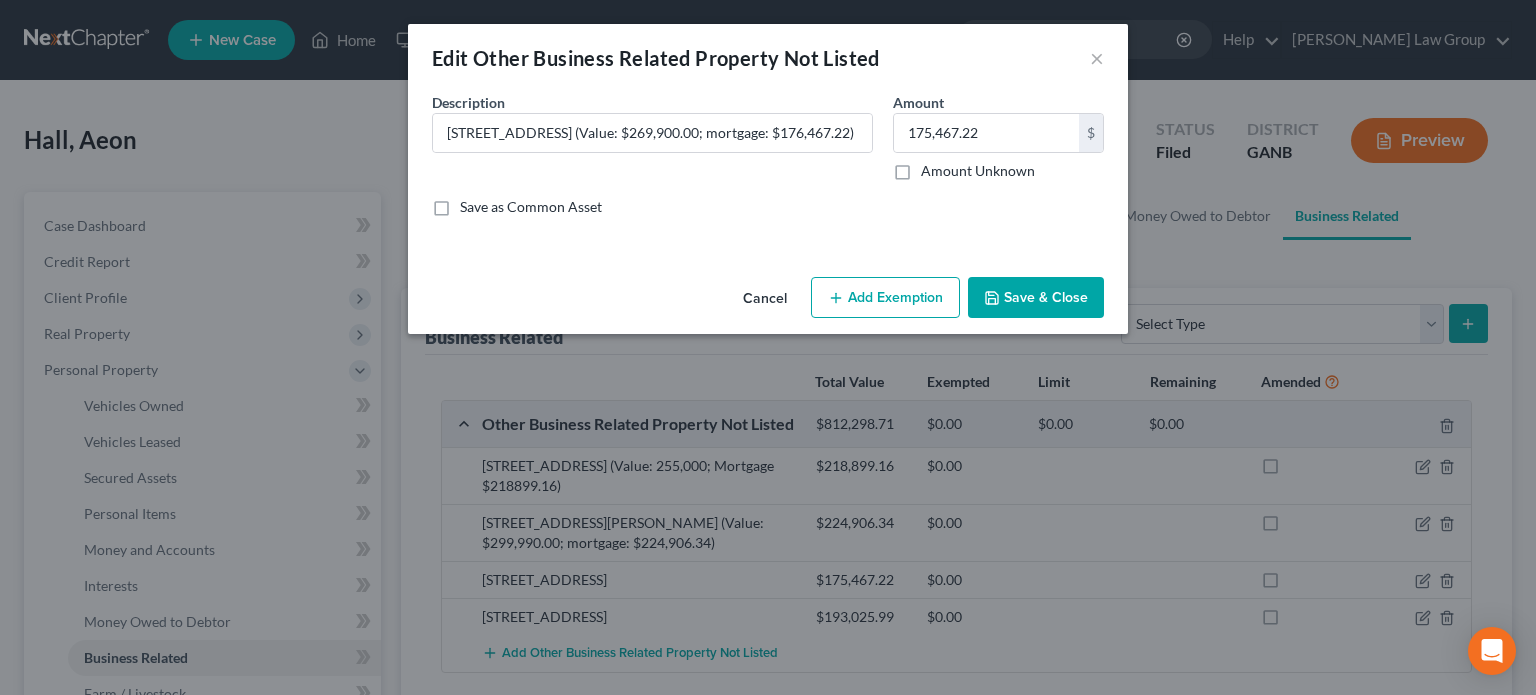 click on "Save & Close" at bounding box center (1036, 298) 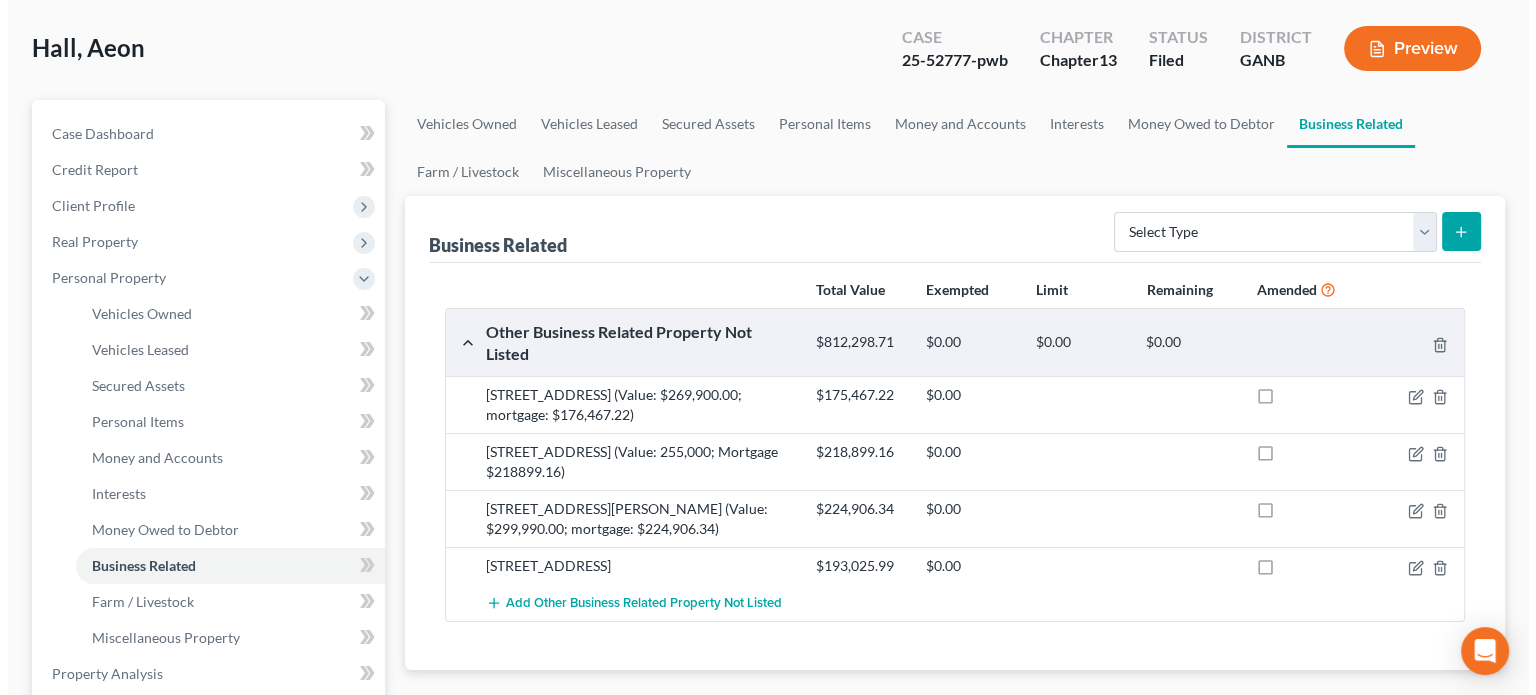scroll, scrollTop: 100, scrollLeft: 0, axis: vertical 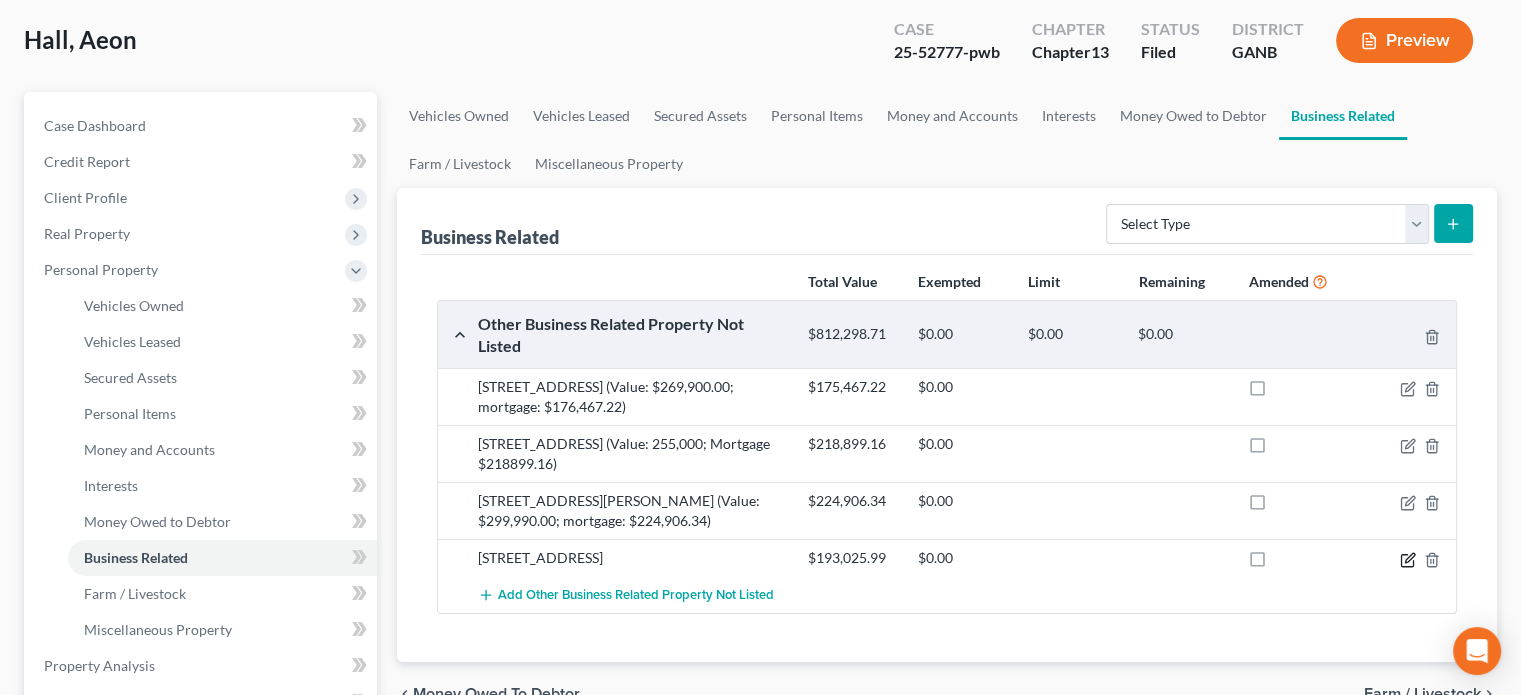 click 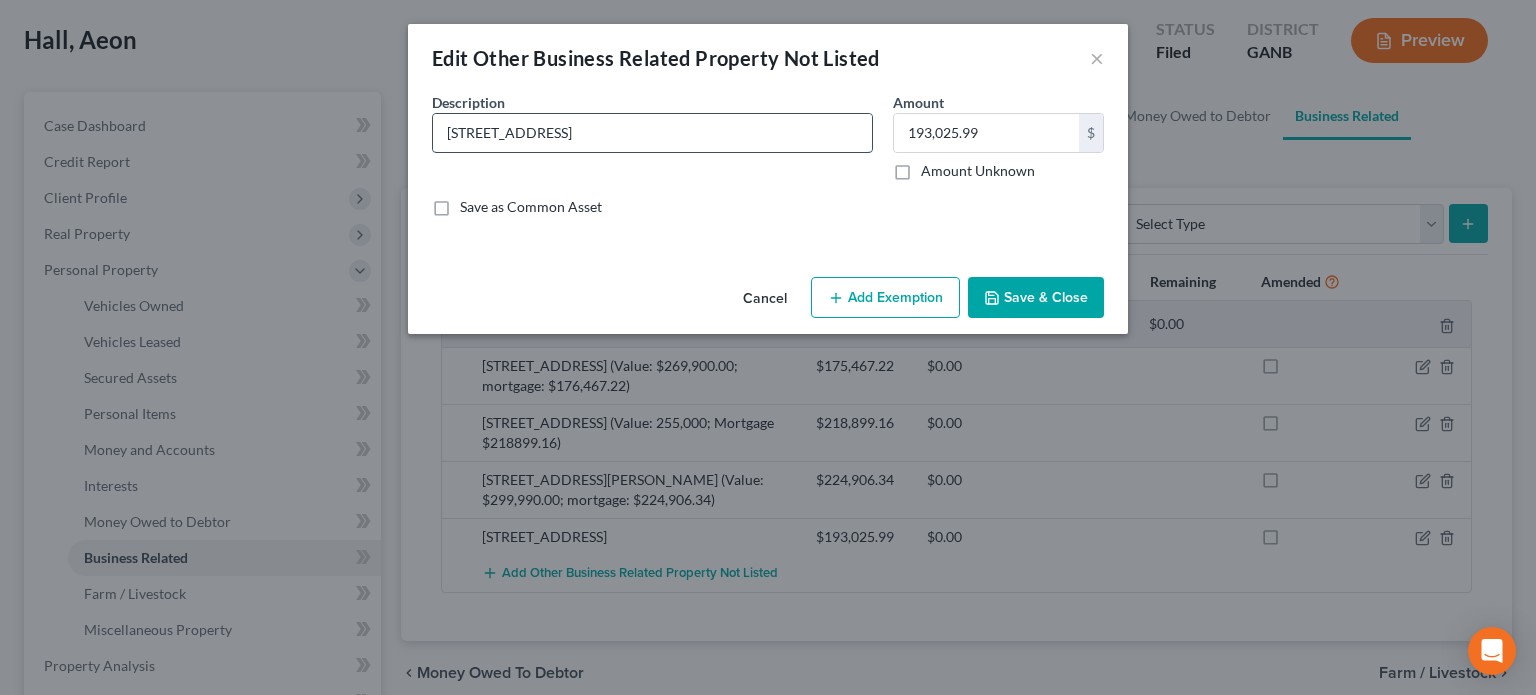 click on "[STREET_ADDRESS]" at bounding box center (652, 133) 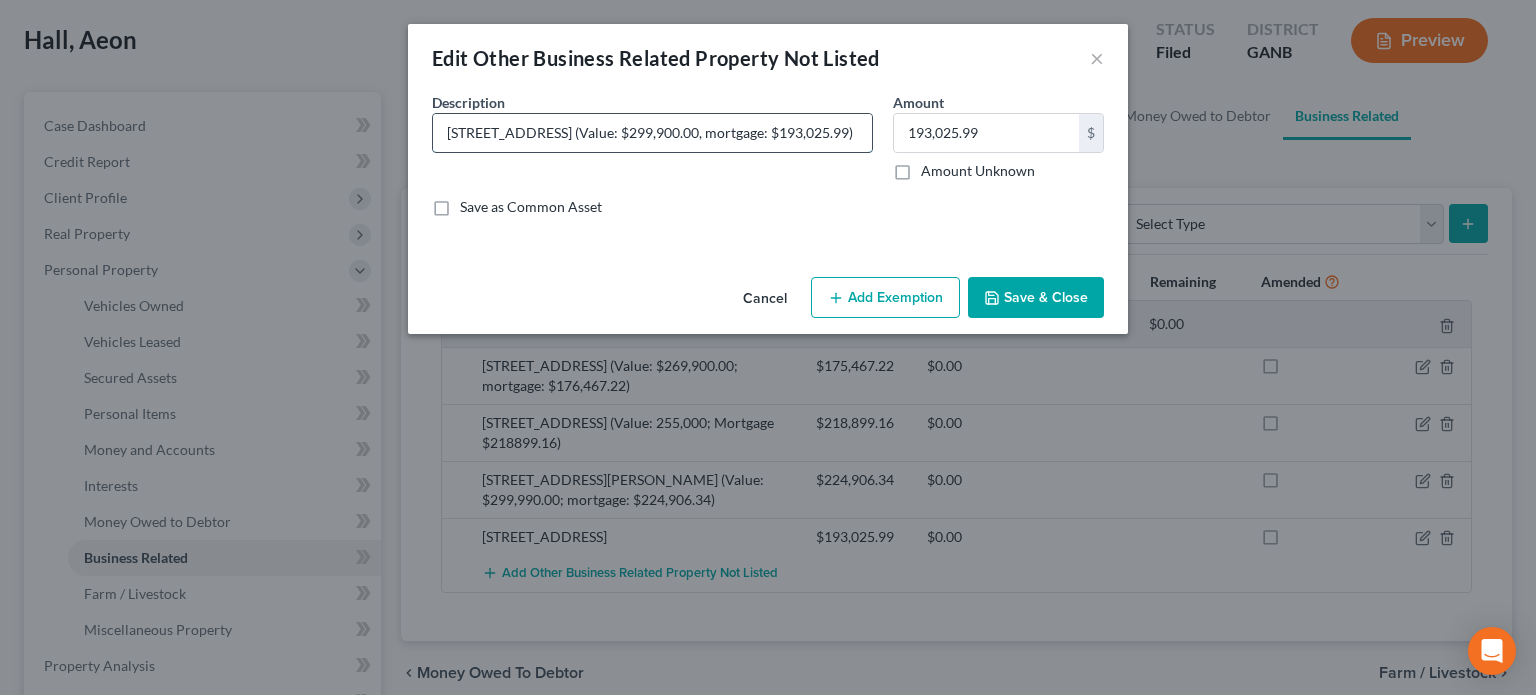 scroll, scrollTop: 0, scrollLeft: 107, axis: horizontal 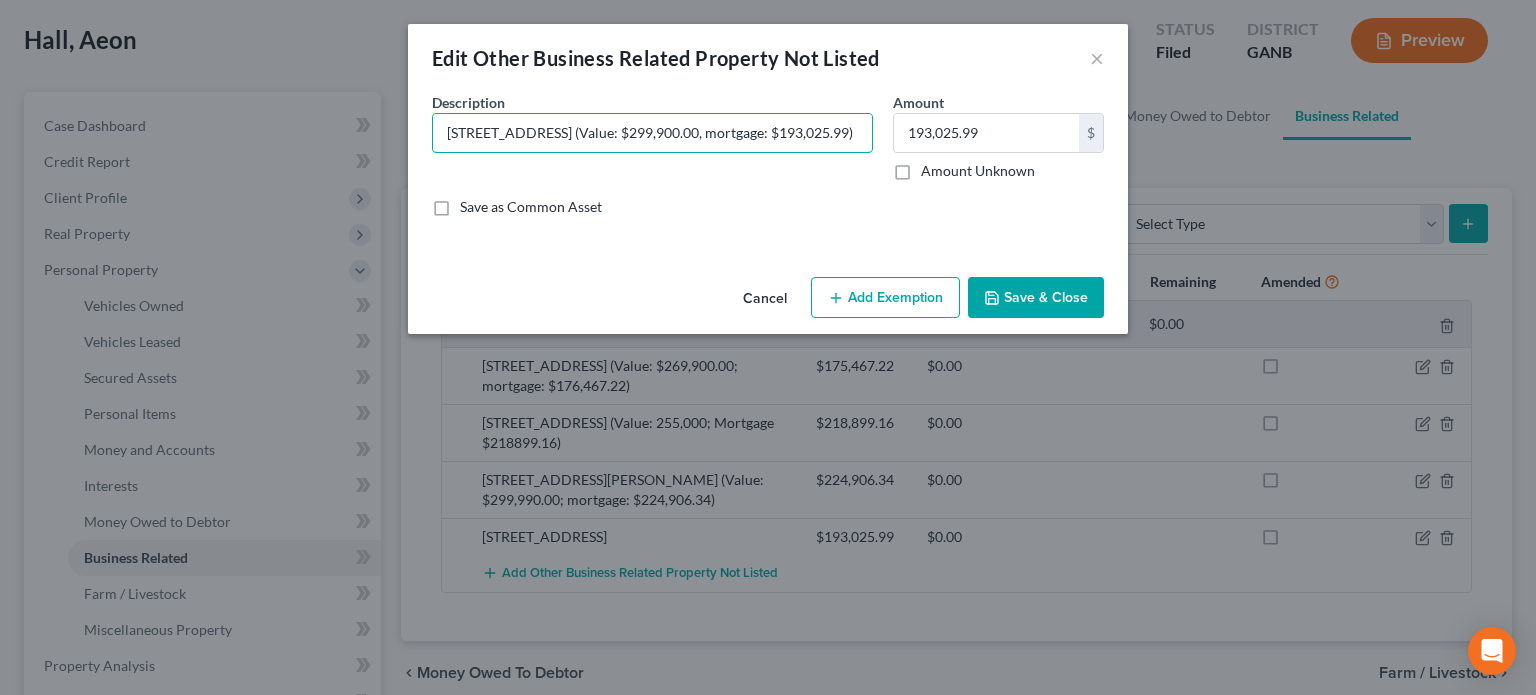 type on "[STREET_ADDRESS] (Value: $299,900.00, mortgage: $193,025.99)" 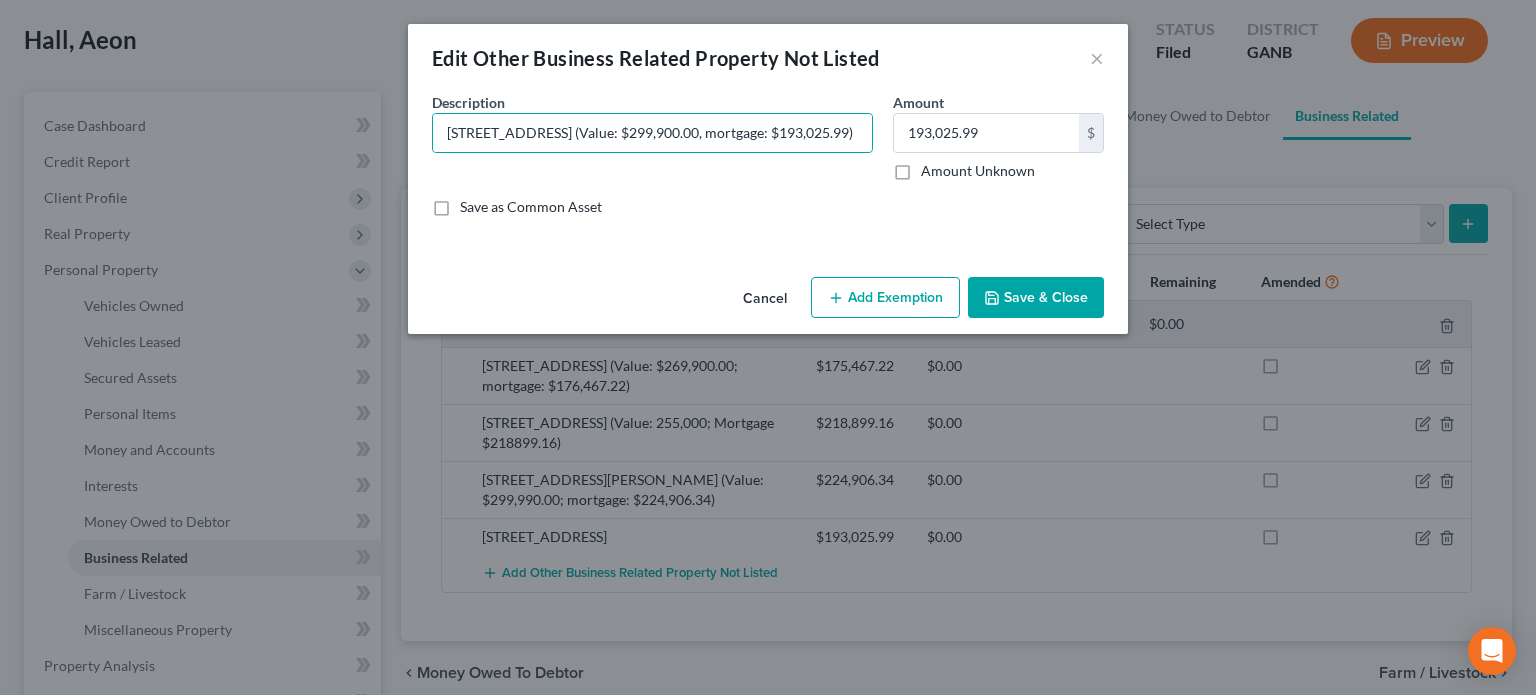 click on "Save & Close" at bounding box center (1036, 298) 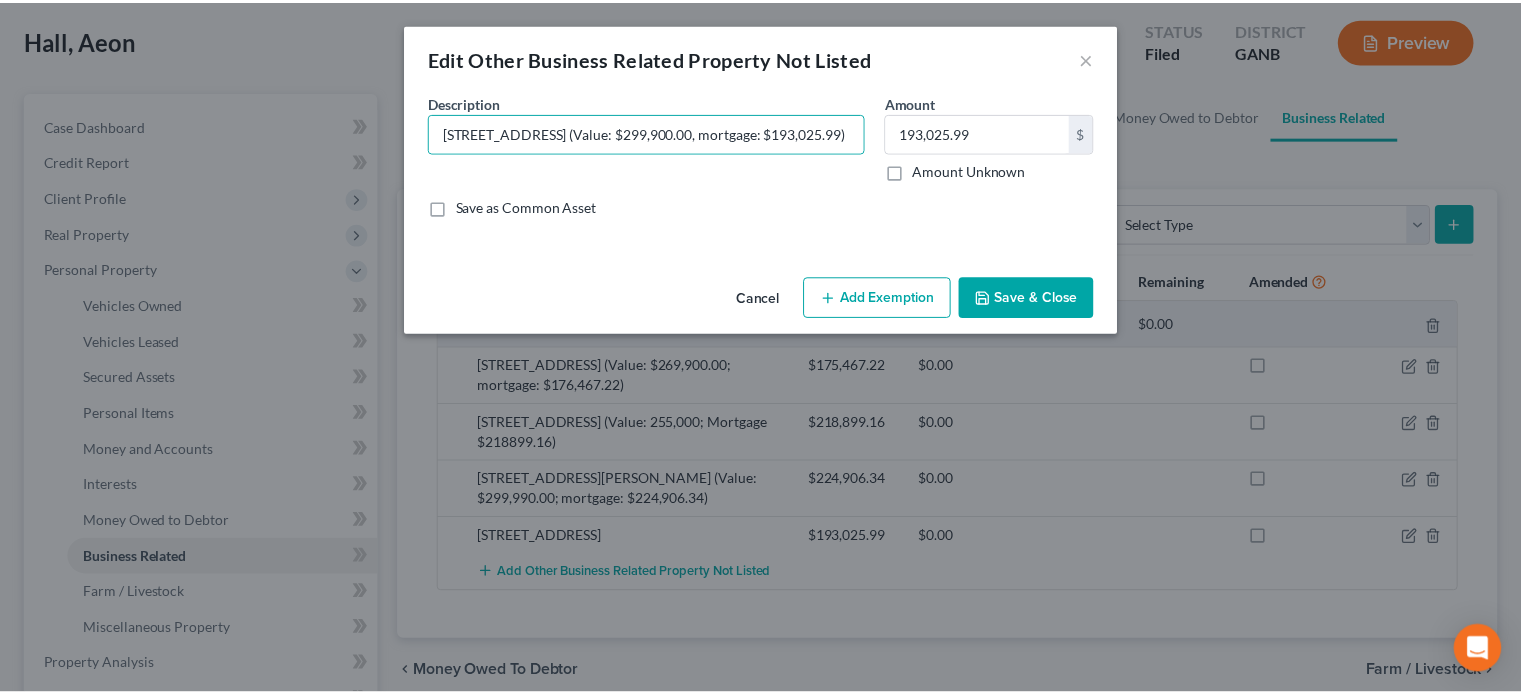 scroll, scrollTop: 0, scrollLeft: 0, axis: both 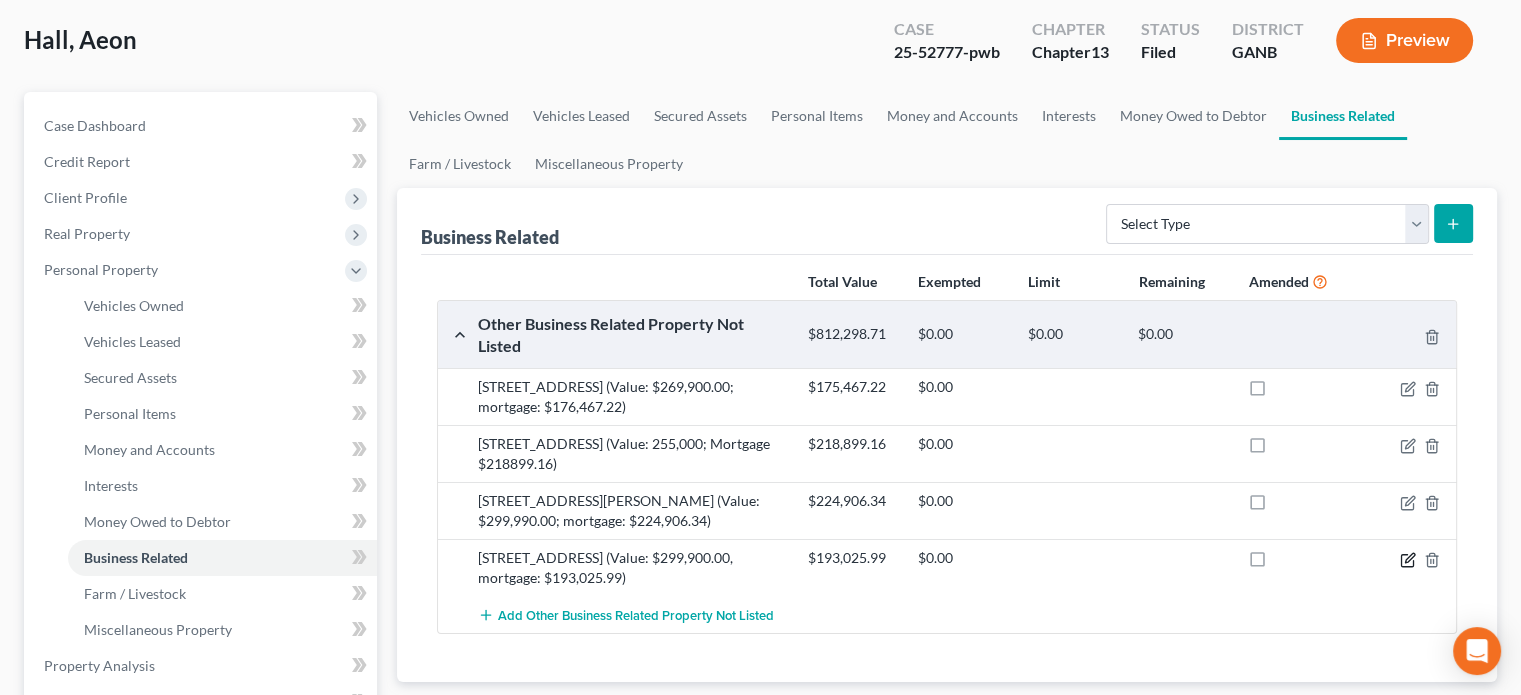 click 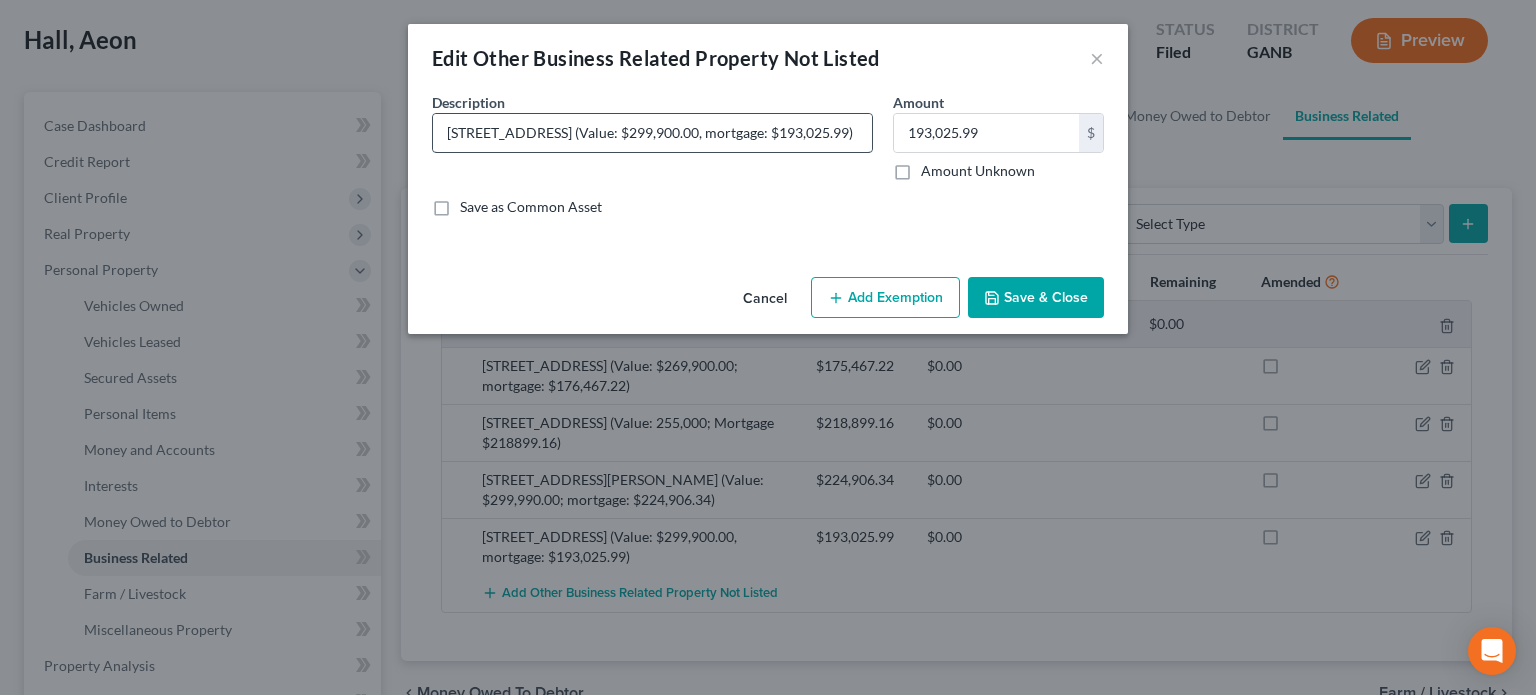 click on "[STREET_ADDRESS] (Value: $299,900.00, mortgage: $193,025.99)" at bounding box center [652, 133] 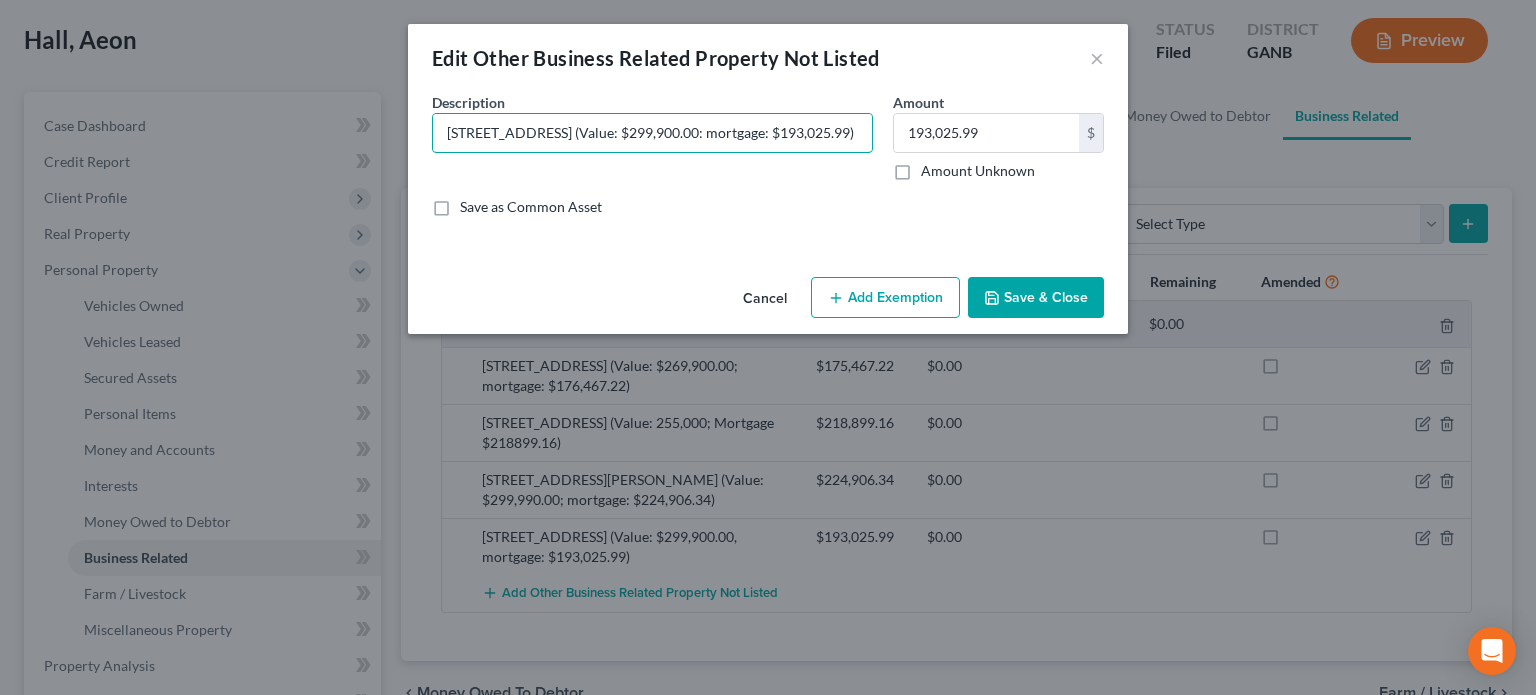 type on "[STREET_ADDRESS] (Value: $299,900.00: mortgage: $193,025.99)" 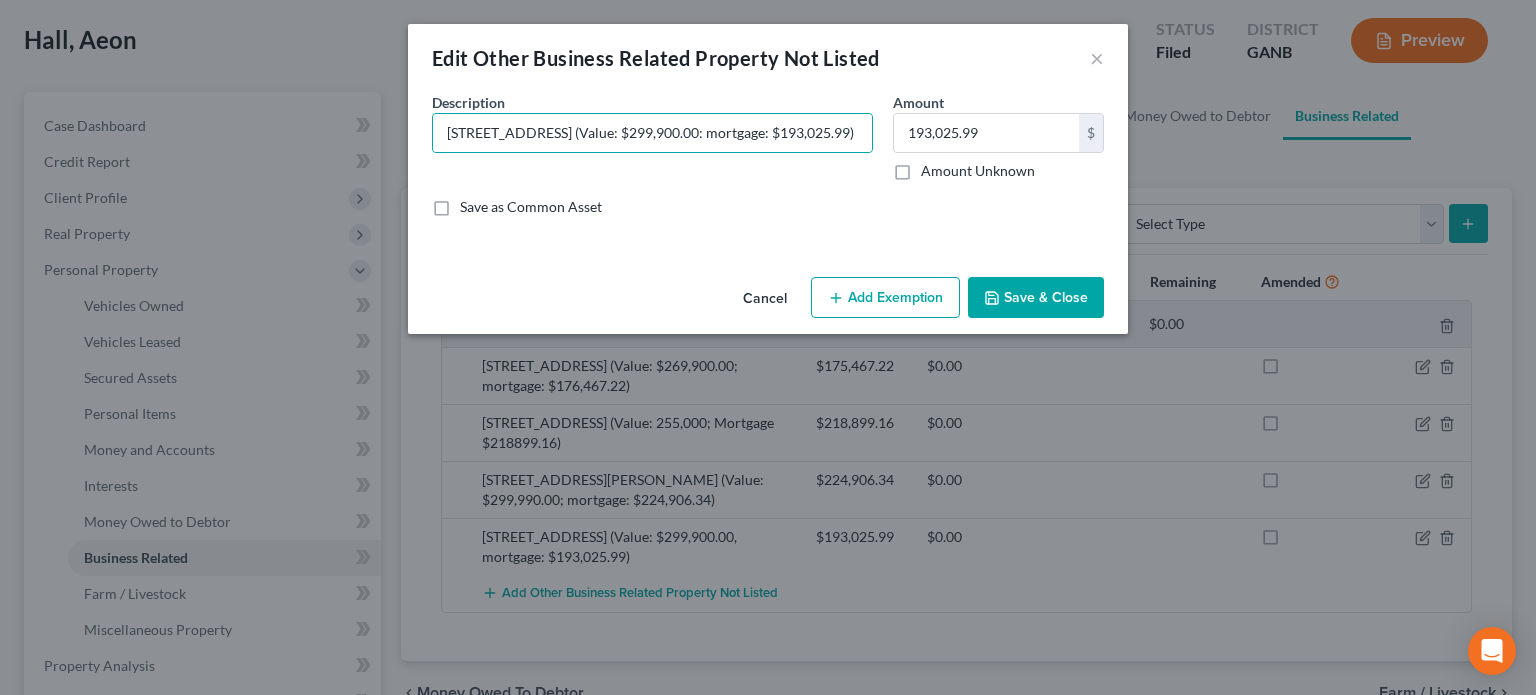 click on "Save & Close" at bounding box center [1036, 298] 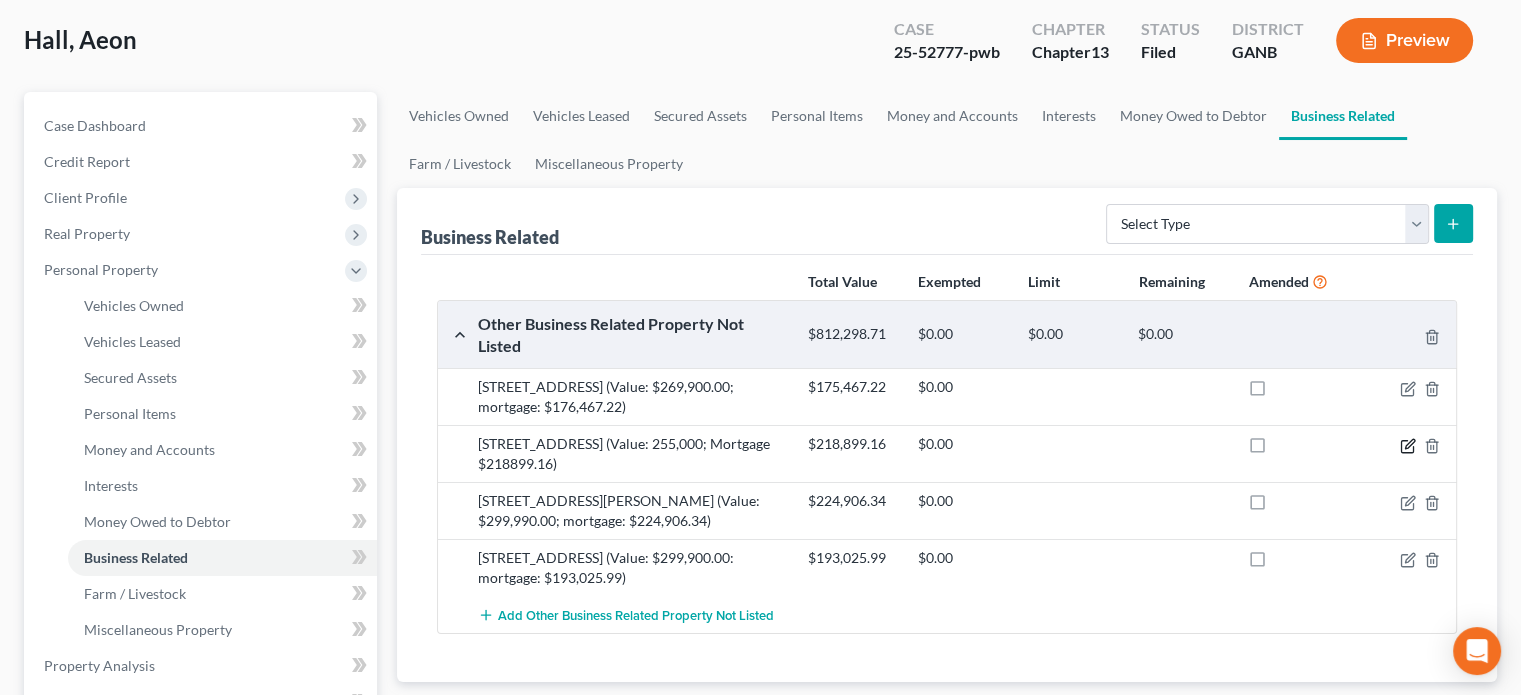 click 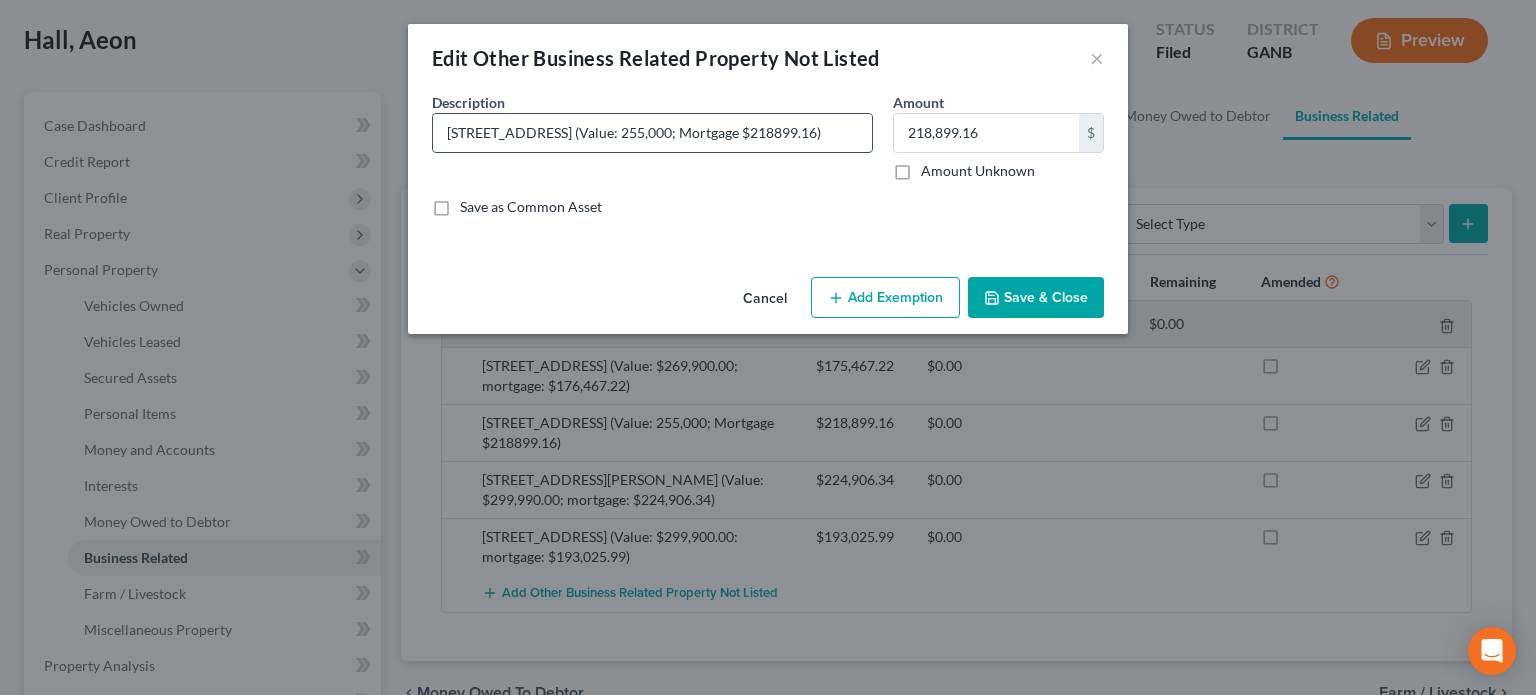 click on "[STREET_ADDRESS] (Value: 255,000; Mortgage $218899.16)" at bounding box center (652, 133) 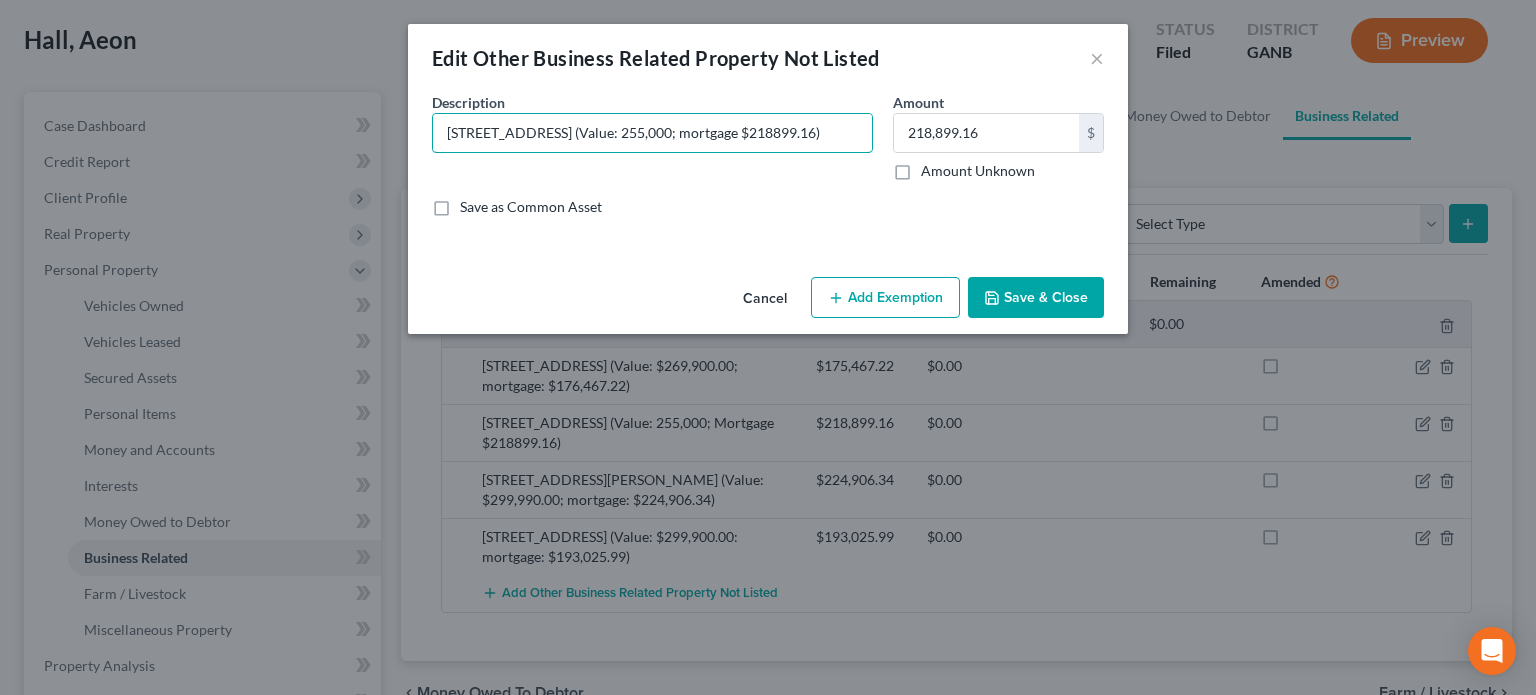 type on "[STREET_ADDRESS] (Value: 255,000; mortgage $218899.16)" 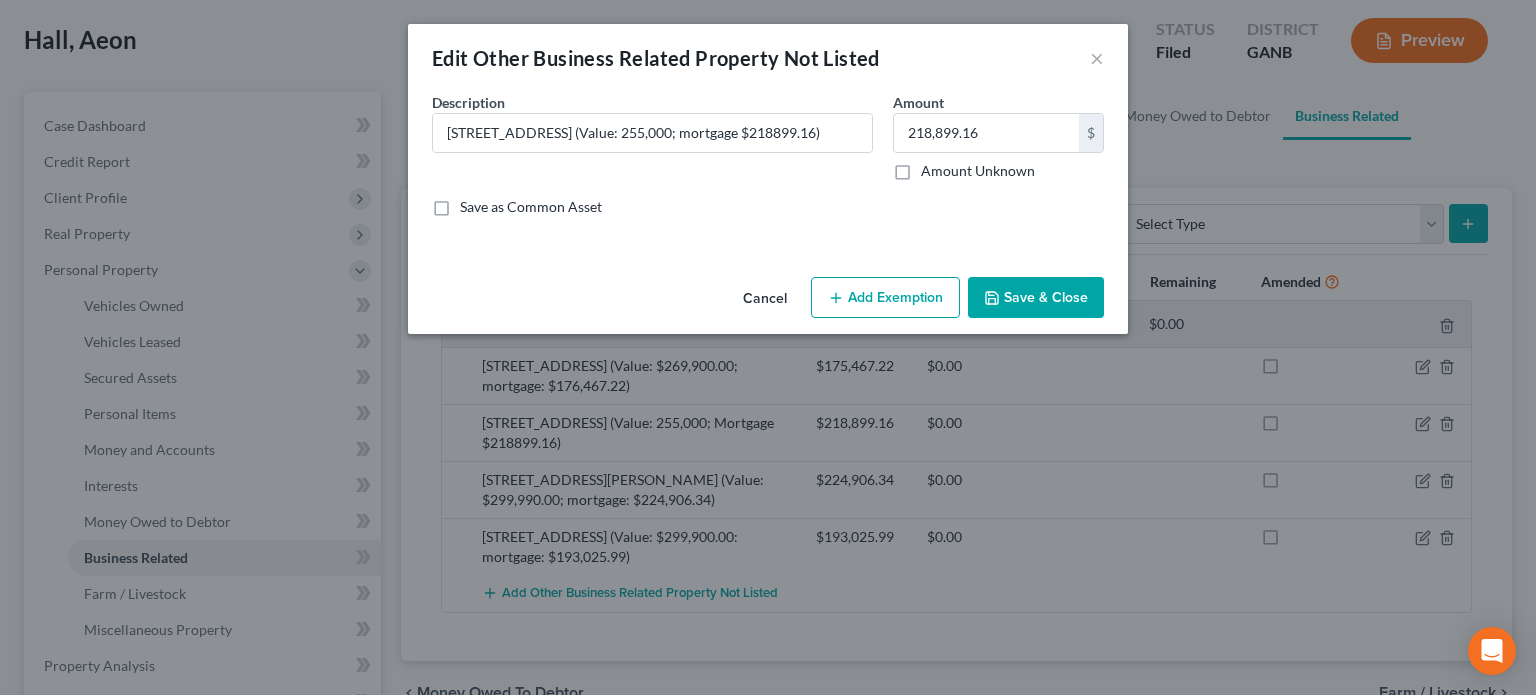 click on "Save & Close" at bounding box center [1036, 298] 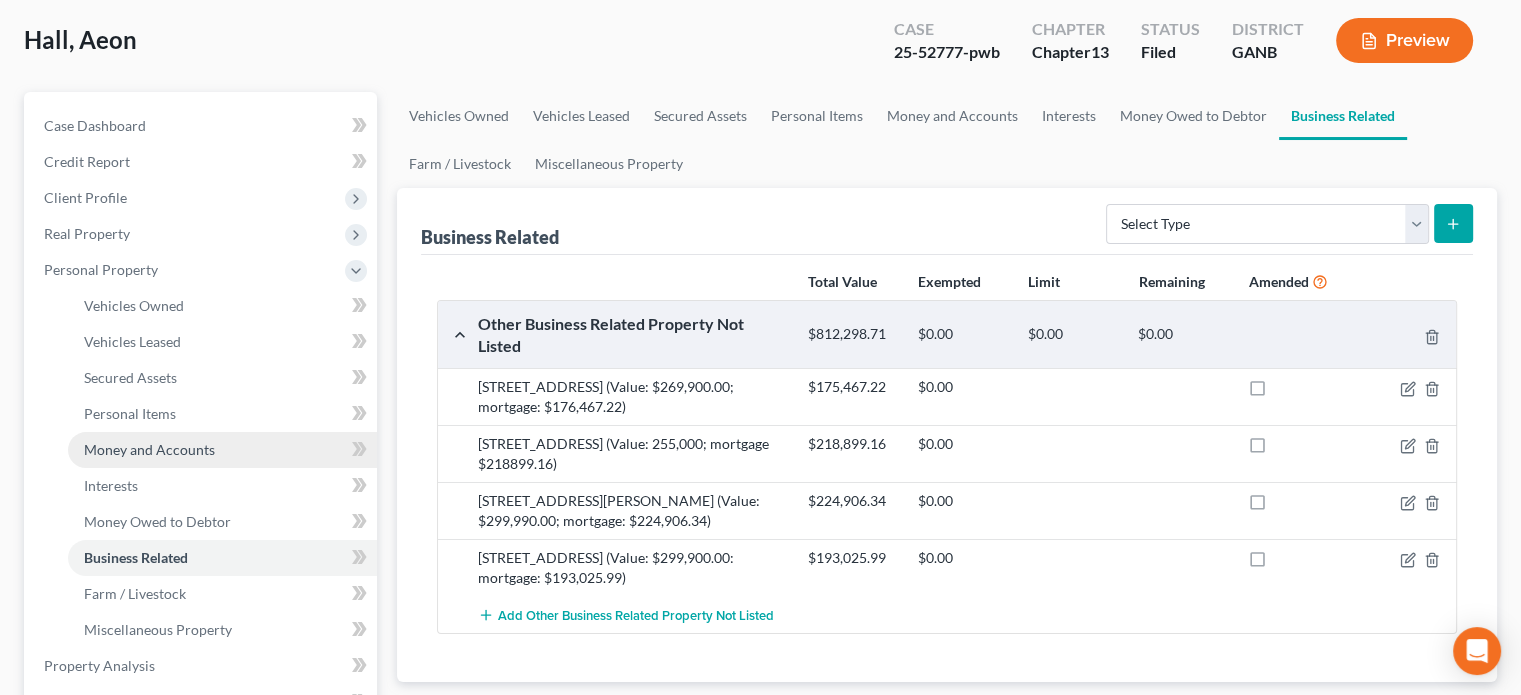 click on "Money and Accounts" at bounding box center (149, 449) 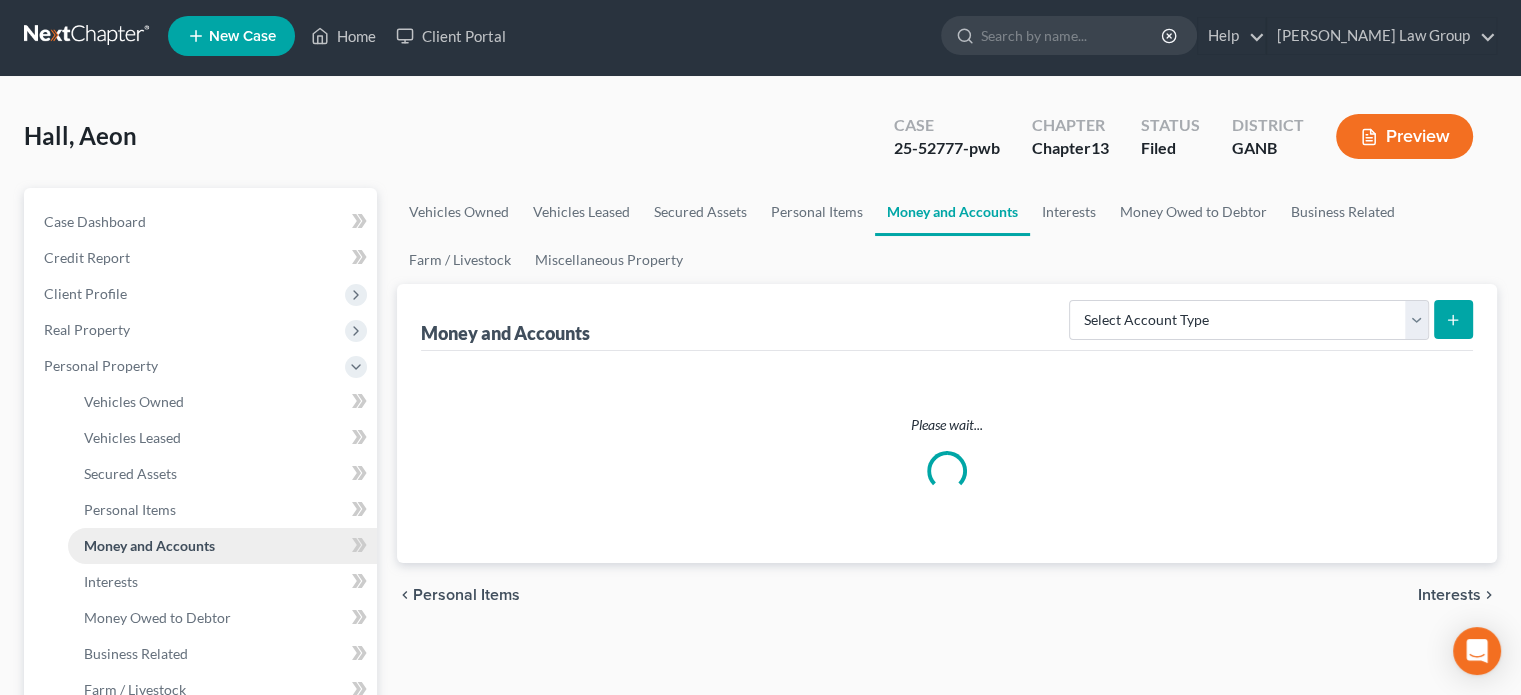 scroll, scrollTop: 0, scrollLeft: 0, axis: both 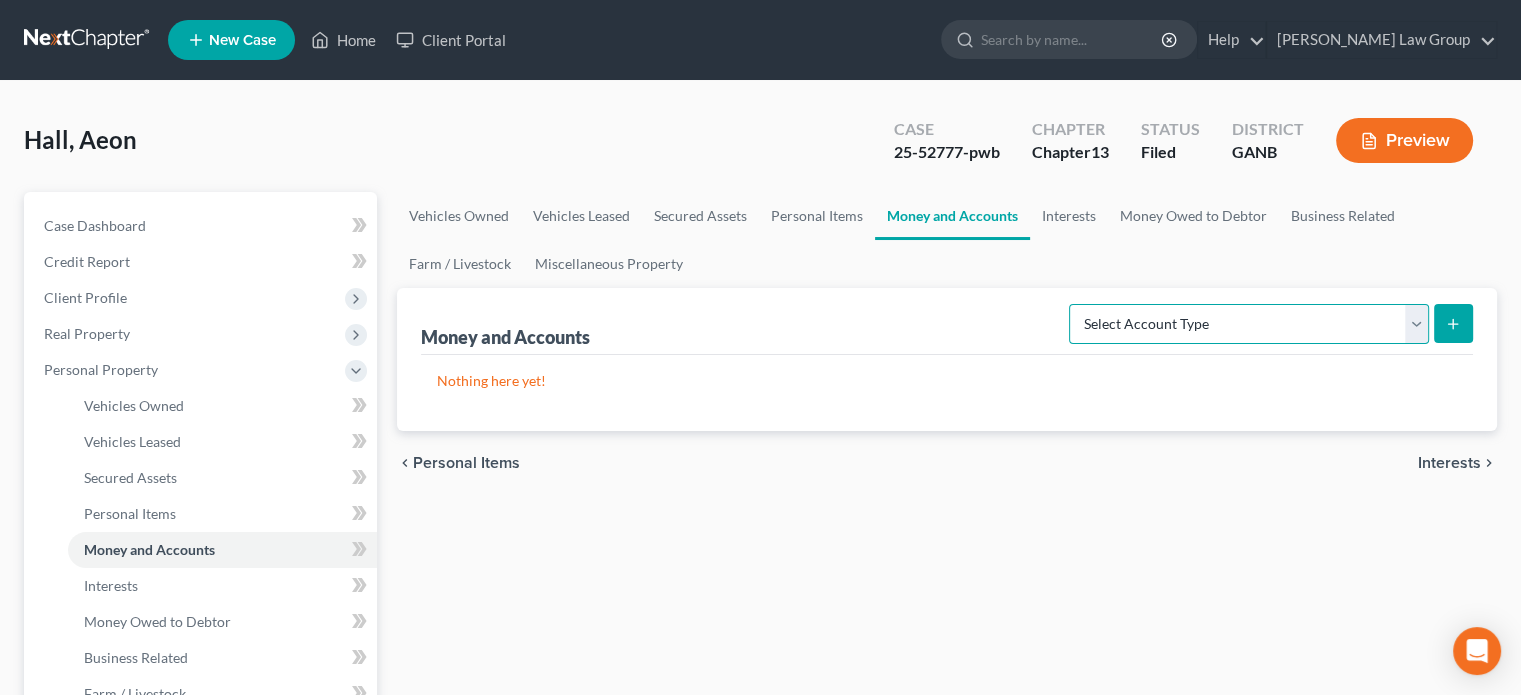 click on "Select Account Type Brokerage Cash on Hand Certificates of Deposit Checking Account Money Market Other (Credit Union, Health Savings Account, etc) Safe Deposit Box Savings Account Security Deposits or Prepayments" at bounding box center [1249, 324] 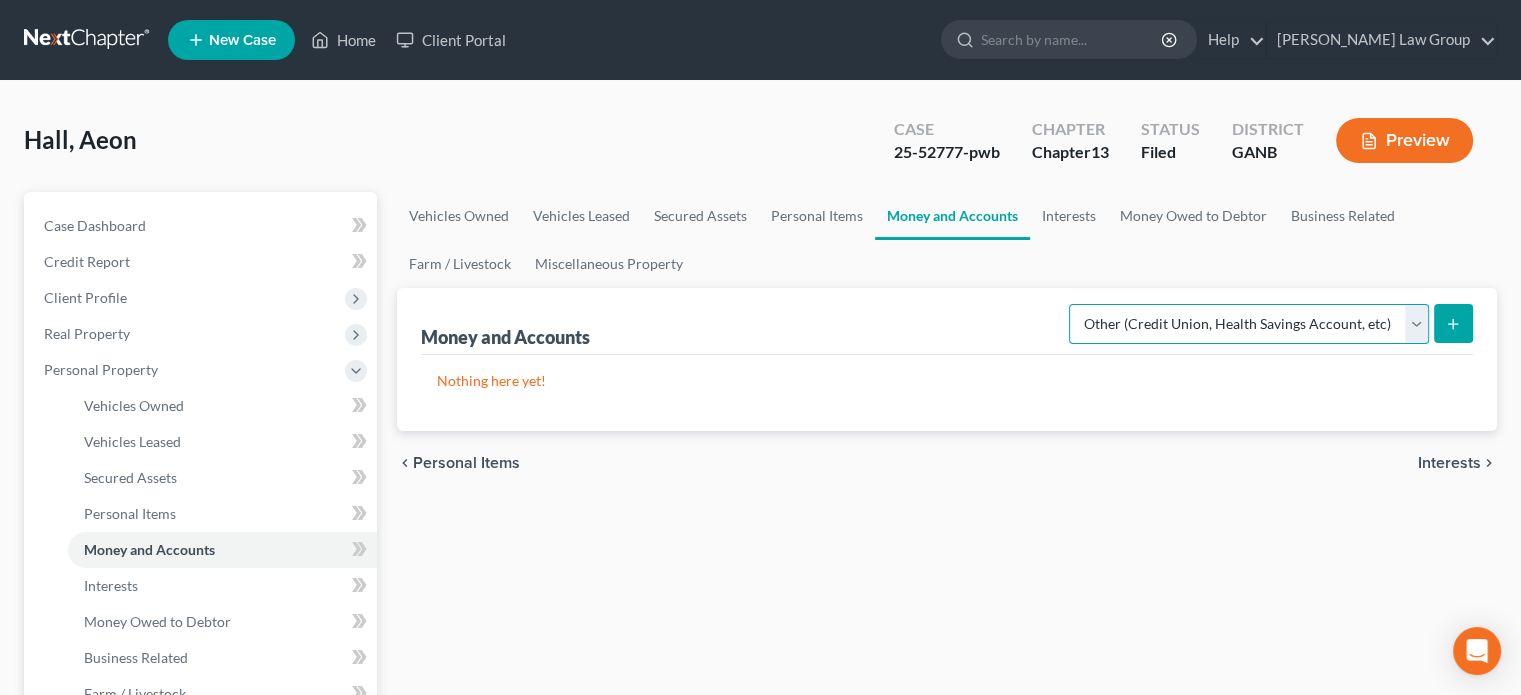 click on "Select Account Type Brokerage Cash on Hand Certificates of Deposit Checking Account Money Market Other (Credit Union, Health Savings Account, etc) Safe Deposit Box Savings Account Security Deposits or Prepayments" at bounding box center (1249, 324) 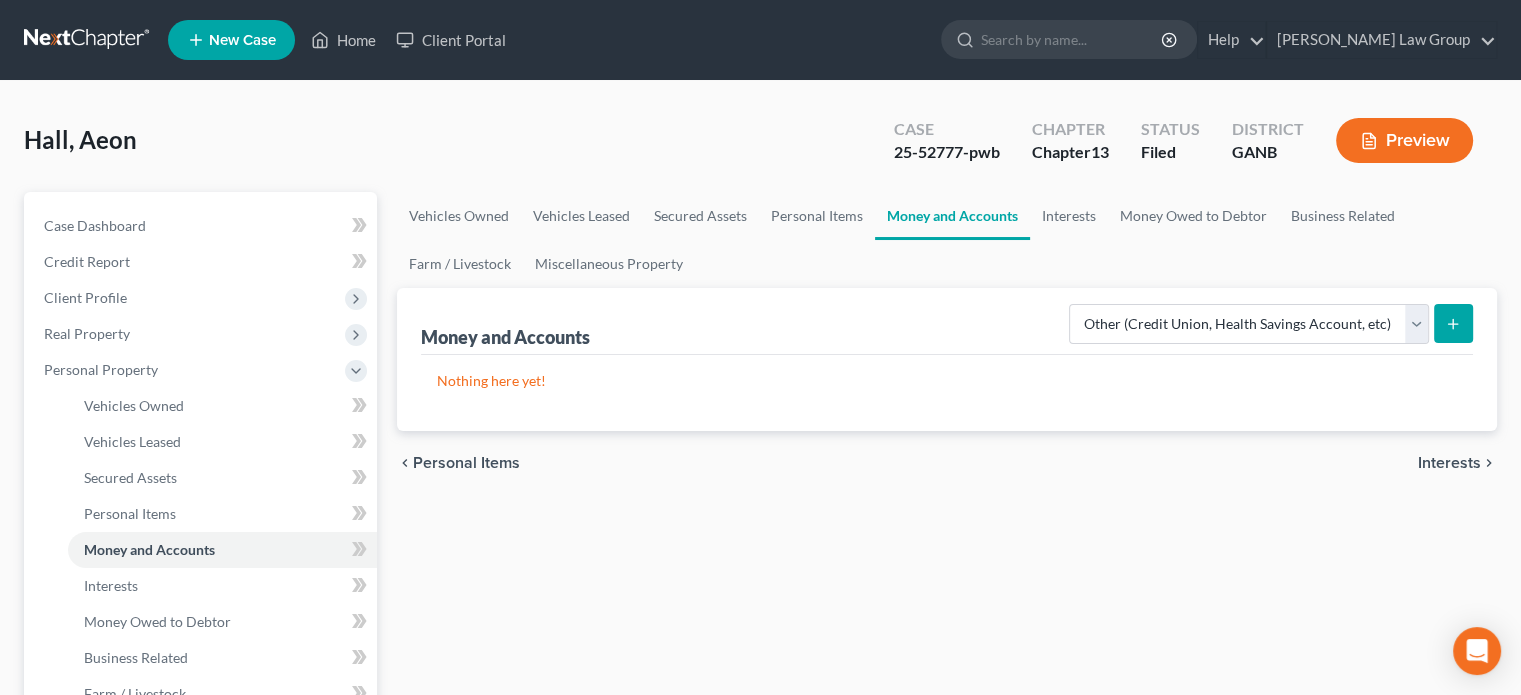 click at bounding box center (1453, 323) 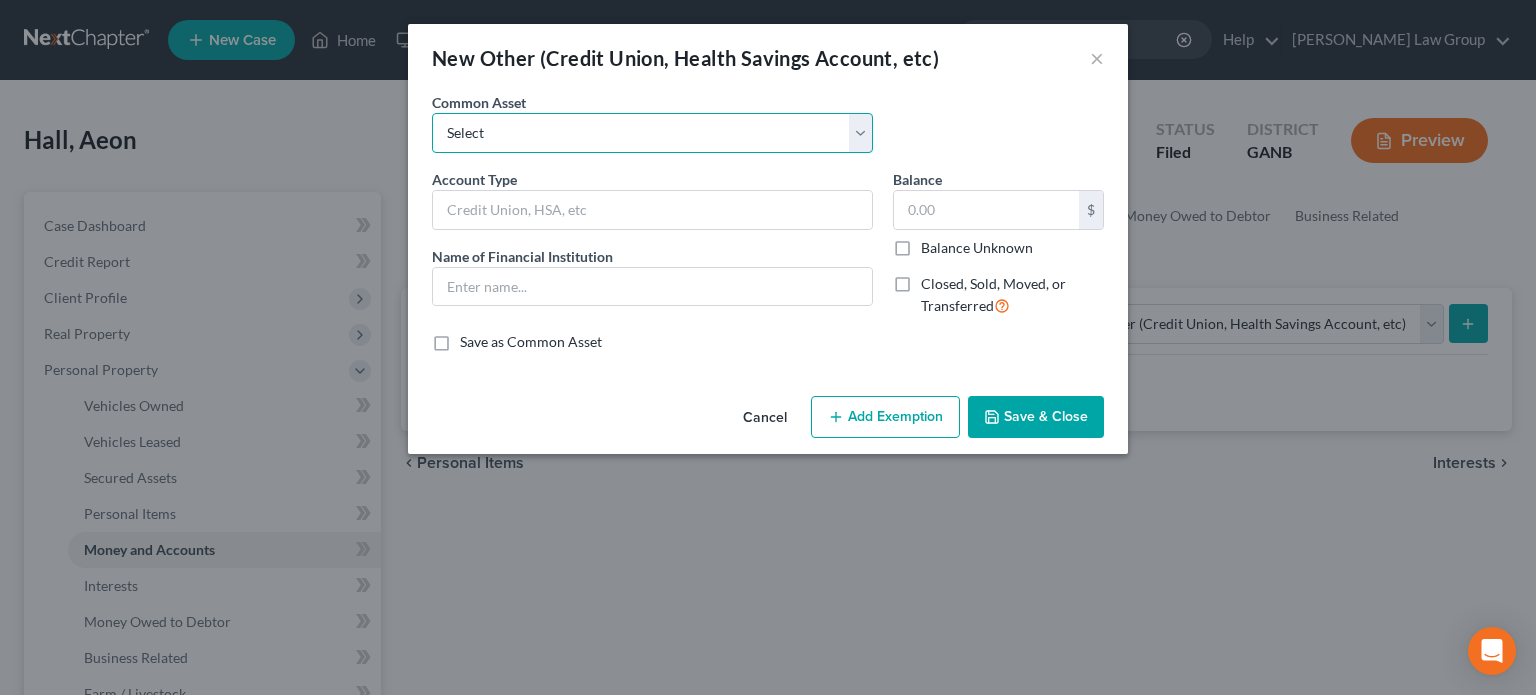 click on "Select CashApp Chime" at bounding box center (652, 133) 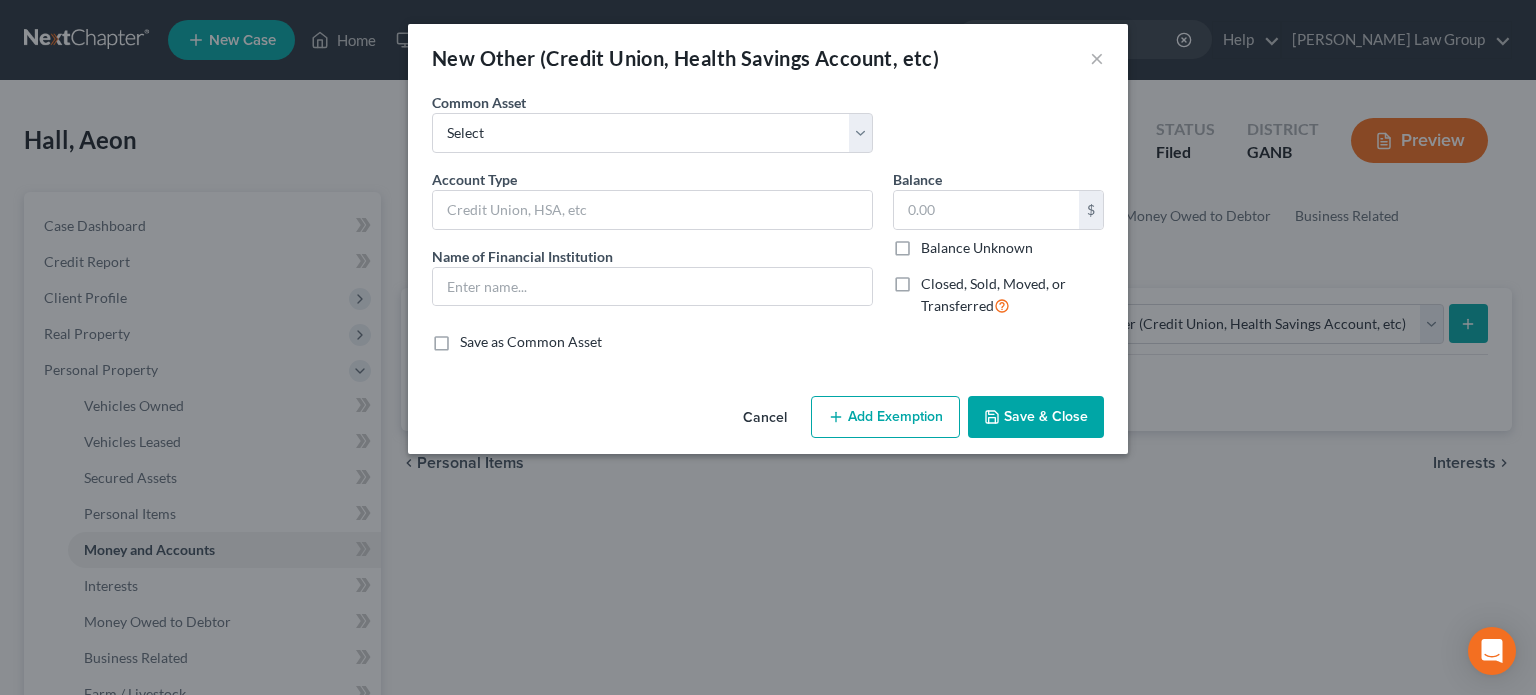 click on "An exemption set must first be selected from the Filing Information section. Common Asset Select CashApp Chime Account Type
Name of Financial Institution
*
Balance
$
Balance Unknown
Balance Undetermined
$
Balance Unknown
Closed, Sold, Moved, or Transferred  Save as Common Asset" at bounding box center (768, 240) 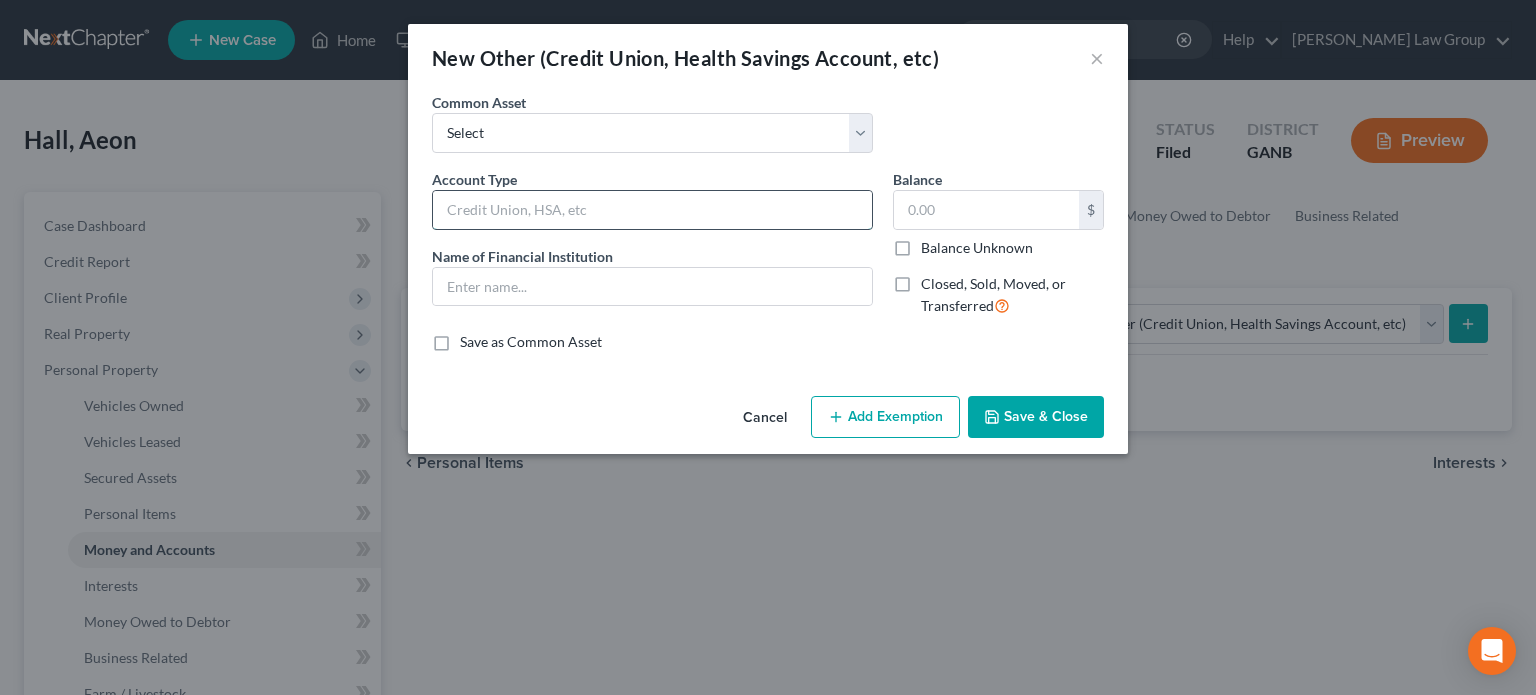 click at bounding box center (652, 210) 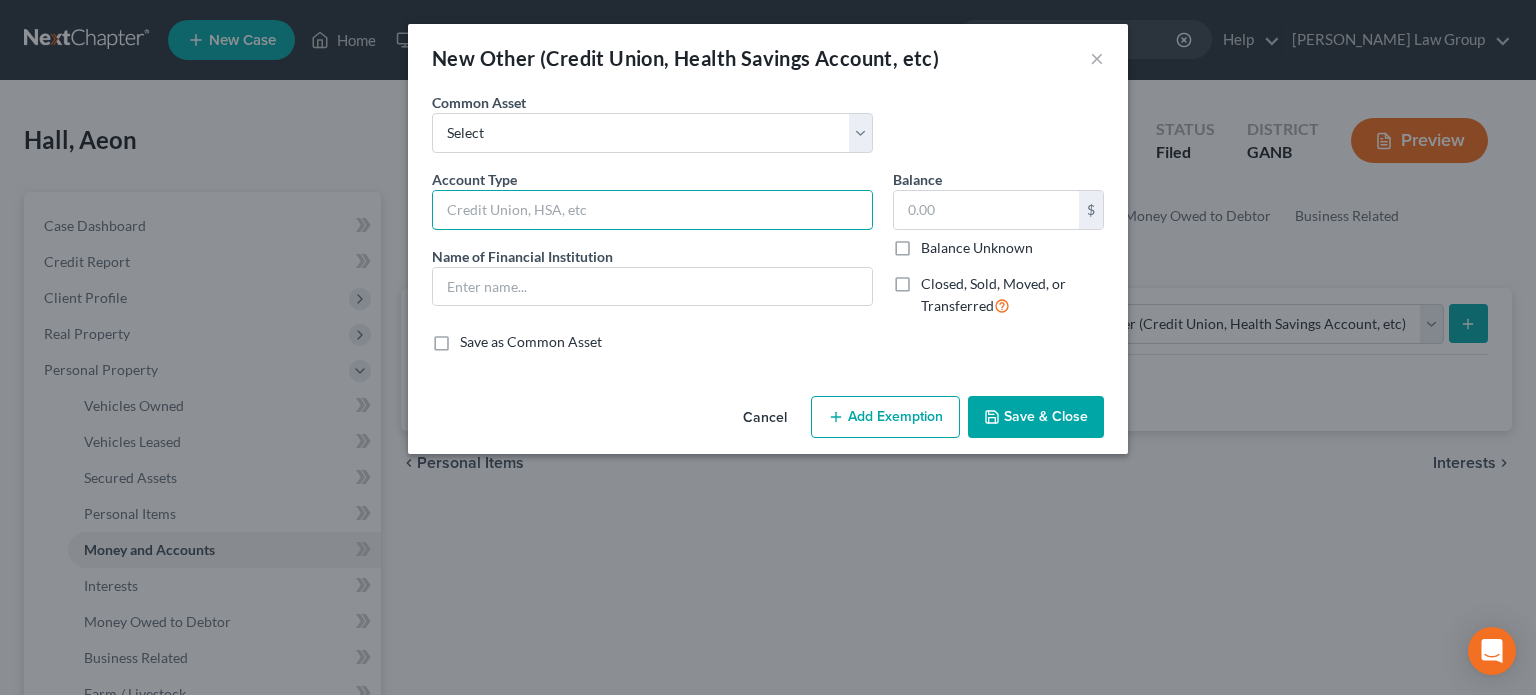 type on "Cryptocurrency" 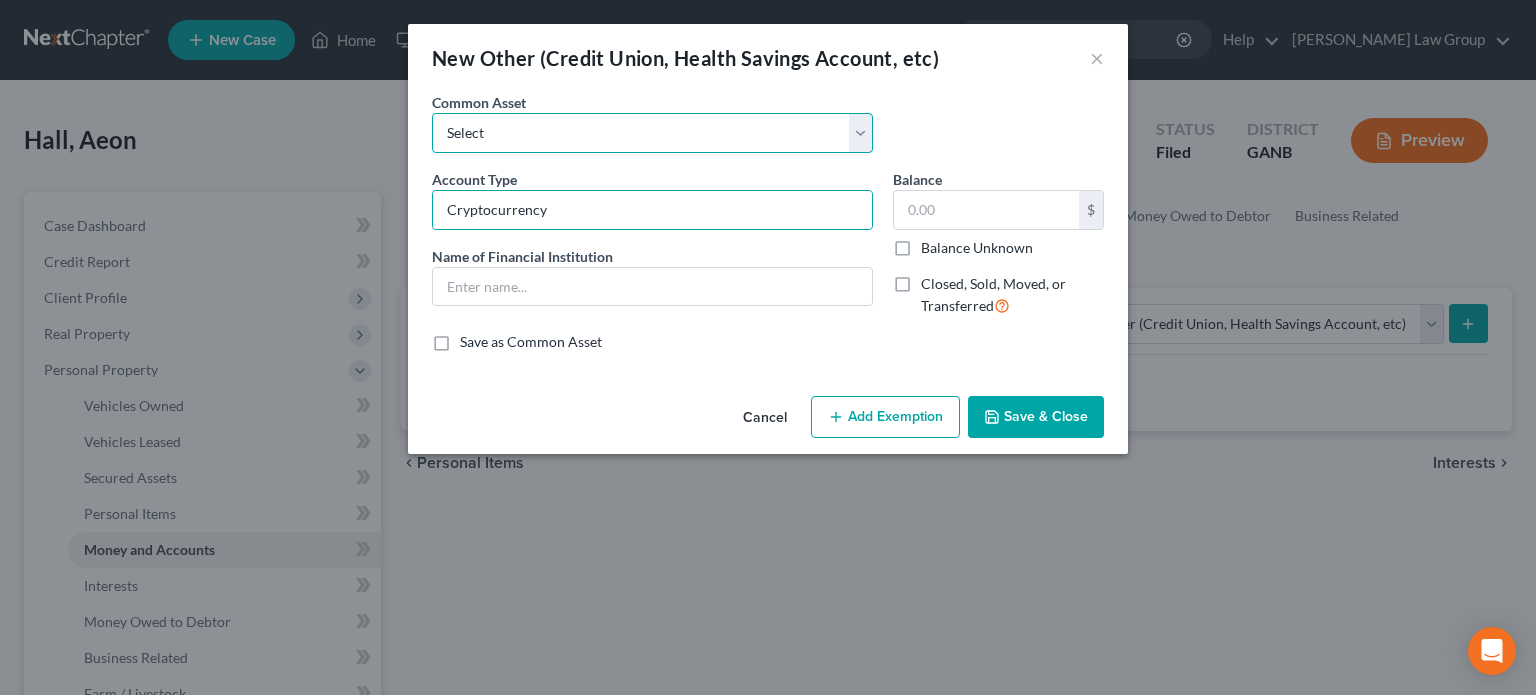 click on "Select CashApp Chime" at bounding box center (652, 133) 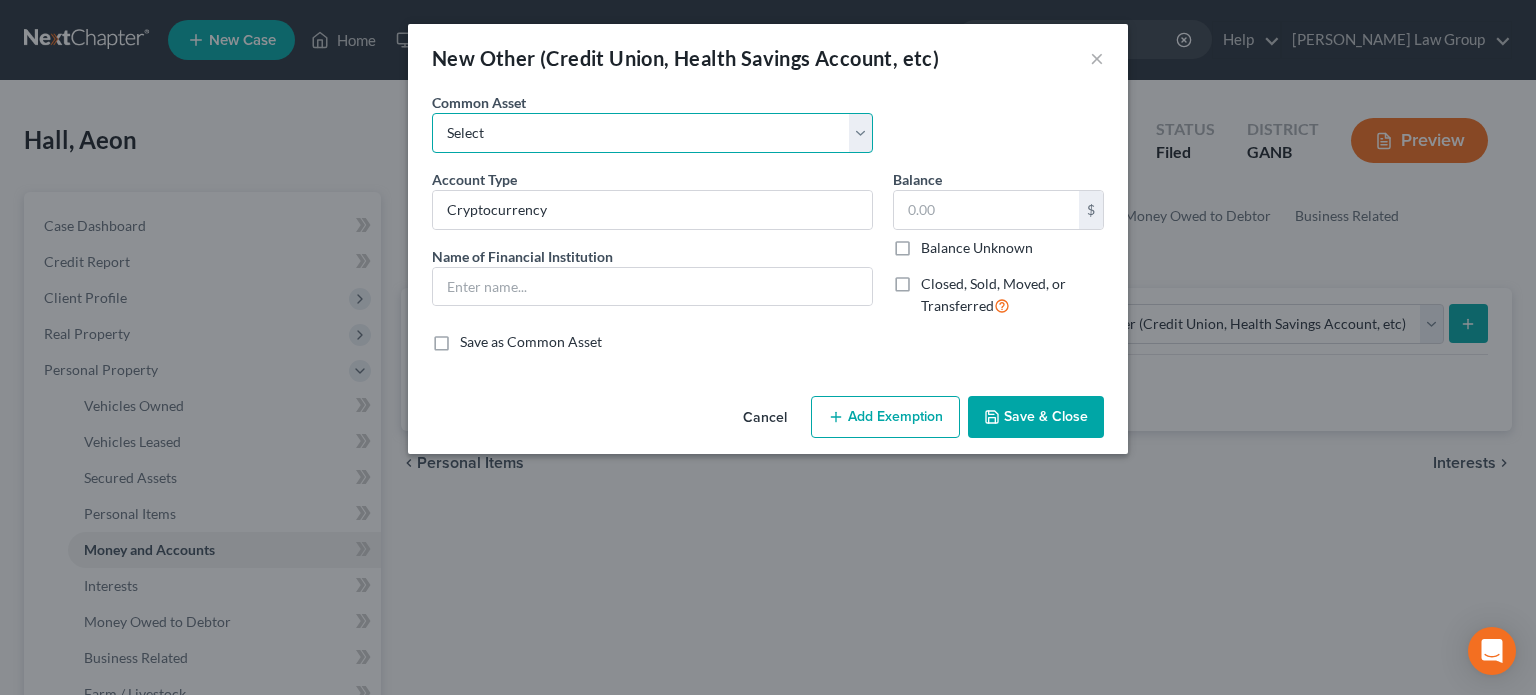 select on "0" 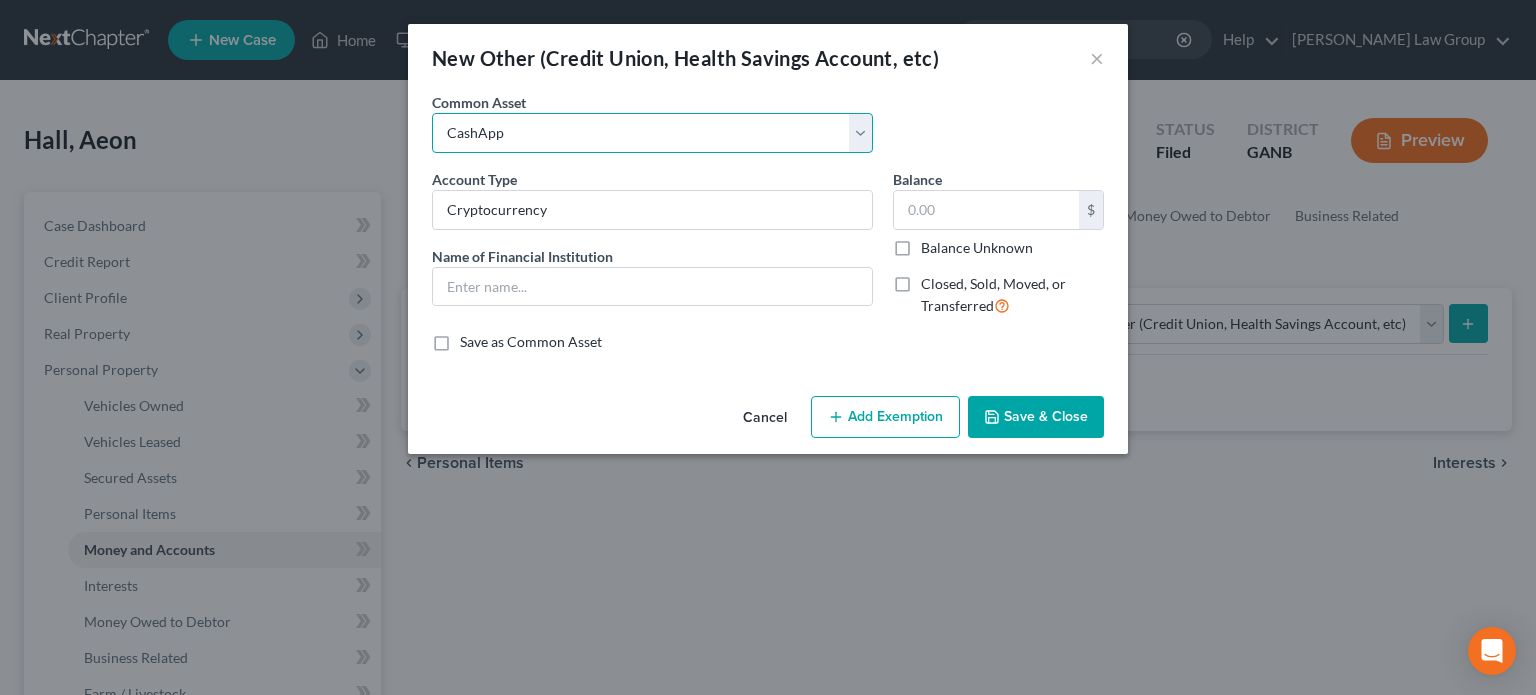 type on "CashApp" 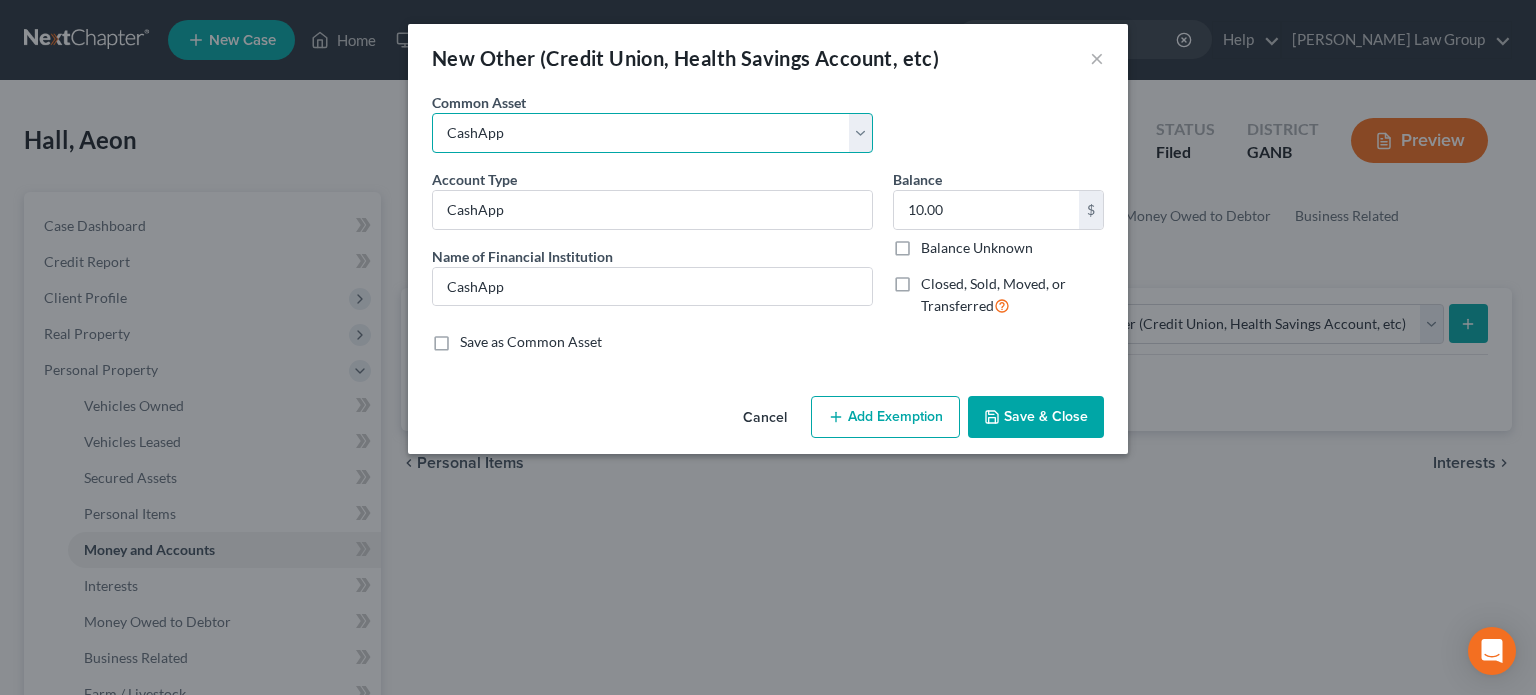drag, startPoint x: 500, startPoint y: 127, endPoint x: 552, endPoint y: 126, distance: 52.009613 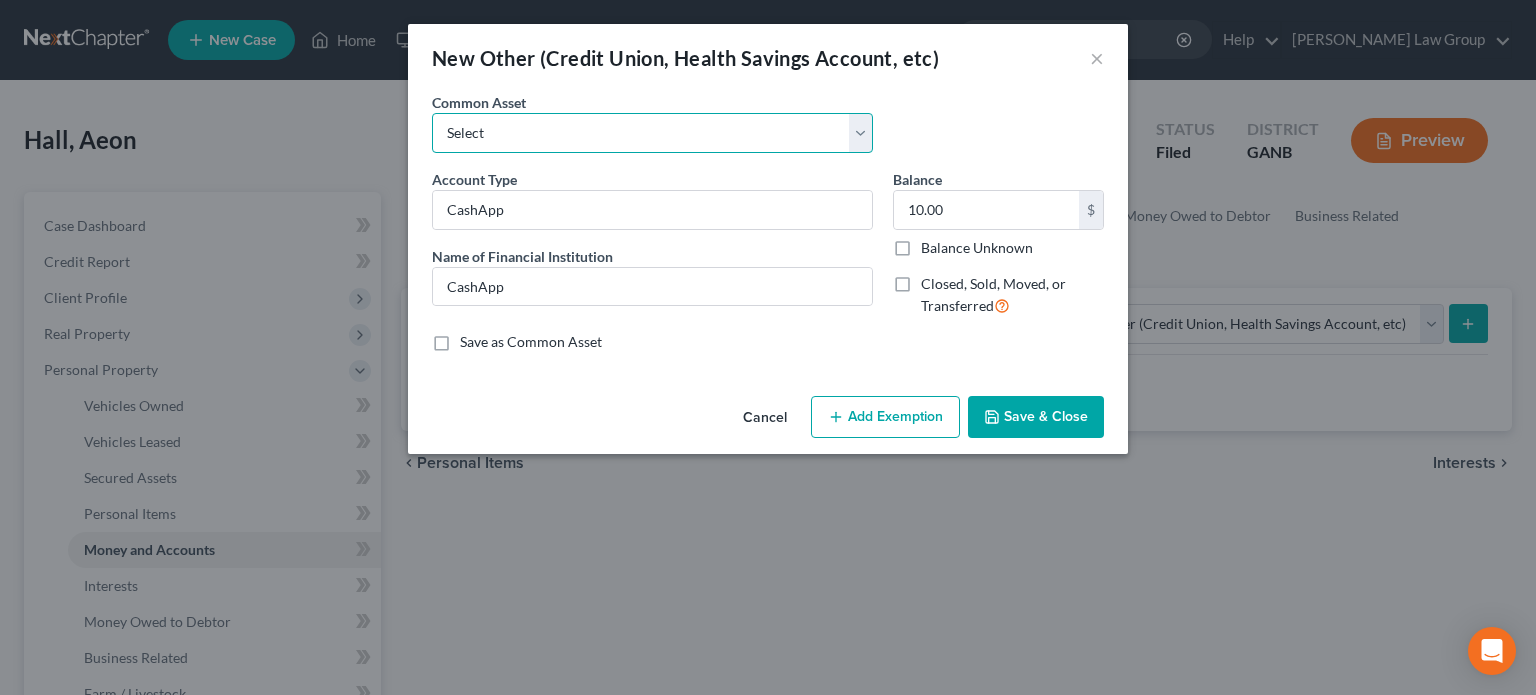click on "Select CashApp Chime" at bounding box center [652, 133] 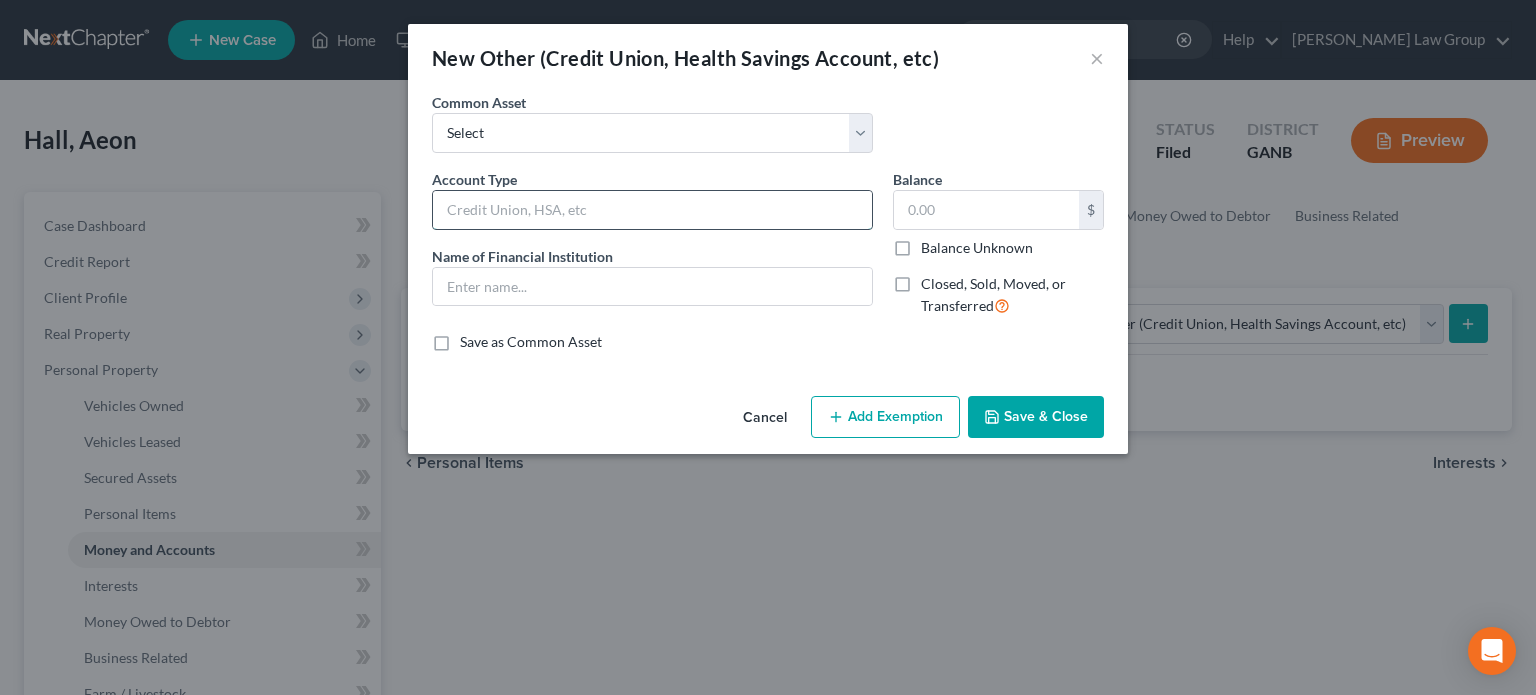 click at bounding box center [652, 210] 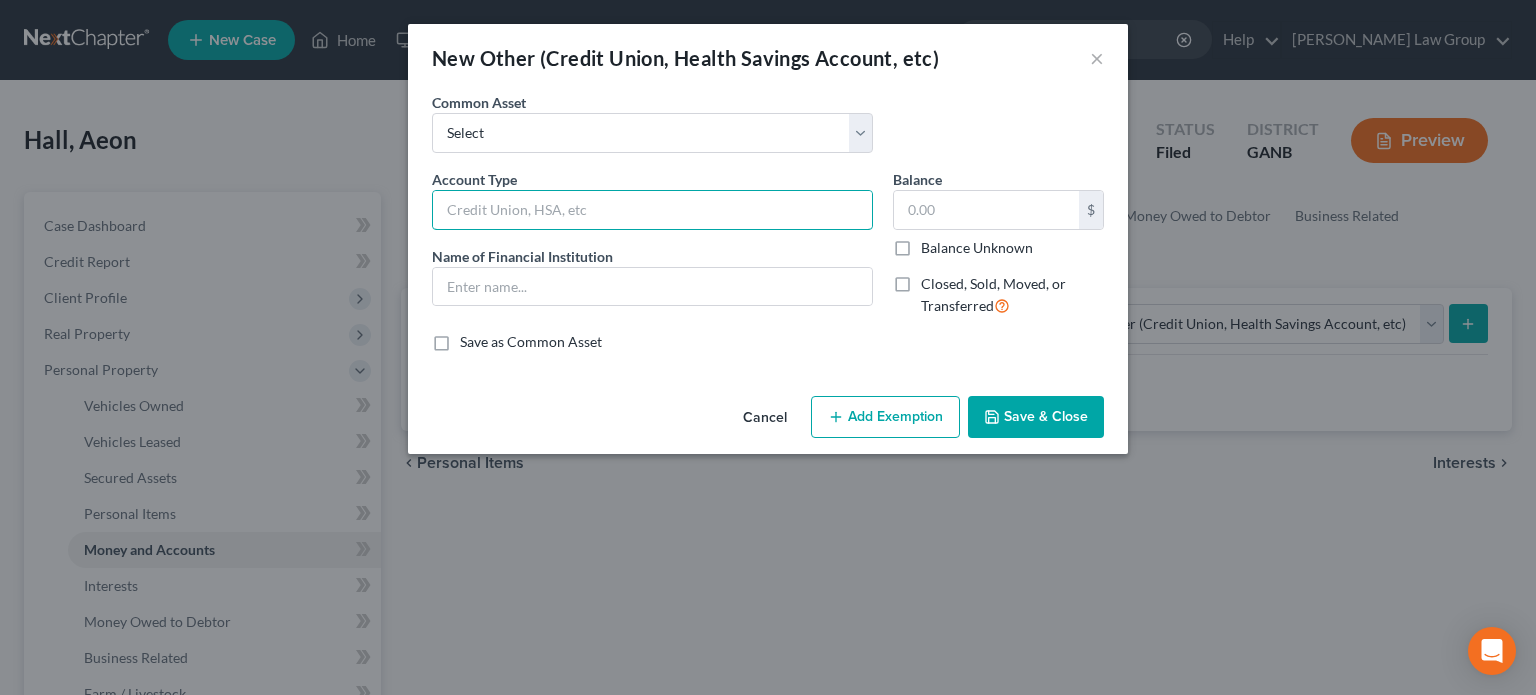 type on "Cryptocurrency" 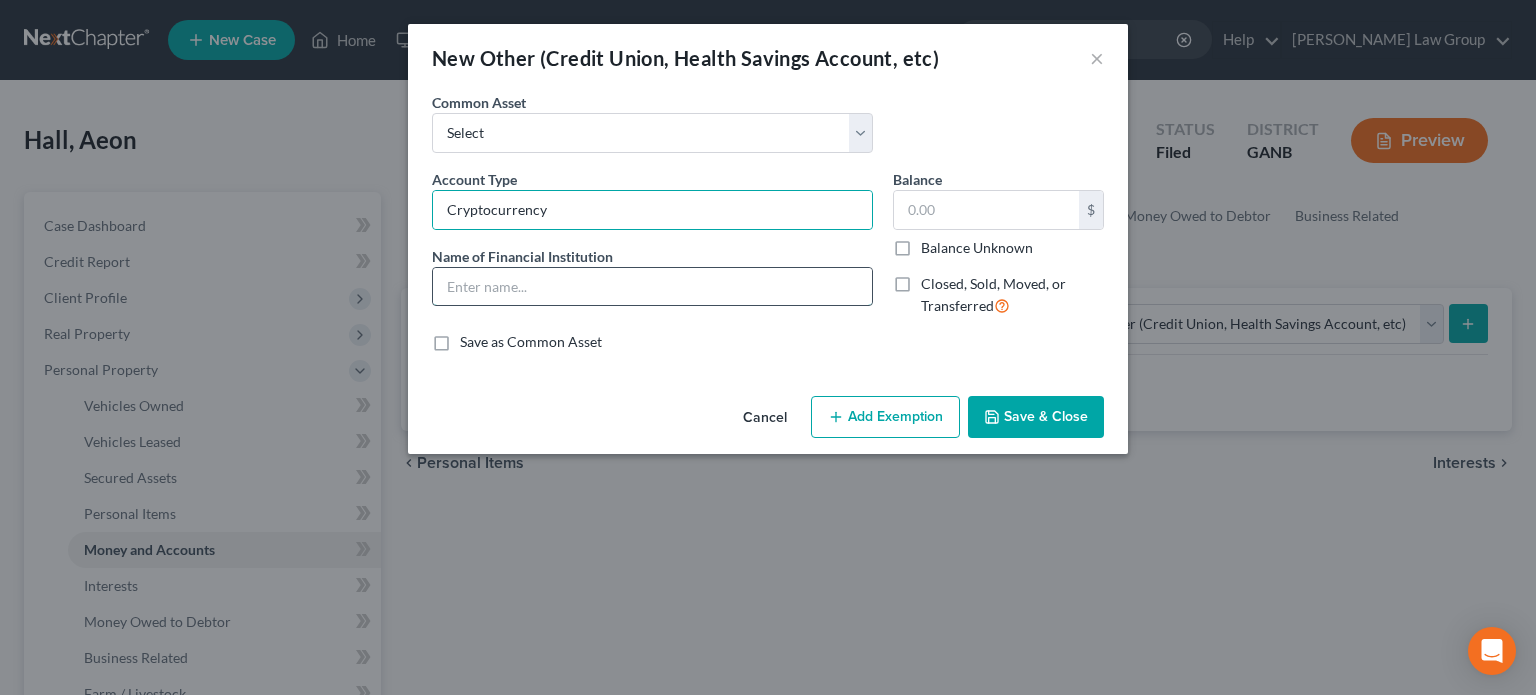 click at bounding box center [652, 287] 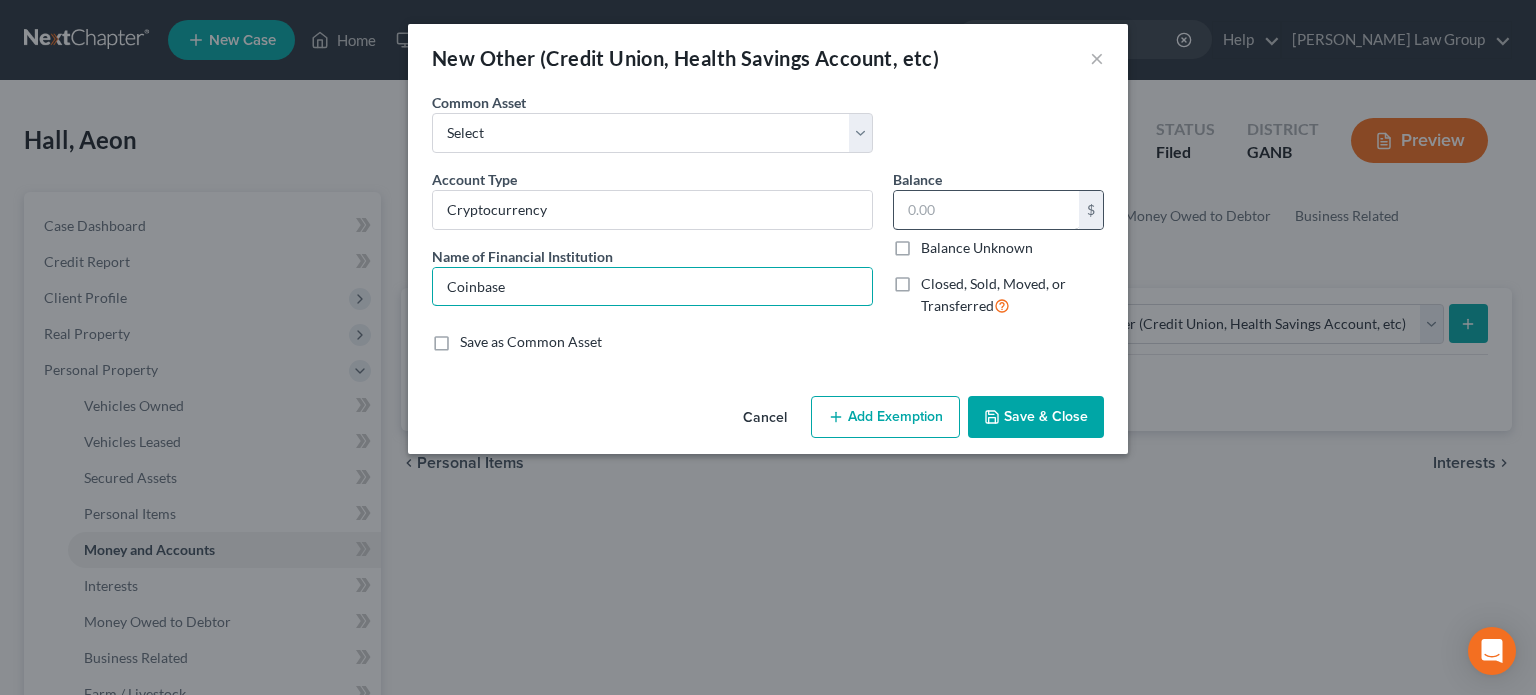 type on "Coinbase" 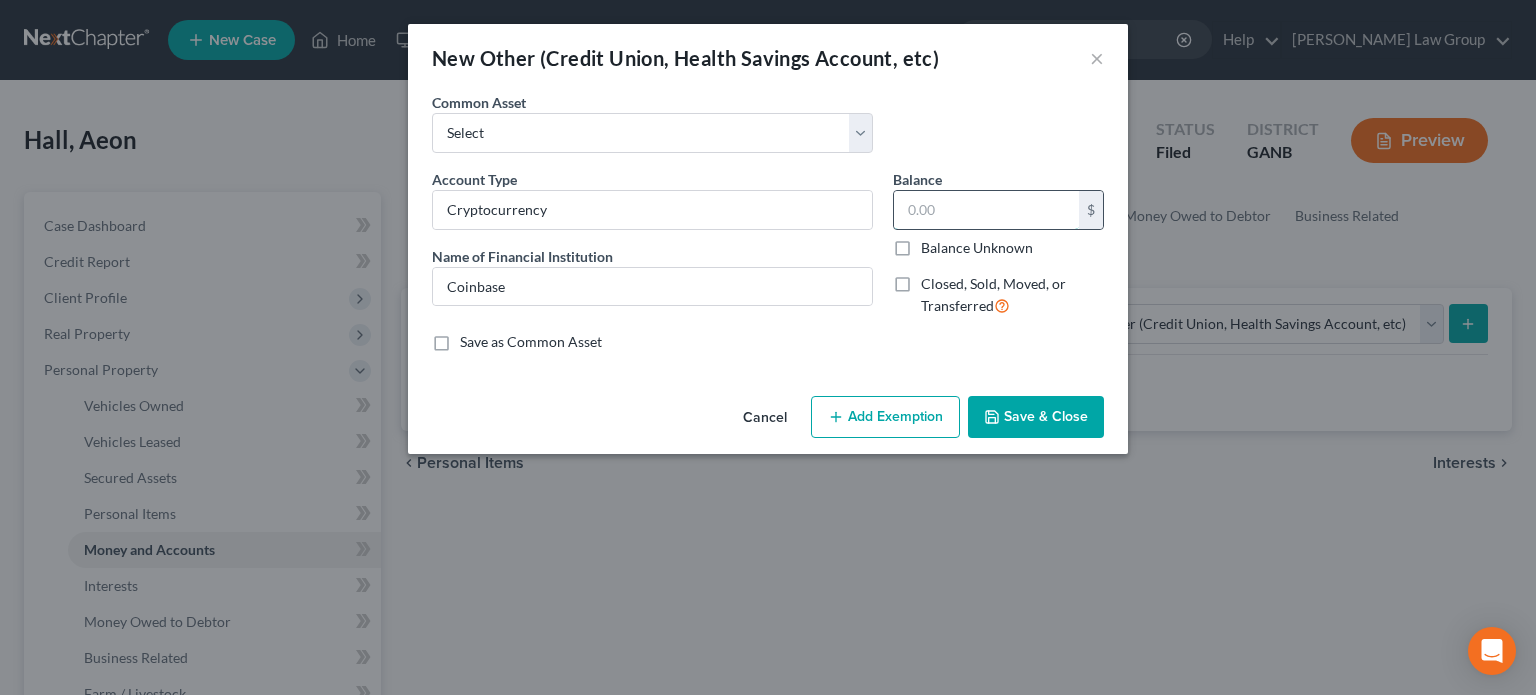 click at bounding box center (986, 210) 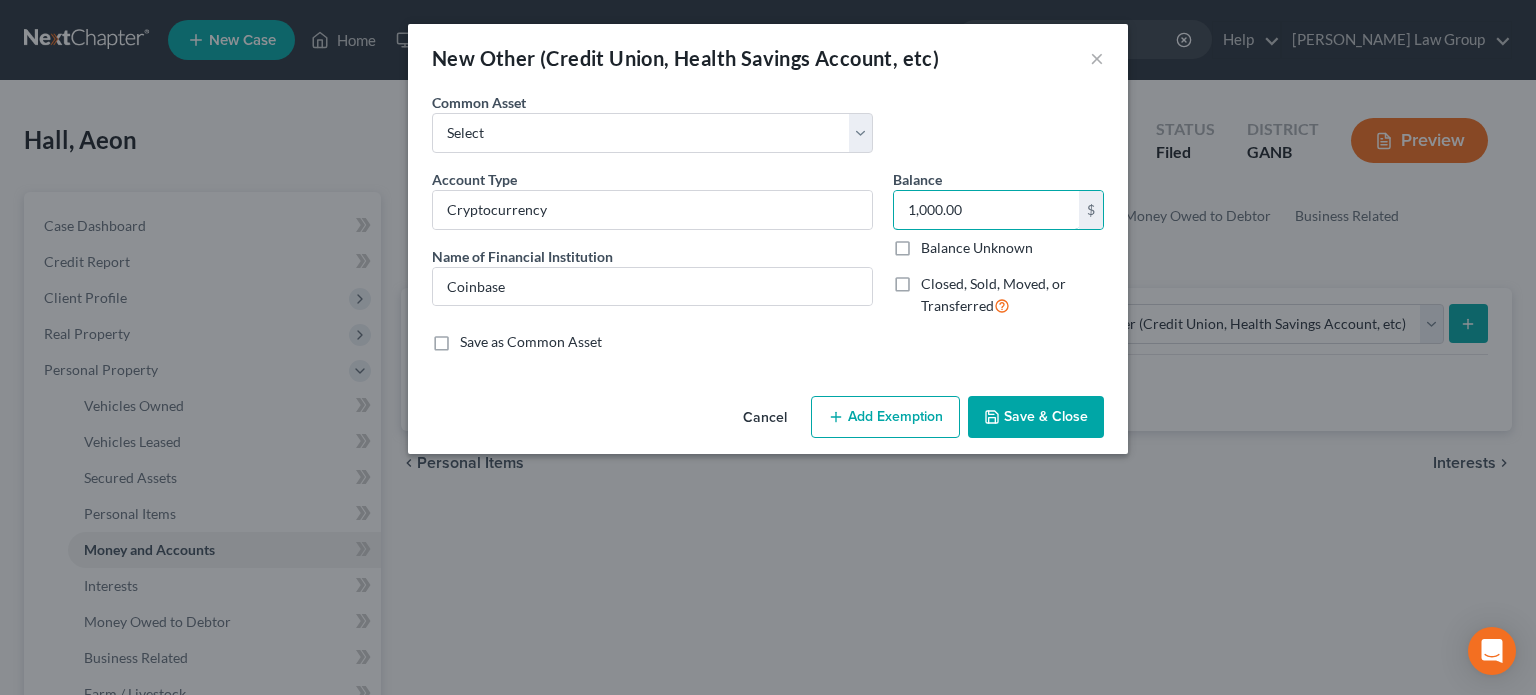 type on "1,000.00" 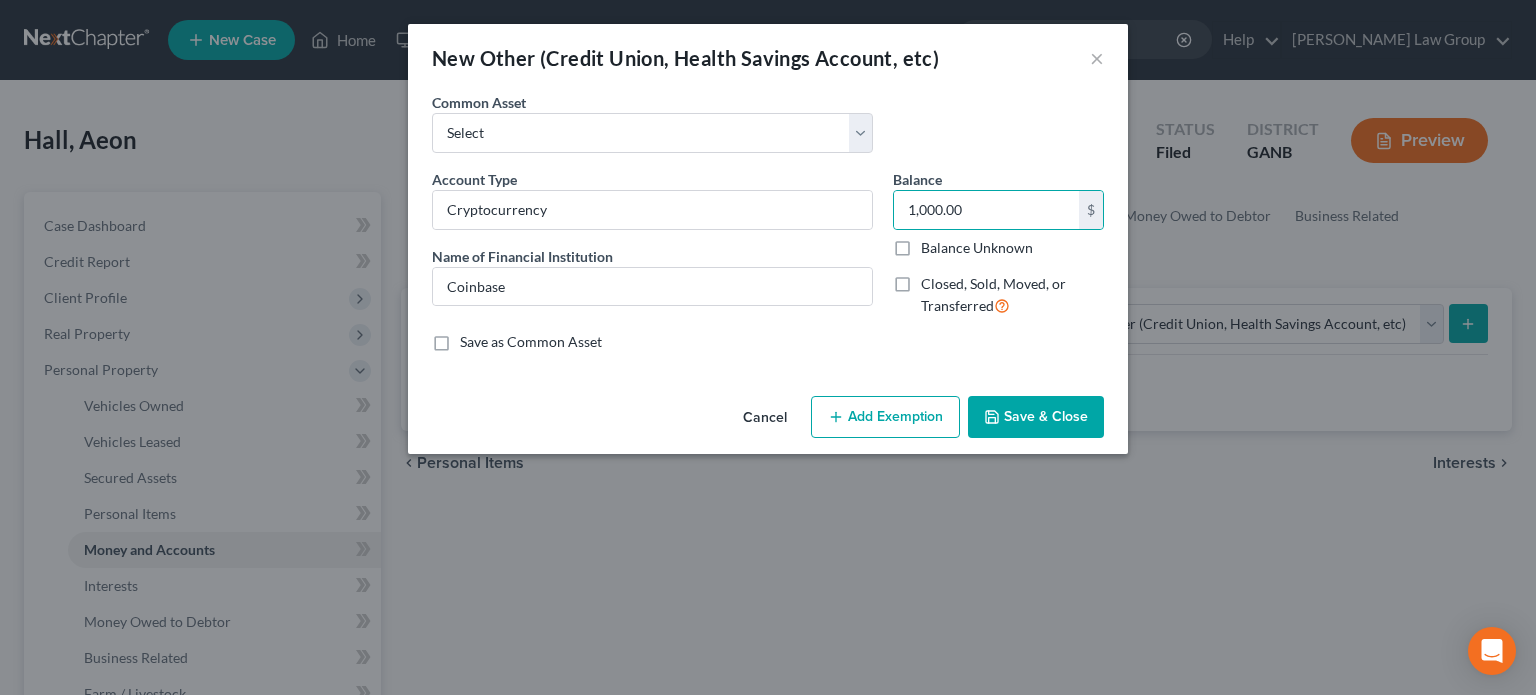 click on "Save & Close" at bounding box center (1036, 417) 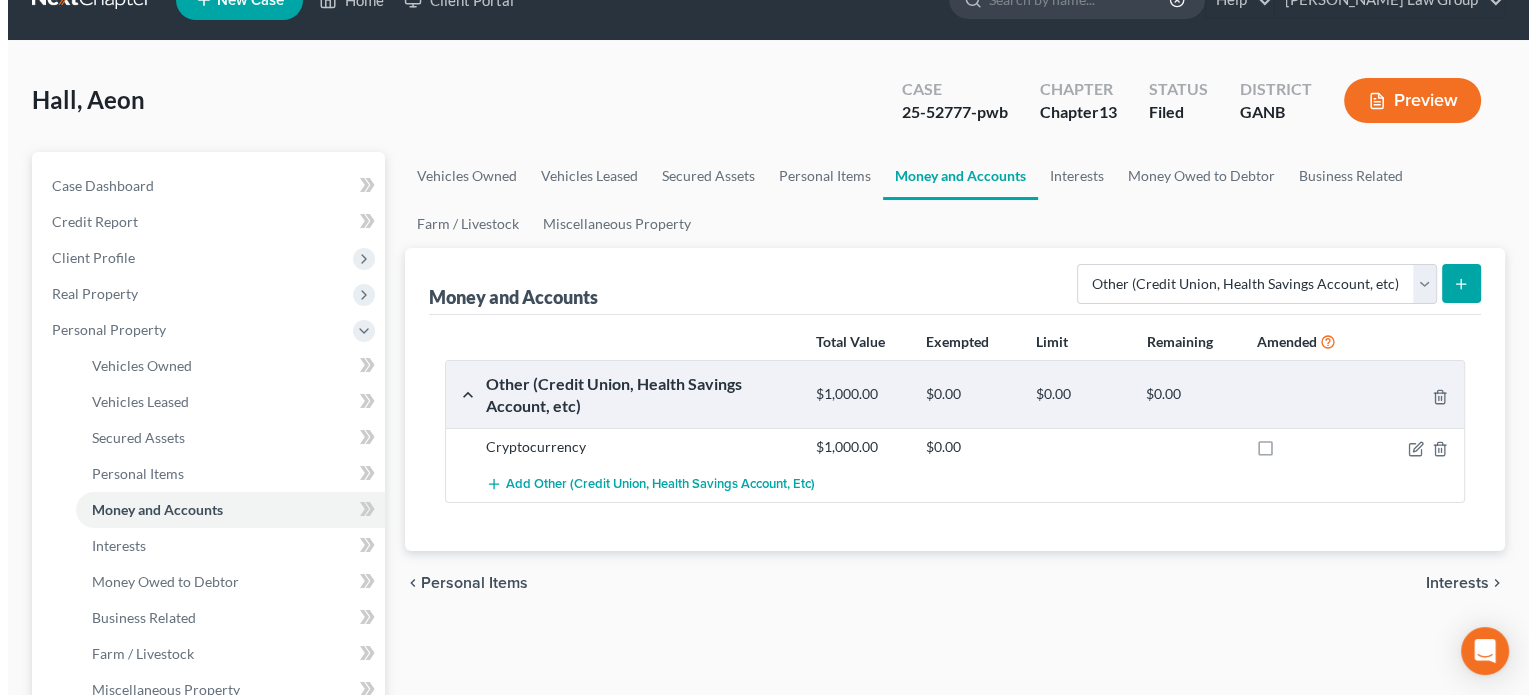 scroll, scrollTop: 0, scrollLeft: 0, axis: both 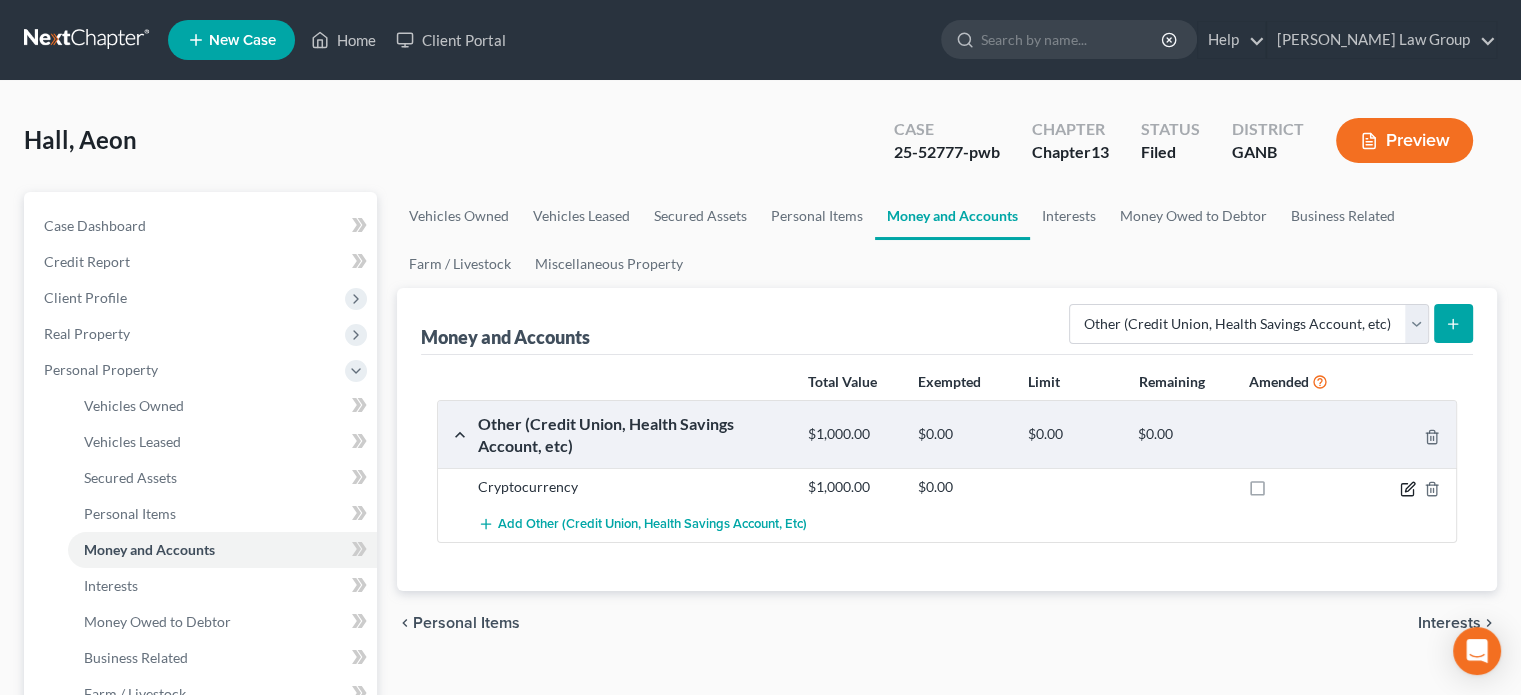 click 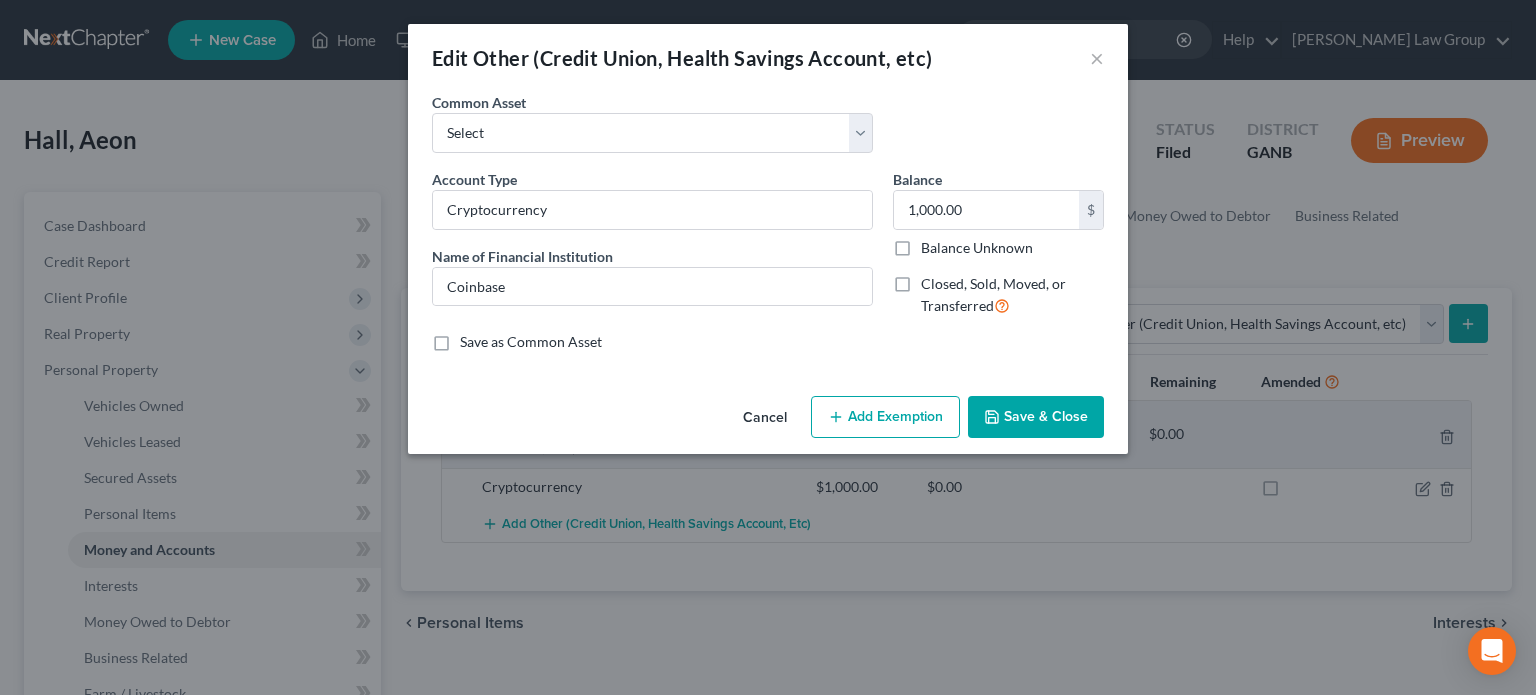 click on "Add Exemption" at bounding box center (885, 417) 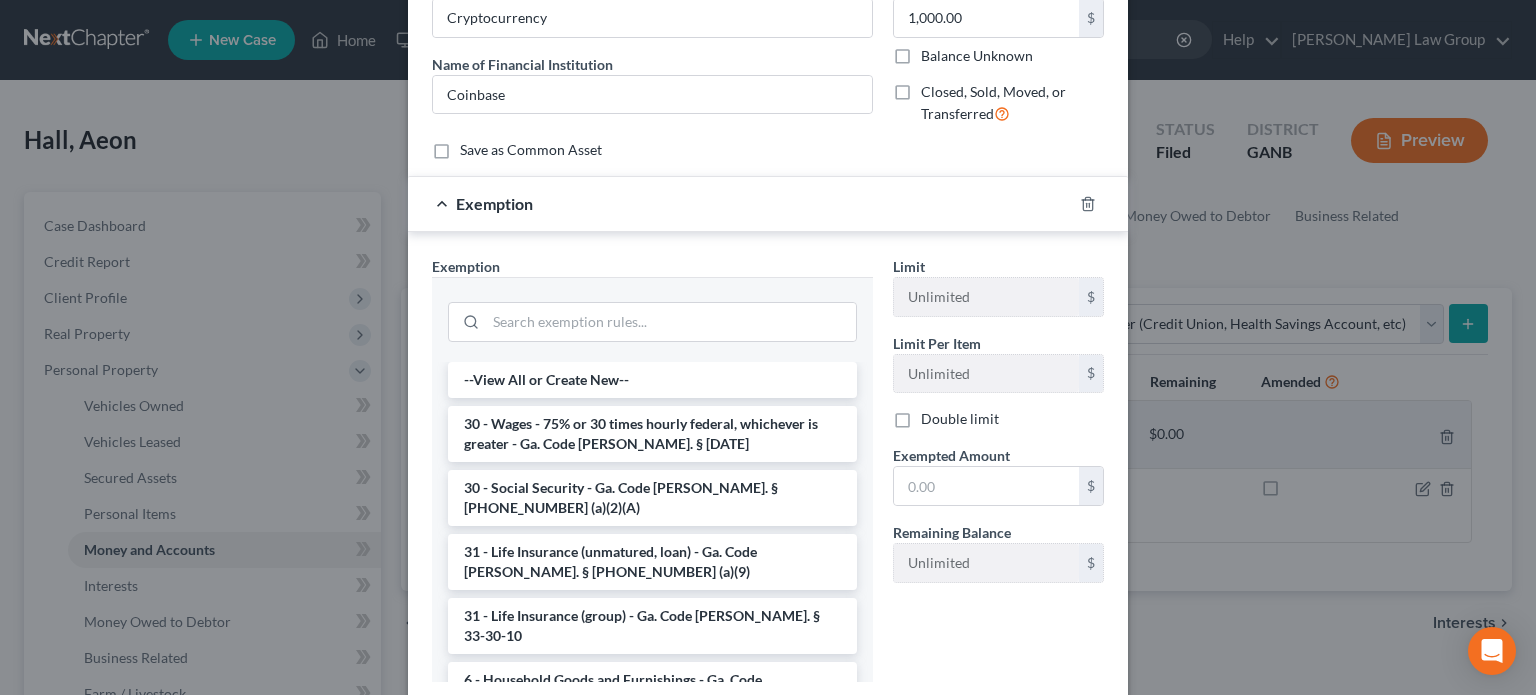 scroll, scrollTop: 200, scrollLeft: 0, axis: vertical 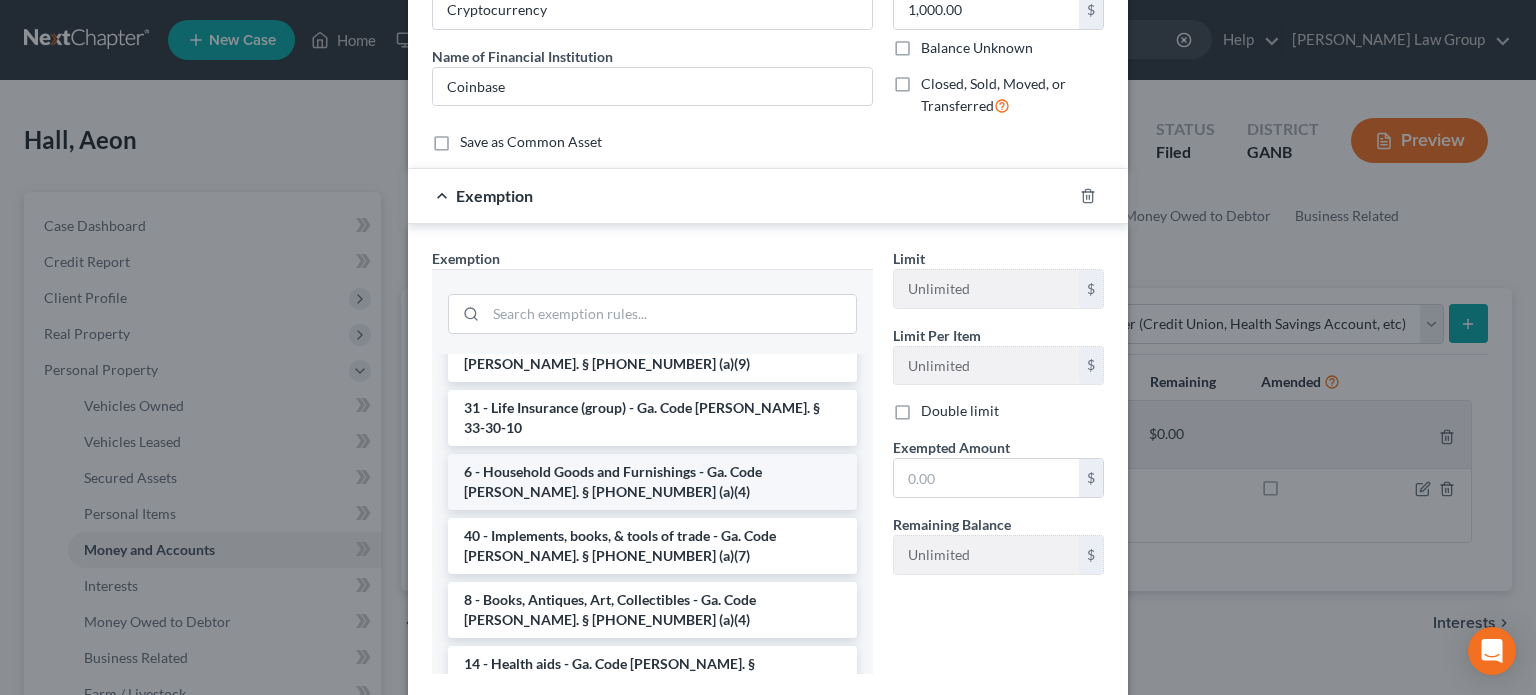 click on "6 - Household Goods and Furnishings - Ga. Code [PERSON_NAME]. § [PHONE_NUMBER] (a)(4)" at bounding box center [652, 482] 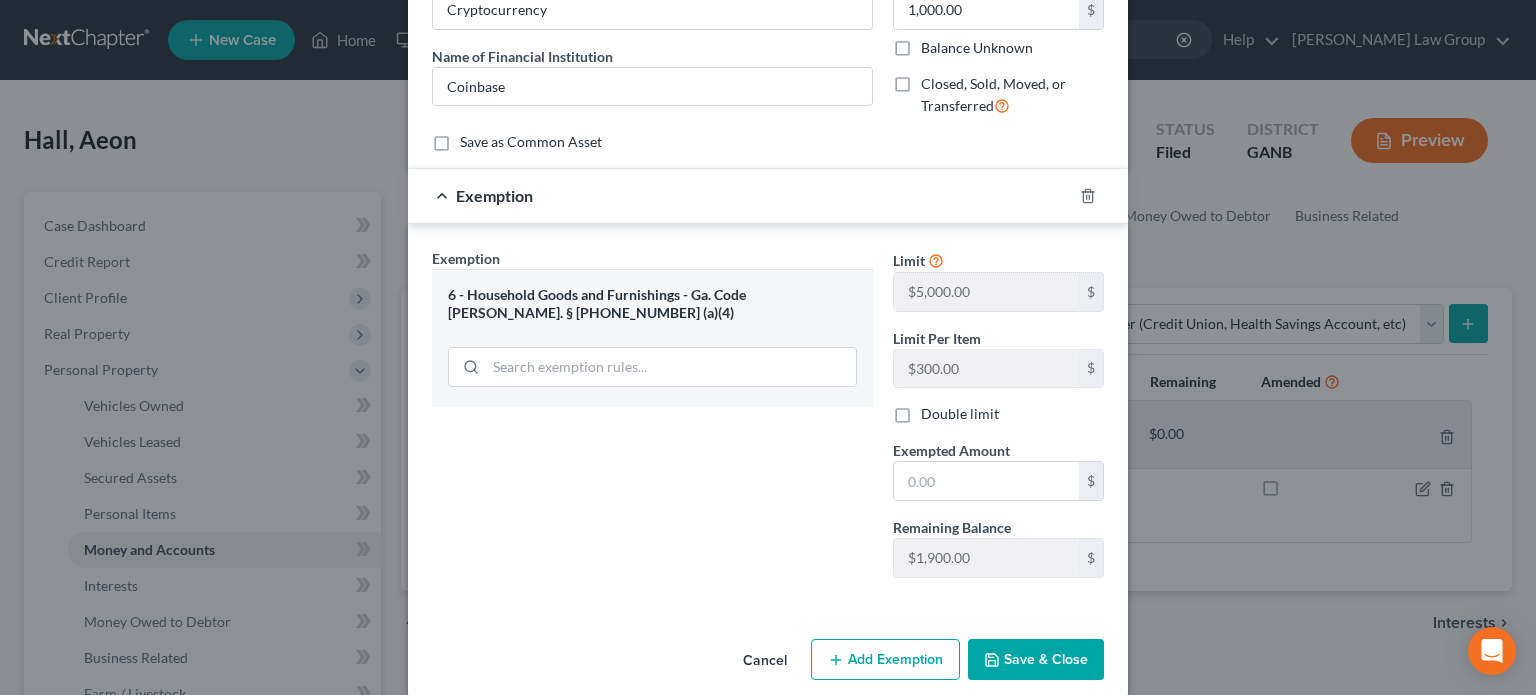click on "Cancel" at bounding box center [765, 661] 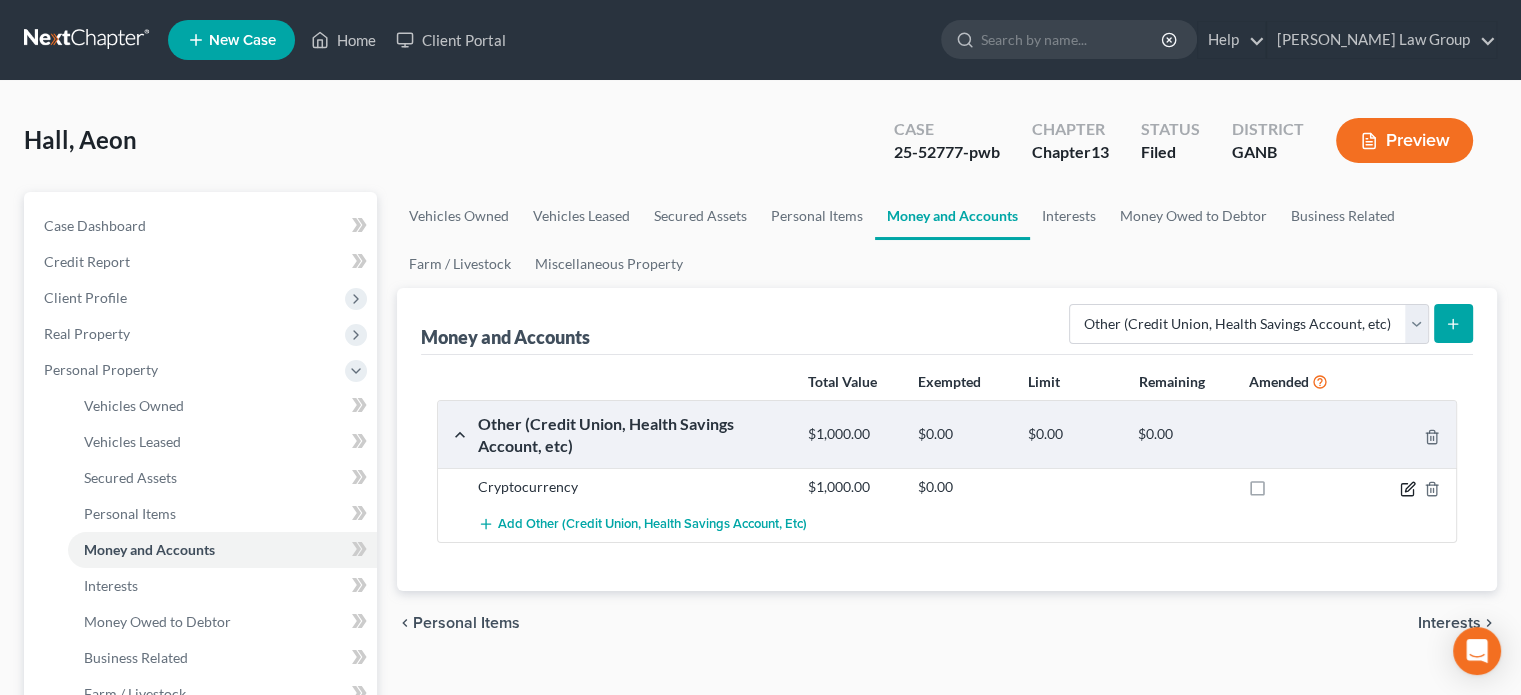 click 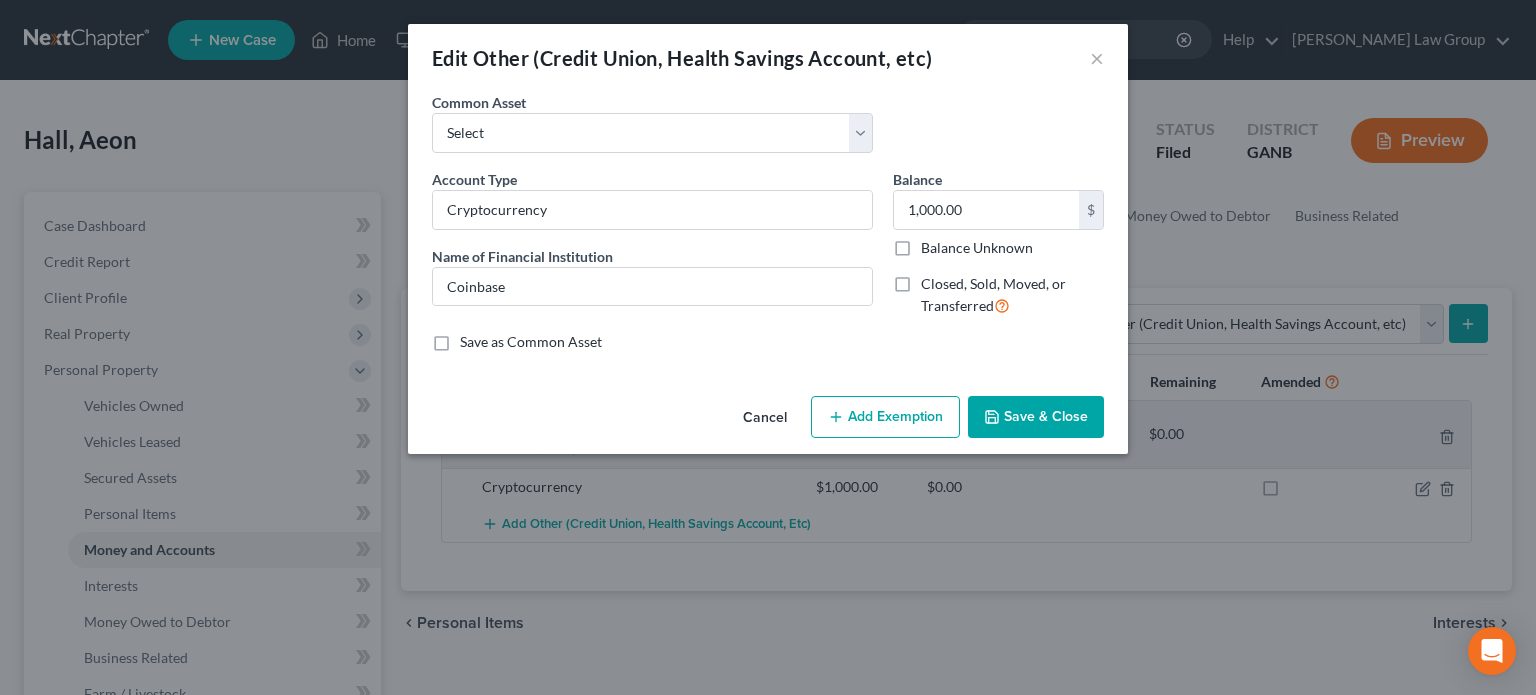 click on "Add Exemption" at bounding box center (885, 417) 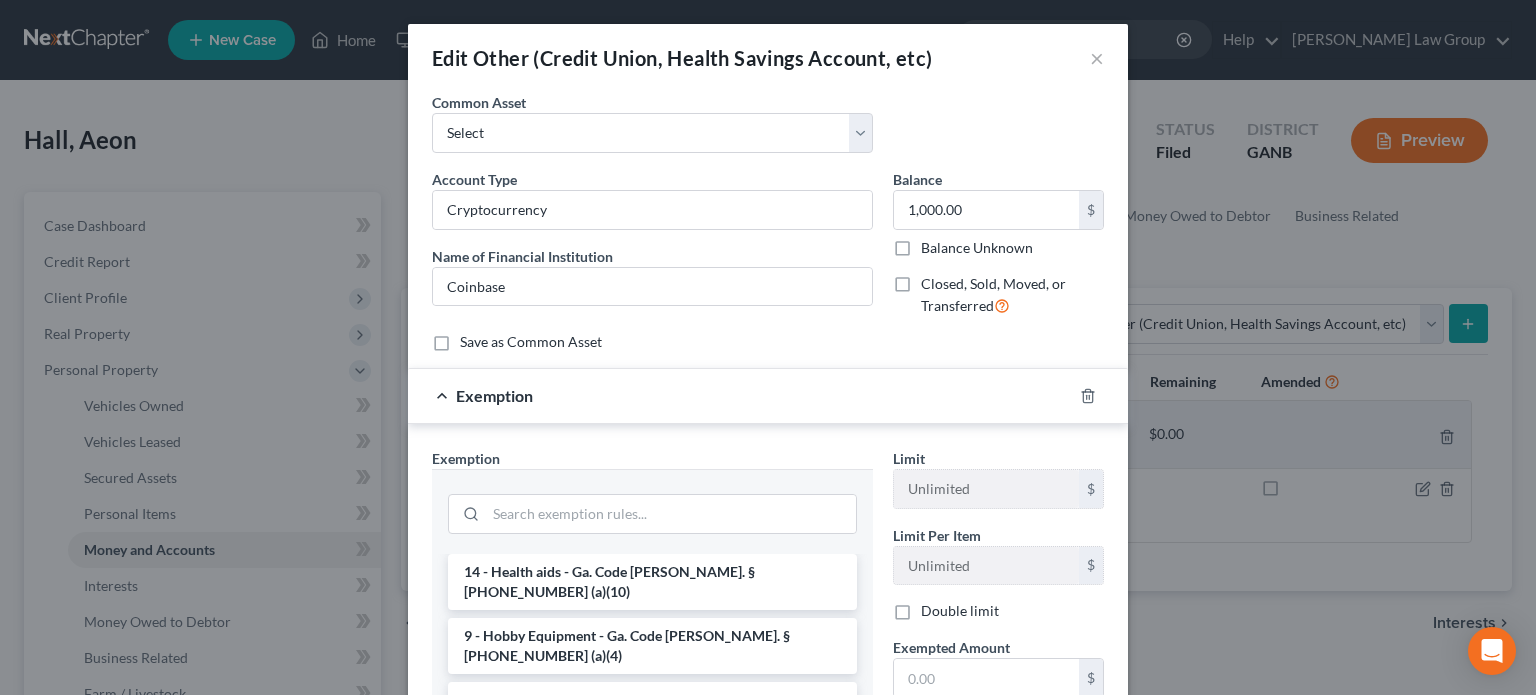 scroll, scrollTop: 500, scrollLeft: 0, axis: vertical 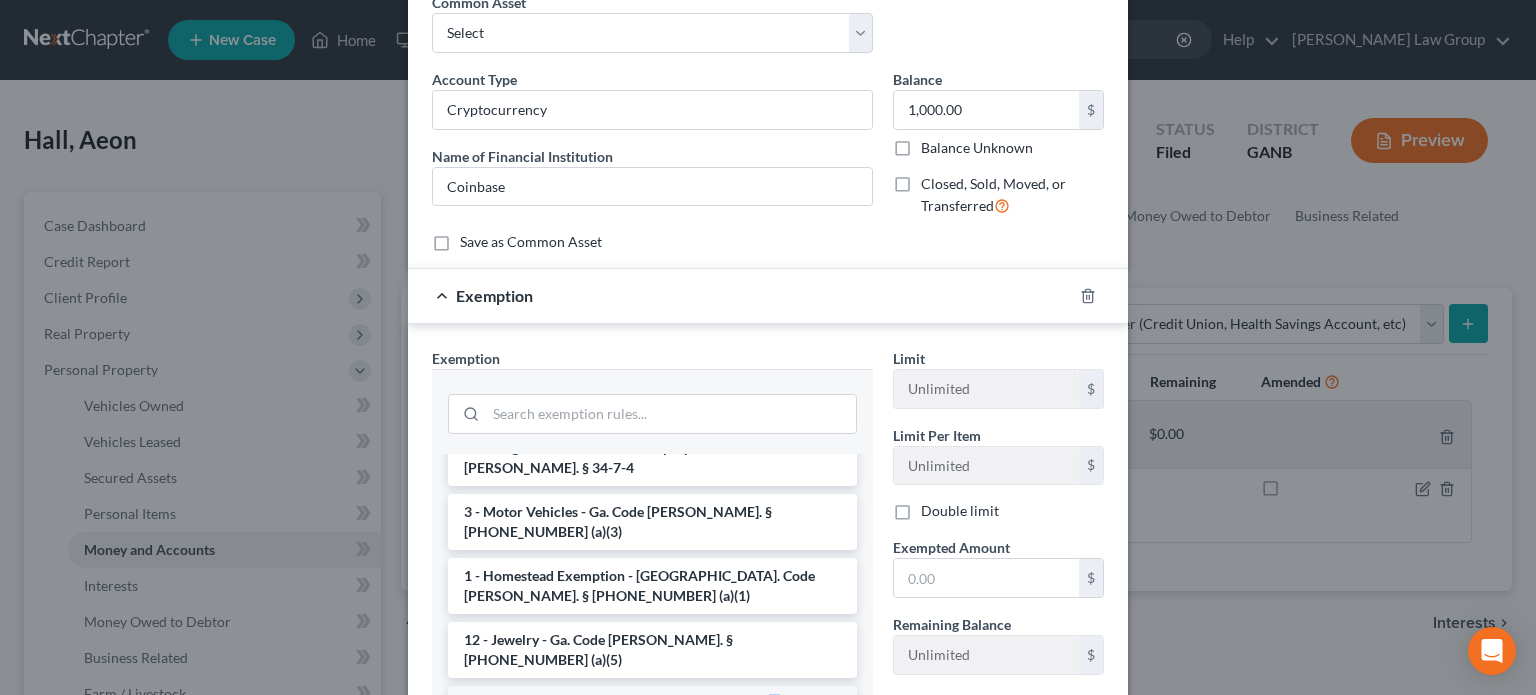 drag, startPoint x: 704, startPoint y: 572, endPoint x: 760, endPoint y: 562, distance: 56.88585 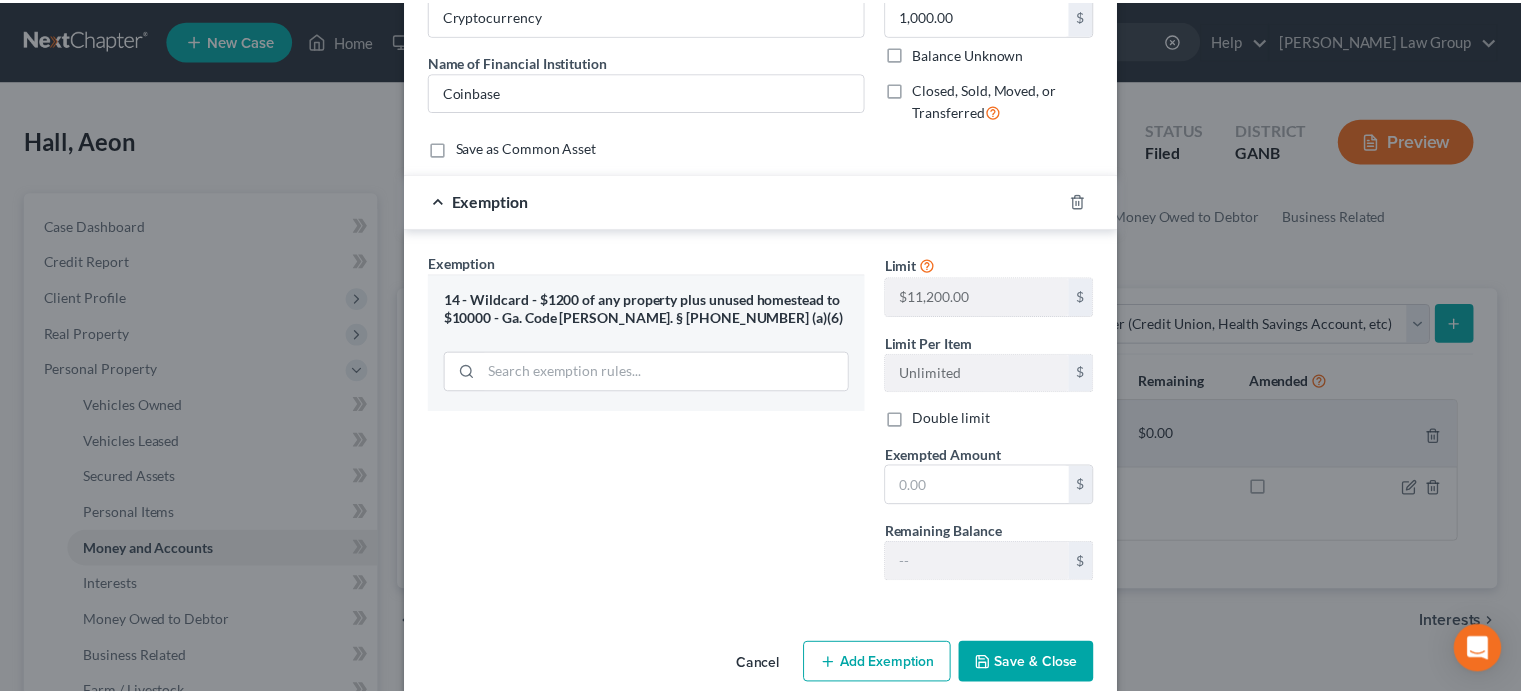 scroll, scrollTop: 222, scrollLeft: 0, axis: vertical 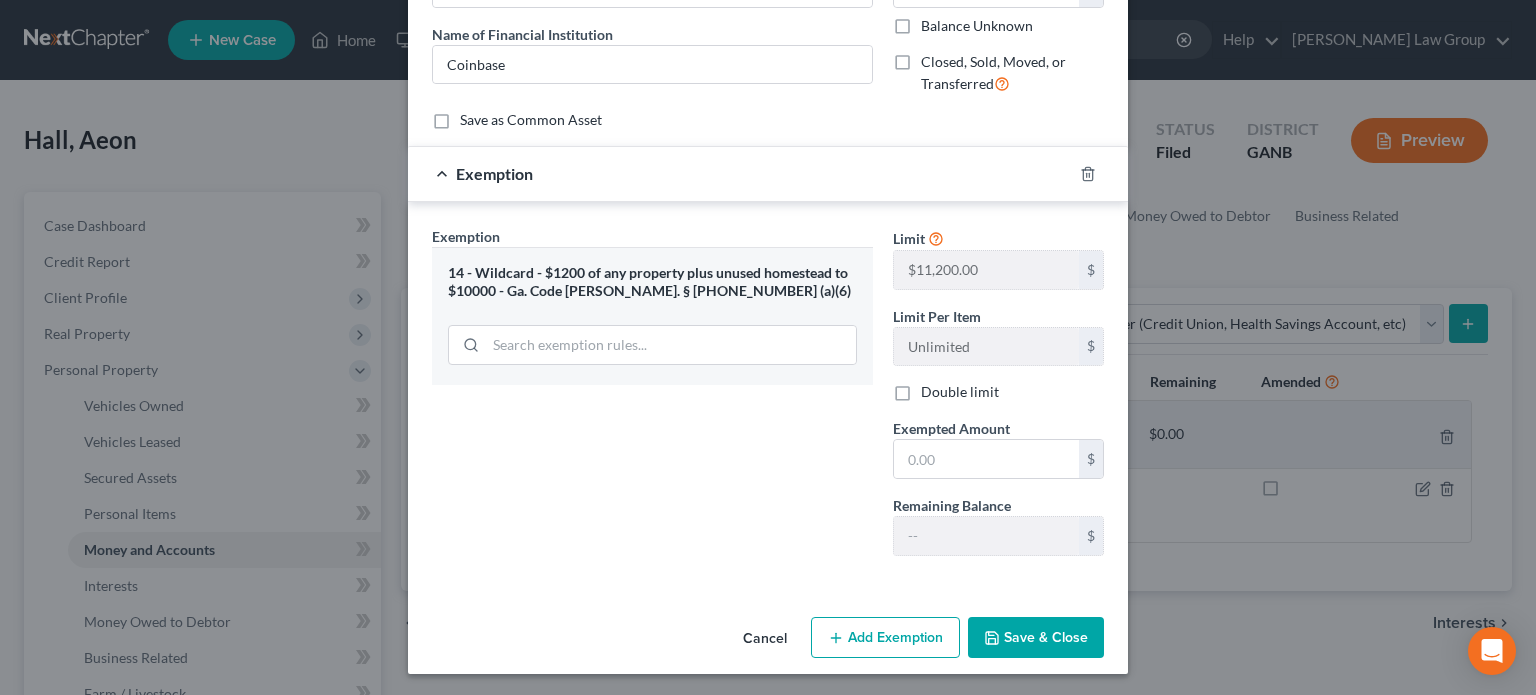 click on "Cancel" at bounding box center (765, 639) 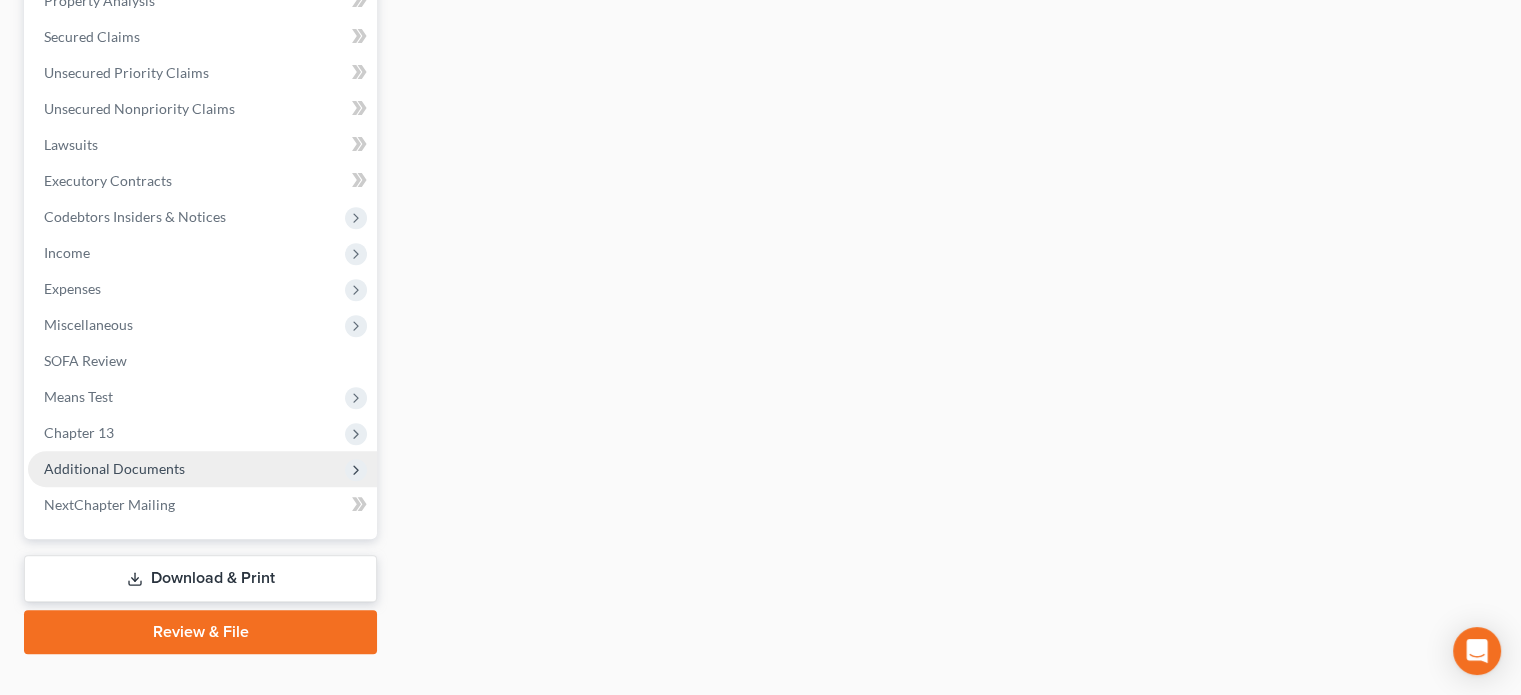 scroll, scrollTop: 798, scrollLeft: 0, axis: vertical 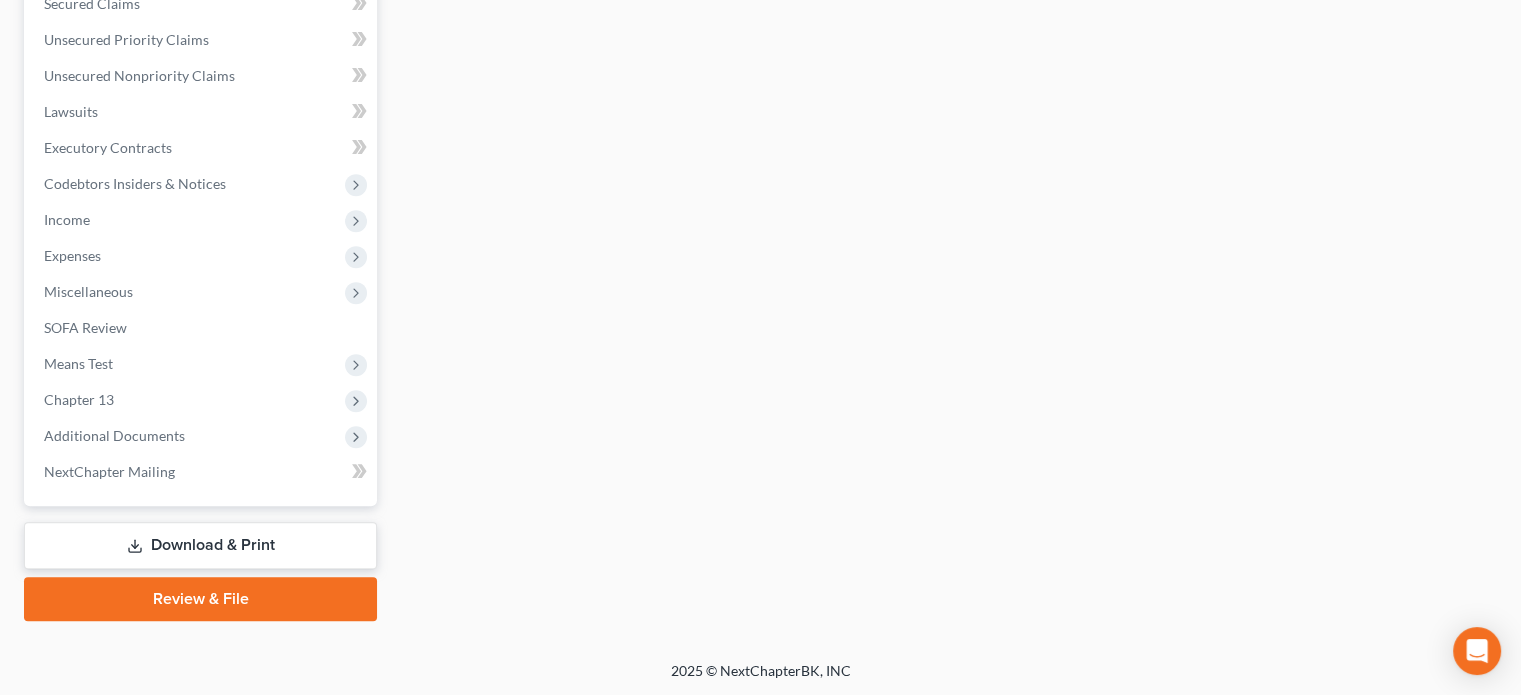 click on "Download & Print" at bounding box center [200, 545] 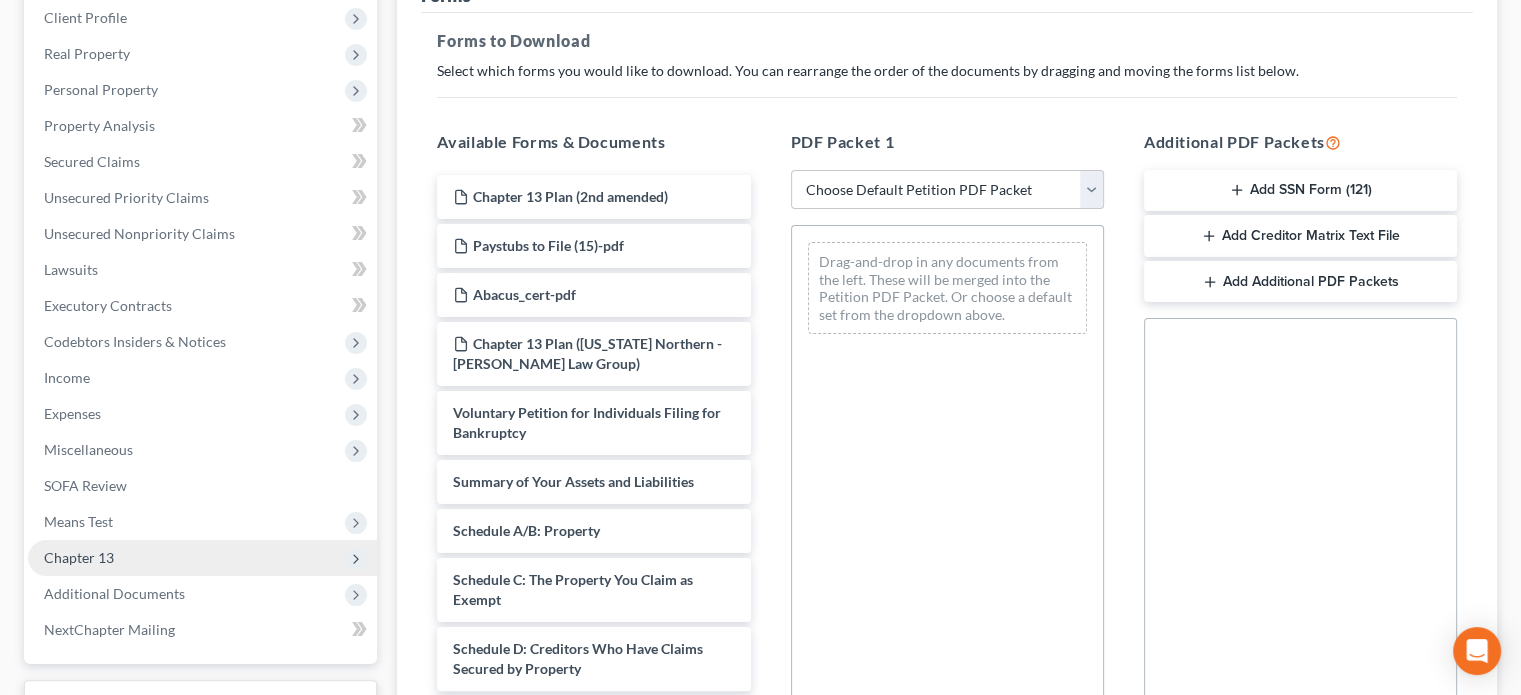 scroll, scrollTop: 300, scrollLeft: 0, axis: vertical 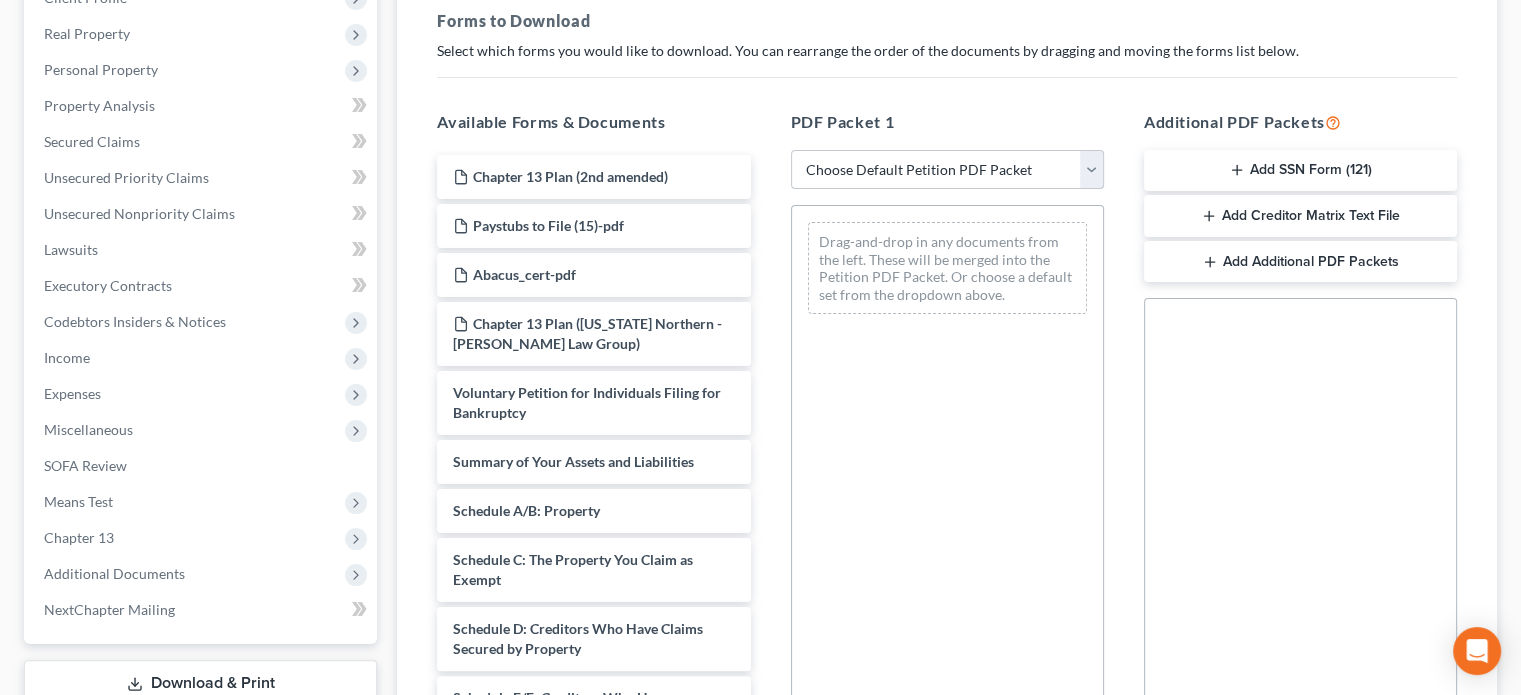 drag, startPoint x: 1095, startPoint y: 177, endPoint x: 1032, endPoint y: 181, distance: 63.126858 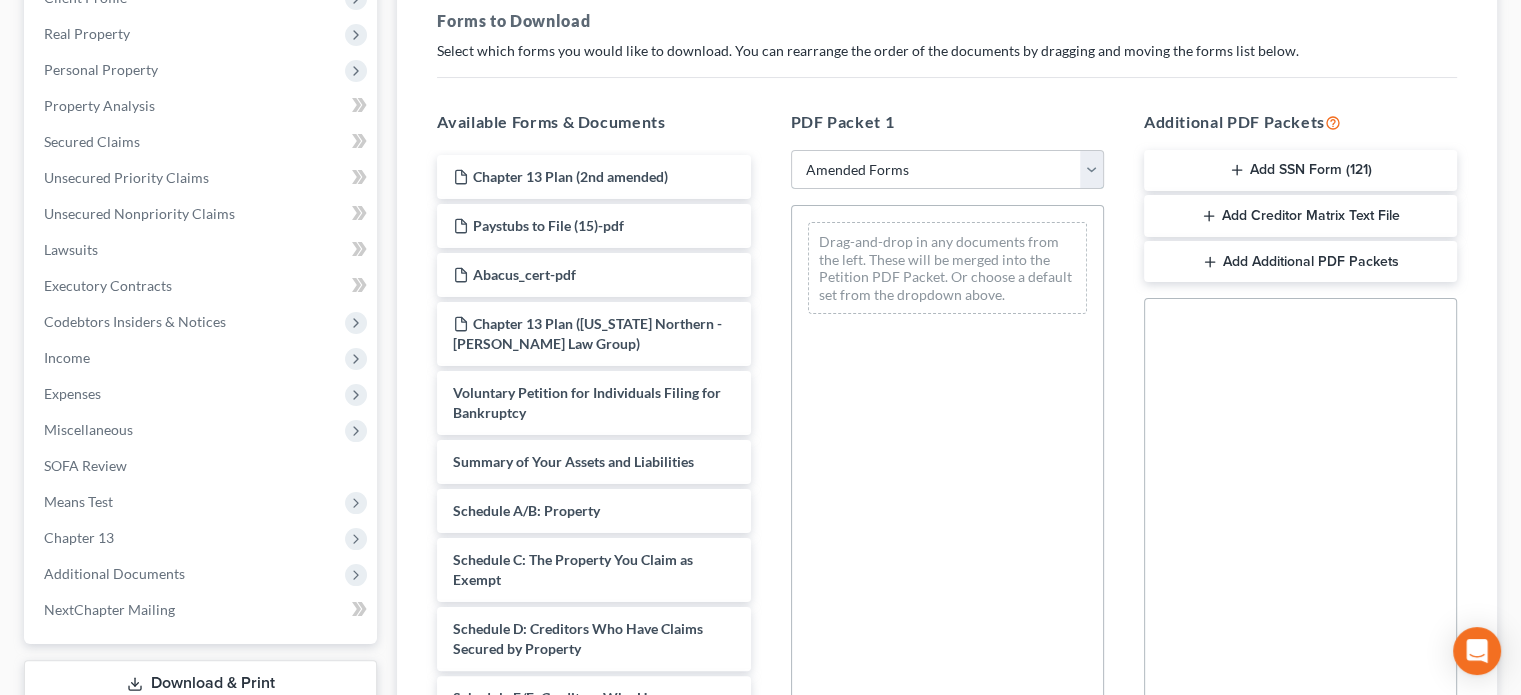 click on "Choose Default Petition PDF Packet Complete Bankruptcy Petition (all forms and schedules) Emergency Filing Forms (Petition and Creditor List Only) Amended Forms Signature Pages Only Supplemental Post Petition (Sch. I & J) Supplemental Post Petition (Sch. I) Supplemental Post Petition (Sch. J) A/B, C and Summary of Assets Amended VP and Amended Budget I, J and Summary of Assets I and J to send to Client for Review test Amended I&J, SumSched, Declaration Amended A/B to disclose PI claim Chapter 13 Case amended SOFA Amended I and J Confirmation amendments - SOFA_C_G_122c Amended I/J, SOFA Rev Amended I/J, SOFA Amended ABC amended vol petition, SOFA amended A/B and C Amended vol petition, schI, SOFA amend- vol petition, A/B and C, SOFA, sch I amend vol petition, A/B and C, I amended vol petition, A/B and C, I, SOFA amend vol petition, A/B and C, I and SOFA amended SOFA, sch I AMEND for home value" at bounding box center [947, 170] 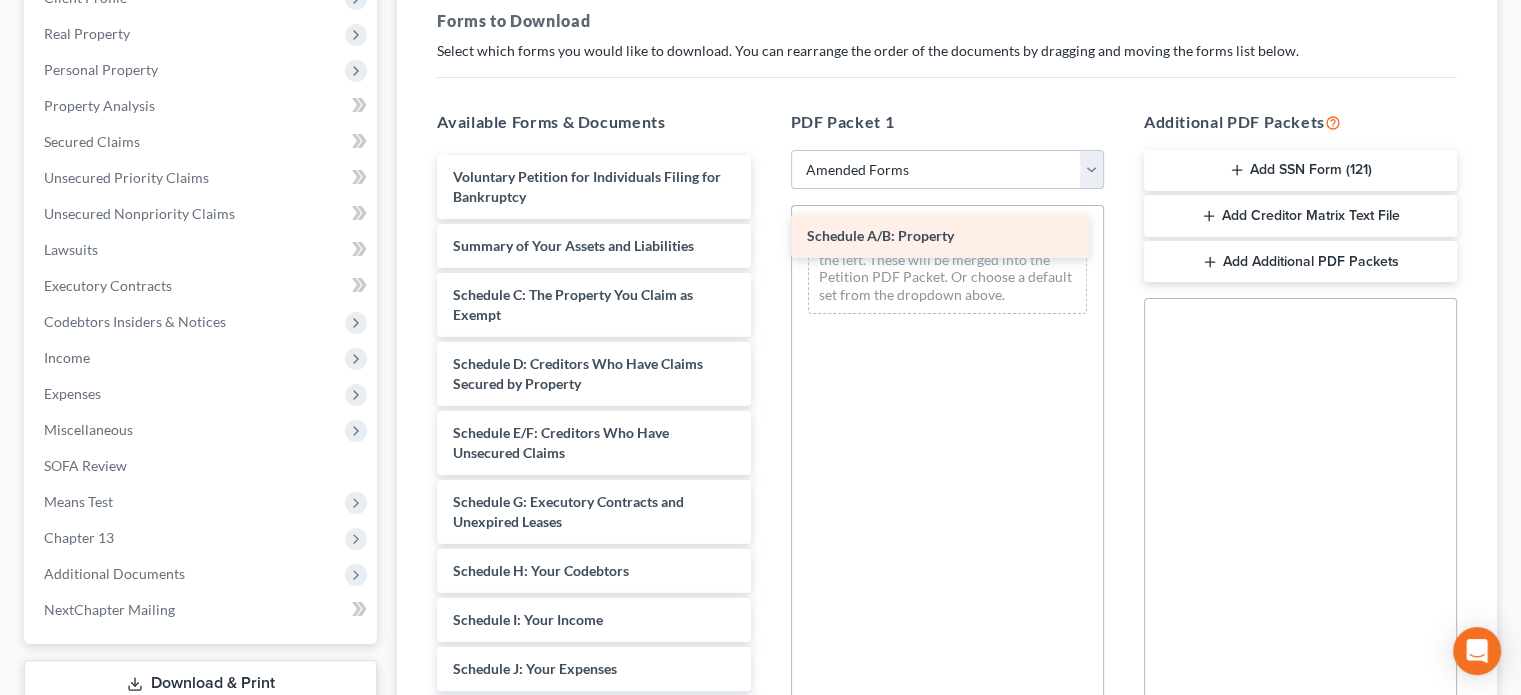 drag, startPoint x: 555, startPoint y: 291, endPoint x: 909, endPoint y: 234, distance: 358.55963 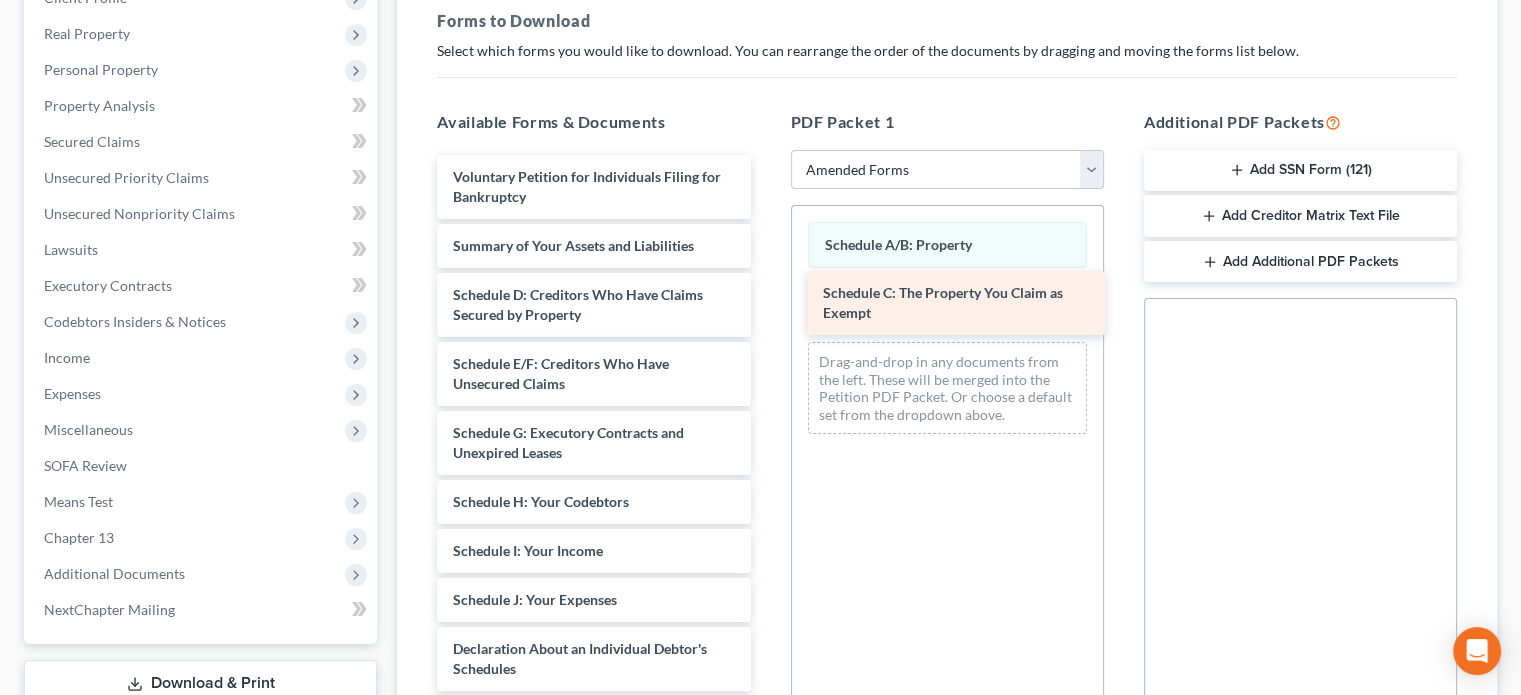 drag, startPoint x: 574, startPoint y: 303, endPoint x: 944, endPoint y: 303, distance: 370 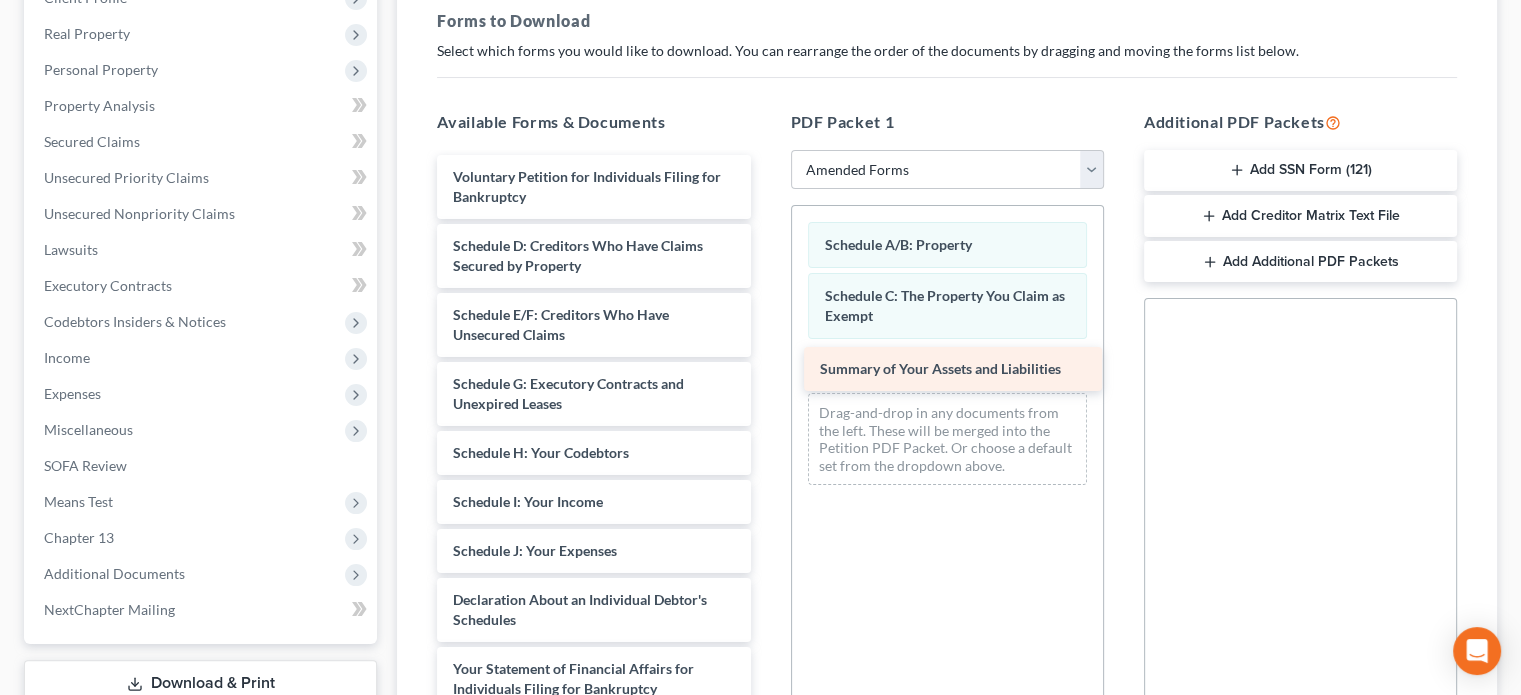 drag, startPoint x: 655, startPoint y: 247, endPoint x: 1022, endPoint y: 372, distance: 387.7035 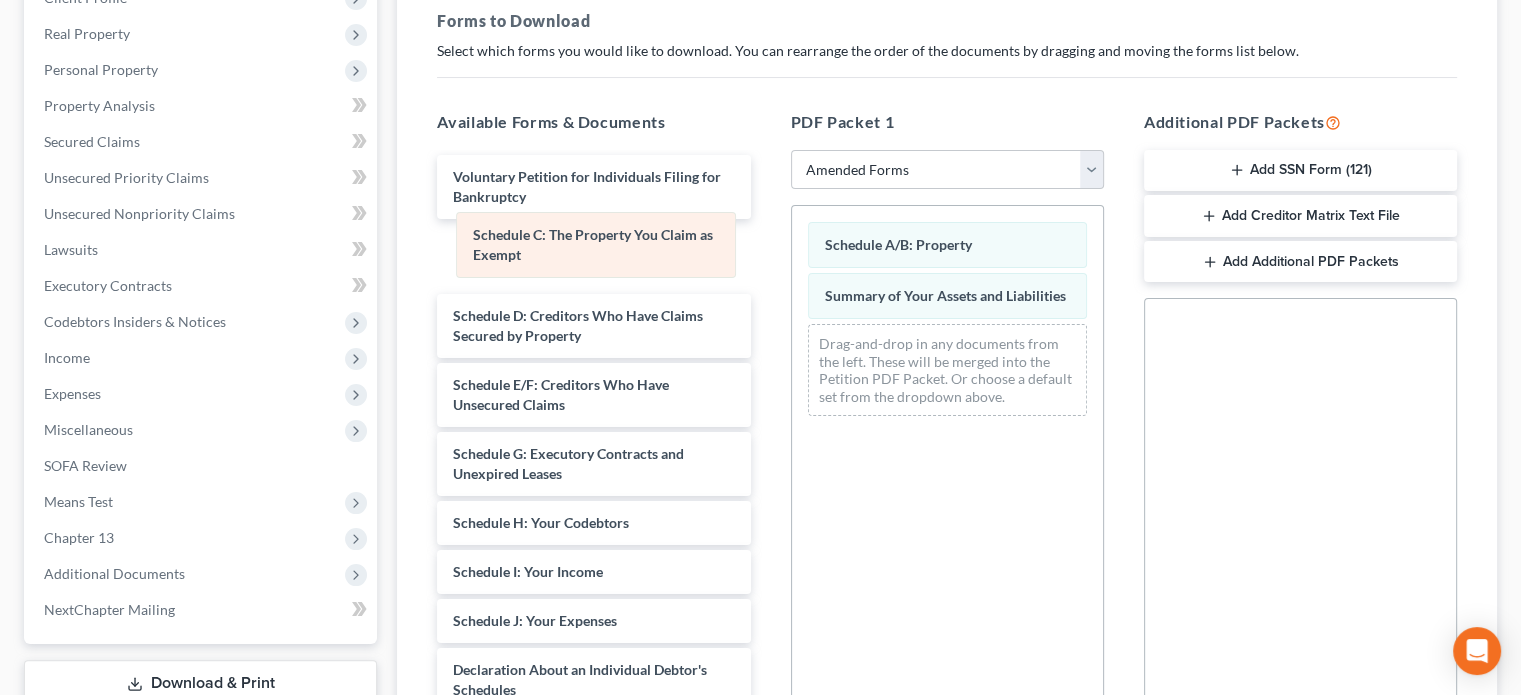 drag, startPoint x: 931, startPoint y: 307, endPoint x: 576, endPoint y: 251, distance: 359.38977 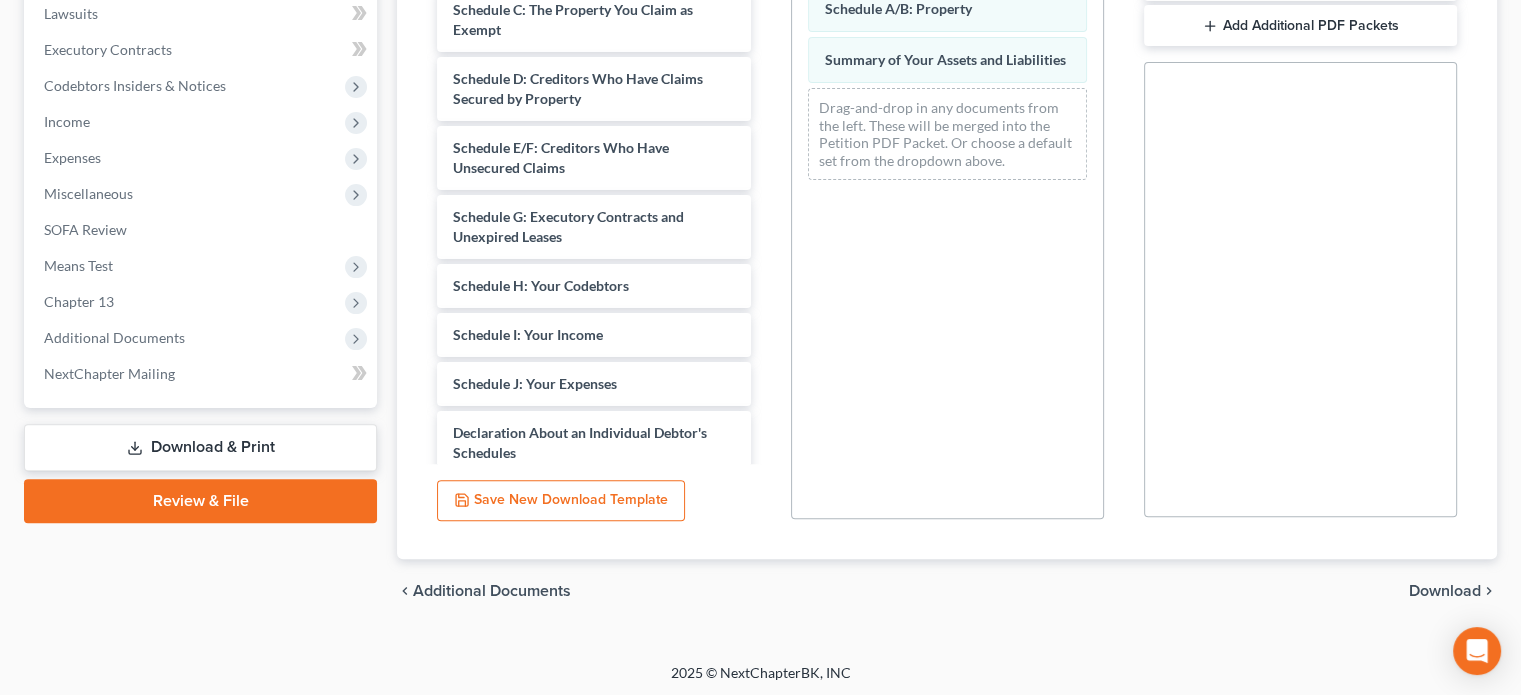 scroll, scrollTop: 538, scrollLeft: 0, axis: vertical 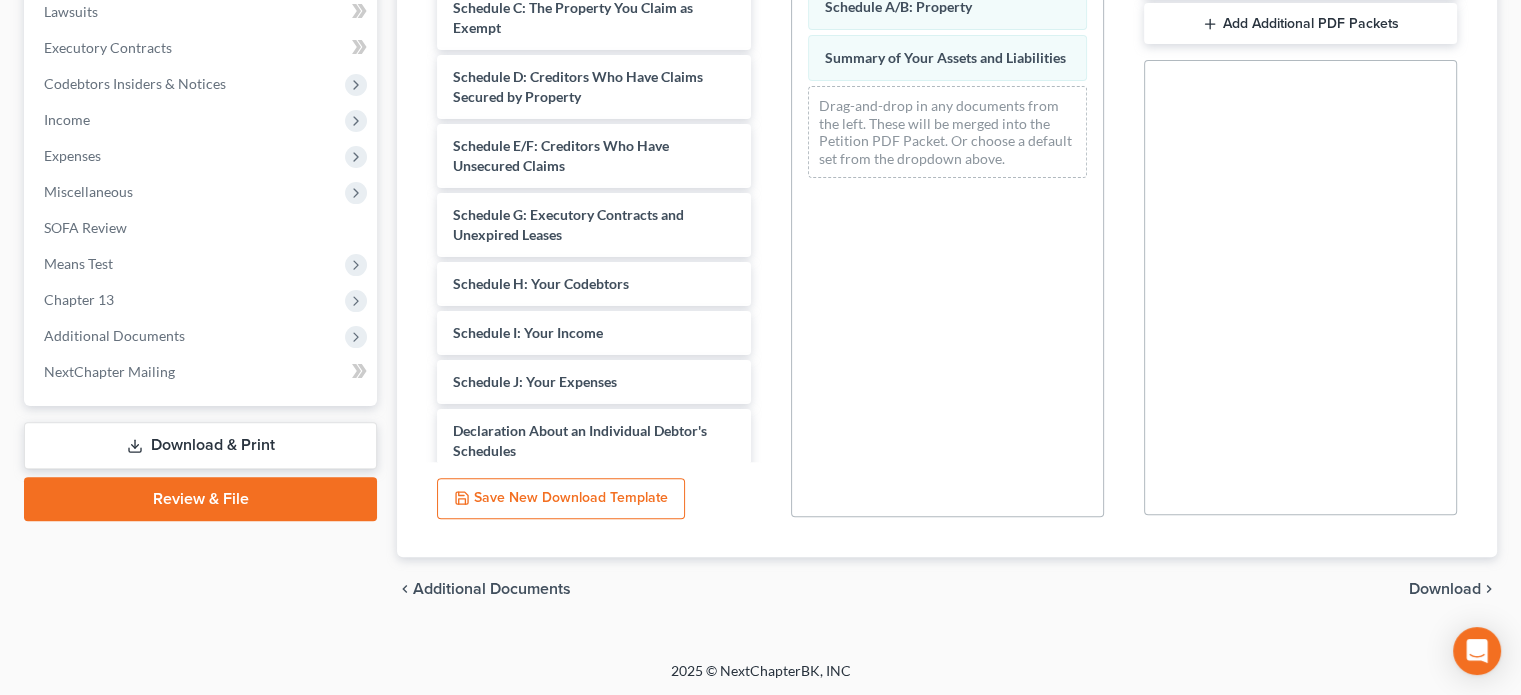 click on "Download" at bounding box center (1445, 589) 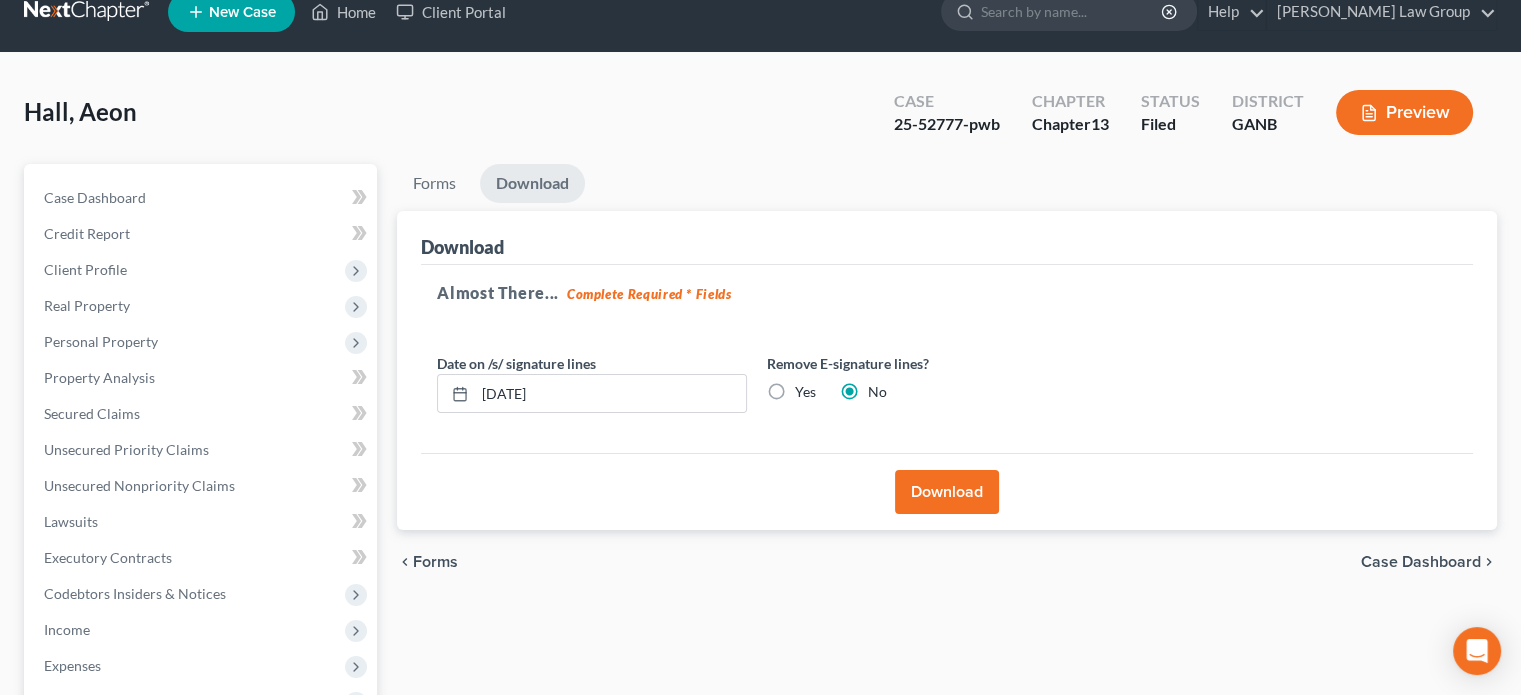 scroll, scrollTop: 0, scrollLeft: 0, axis: both 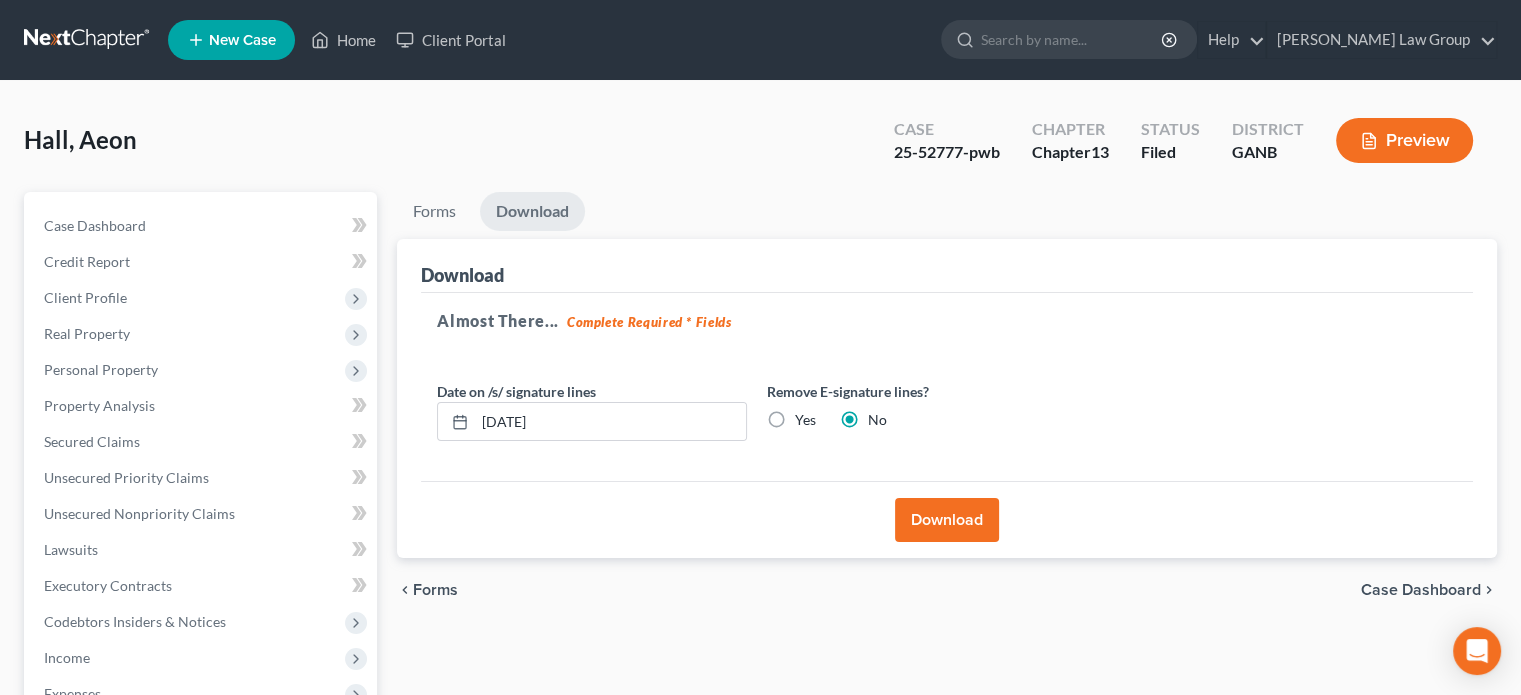 click on "Download" at bounding box center (947, 520) 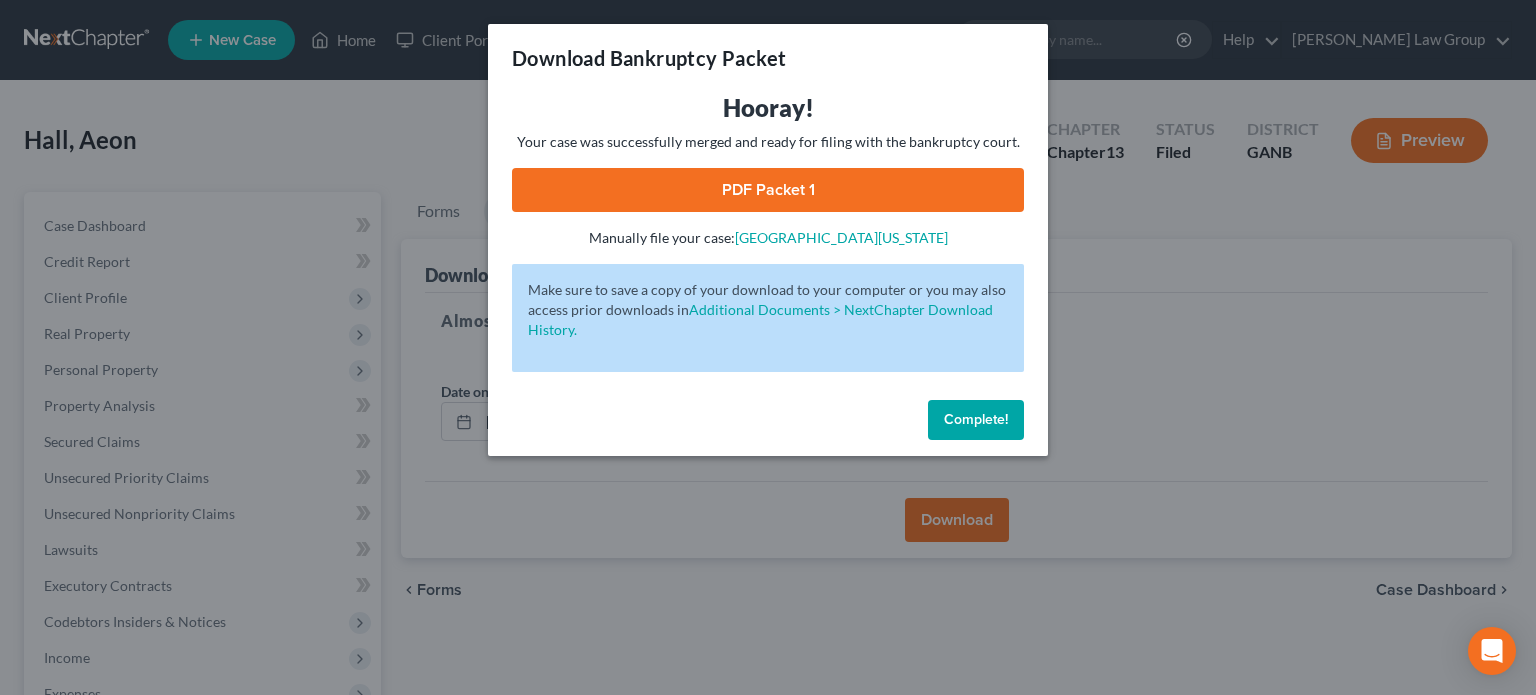 click on "PDF Packet 1" at bounding box center (768, 190) 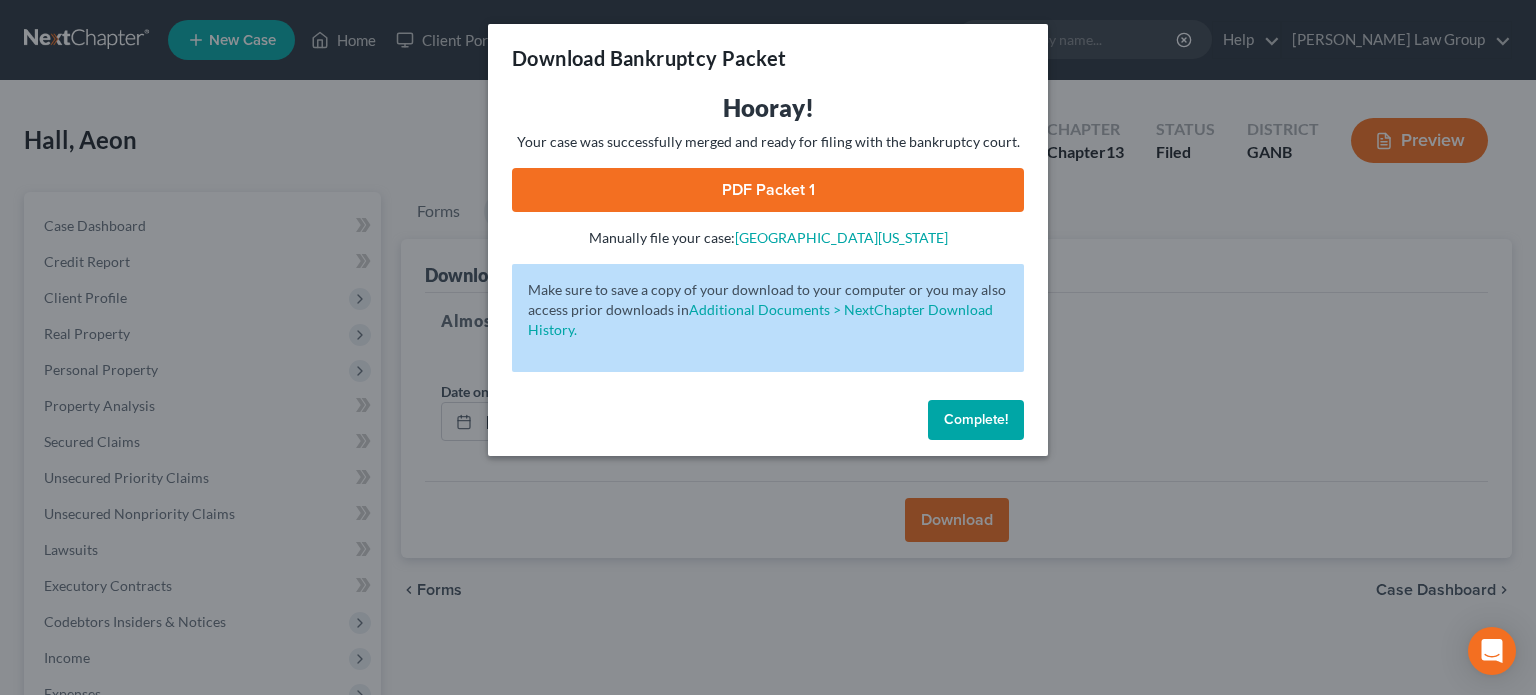 click on "Complete!" at bounding box center [976, 420] 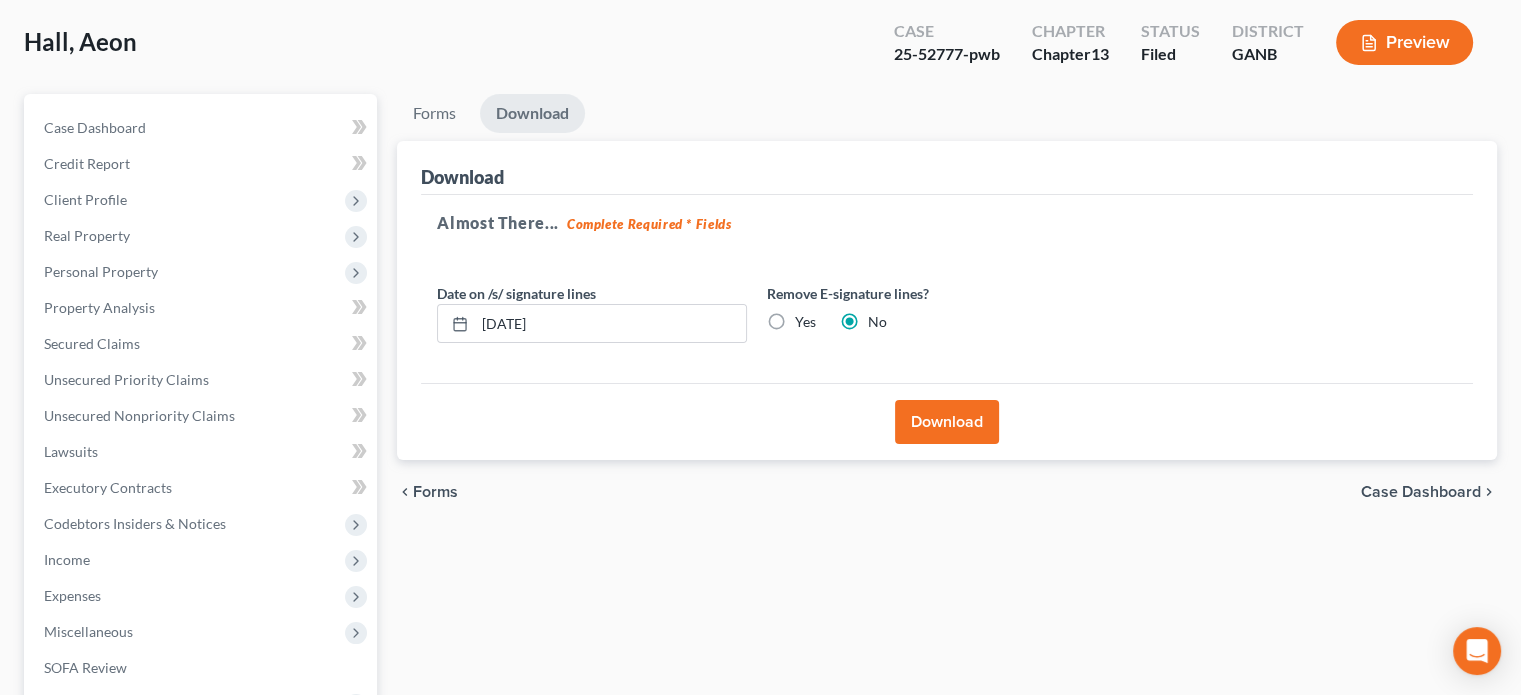 scroll, scrollTop: 100, scrollLeft: 0, axis: vertical 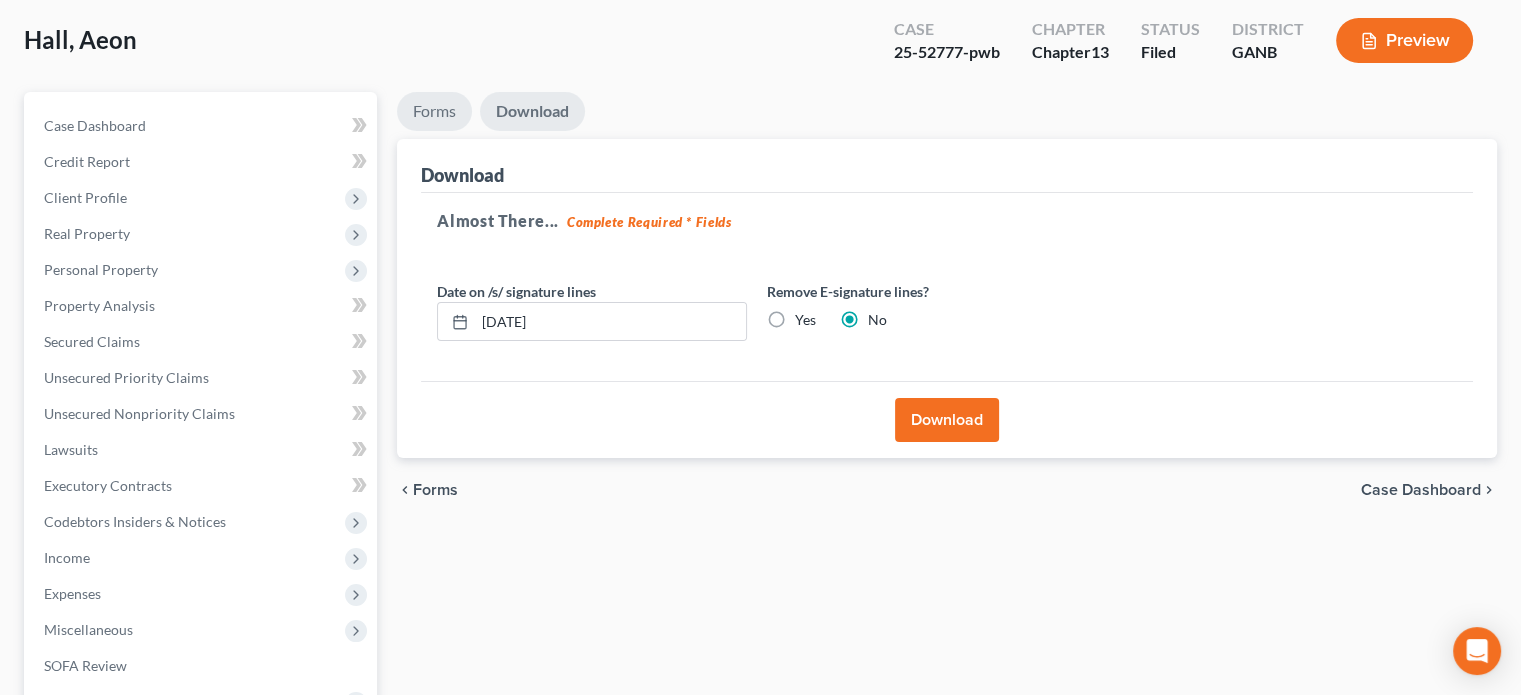click on "Forms" at bounding box center (434, 111) 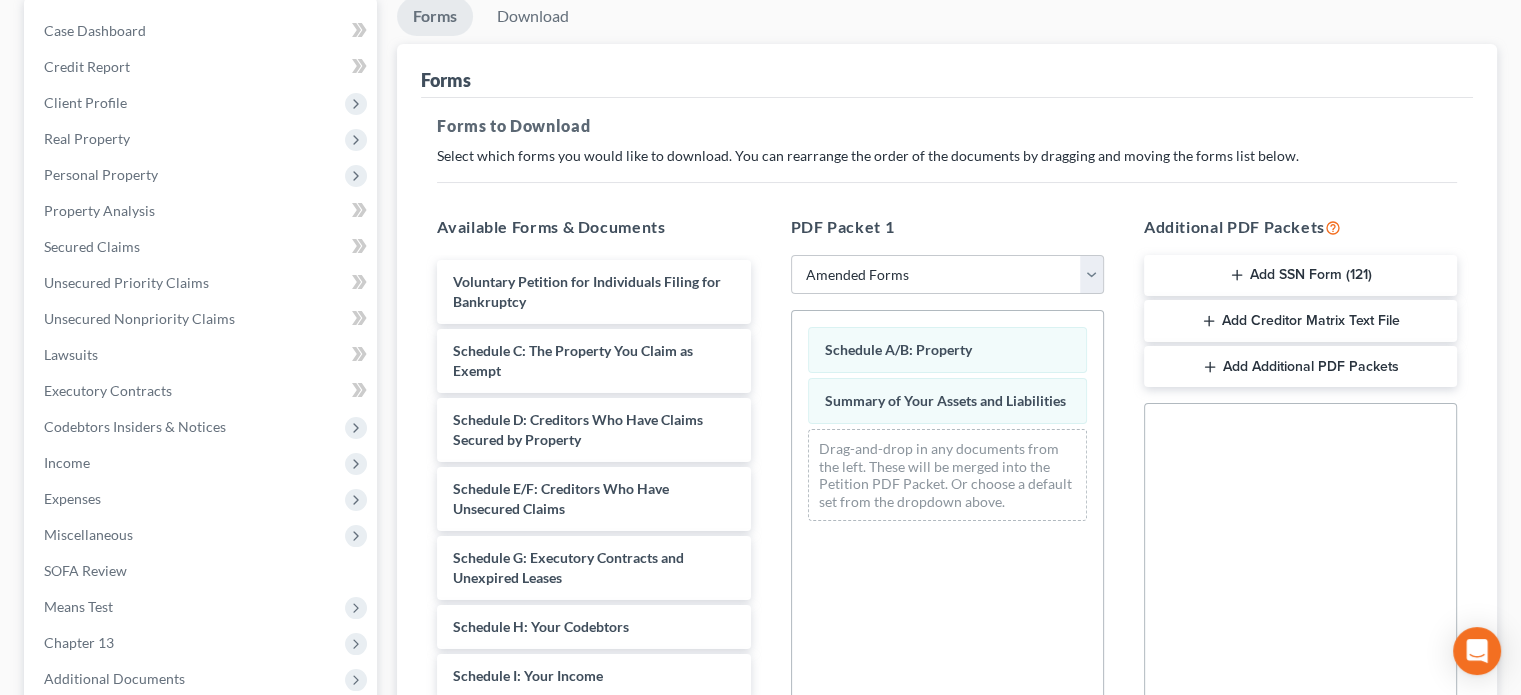 scroll, scrollTop: 200, scrollLeft: 0, axis: vertical 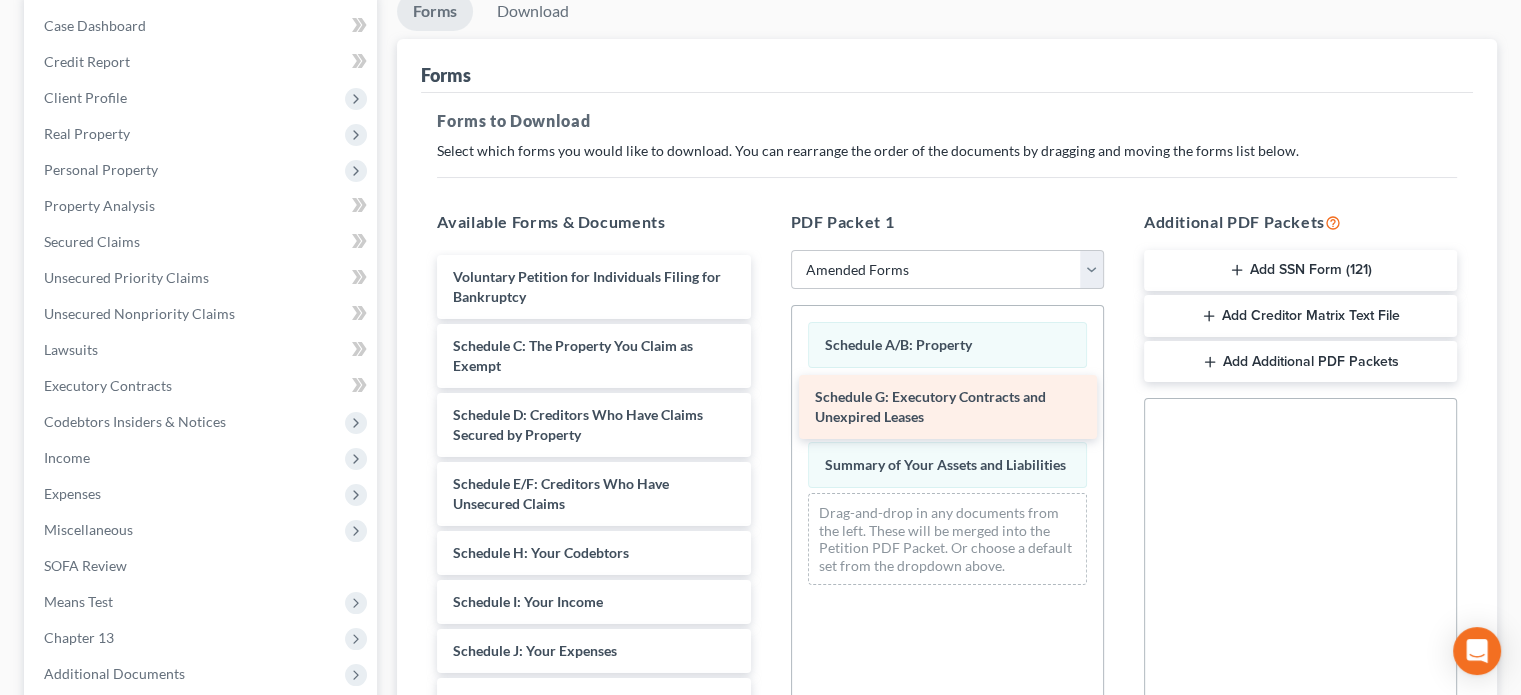 drag, startPoint x: 552, startPoint y: 552, endPoint x: 914, endPoint y: 398, distance: 393.39548 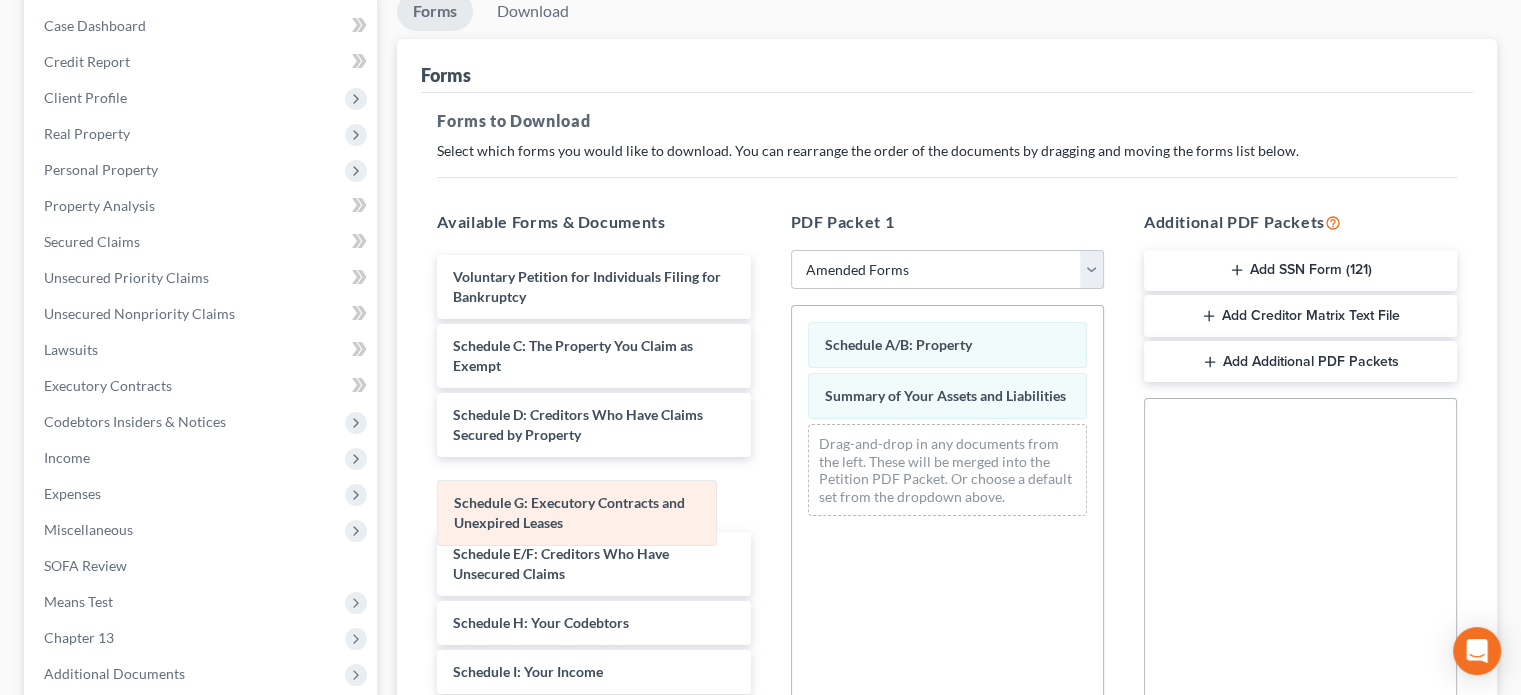 drag, startPoint x: 915, startPoint y: 396, endPoint x: 545, endPoint y: 505, distance: 385.7214 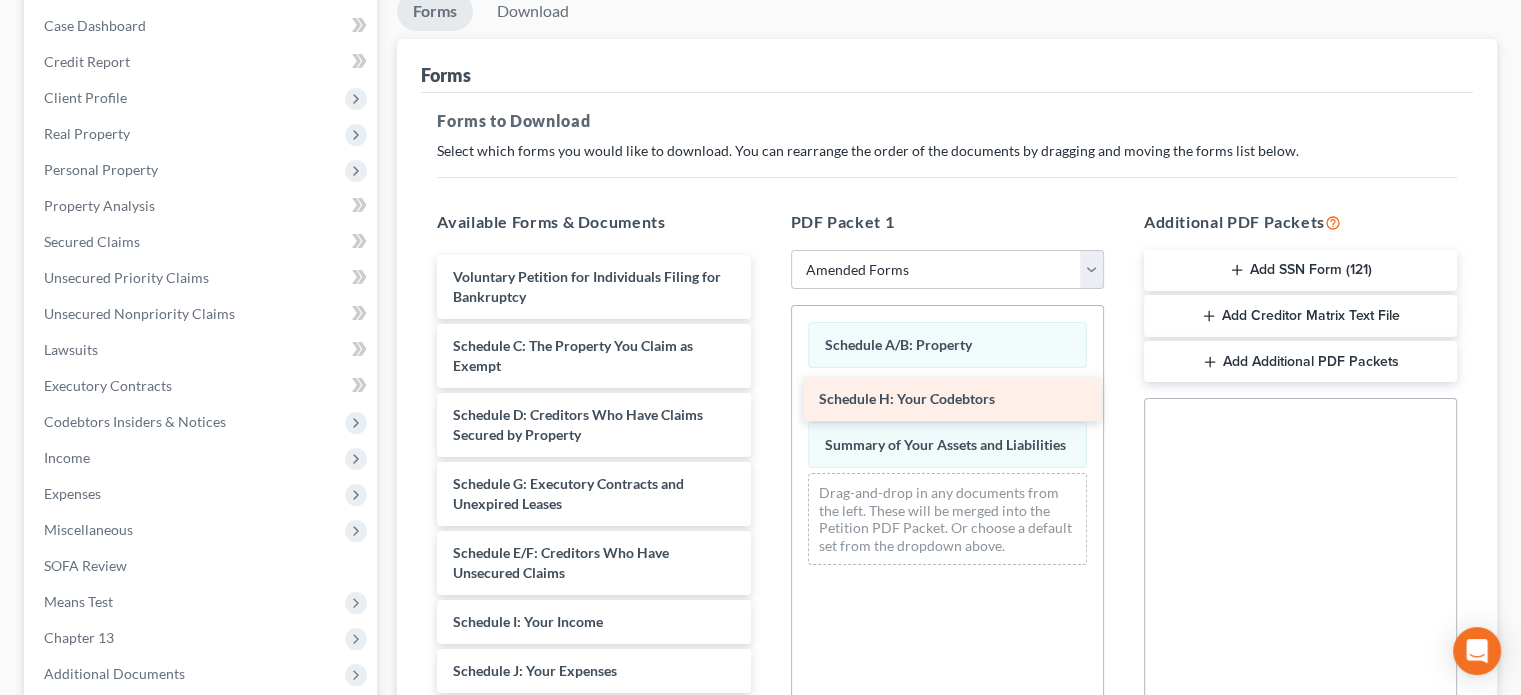 drag, startPoint x: 506, startPoint y: 616, endPoint x: 872, endPoint y: 395, distance: 427.54767 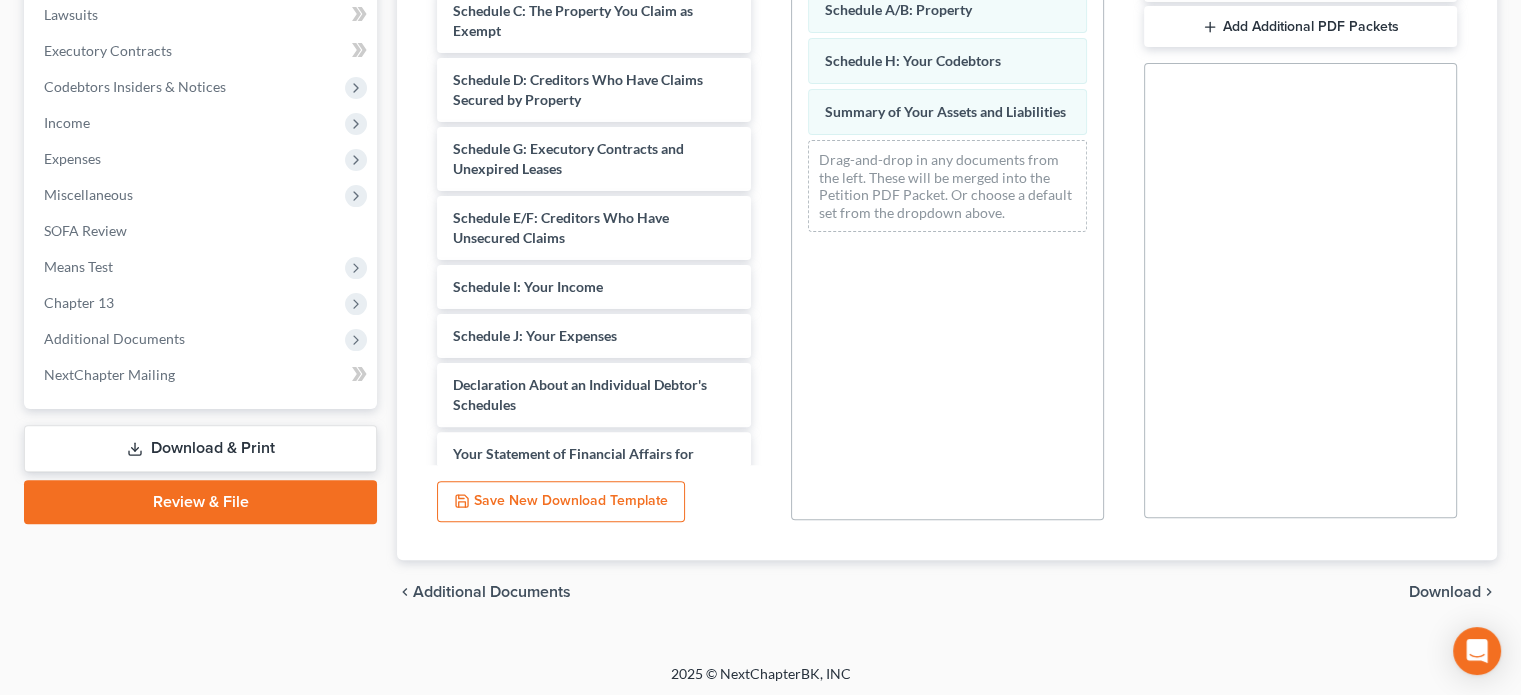 scroll, scrollTop: 538, scrollLeft: 0, axis: vertical 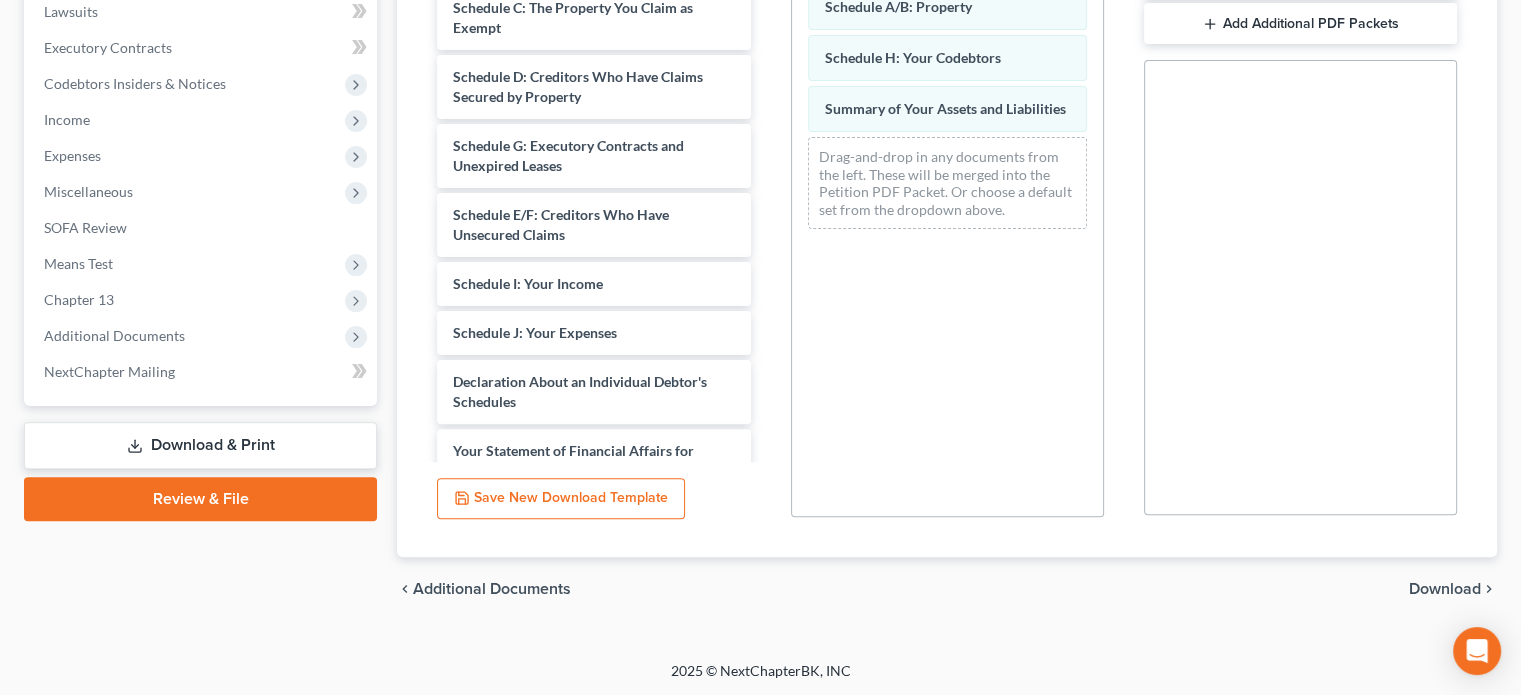 click on "Download" at bounding box center (1445, 589) 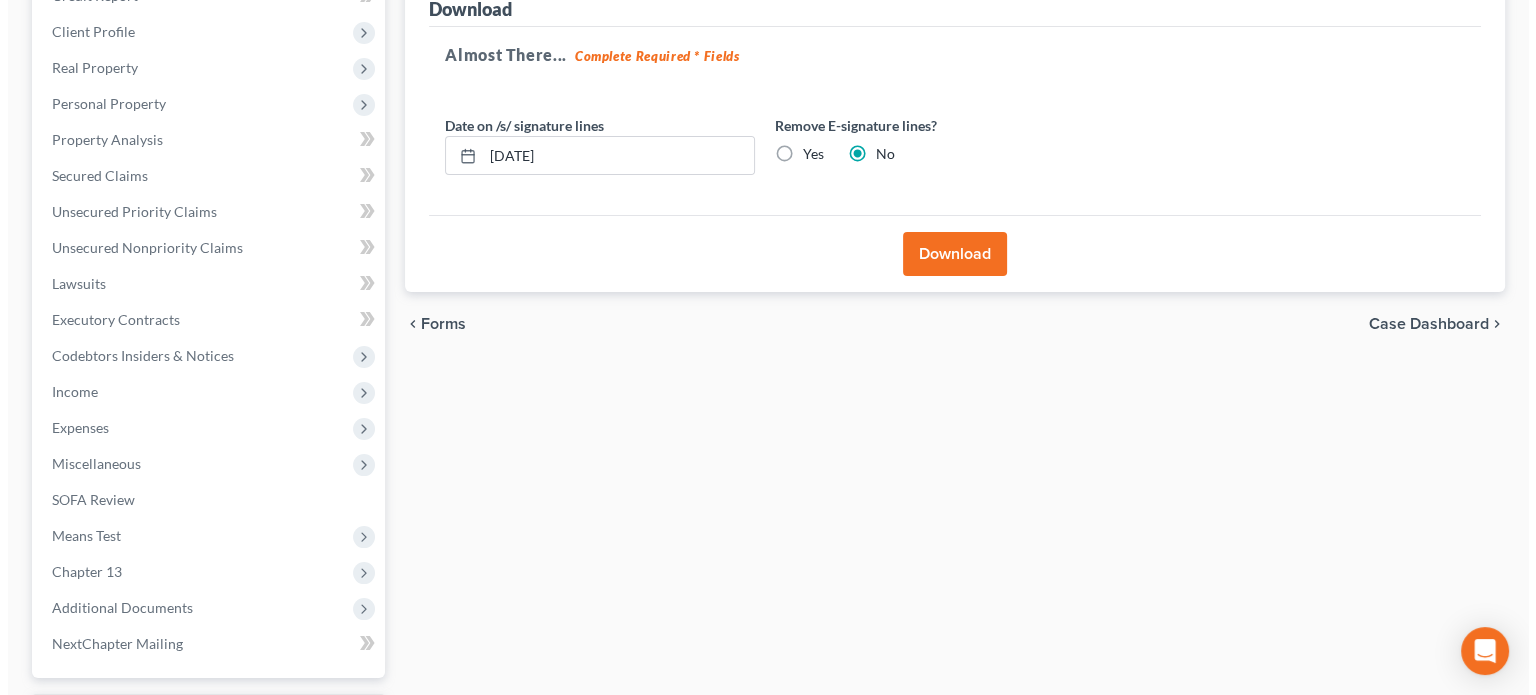 scroll, scrollTop: 238, scrollLeft: 0, axis: vertical 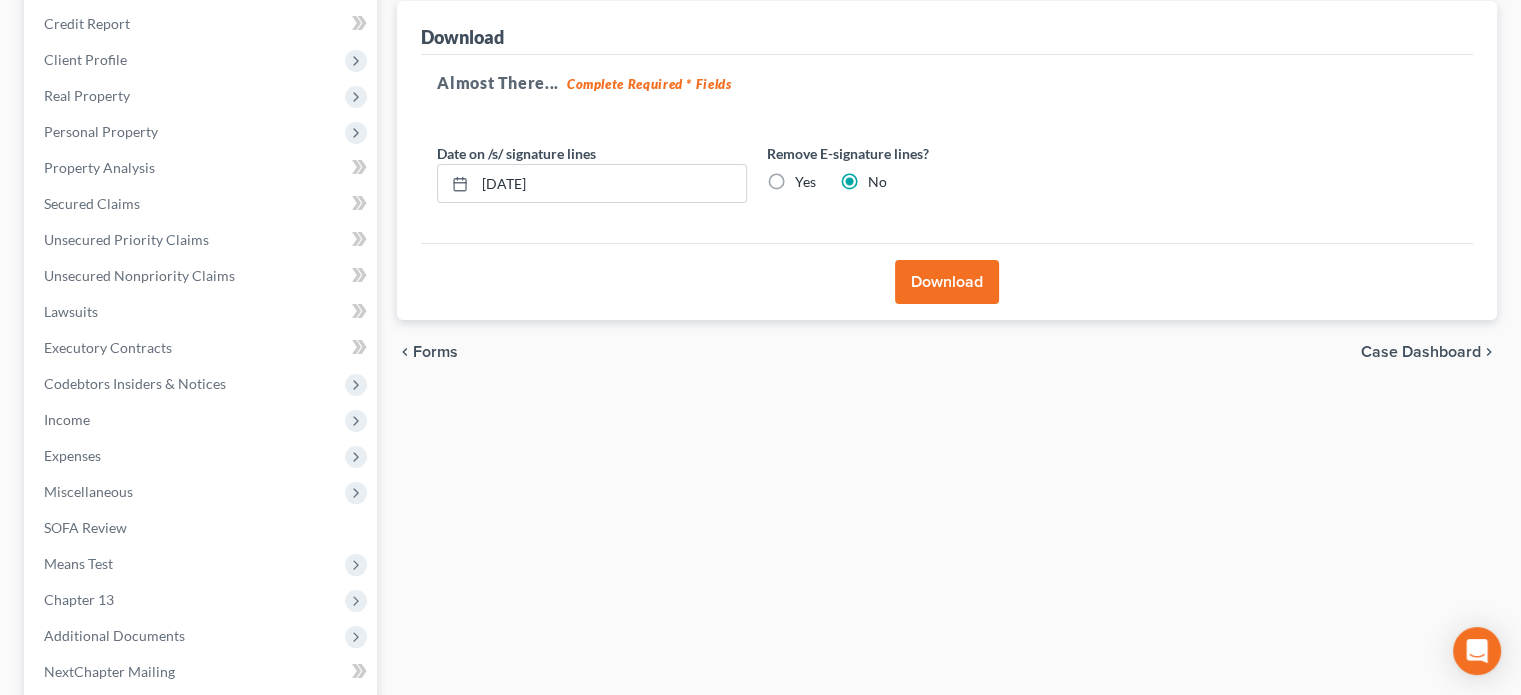 drag, startPoint x: 937, startPoint y: 276, endPoint x: 924, endPoint y: 280, distance: 13.601471 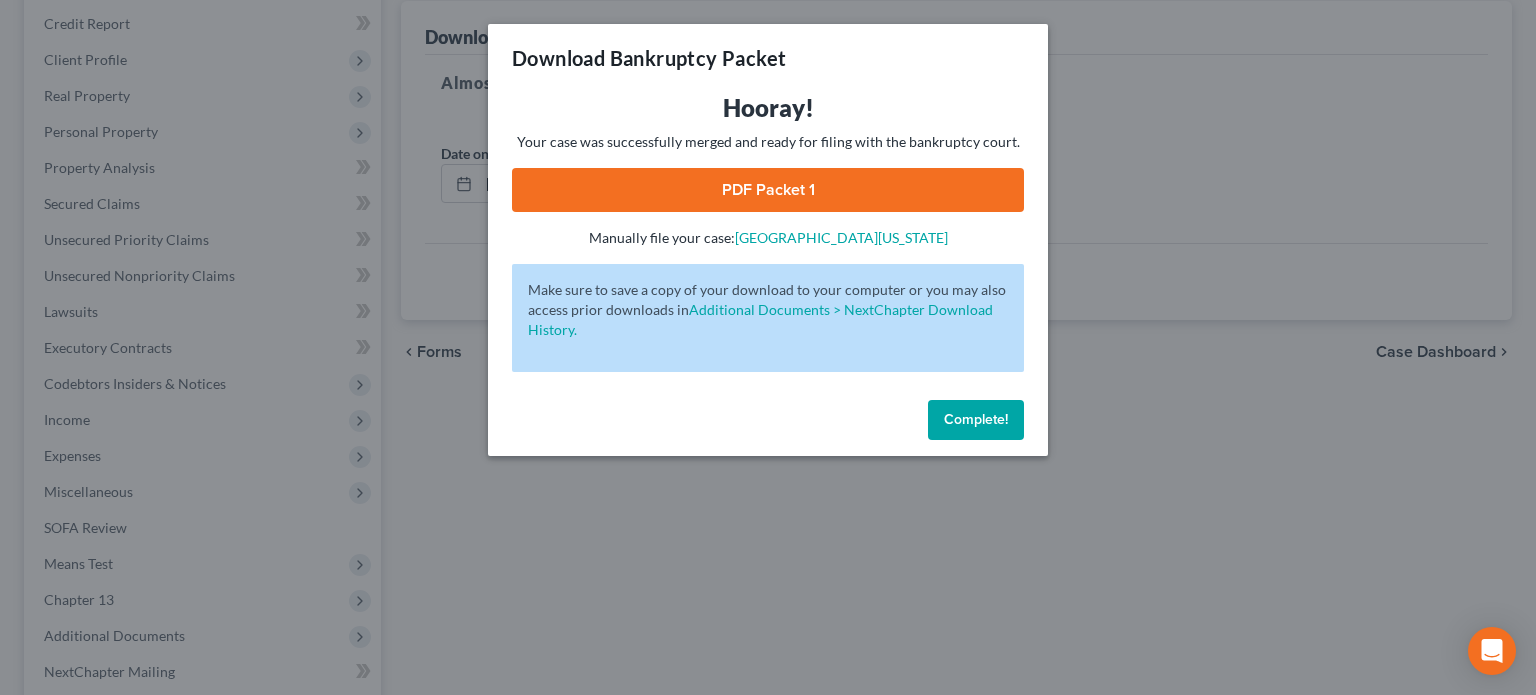 click on "PDF Packet 1" at bounding box center [768, 190] 